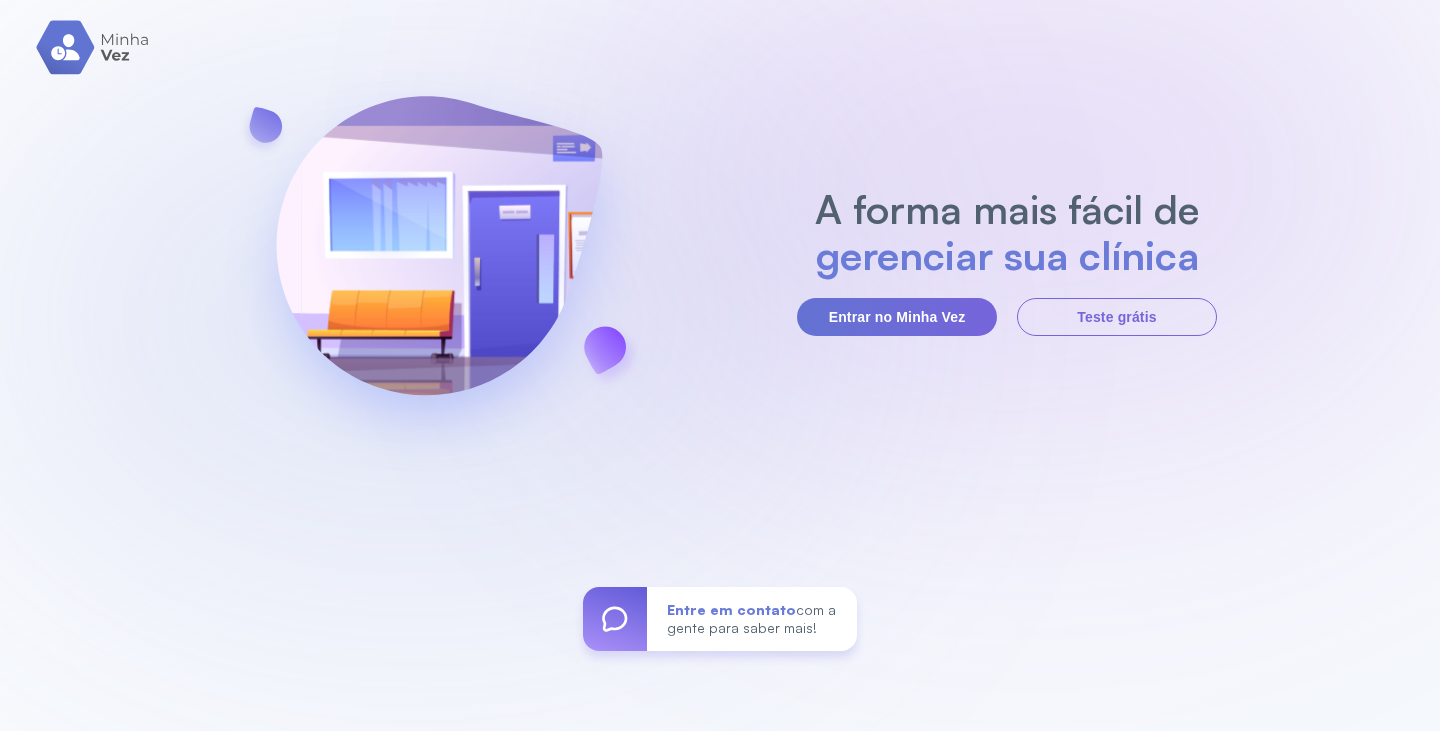 scroll, scrollTop: 0, scrollLeft: 0, axis: both 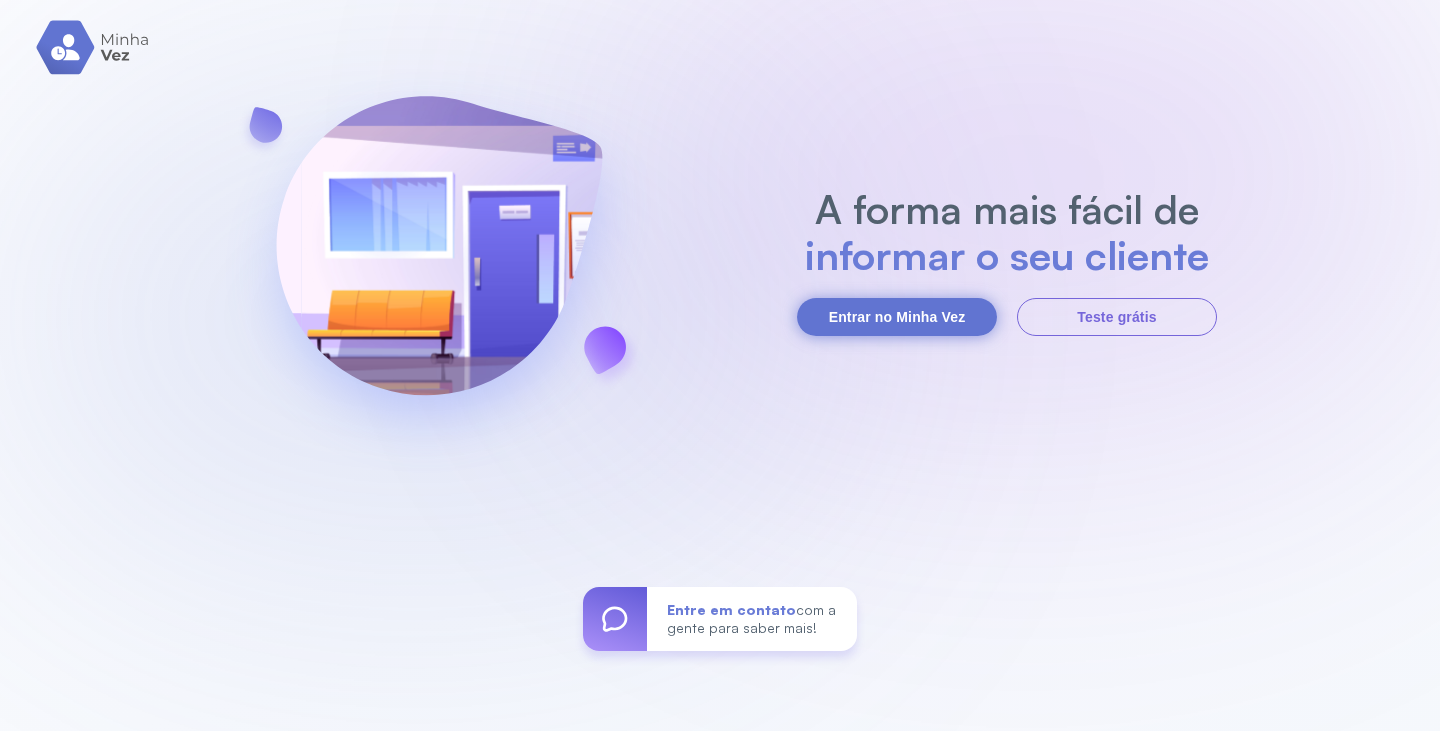click on "Entrar no Minha Vez" at bounding box center [897, 317] 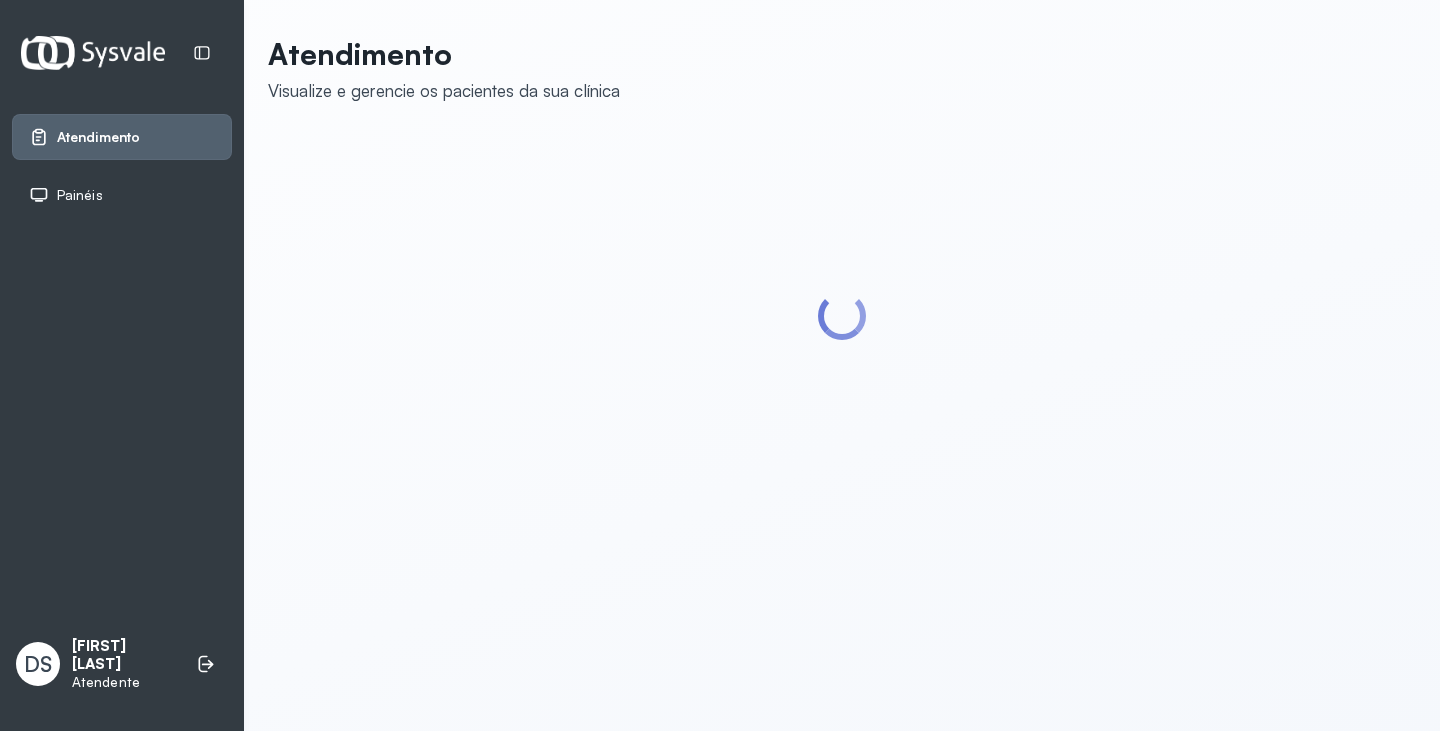 scroll, scrollTop: 0, scrollLeft: 0, axis: both 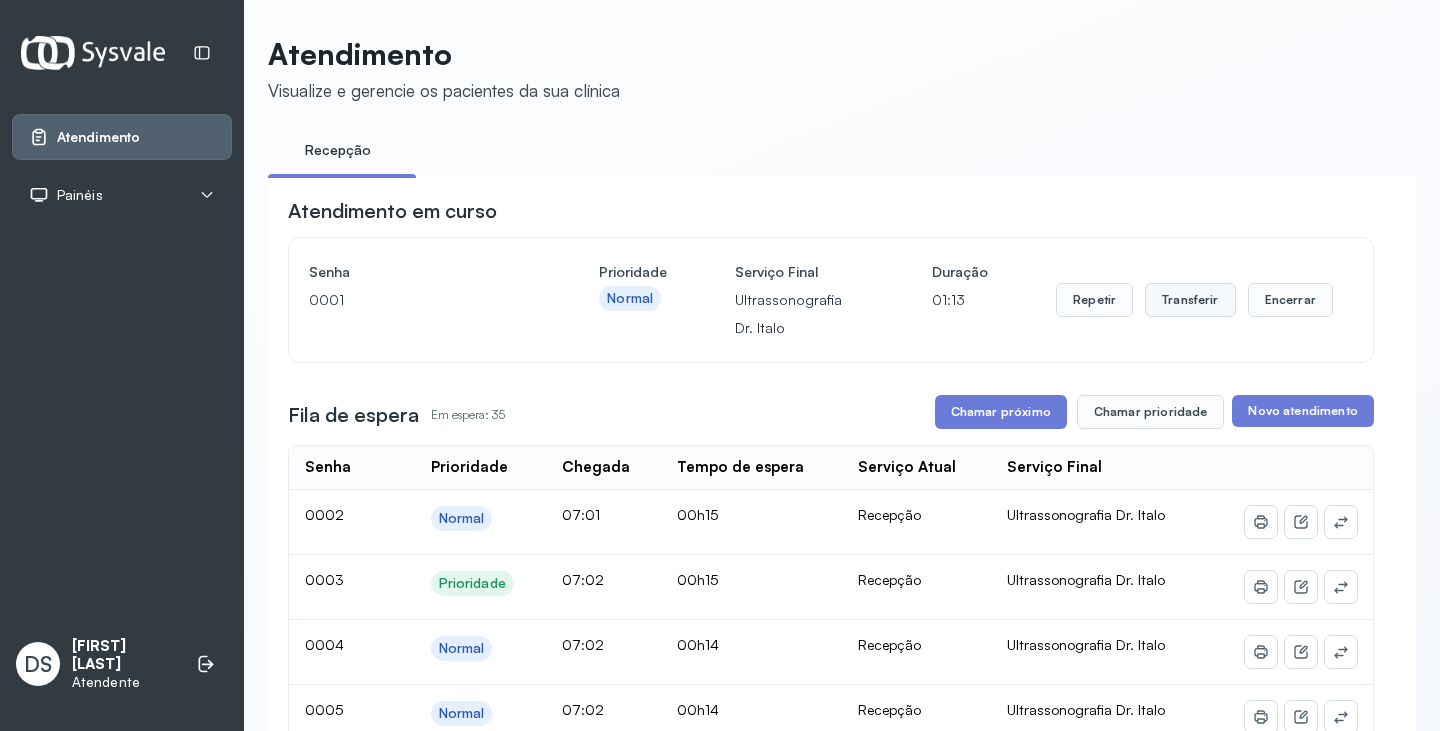click on "Transferir" at bounding box center (1190, 300) 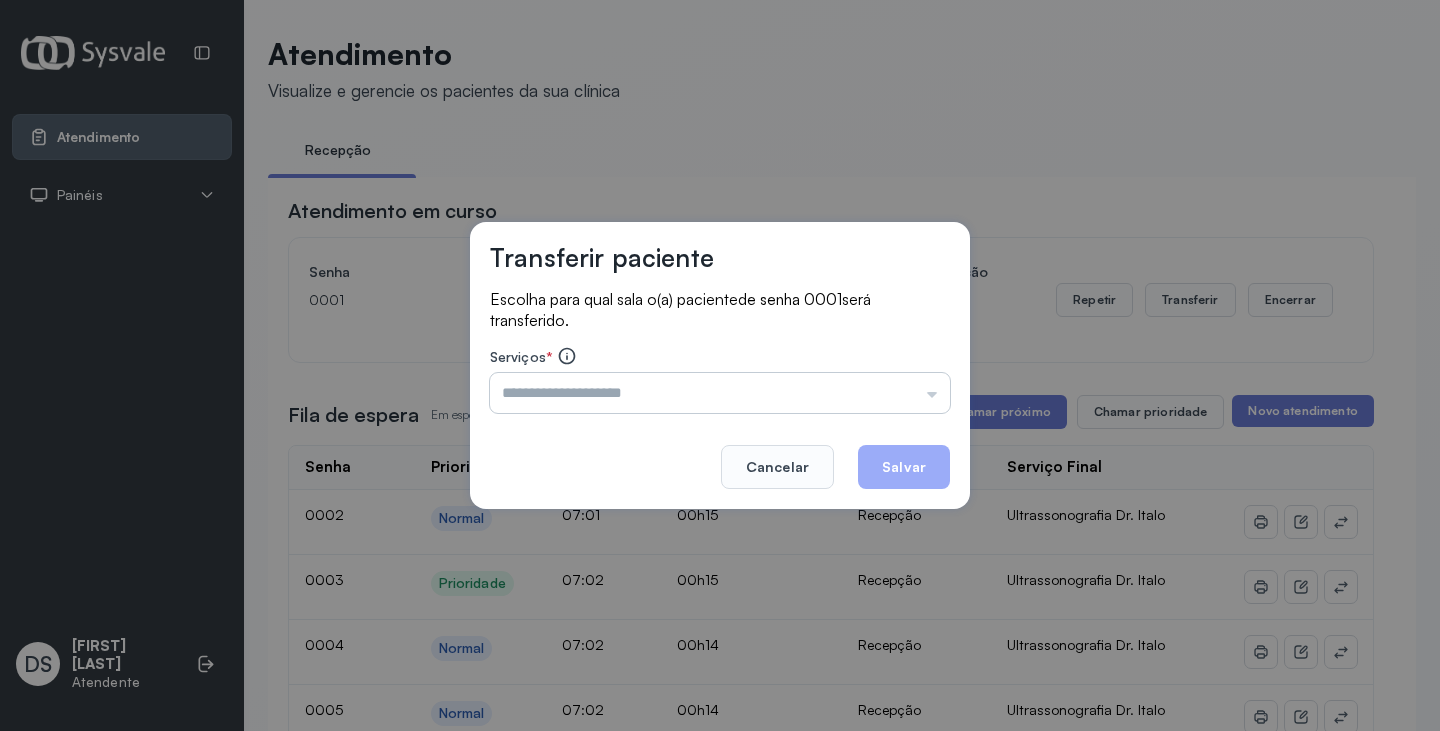 click at bounding box center [720, 393] 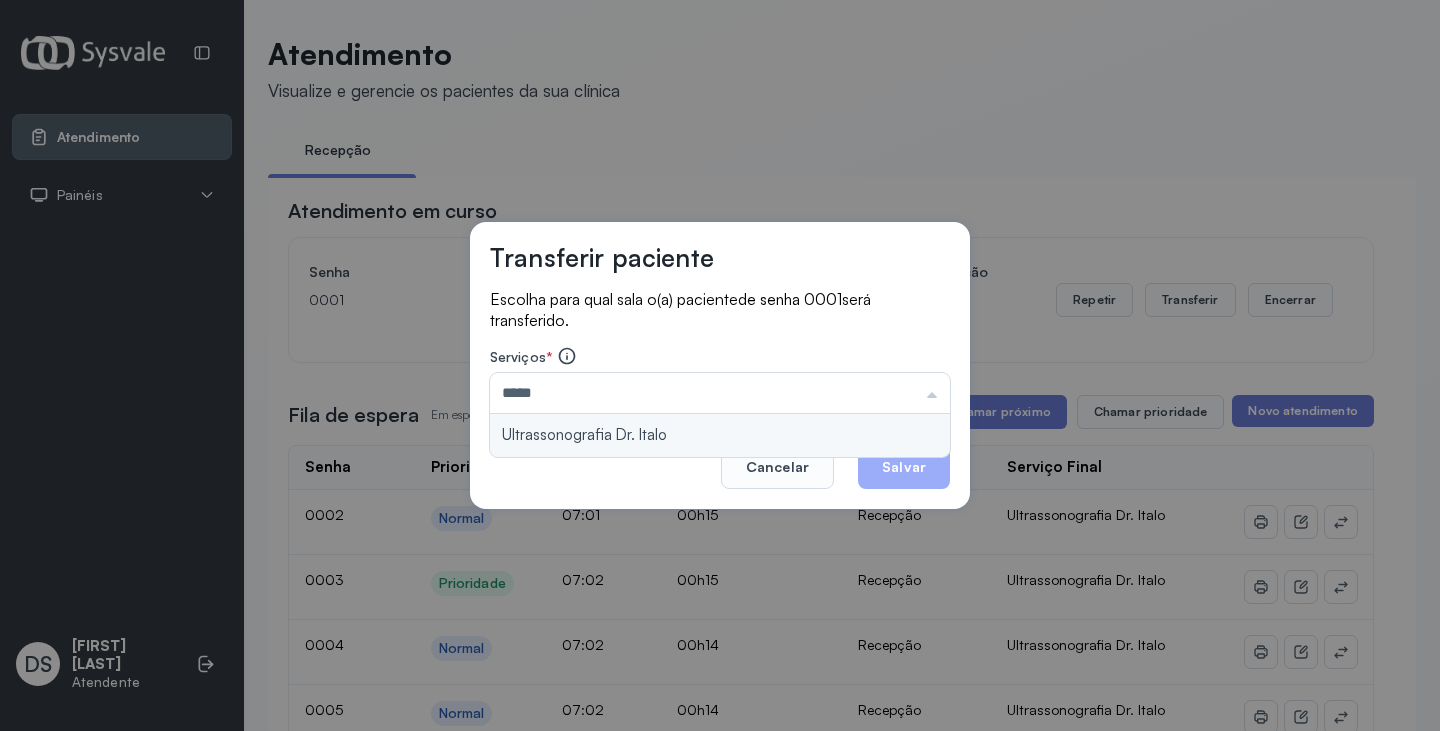 type on "**********" 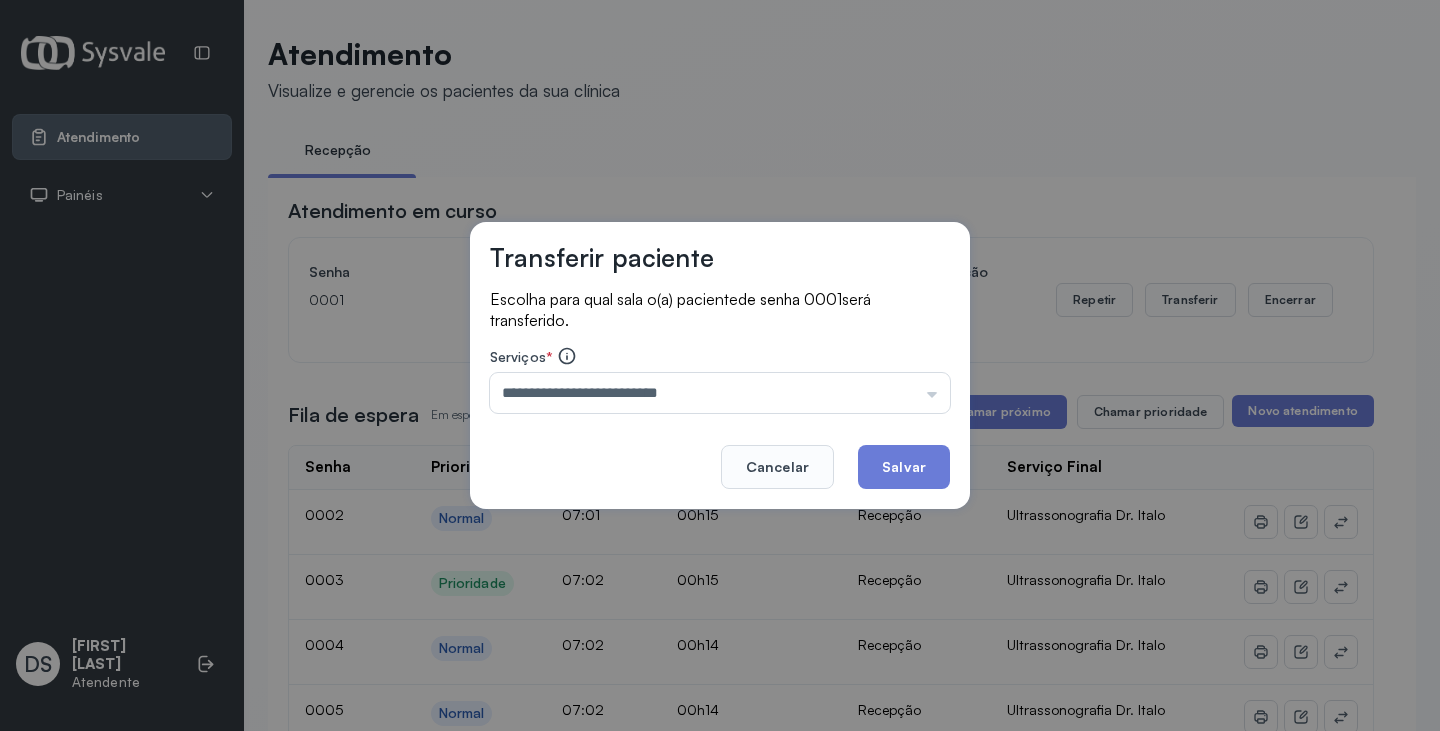 click on "**********" at bounding box center (720, 366) 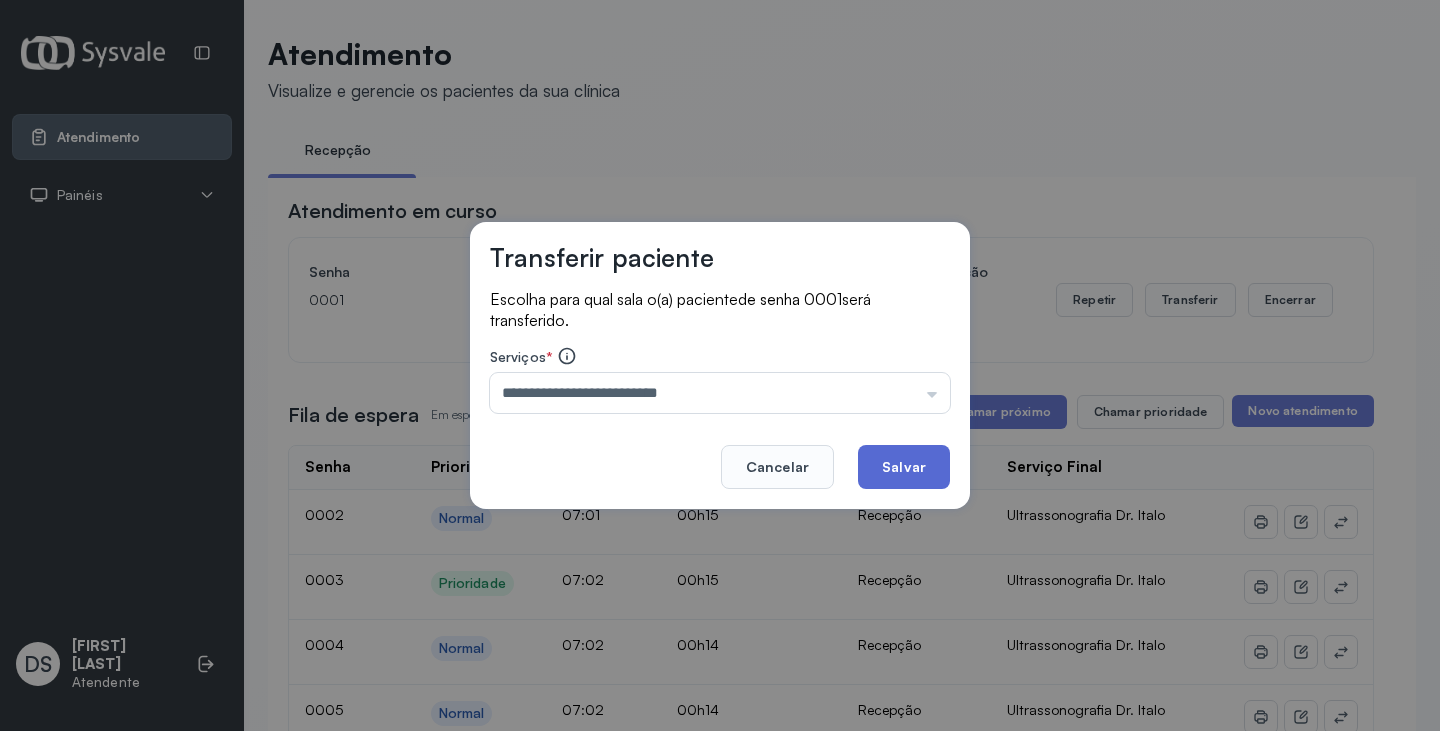 click on "Salvar" 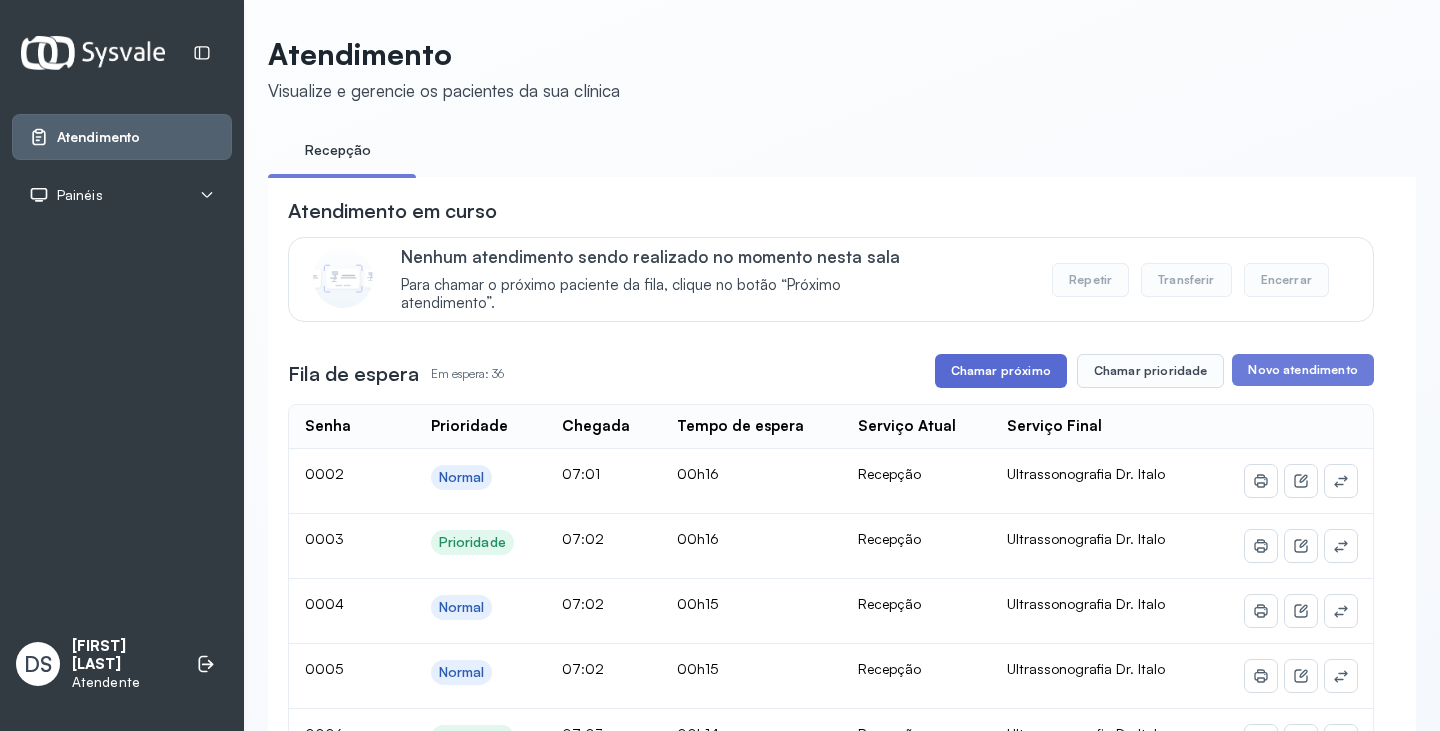 click on "Chamar próximo" at bounding box center (1001, 371) 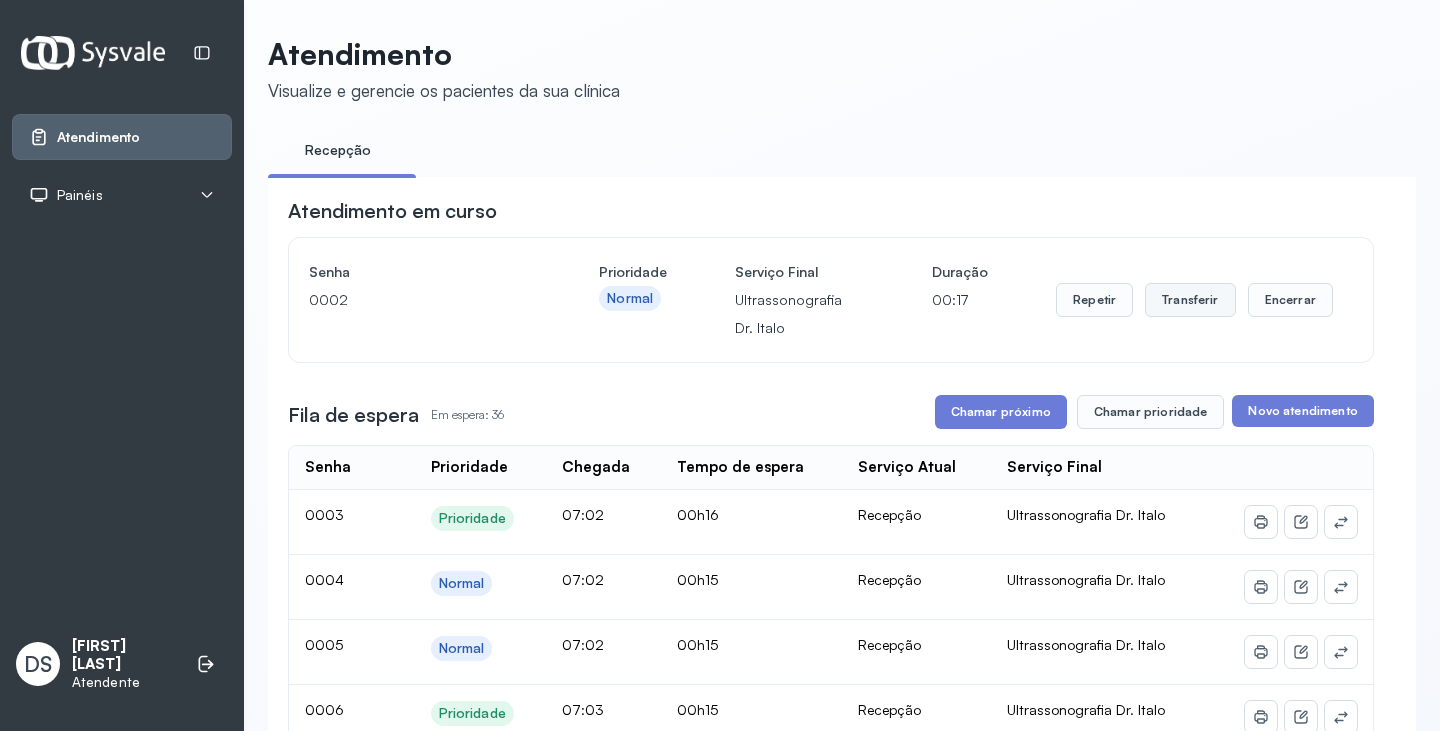 click on "Transferir" at bounding box center [1190, 300] 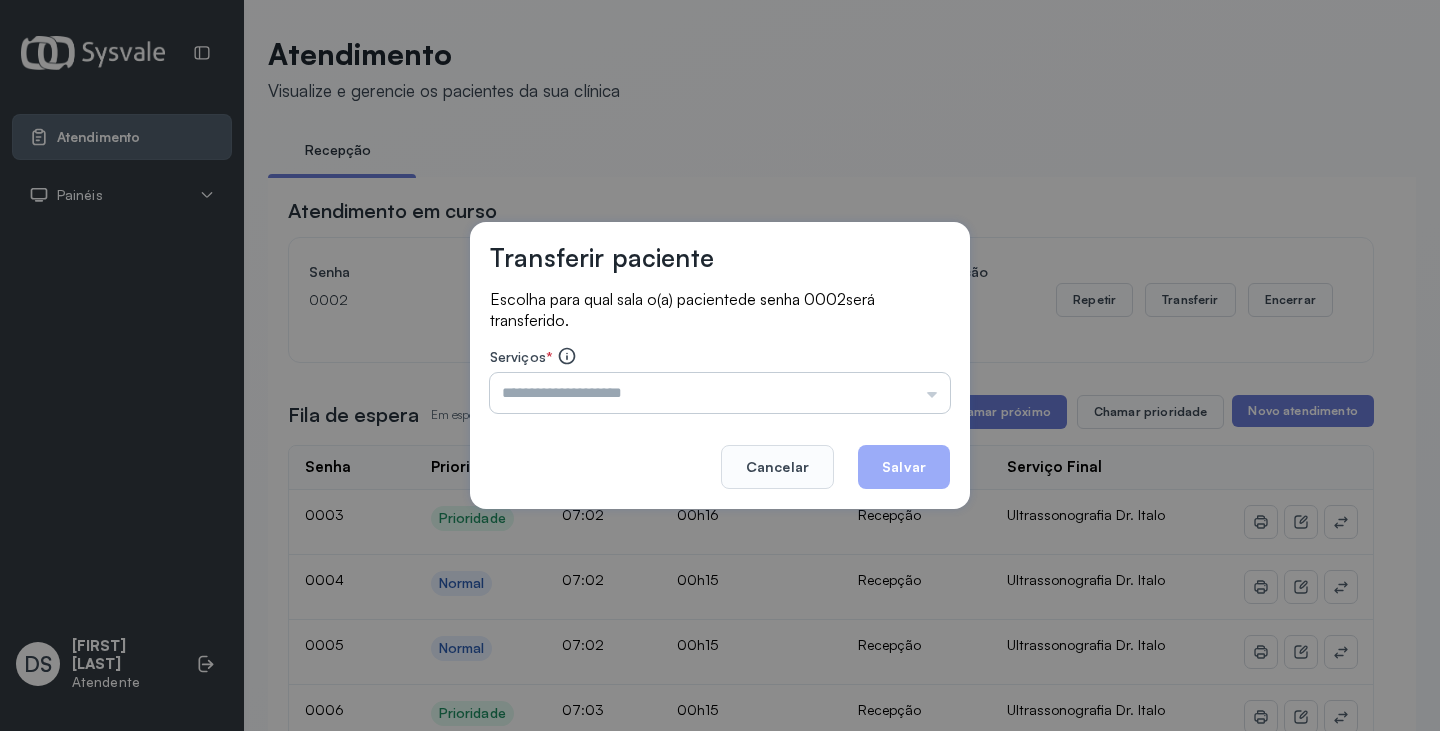 click at bounding box center [720, 393] 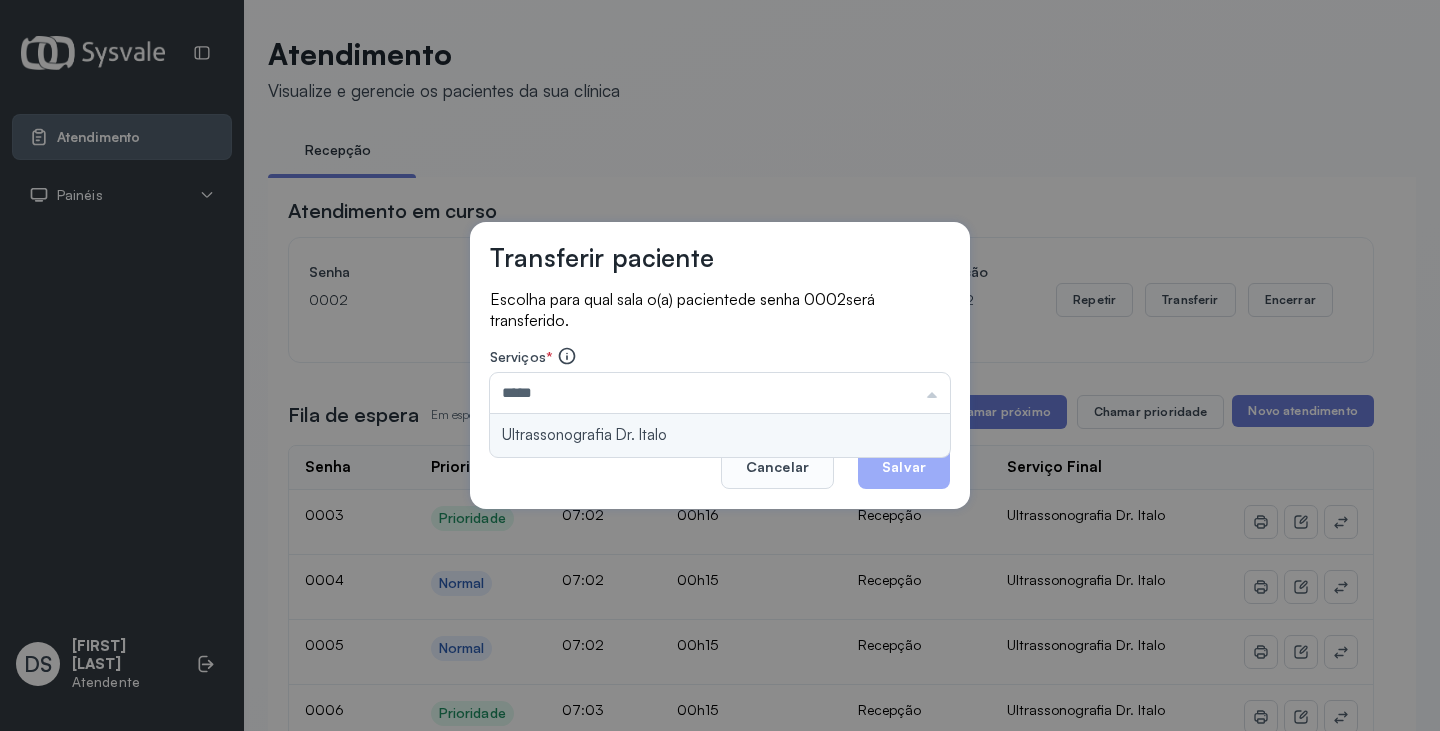 type on "**********" 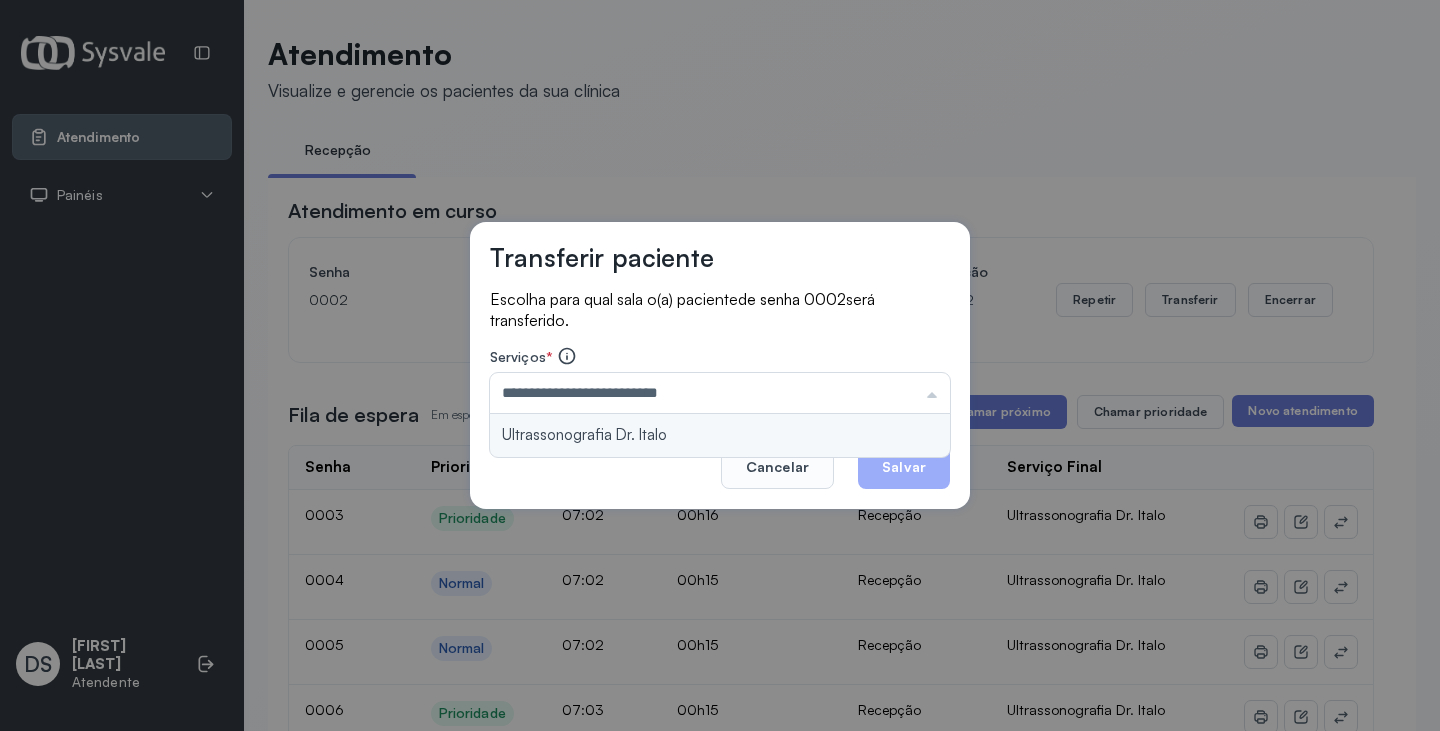 drag, startPoint x: 823, startPoint y: 434, endPoint x: 888, endPoint y: 444, distance: 65.76473 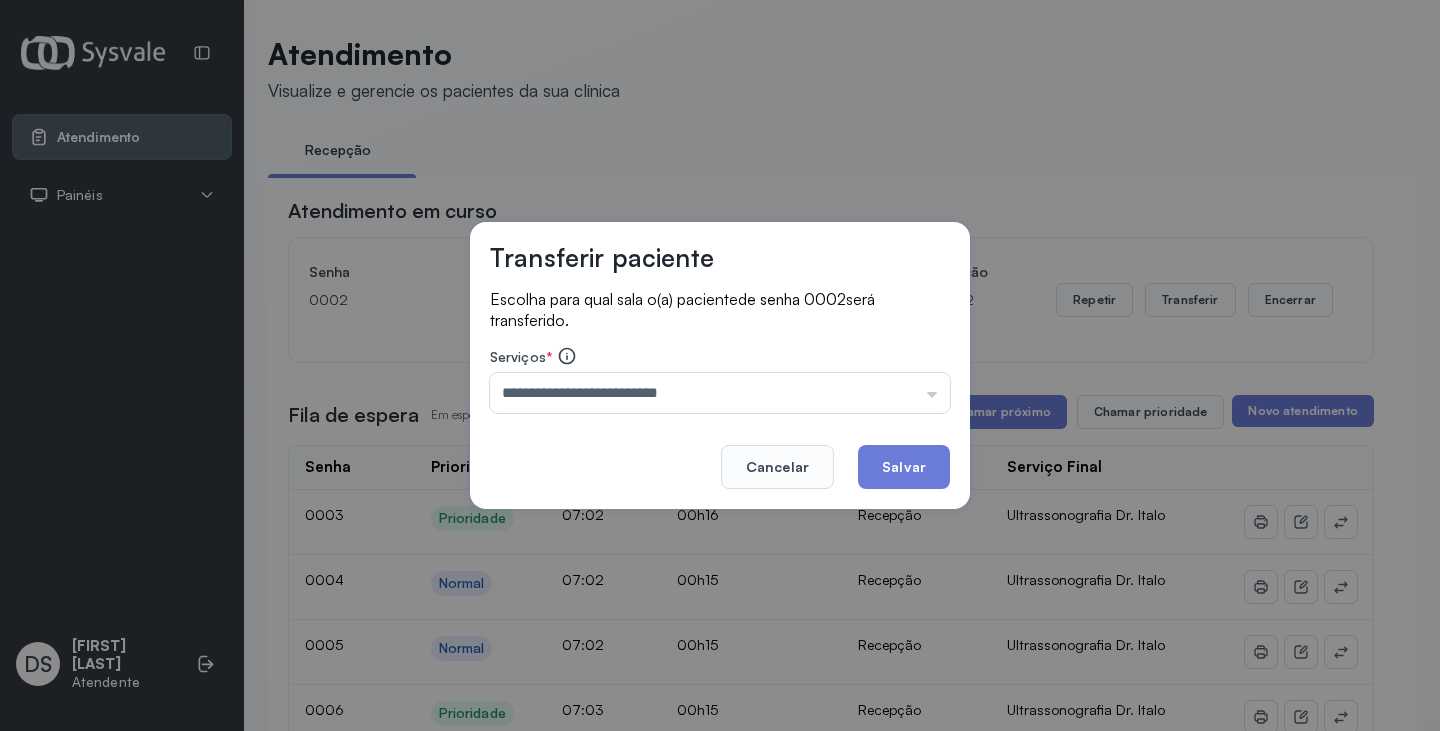 click on "Salvar" 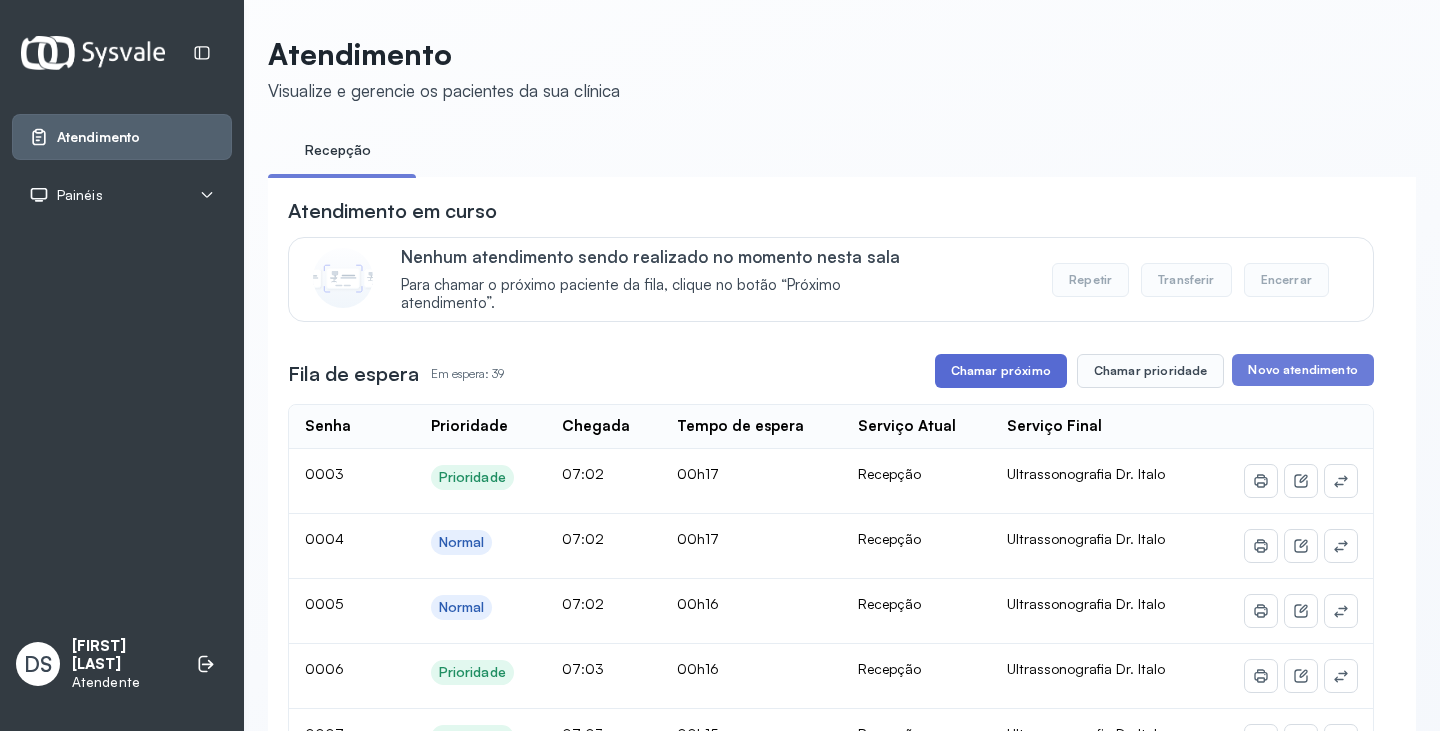 click on "Chamar próximo" at bounding box center [1001, 371] 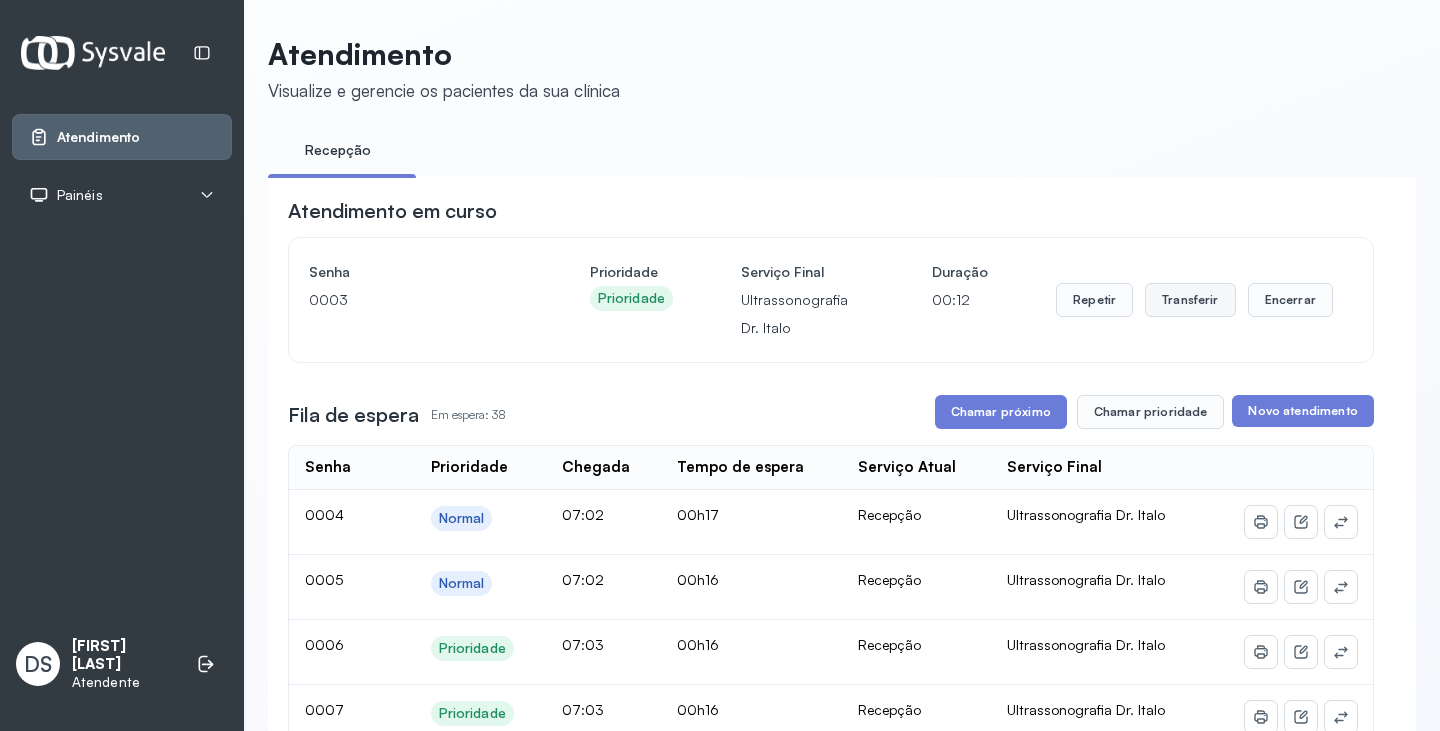 click on "Transferir" at bounding box center (1190, 300) 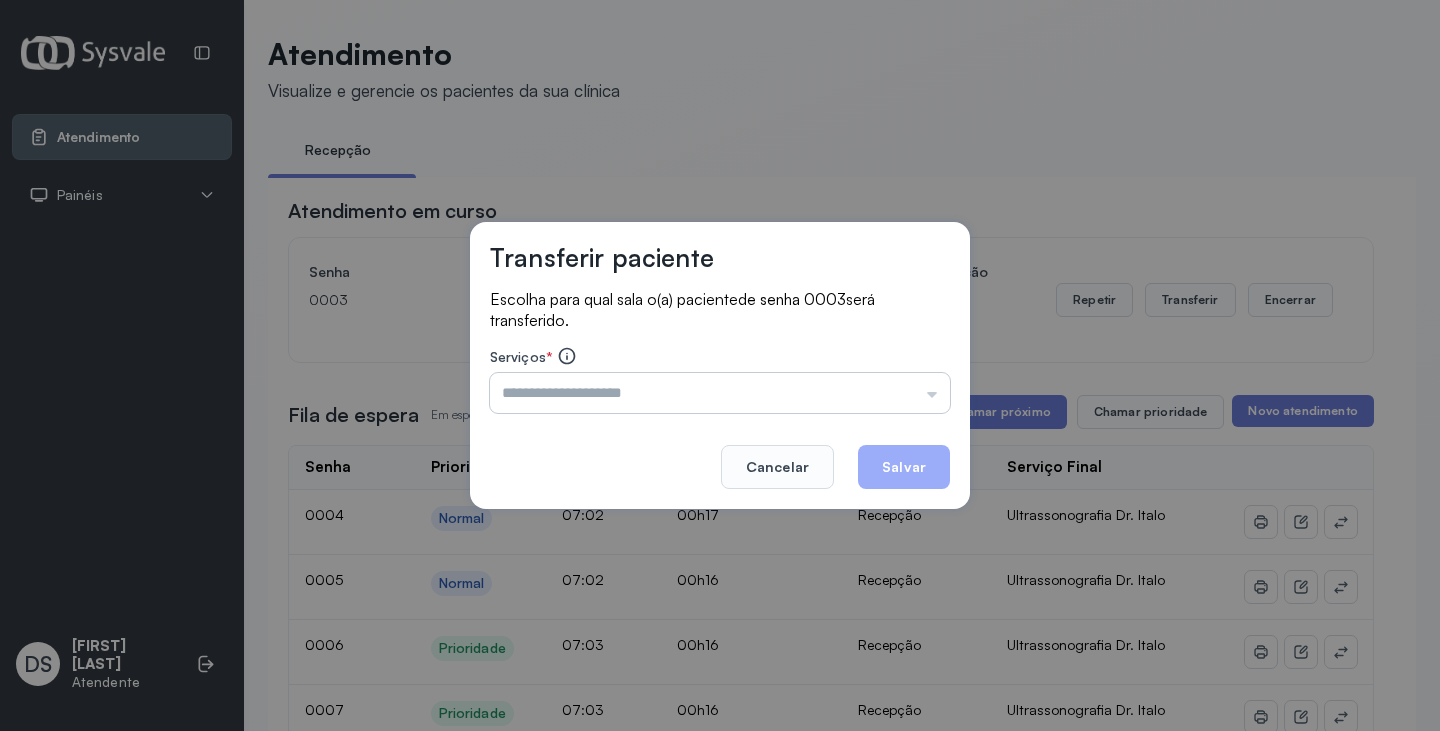 click at bounding box center [720, 393] 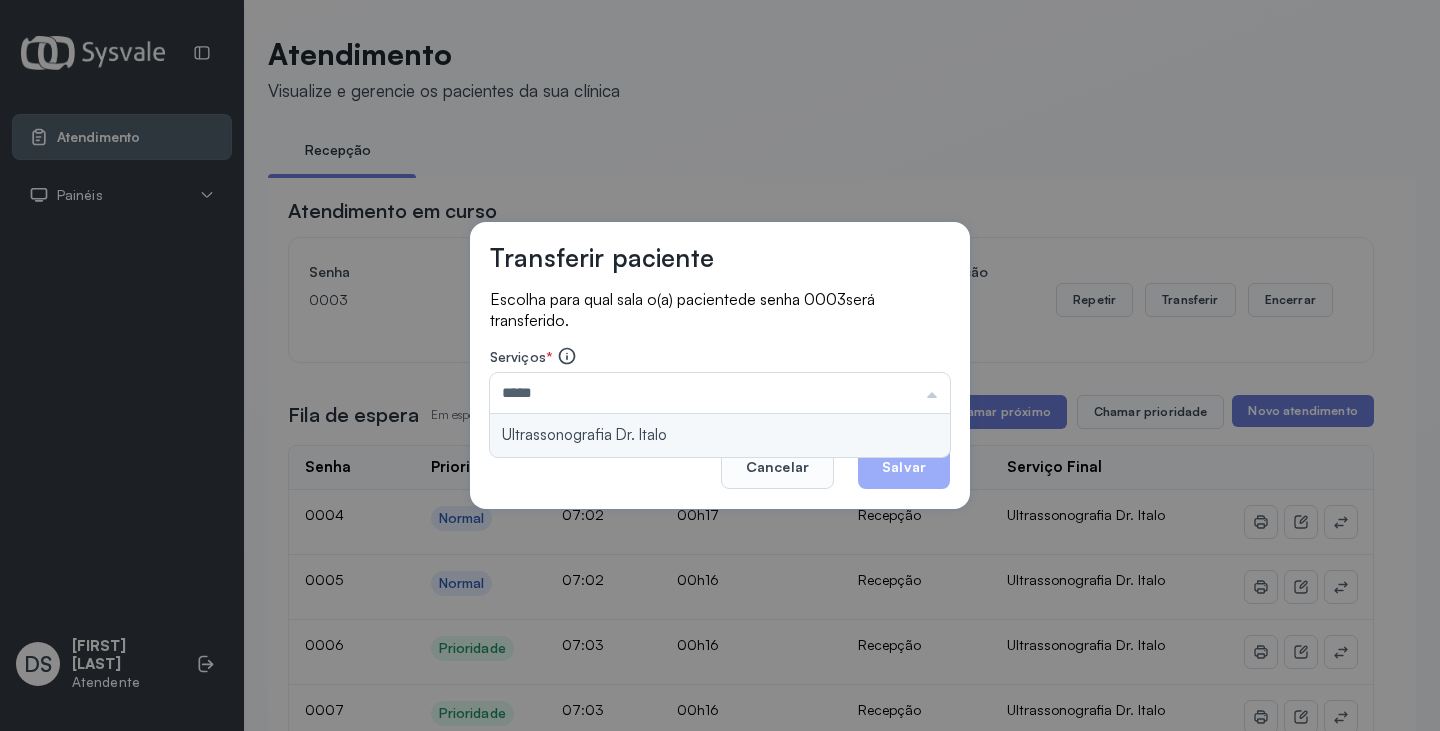 type on "**********" 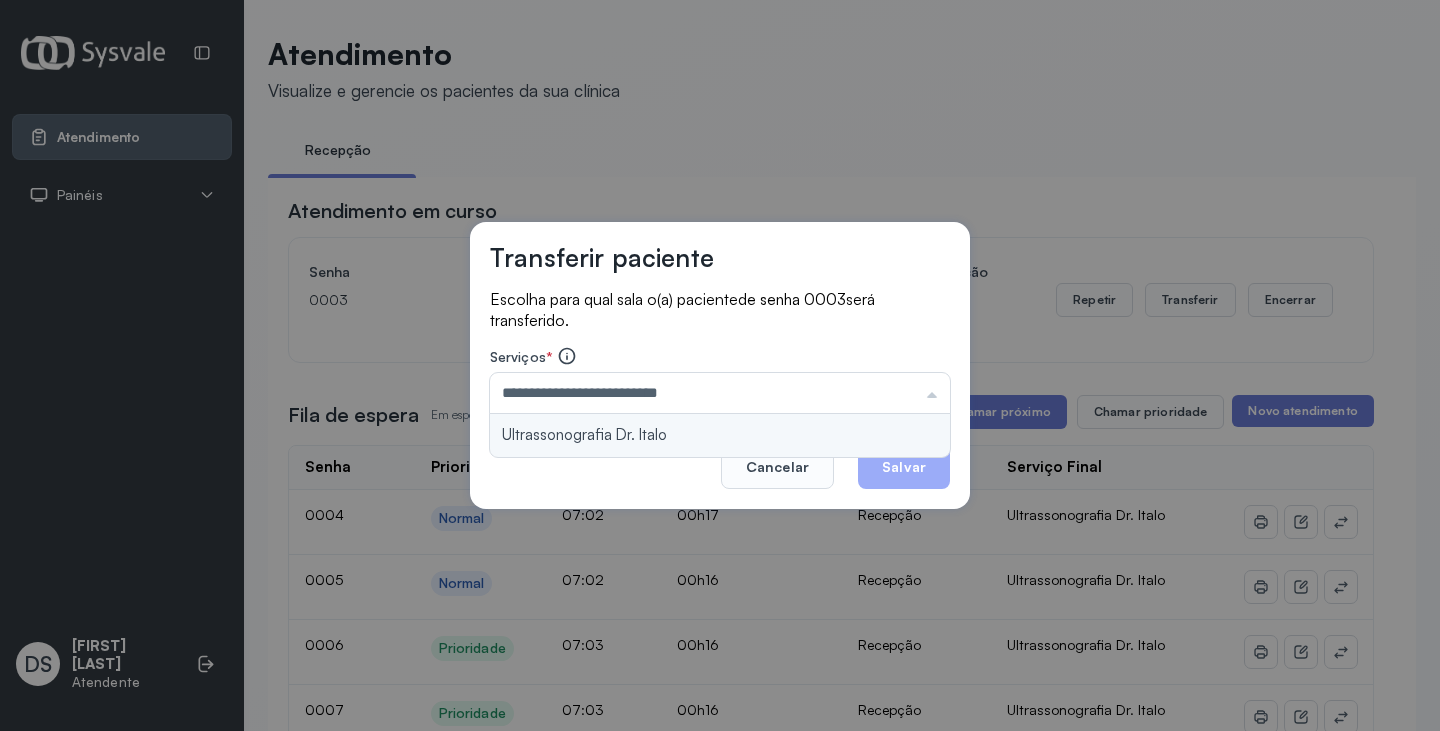 drag, startPoint x: 811, startPoint y: 427, endPoint x: 867, endPoint y: 435, distance: 56.568542 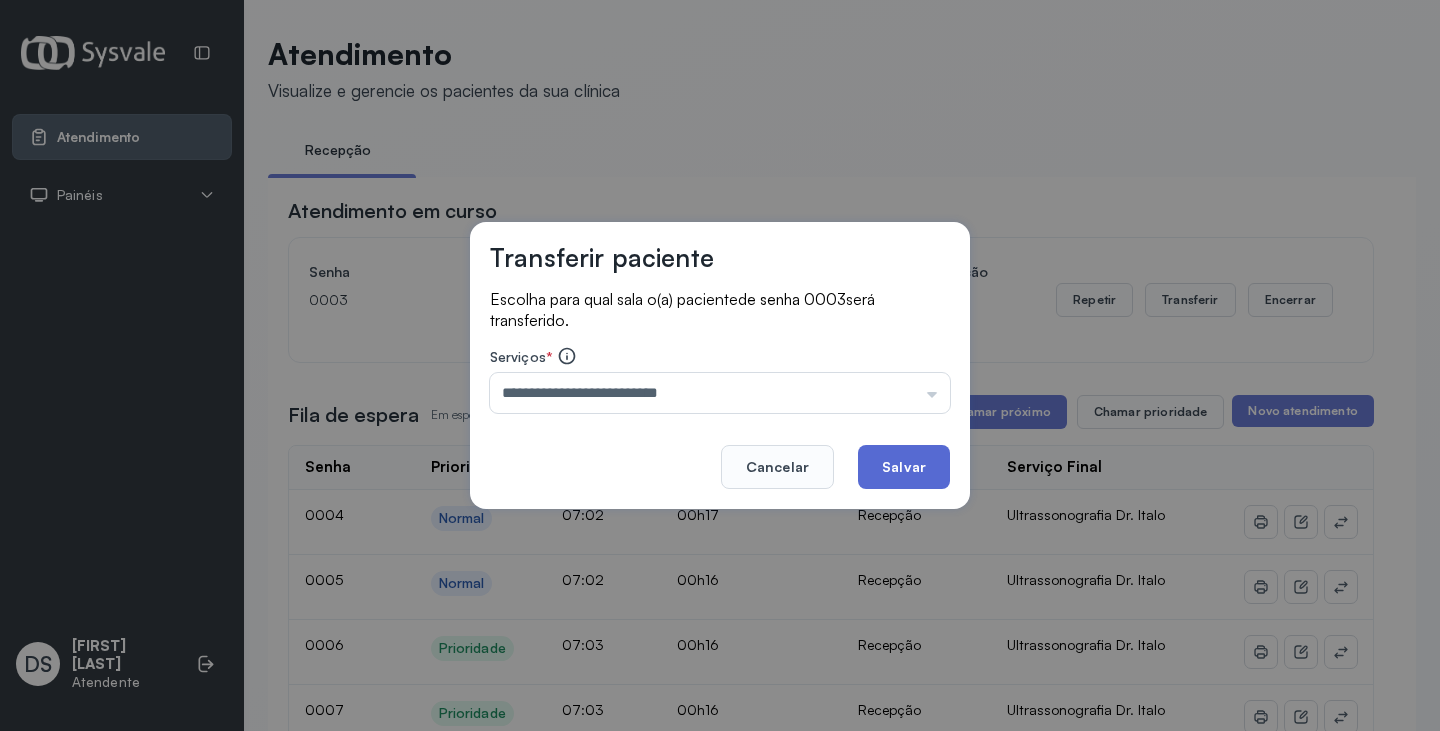 click on "Salvar" 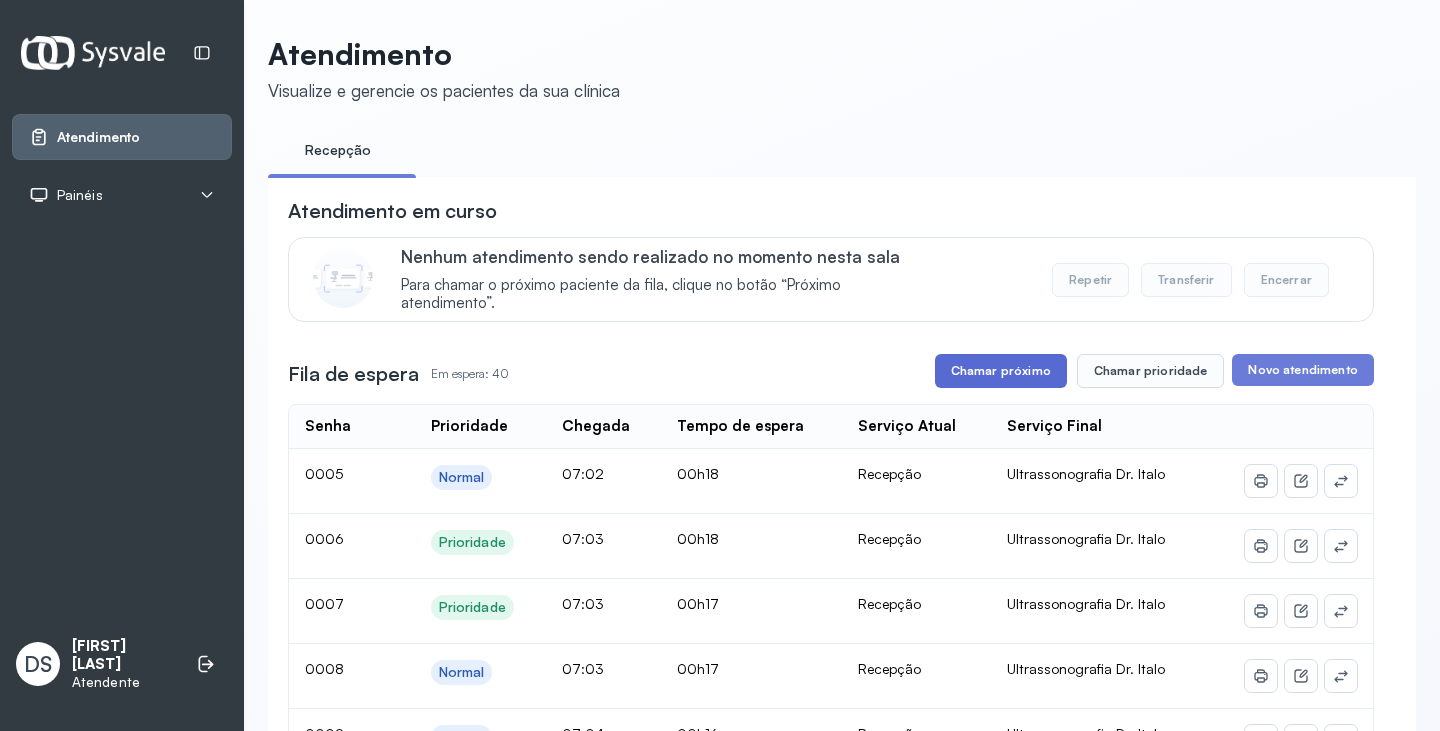 click on "Chamar próximo" at bounding box center [1001, 371] 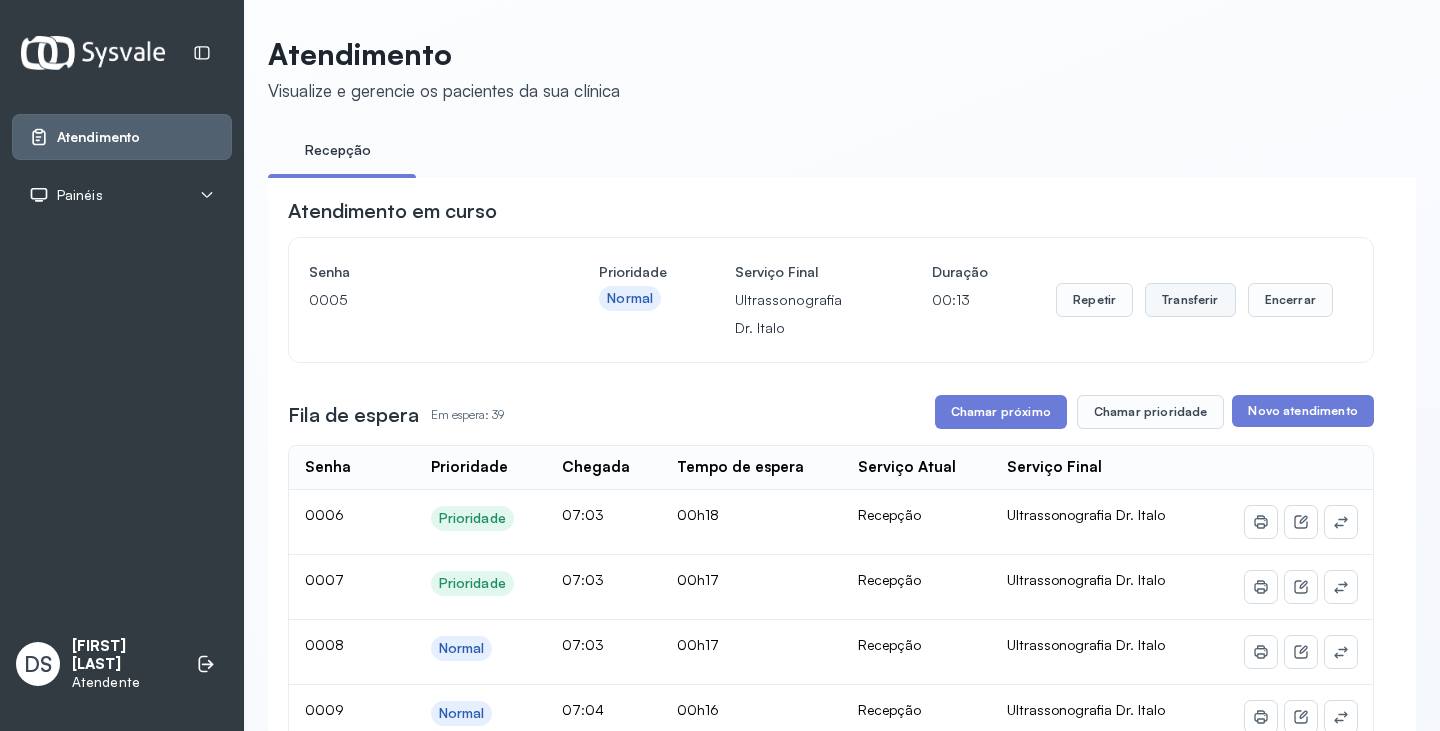 click on "Transferir" at bounding box center (1190, 300) 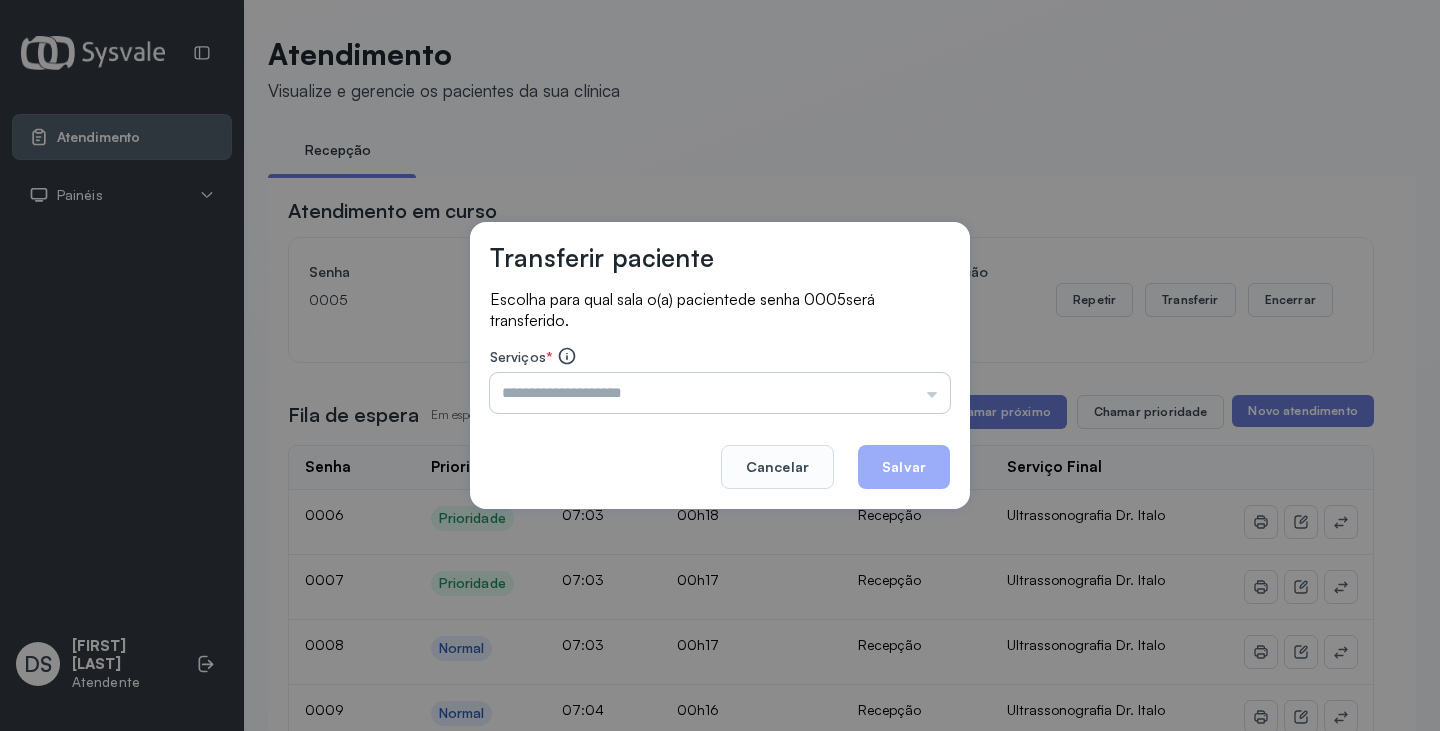 click at bounding box center [720, 393] 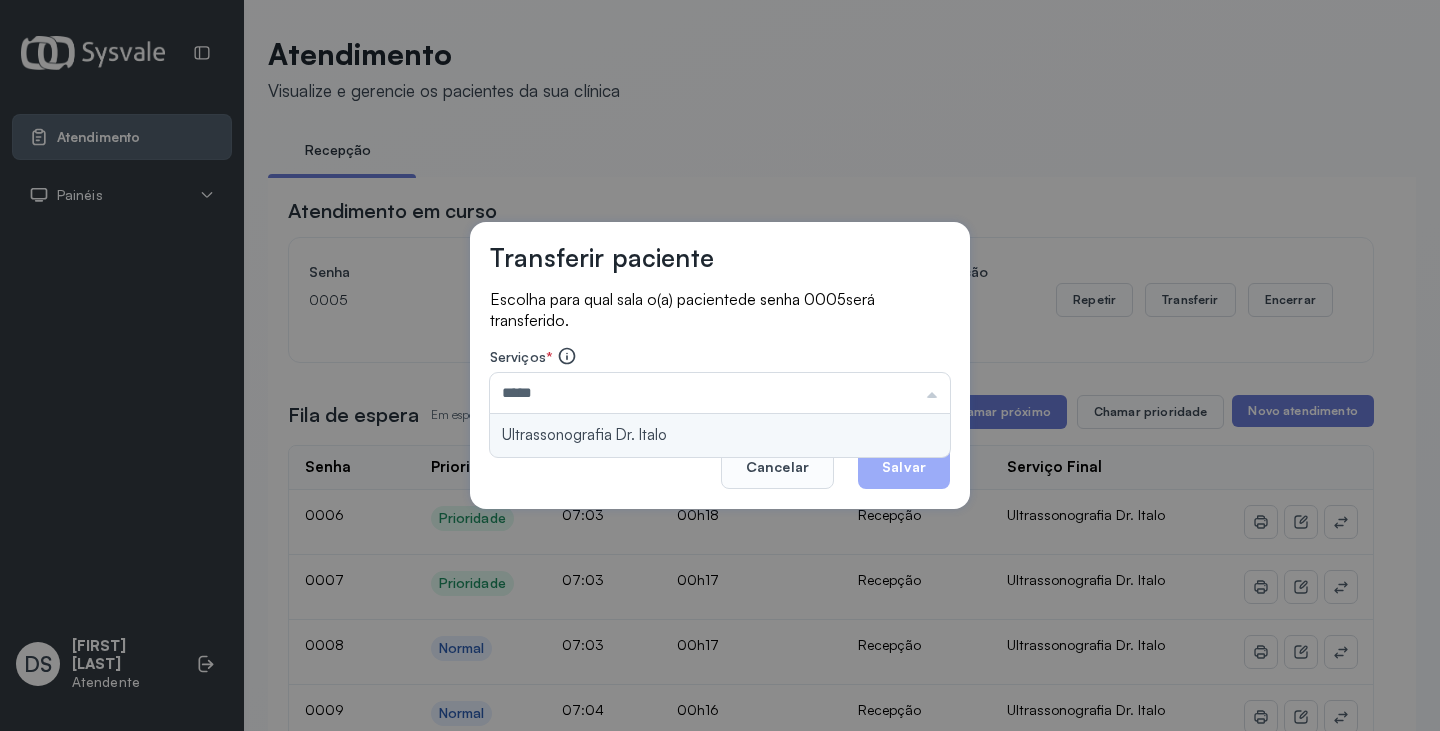 type on "**********" 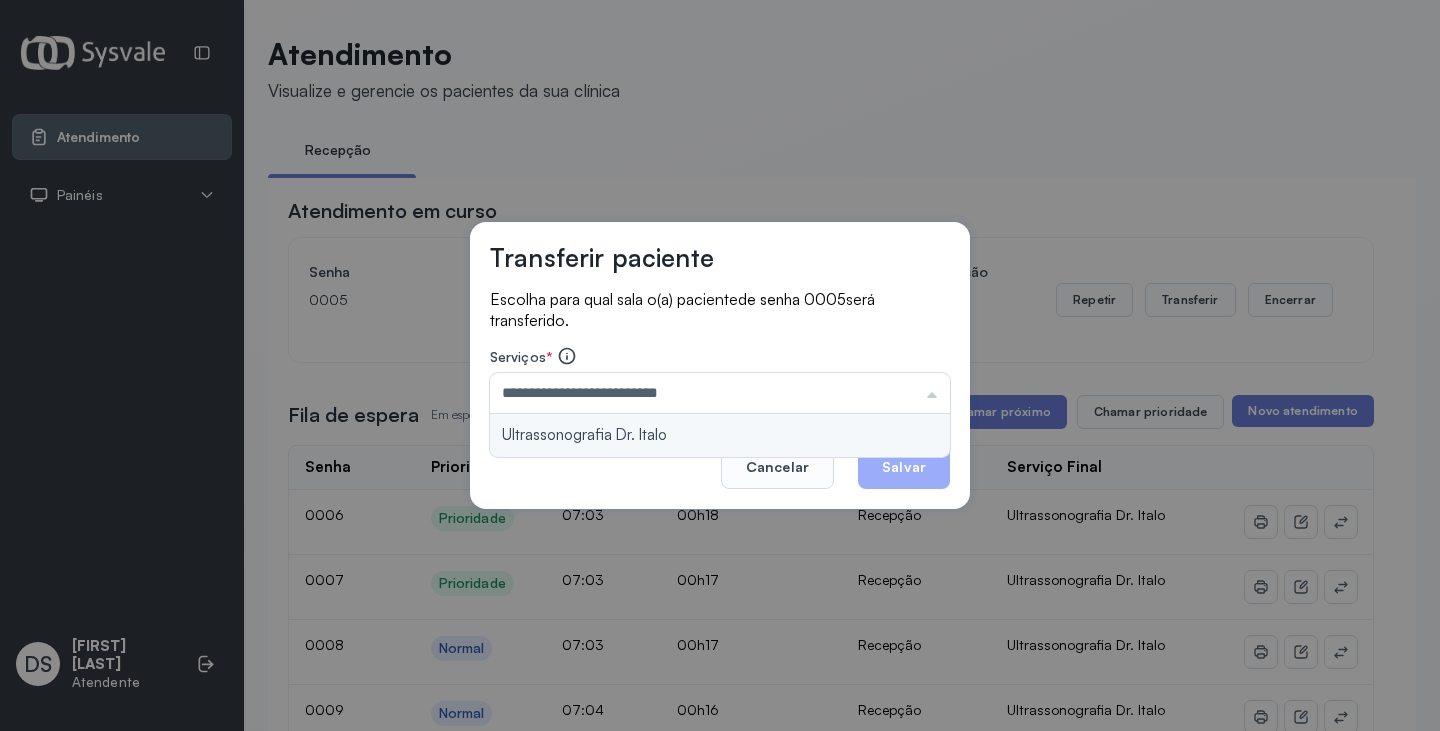 drag, startPoint x: 816, startPoint y: 437, endPoint x: 875, endPoint y: 442, distance: 59.211487 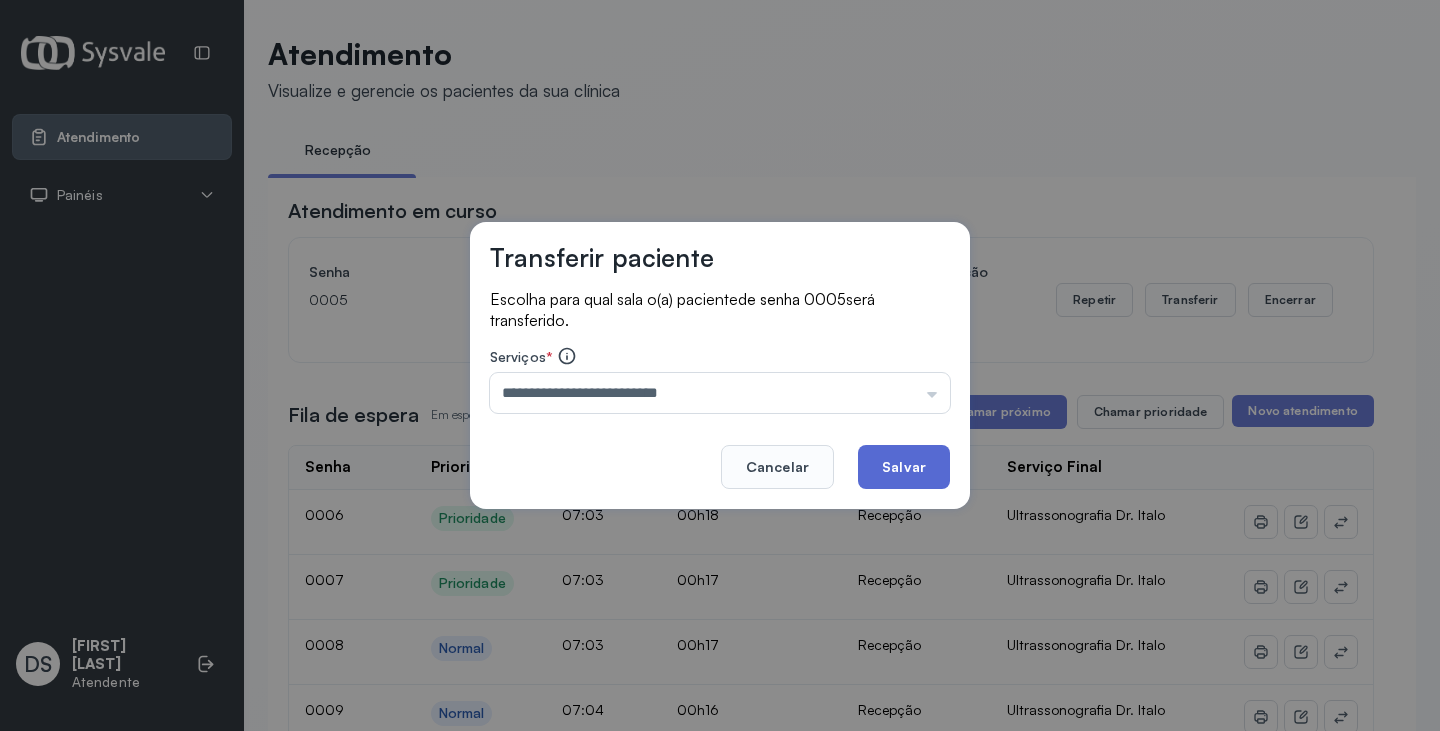 click on "Salvar" 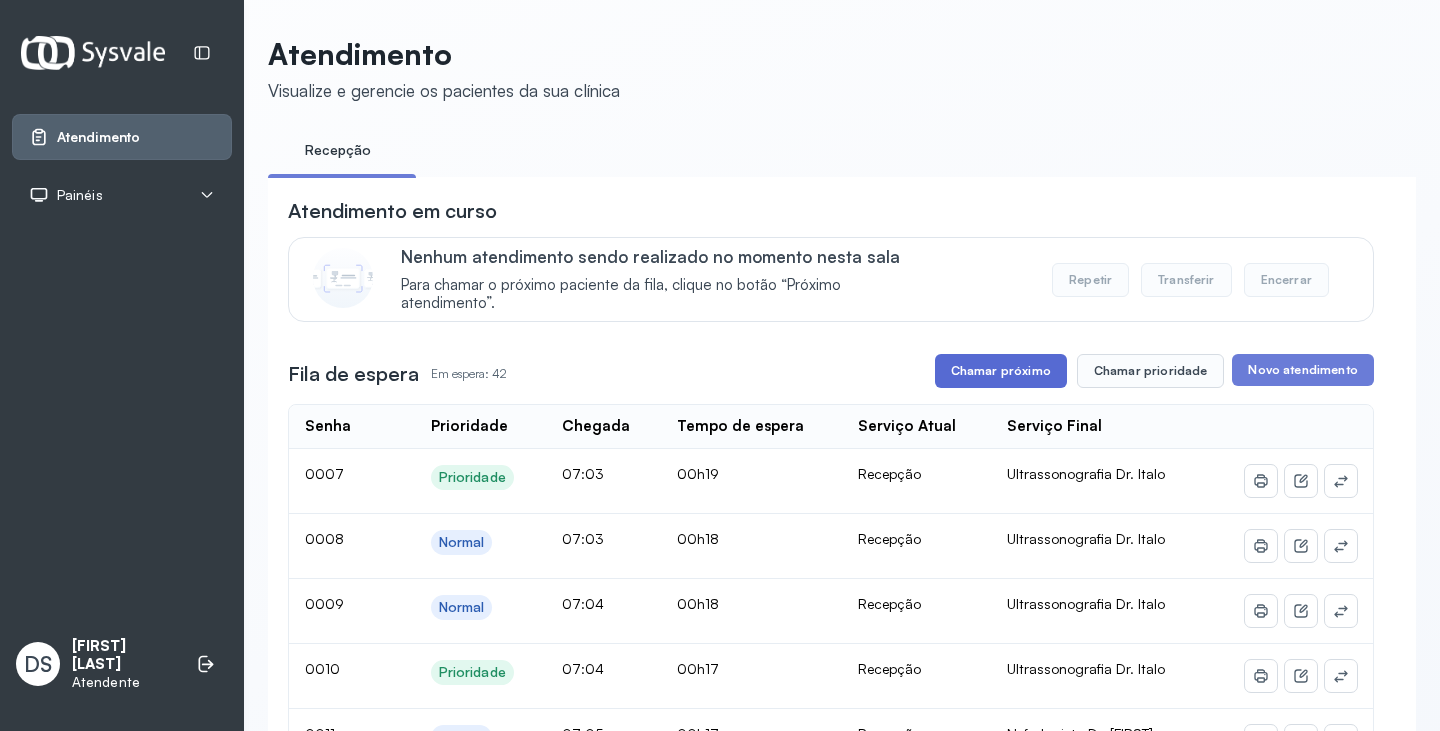 click on "Chamar próximo" at bounding box center (1001, 371) 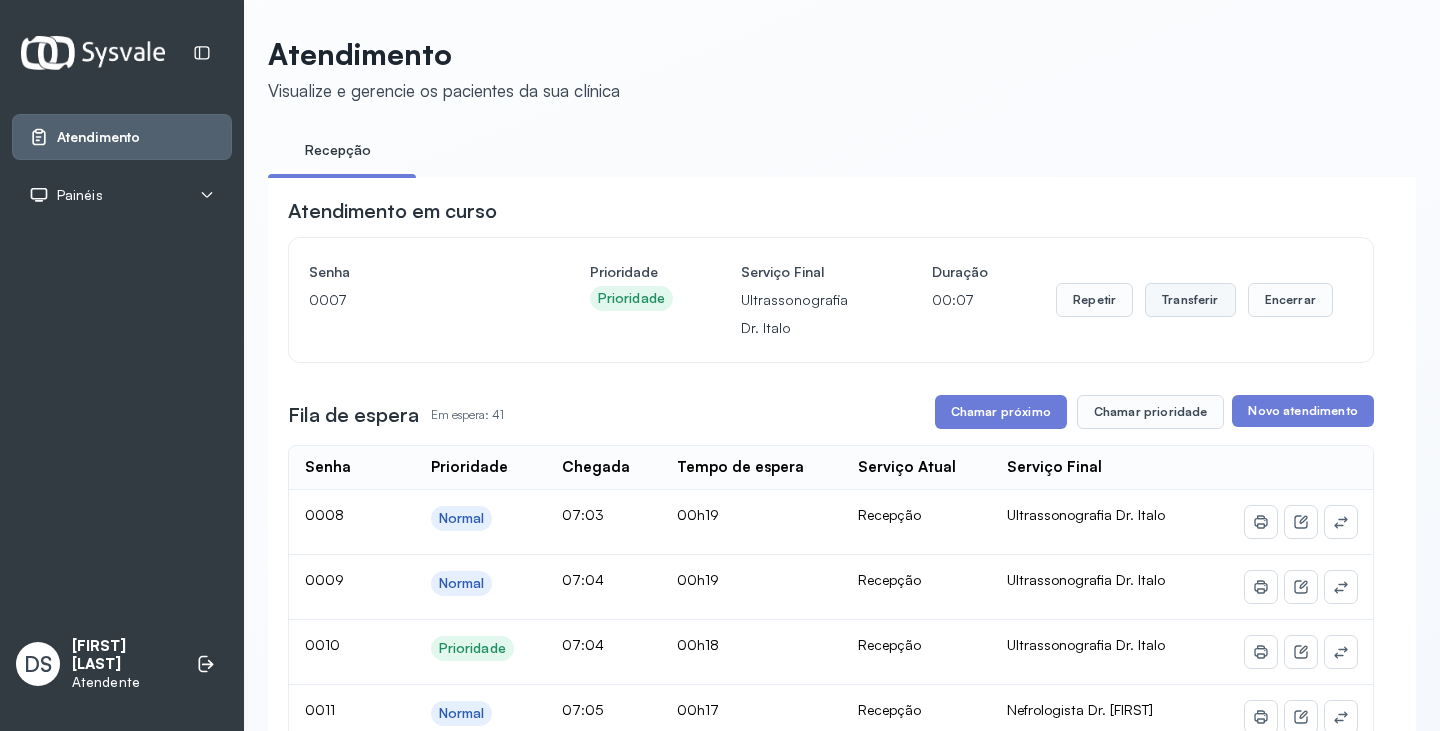 click on "Transferir" at bounding box center (1190, 300) 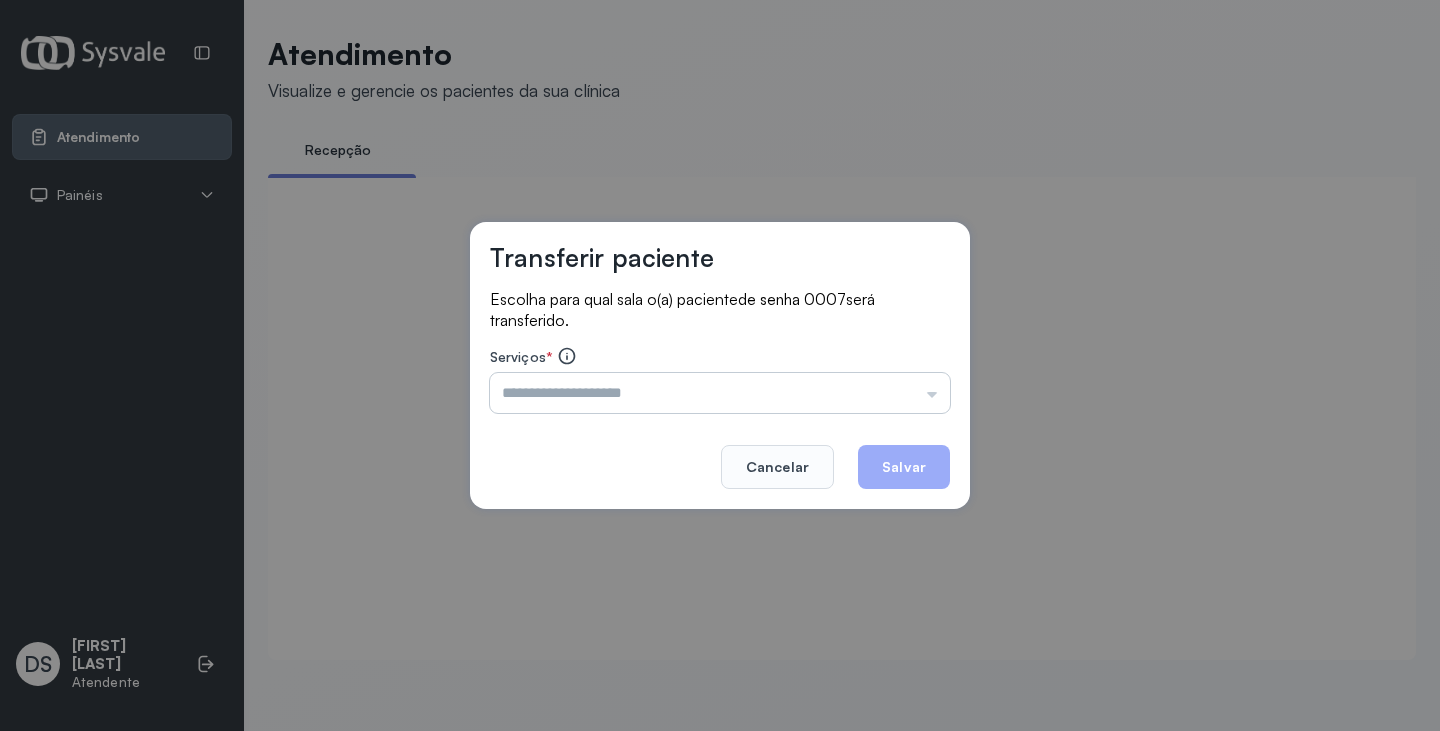 click at bounding box center (720, 393) 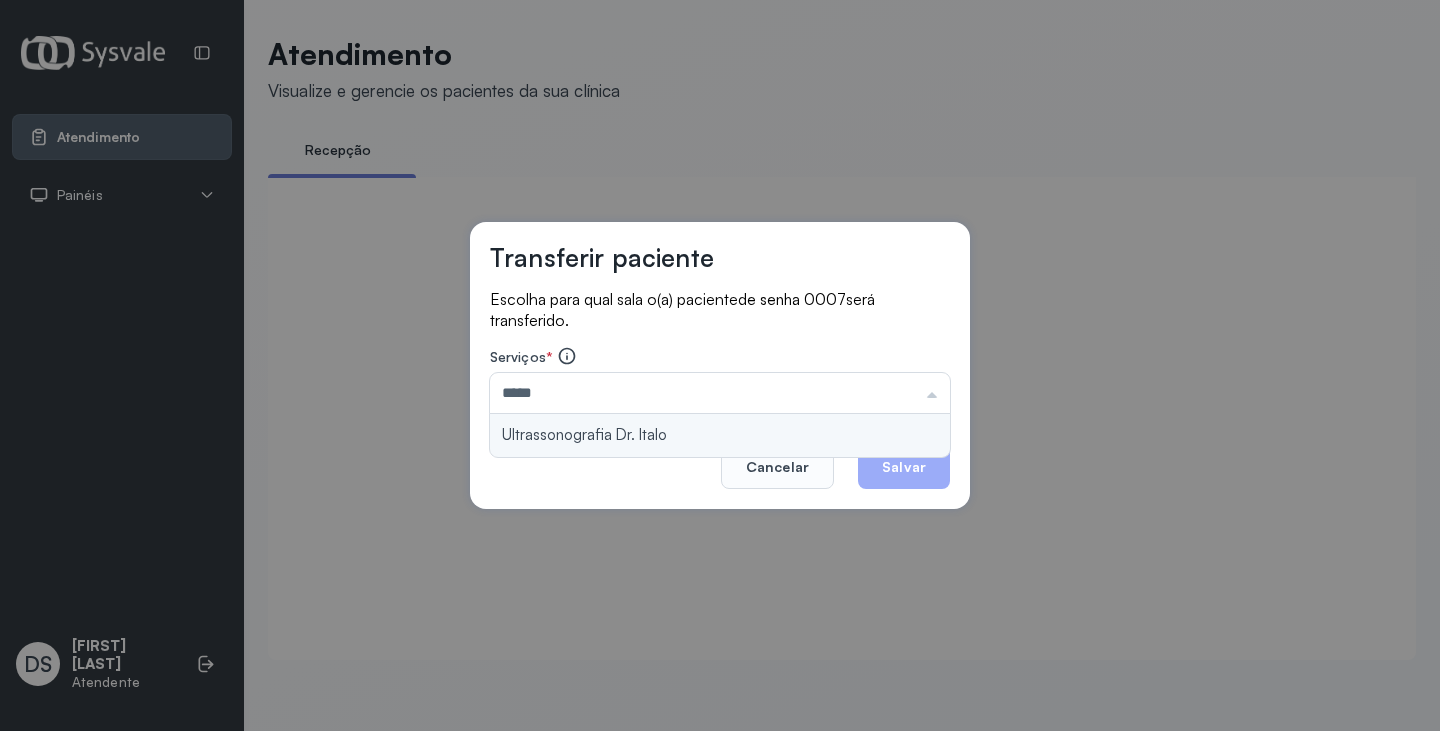 type on "**********" 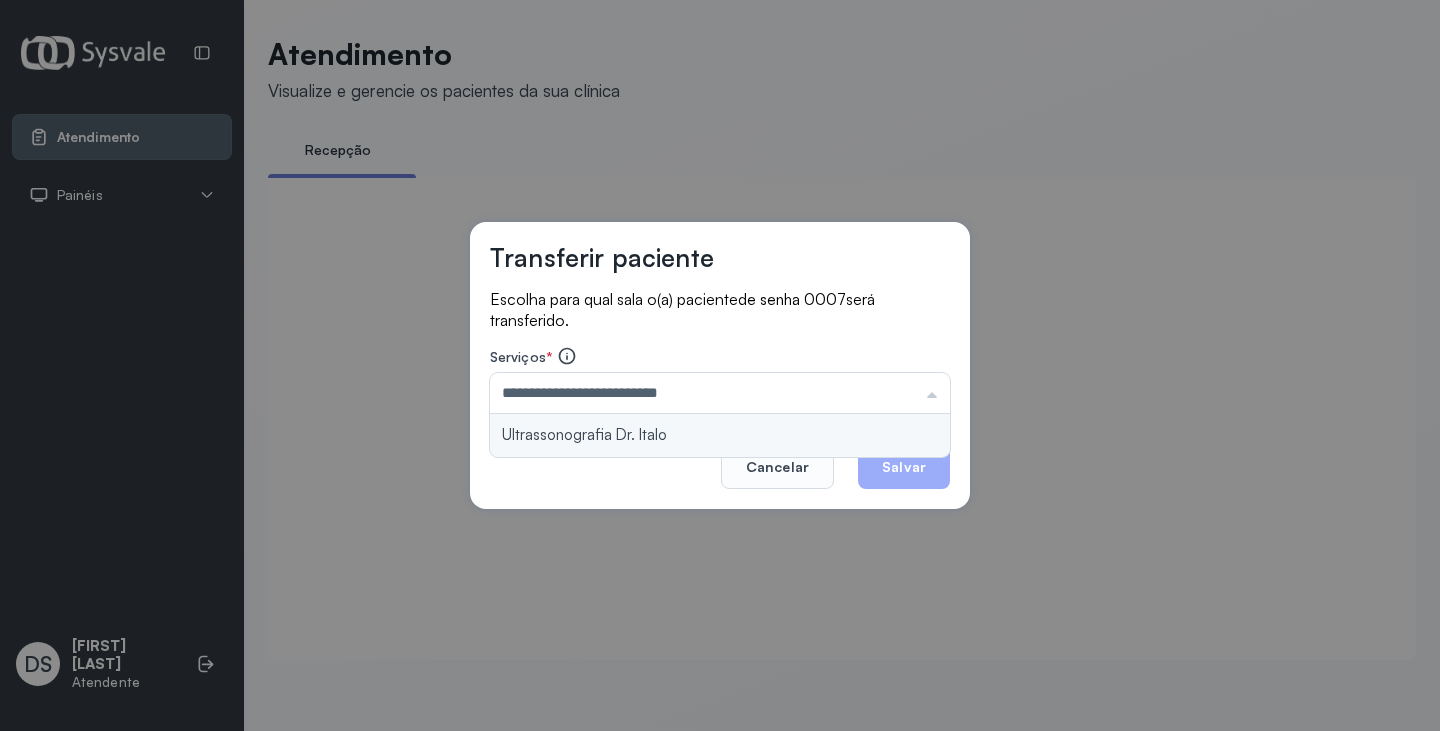 drag, startPoint x: 813, startPoint y: 434, endPoint x: 908, endPoint y: 459, distance: 98.23441 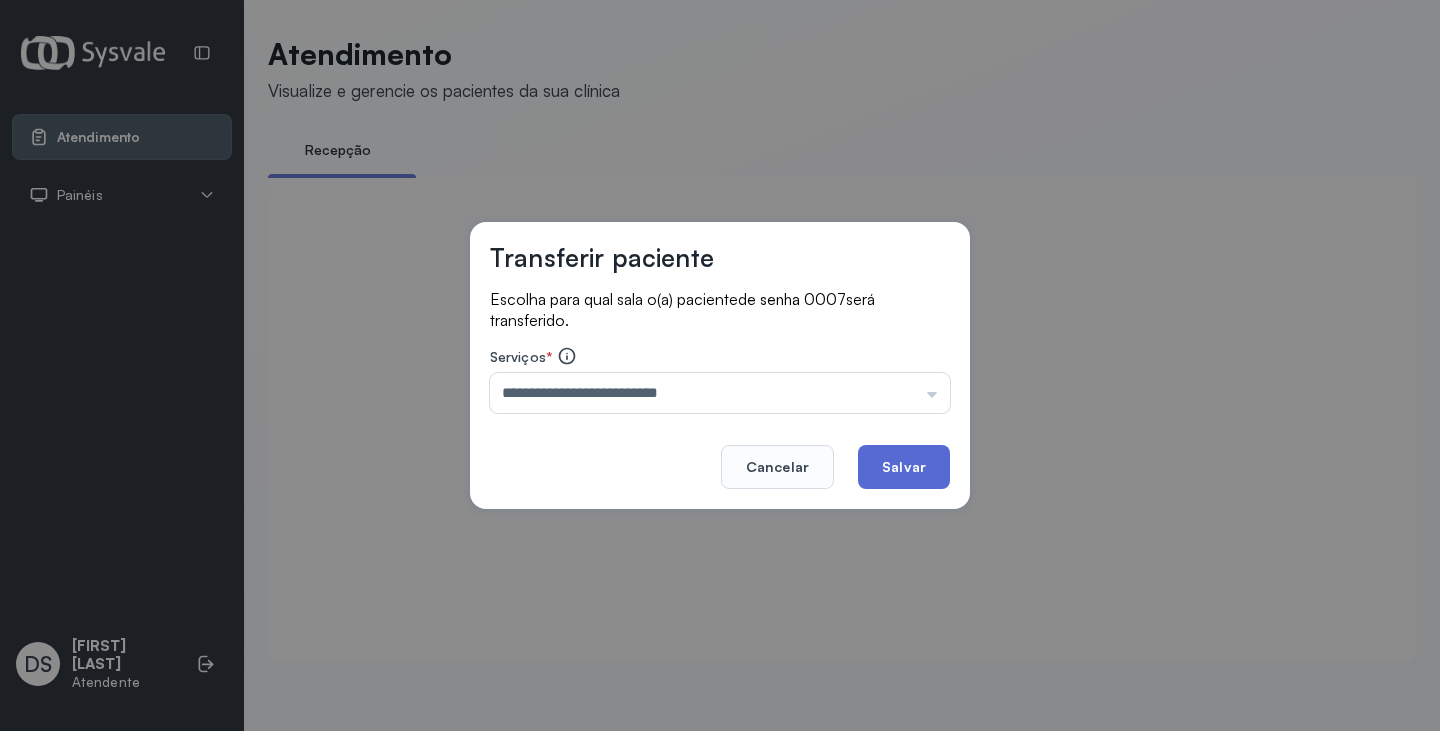 click on "Salvar" 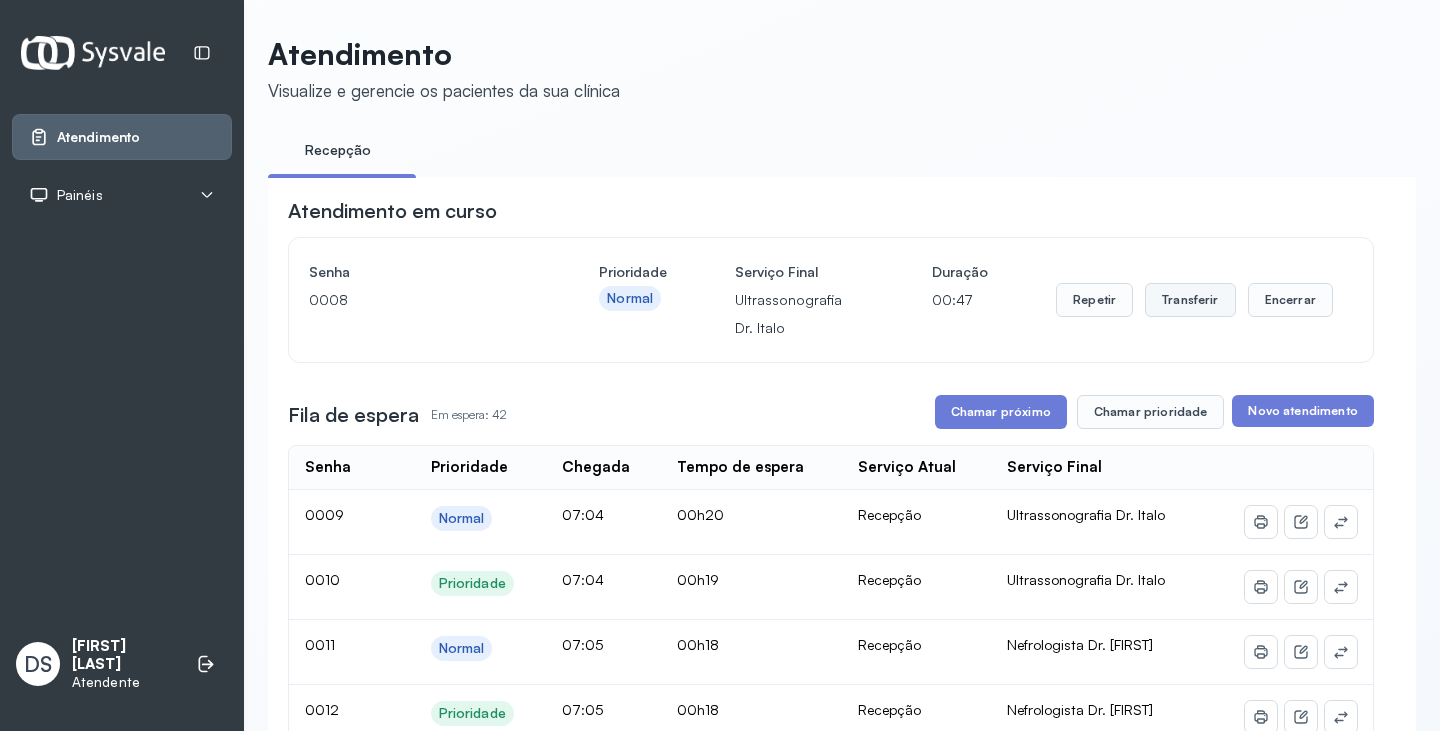 click on "Transferir" at bounding box center [1190, 300] 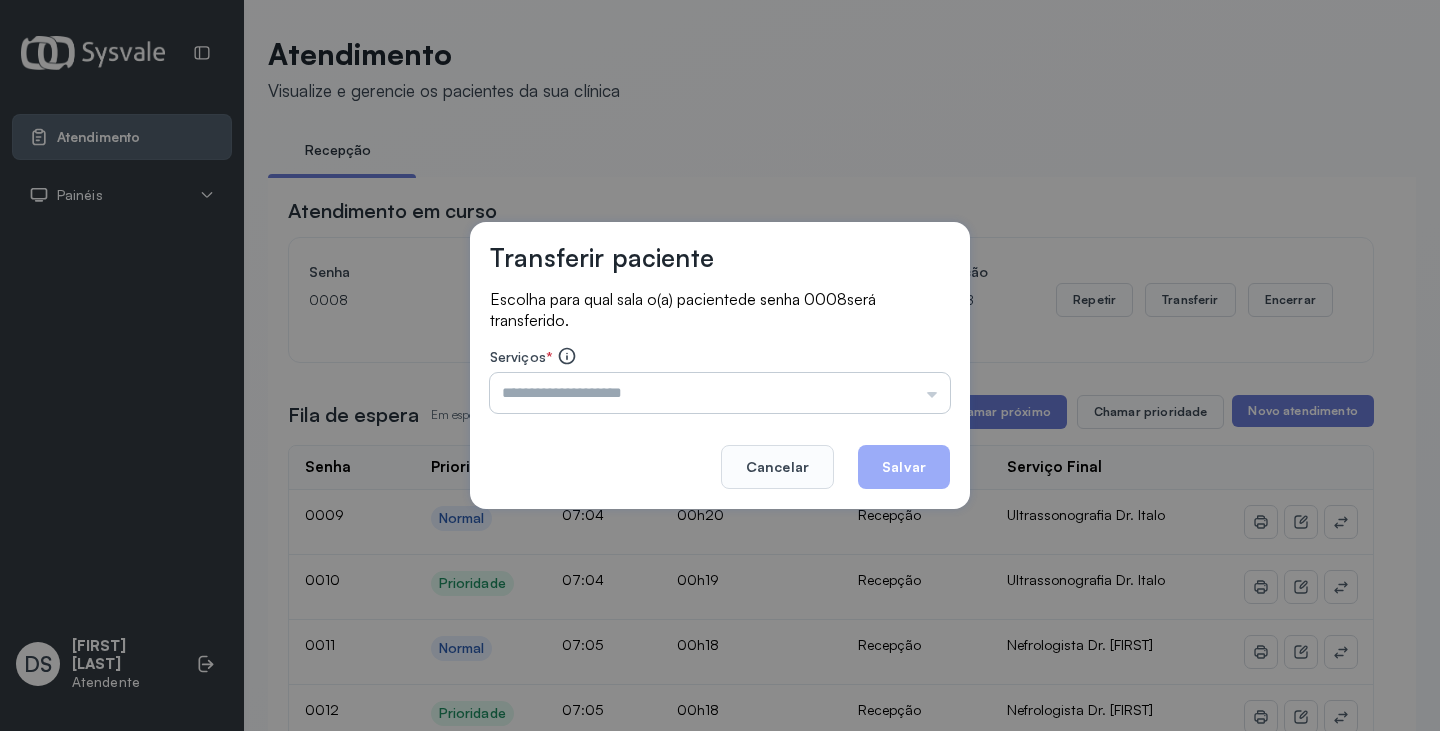 click at bounding box center [720, 393] 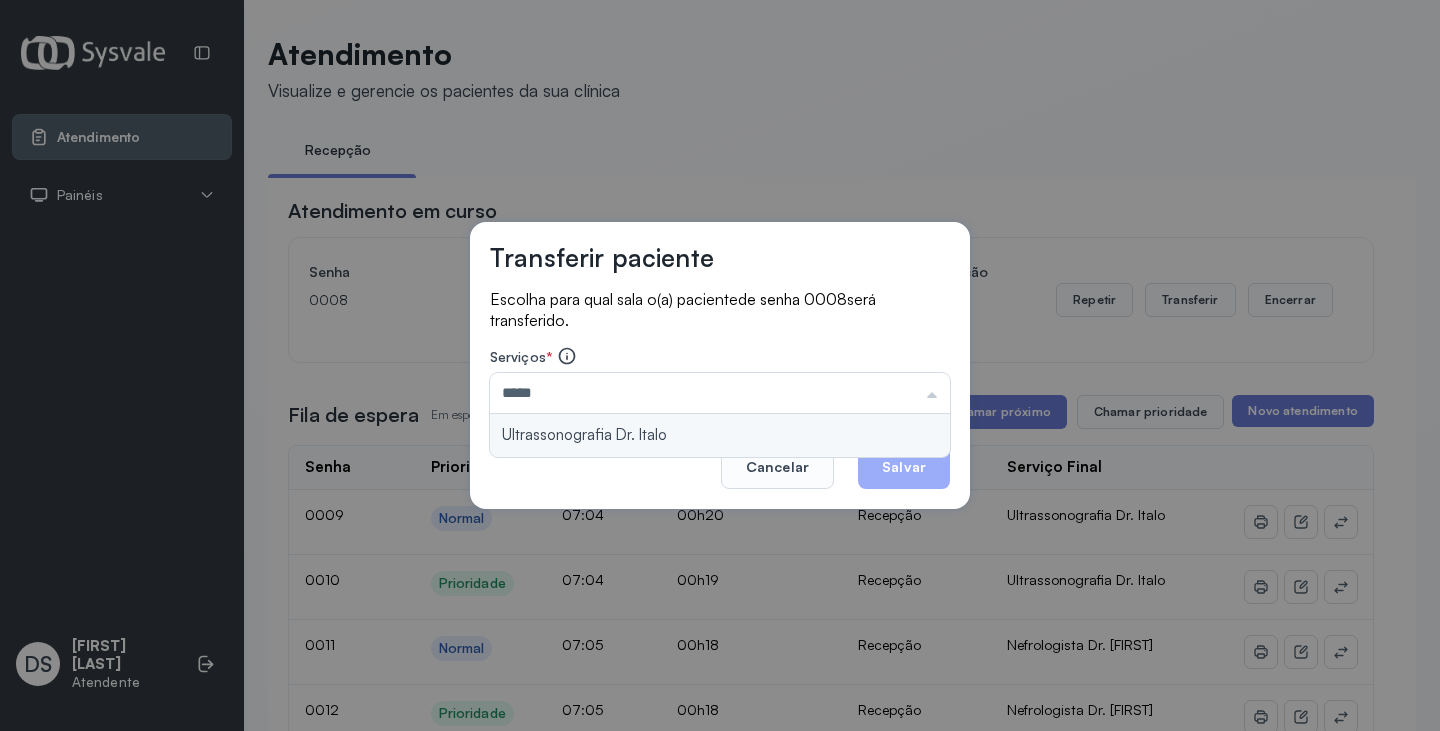 type on "**********" 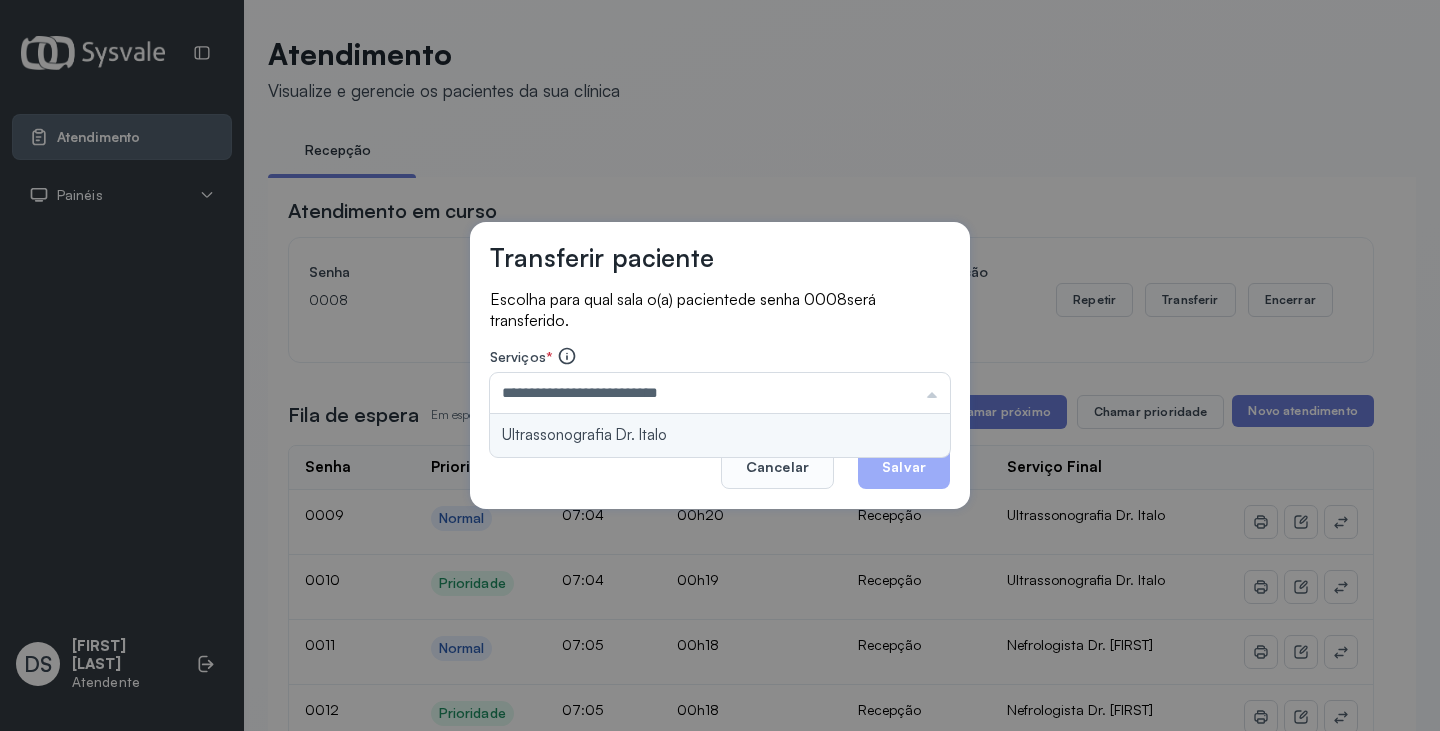 click on "**********" at bounding box center [720, 366] 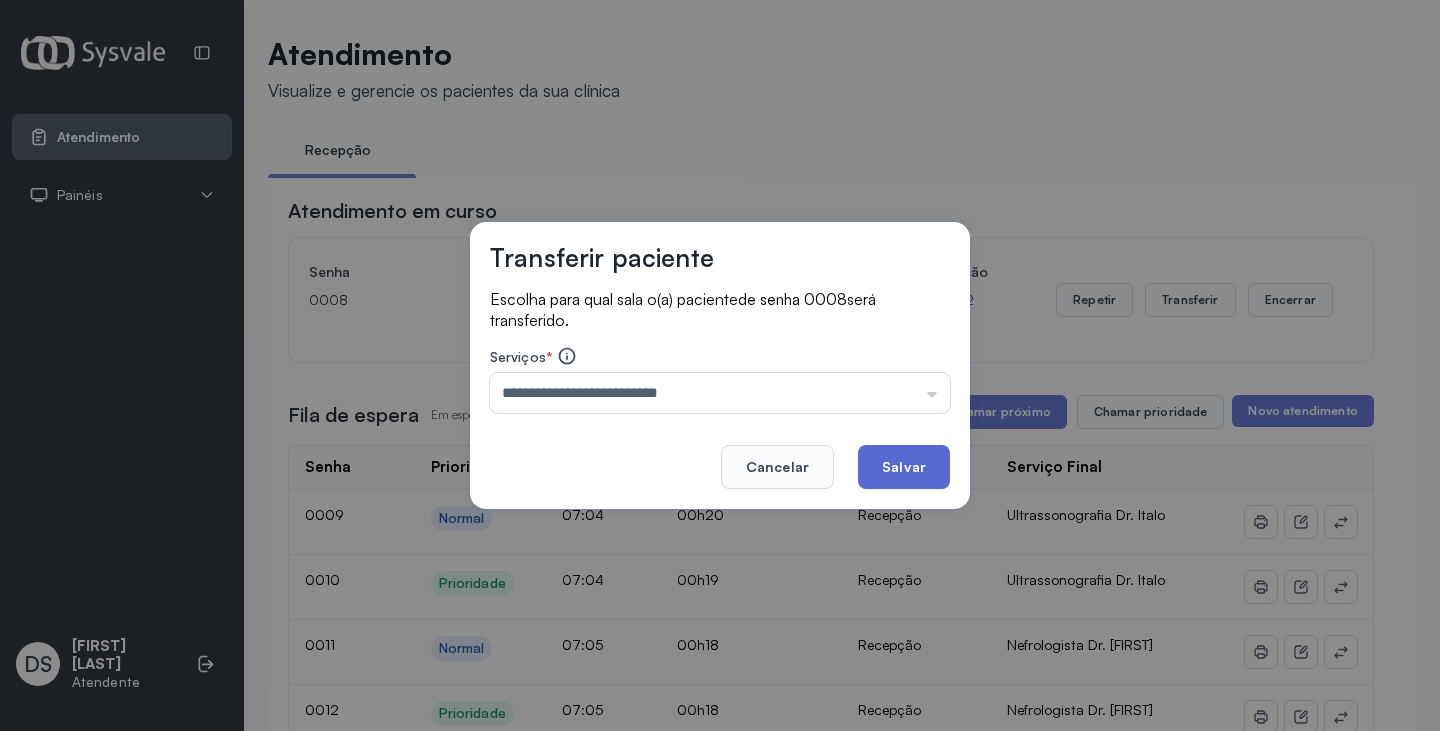 click on "Salvar" 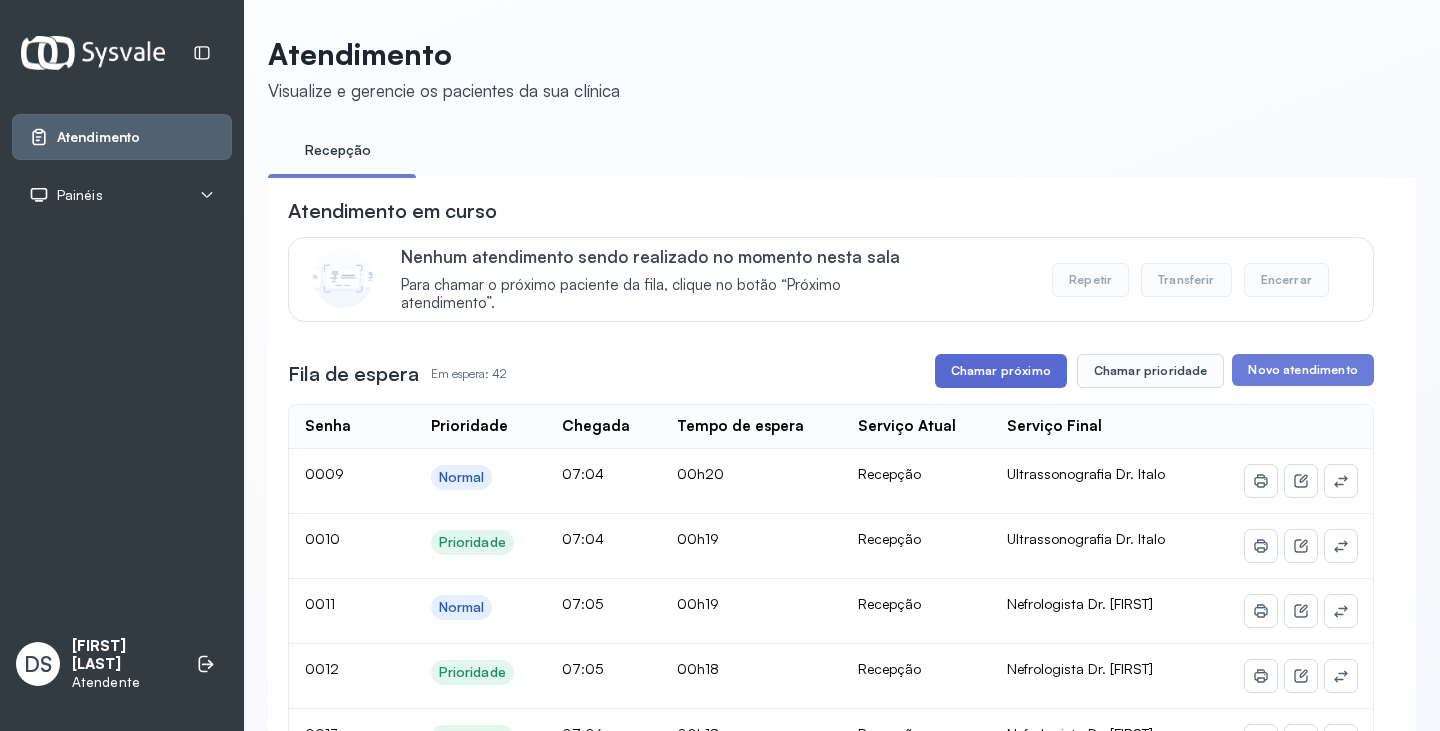 click on "Chamar próximo" at bounding box center [1001, 371] 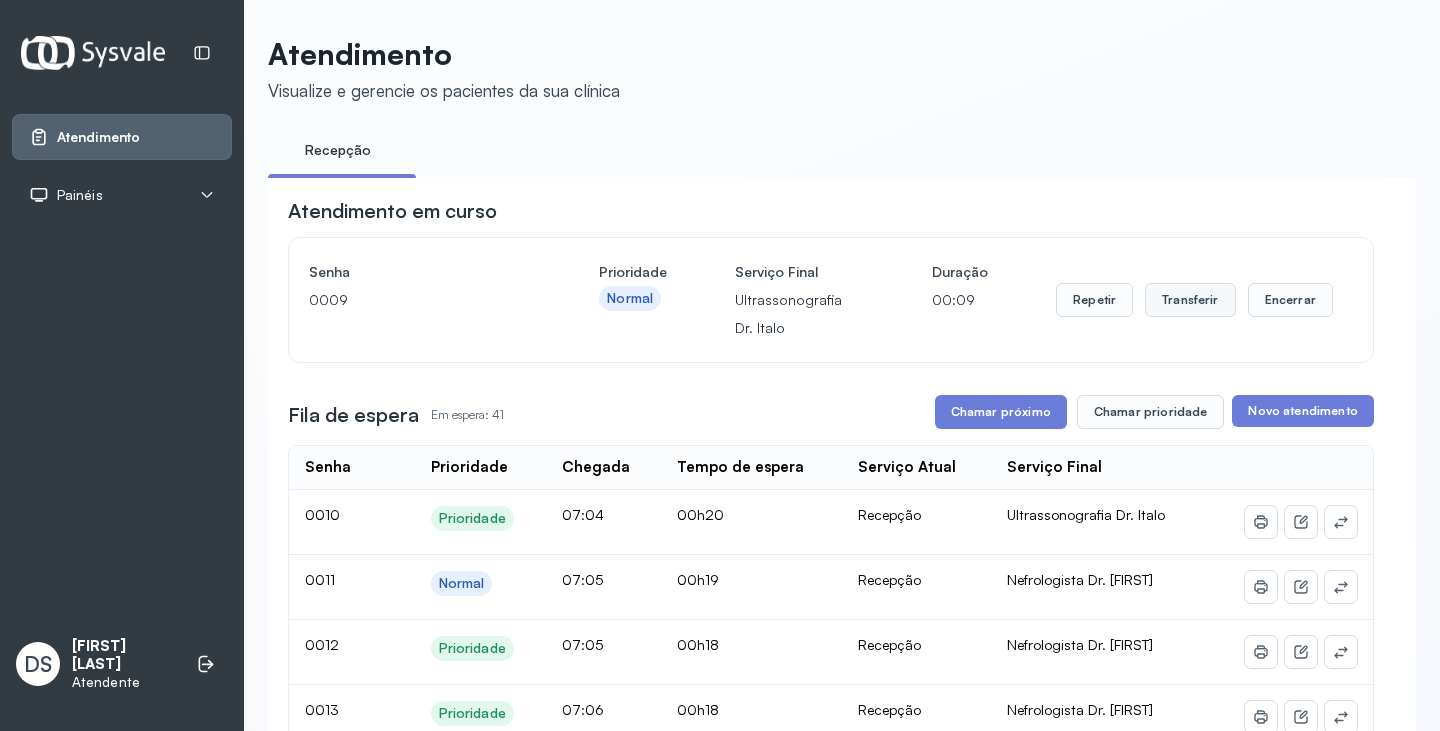 click on "Transferir" at bounding box center [1190, 300] 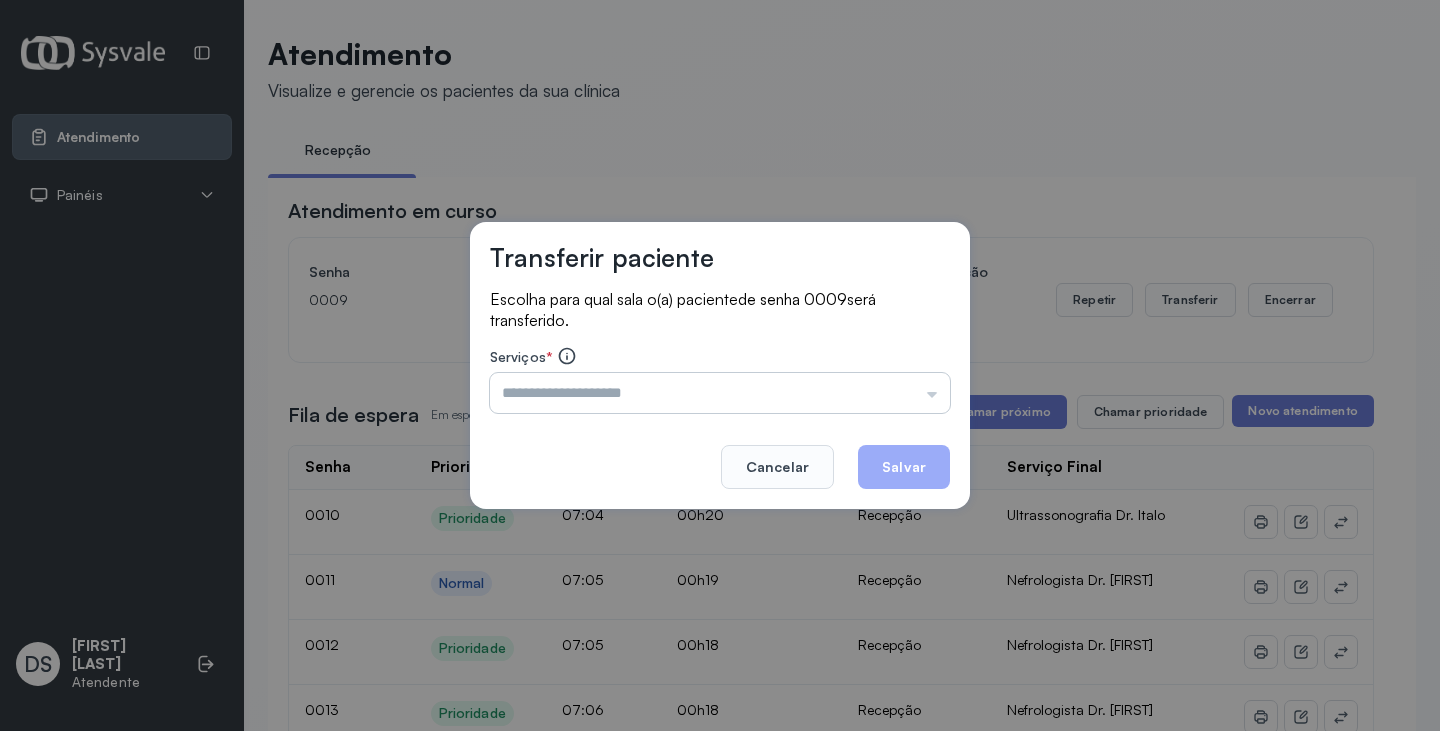 click at bounding box center (720, 393) 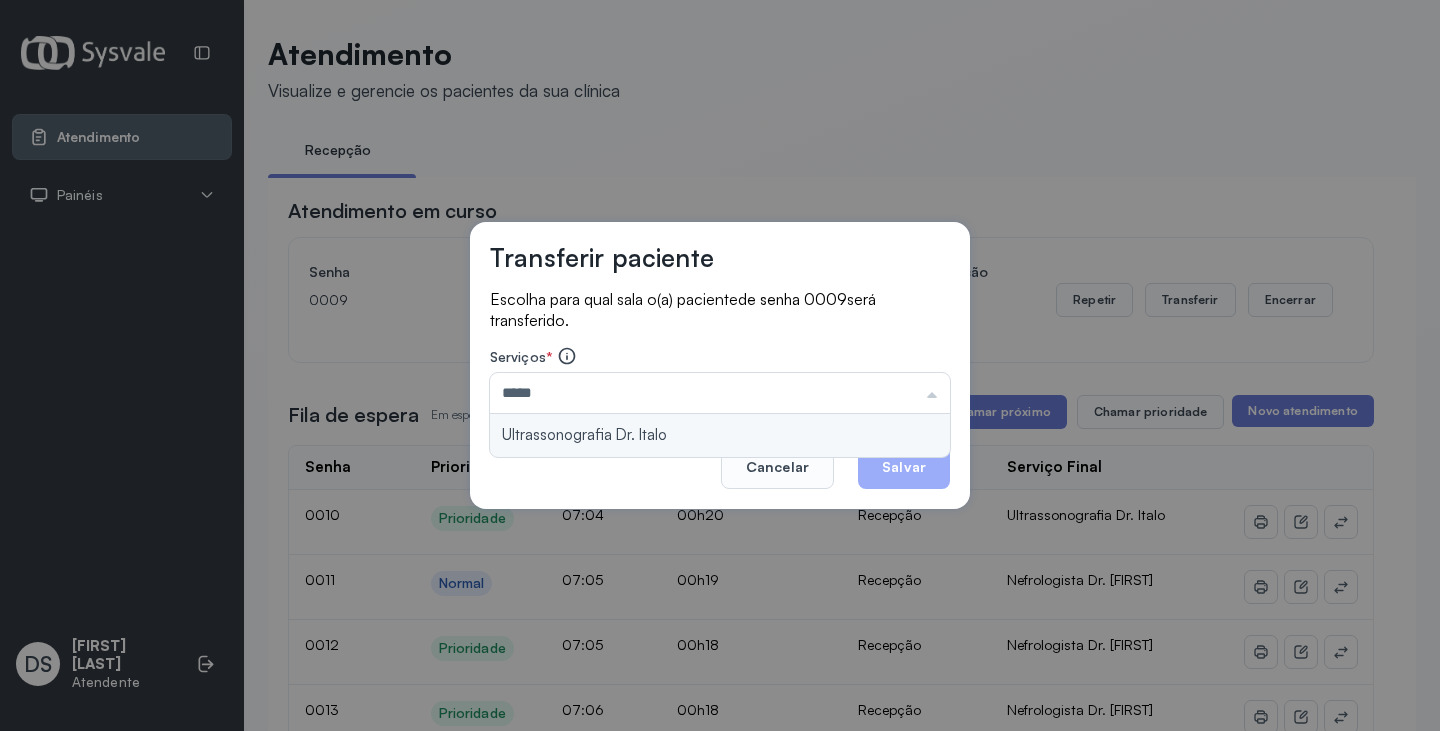 type on "**********" 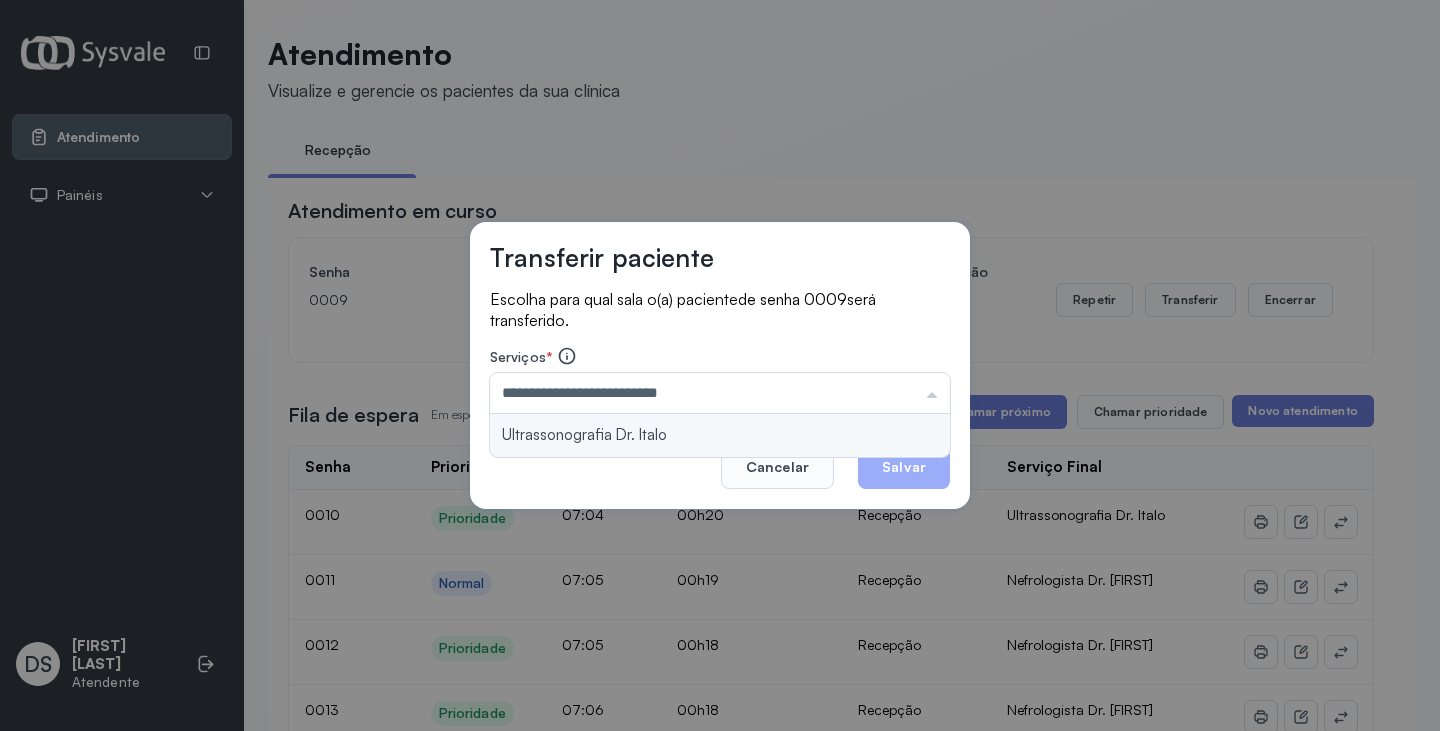 click on "**********" at bounding box center [720, 366] 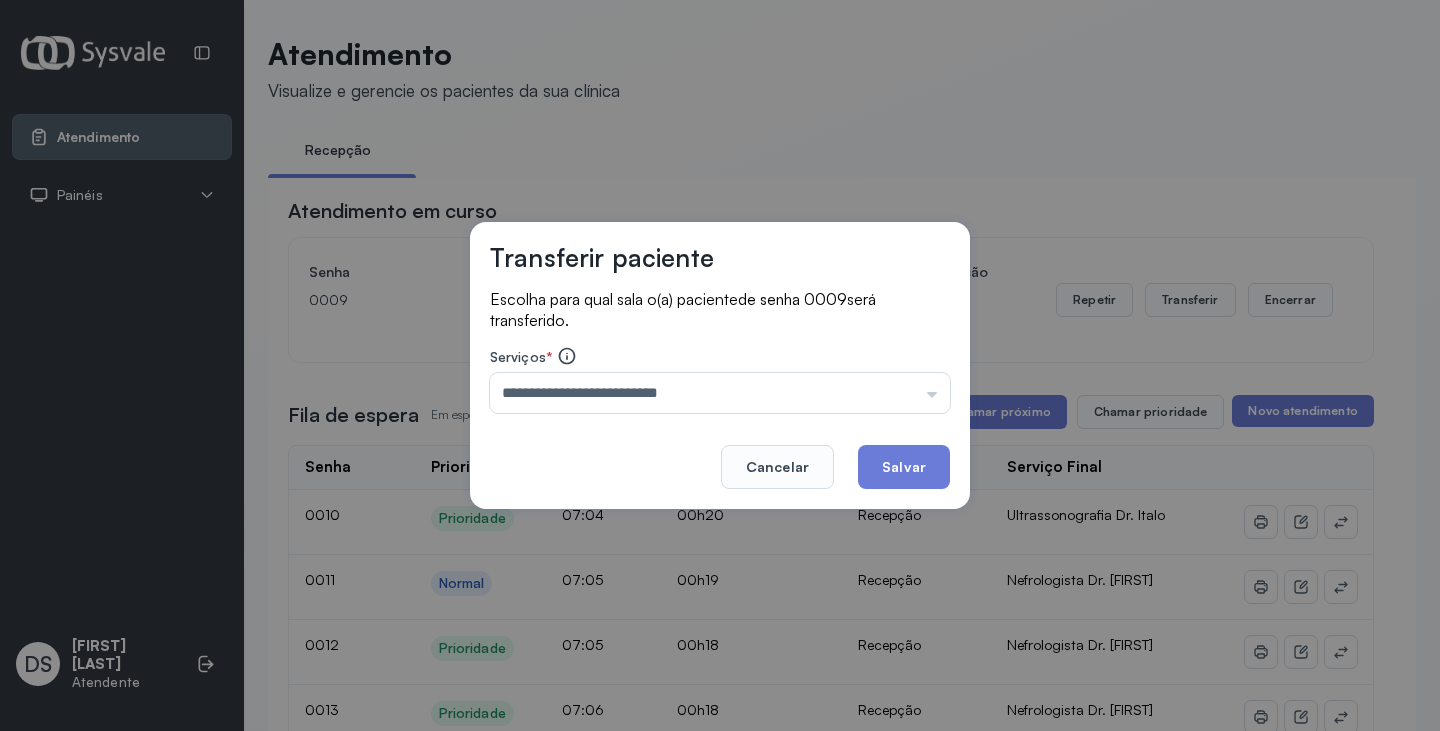 click on "Salvar" 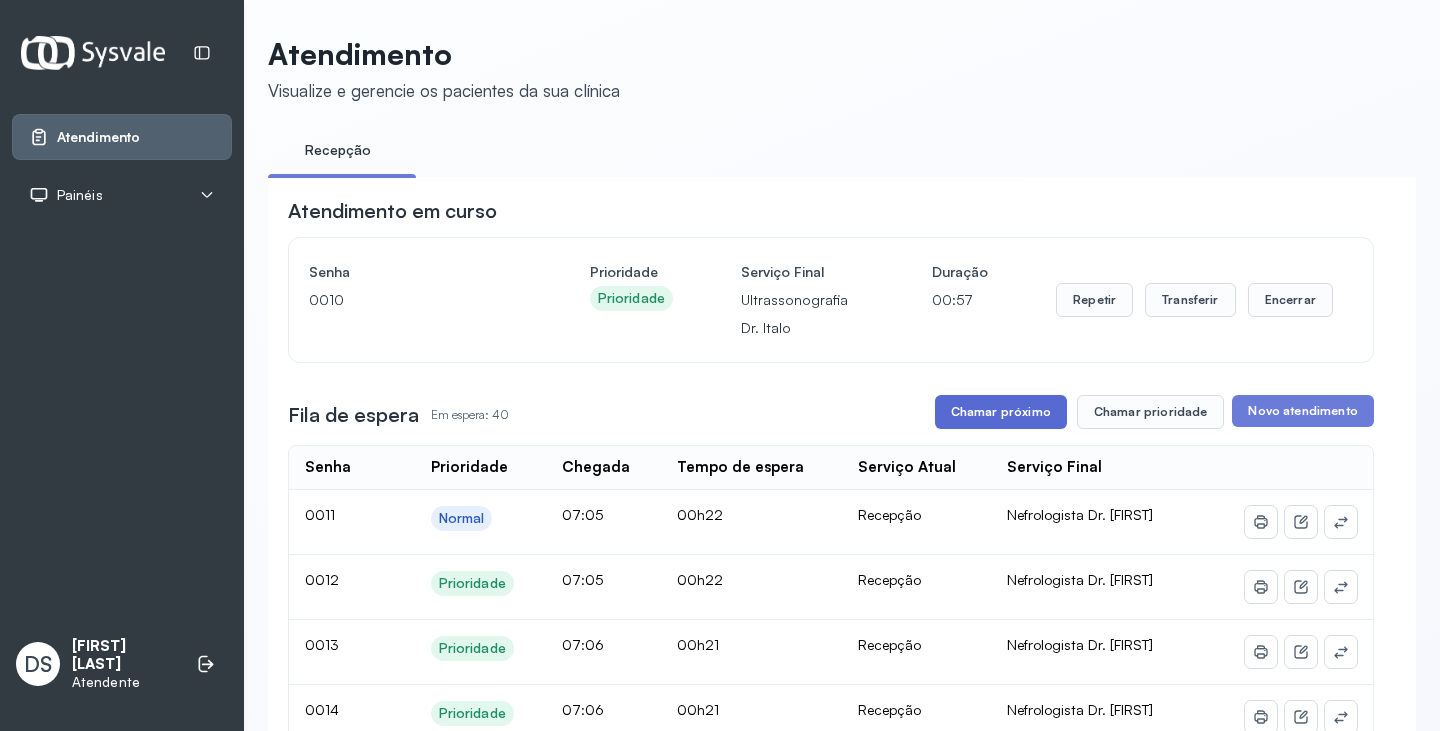 click on "Chamar próximo" at bounding box center [1001, 412] 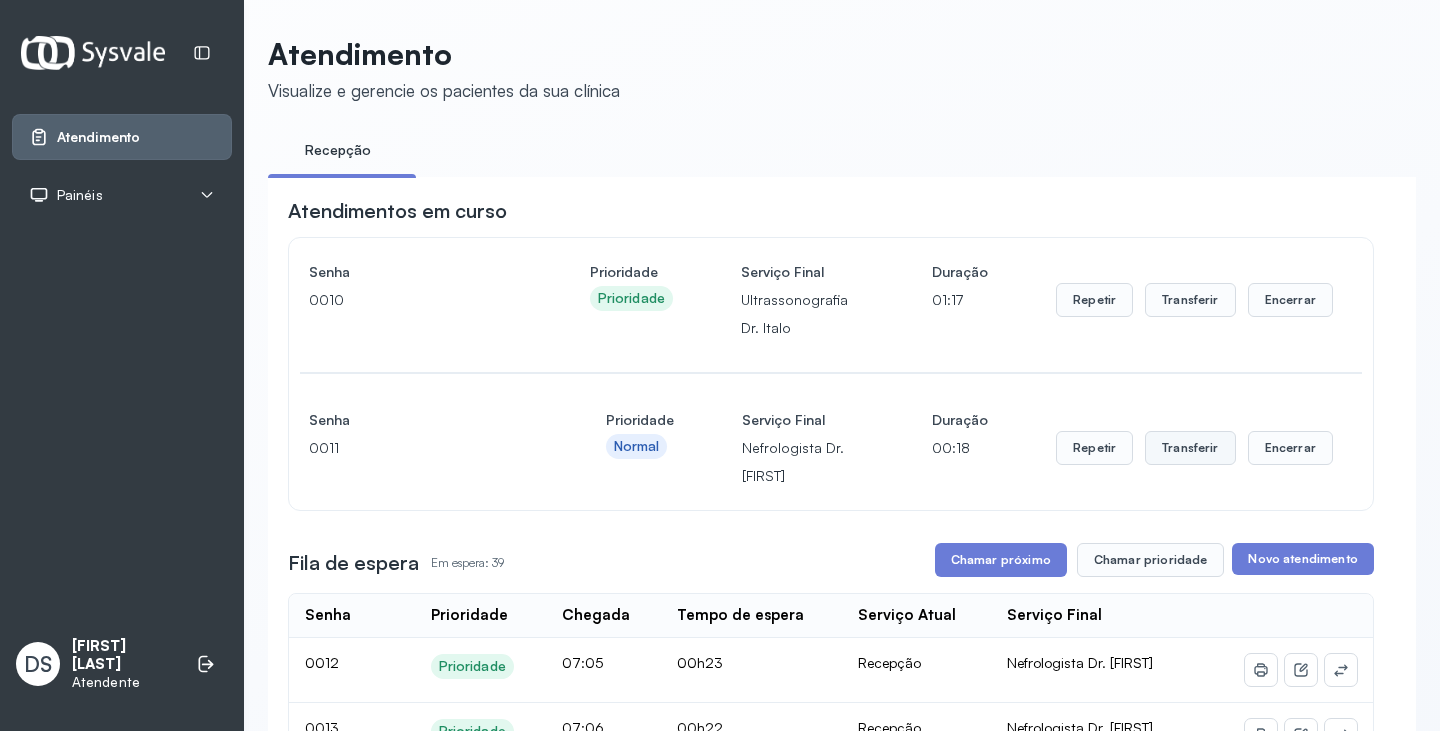 click on "Transferir" at bounding box center [1190, 300] 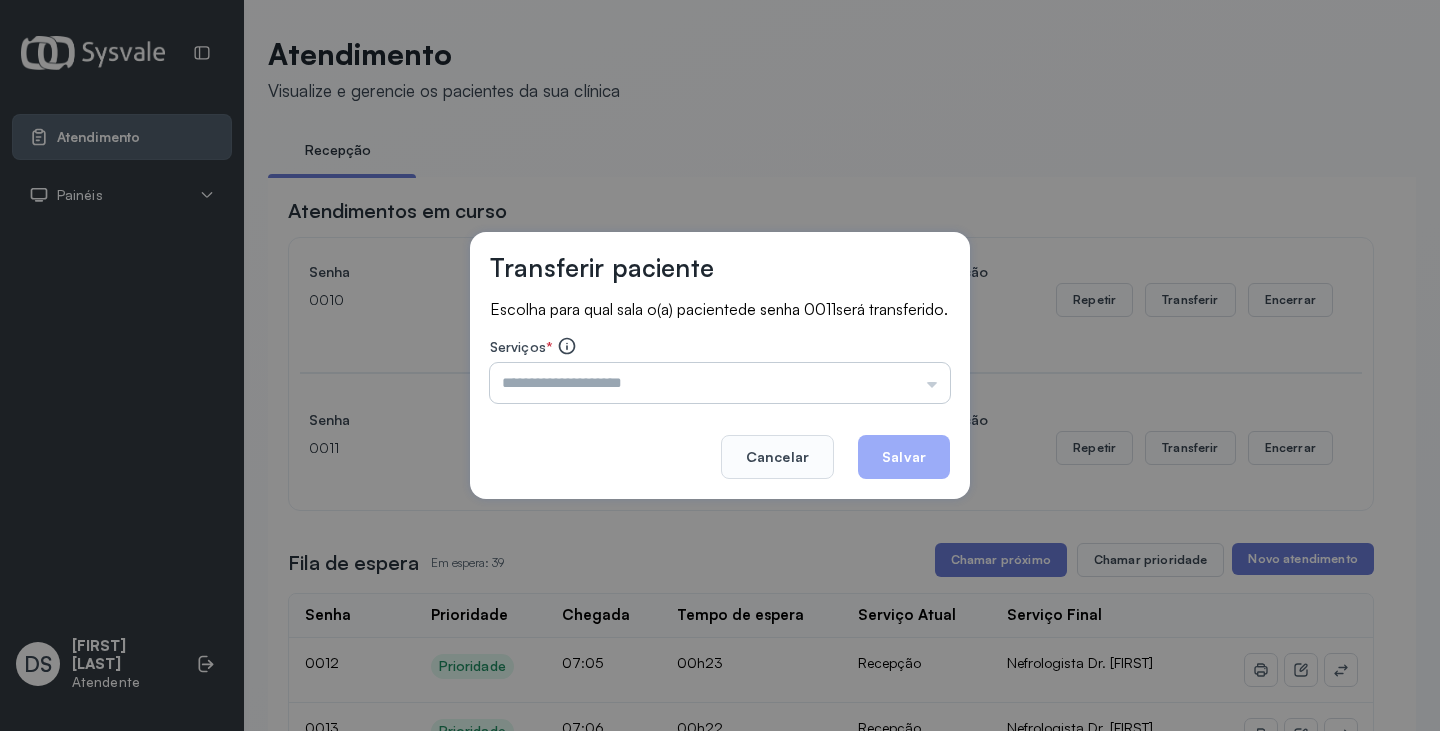 click at bounding box center (720, 383) 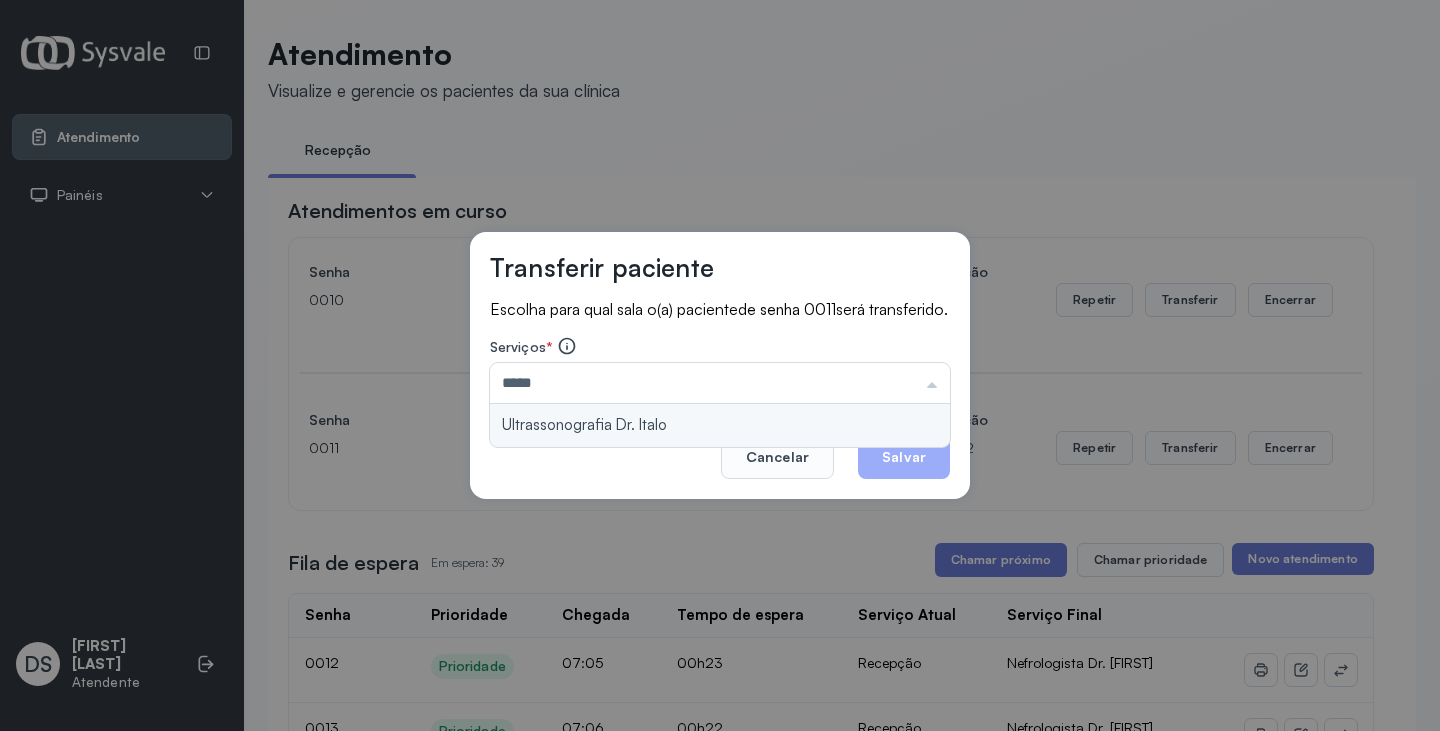 type on "**********" 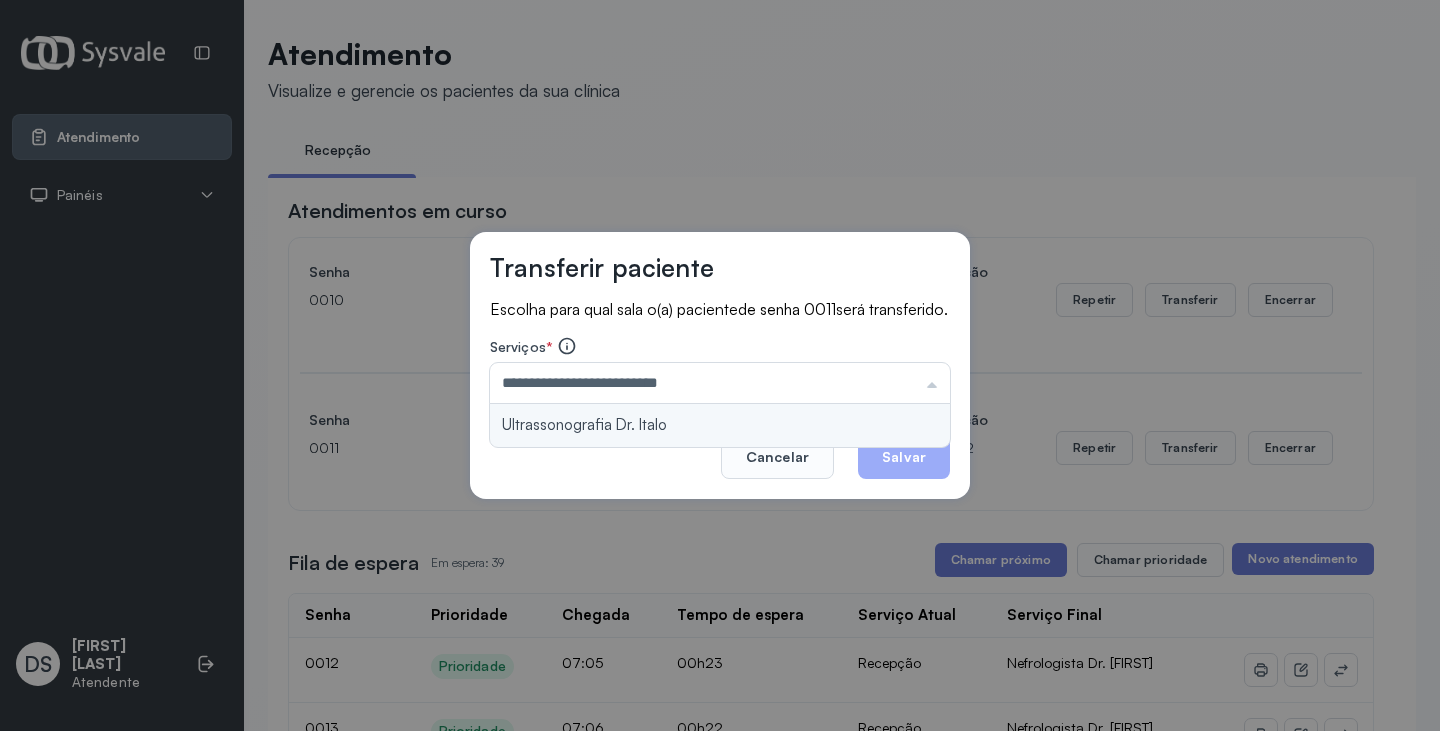 drag, startPoint x: 736, startPoint y: 434, endPoint x: 838, endPoint y: 454, distance: 103.94229 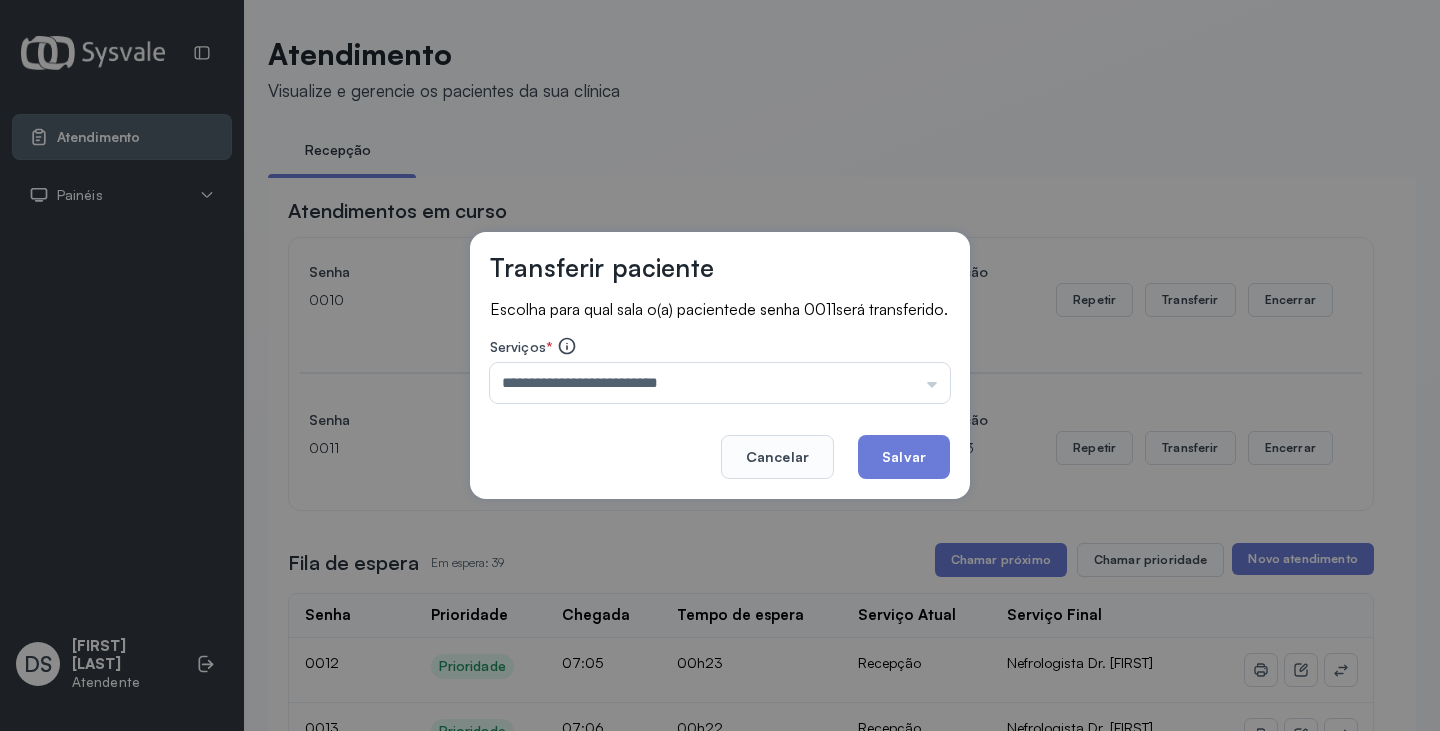 click on "Salvar" 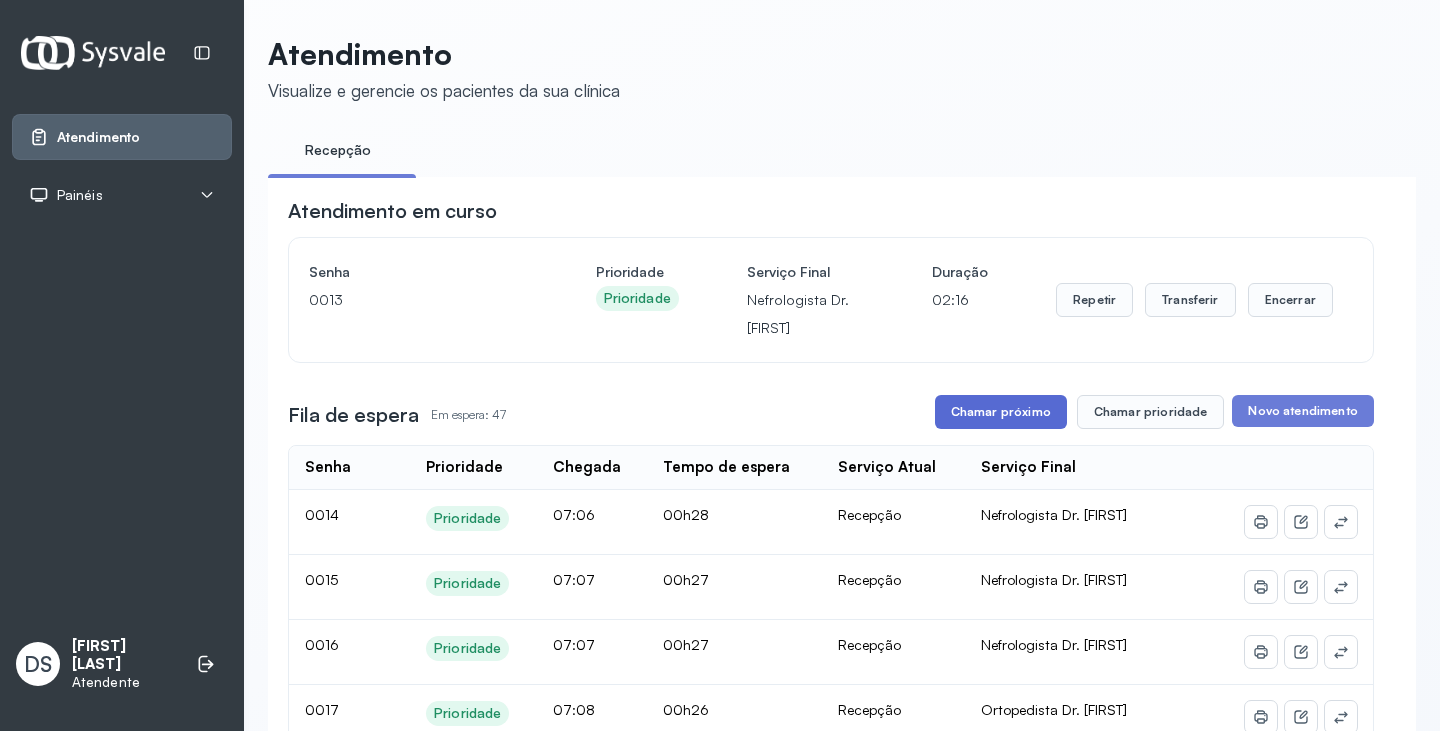 click on "Chamar próximo" at bounding box center [1001, 412] 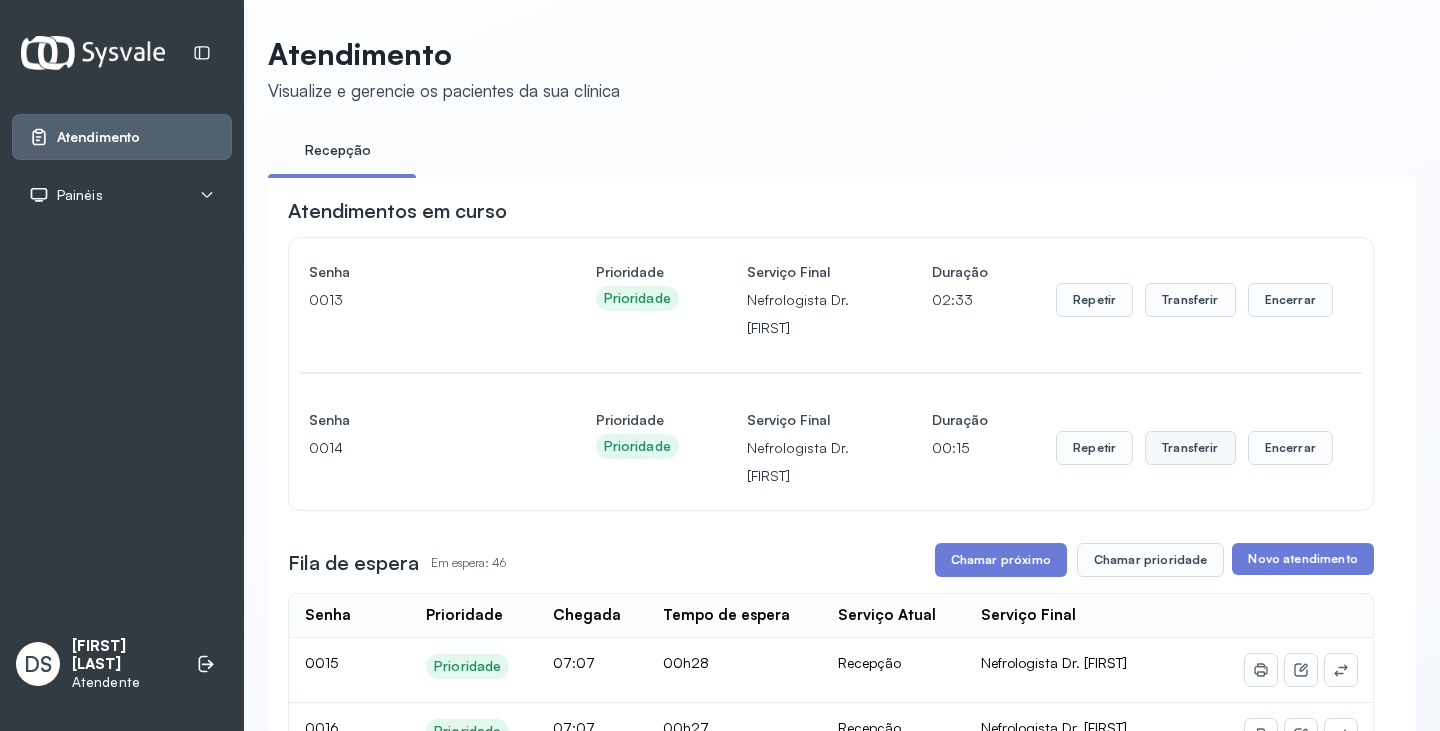 click on "Transferir" at bounding box center [1190, 300] 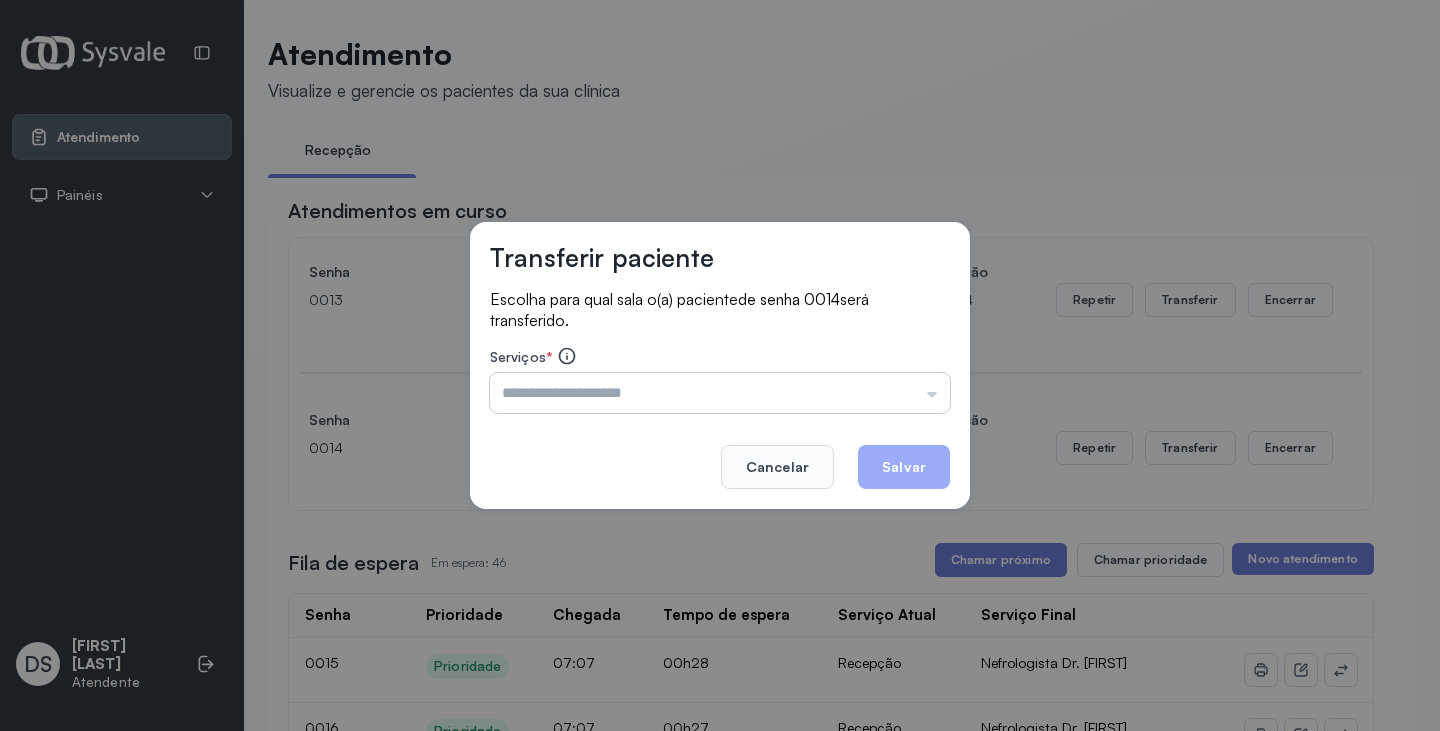 click at bounding box center [720, 393] 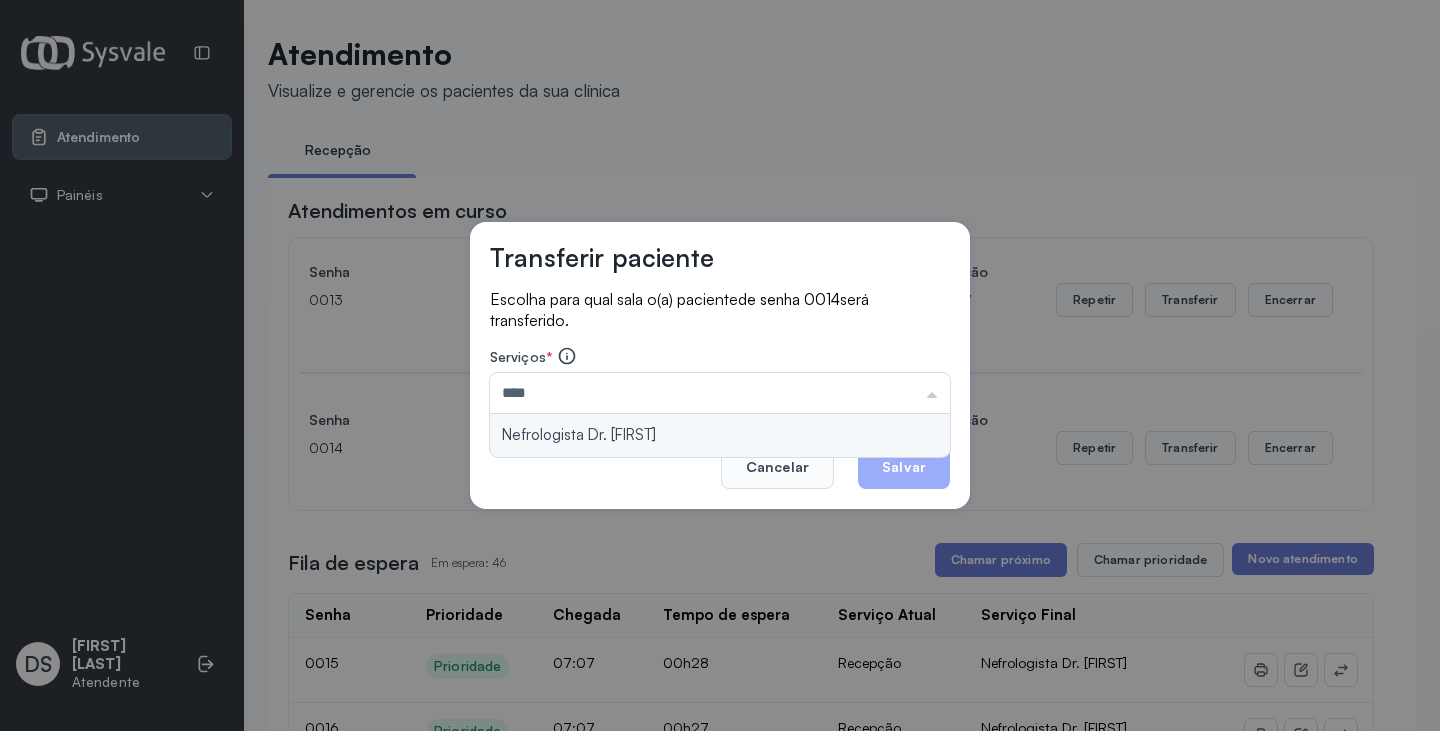 type on "**********" 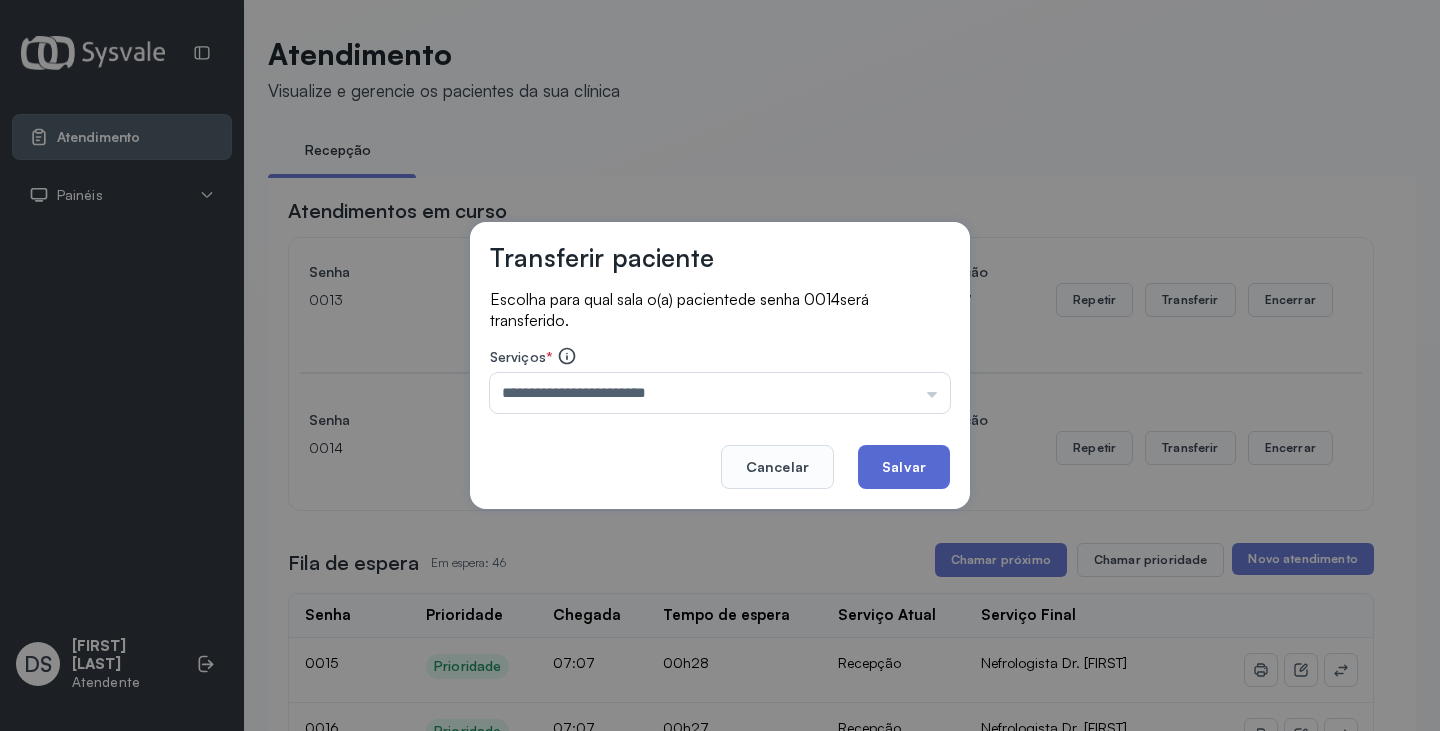 drag, startPoint x: 798, startPoint y: 447, endPoint x: 900, endPoint y: 474, distance: 105.51303 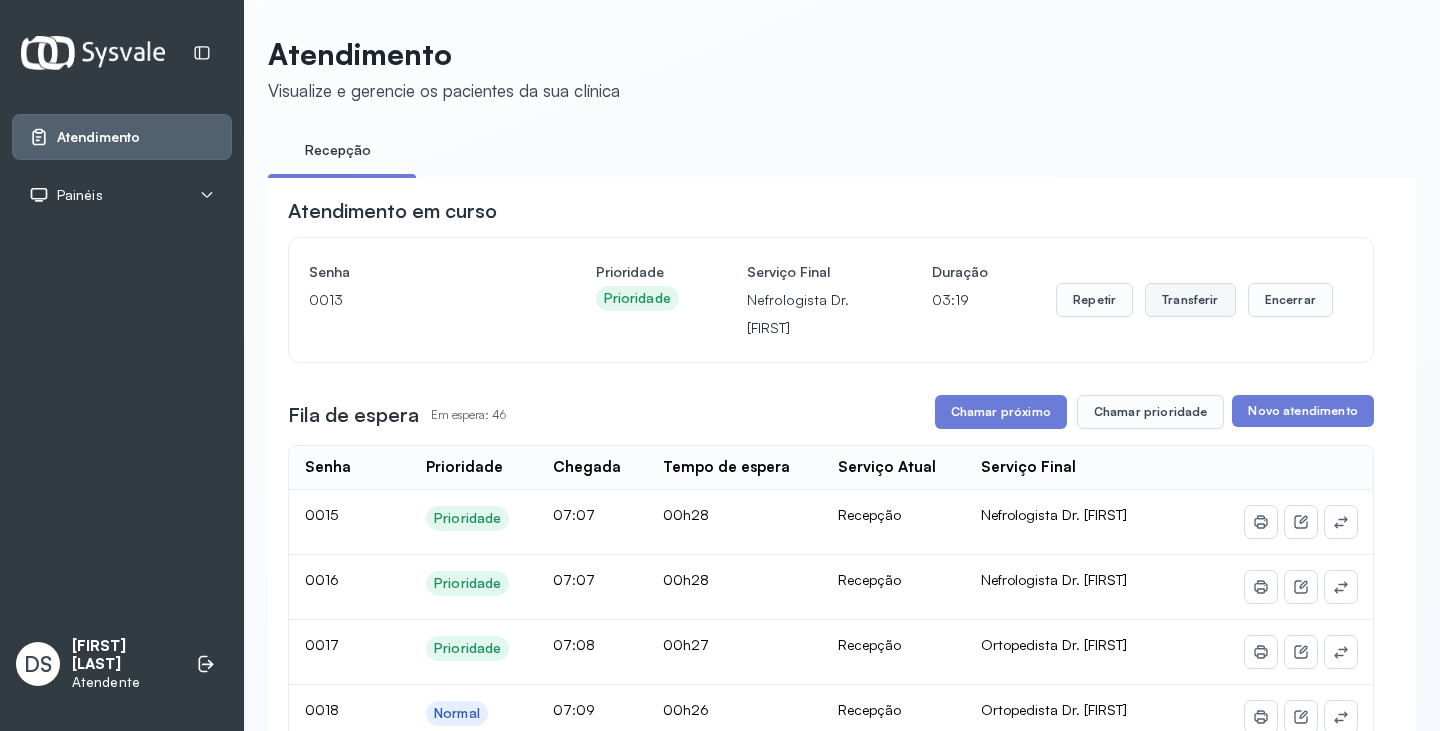 click on "Transferir" at bounding box center [1190, 300] 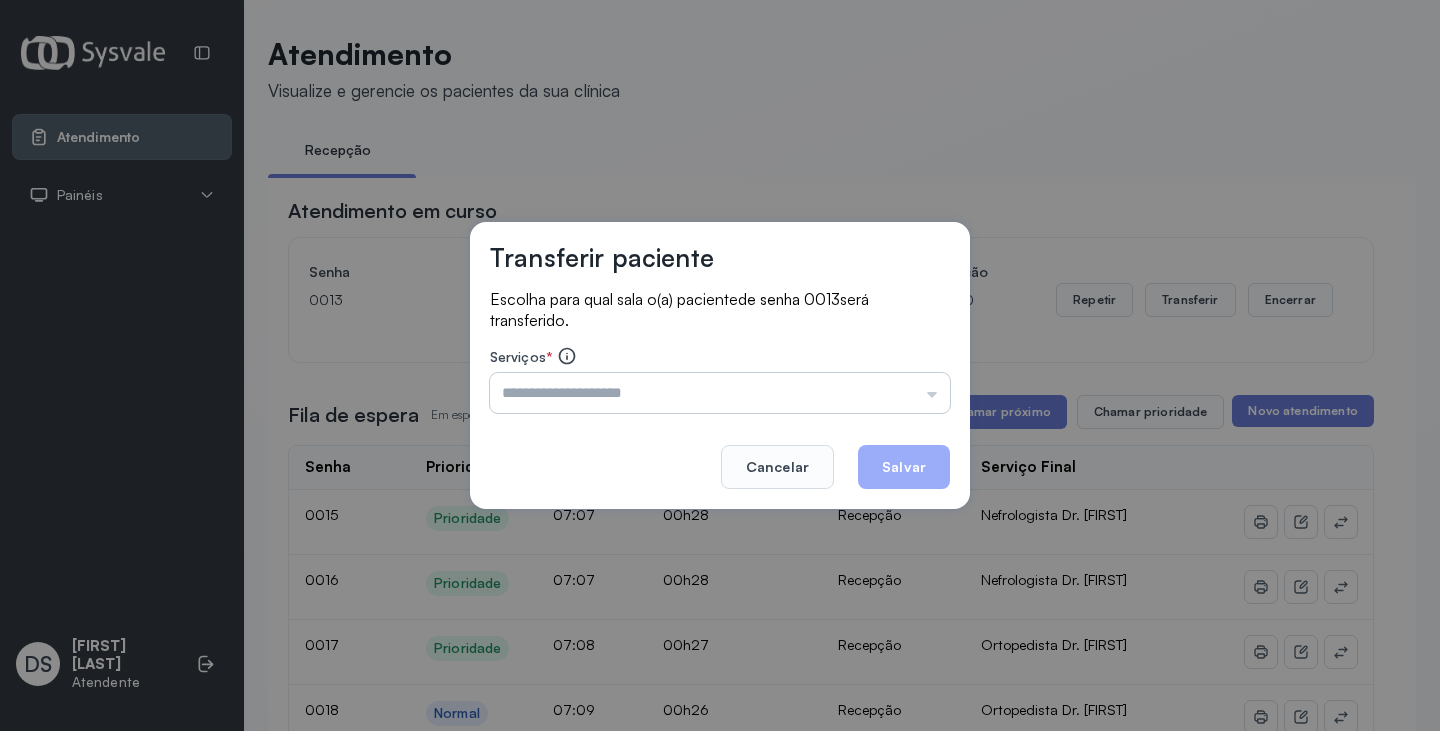 click at bounding box center [720, 393] 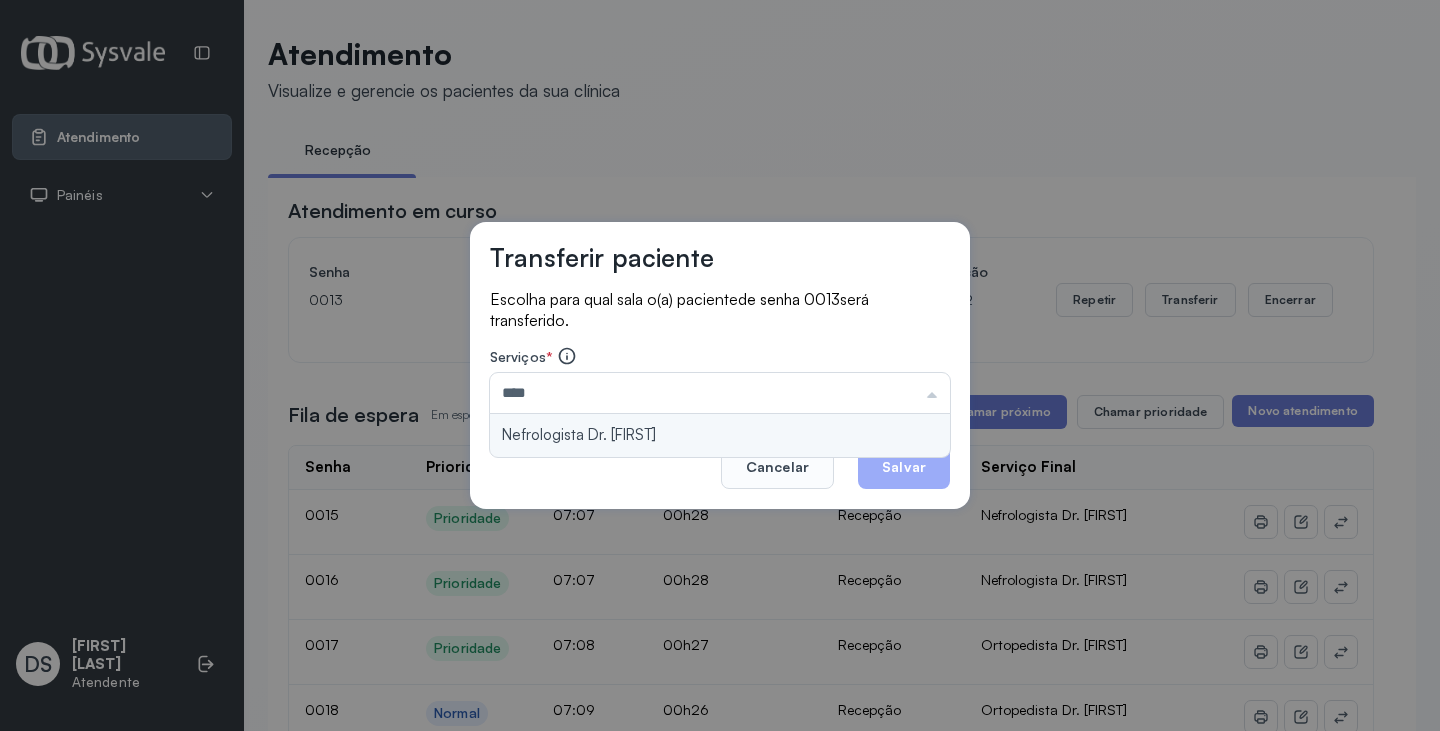 type on "**********" 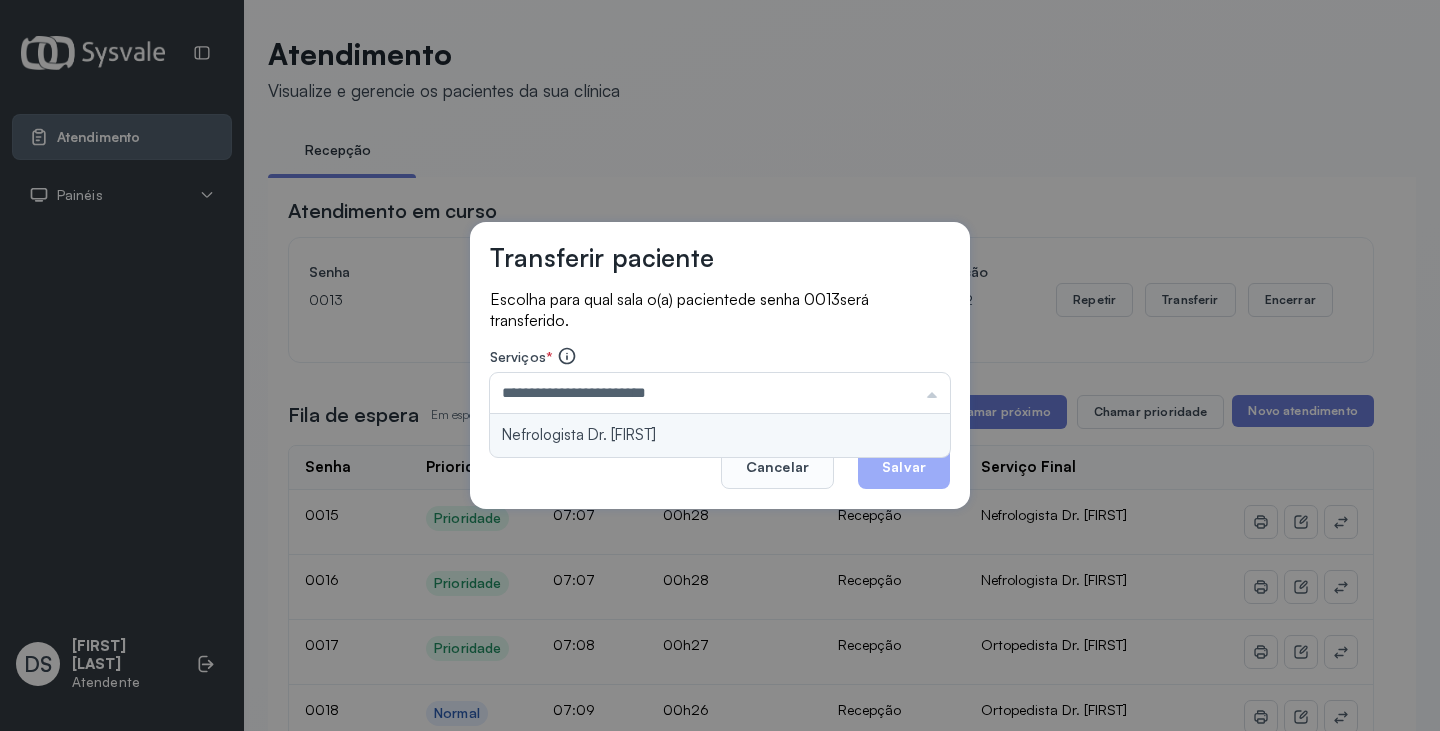 click on "**********" at bounding box center (720, 366) 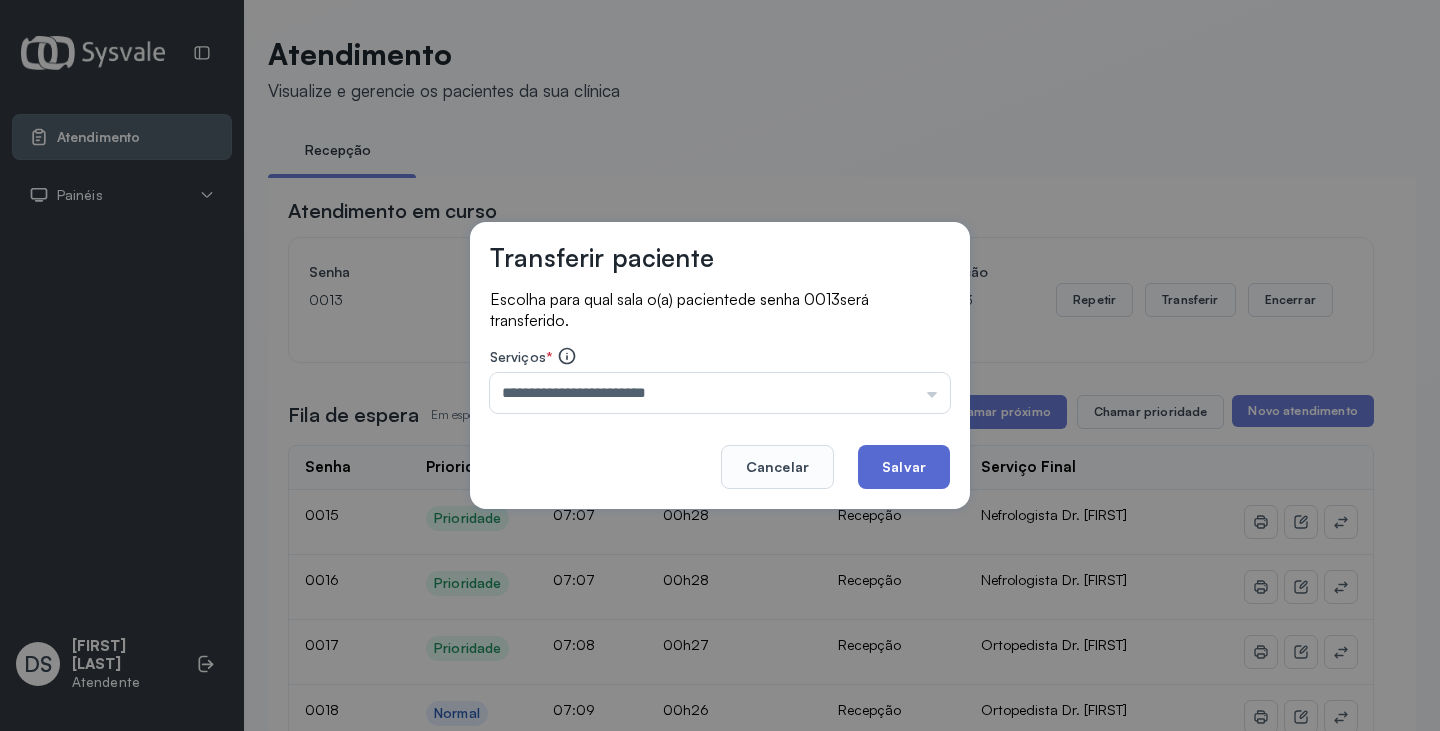 click on "Salvar" 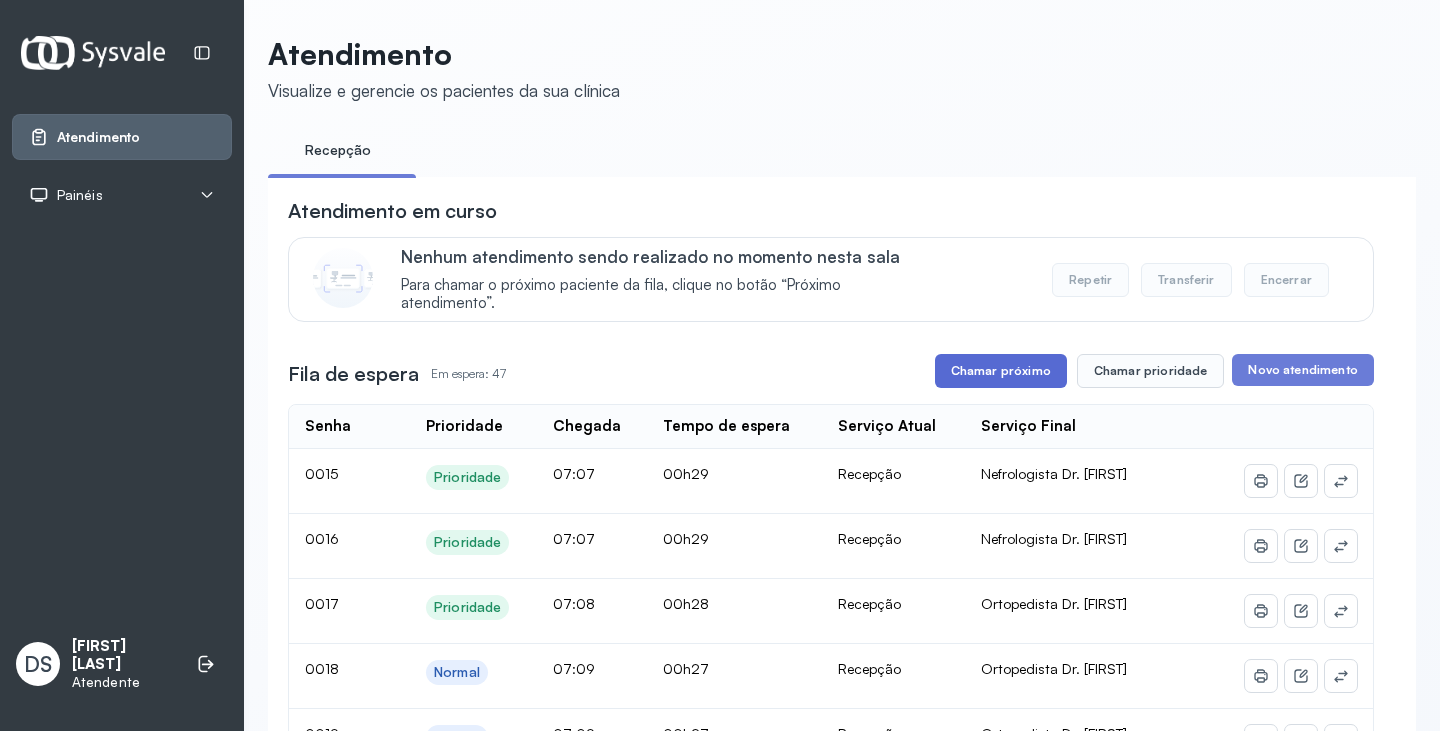 click on "Chamar próximo" at bounding box center (1001, 371) 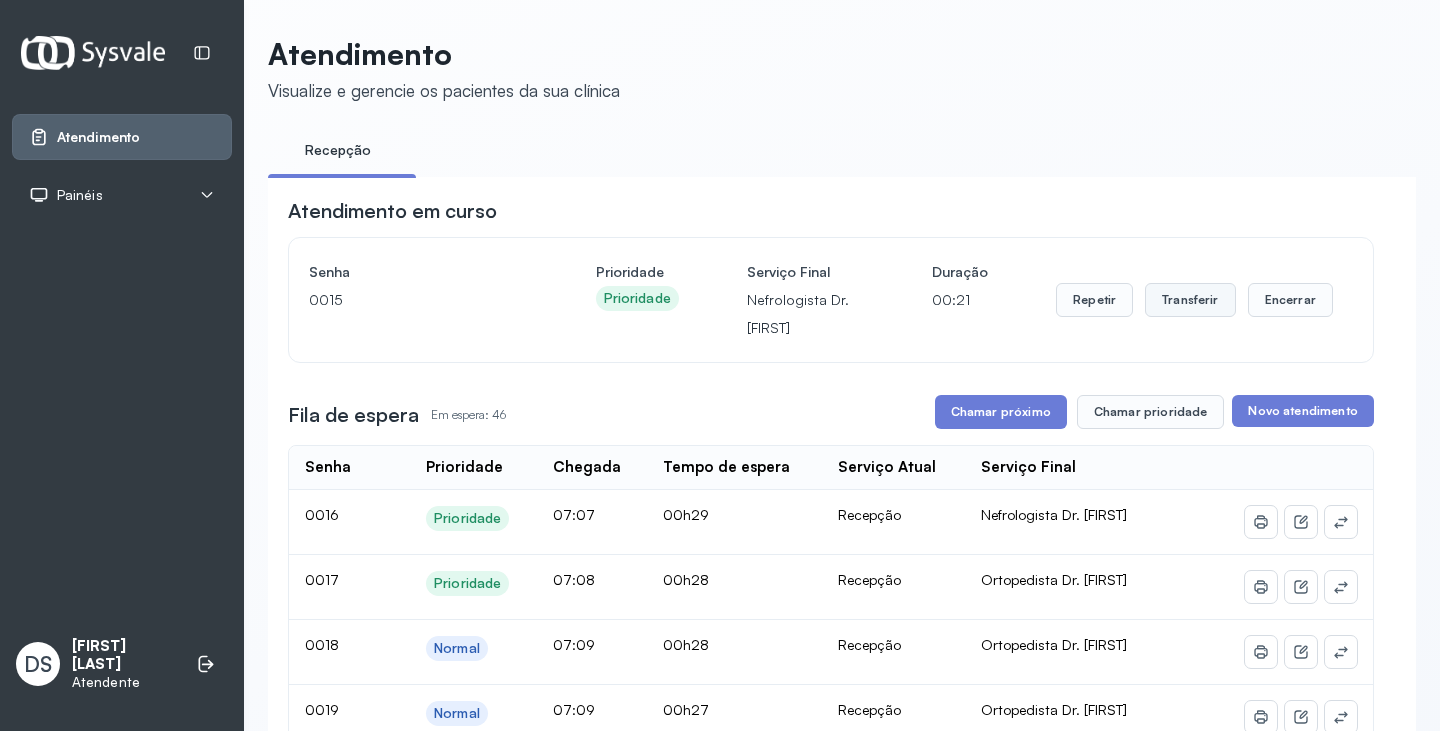 click on "Transferir" at bounding box center (1190, 300) 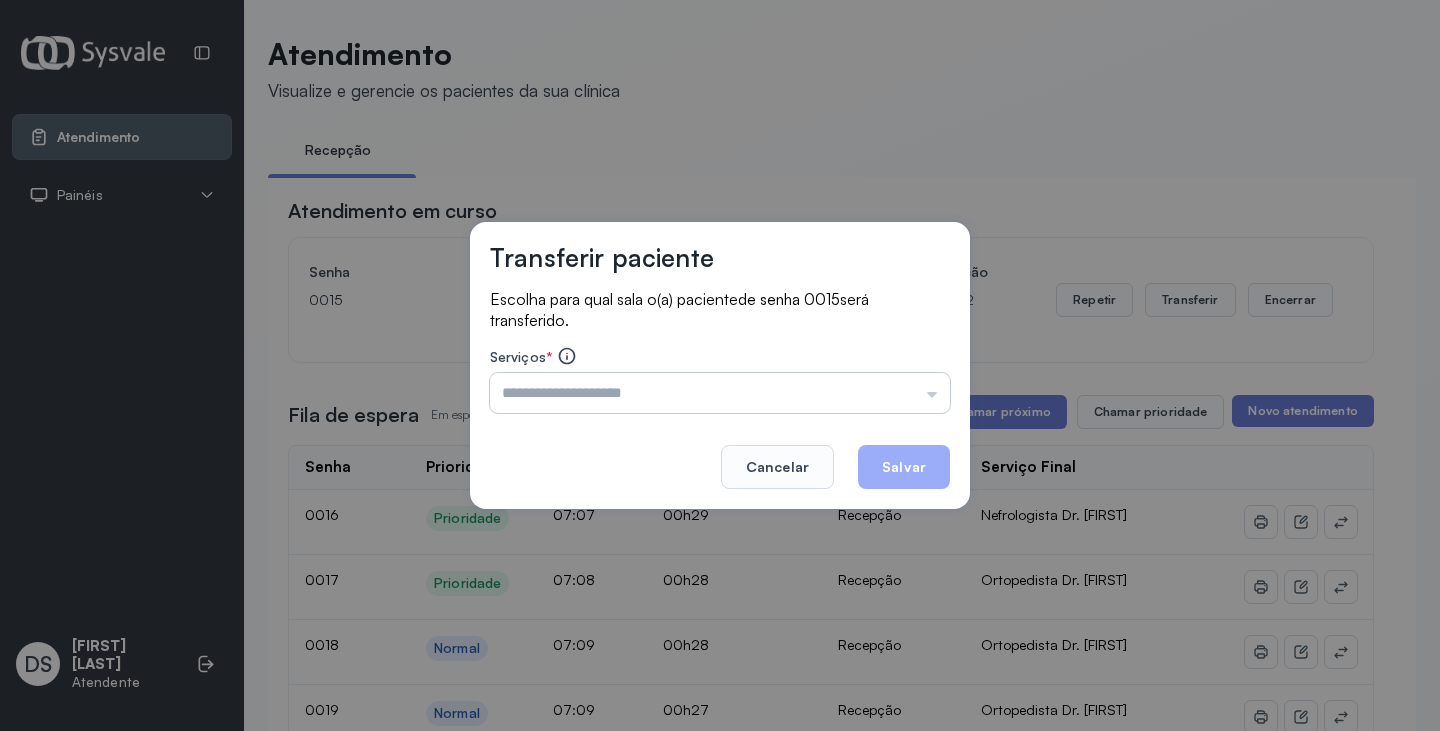 click at bounding box center [720, 393] 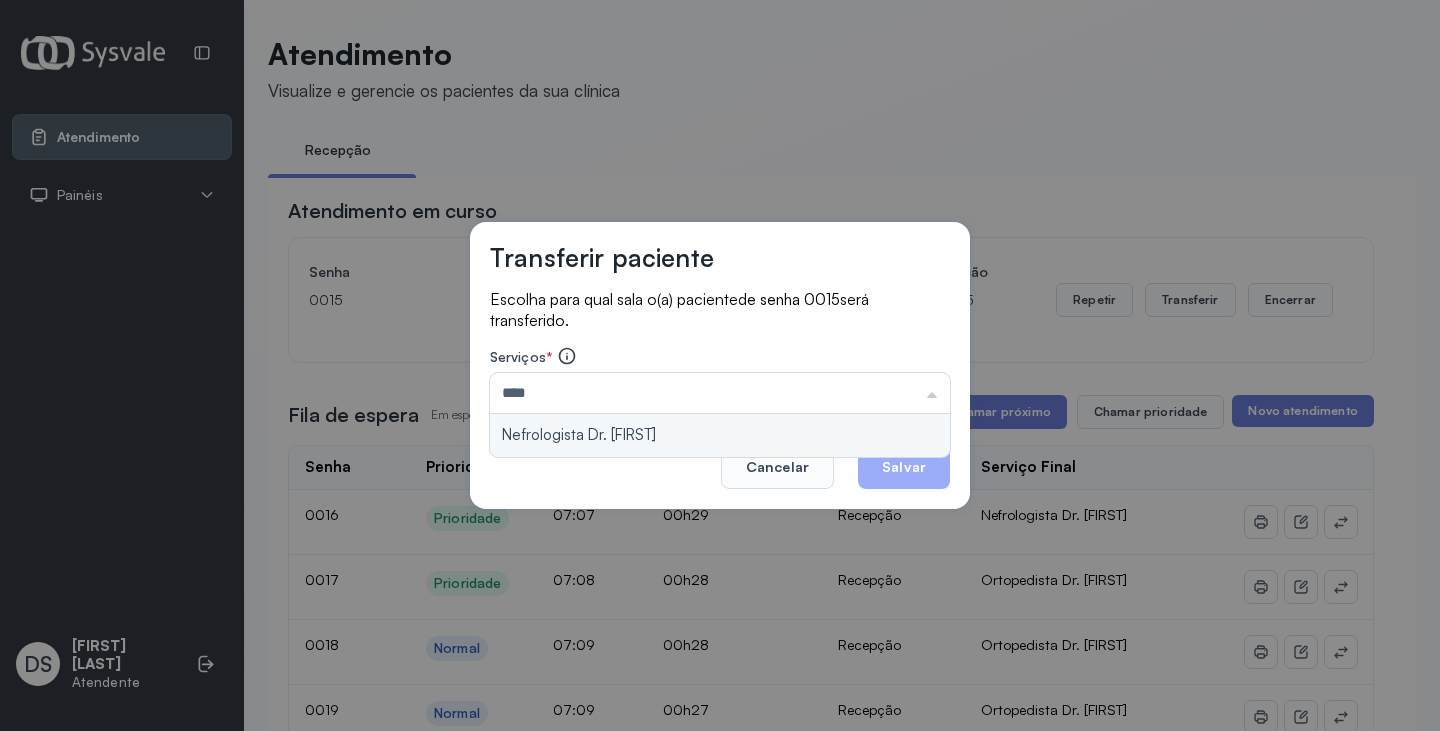 type on "**********" 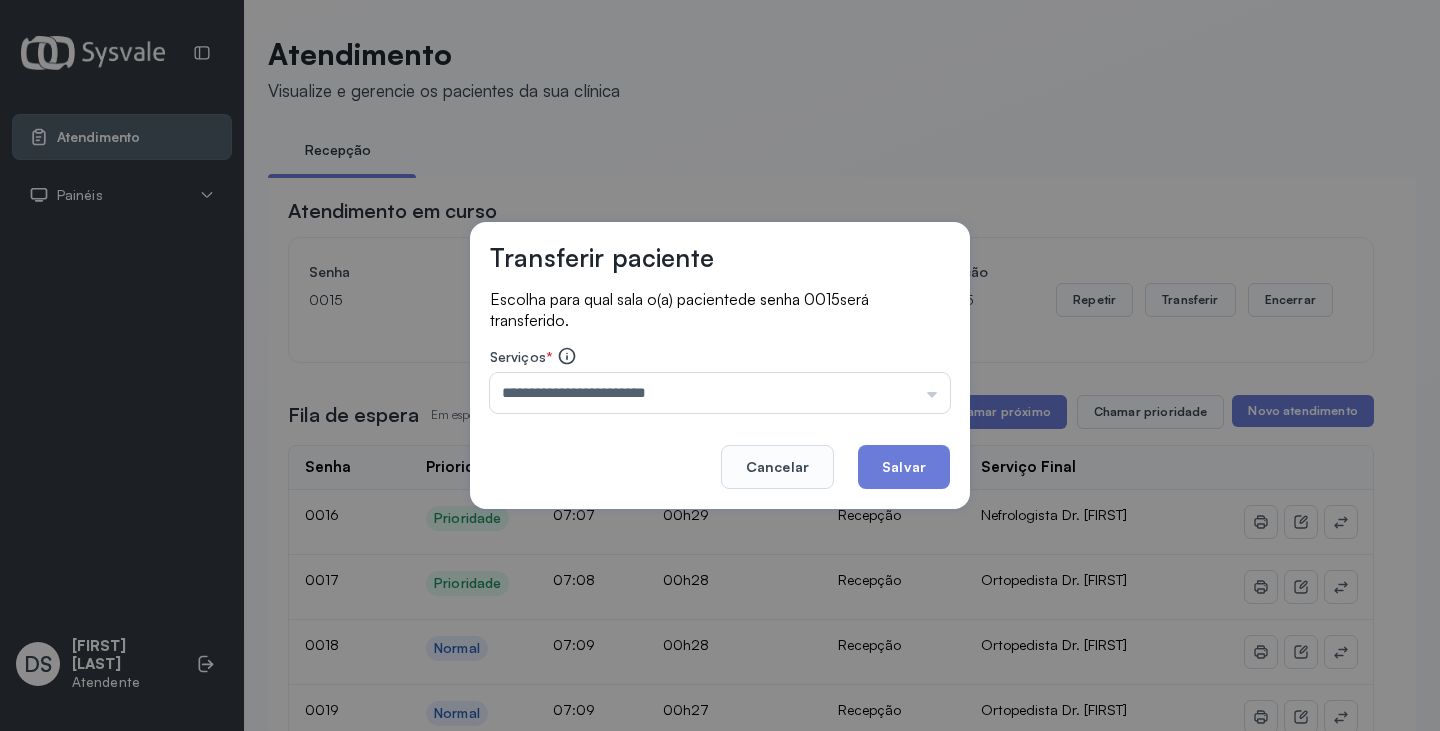 click on "**********" at bounding box center (720, 366) 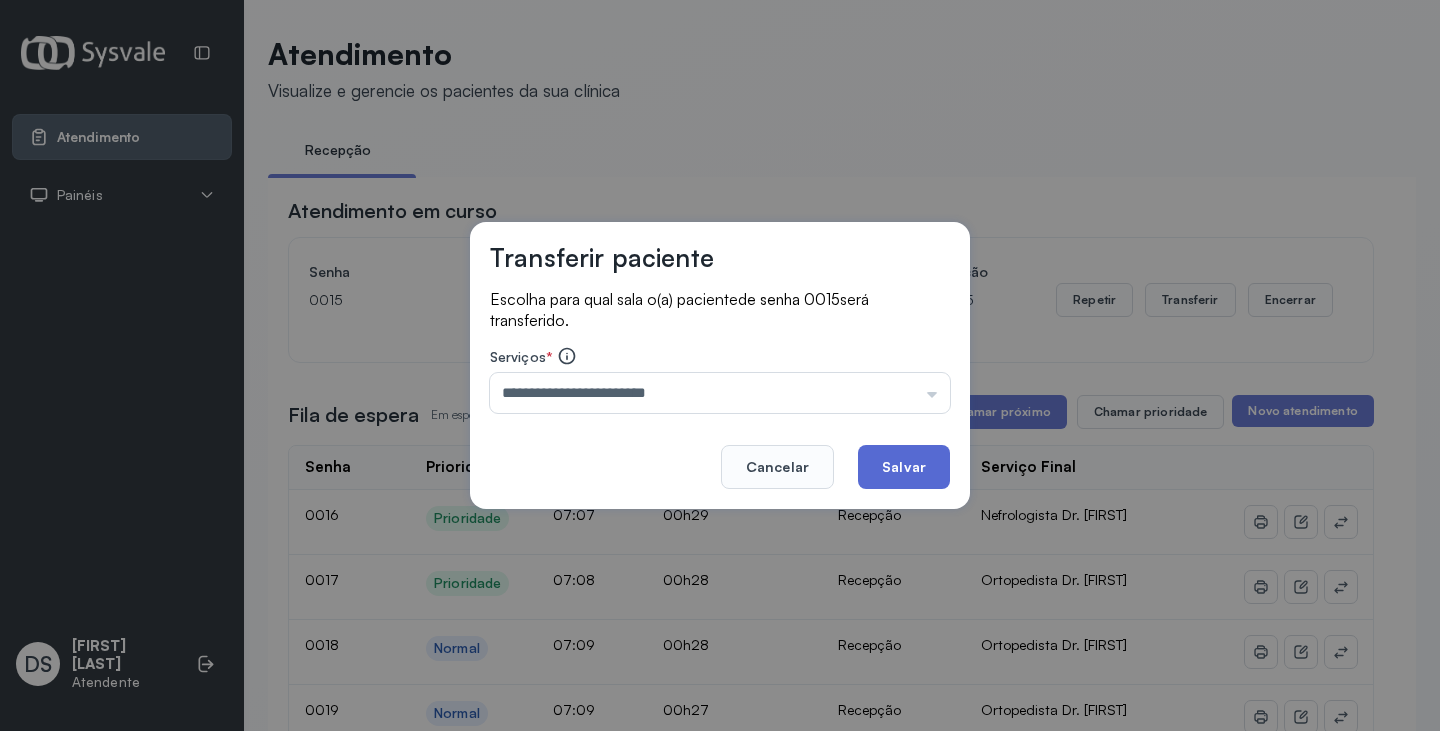 click on "Salvar" 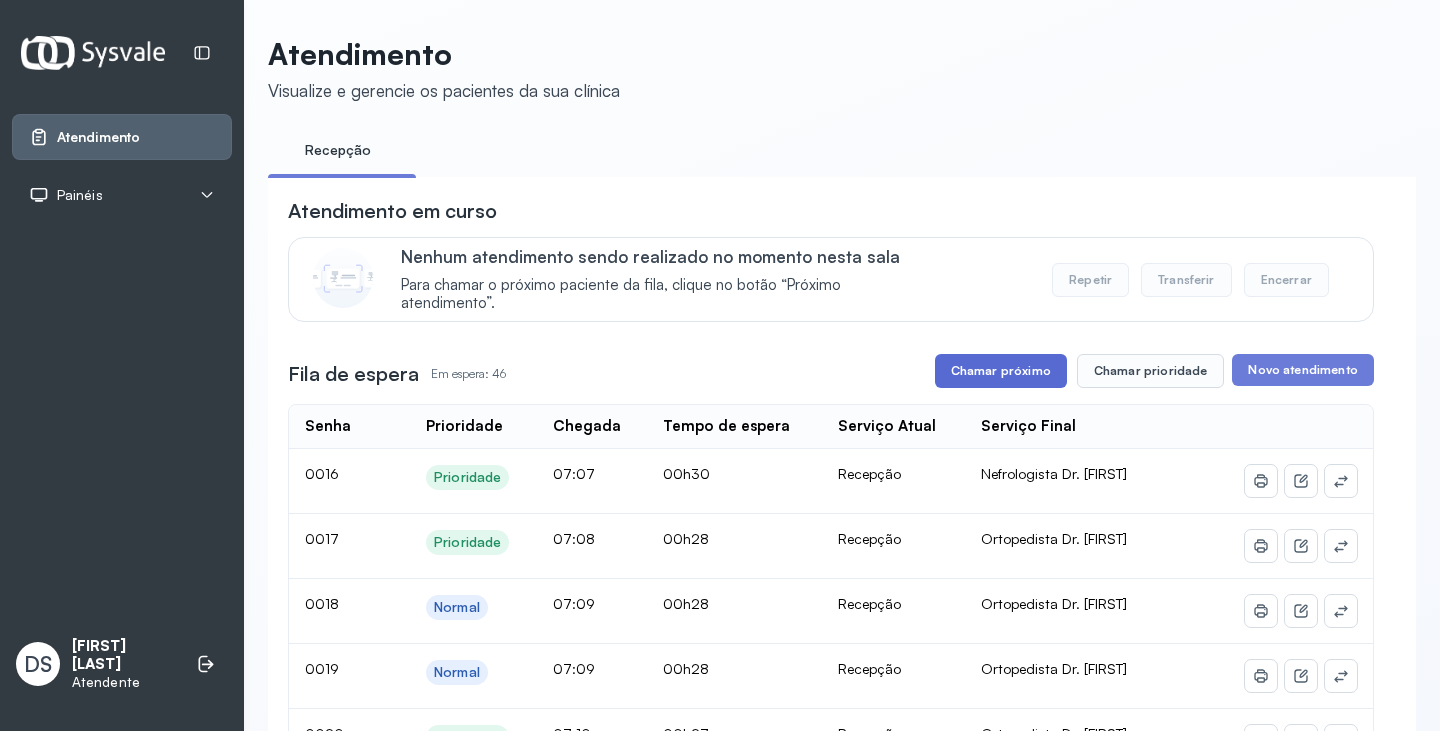 click on "Chamar próximo" at bounding box center [1001, 371] 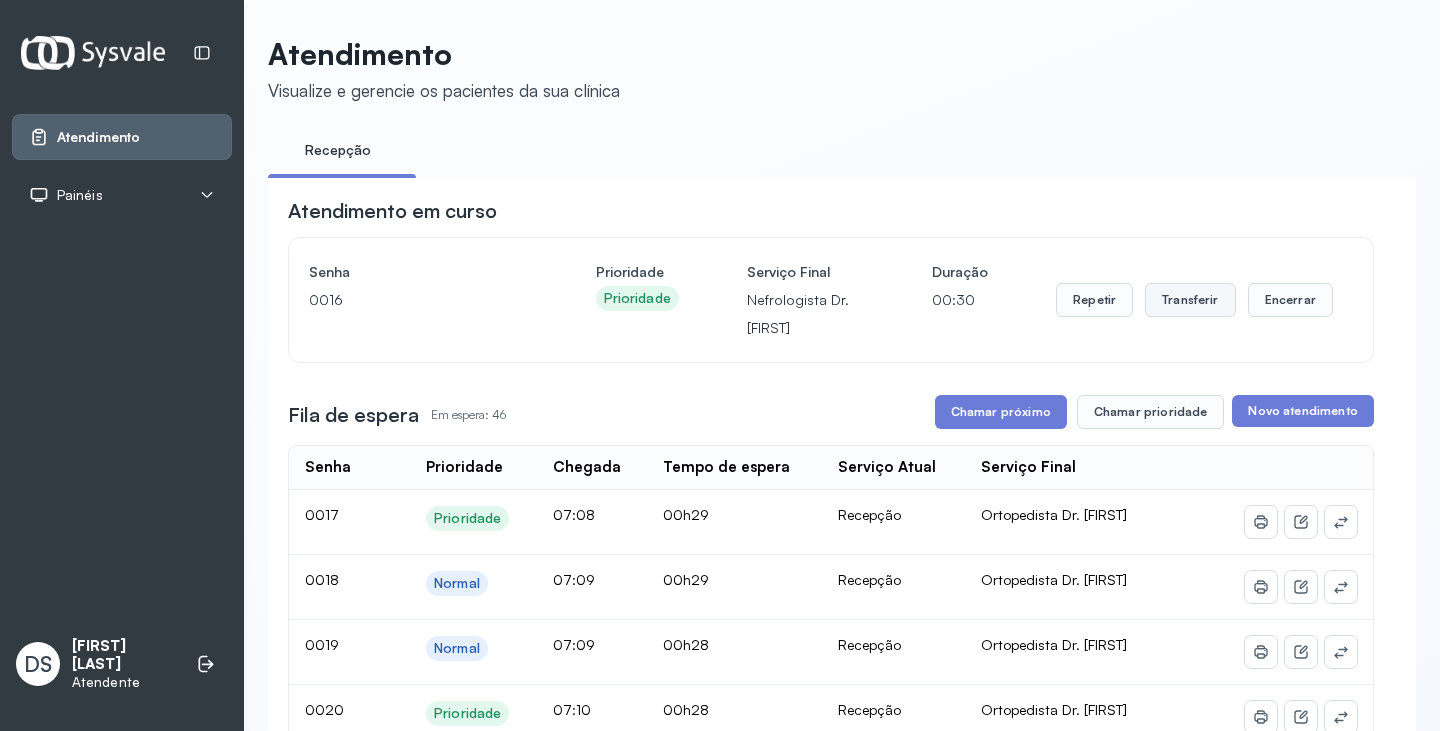 click on "Transferir" at bounding box center (1190, 300) 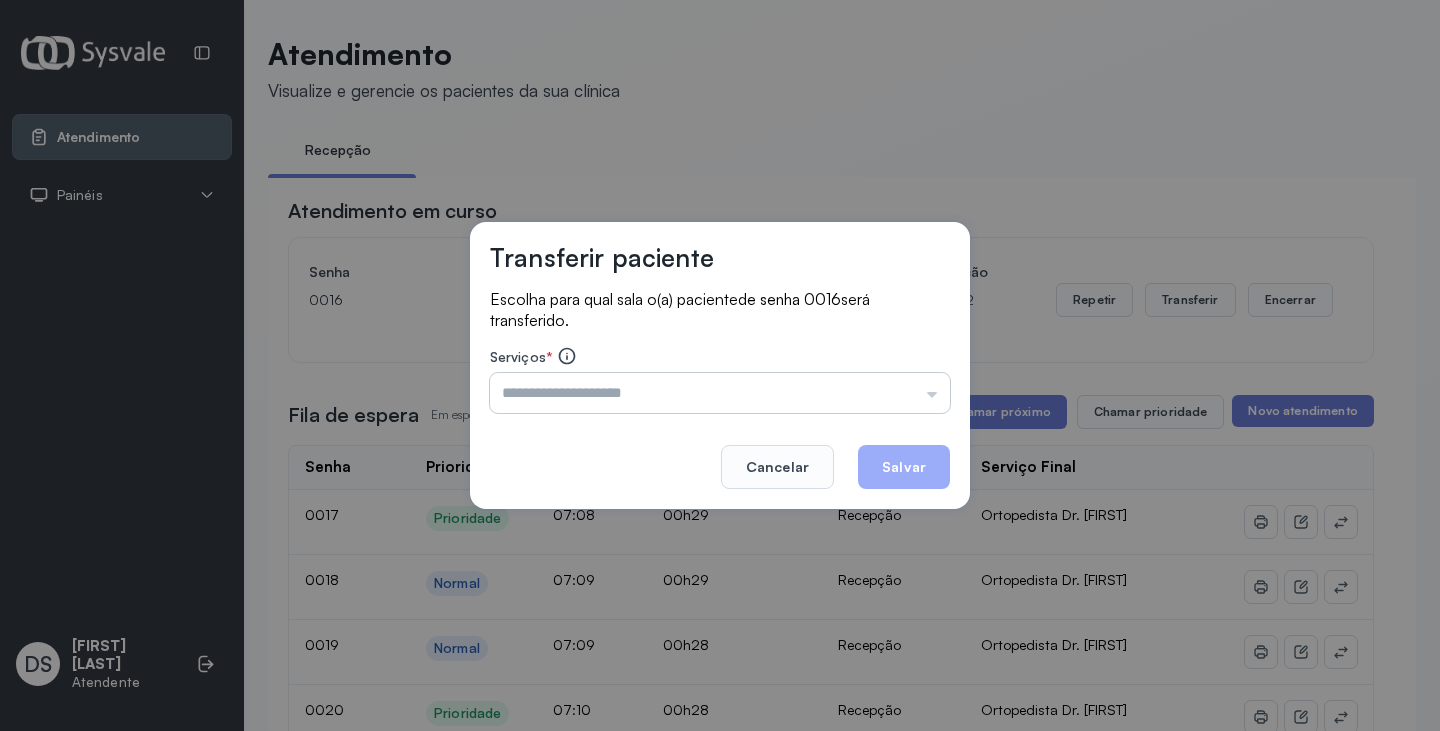 click at bounding box center [720, 393] 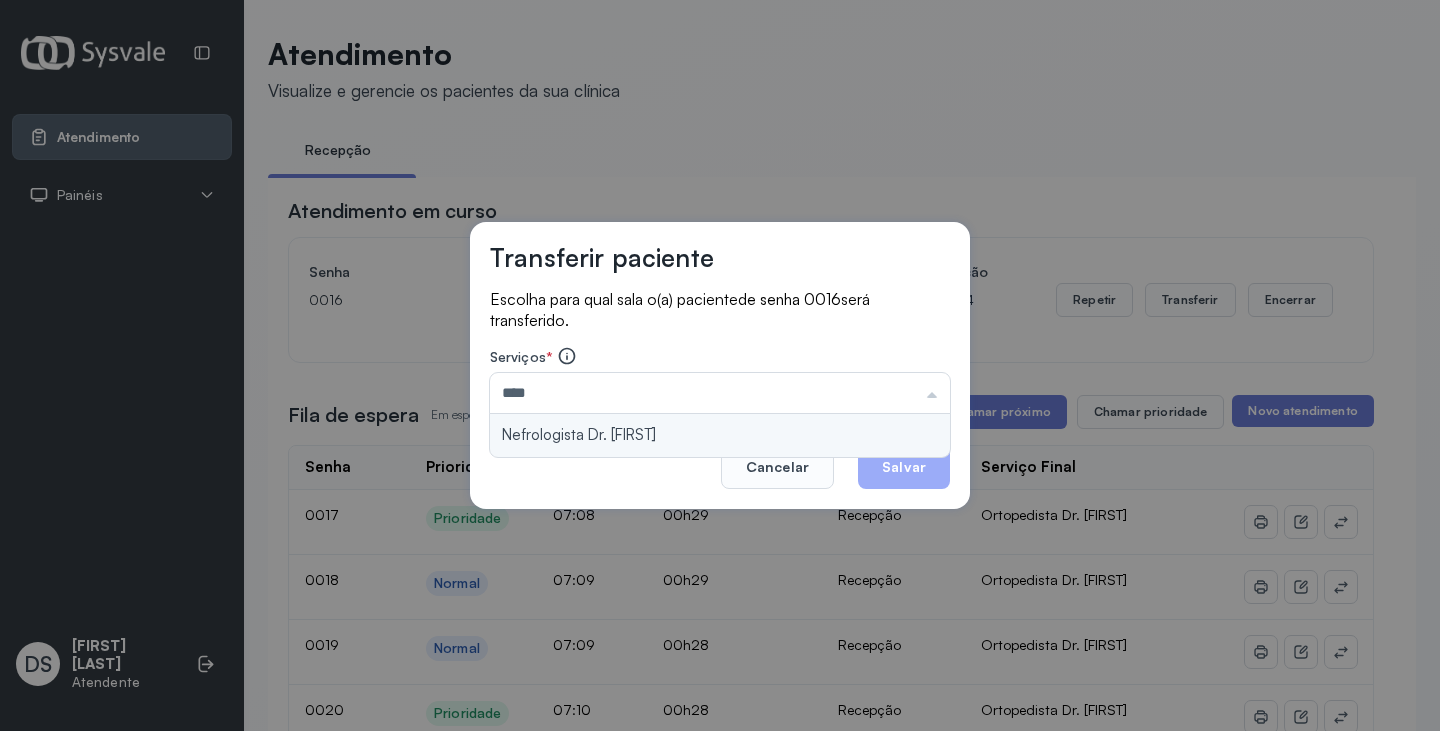 type on "**********" 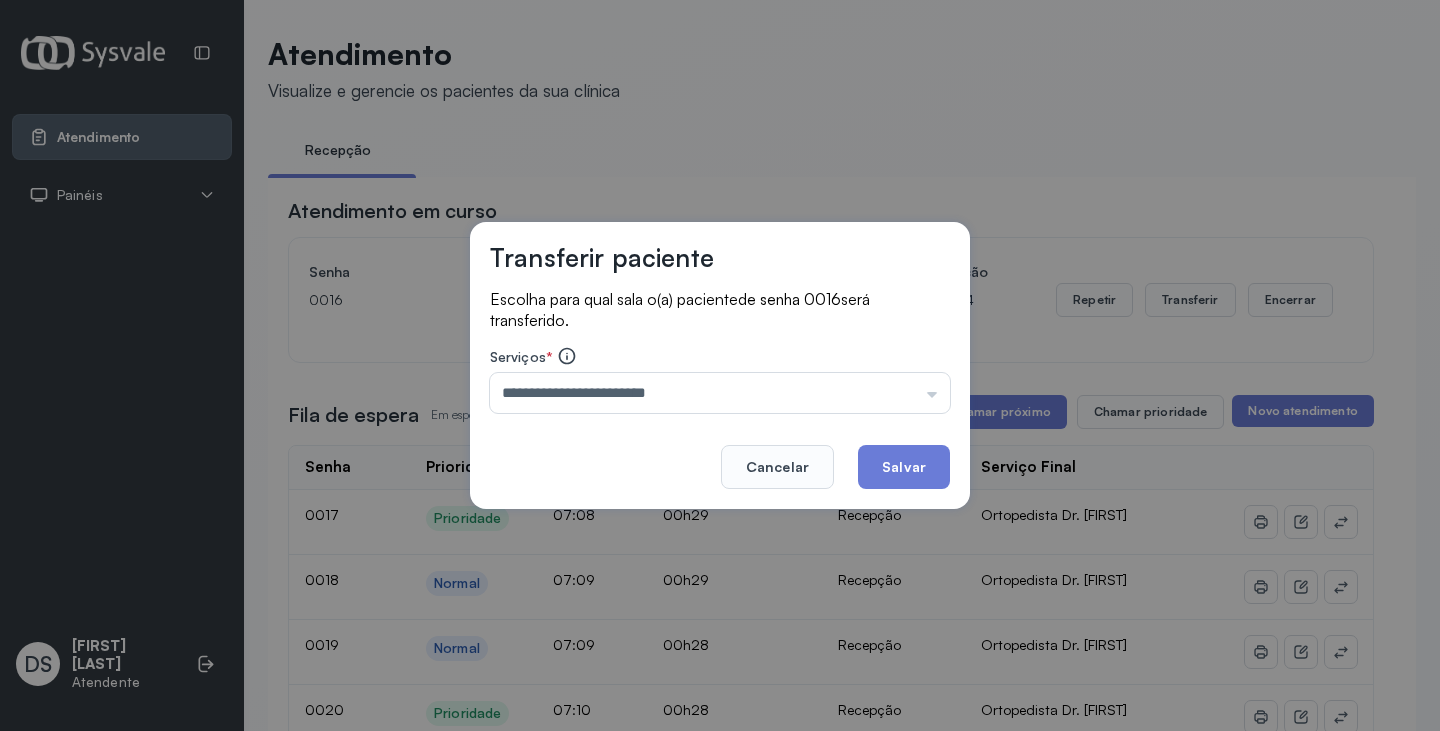 click on "**********" at bounding box center [720, 366] 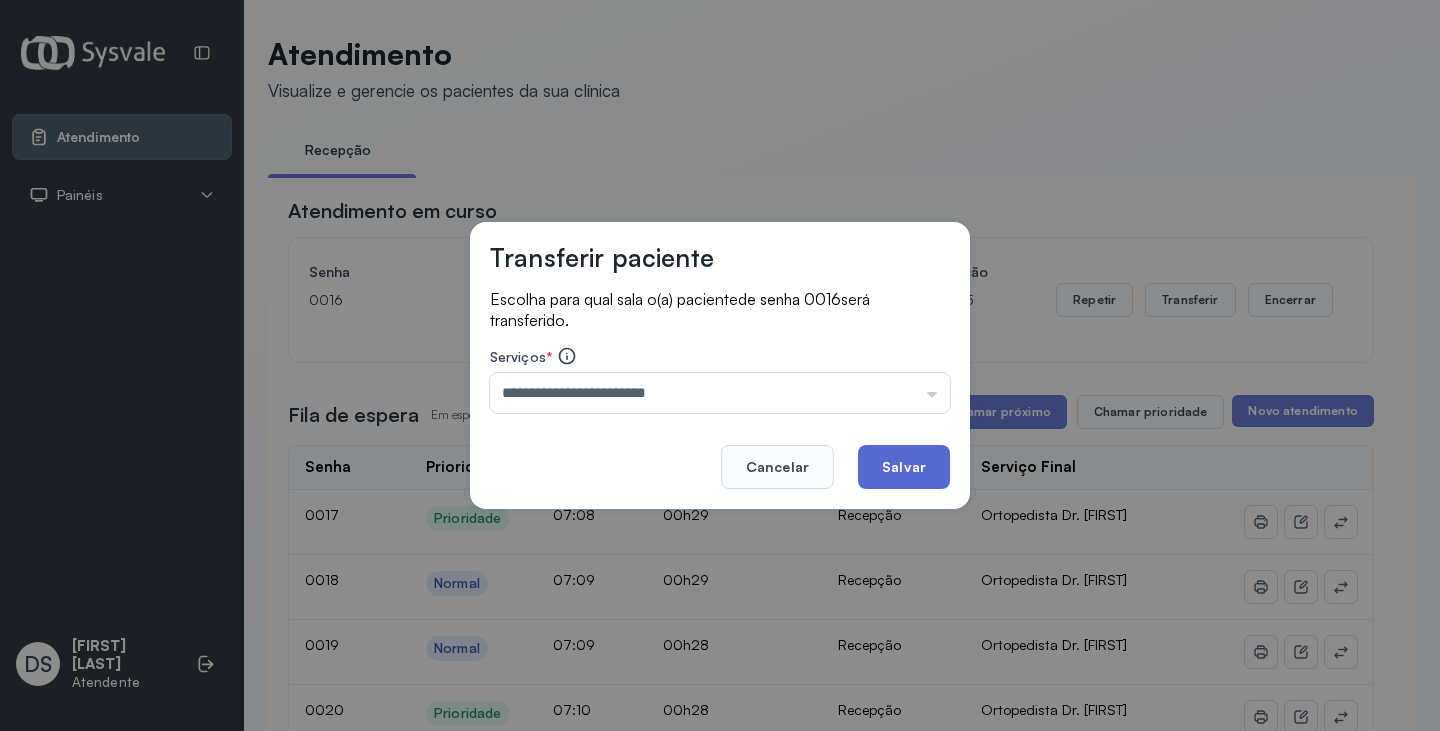 click on "Salvar" 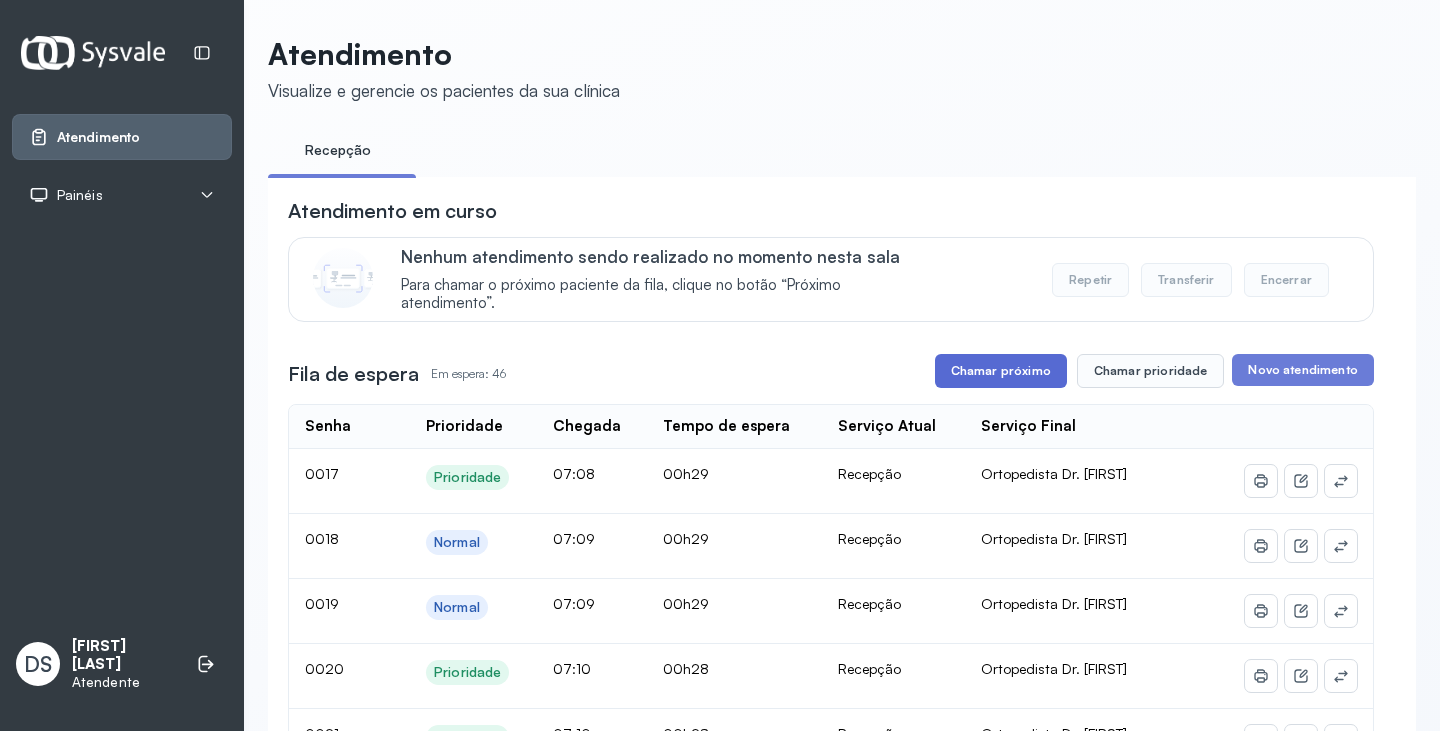 click on "Chamar próximo" at bounding box center (1001, 371) 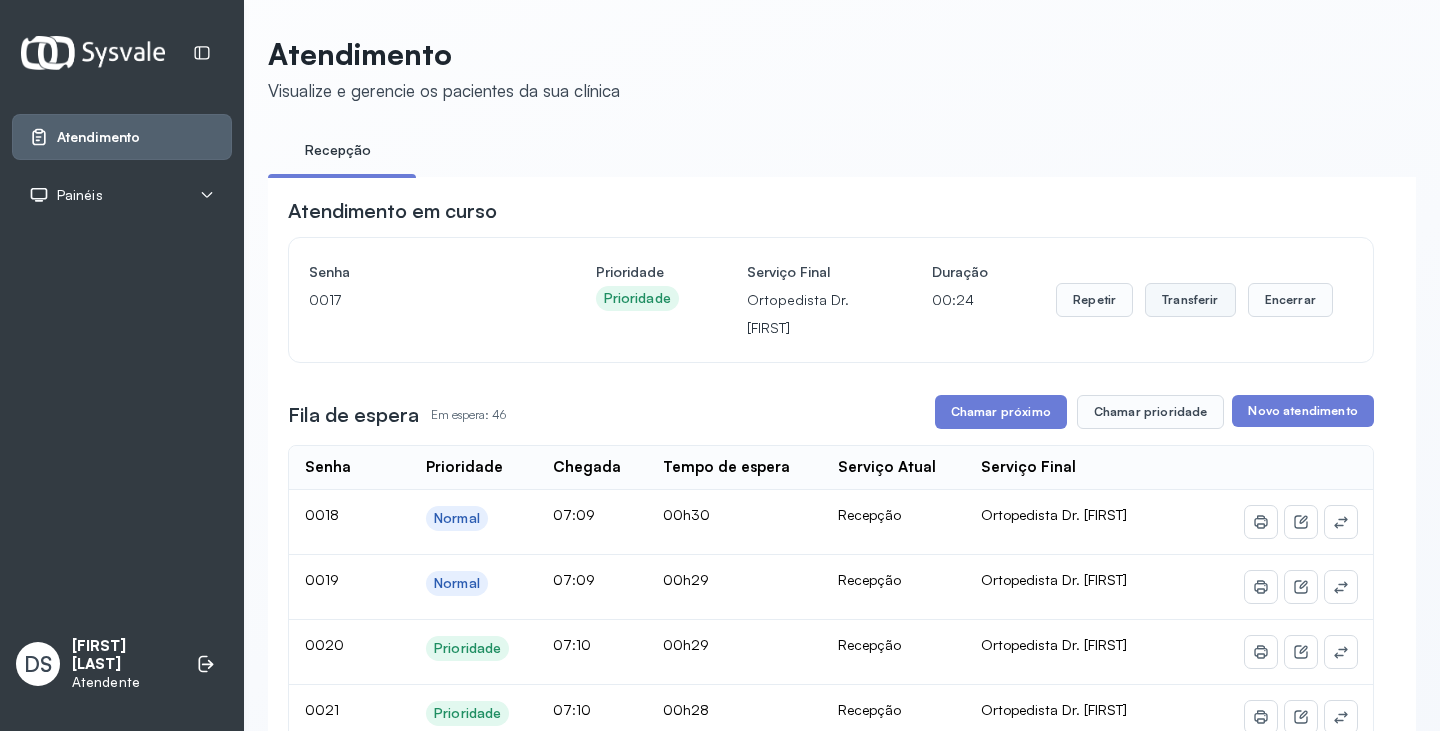 click on "Transferir" at bounding box center [1190, 300] 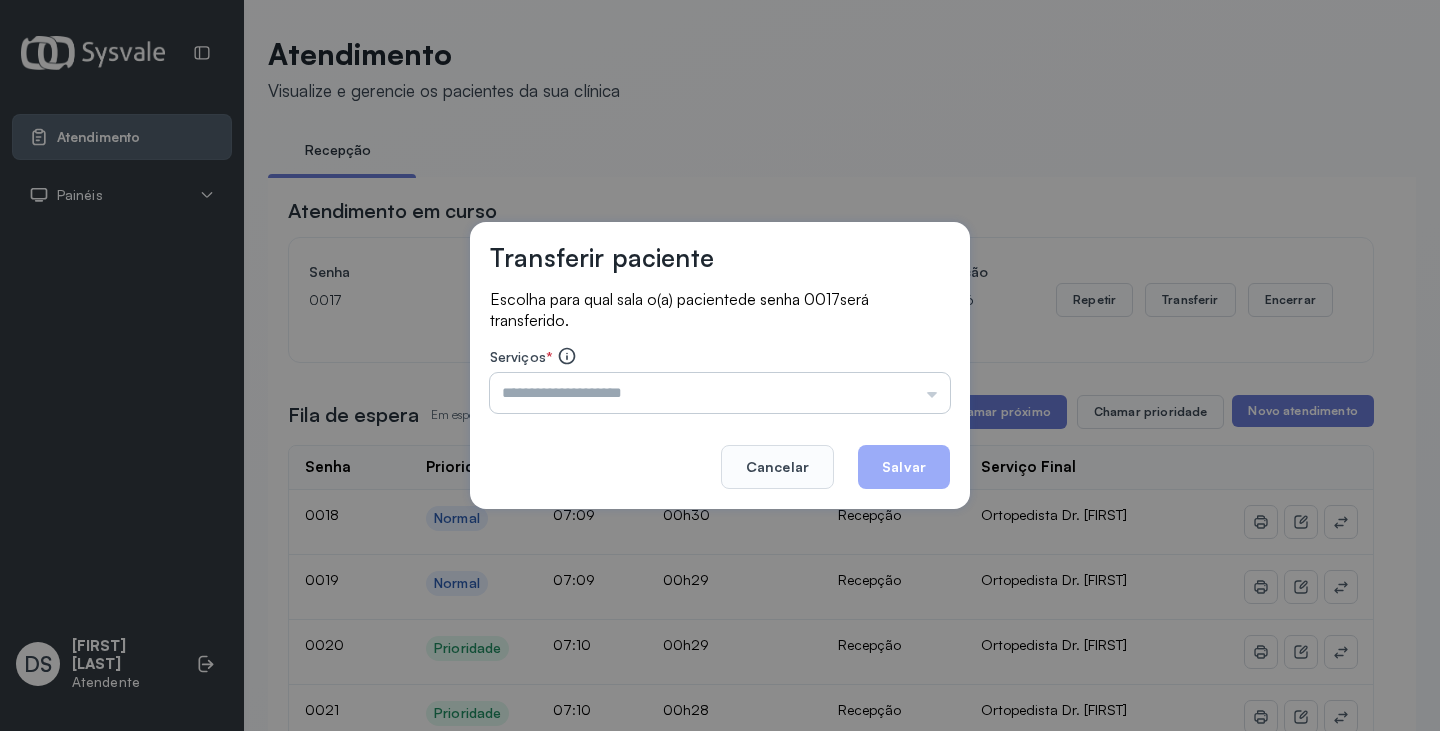 click at bounding box center [720, 393] 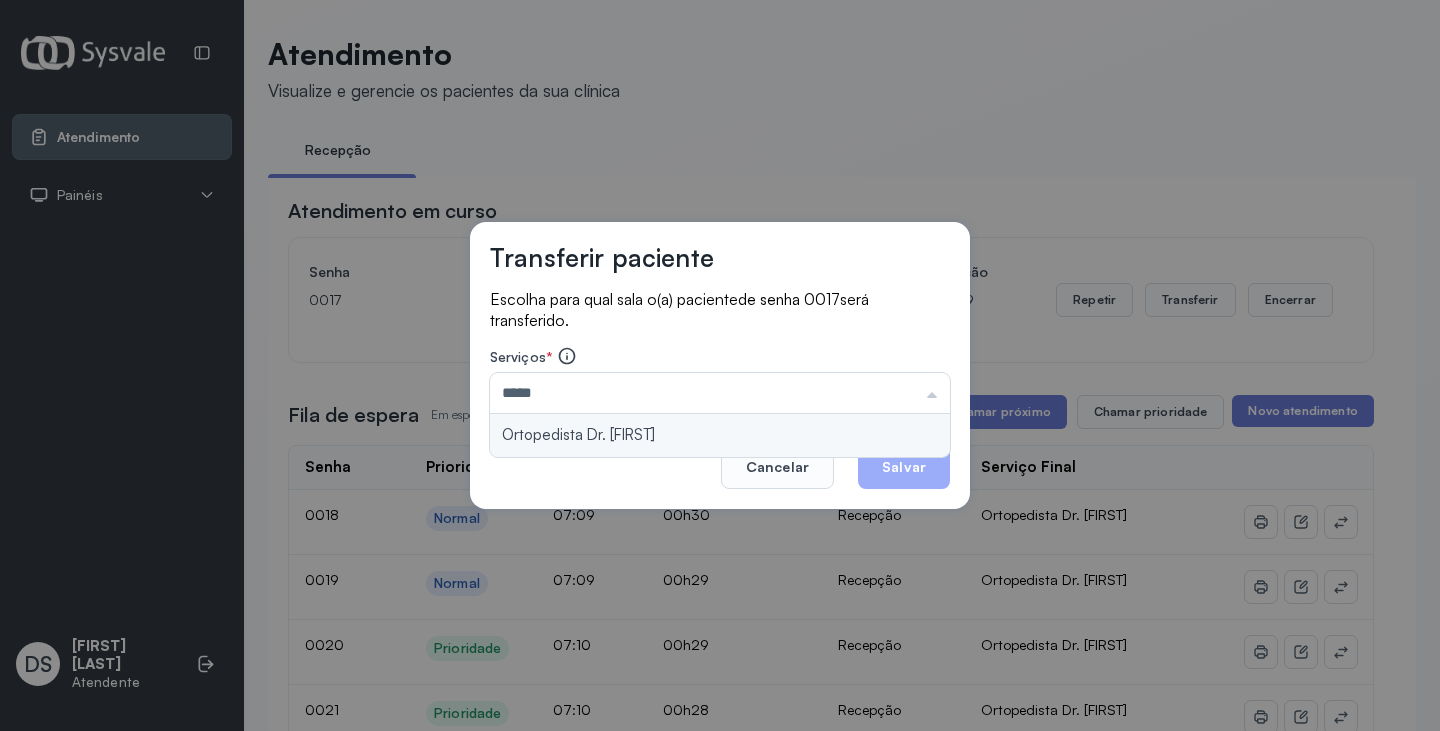 type on "**********" 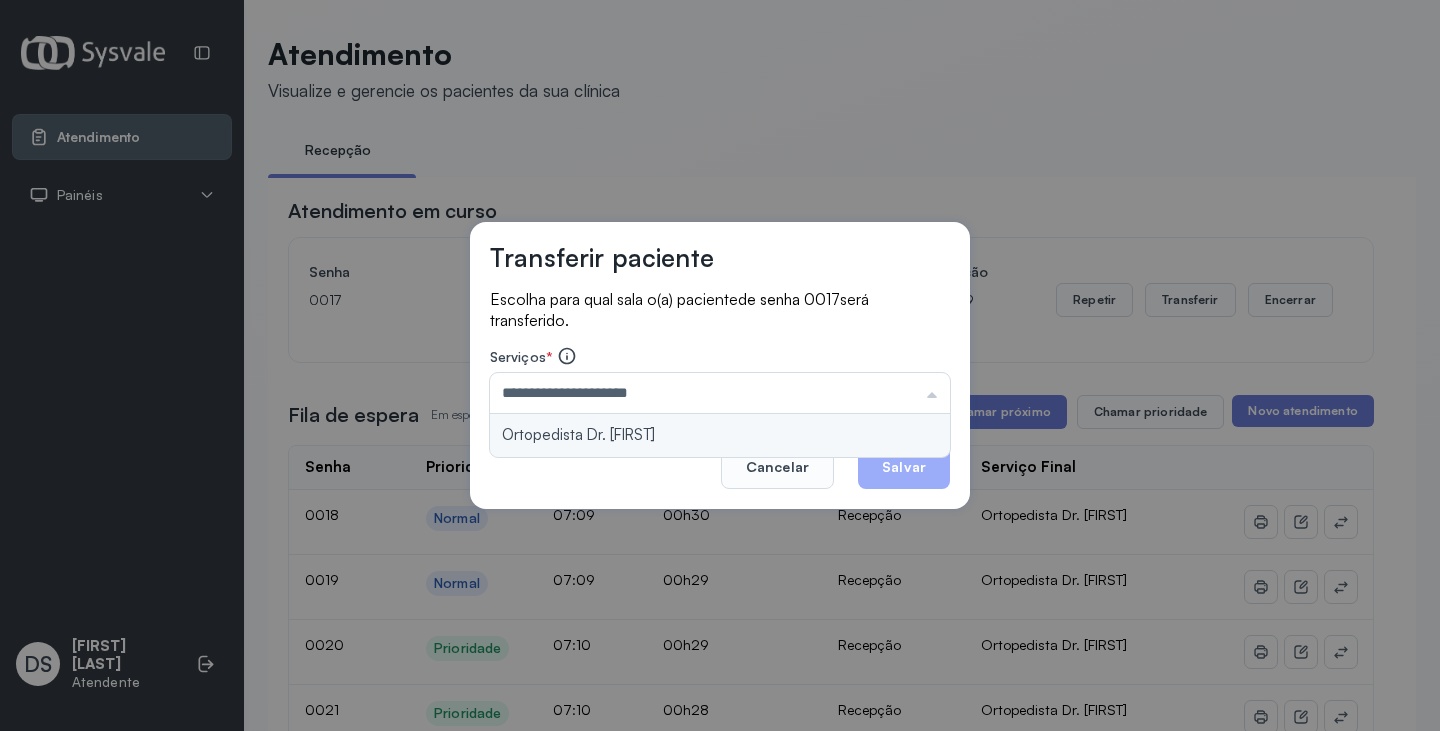 click on "**********" at bounding box center [720, 366] 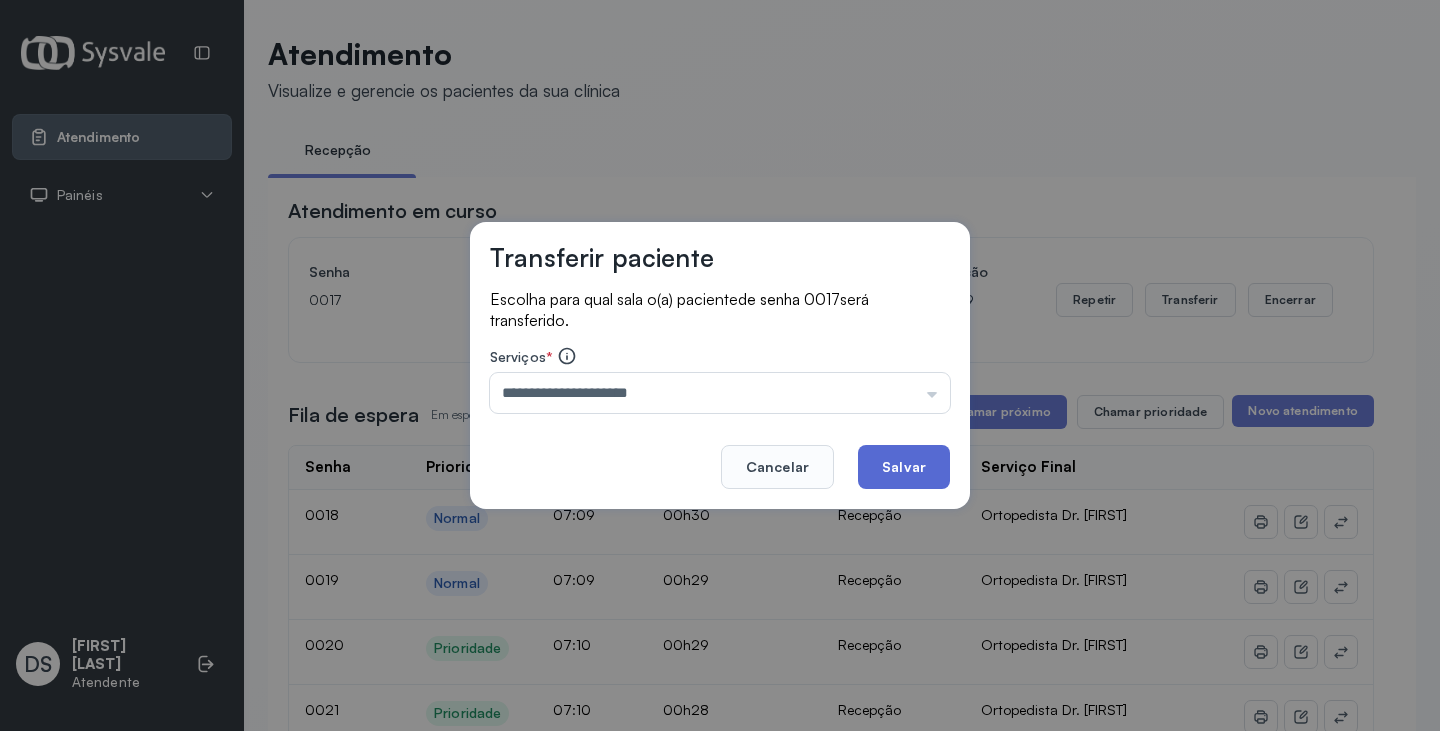 click on "Salvar" 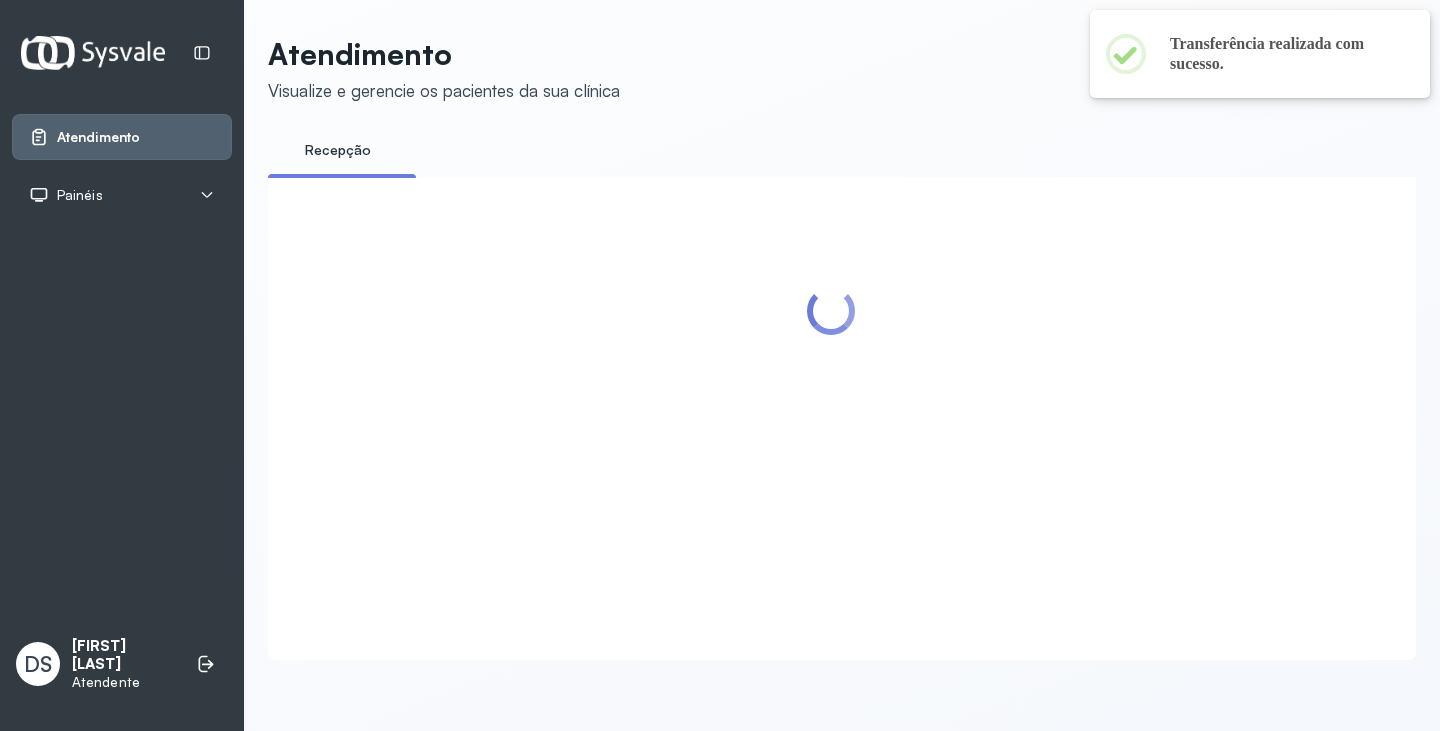 scroll, scrollTop: 5, scrollLeft: 0, axis: vertical 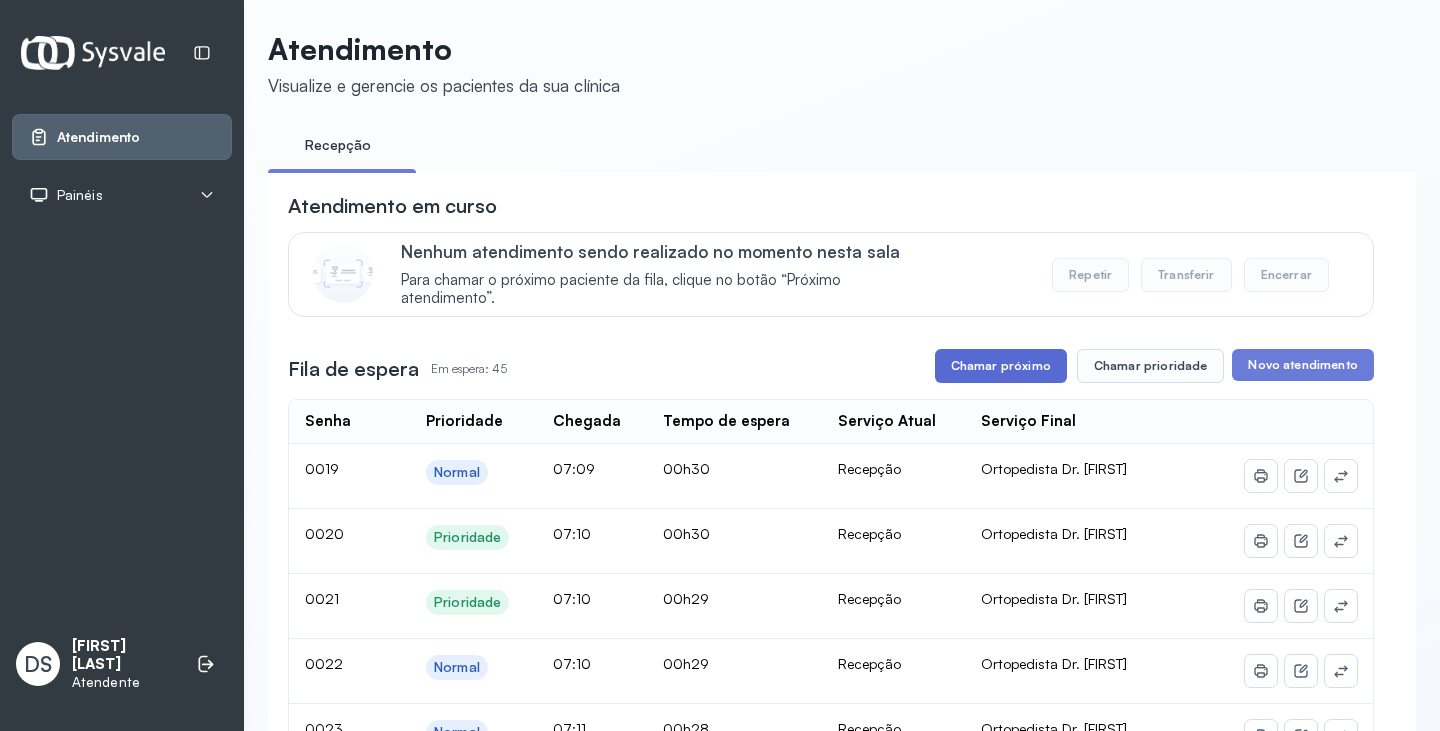 click on "Chamar próximo" at bounding box center (1001, 366) 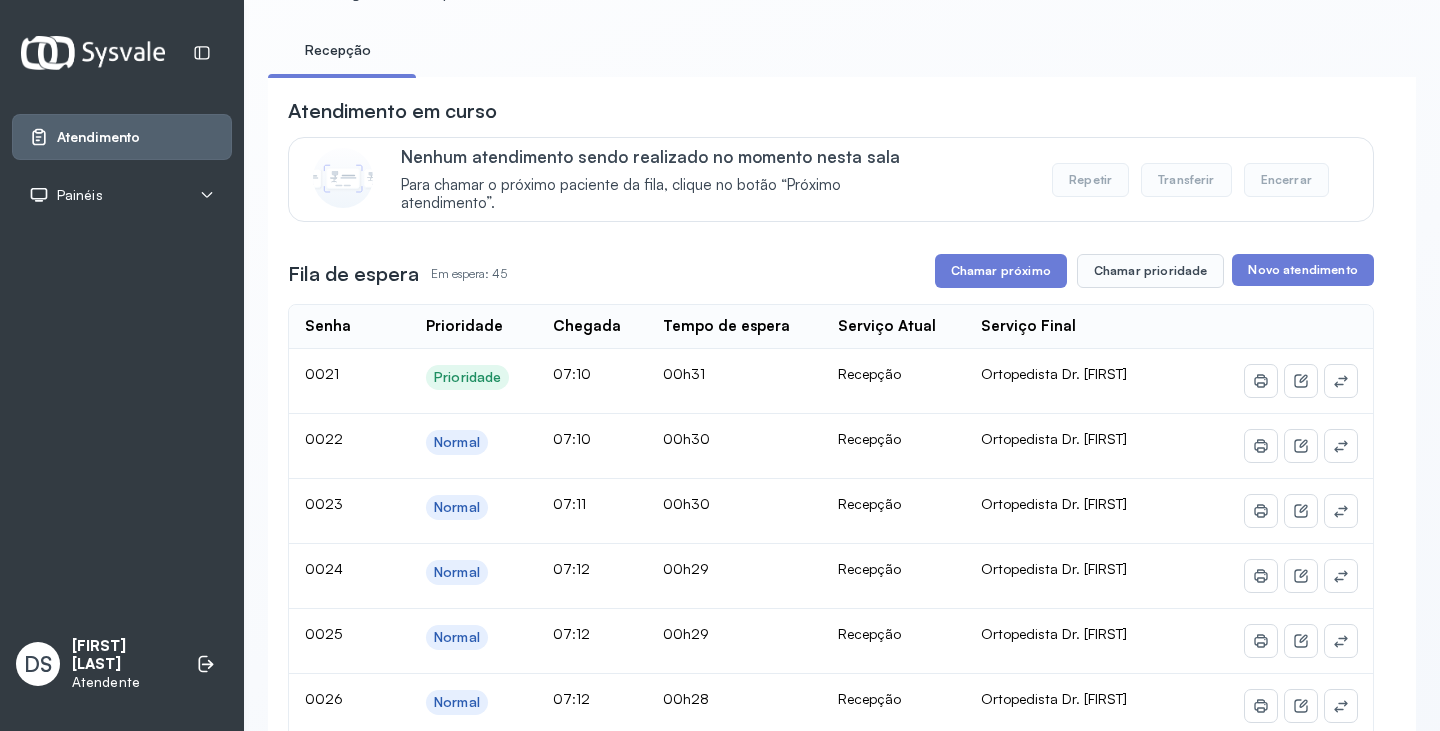 scroll, scrollTop: 0, scrollLeft: 0, axis: both 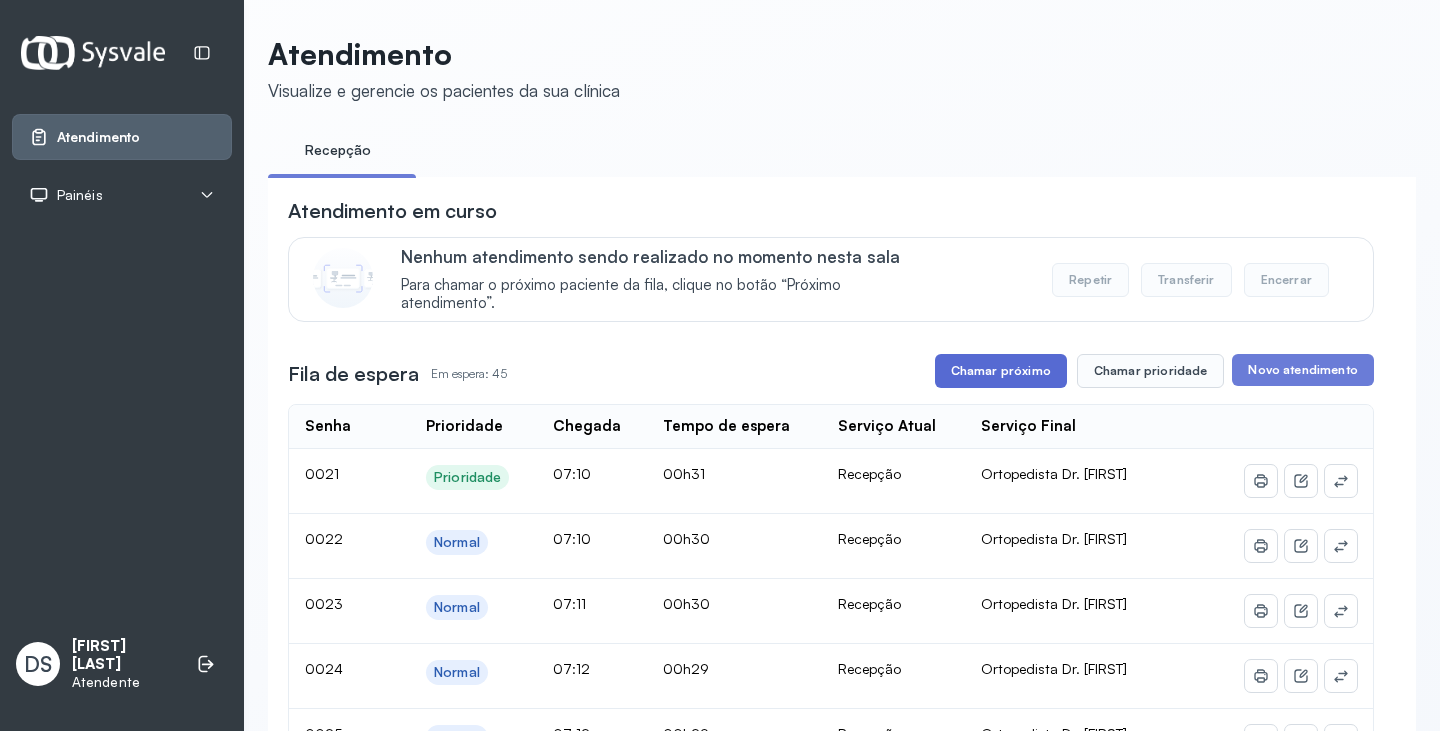 click on "Chamar próximo" at bounding box center [1001, 371] 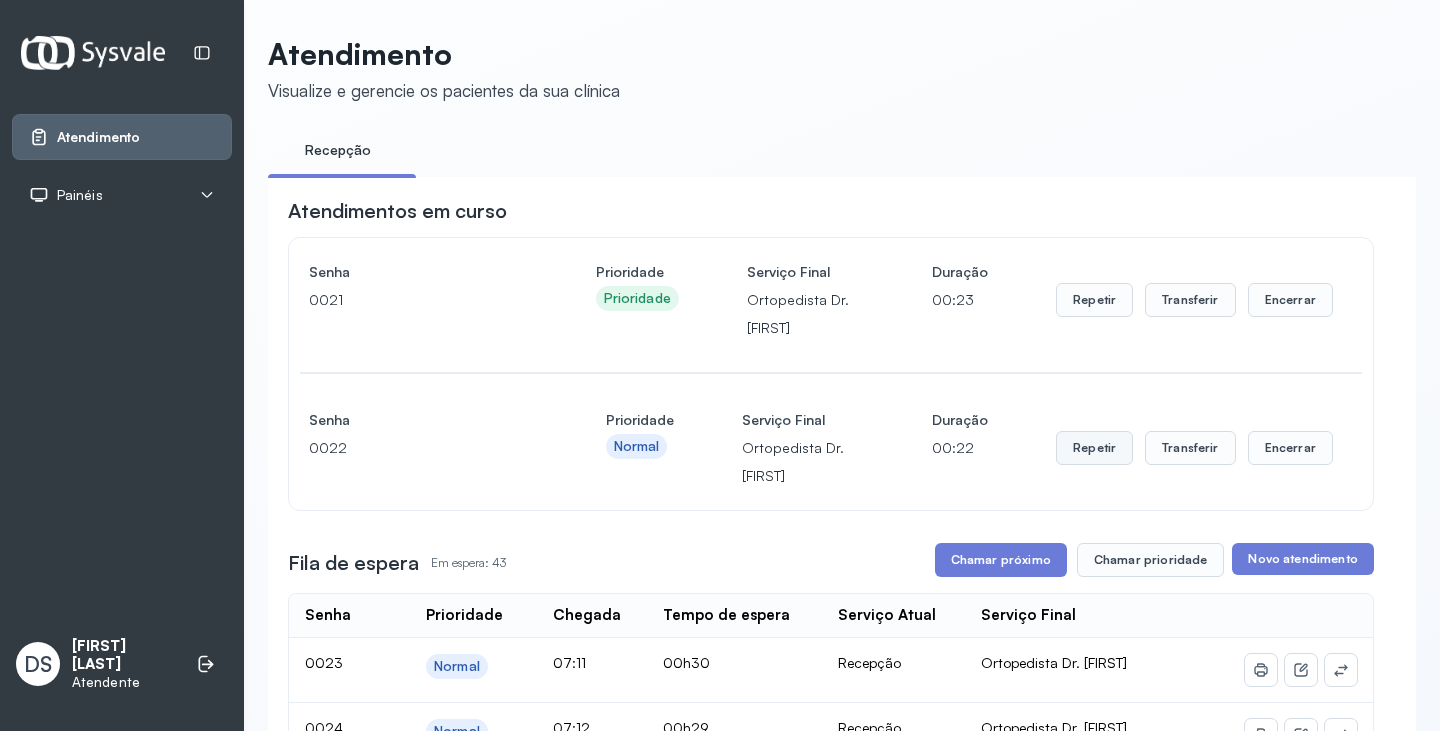 click on "Repetir" at bounding box center [1094, 300] 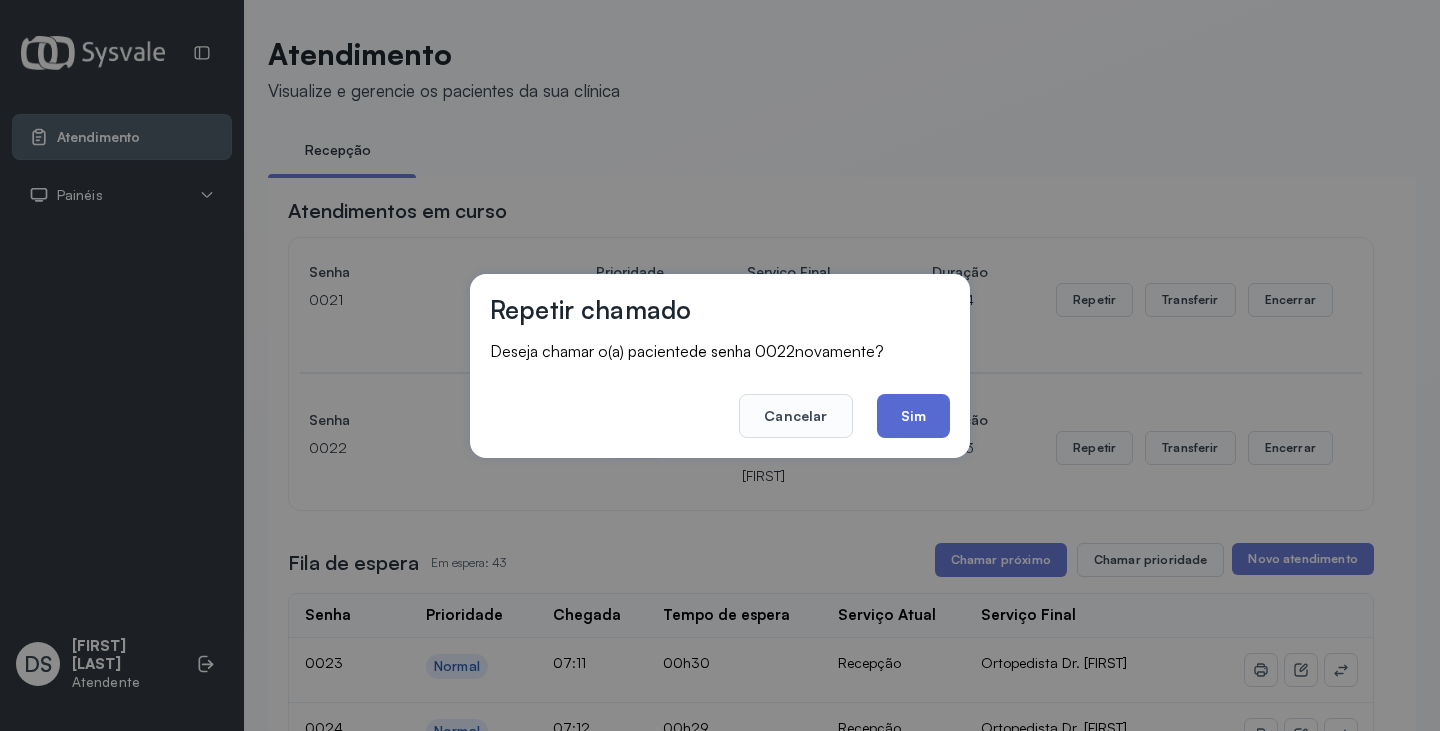 click on "Sim" 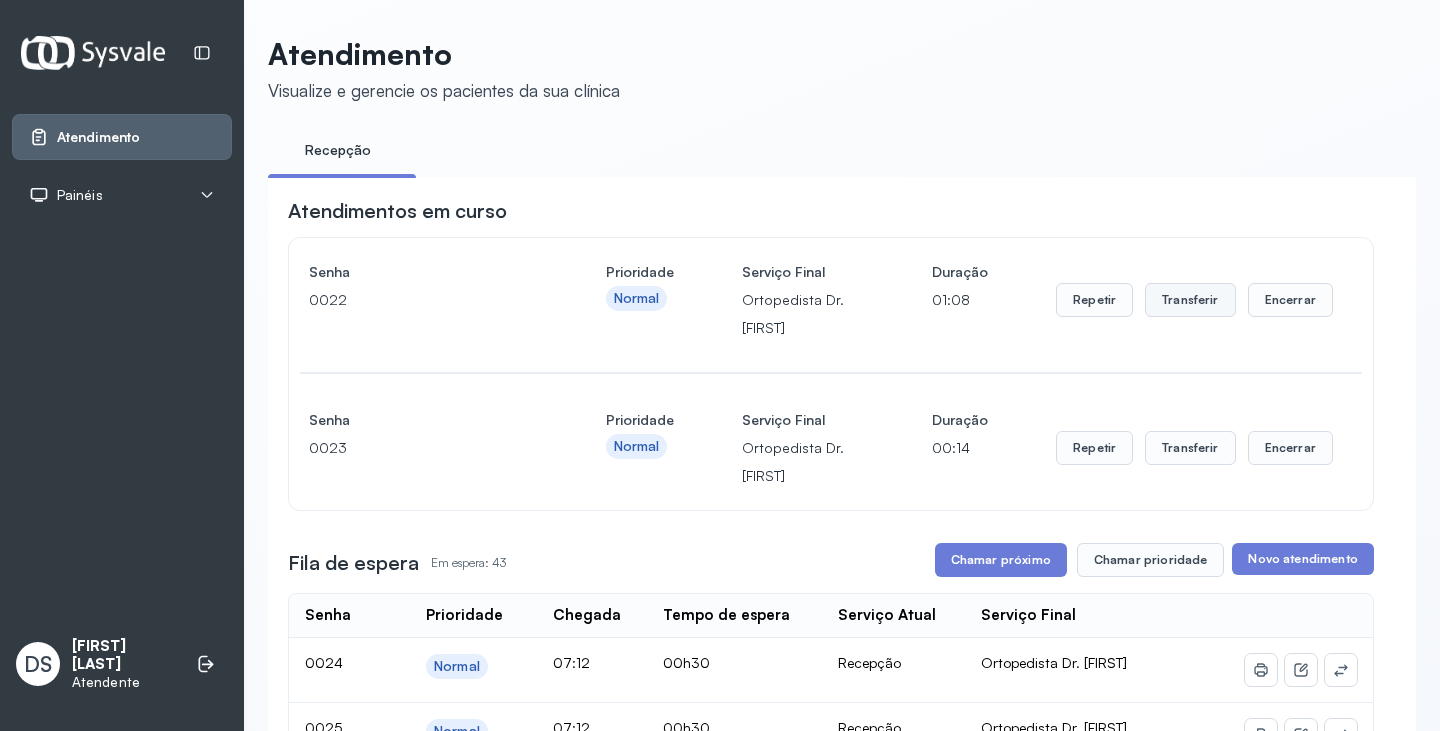 click on "Transferir" at bounding box center [1190, 300] 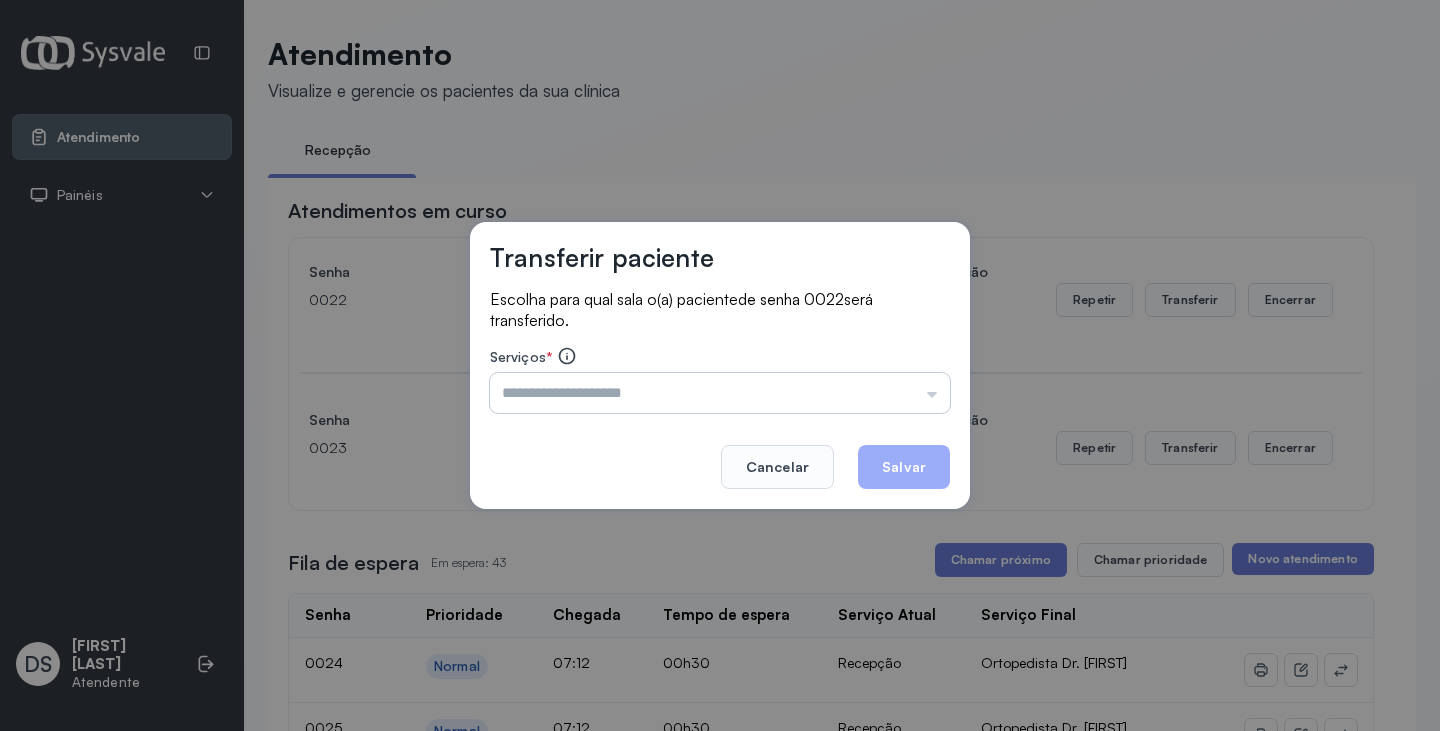 click at bounding box center [720, 393] 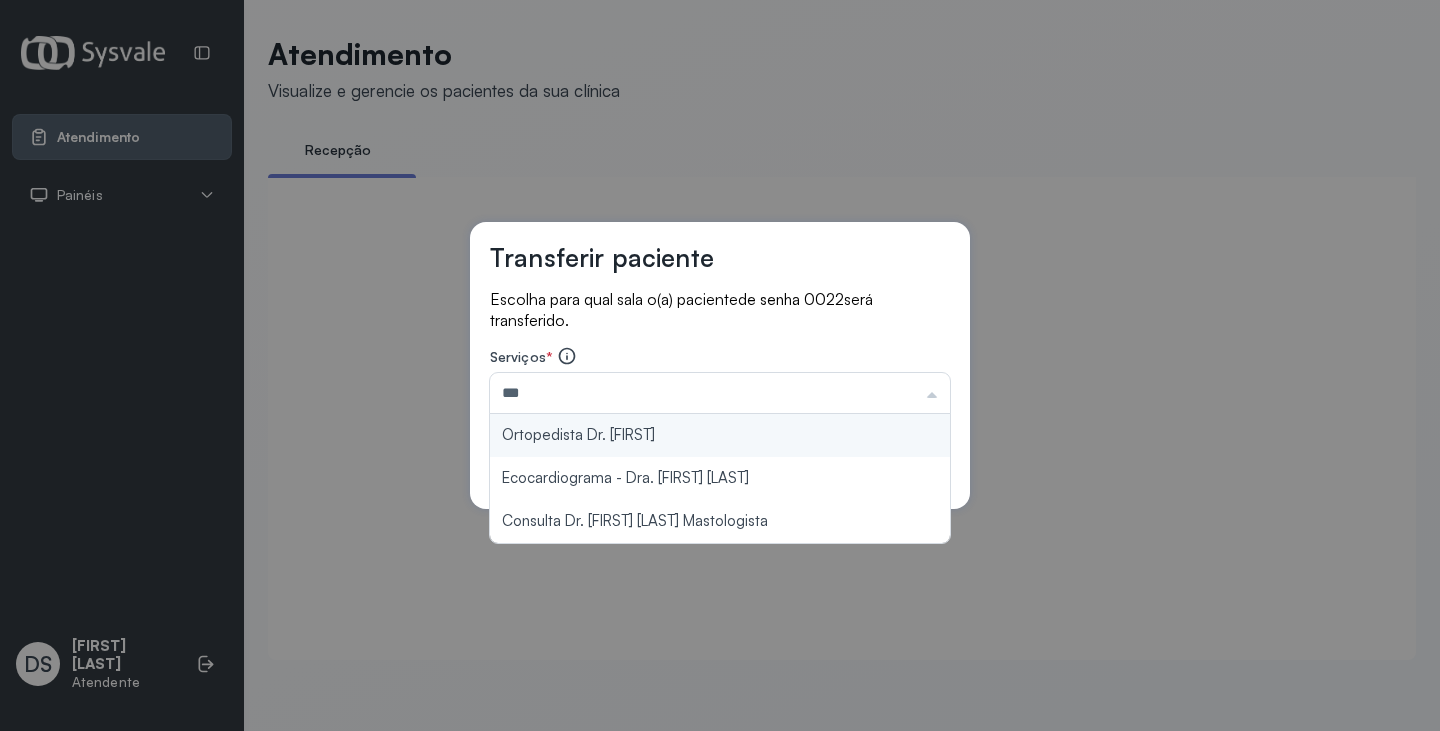 type on "**********" 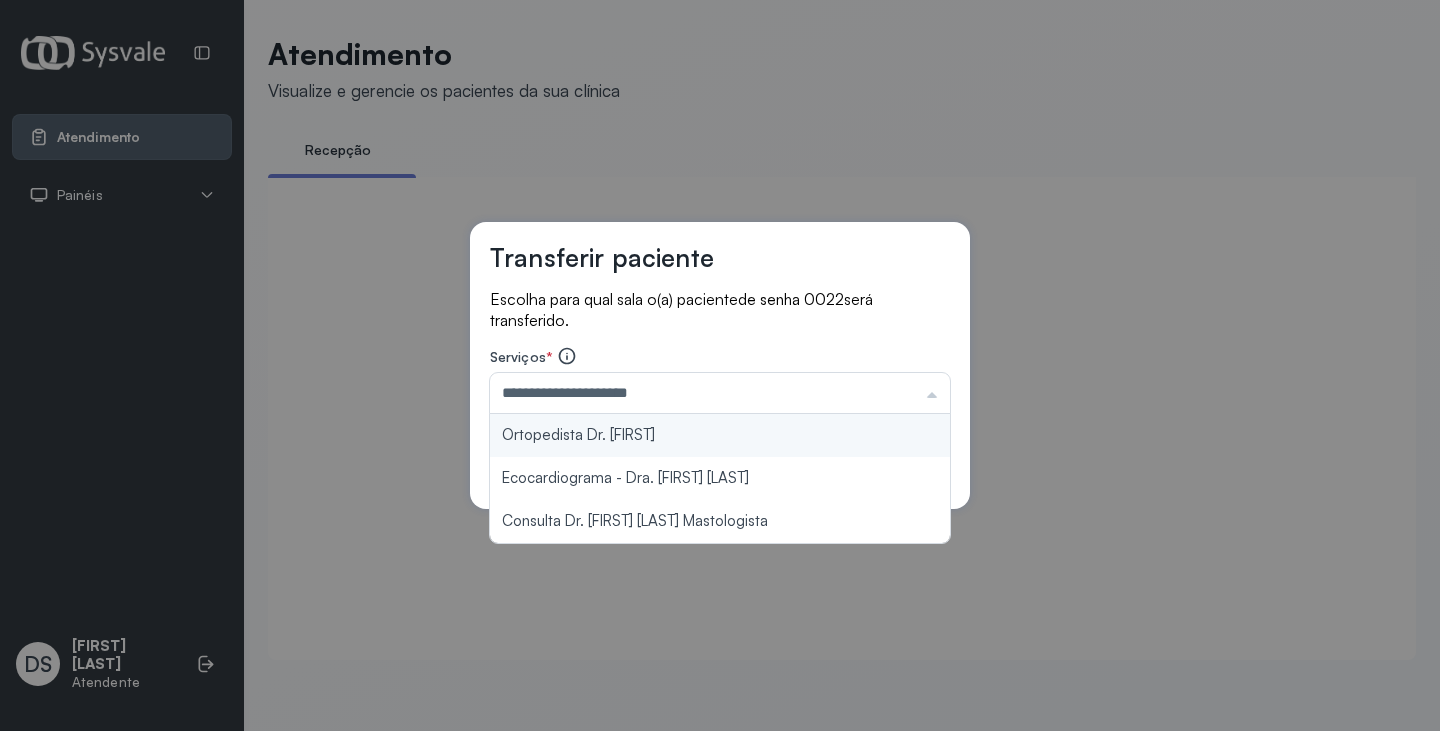 drag, startPoint x: 694, startPoint y: 423, endPoint x: 711, endPoint y: 432, distance: 19.235384 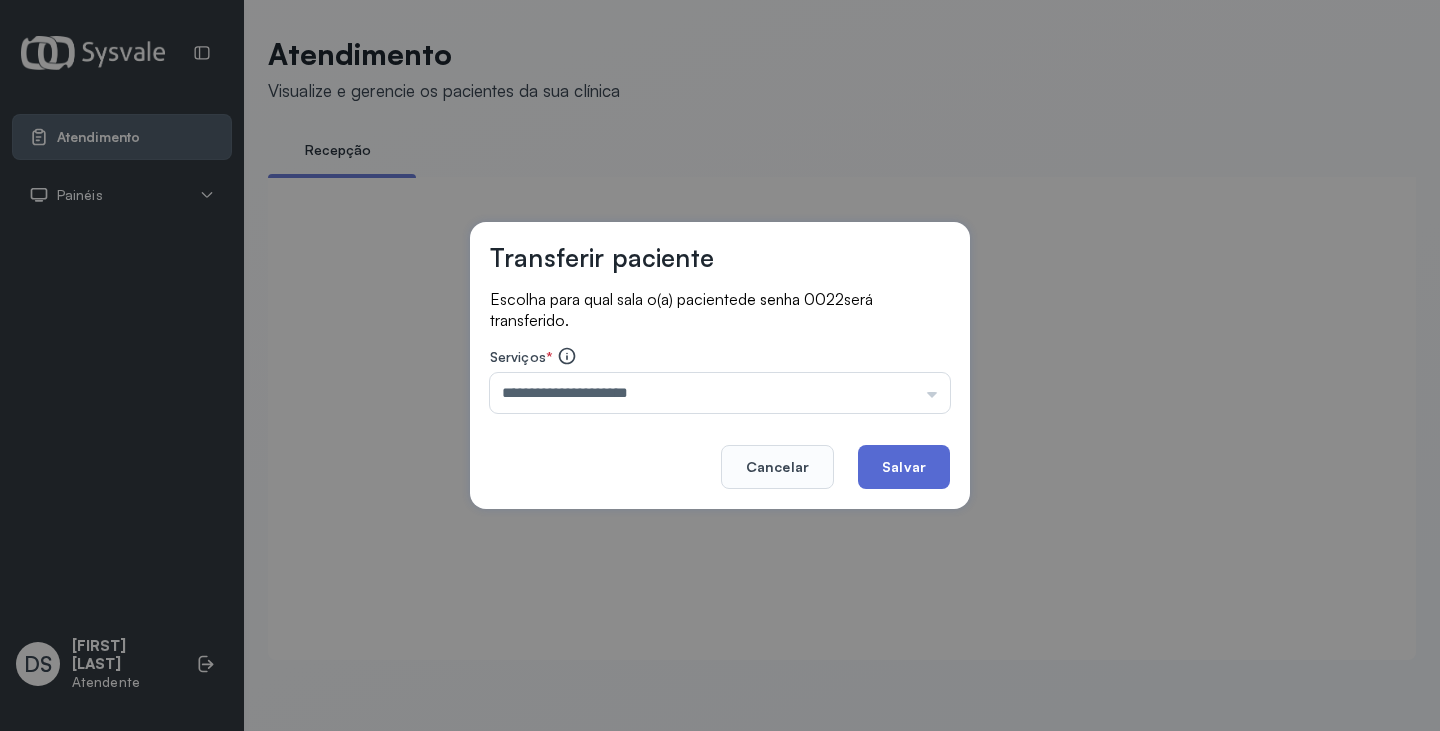click on "Salvar" 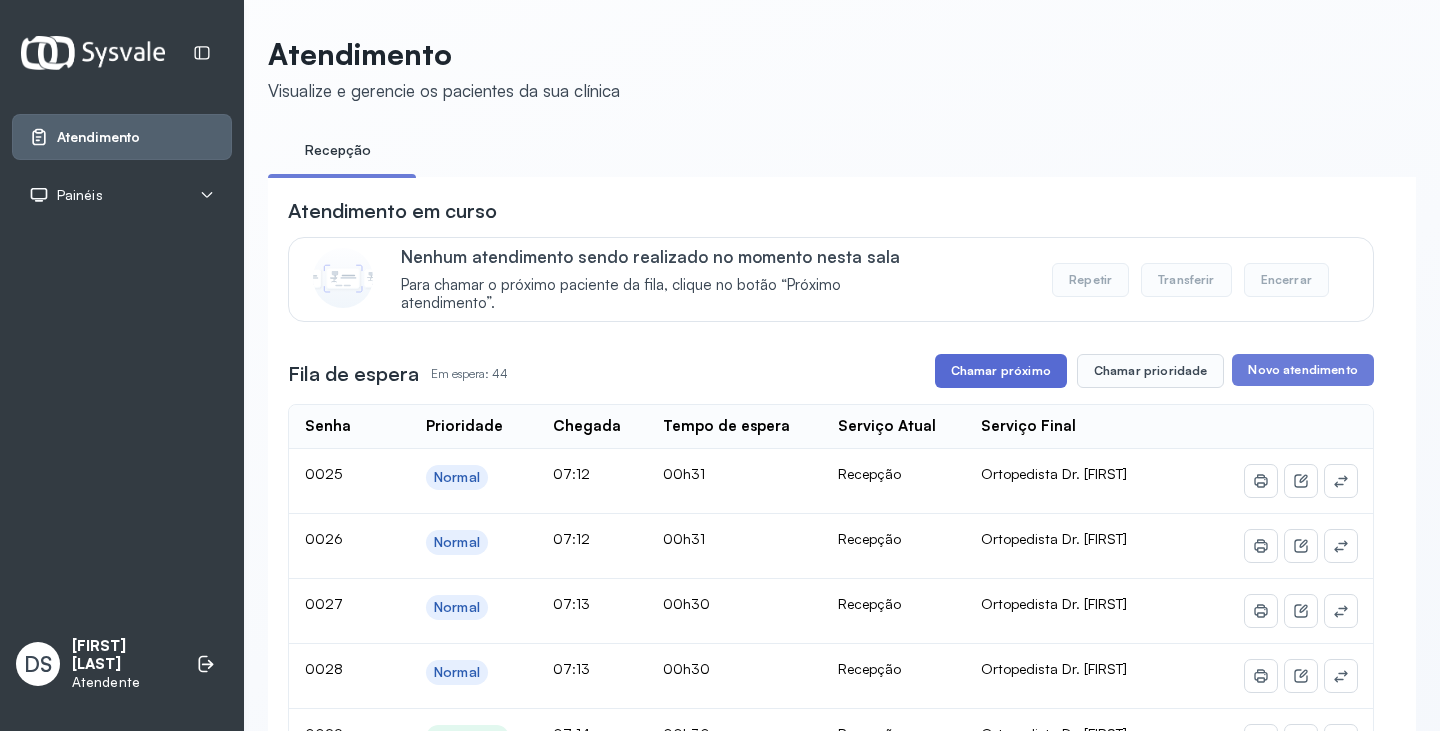 click on "Chamar próximo" at bounding box center (1001, 371) 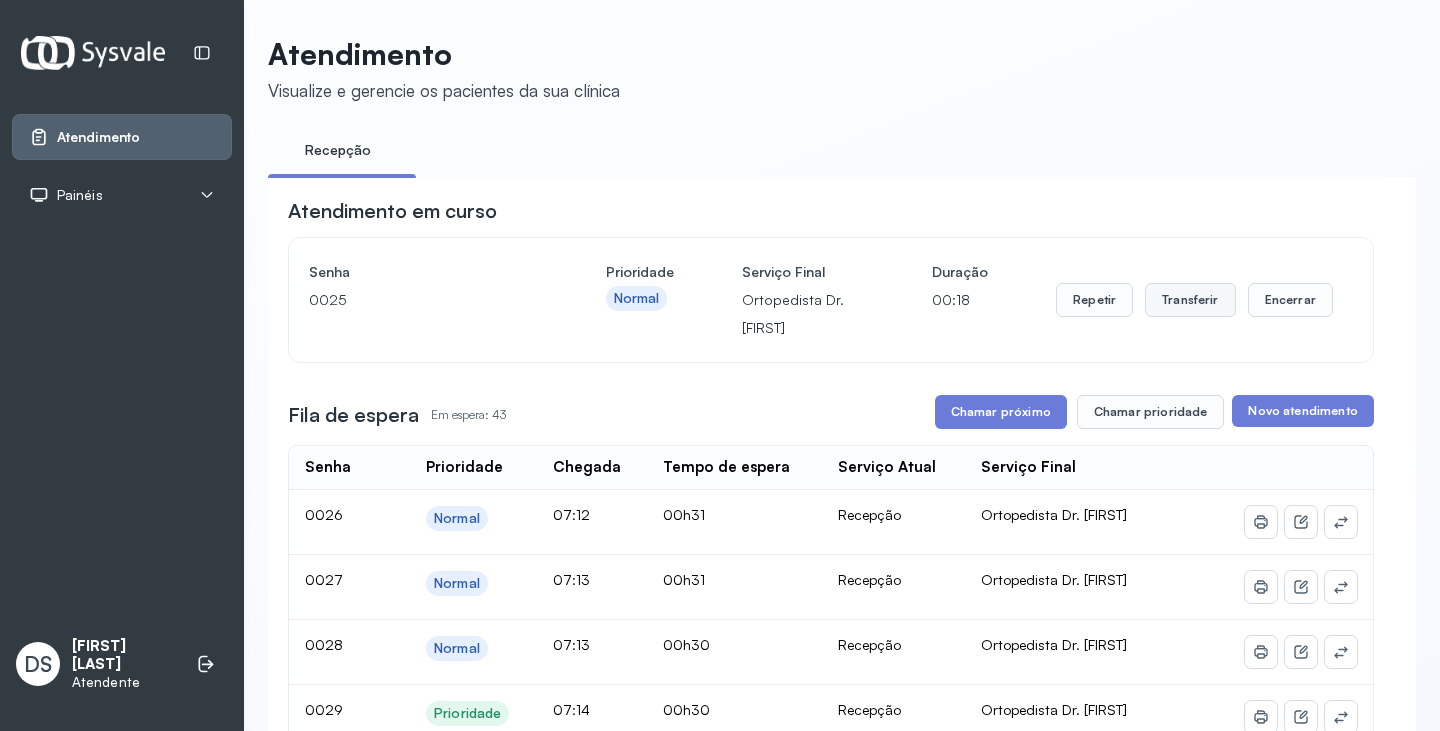 click on "Transferir" at bounding box center (1190, 300) 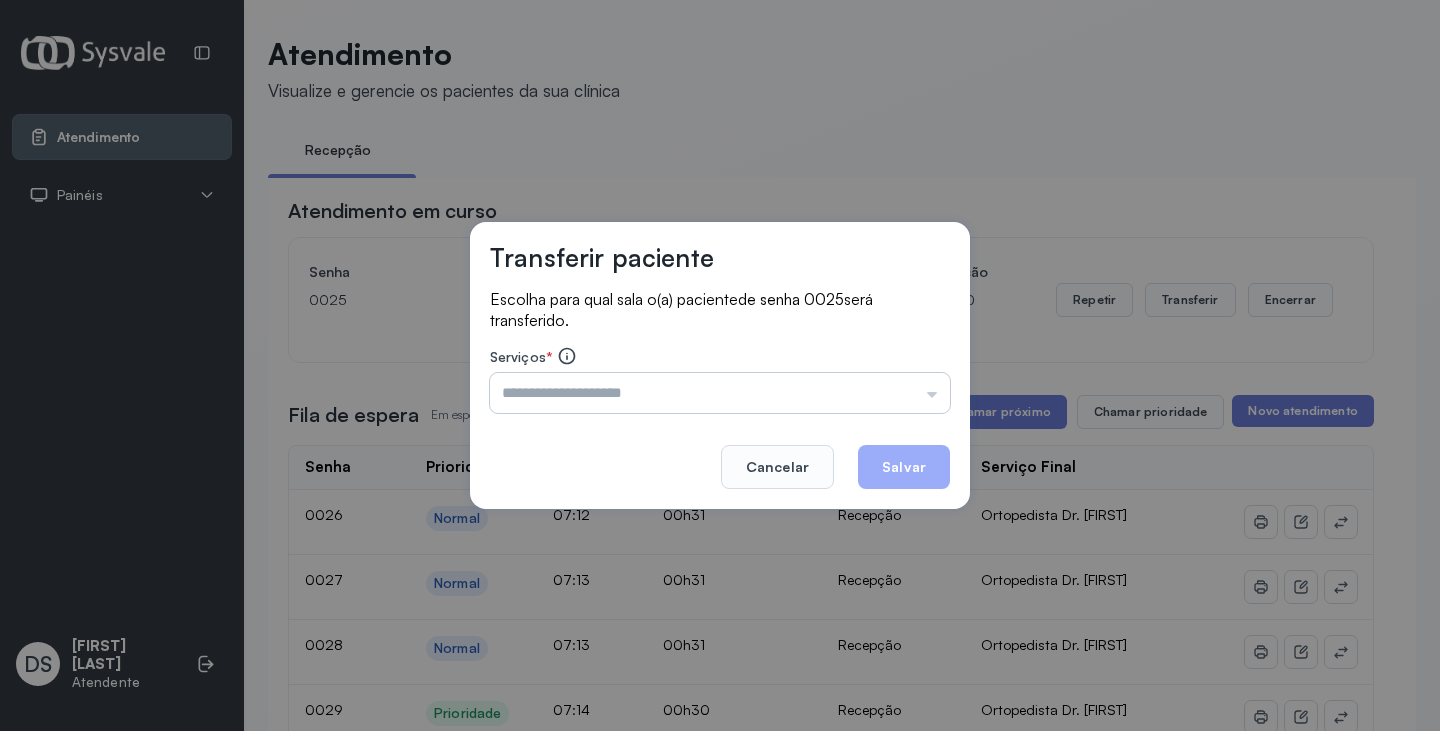 click at bounding box center (720, 393) 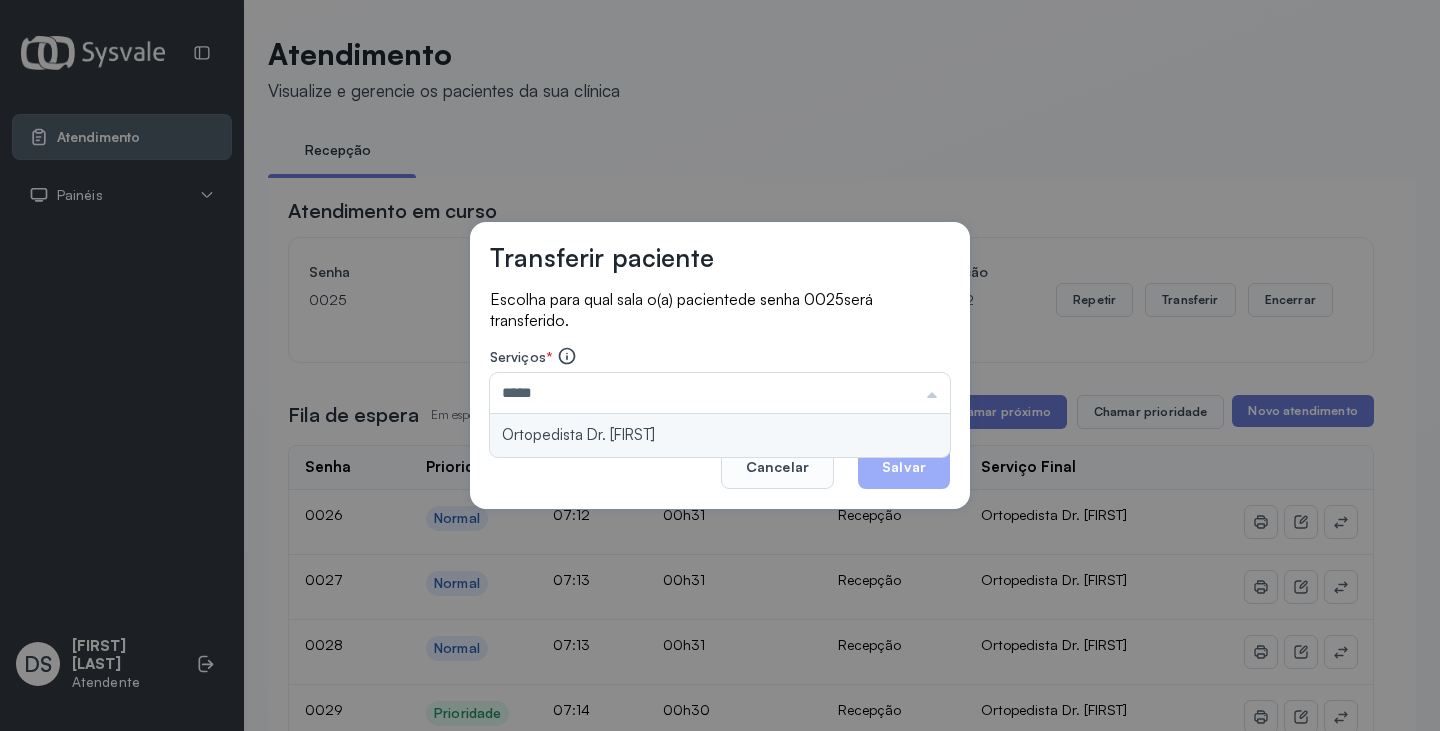 type on "**********" 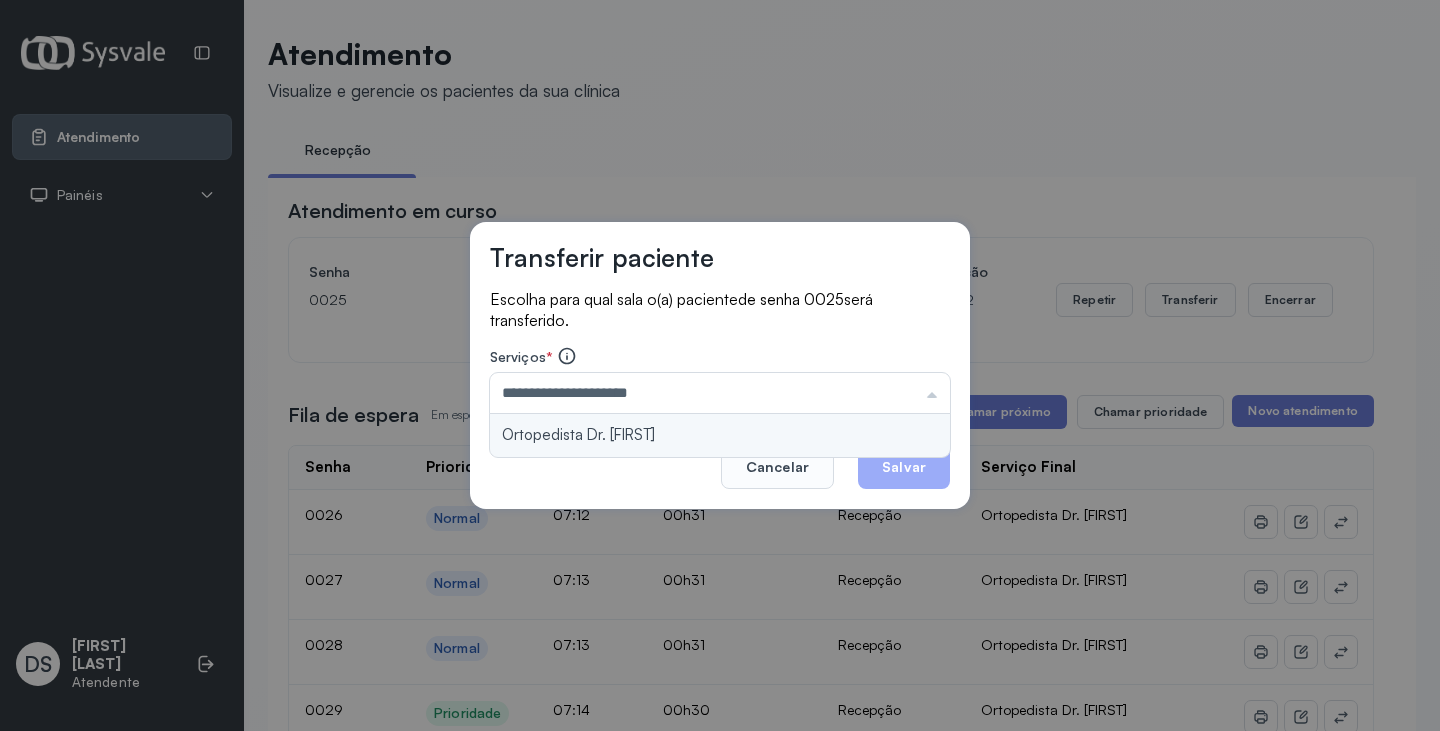 drag, startPoint x: 832, startPoint y: 430, endPoint x: 866, endPoint y: 442, distance: 36.05551 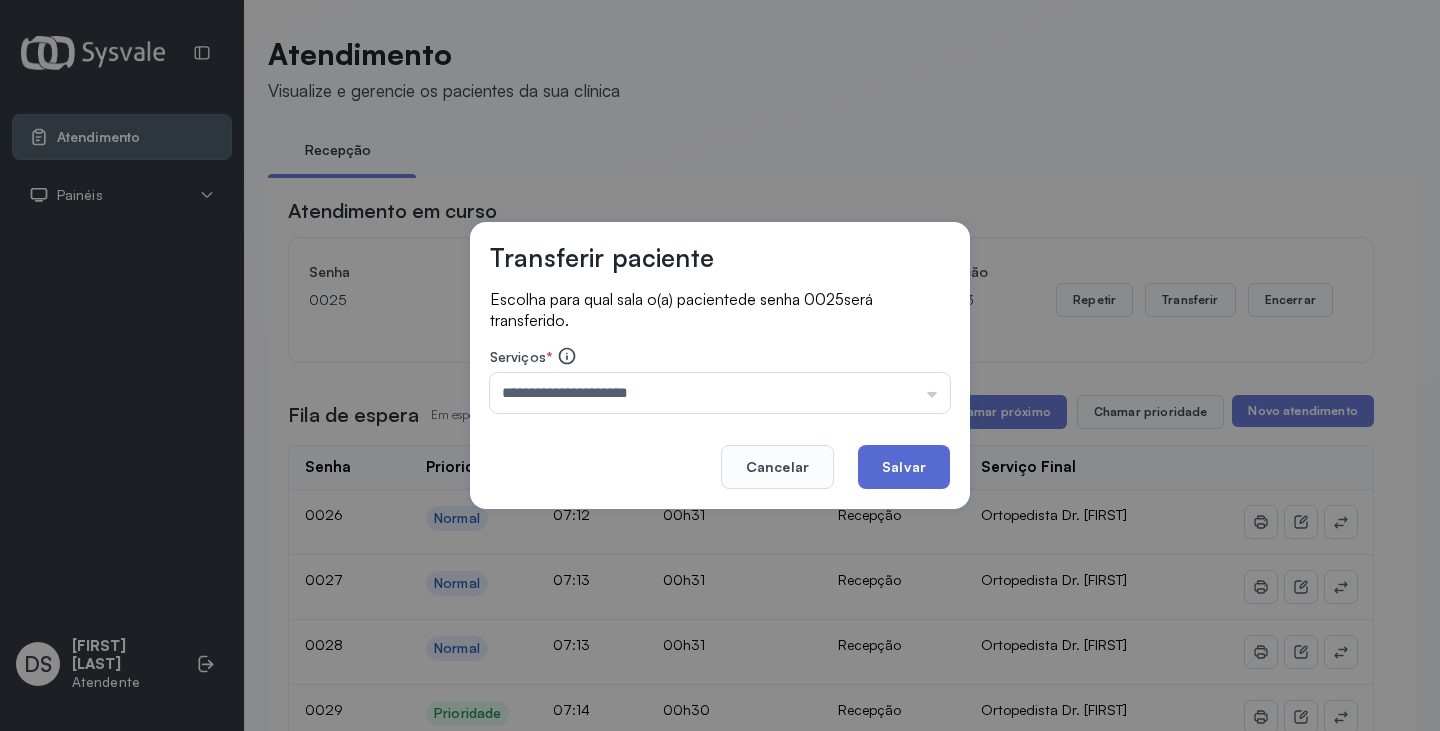 click on "Salvar" 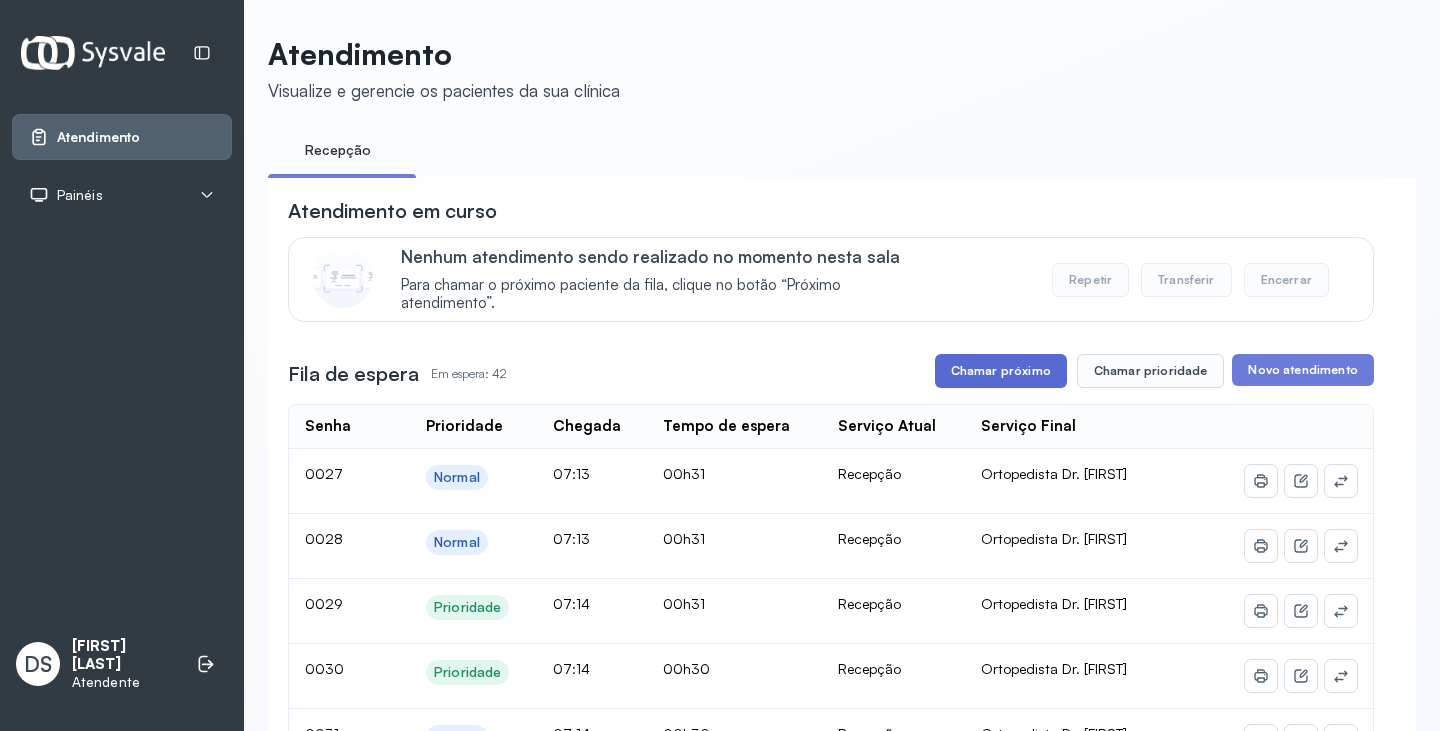 click on "Chamar próximo" at bounding box center (1001, 371) 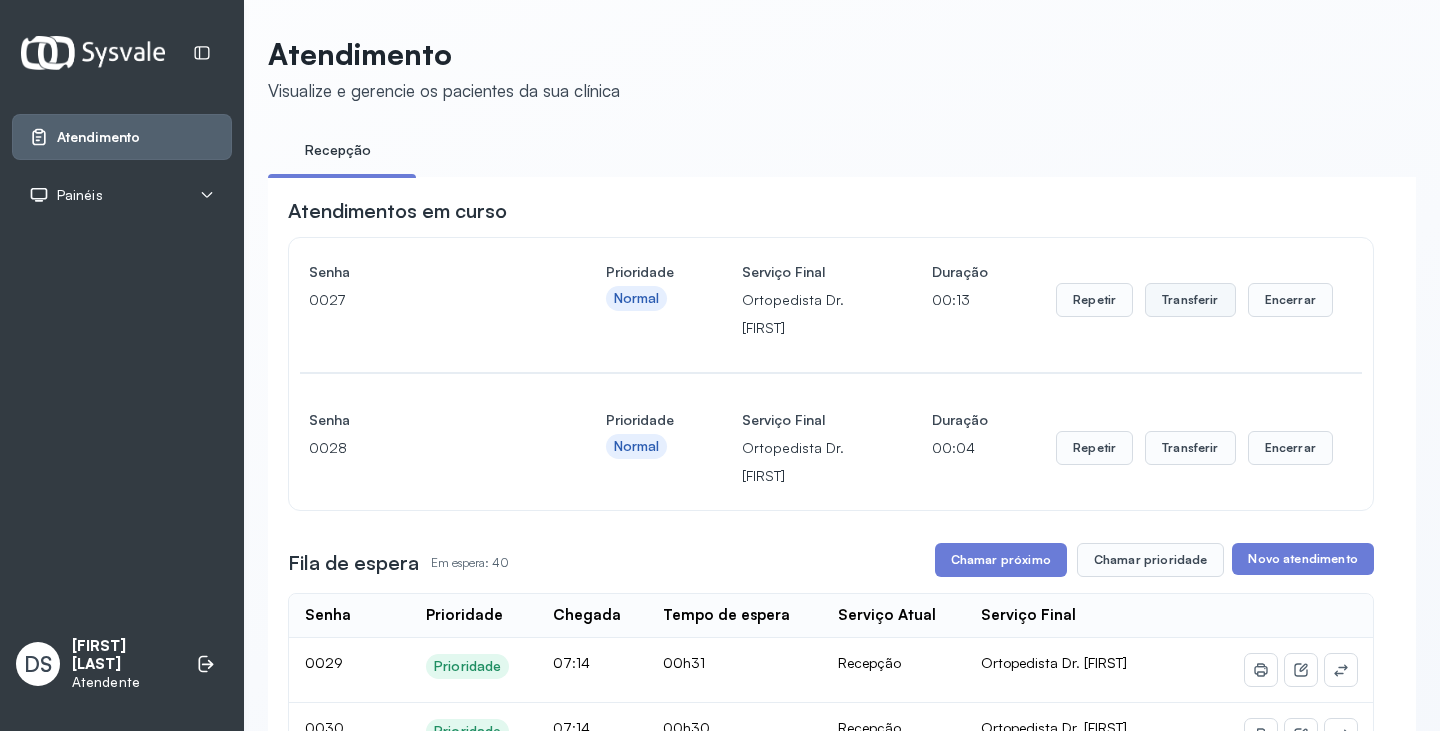 click on "Transferir" at bounding box center [1190, 300] 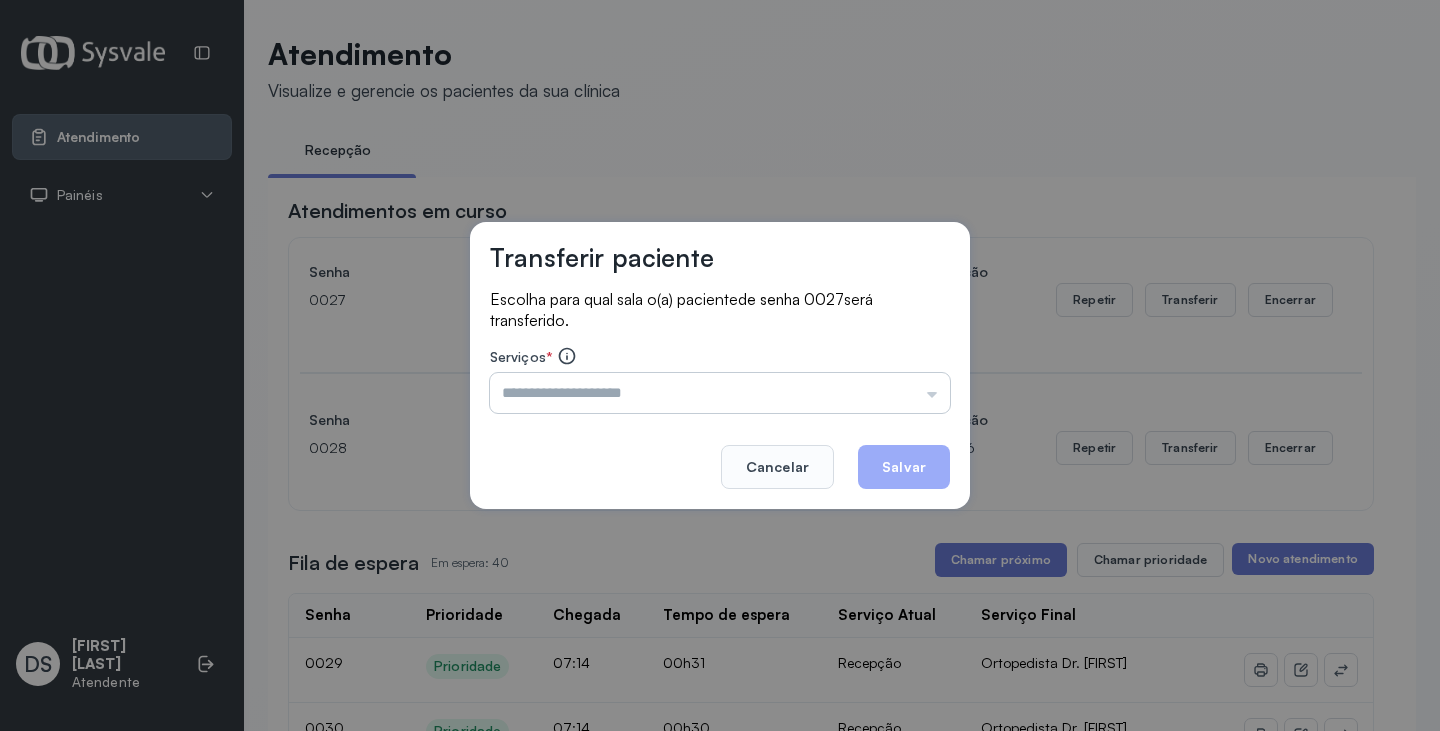 click at bounding box center (720, 393) 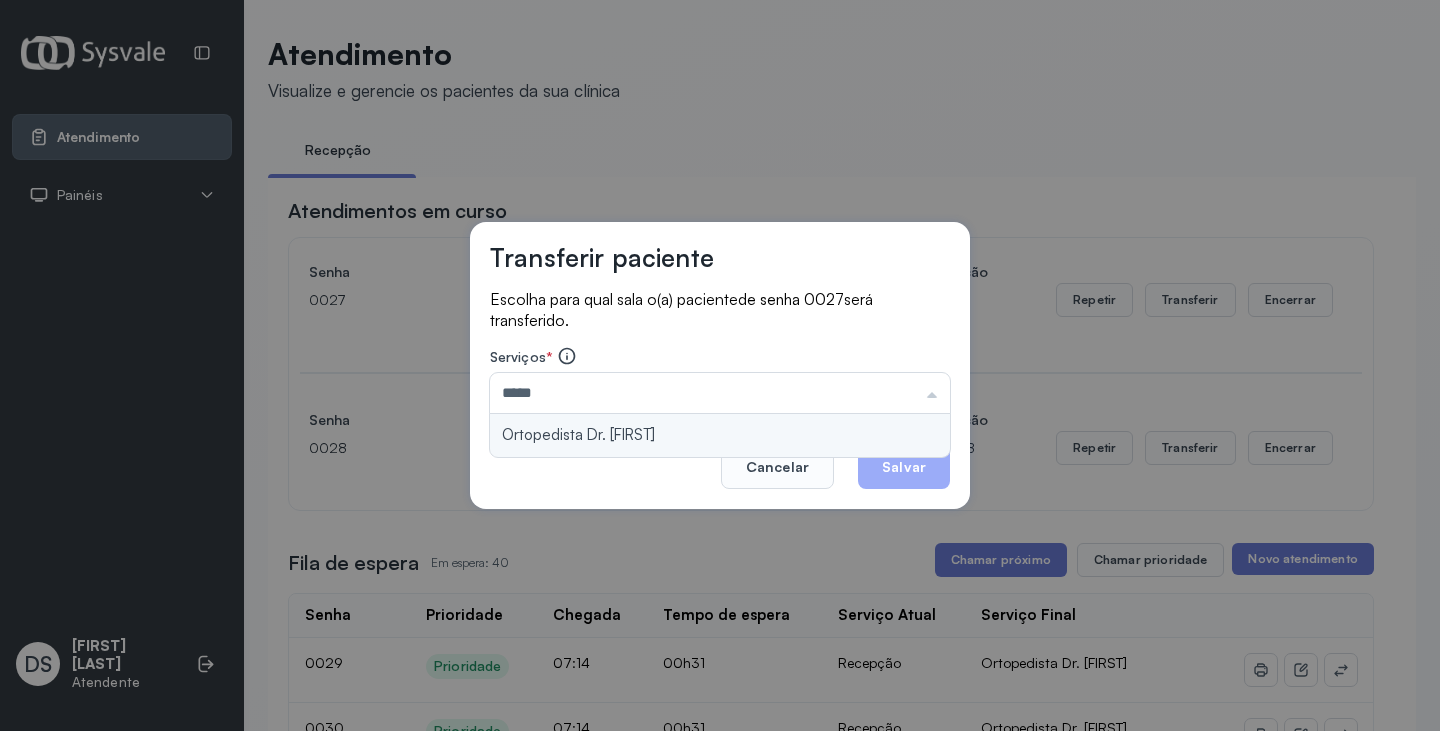 type on "**********" 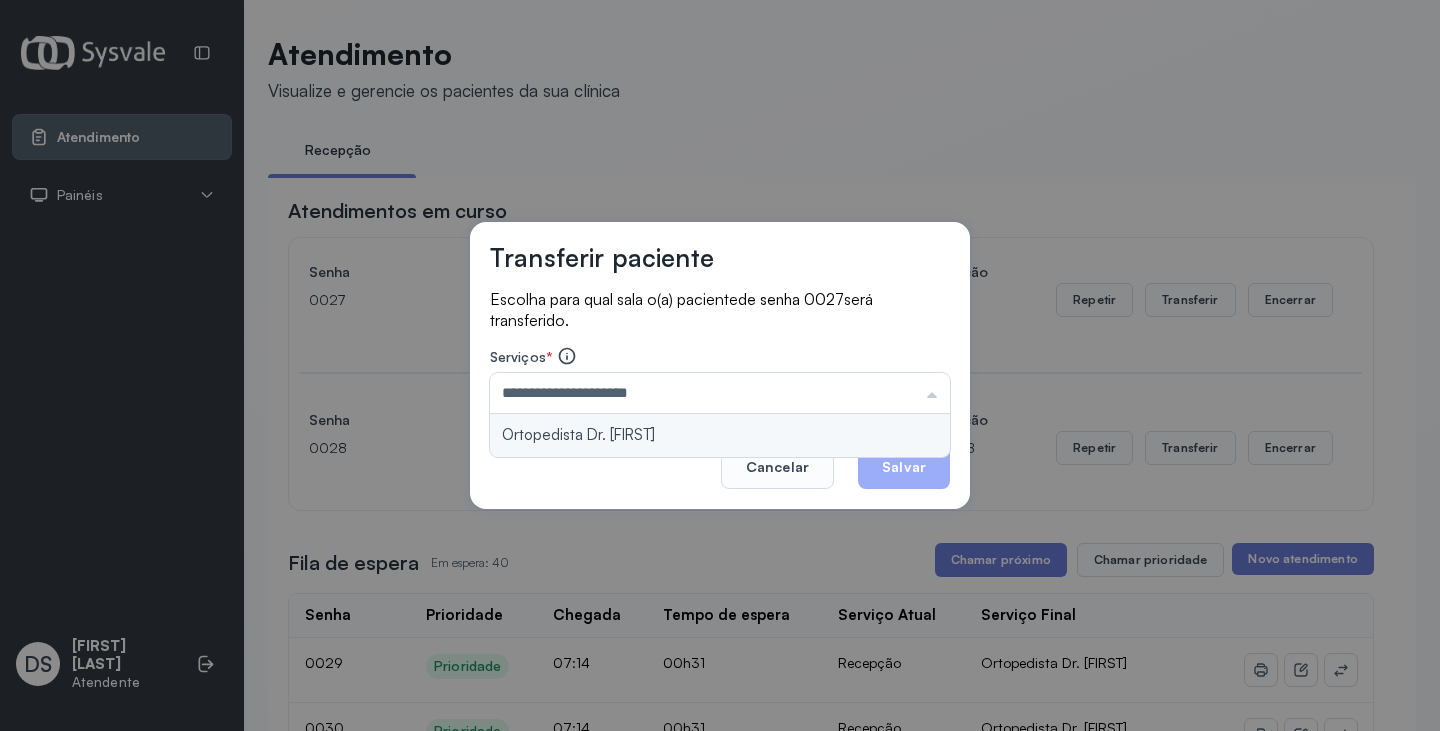 click on "**********" at bounding box center [720, 366] 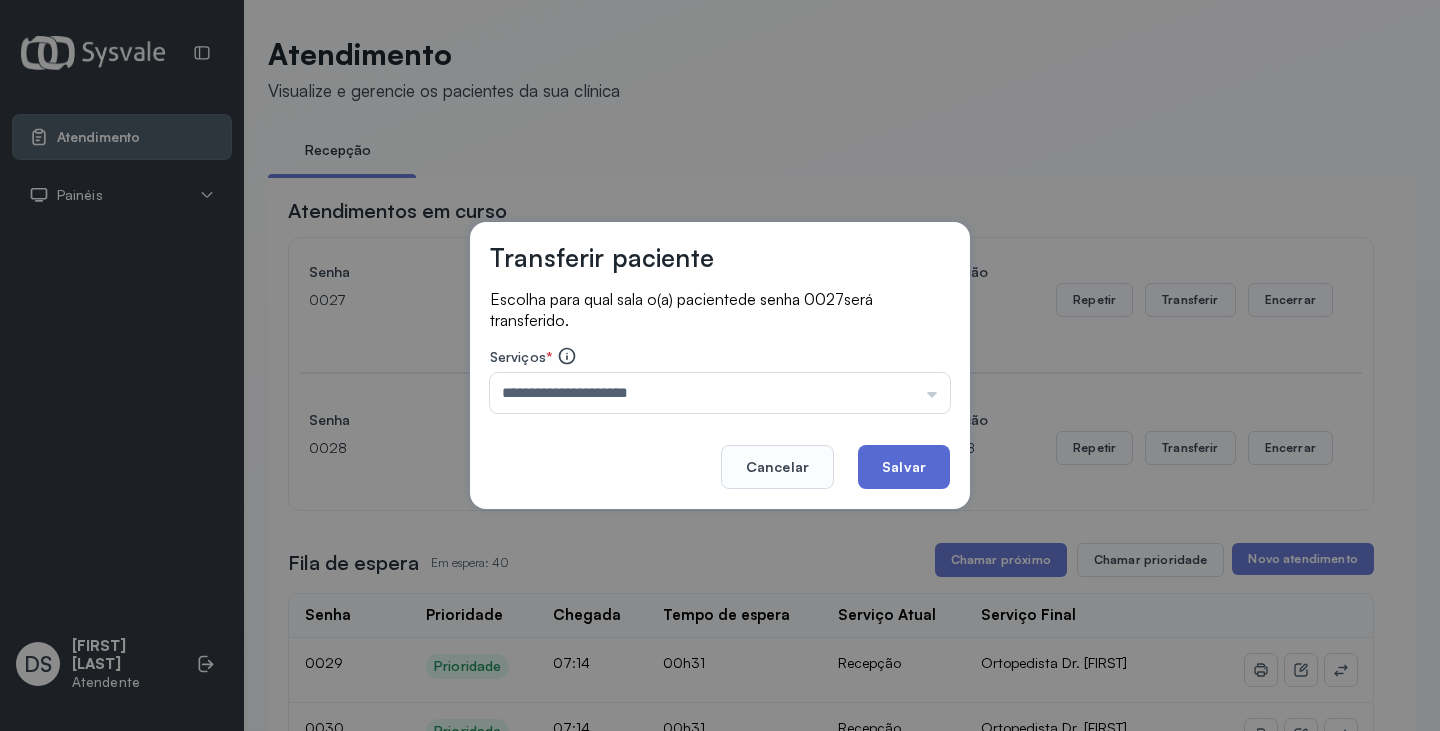 click on "Salvar" 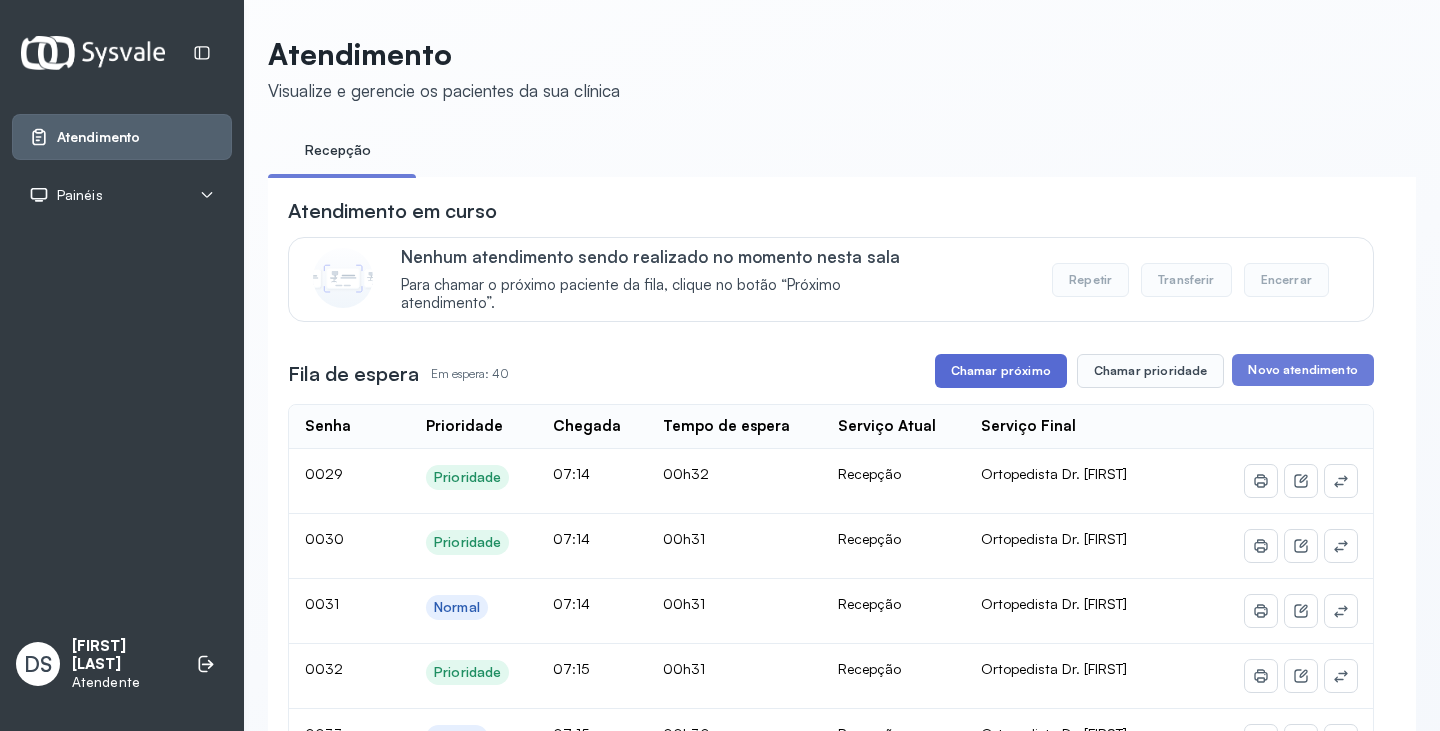 click on "Chamar próximo" at bounding box center (1001, 371) 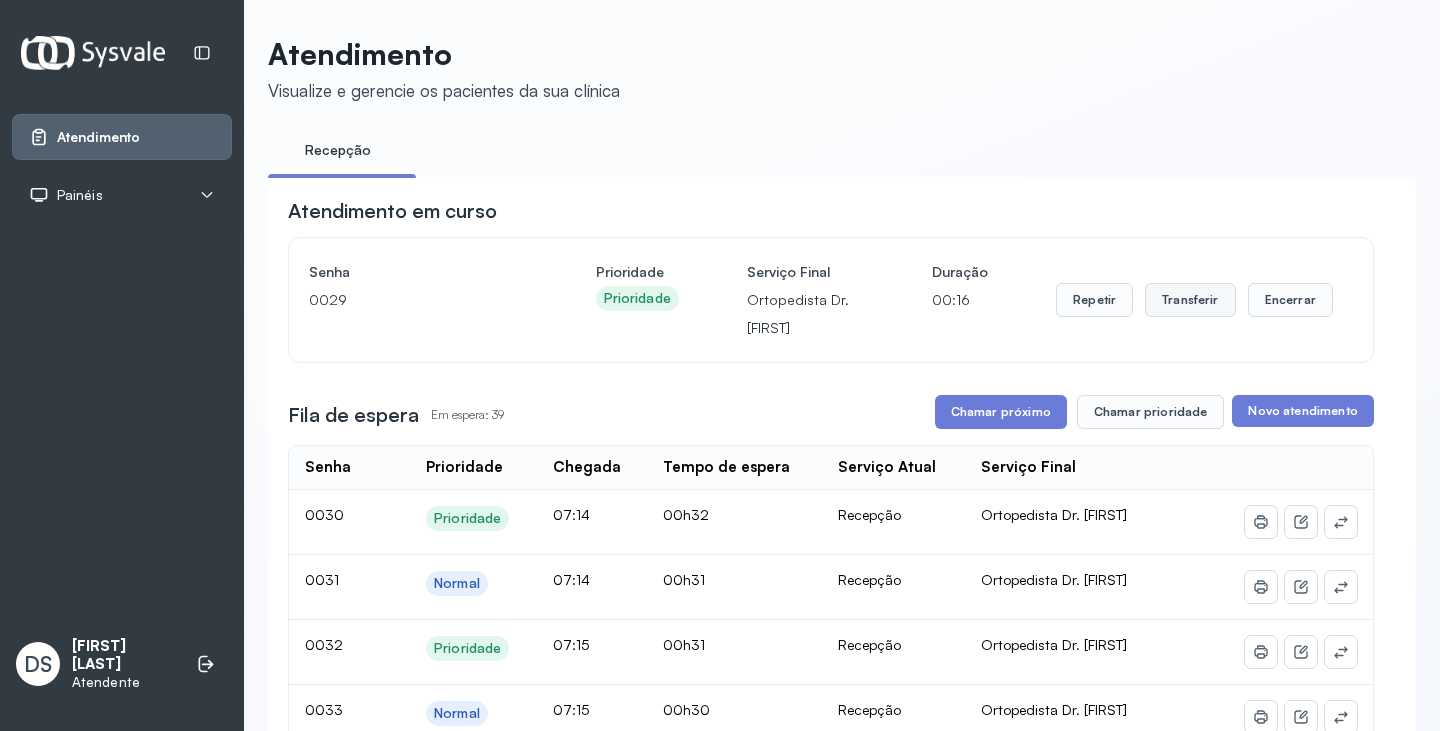 click on "Transferir" at bounding box center (1190, 300) 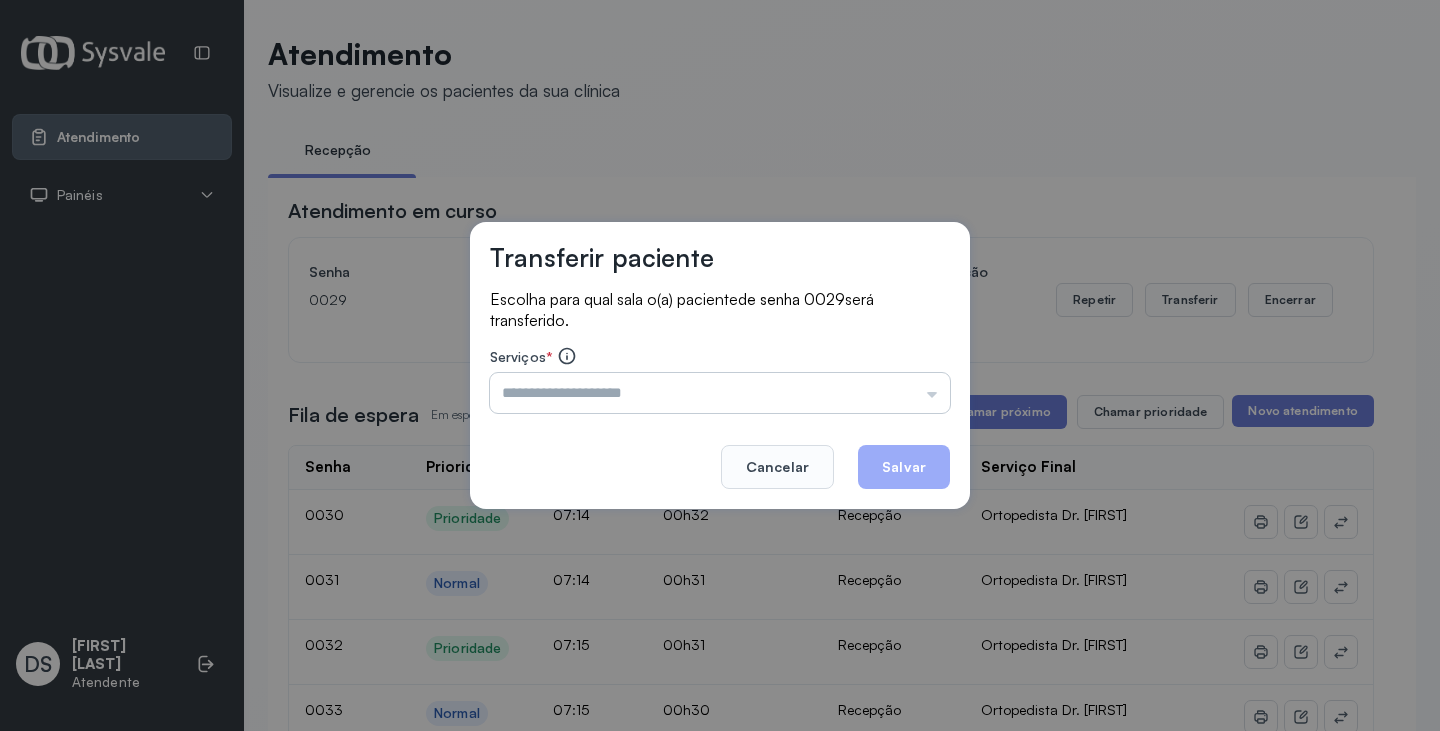 click at bounding box center [720, 393] 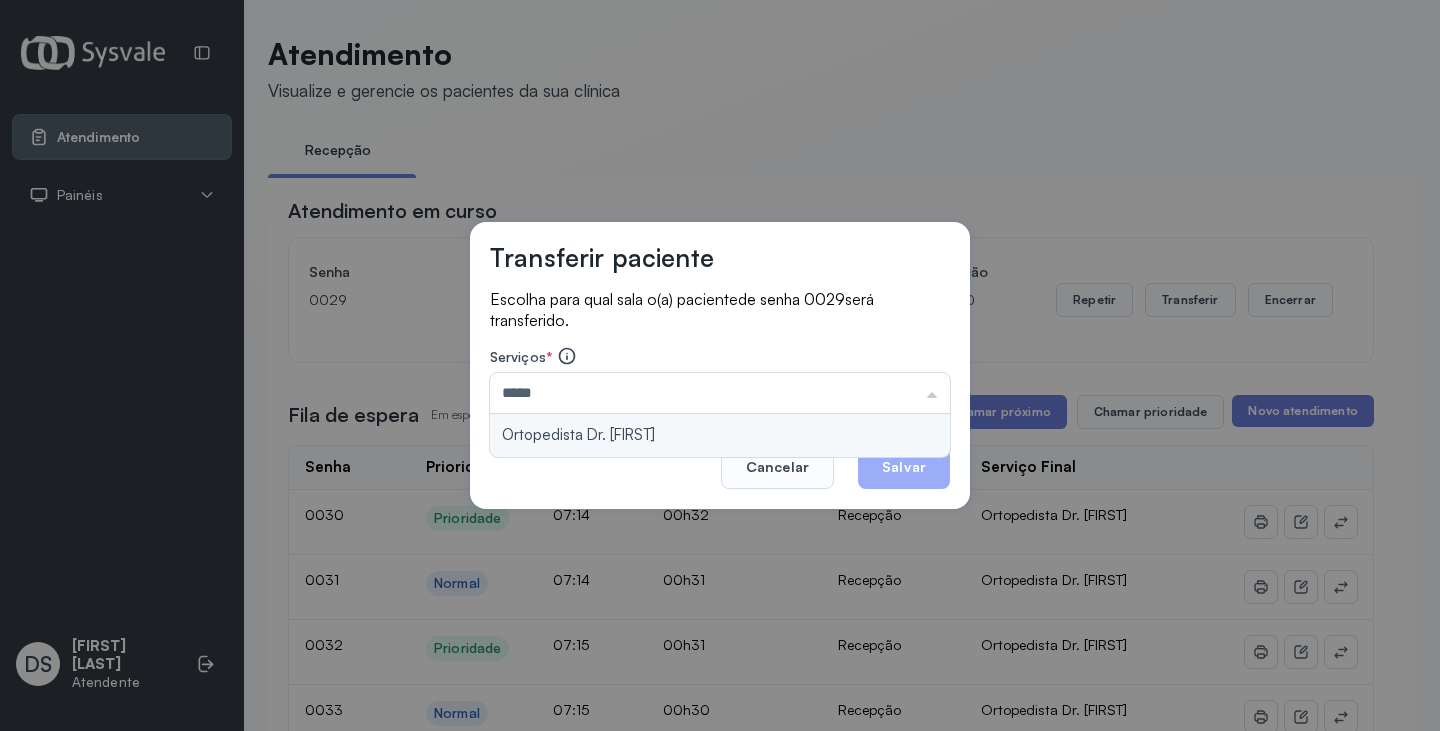 type on "**********" 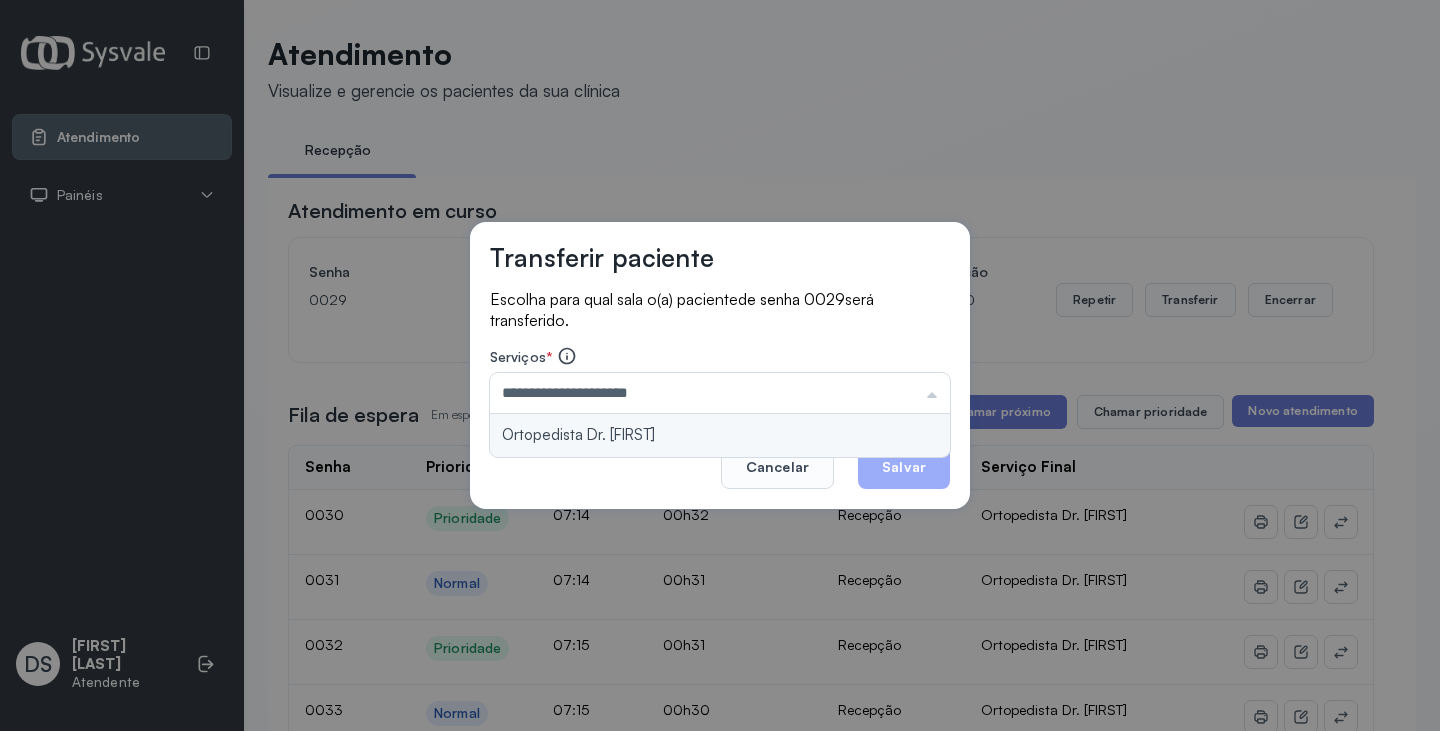 drag, startPoint x: 690, startPoint y: 432, endPoint x: 829, endPoint y: 444, distance: 139.51703 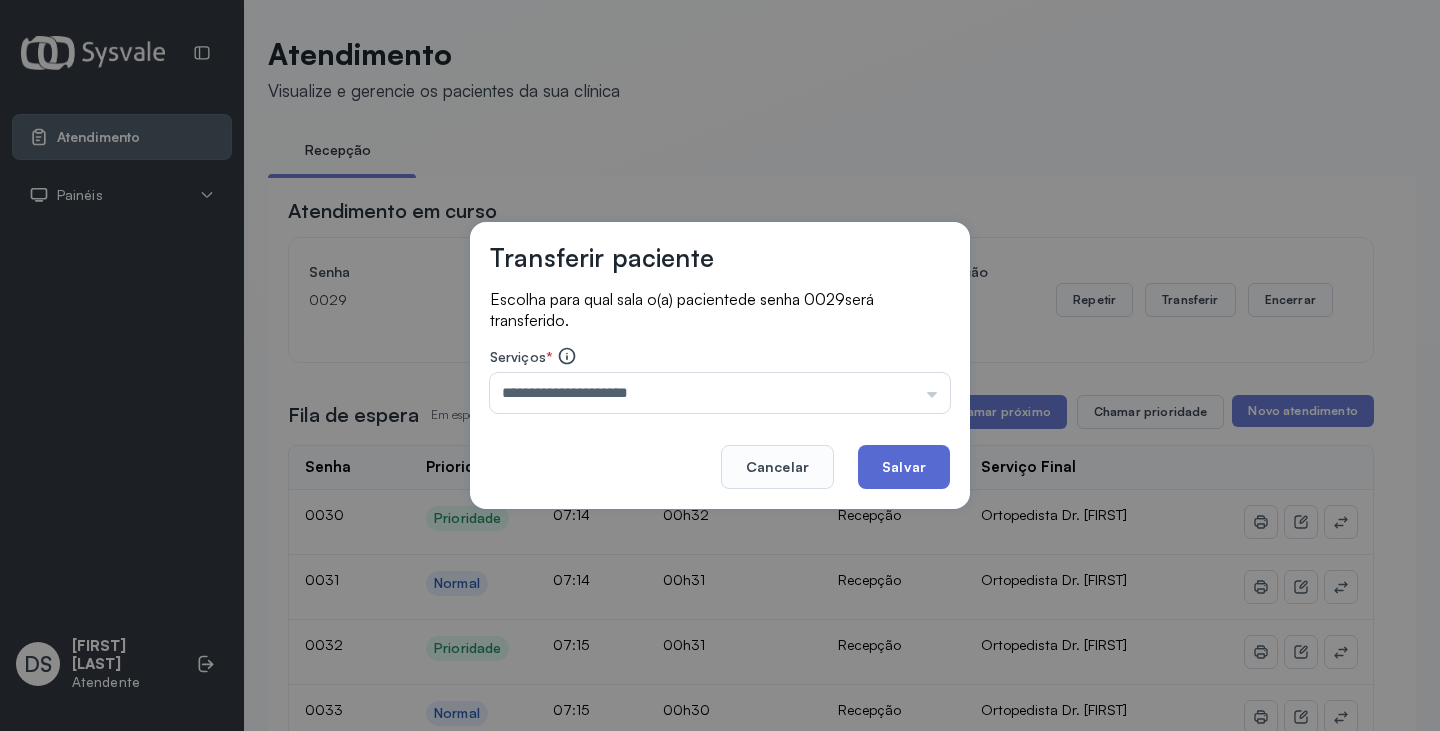 click on "Salvar" 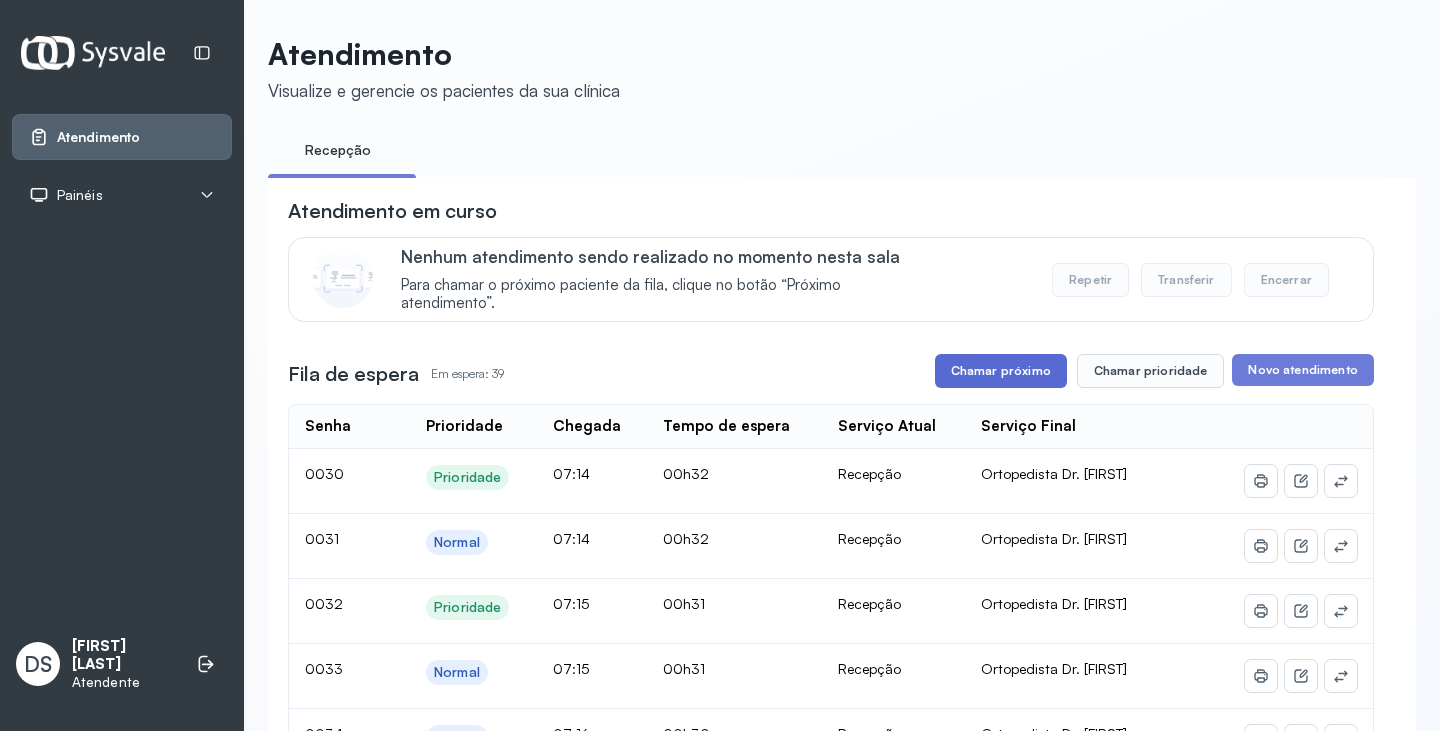 click on "Chamar próximo" at bounding box center (1001, 371) 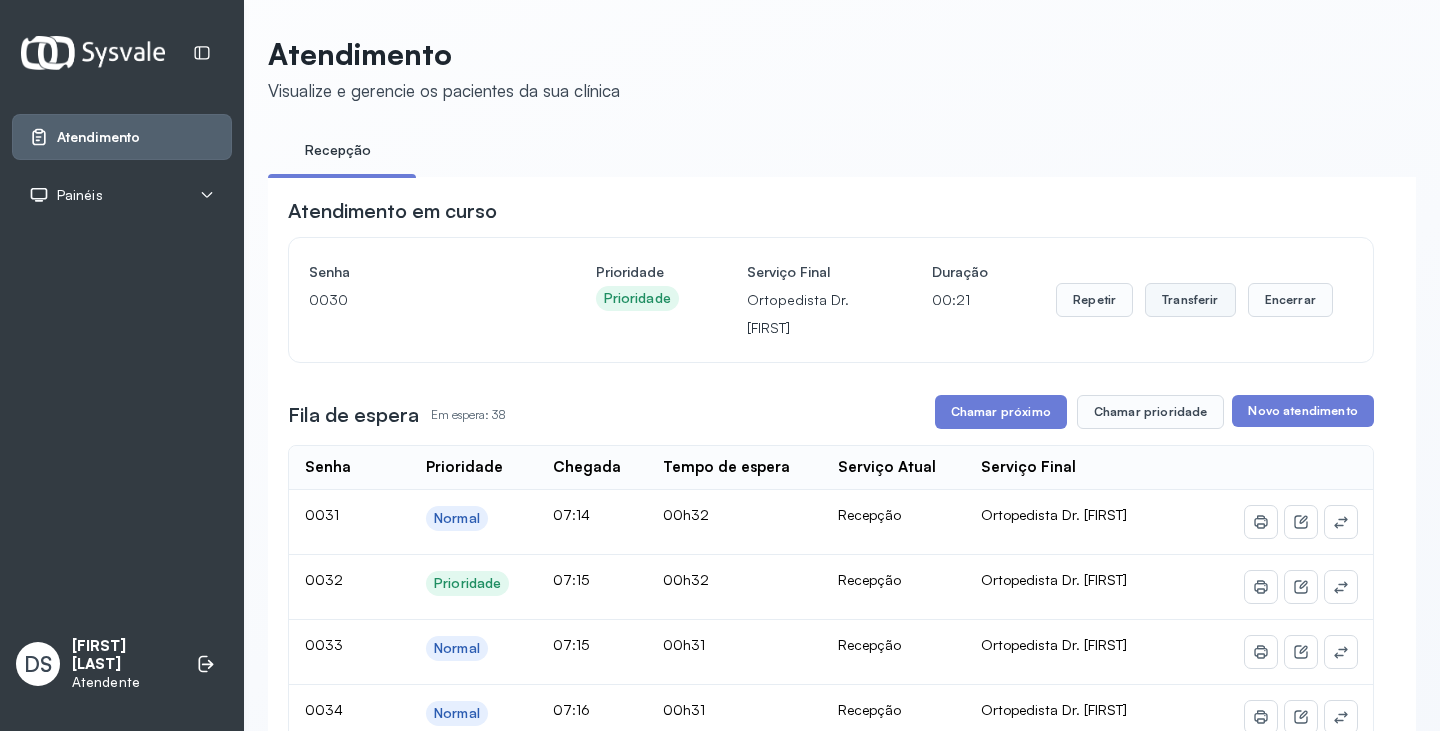 click on "Transferir" at bounding box center [1190, 300] 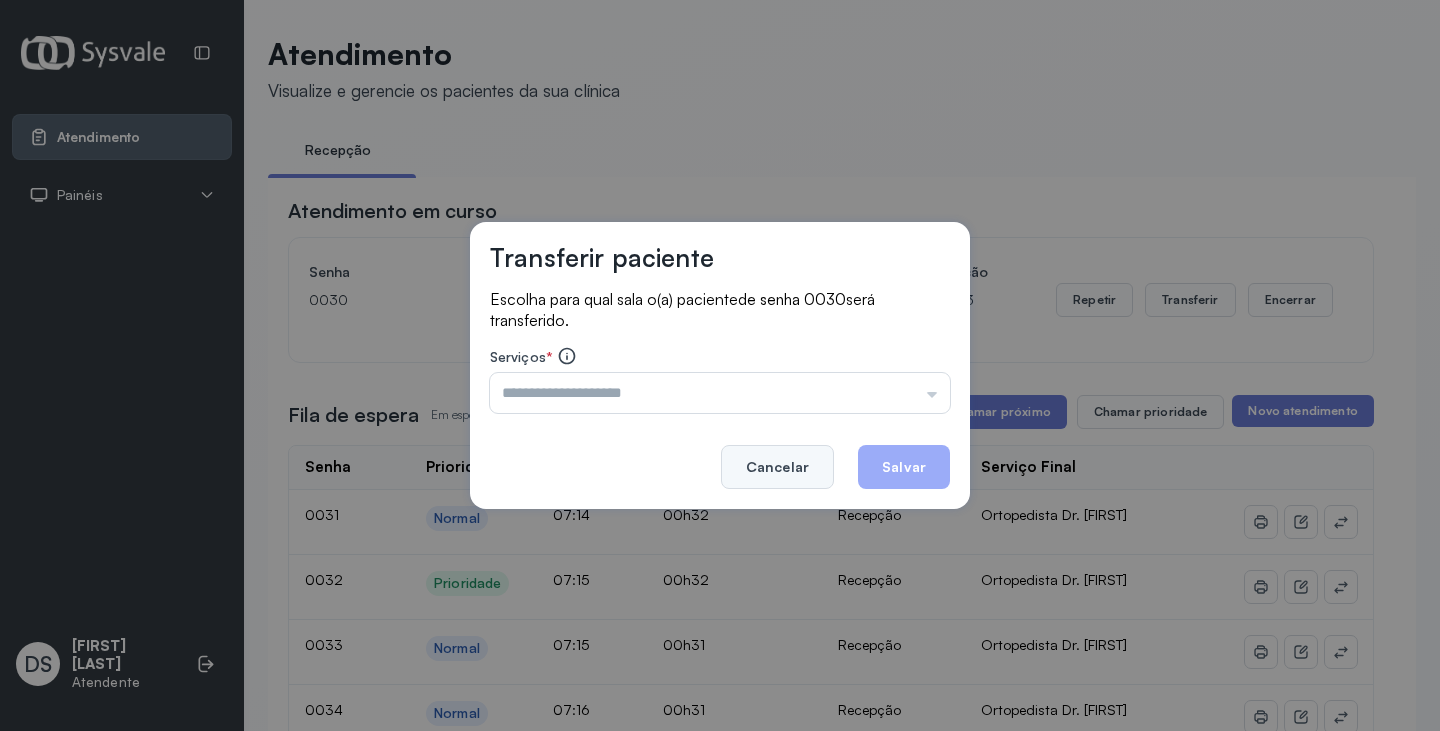 click on "Cancelar" 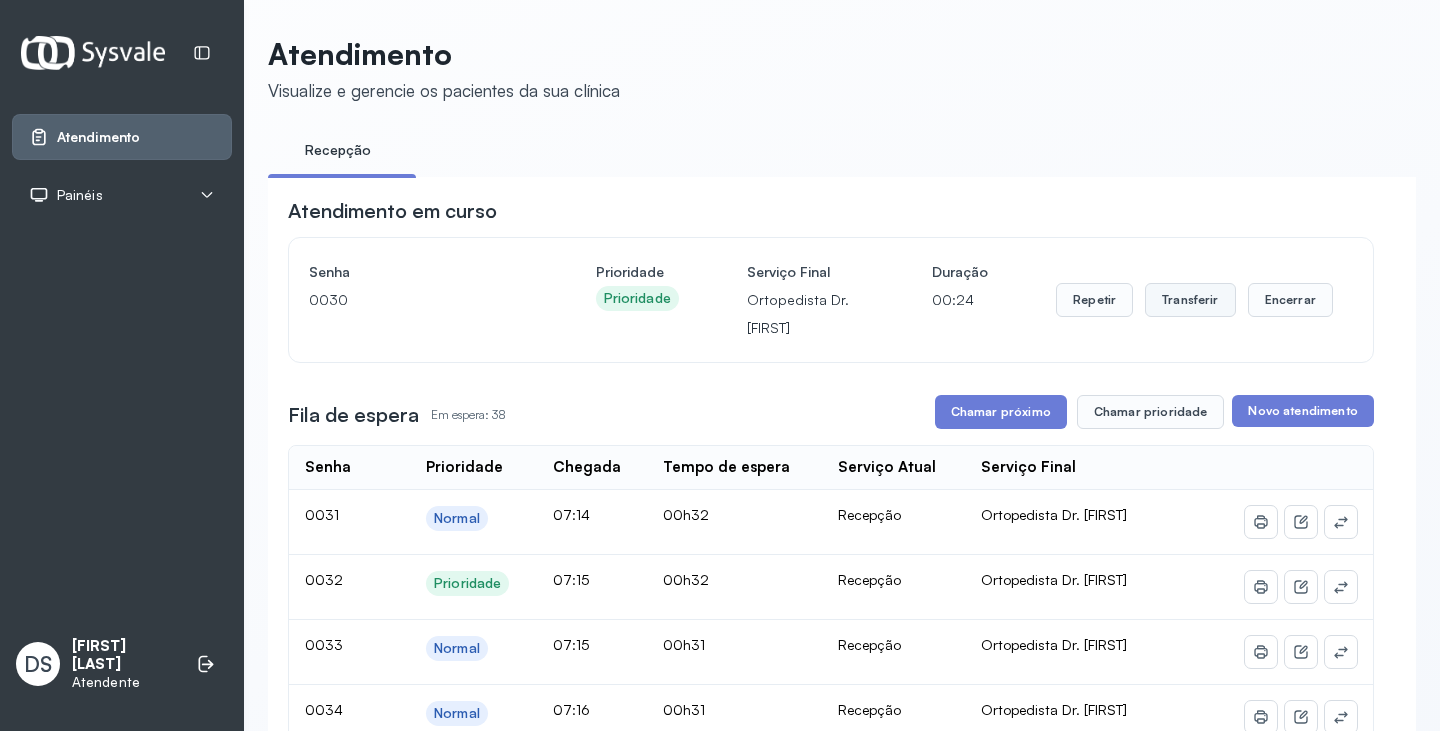 click on "Transferir" at bounding box center (1190, 300) 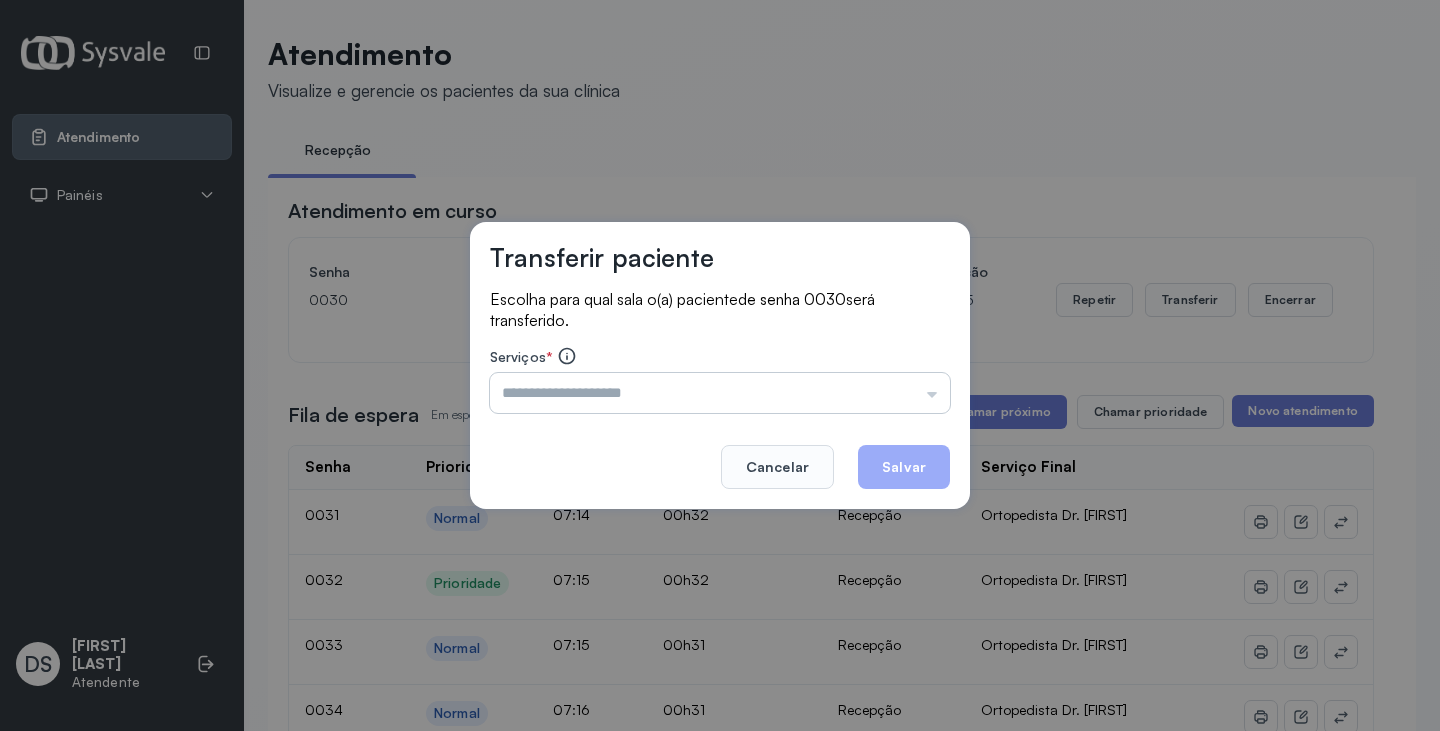 click at bounding box center [720, 393] 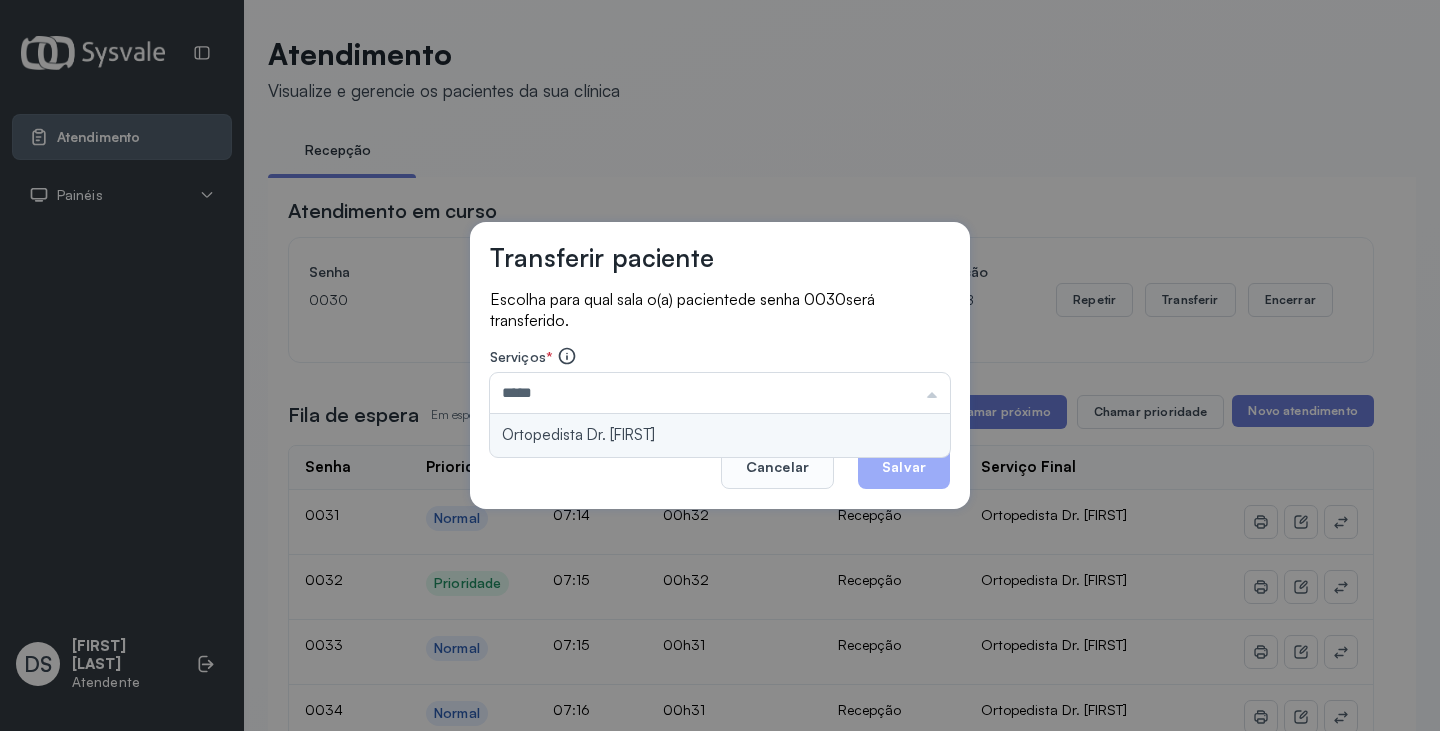 type on "**********" 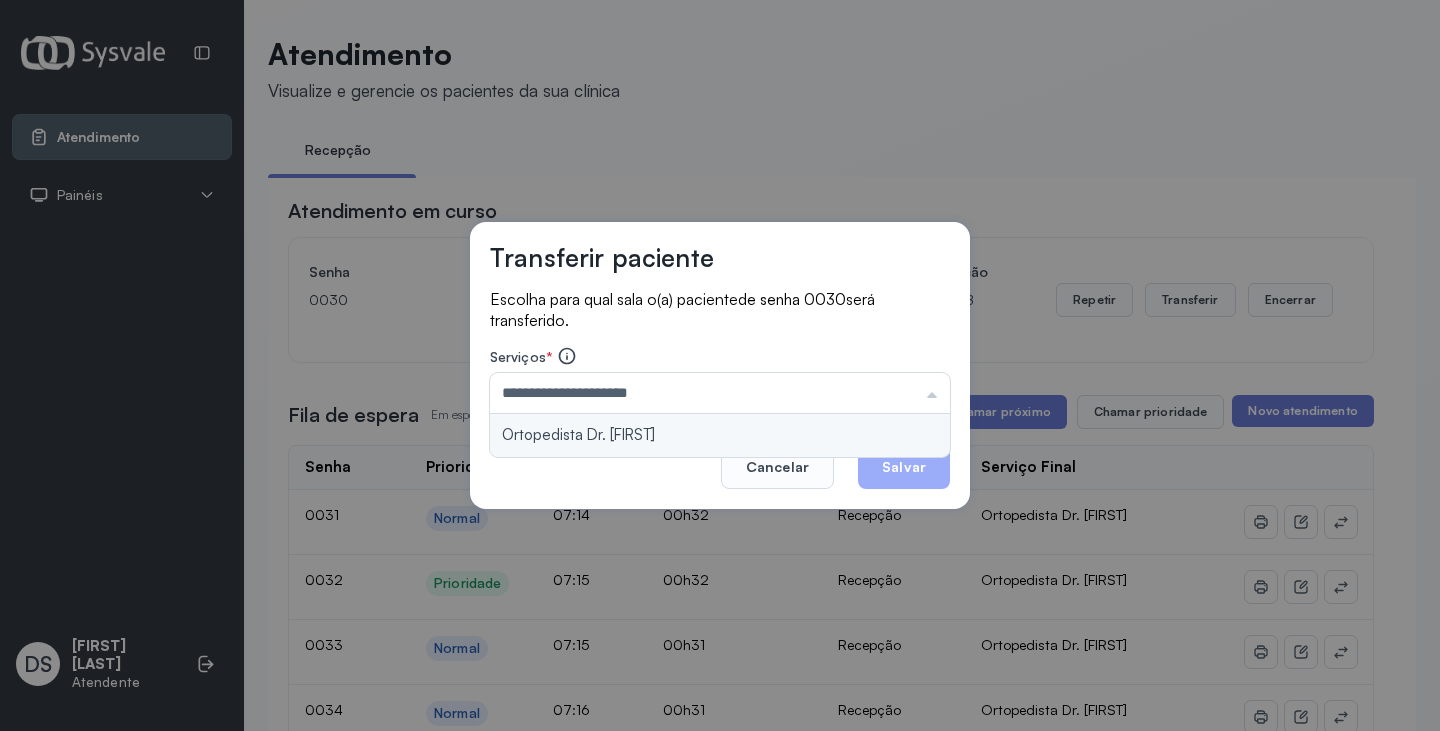 click on "**********" at bounding box center [720, 366] 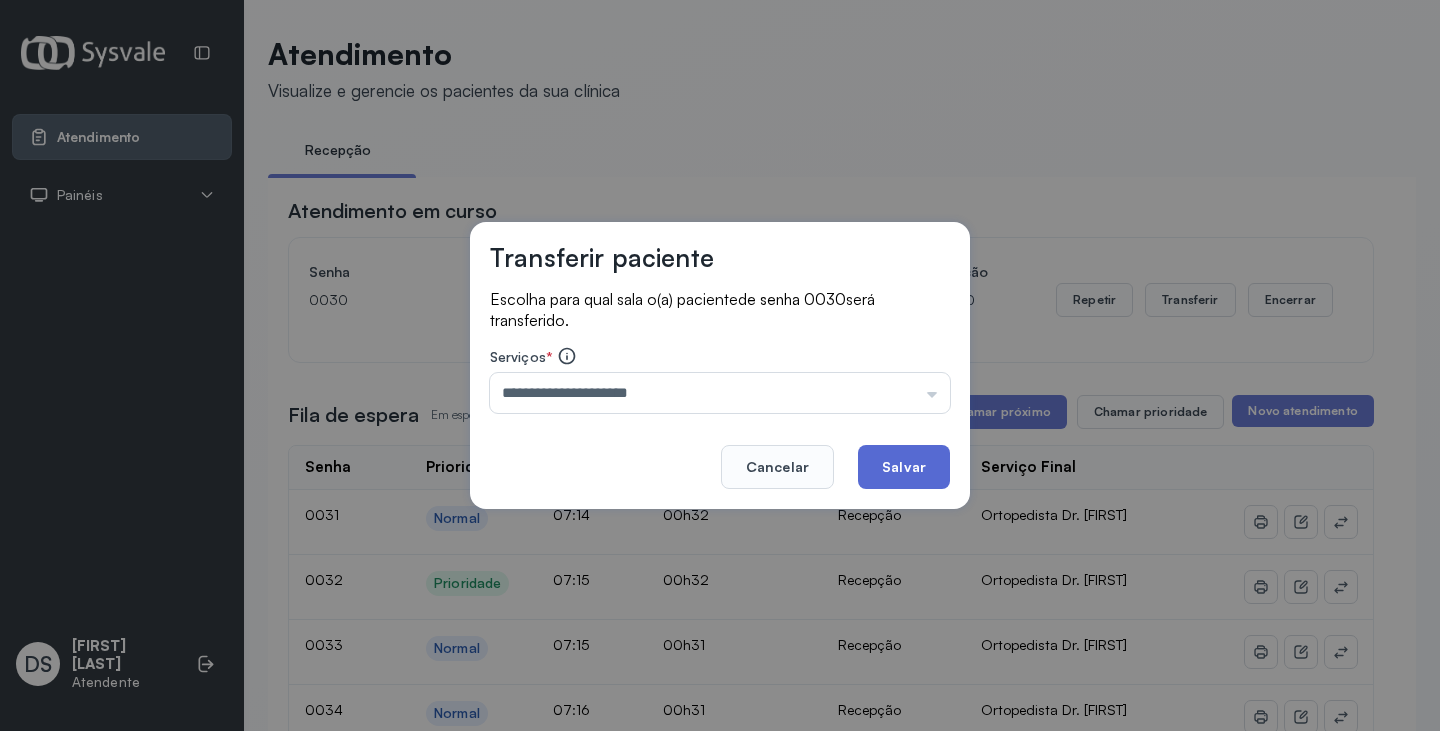 click on "Salvar" 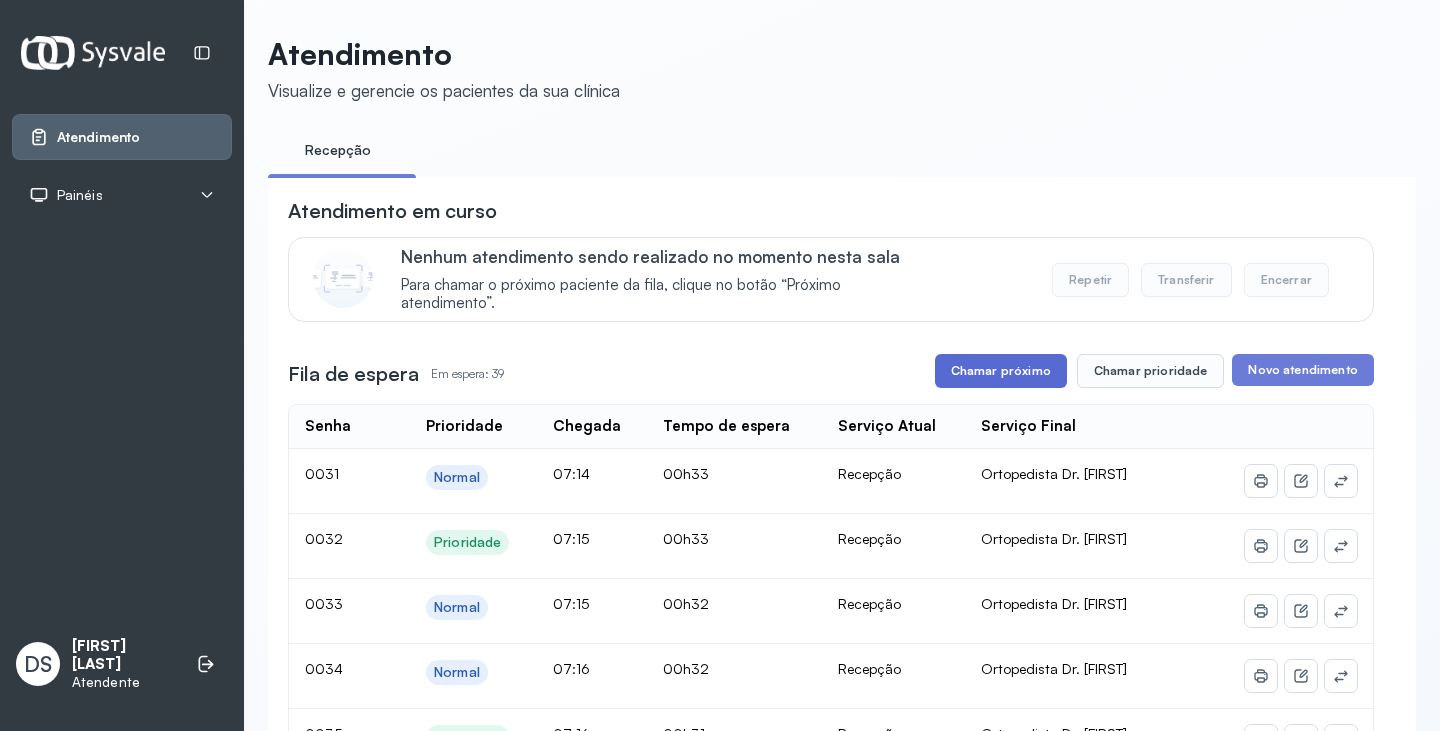 click on "Chamar próximo" at bounding box center (1001, 371) 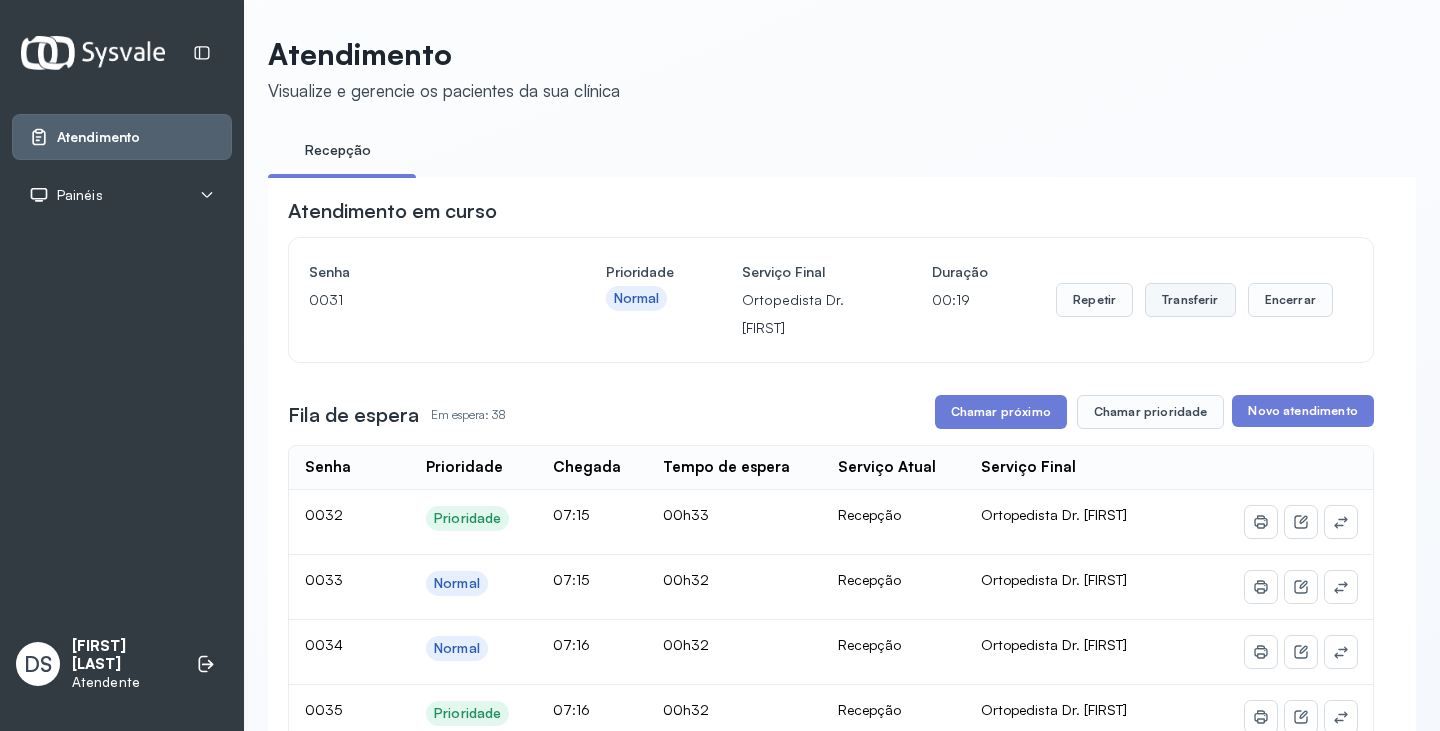 click on "Transferir" at bounding box center [1190, 300] 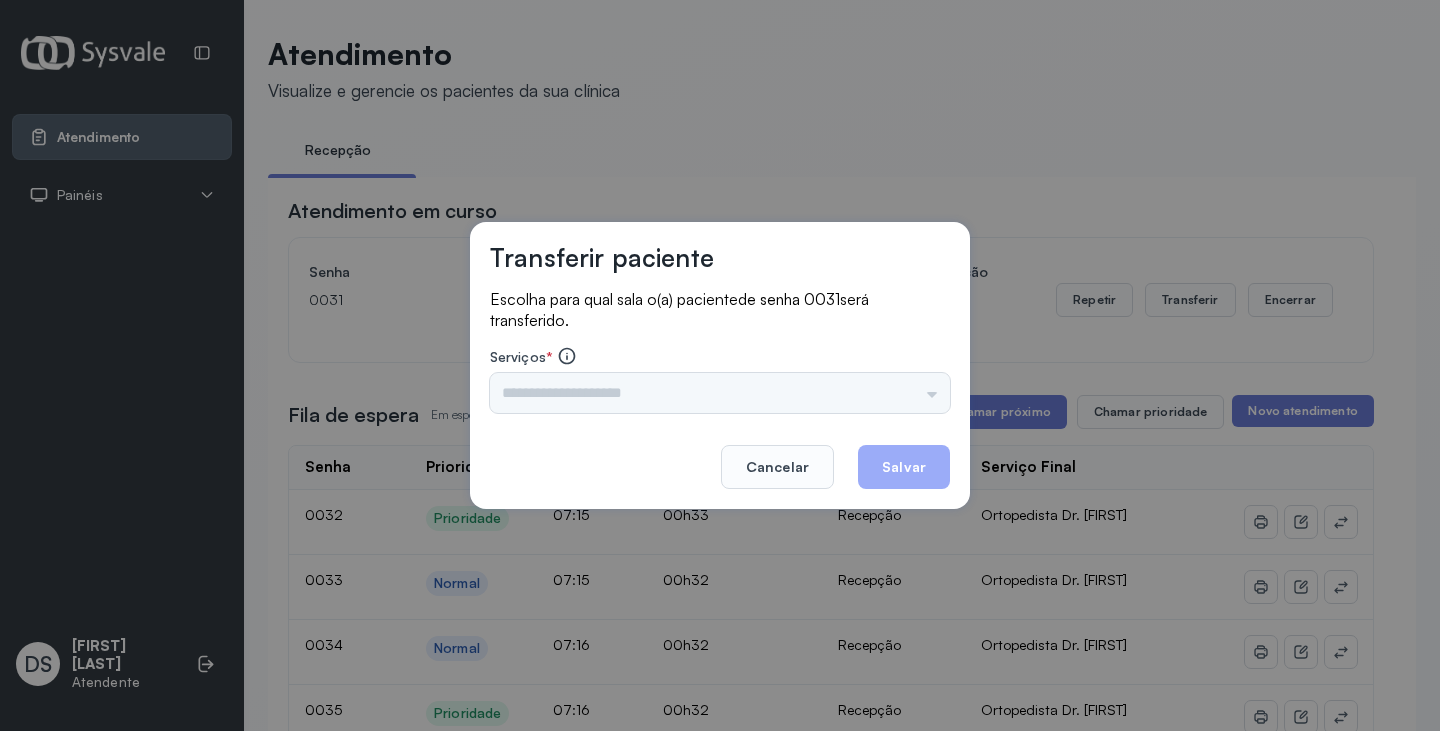 click on "Triagem Ortopedista Dr. [FIRST] Ortopedista Dr. [FIRST] Ginecologista Dr. [FIRST] Ginecologista Dra. [FIRST] Obstetra Dr. [FIRST] Obstetra Dra. [FIRST] Ultrassonografia Dr. [FIRST] Ultrassonografia Dr. [FIRST] Consulta com Neurologista Dr. [FIRST] Reumatologista Dr. [FIRST] Endocrinologista [FIRST] Dermatologista Dra. [FIRST] Nefrologista Dr. [FIRST] Geriatra Dra. [FIRST] Infectologista Dra. [FIRST] Oftalmologista Dra. Consulta Proctologista/Cirurgia Geral Dra. [FIRST] Otorrinolaringologista Dr. [FIRST] Pequena Cirurgia Dr. [FIRST] Pequena Cirurgia Dr. [FIRST] ECG Espirometria com Broncodilatador Espirometria sem Broncodilatador Ecocardiograma - Dra. [FIRST] [LAST] Exame de PPD Enf. [FIRST] [LAST] RETIRADA DE CERUME DR. [FIRST] VACINAÇÃO Preventivo Enf. [FIRST] Preventivo Enf. [FIRST] [LAST] Consulta de Enfermagem Enf. [FIRST] Consulta de Enfermagem Enf. [FIRST] Consulta Cardiologista Dr. [FIRST] Consulta Enf. [FIRST] [LAST] Dispensação de Medicação Agendamento Consulta Enf. [FIRST] Agendamento consulta Enf. [FIRST]" at bounding box center [720, 393] 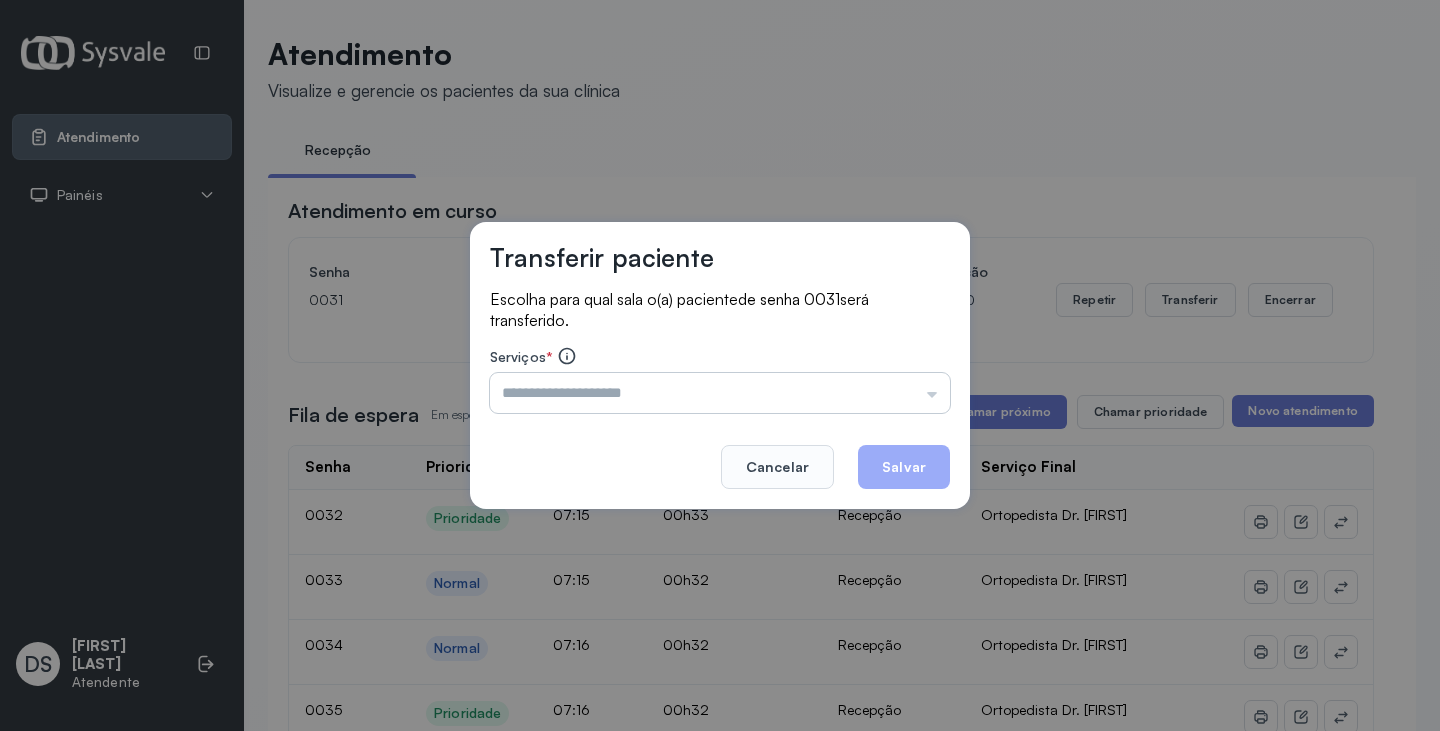 click at bounding box center [720, 393] 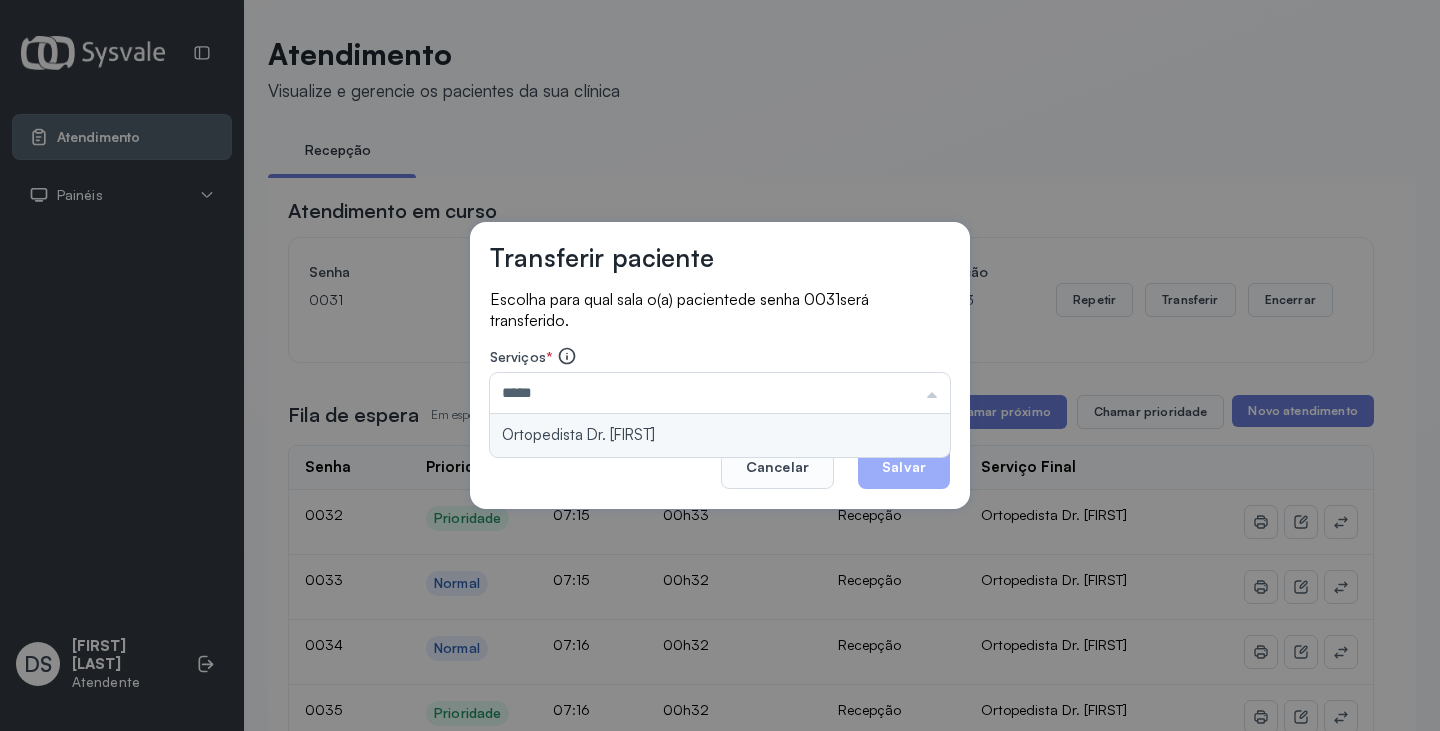 type on "**********" 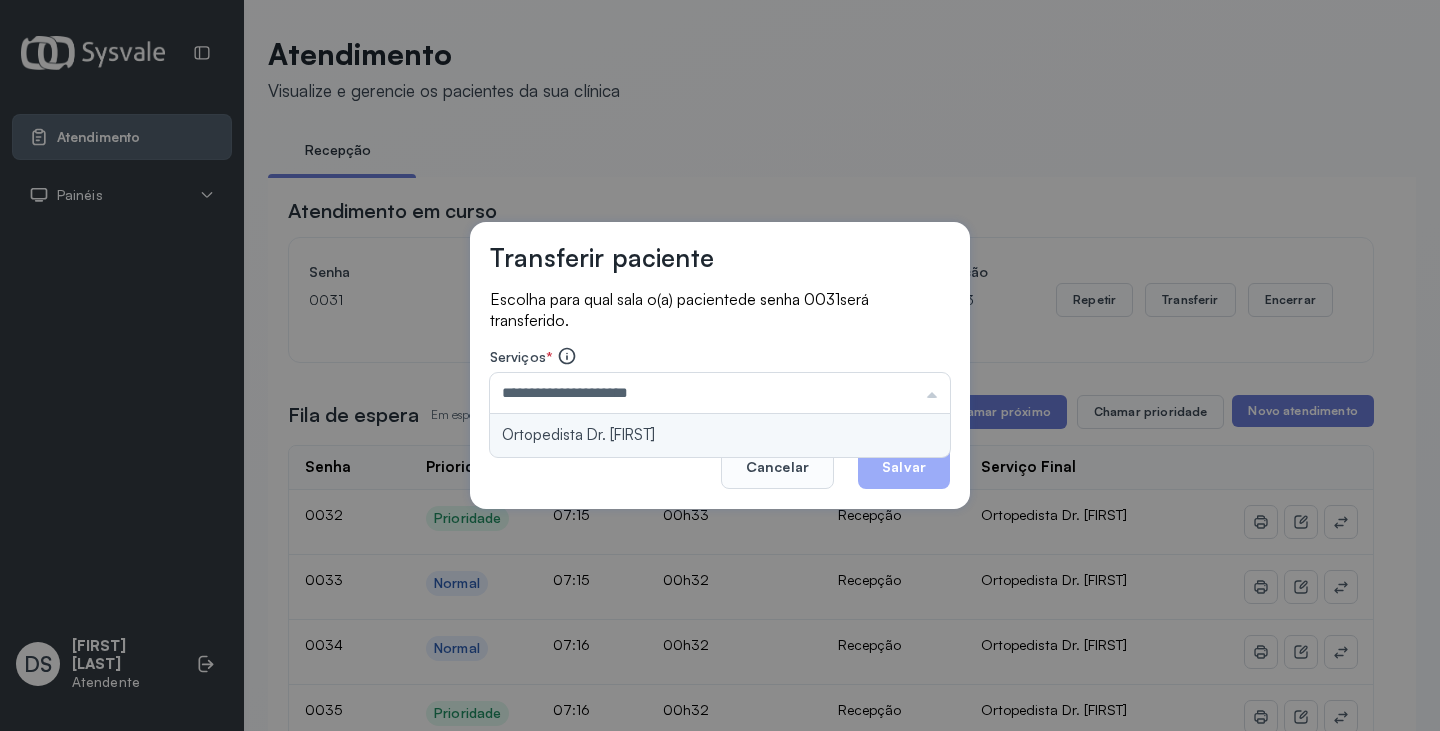 drag, startPoint x: 730, startPoint y: 424, endPoint x: 863, endPoint y: 448, distance: 135.14807 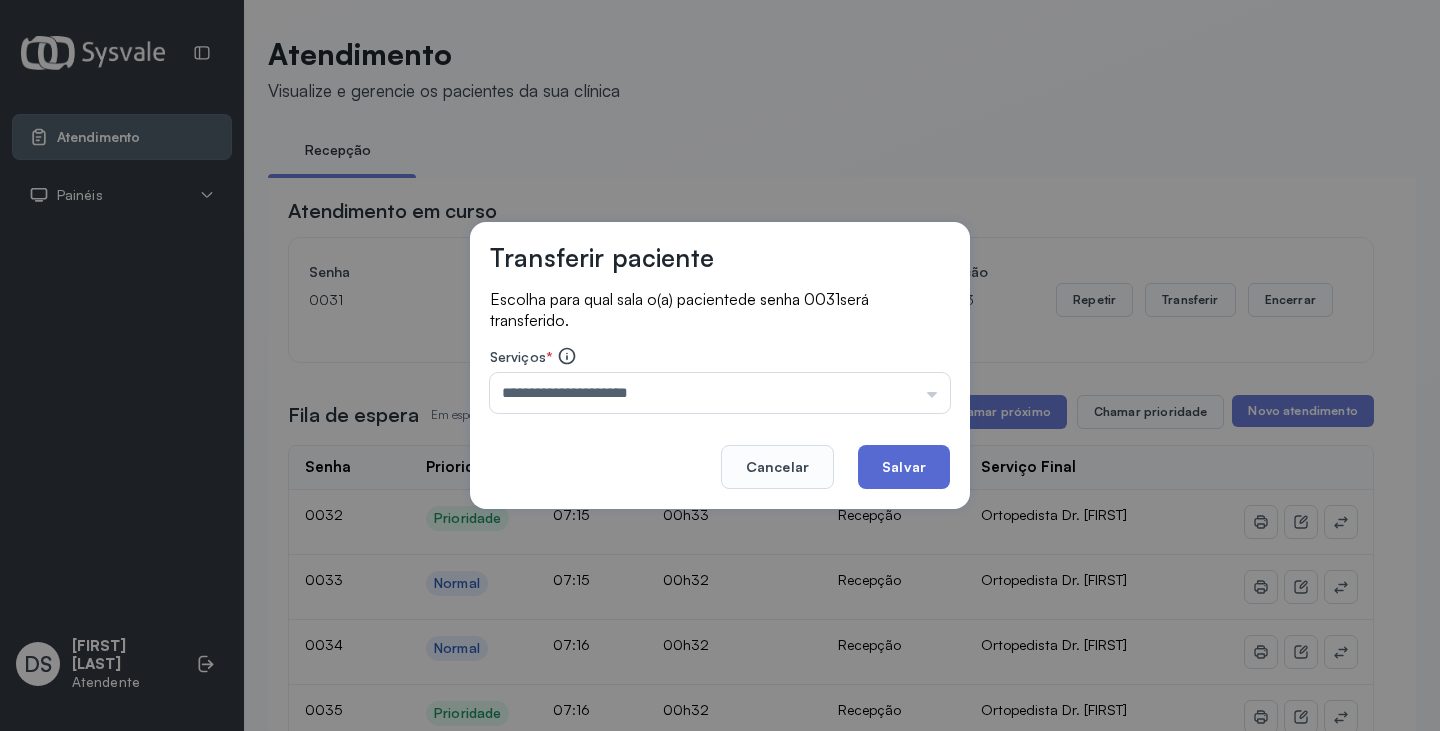 click on "Salvar" 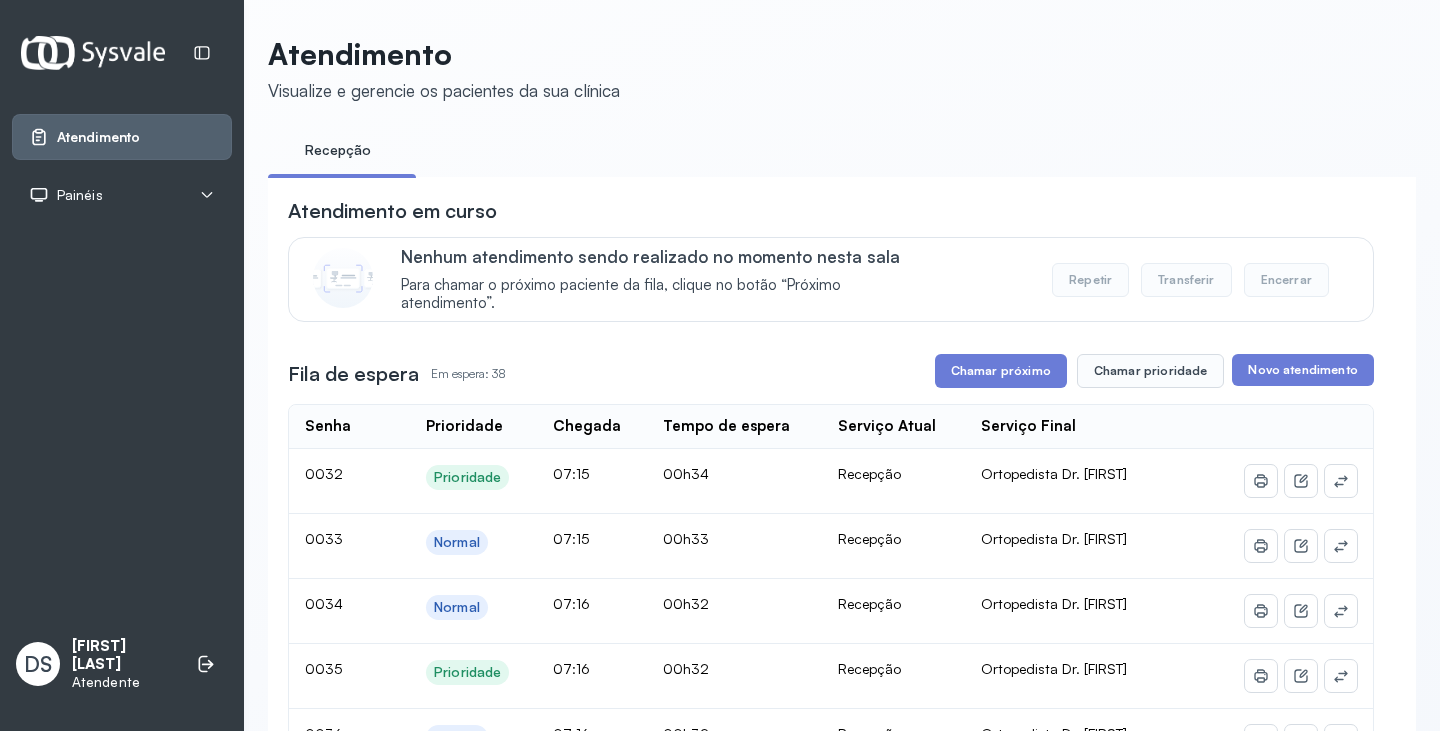 click on "Chamar próximo" at bounding box center (1001, 371) 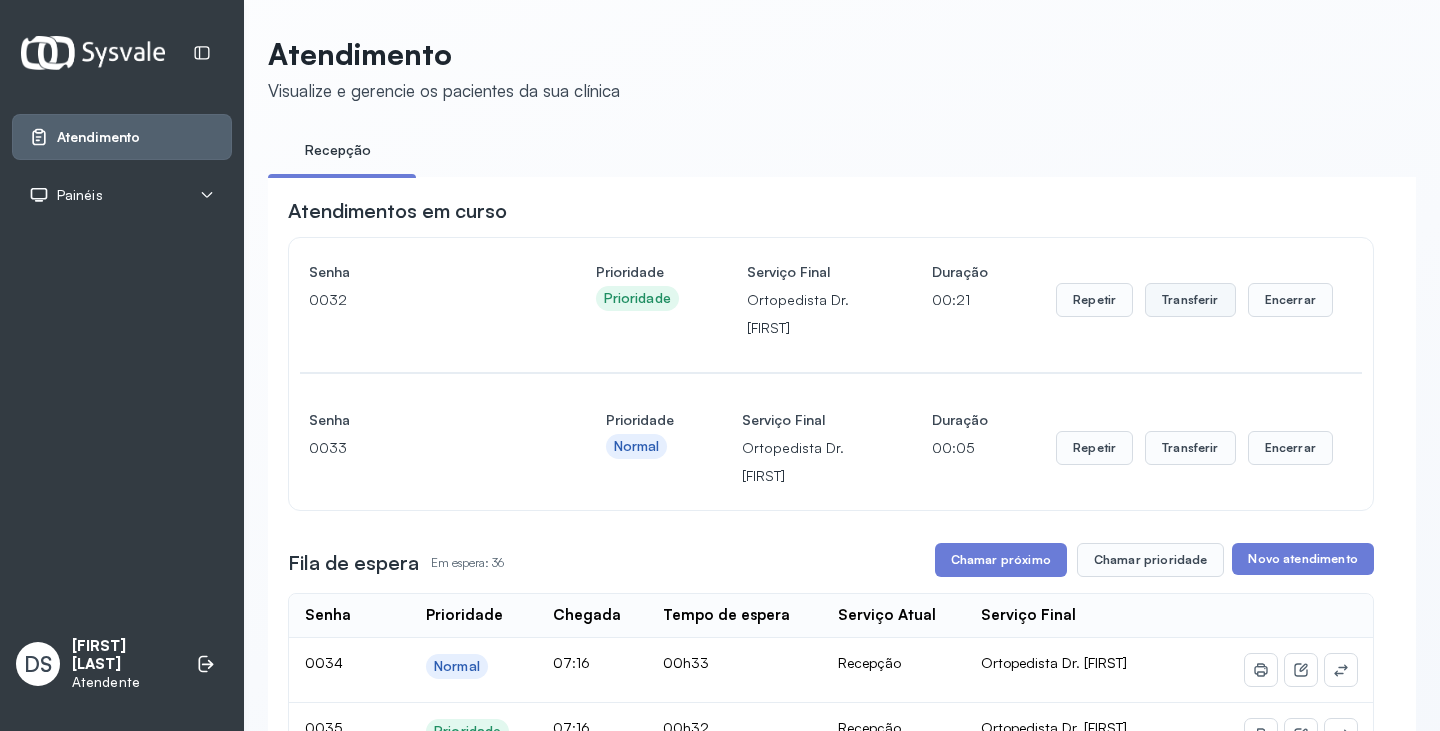 click on "Transferir" at bounding box center [1190, 300] 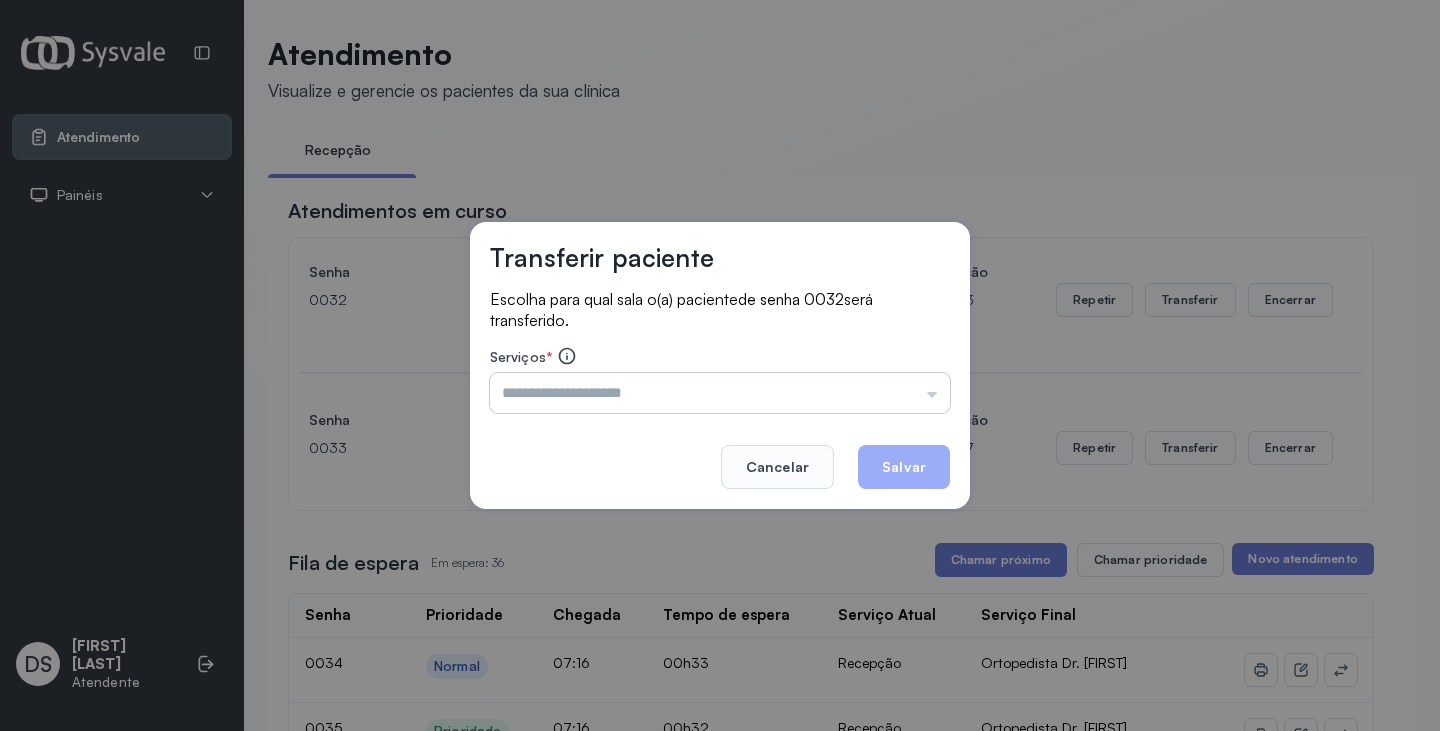 click at bounding box center (720, 393) 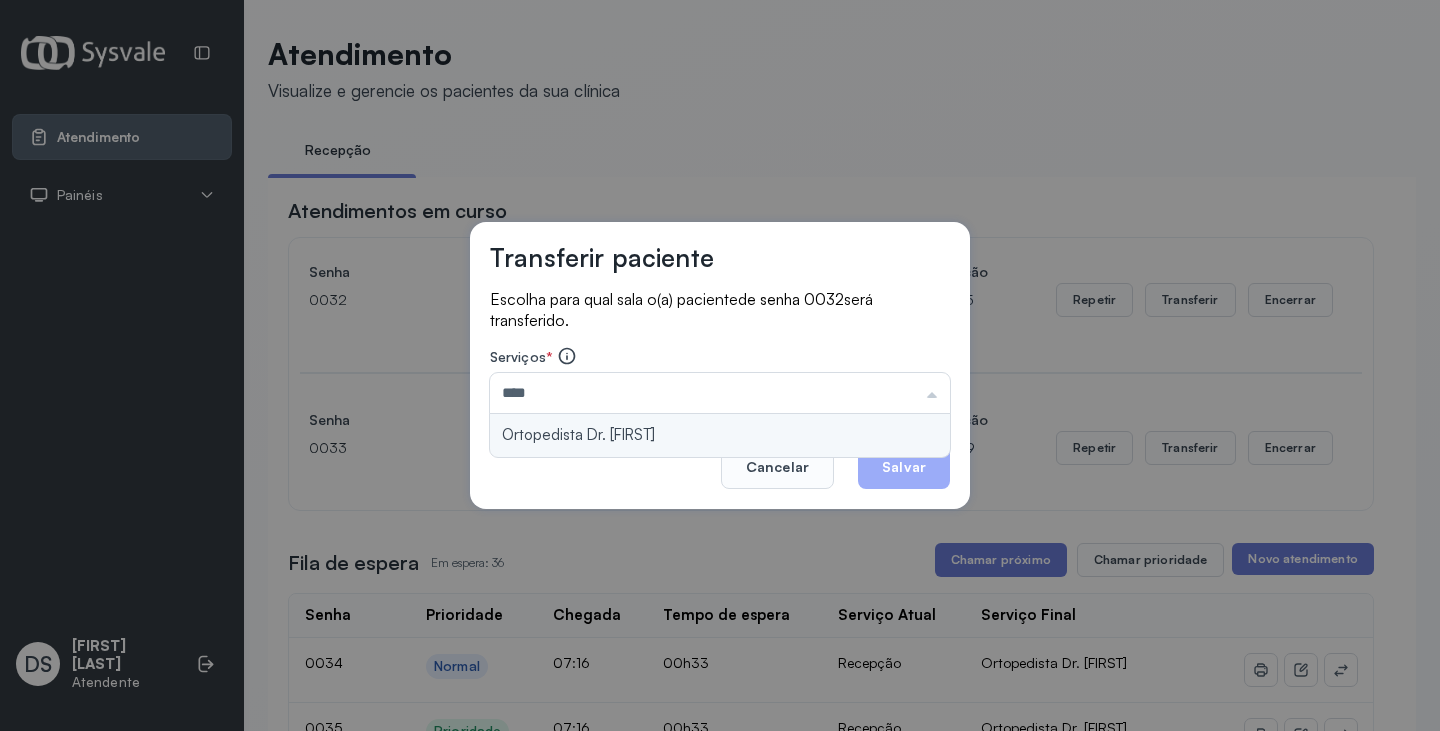 type on "**********" 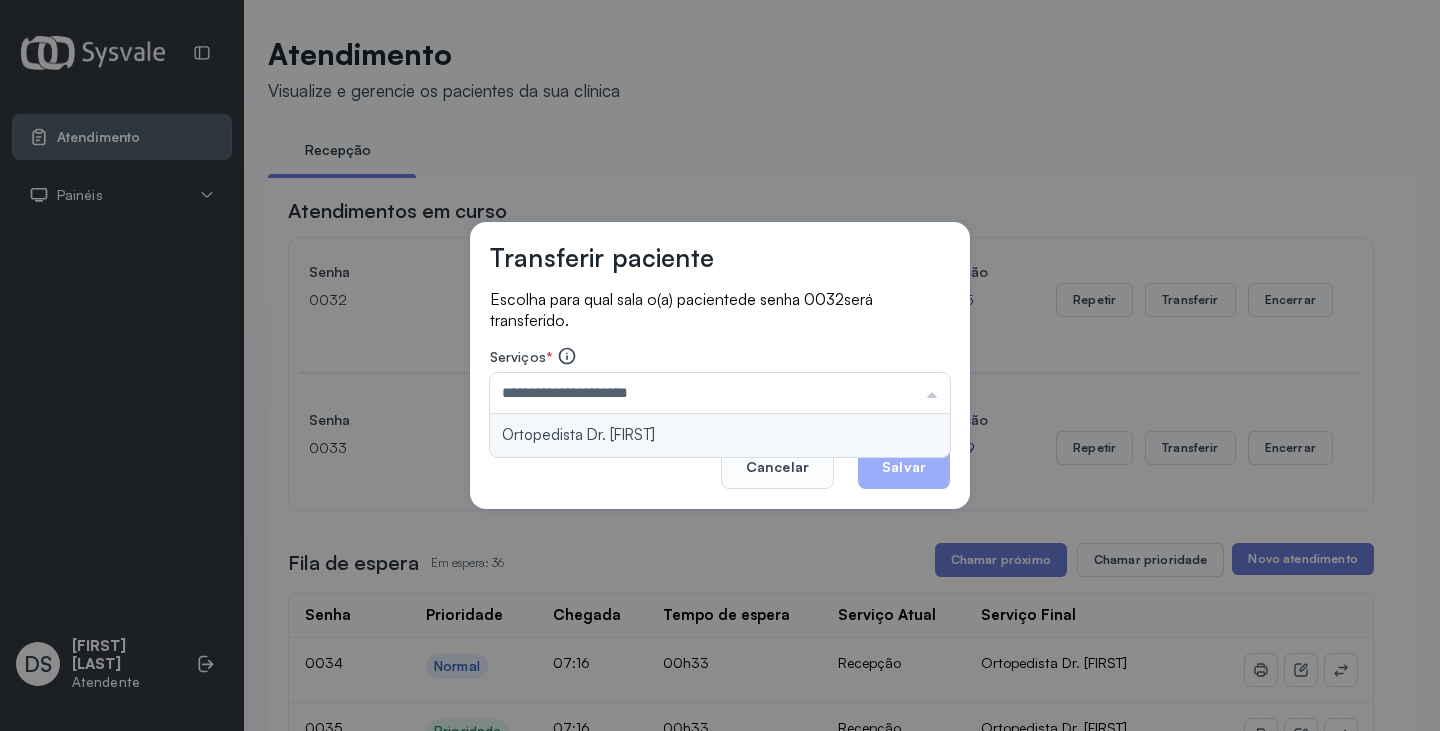 drag, startPoint x: 789, startPoint y: 434, endPoint x: 896, endPoint y: 446, distance: 107.67079 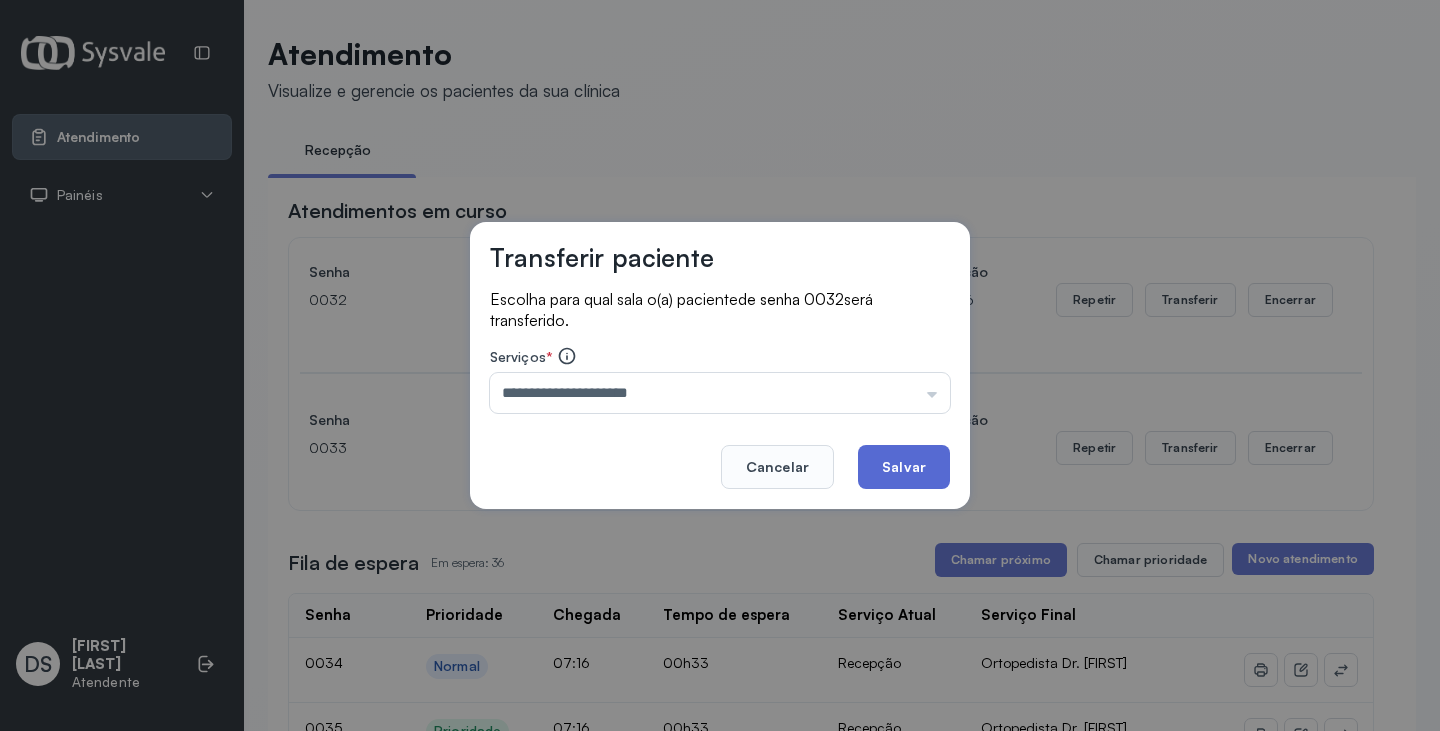 click on "Salvar" 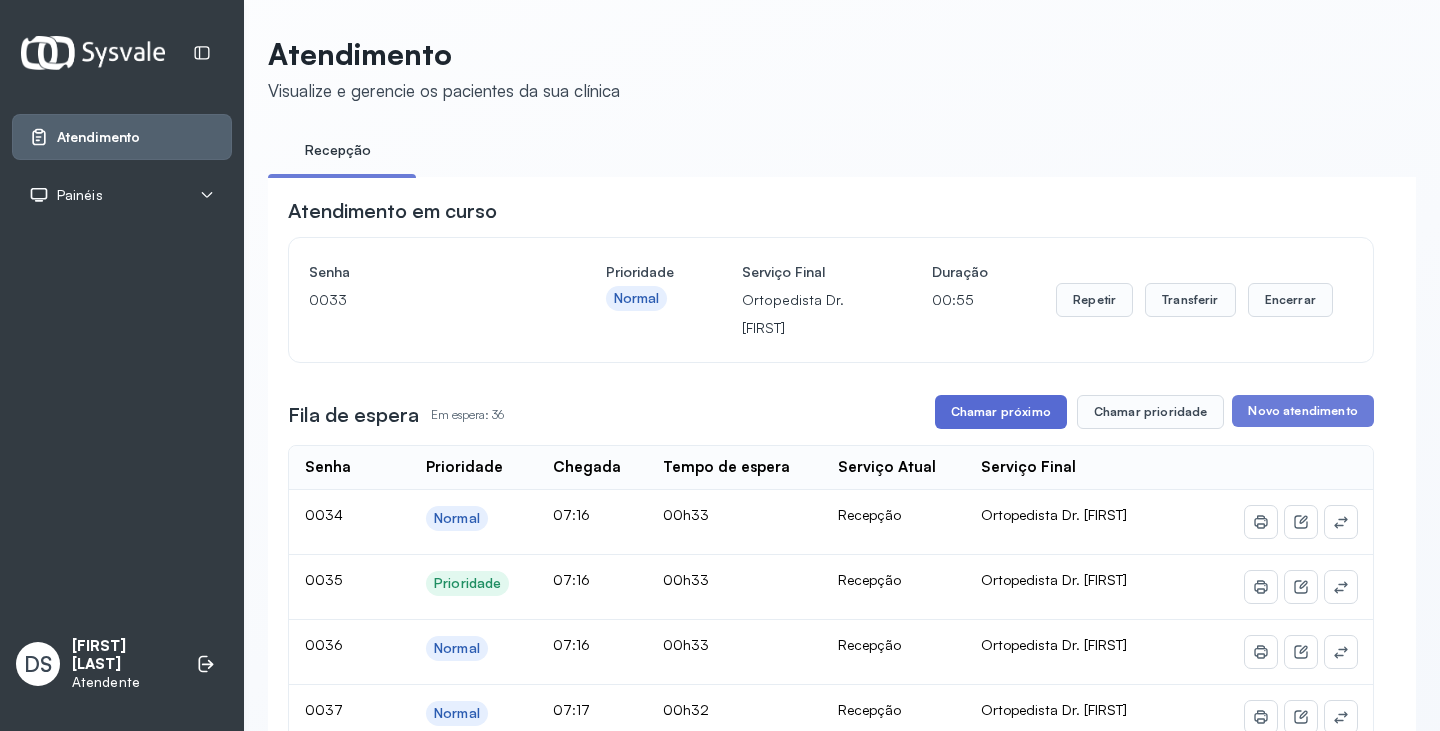 click on "Chamar próximo" at bounding box center (1001, 412) 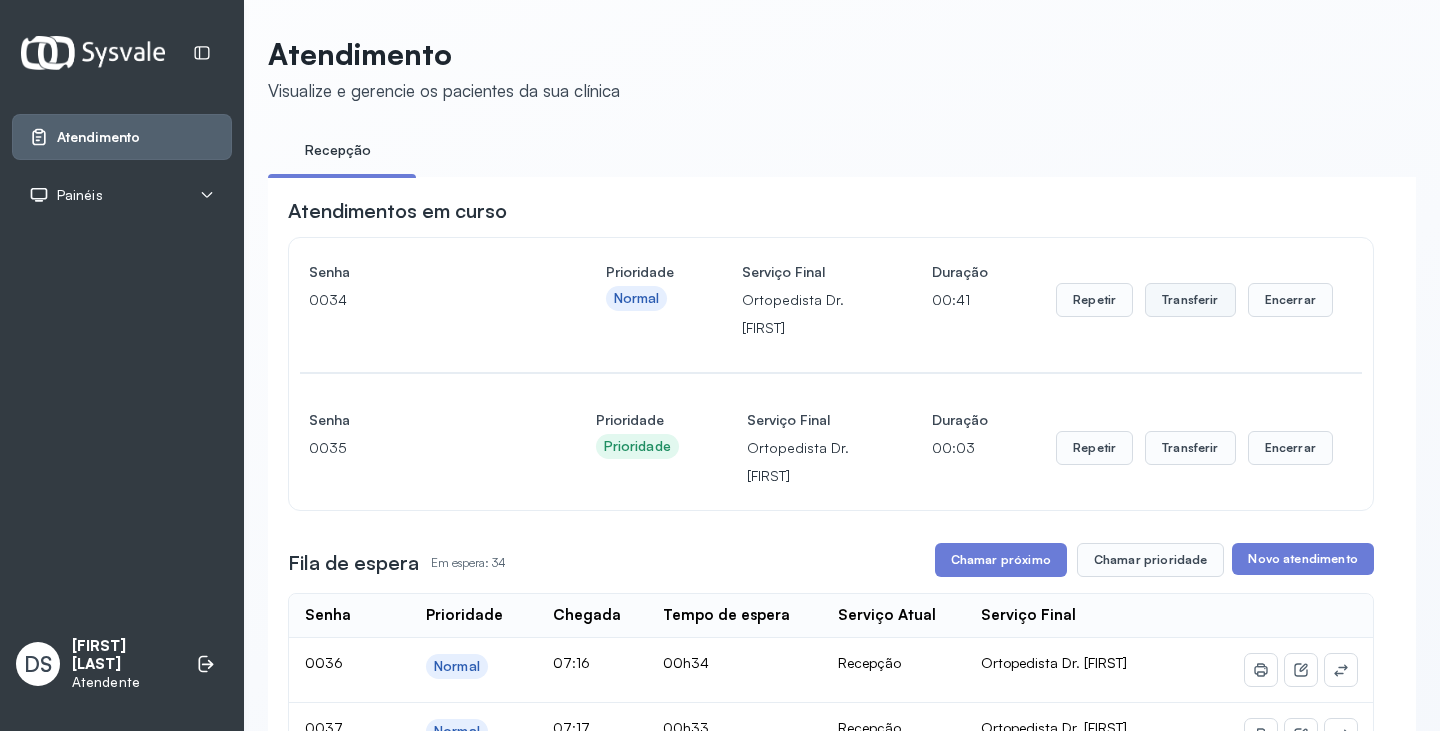 click on "Transferir" at bounding box center (1190, 300) 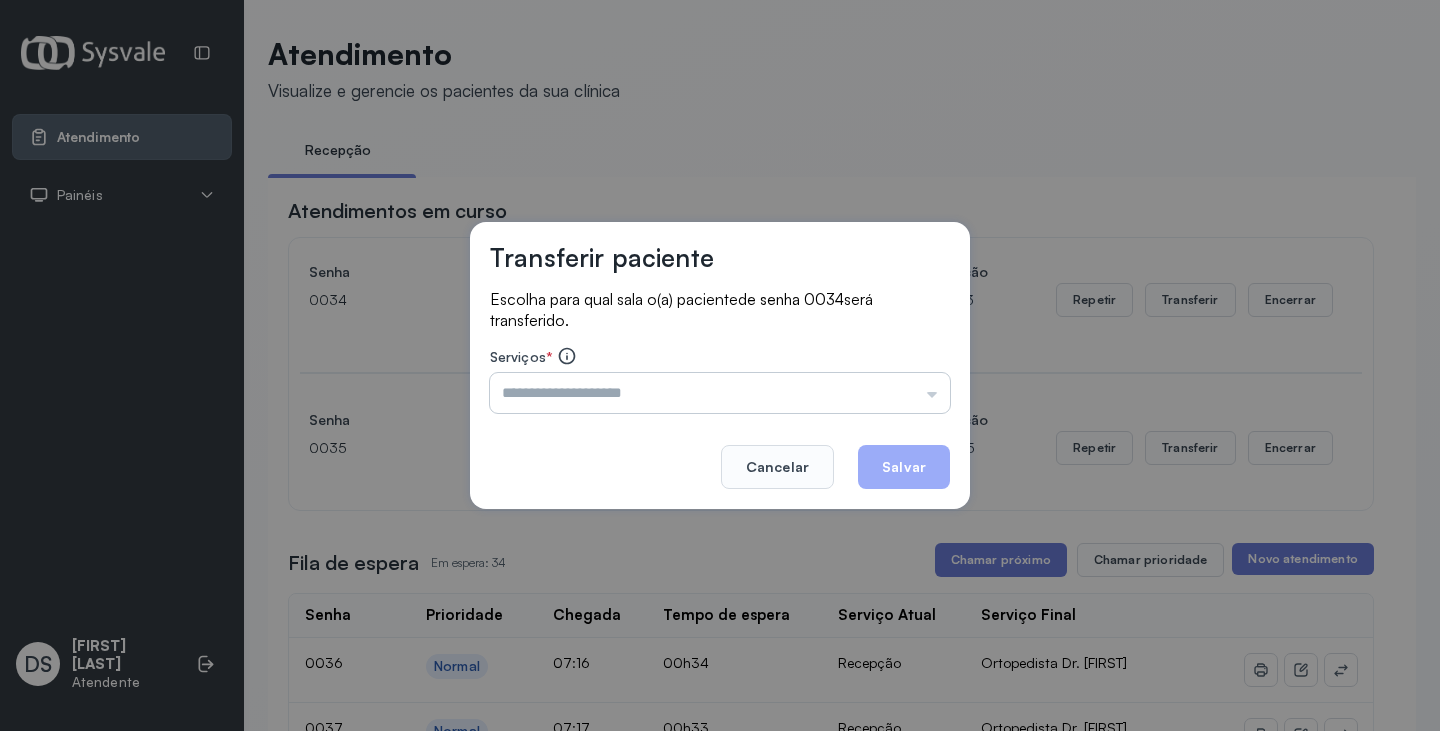 click at bounding box center (720, 393) 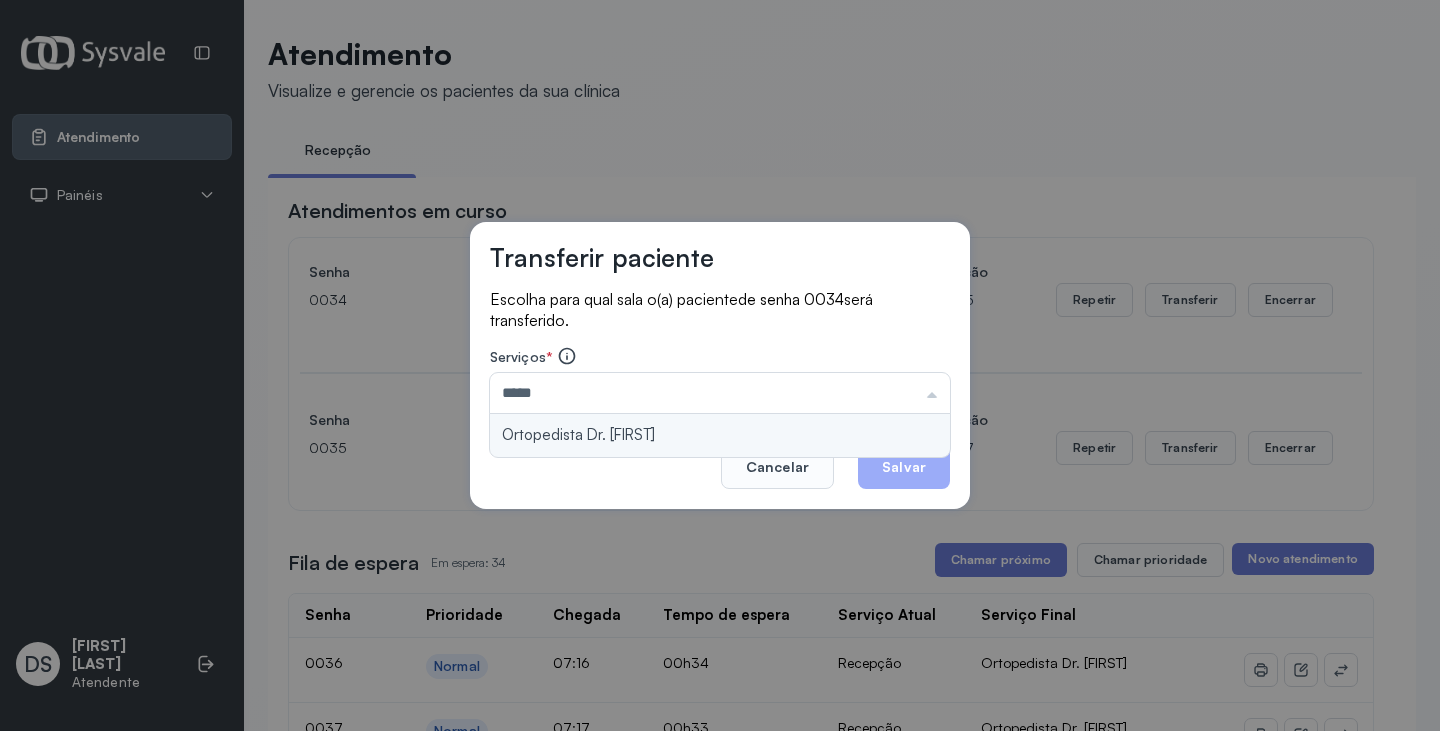 type on "**********" 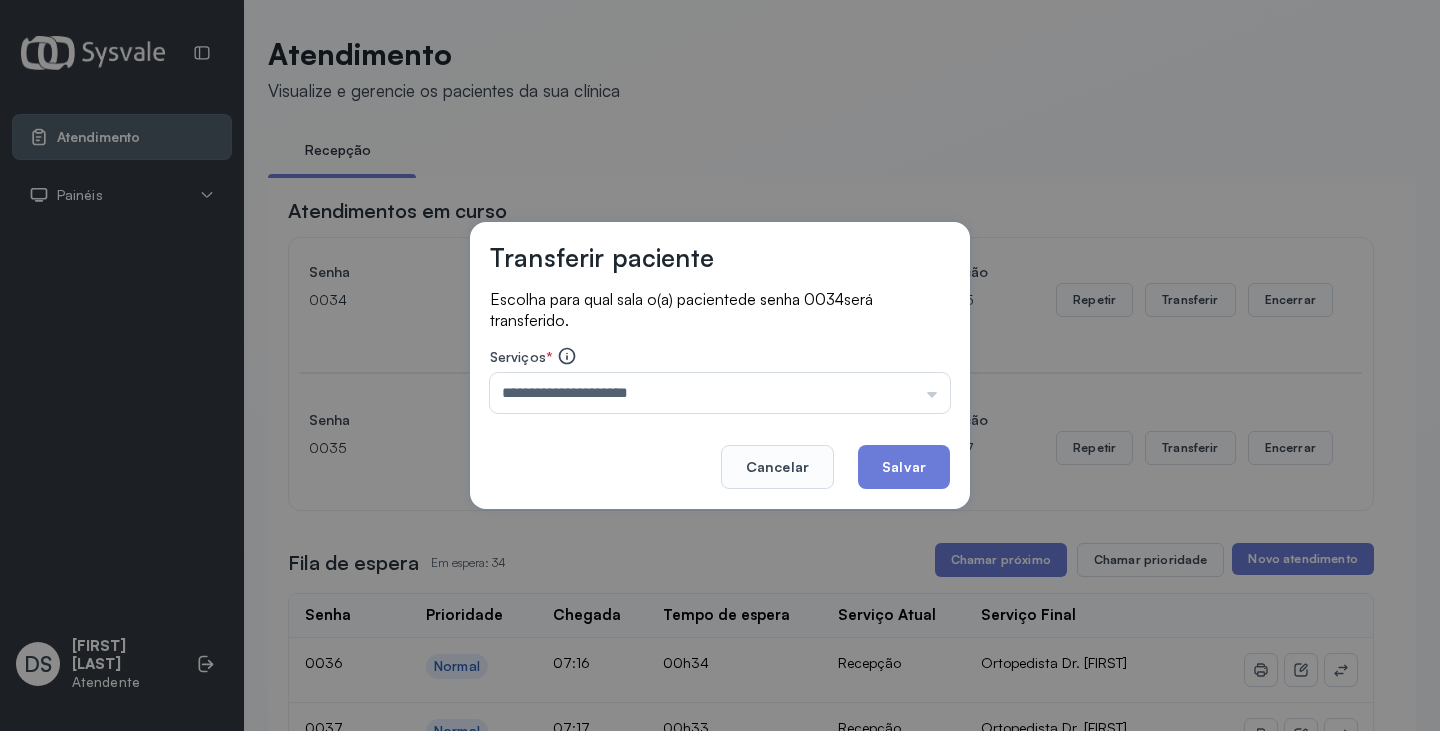 click on "**********" at bounding box center (720, 366) 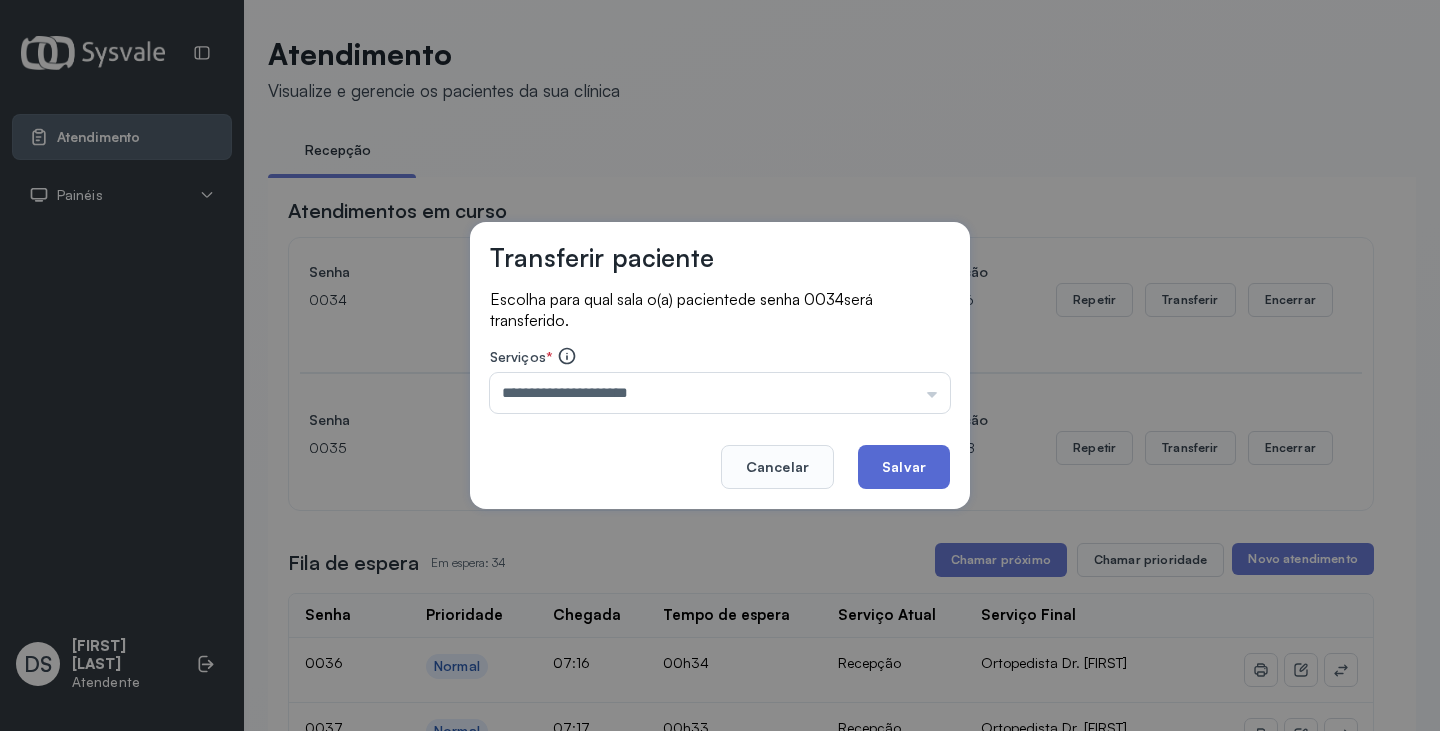 click on "Salvar" 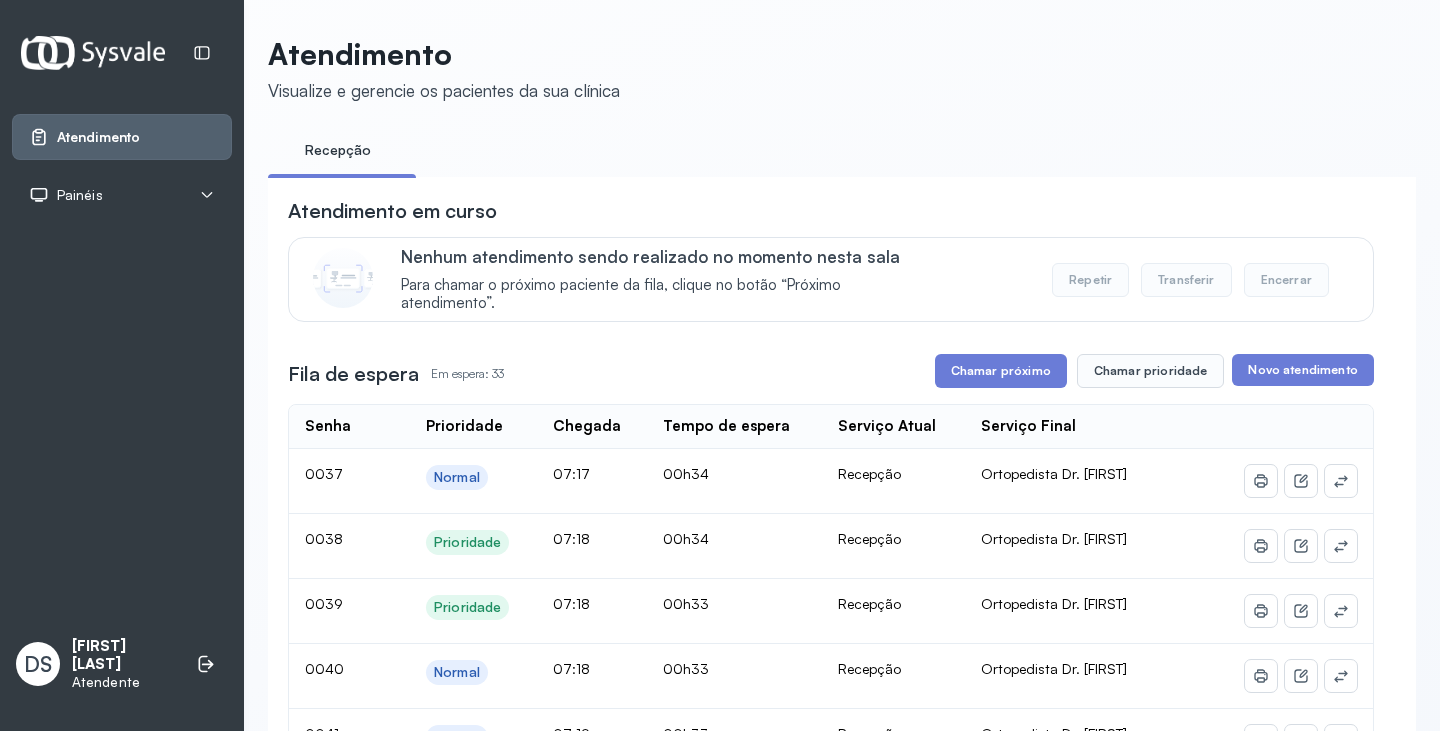 click on "Chamar próximo" at bounding box center (1001, 371) 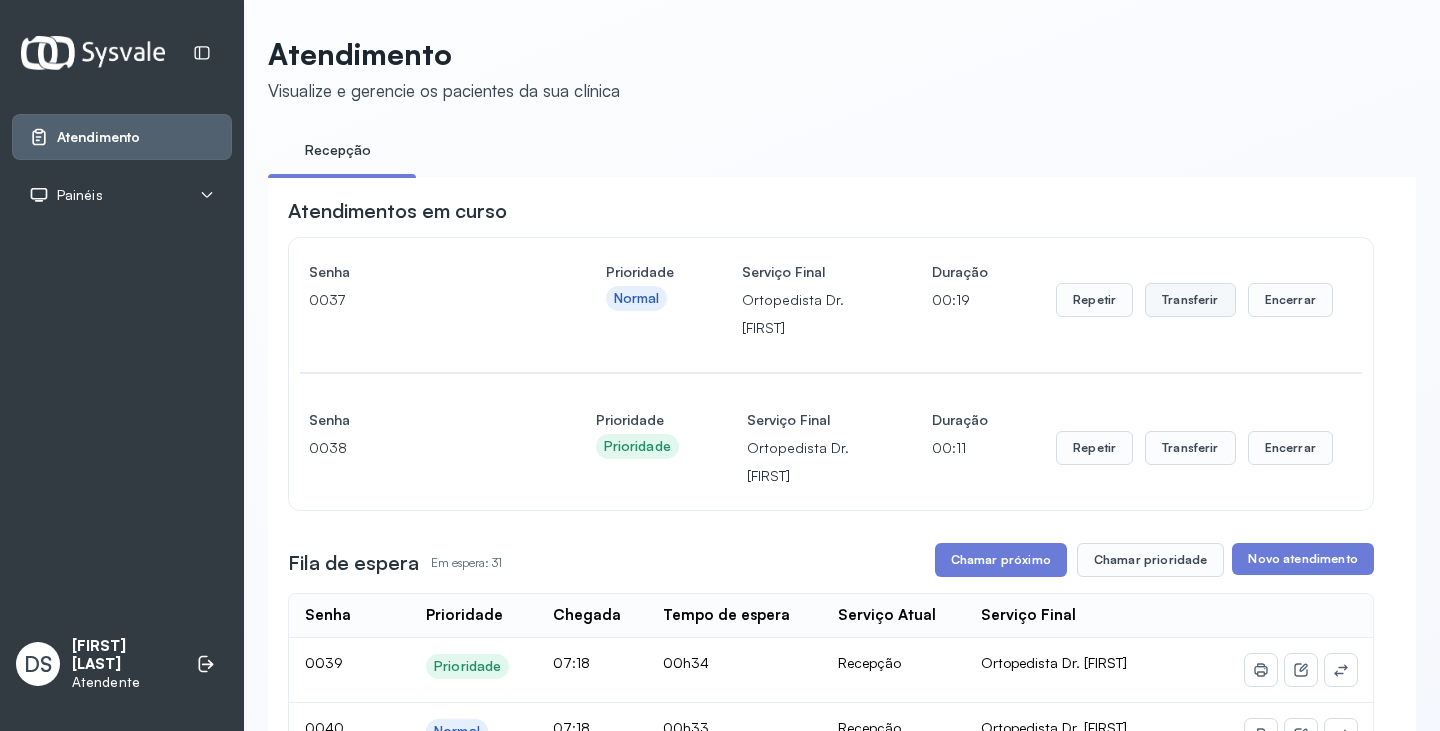 drag, startPoint x: 1181, startPoint y: 298, endPoint x: 1170, endPoint y: 301, distance: 11.401754 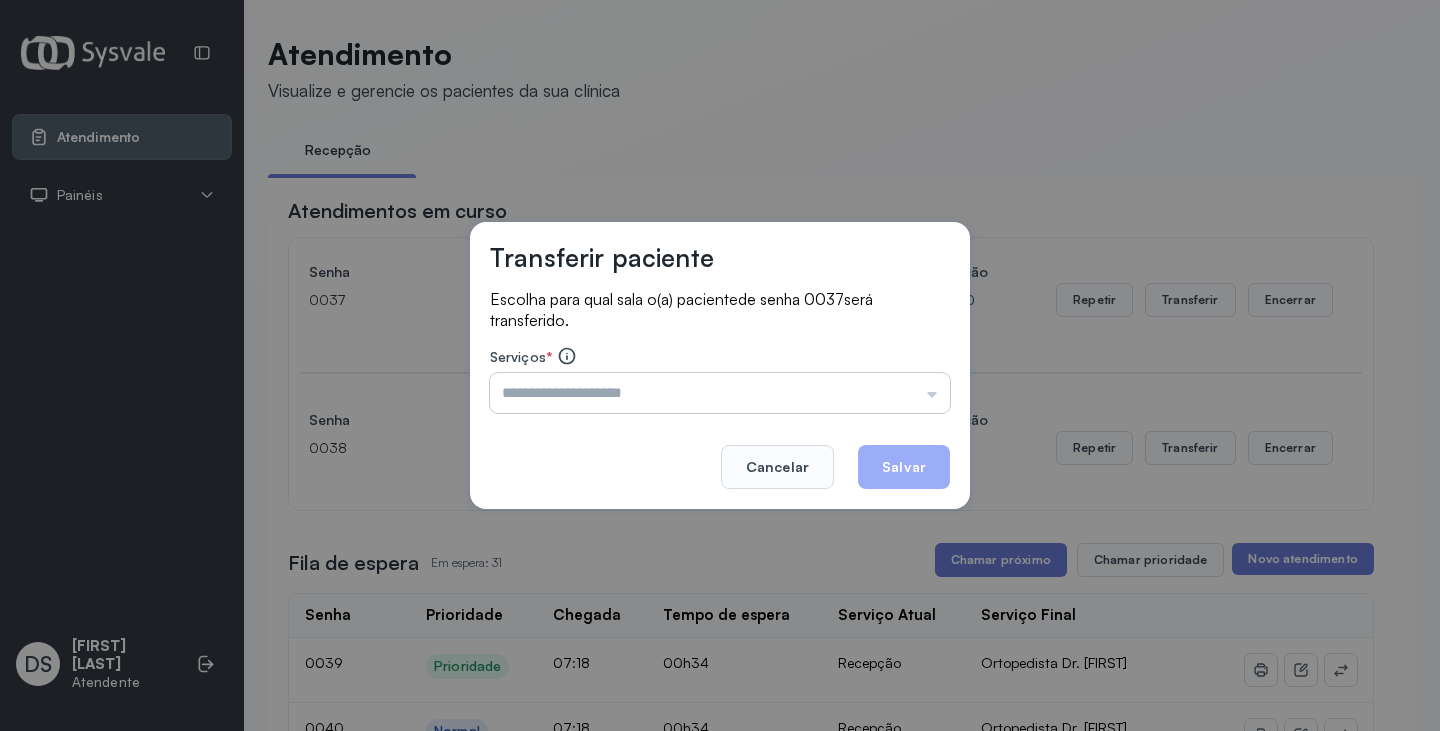 click at bounding box center [720, 393] 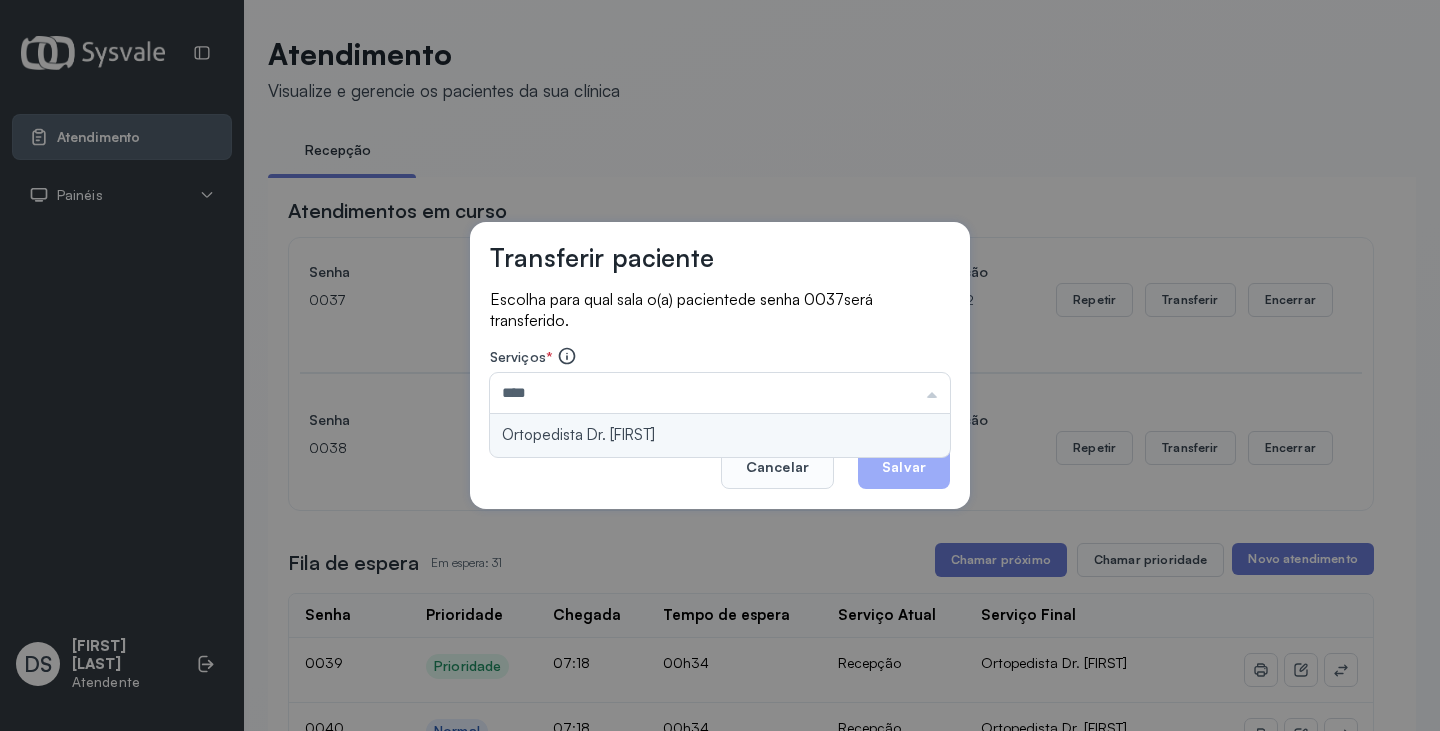 type on "**********" 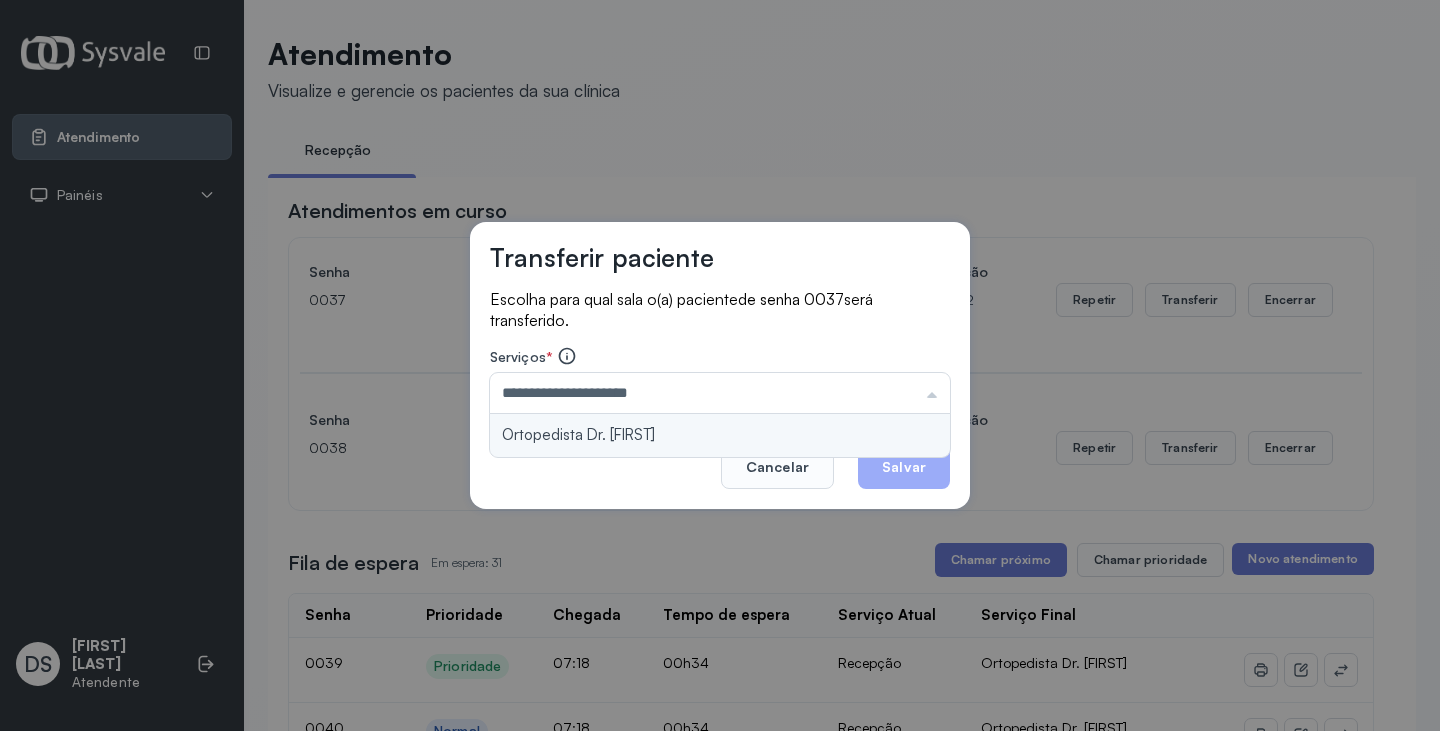 drag, startPoint x: 758, startPoint y: 422, endPoint x: 834, endPoint y: 443, distance: 78.84795 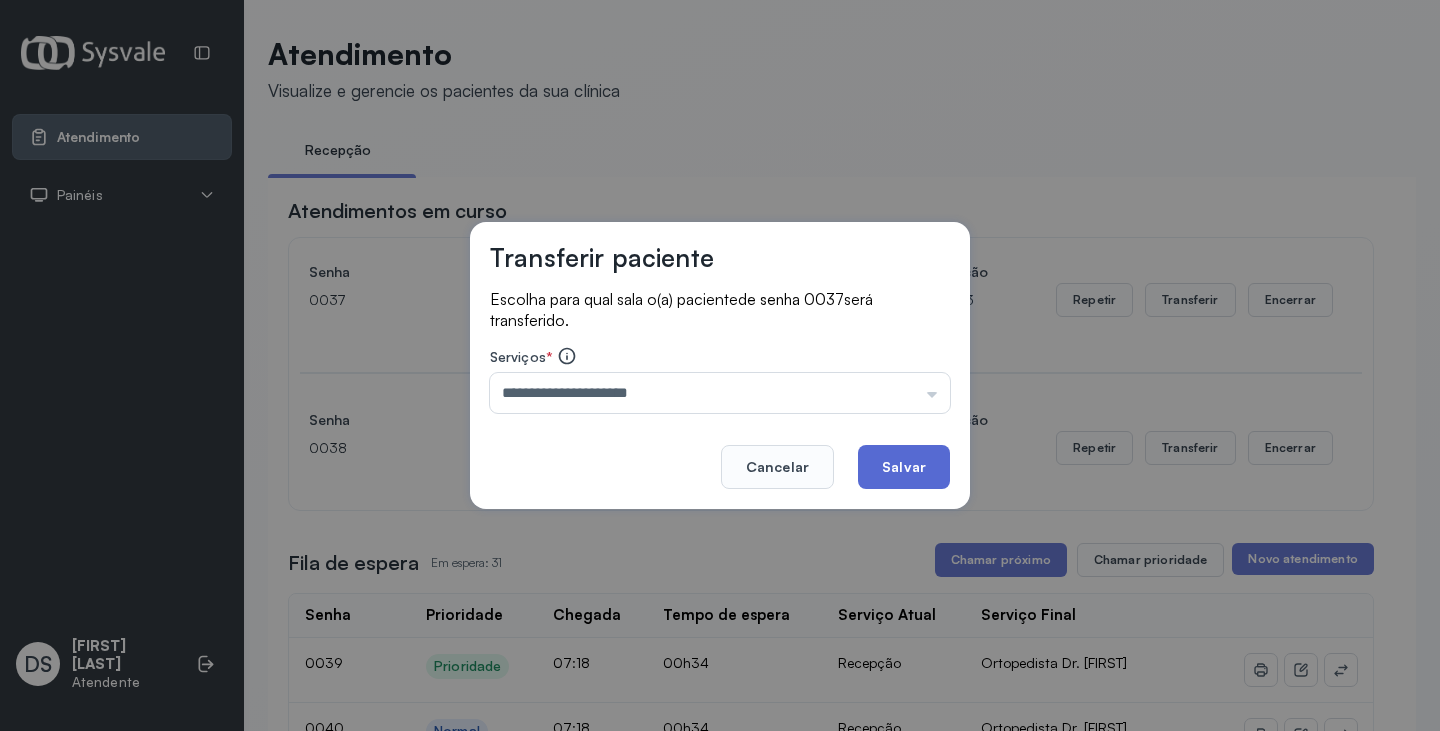 click on "Salvar" 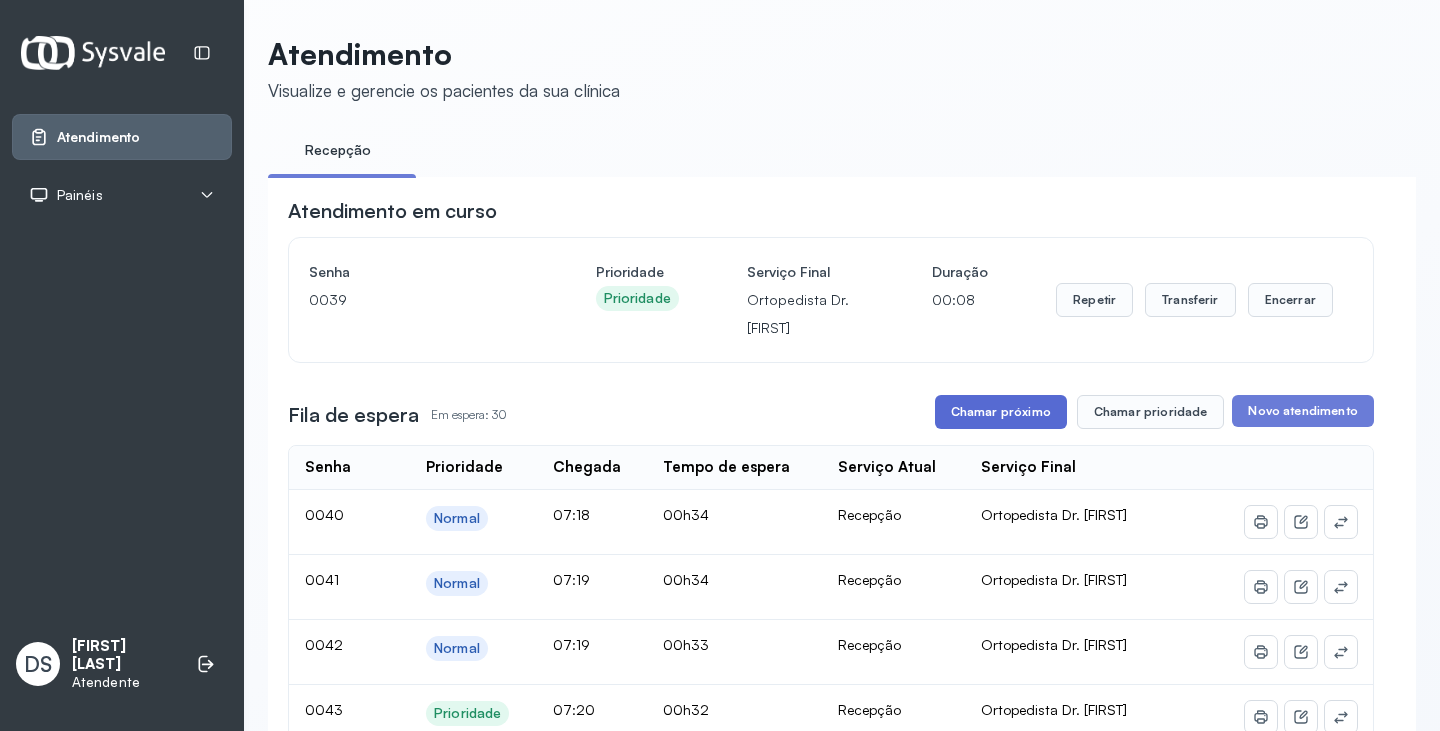 click on "Chamar próximo" at bounding box center [1001, 412] 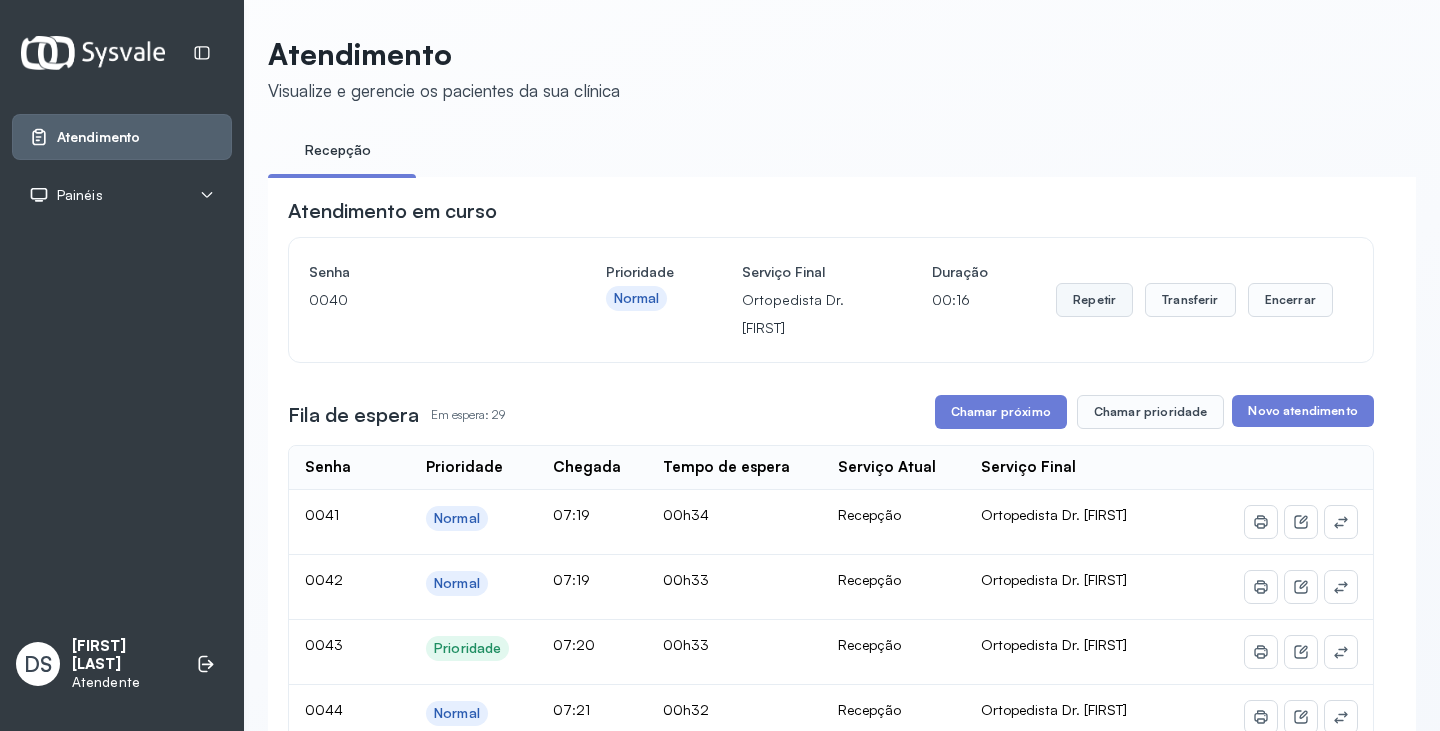 click on "Repetir" at bounding box center (1094, 300) 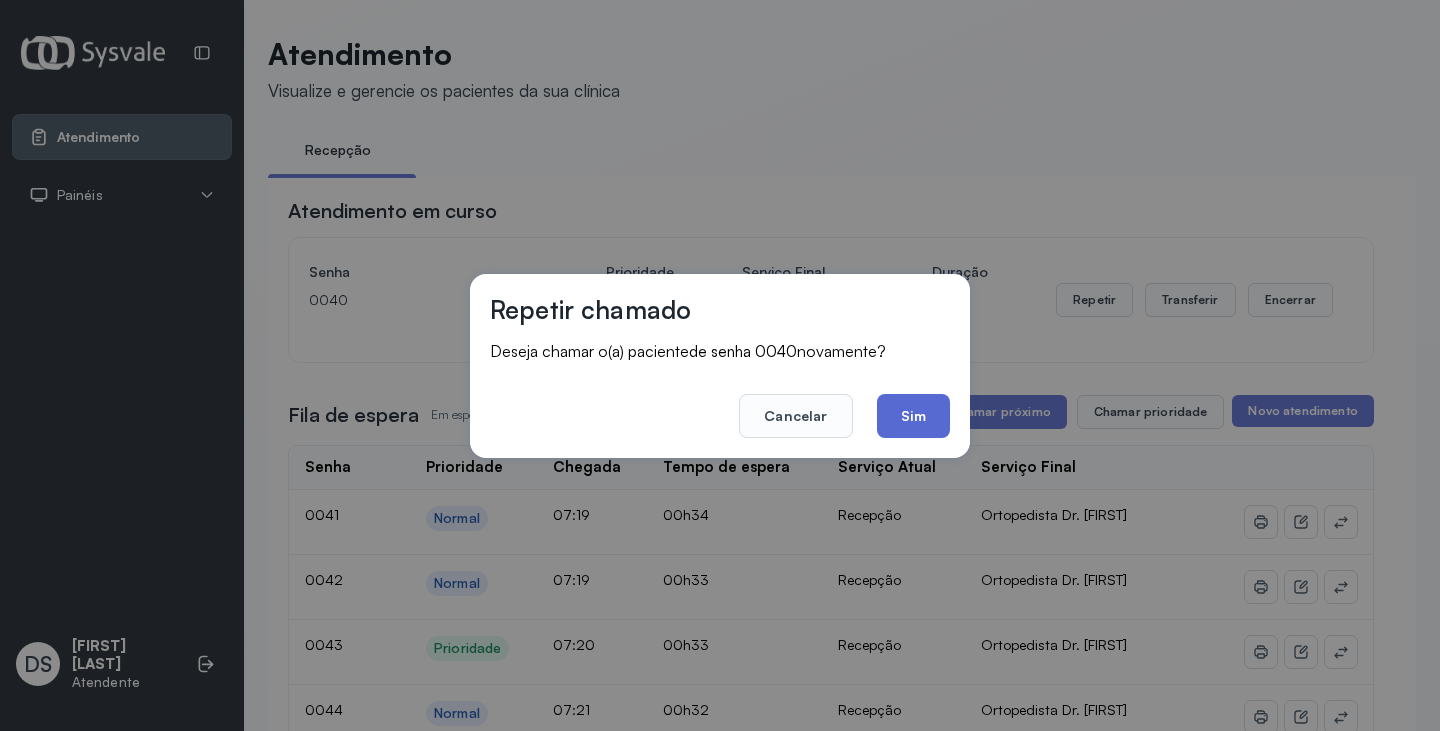 click on "Sim" 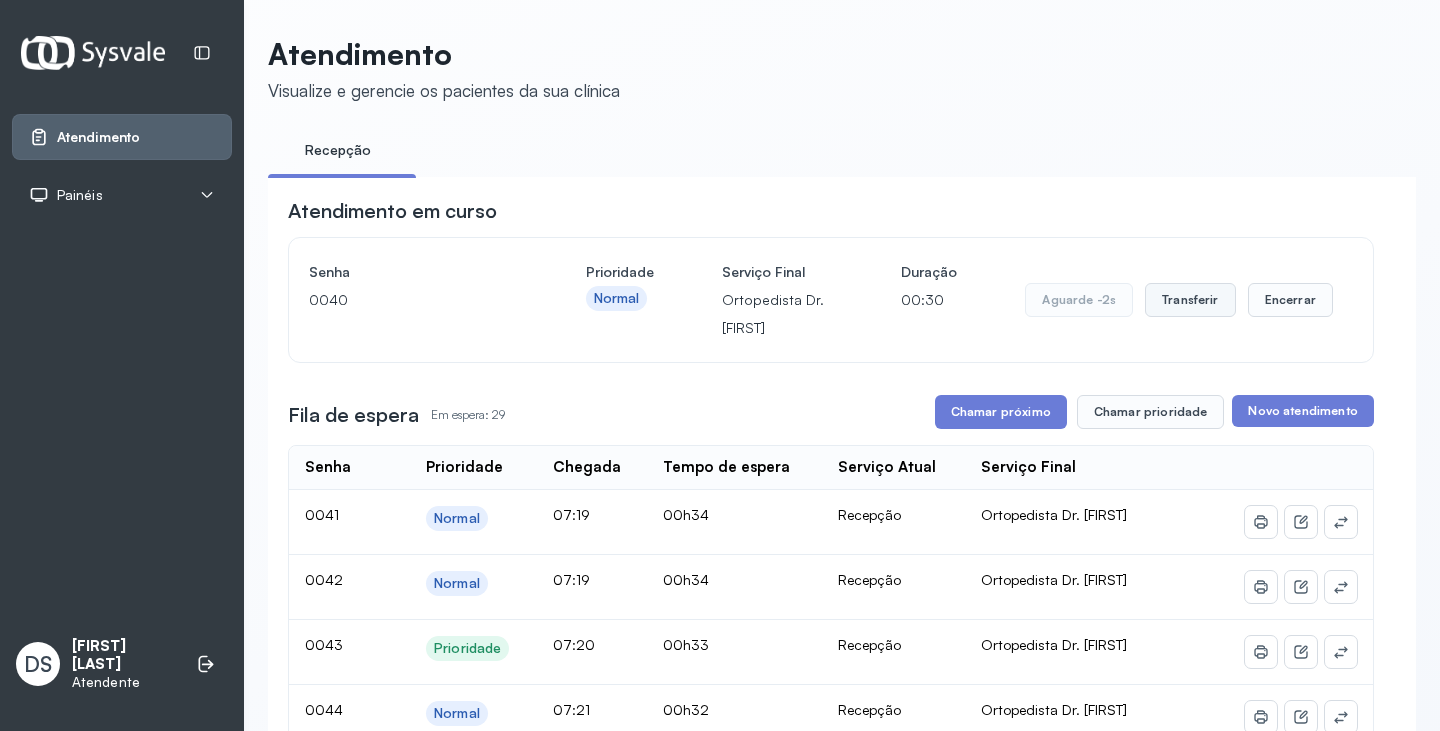 click on "Transferir" at bounding box center [1190, 300] 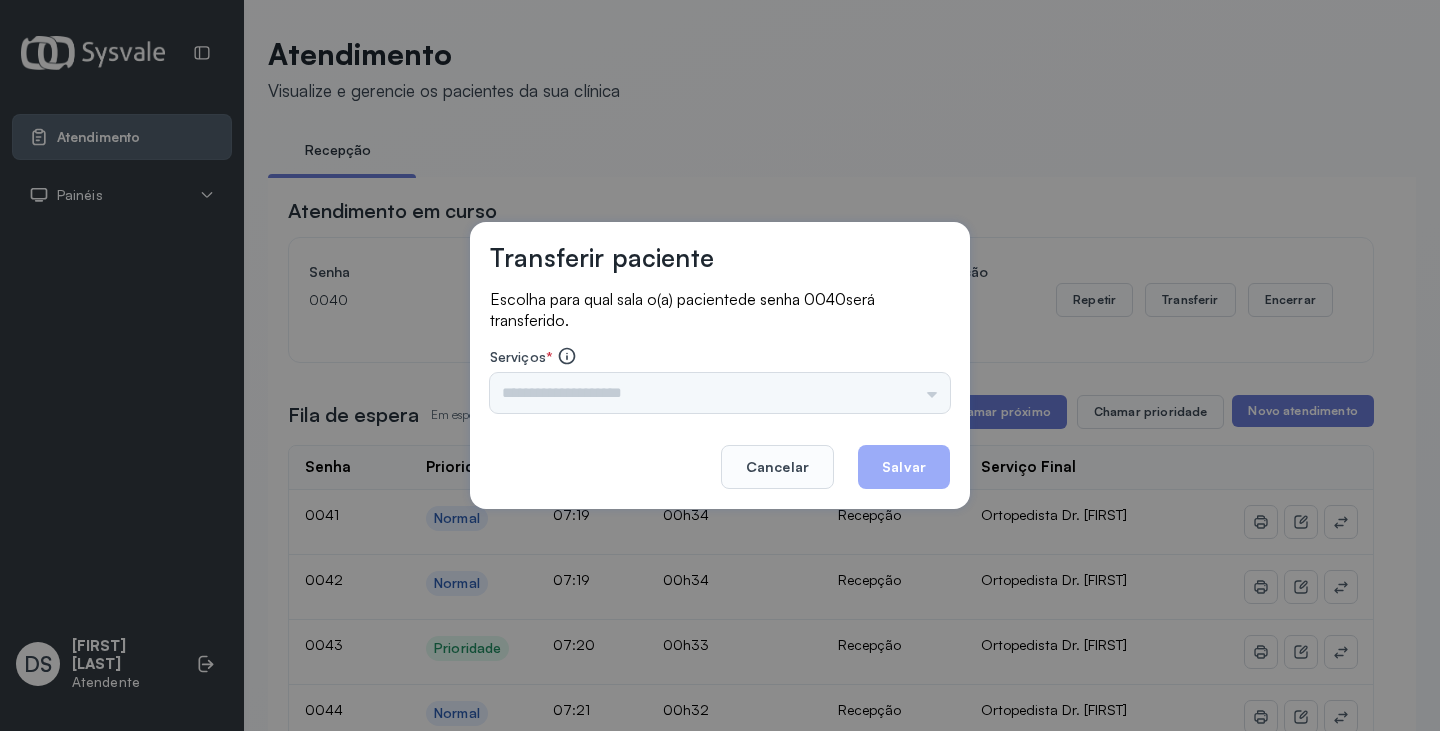 click on "Triagem Ortopedista Dr. [FIRST] Ortopedista Dr. [FIRST] Ginecologista Dr. [FIRST] Ginecologista Dra. [FIRST] Obstetra Dr. [FIRST] Obstetra Dra. [FIRST] Ultrassonografia Dr. [FIRST] Ultrassonografia Dr. [FIRST] Consulta com Neurologista Dr. [FIRST] Reumatologista Dr. [FIRST] Endocrinologista [FIRST] Dermatologista Dra. [FIRST] Nefrologista Dr. [FIRST] Geriatra Dra. [FIRST] Infectologista Dra. [FIRST] Oftalmologista Dra. Consulta Proctologista/Cirurgia Geral Dra. [FIRST] Otorrinolaringologista Dr. [FIRST] Pequena Cirurgia Dr. [FIRST] Pequena Cirurgia Dr. [FIRST] ECG Espirometria com Broncodilatador Espirometria sem Broncodilatador Ecocardiograma - Dra. [FIRST] [LAST] Exame de PPD Enf. [FIRST] [LAST] RETIRADA DE CERUME DR. [FIRST] VACINAÇÃO Preventivo Enf. [FIRST] Preventivo Enf. [FIRST] [LAST] Consulta de Enfermagem Enf. [FIRST] Consulta de Enfermagem Enf. [FIRST] Consulta Cardiologista Dr. [FIRST] Consulta Enf. [FIRST] [LAST] Dispensação de Medicação Agendamento Consulta Enf. [FIRST] Agendamento consulta Enf. [FIRST]" at bounding box center (720, 393) 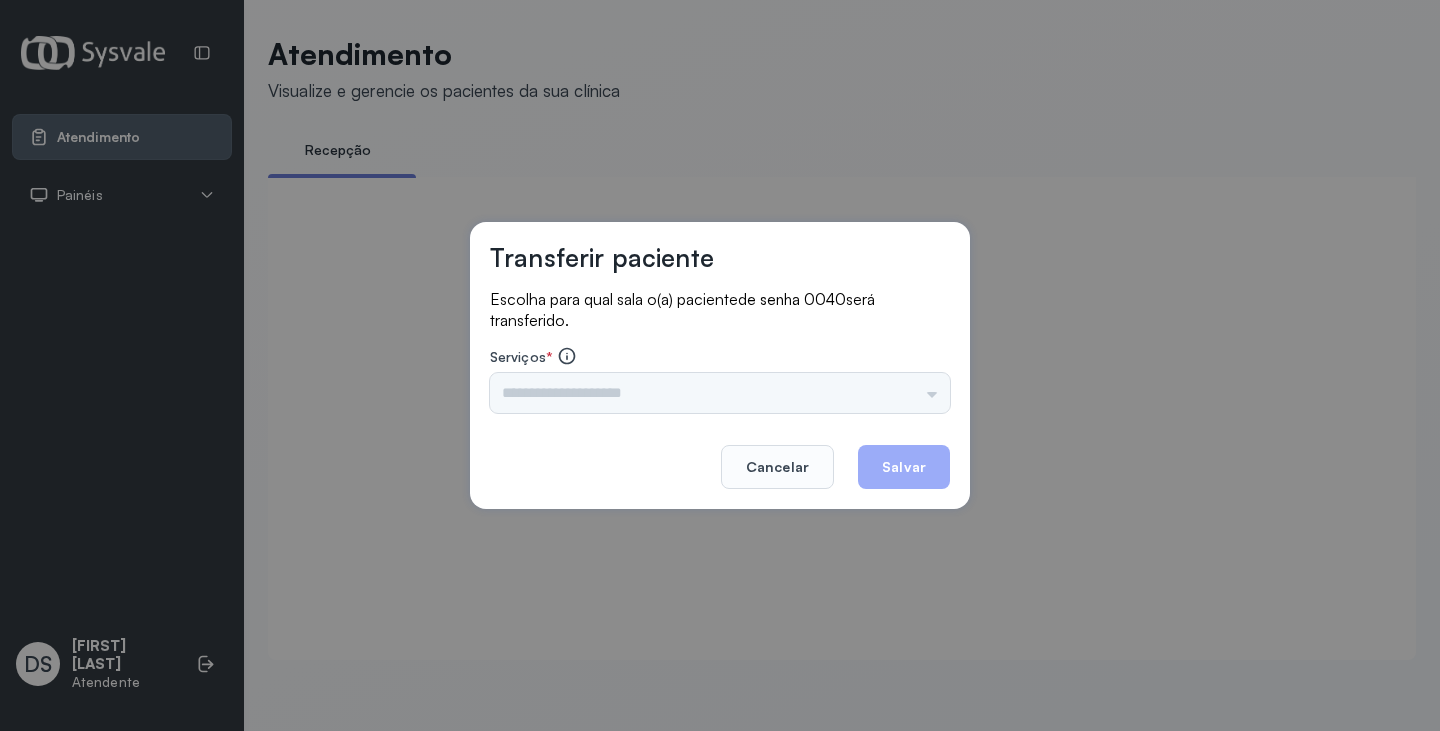 click on "Triagem Ortopedista Dr. [FIRST] Ortopedista Dr. [FIRST] Ginecologista Dr. [FIRST] Ginecologista Dra. [FIRST] Obstetra Dr. [FIRST] Obstetra Dra. [FIRST] Ultrassonografia Dr. [FIRST] Ultrassonografia Dr. [FIRST] Consulta com Neurologista Dr. [FIRST] Reumatologista Dr. [FIRST] Endocrinologista [FIRST] Dermatologista Dra. [FIRST] Nefrologista Dr. [FIRST] Geriatra Dra. [FIRST] Infectologista Dra. [FIRST] Oftalmologista Dra. Consulta Proctologista/Cirurgia Geral Dra. [FIRST] Otorrinolaringologista Dr. [FIRST] Pequena Cirurgia Dr. [FIRST] Pequena Cirurgia Dr. [FIRST] ECG Espirometria com Broncodilatador Espirometria sem Broncodilatador Ecocardiograma - Dra. [FIRST] [LAST] Exame de PPD Enf. [FIRST] [LAST] RETIRADA DE CERUME DR. [FIRST] VACINAÇÃO Preventivo Enf. [FIRST] Preventivo Enf. [FIRST] [LAST] Consulta de Enfermagem Enf. [FIRST] Consulta de Enfermagem Enf. [FIRST] Consulta Cardiologista Dr. [FIRST] Consulta Enf. [FIRST] [LAST] Dispensação de Medicação Agendamento Consulta Enf. [FIRST] Agendamento consulta Enf. [FIRST]" at bounding box center (720, 393) 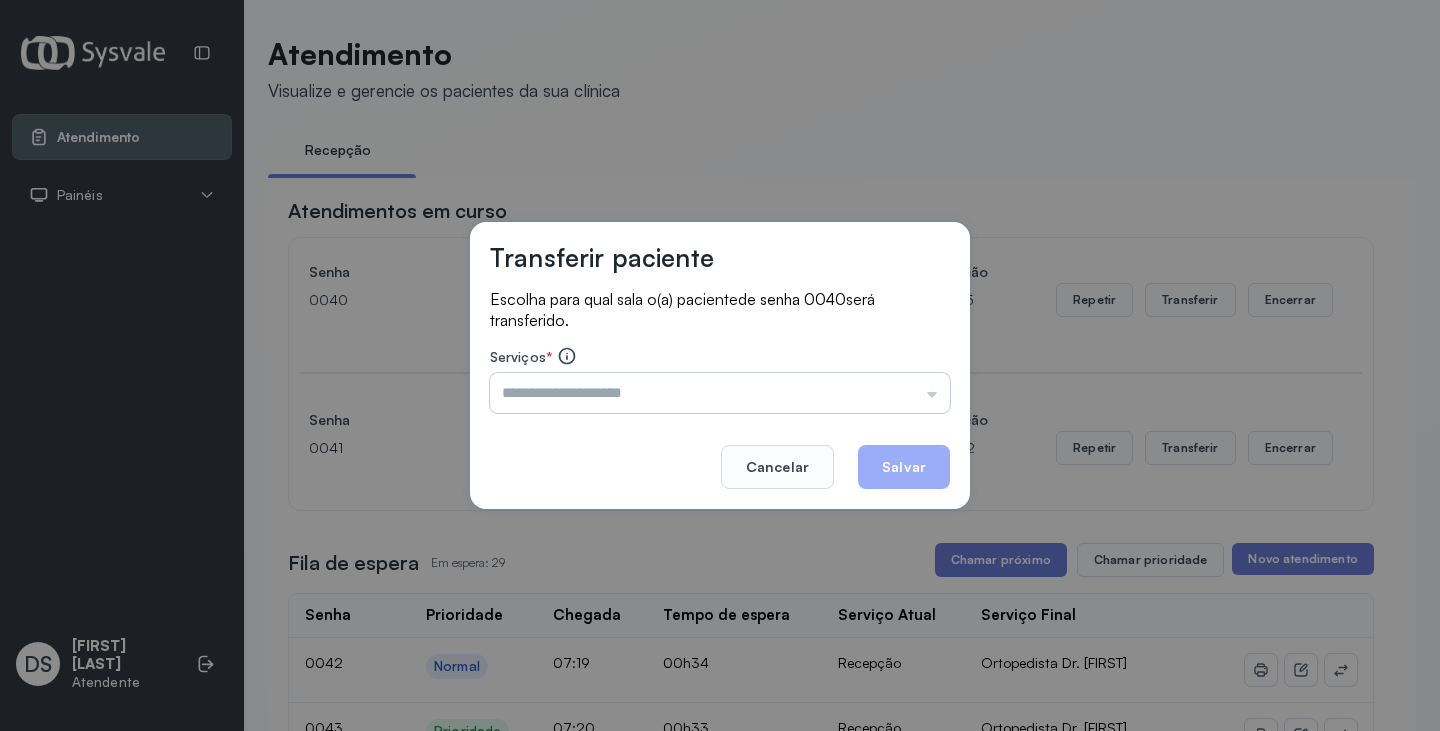 click at bounding box center (720, 393) 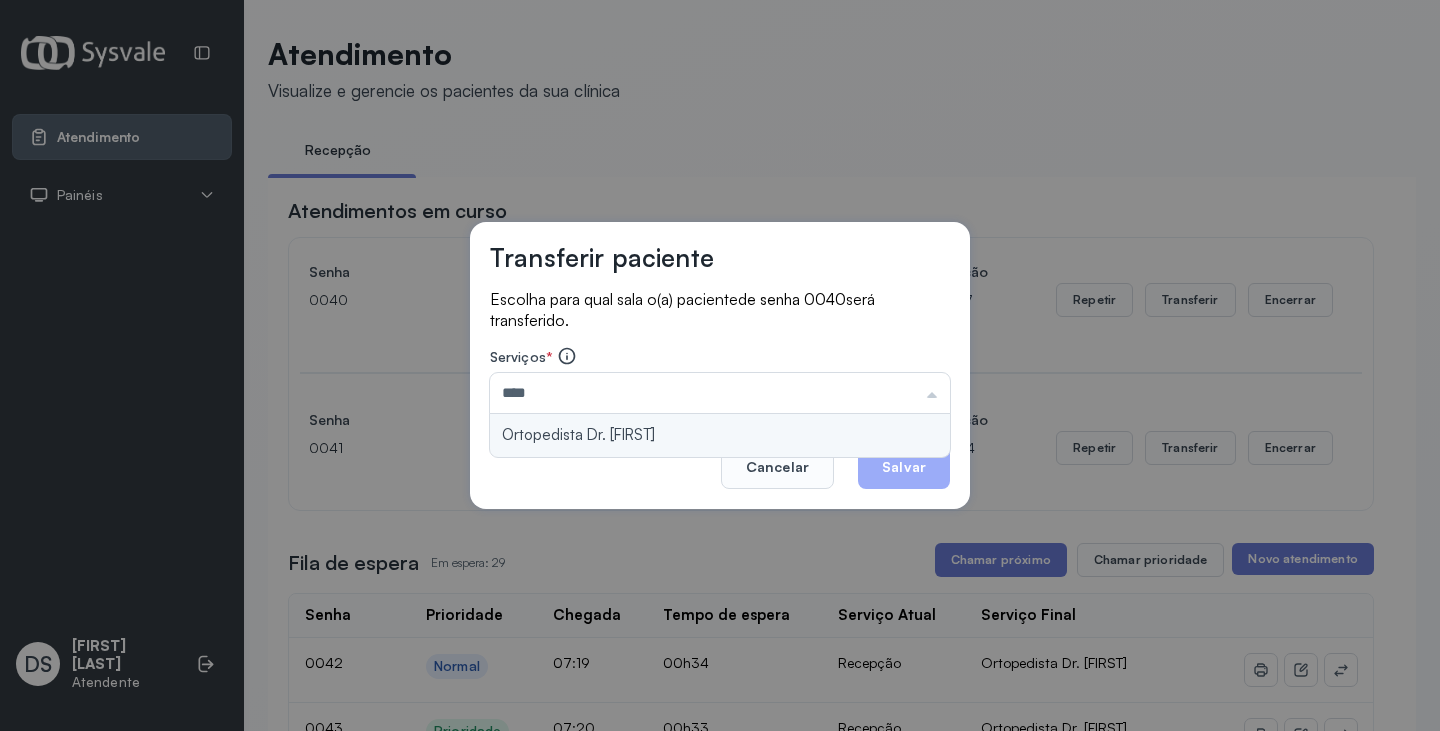 type on "**********" 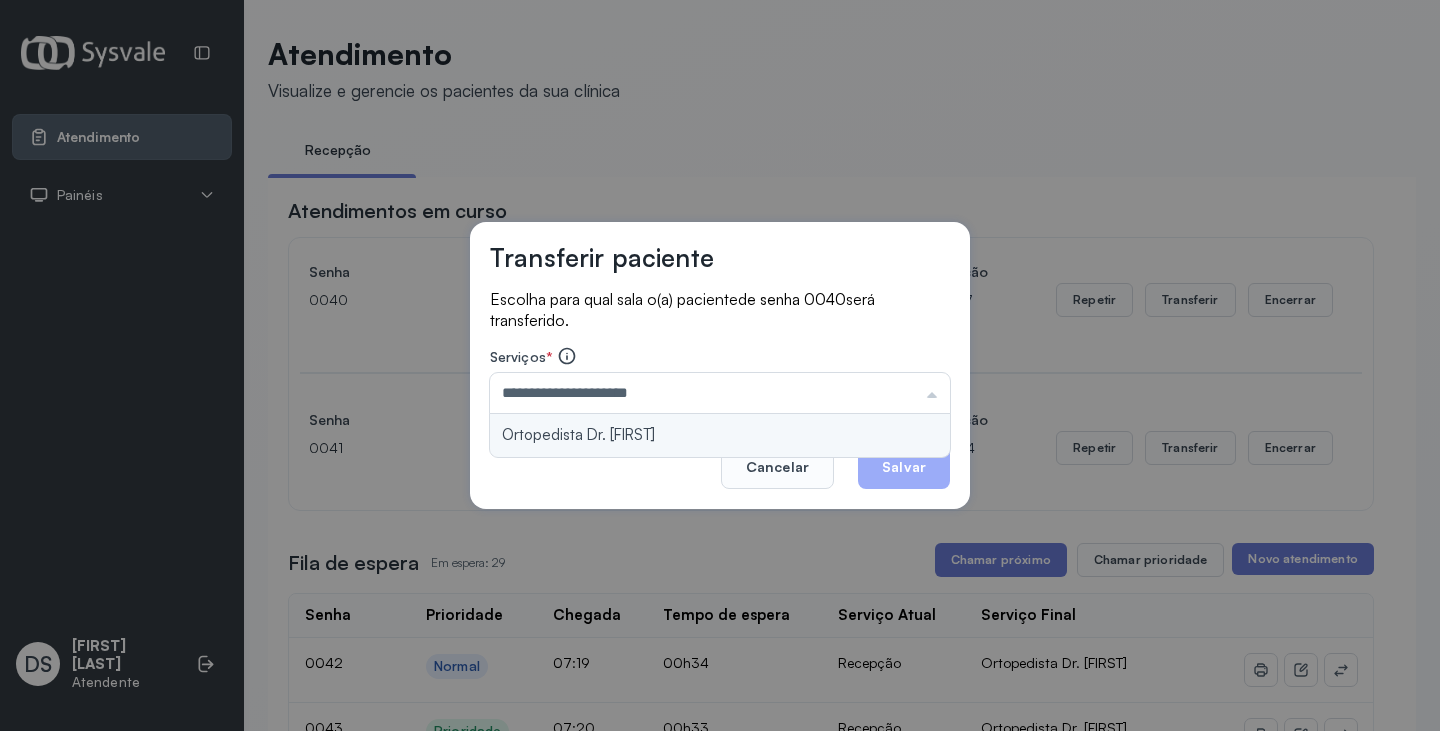 drag, startPoint x: 886, startPoint y: 429, endPoint x: 888, endPoint y: 455, distance: 26.076809 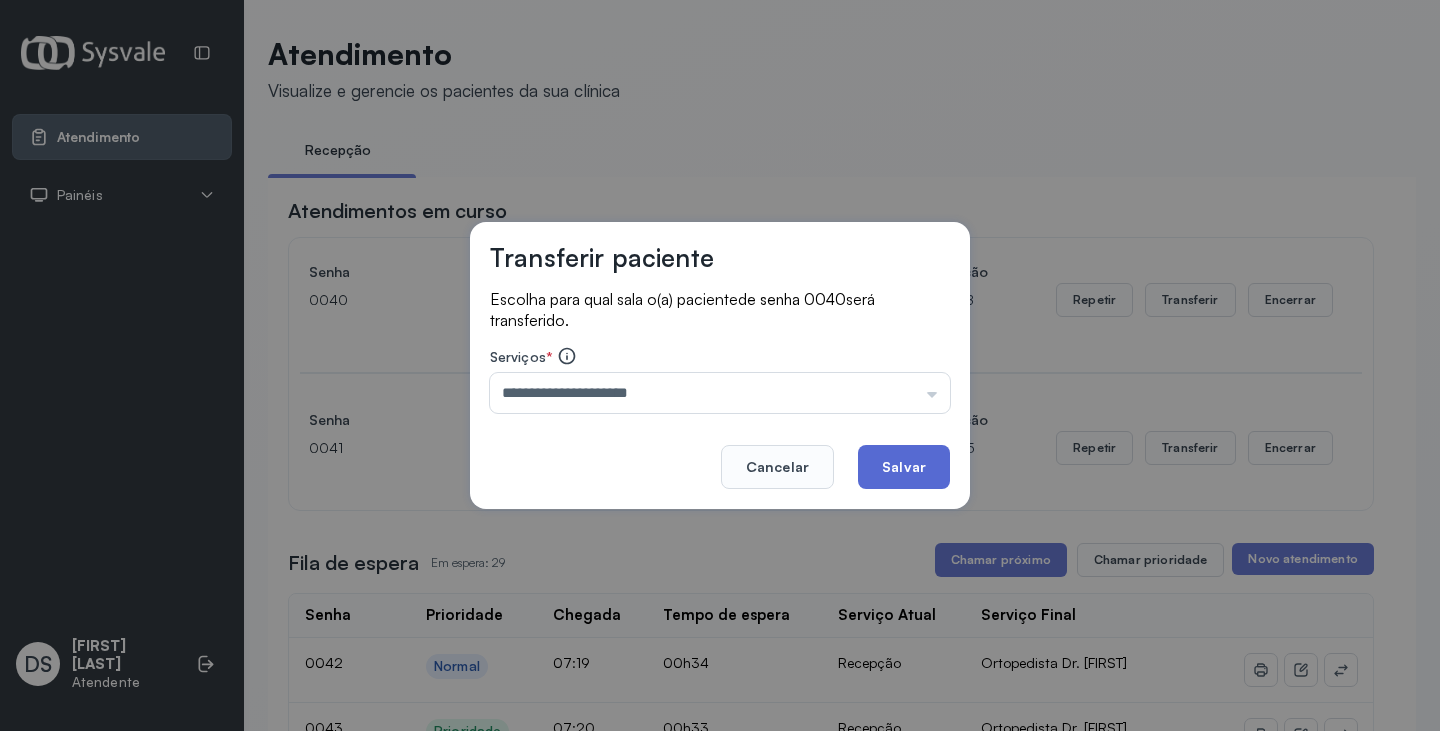 click on "Salvar" 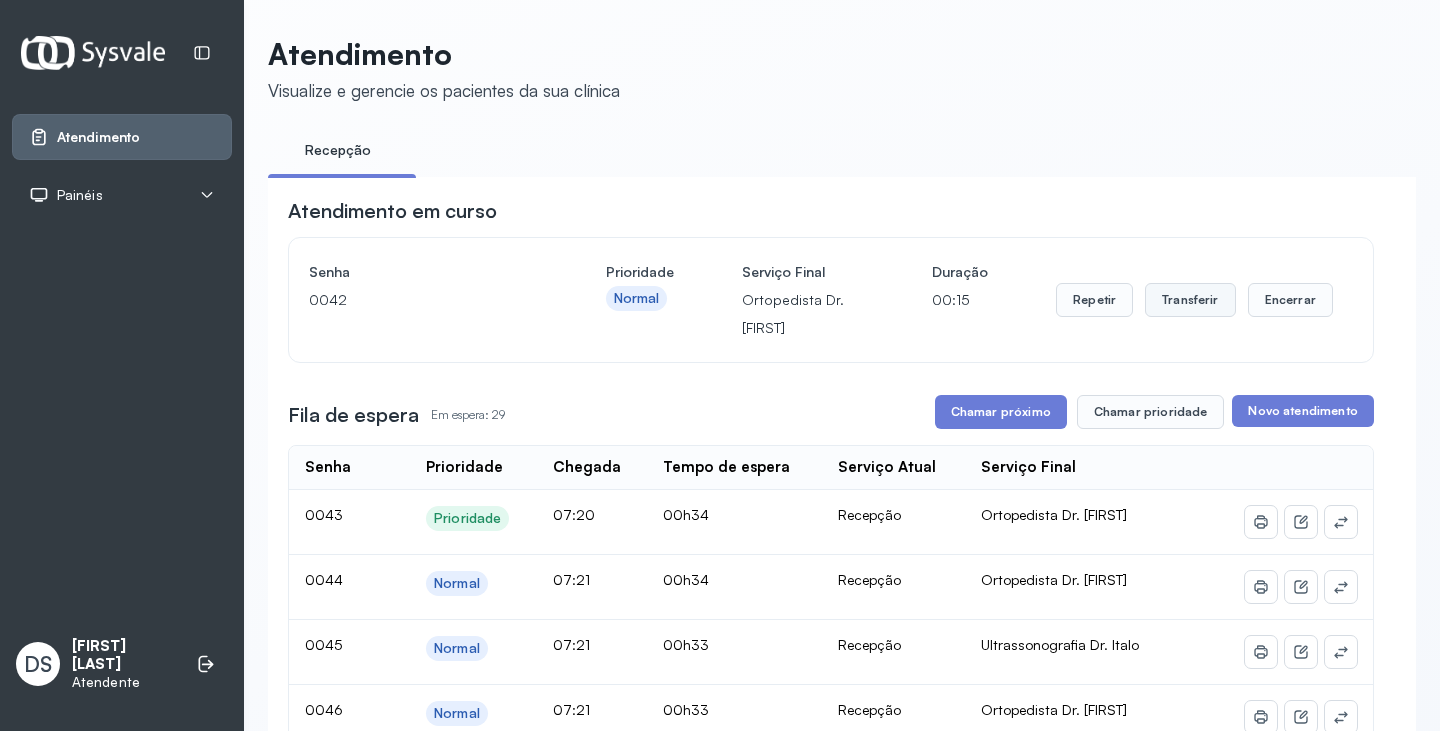click on "Transferir" at bounding box center [1190, 300] 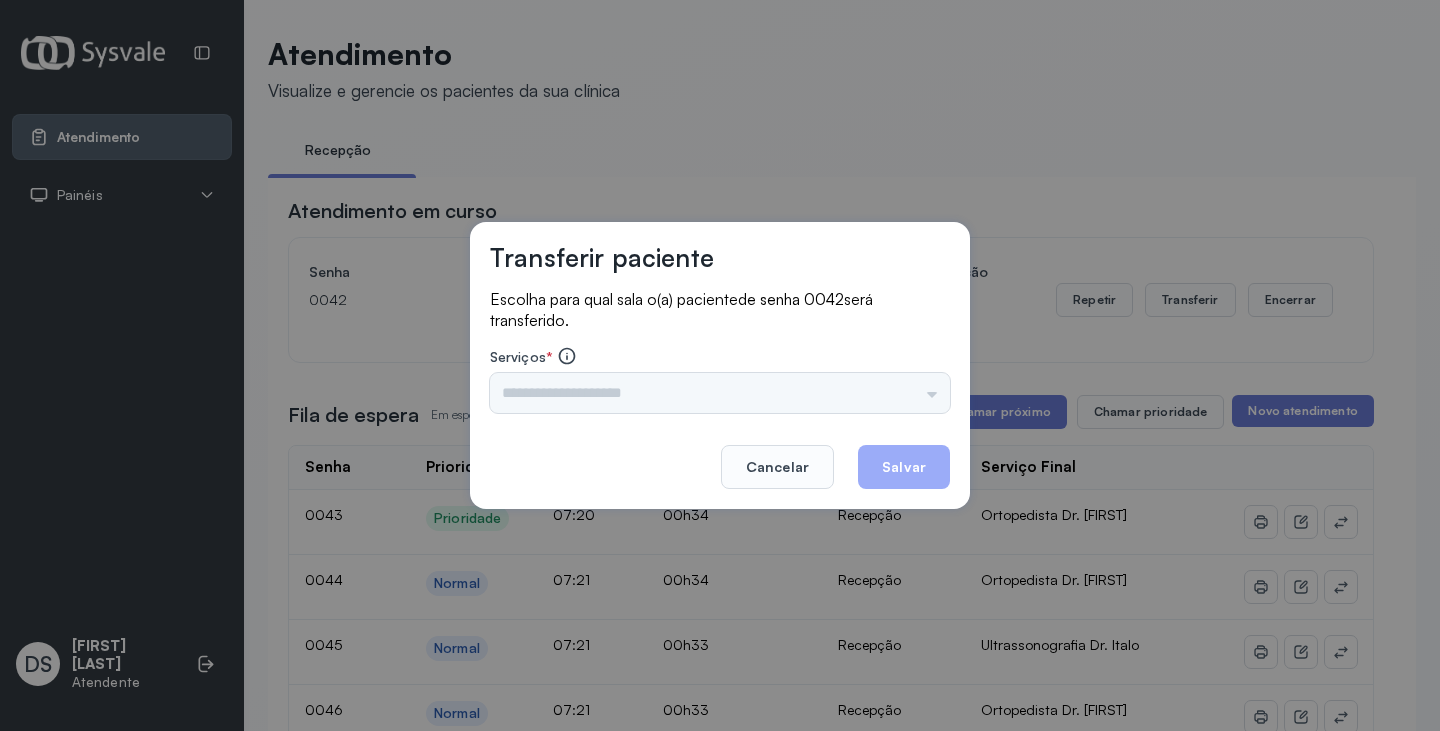 click on "Triagem Ortopedista Dr. [FIRST] Ortopedista Dr. [FIRST] Ginecologista Dr. [FIRST] Ginecologista Dra. [FIRST] Obstetra Dr. [FIRST] Obstetra Dra. [FIRST] Ultrassonografia Dr. [FIRST] Ultrassonografia Dr. [FIRST] Consulta com Neurologista Dr. [FIRST] Reumatologista Dr. [FIRST] Endocrinologista [FIRST] Dermatologista Dra. [FIRST] Nefrologista Dr. [FIRST] Geriatra Dra. [FIRST] Infectologista Dra. [FIRST] Oftalmologista Dra. Consulta Proctologista/Cirurgia Geral Dra. [FIRST] Otorrinolaringologista Dr. [FIRST] Pequena Cirurgia Dr. [FIRST] Pequena Cirurgia Dr. [FIRST] ECG Espirometria com Broncodilatador Espirometria sem Broncodilatador Ecocardiograma - Dra. [FIRST] [LAST] Exame de PPD Enf. [FIRST] [LAST] RETIRADA DE CERUME DR. [FIRST] VACINAÇÃO Preventivo Enf. [FIRST] Preventivo Enf. [FIRST] [LAST] Consulta de Enfermagem Enf. [FIRST] Consulta de Enfermagem Enf. [FIRST] Consulta Cardiologista Dr. [FIRST] Consulta Enf. [FIRST] [LAST] Dispensação de Medicação Agendamento Consulta Enf. [FIRST] Agendamento consulta Enf. [FIRST]" at bounding box center [720, 393] 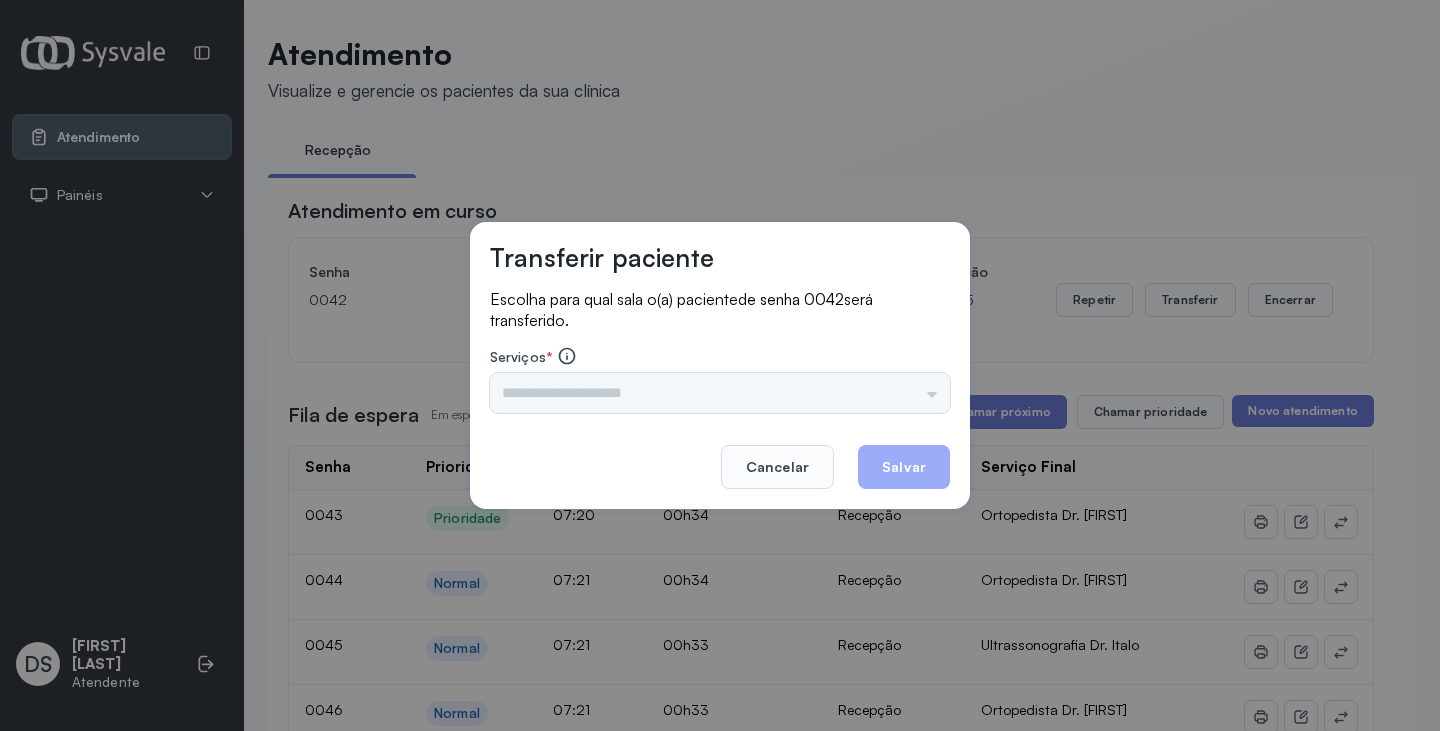 click on "Triagem Ortopedista Dr. [FIRST] Ortopedista Dr. [FIRST] Ginecologista Dr. [FIRST] Ginecologista Dra. [FIRST] Obstetra Dr. [FIRST] Obstetra Dra. [FIRST] Ultrassonografia Dr. [FIRST] Ultrassonografia Dr. [FIRST] Consulta com Neurologista Dr. [FIRST] Reumatologista Dr. [FIRST] Endocrinologista [FIRST] Dermatologista Dra. [FIRST] Nefrologista Dr. [FIRST] Geriatra Dra. [FIRST] Infectologista Dra. [FIRST] Oftalmologista Dra. Consulta Proctologista/Cirurgia Geral Dra. [FIRST] Otorrinolaringologista Dr. [FIRST] Pequena Cirurgia Dr. [FIRST] Pequena Cirurgia Dr. [FIRST] ECG Espirometria com Broncodilatador Espirometria sem Broncodilatador Ecocardiograma - Dra. [FIRST] [LAST] Exame de PPD Enf. [FIRST] [LAST] RETIRADA DE CERUME DR. [FIRST] VACINAÇÃO Preventivo Enf. [FIRST] Preventivo Enf. [FIRST] [LAST] Consulta de Enfermagem Enf. [FIRST] Consulta de Enfermagem Enf. [FIRST] Consulta Cardiologista Dr. [FIRST] Consulta Enf. [FIRST] [LAST] Dispensação de Medicação Agendamento Consulta Enf. [FIRST] Agendamento consulta Enf. [FIRST]" at bounding box center (720, 393) 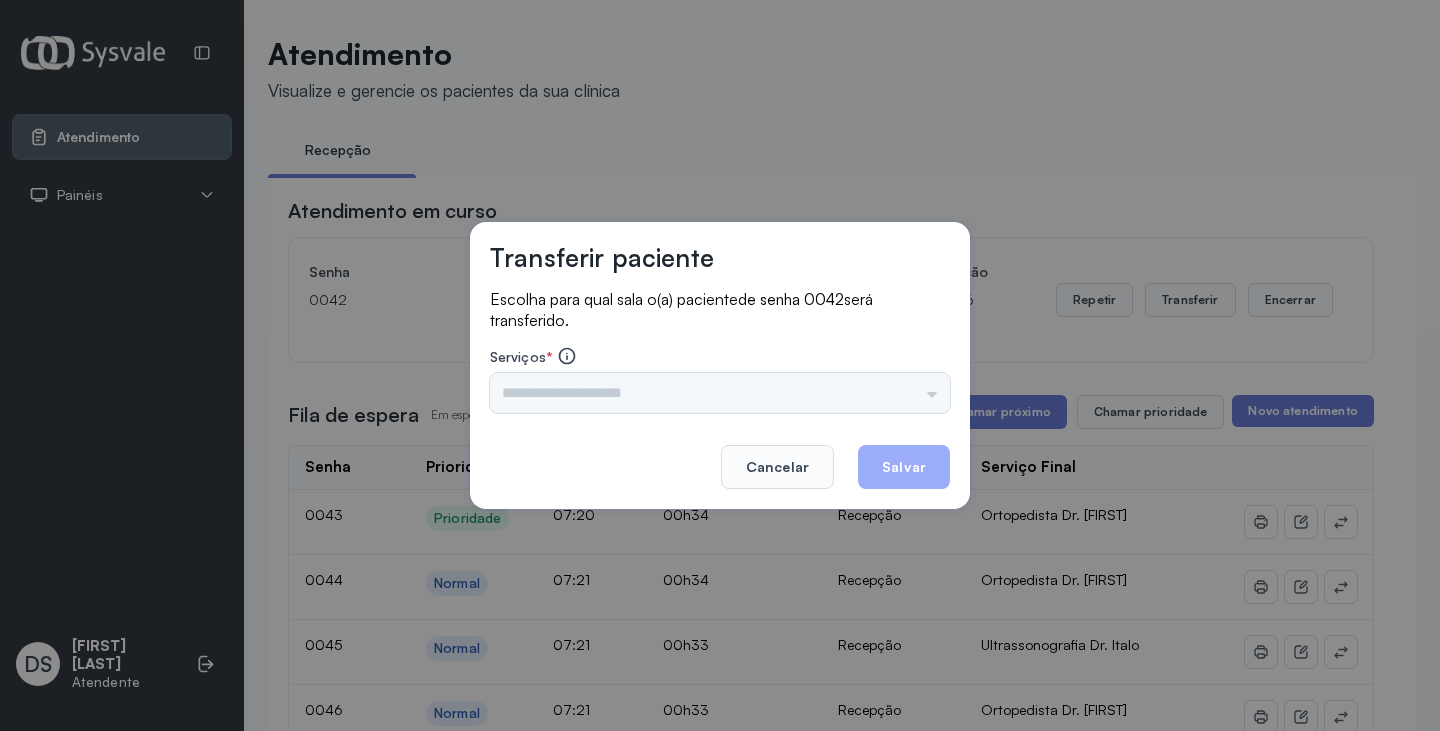 click on "Triagem Ortopedista Dr. [FIRST] Ortopedista Dr. [FIRST] Ginecologista Dr. [FIRST] Ginecologista Dra. [FIRST] Obstetra Dr. [FIRST] Obstetra Dra. [FIRST] Ultrassonografia Dr. [FIRST] Ultrassonografia Dr. [FIRST] Consulta com Neurologista Dr. [FIRST] Reumatologista Dr. [FIRST] Endocrinologista [FIRST] Dermatologista Dra. [FIRST] Nefrologista Dr. [FIRST] Geriatra Dra. [FIRST] Infectologista Dra. [FIRST] Oftalmologista Dra. Consulta Proctologista/Cirurgia Geral Dra. [FIRST] Otorrinolaringologista Dr. [FIRST] Pequena Cirurgia Dr. [FIRST] Pequena Cirurgia Dr. [FIRST] ECG Espirometria com Broncodilatador Espirometria sem Broncodilatador Ecocardiograma - Dra. [FIRST] [LAST] Exame de PPD Enf. [FIRST] [LAST] RETIRADA DE CERUME DR. [FIRST] VACINAÇÃO Preventivo Enf. [FIRST] Preventivo Enf. [FIRST] [LAST] Consulta de Enfermagem Enf. [FIRST] Consulta de Enfermagem Enf. [FIRST] Consulta Cardiologista Dr. [FIRST] Consulta Enf. [FIRST] [LAST] Dispensação de Medicação Agendamento Consulta Enf. [FIRST] Agendamento consulta Enf. [FIRST]" at bounding box center [720, 393] 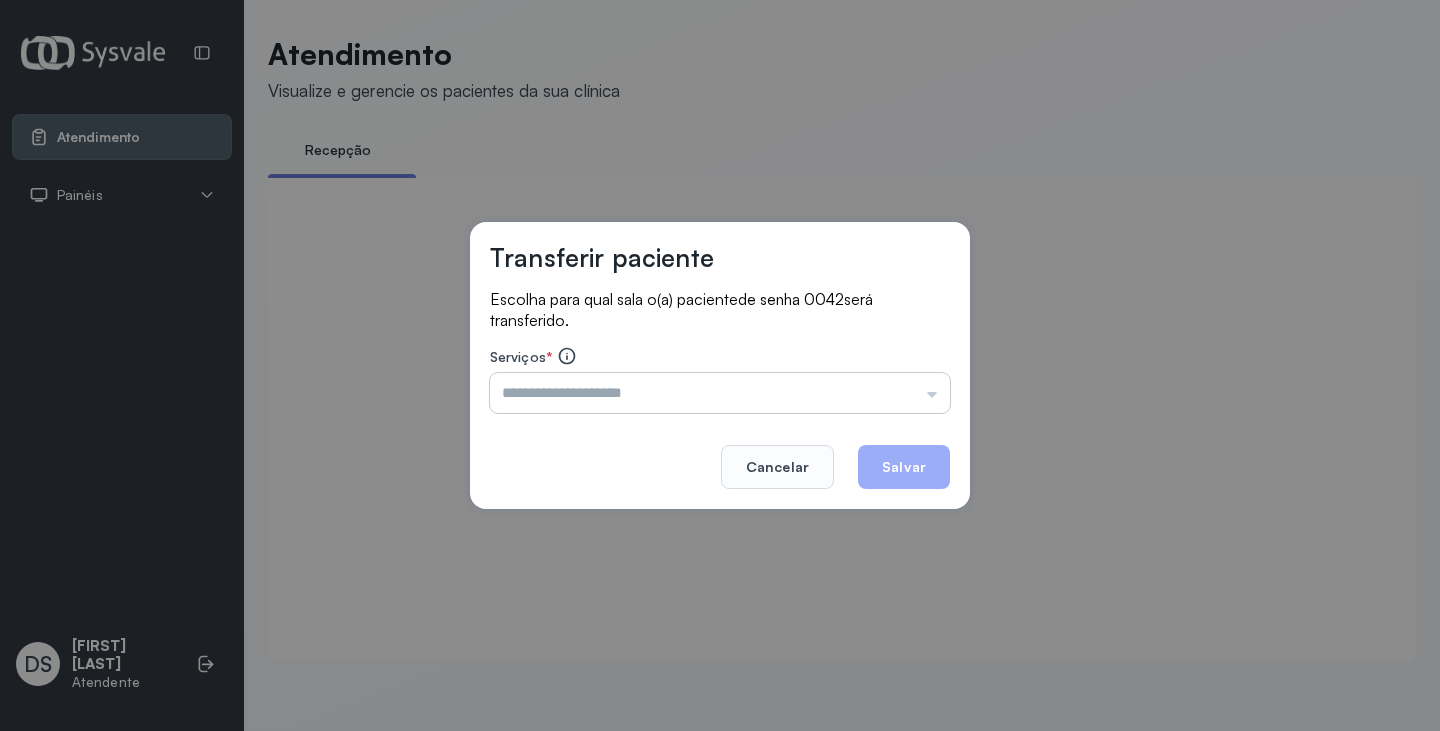 click at bounding box center (720, 393) 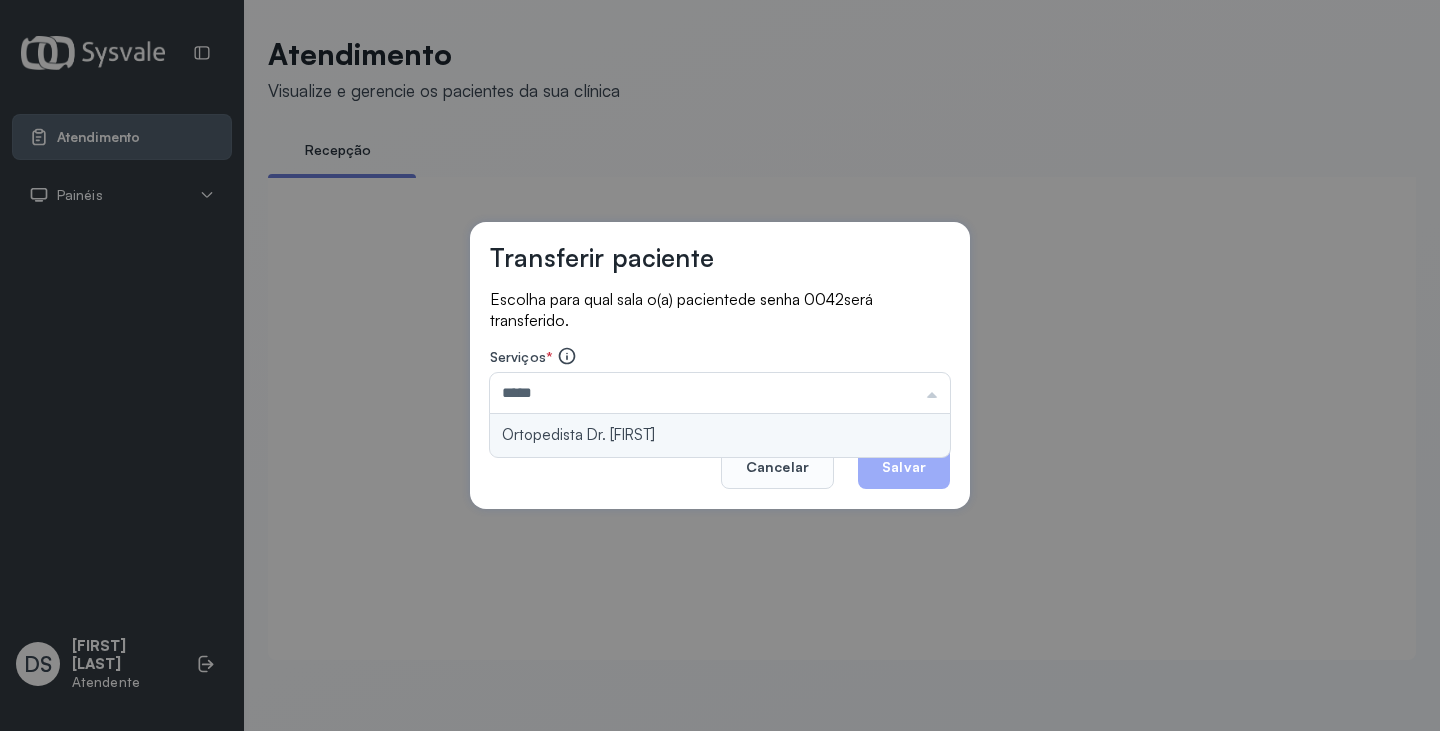 type on "**********" 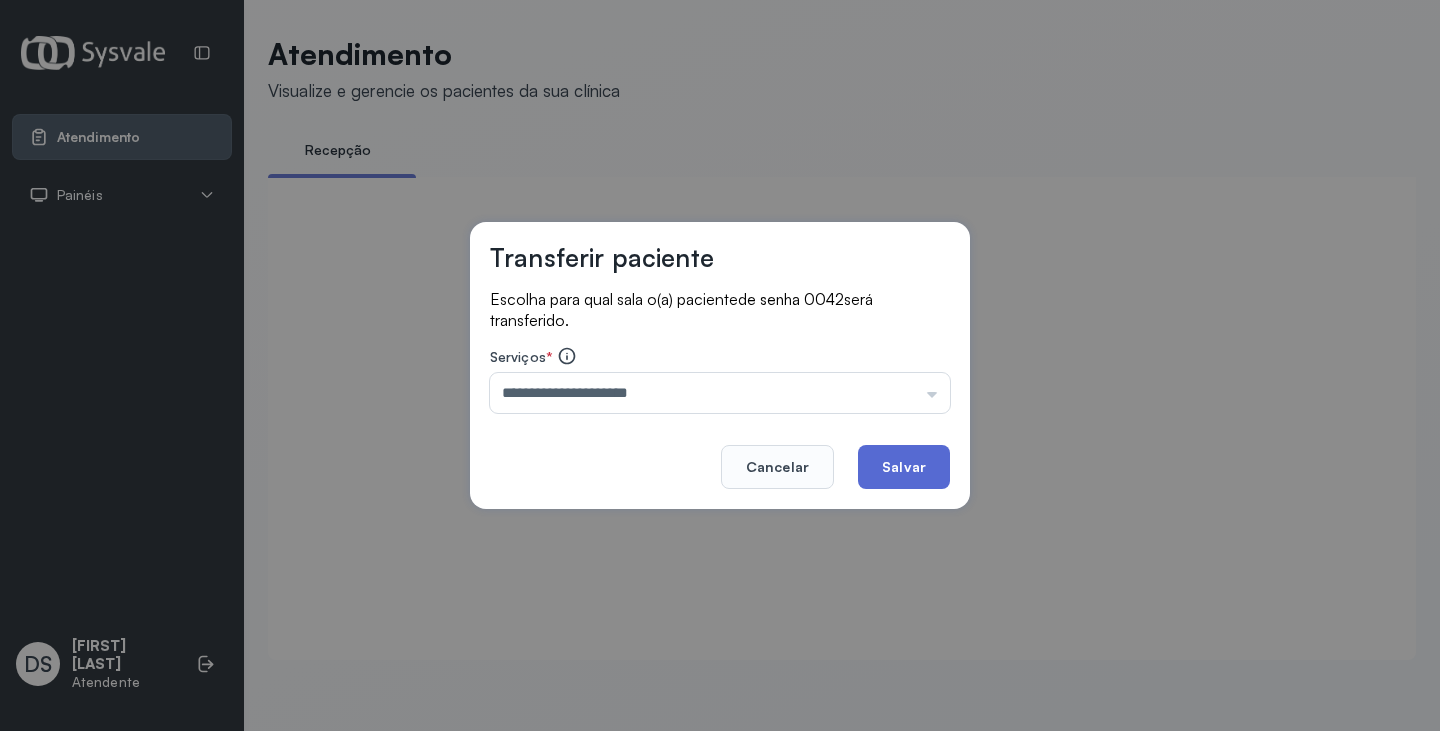 drag, startPoint x: 862, startPoint y: 435, endPoint x: 898, endPoint y: 457, distance: 42.190044 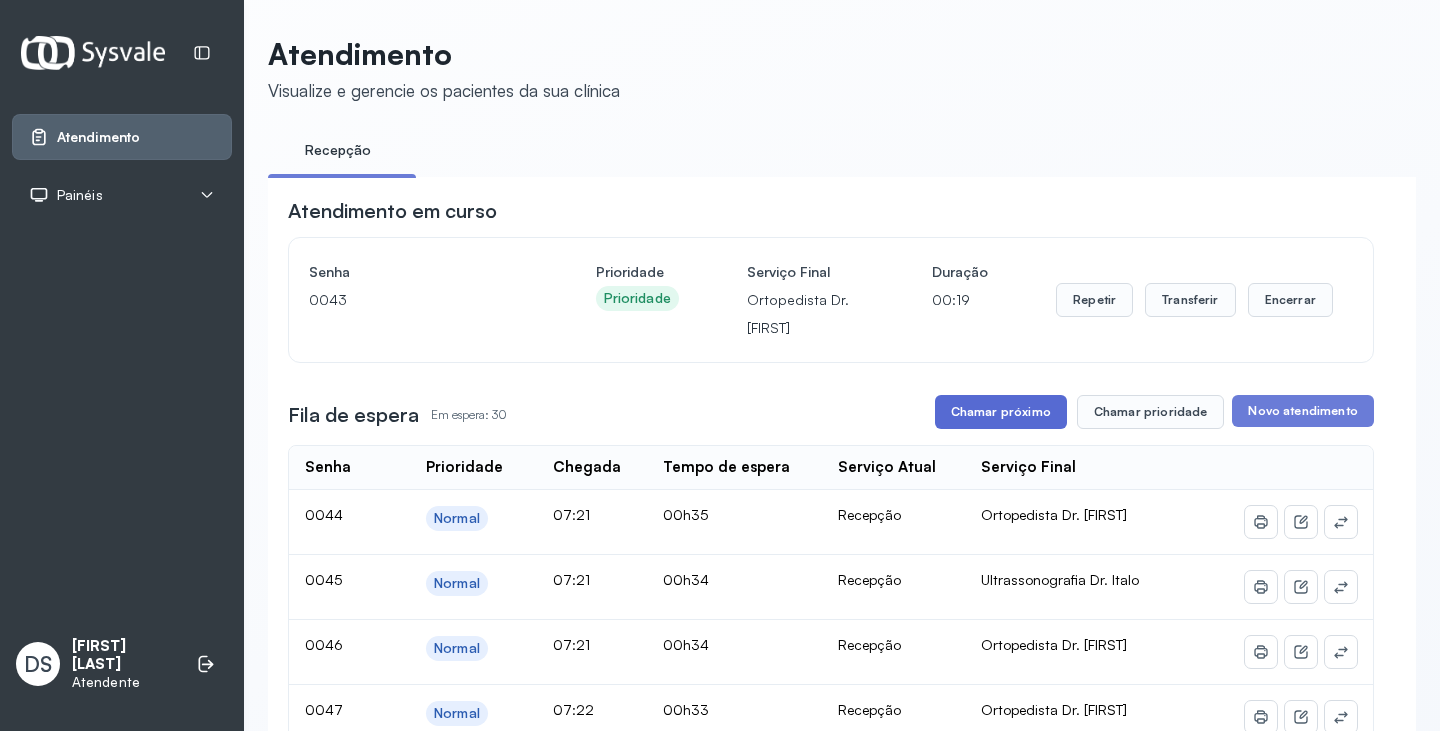 click on "Chamar próximo" at bounding box center [1001, 412] 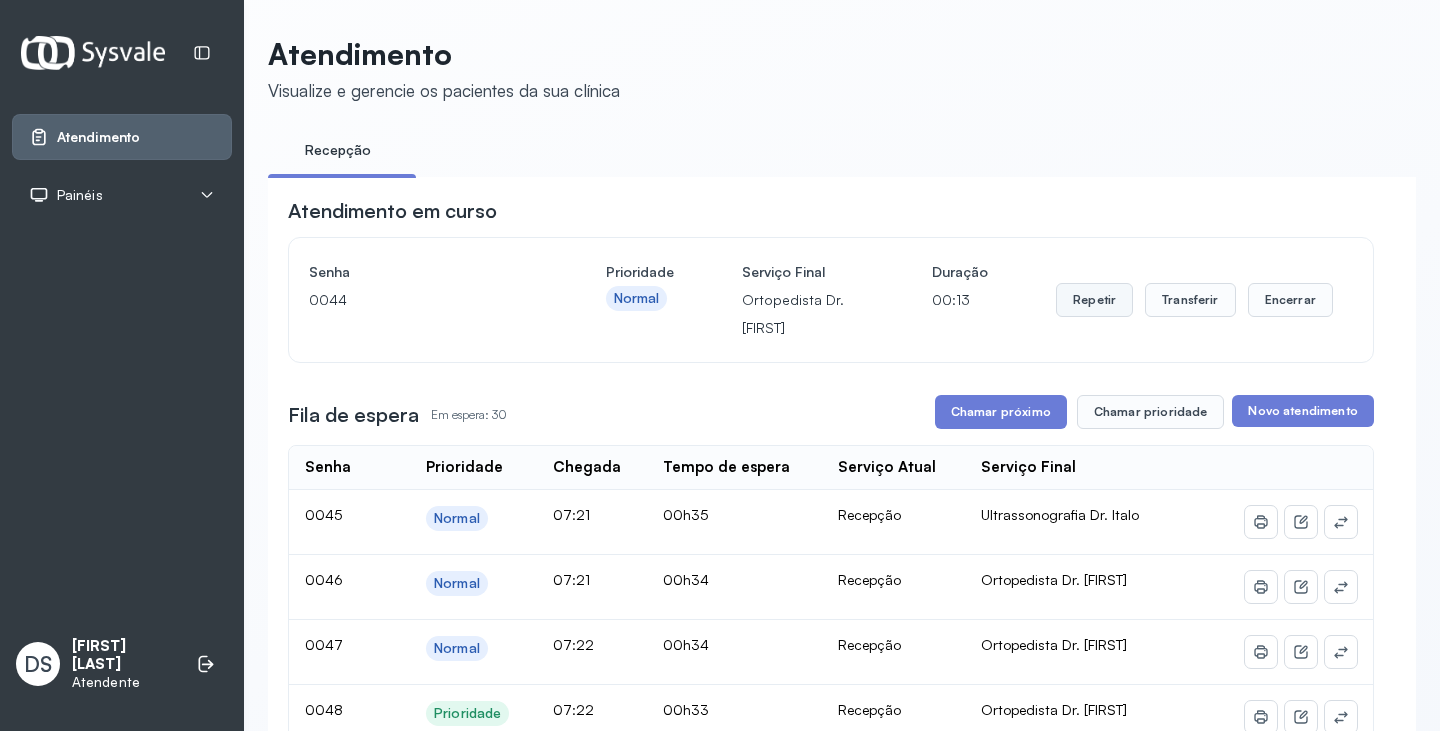 click on "Repetir" at bounding box center [1094, 300] 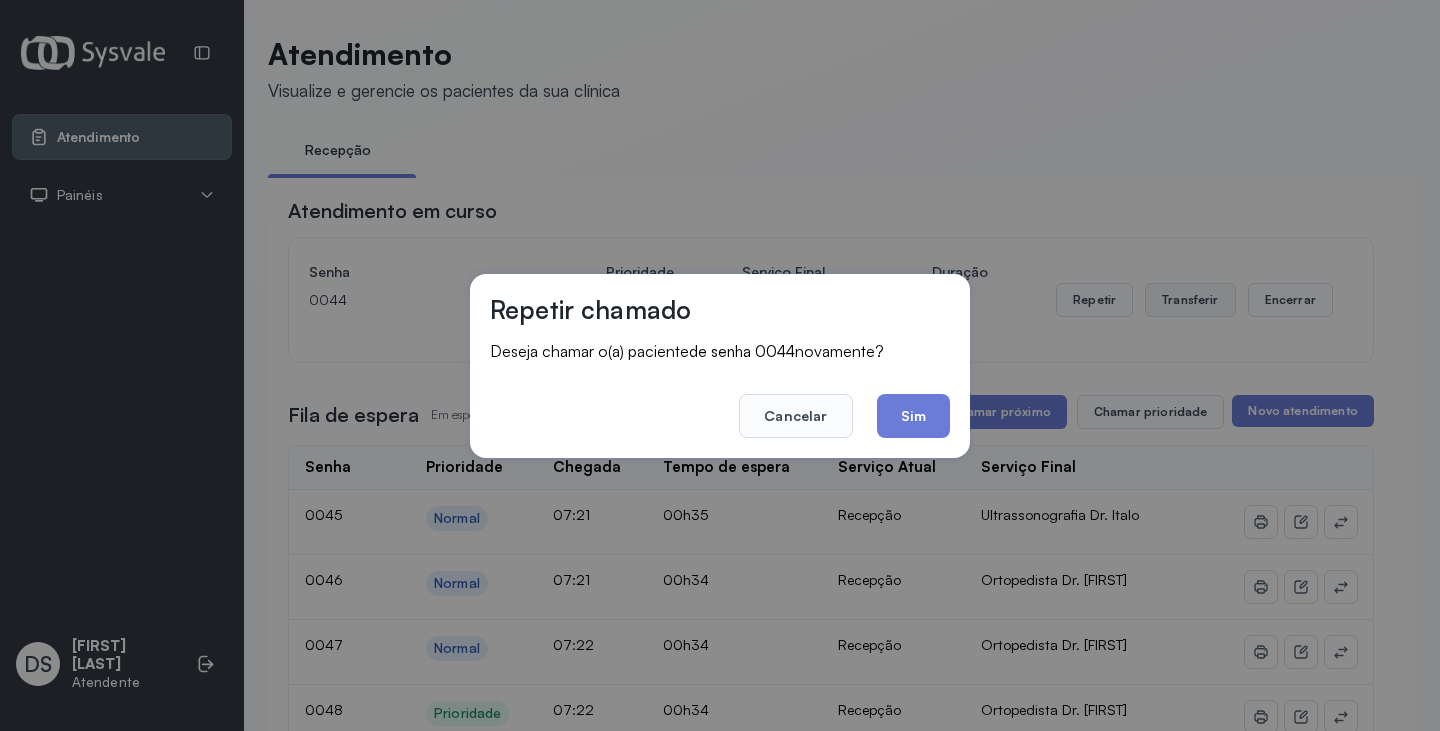 drag, startPoint x: 772, startPoint y: 414, endPoint x: 1184, endPoint y: 311, distance: 424.67987 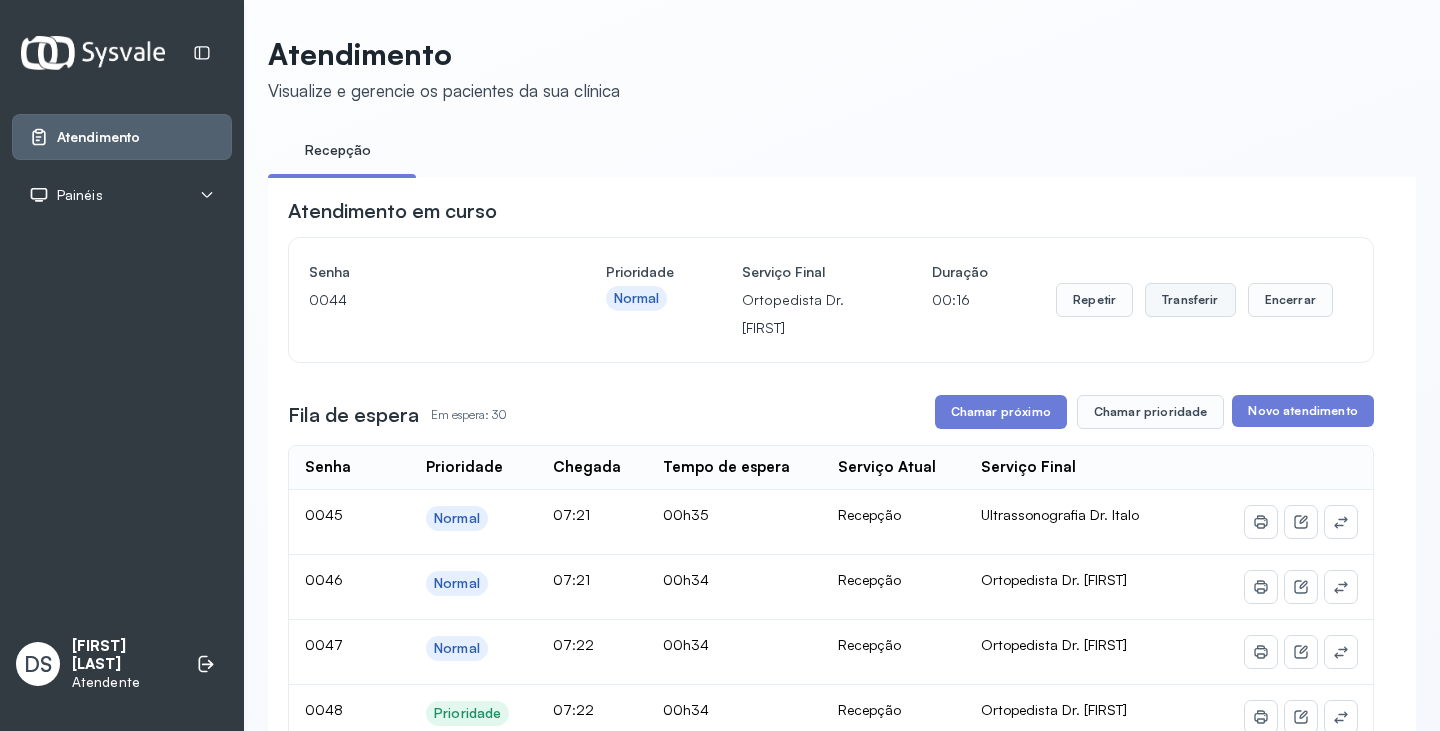 click on "Transferir" at bounding box center [1190, 300] 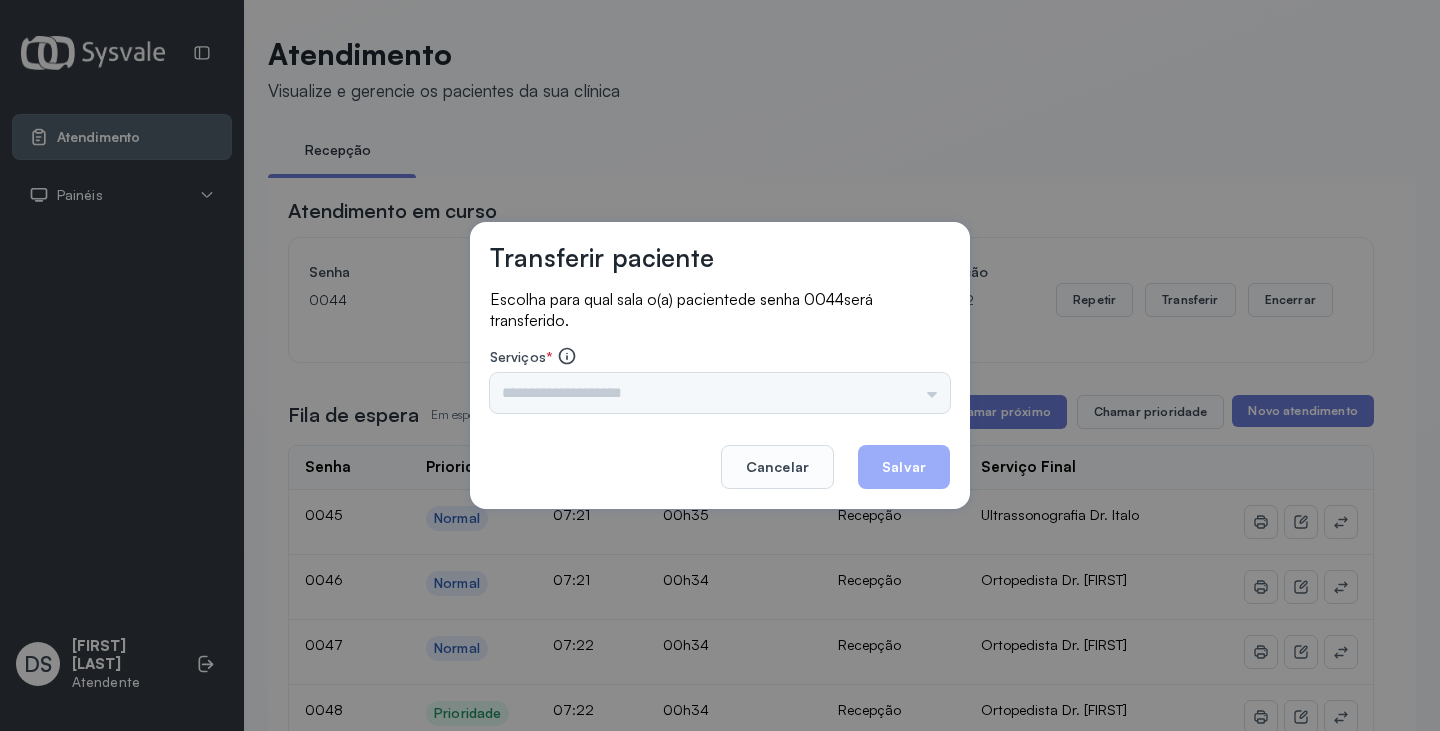 click on "Triagem Ortopedista Dr. [FIRST] Ortopedista Dr. [FIRST] Ginecologista Dr. [FIRST] Ginecologista Dra. [FIRST] Obstetra Dr. [FIRST] Obstetra Dra. [FIRST] Ultrassonografia Dr. [FIRST] Ultrassonografia Dr. [FIRST] Consulta com Neurologista Dr. [FIRST] Reumatologista Dr. [FIRST] Endocrinologista [FIRST] Dermatologista Dra. [FIRST] Nefrologista Dr. [FIRST] Geriatra Dra. [FIRST] Infectologista Dra. [FIRST] Oftalmologista Dra. Consulta Proctologista/Cirurgia Geral Dra. [FIRST] Otorrinolaringologista Dr. [FIRST] Pequena Cirurgia Dr. [FIRST] Pequena Cirurgia Dr. [FIRST] ECG Espirometria com Broncodilatador Espirometria sem Broncodilatador Ecocardiograma - Dra. [FIRST] [LAST] Exame de PPD Enf. [FIRST] [LAST] RETIRADA DE CERUME DR. [FIRST] VACINAÇÃO Preventivo Enf. [FIRST] Preventivo Enf. [FIRST] [LAST] Consulta de Enfermagem Enf. [FIRST] Consulta de Enfermagem Enf. [FIRST] Consulta Cardiologista Dr. [FIRST] Consulta Enf. [FIRST] [LAST] Dispensação de Medicação Agendamento Consulta Enf. [FIRST] Agendamento consulta Enf. [FIRST]" at bounding box center [720, 393] 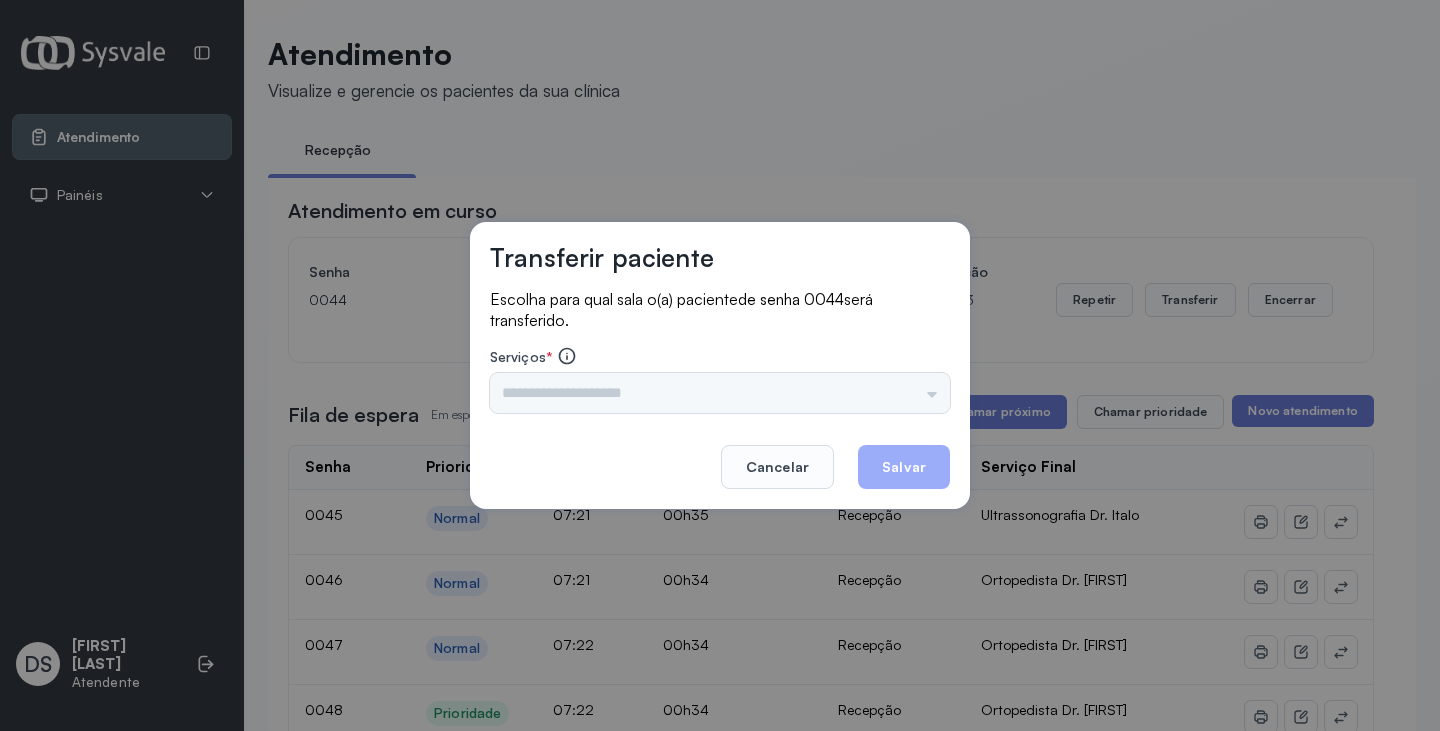 click on "Triagem Ortopedista Dr. [FIRST] Ortopedista Dr. [FIRST] Ginecologista Dr. [FIRST] Ginecologista Dra. [FIRST] Obstetra Dr. [FIRST] Obstetra Dra. [FIRST] Ultrassonografia Dr. [FIRST] Ultrassonografia Dr. [FIRST] Consulta com Neurologista Dr. [FIRST] Reumatologista Dr. [FIRST] Endocrinologista [FIRST] Dermatologista Dra. [FIRST] Nefrologista Dr. [FIRST] Geriatra Dra. [FIRST] Infectologista Dra. [FIRST] Oftalmologista Dra. Consulta Proctologista/Cirurgia Geral Dra. [FIRST] Otorrinolaringologista Dr. [FIRST] Pequena Cirurgia Dr. [FIRST] Pequena Cirurgia Dr. [FIRST] ECG Espirometria com Broncodilatador Espirometria sem Broncodilatador Ecocardiograma - Dra. [FIRST] [LAST] Exame de PPD Enf. [FIRST] [LAST] RETIRADA DE CERUME DR. [FIRST] VACINAÇÃO Preventivo Enf. [FIRST] Preventivo Enf. [FIRST] [LAST] Consulta de Enfermagem Enf. [FIRST] Consulta de Enfermagem Enf. [FIRST] Consulta Cardiologista Dr. [FIRST] Consulta Enf. [FIRST] [LAST] Dispensação de Medicação Agendamento Consulta Enf. [FIRST] Agendamento consulta Enf. [FIRST]" at bounding box center [720, 393] 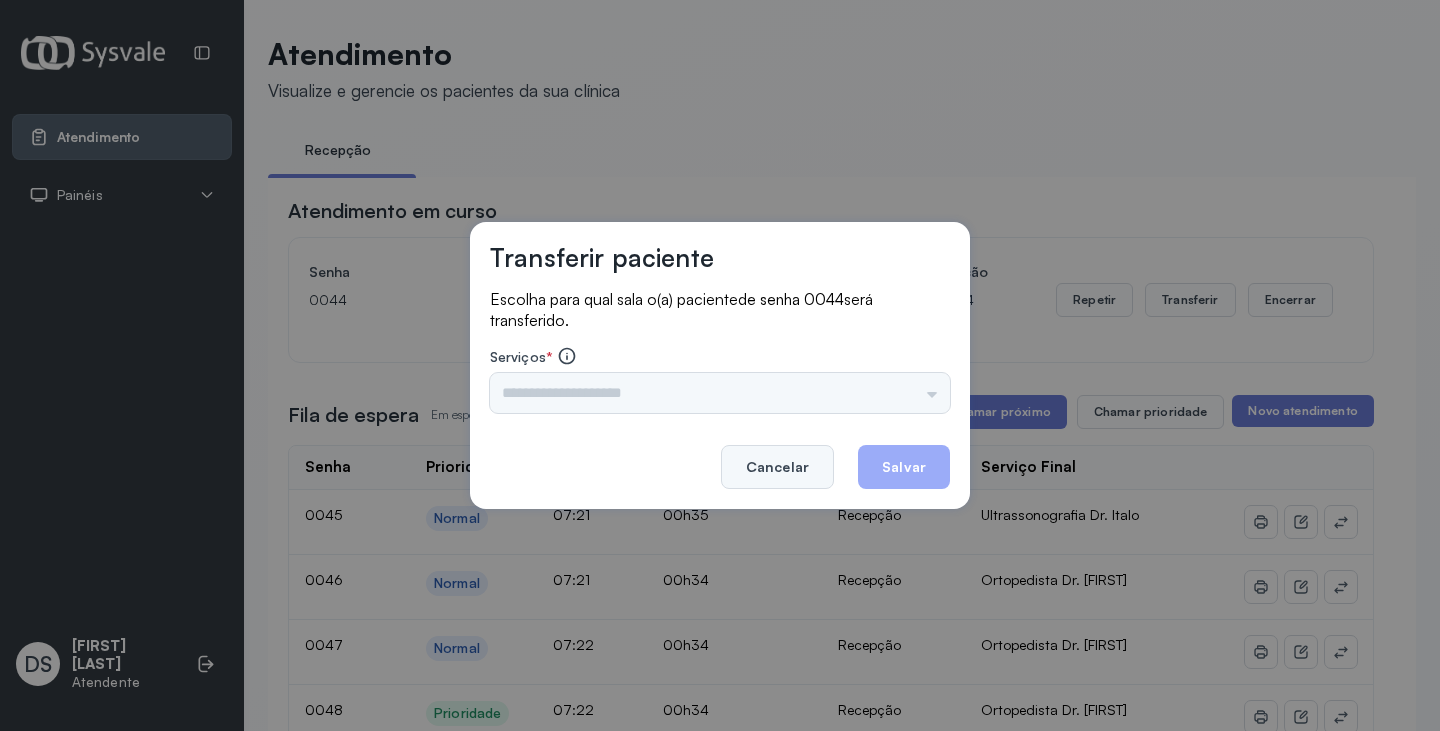 click on "Cancelar" 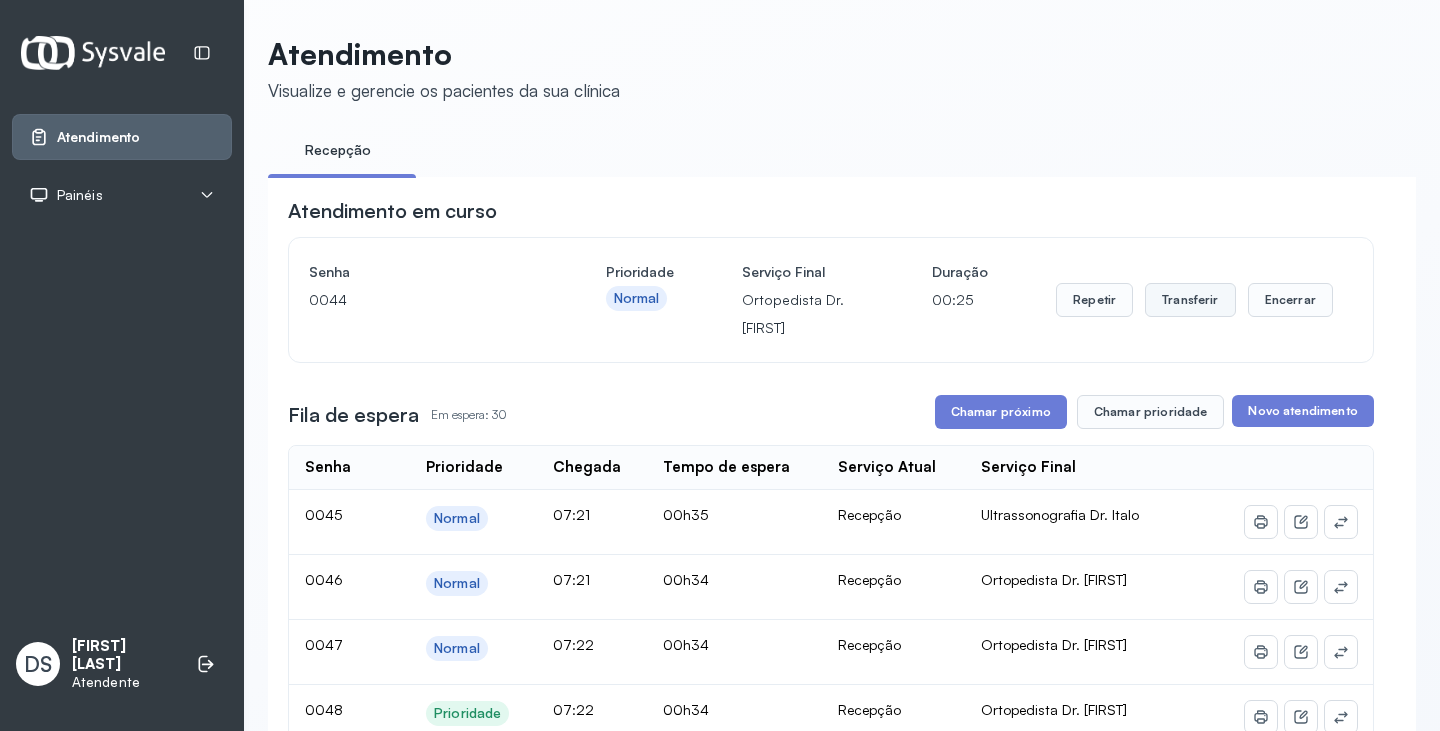 click on "Transferir" at bounding box center (1190, 300) 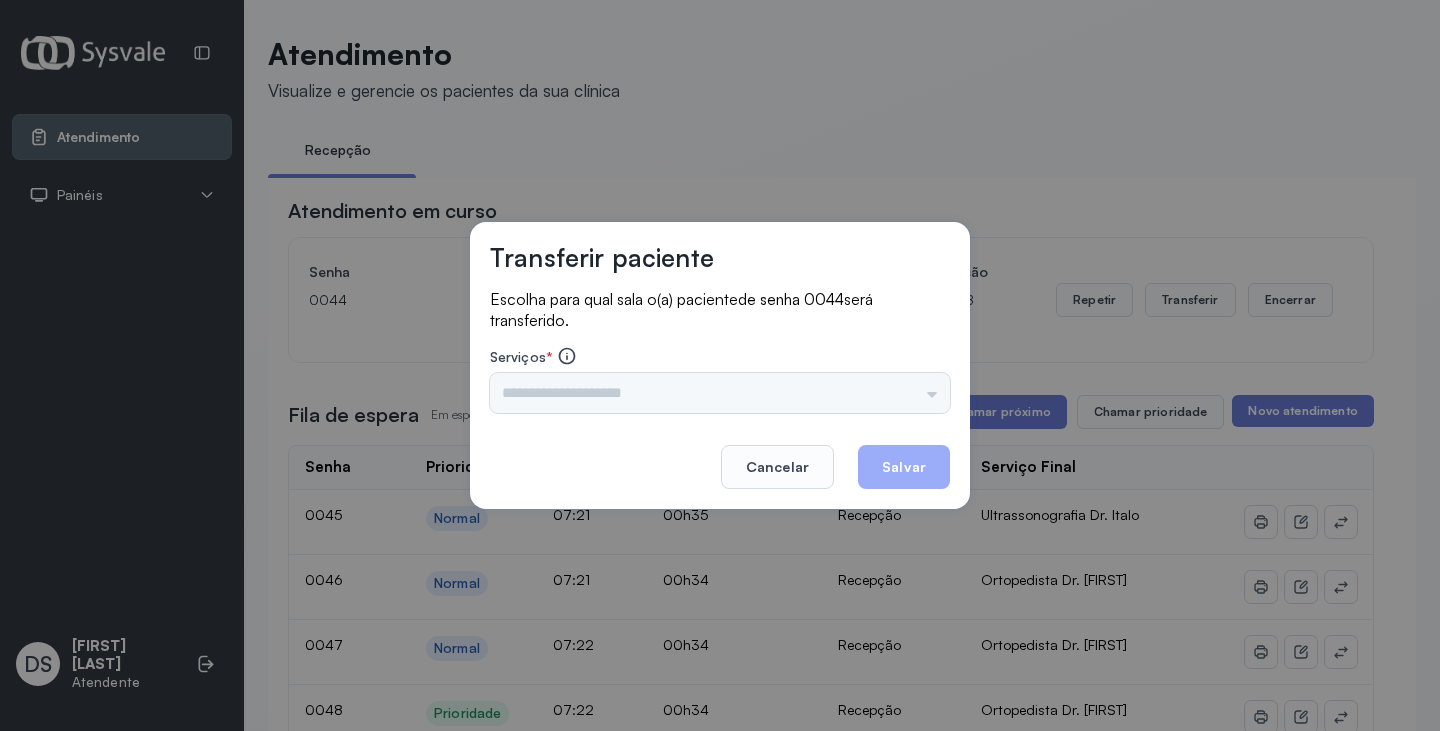 drag, startPoint x: 849, startPoint y: 393, endPoint x: 856, endPoint y: 382, distance: 13.038404 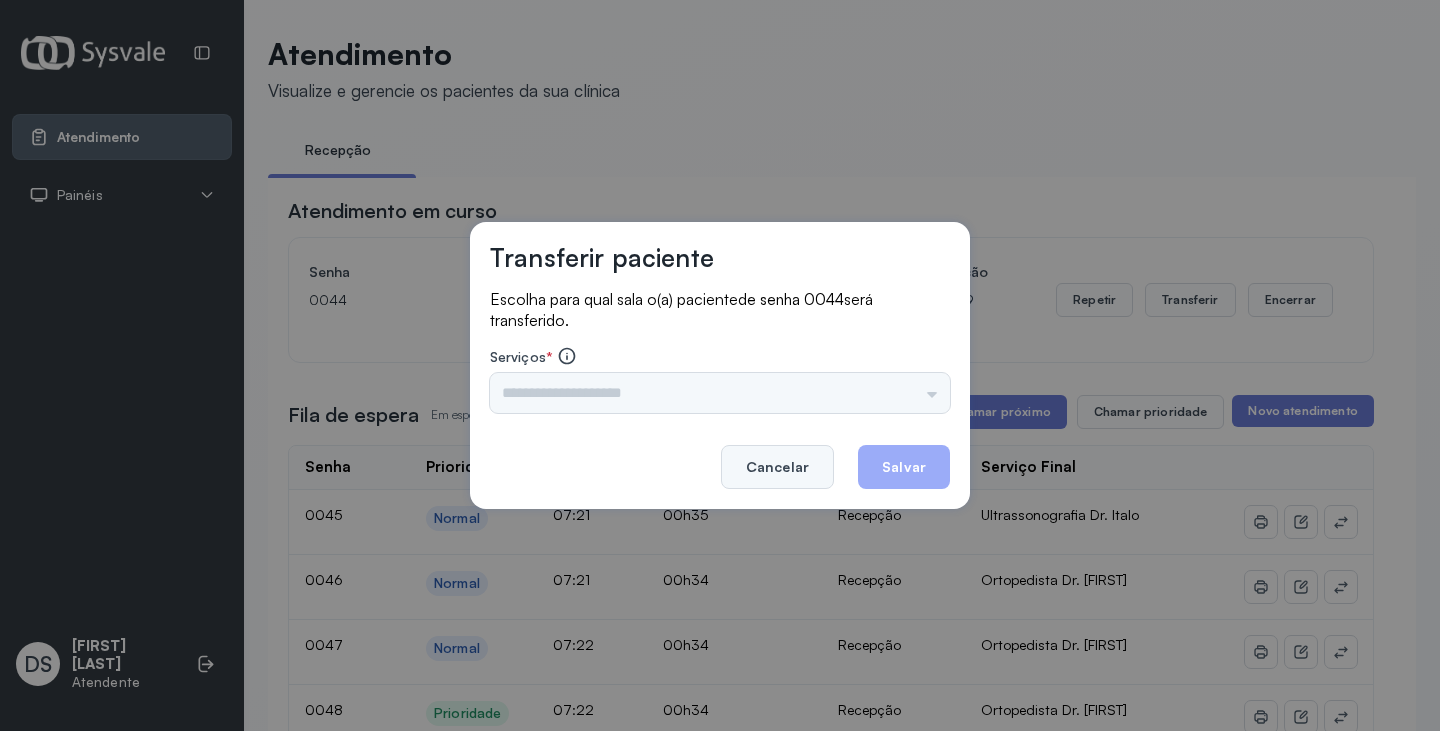 click on "Cancelar" 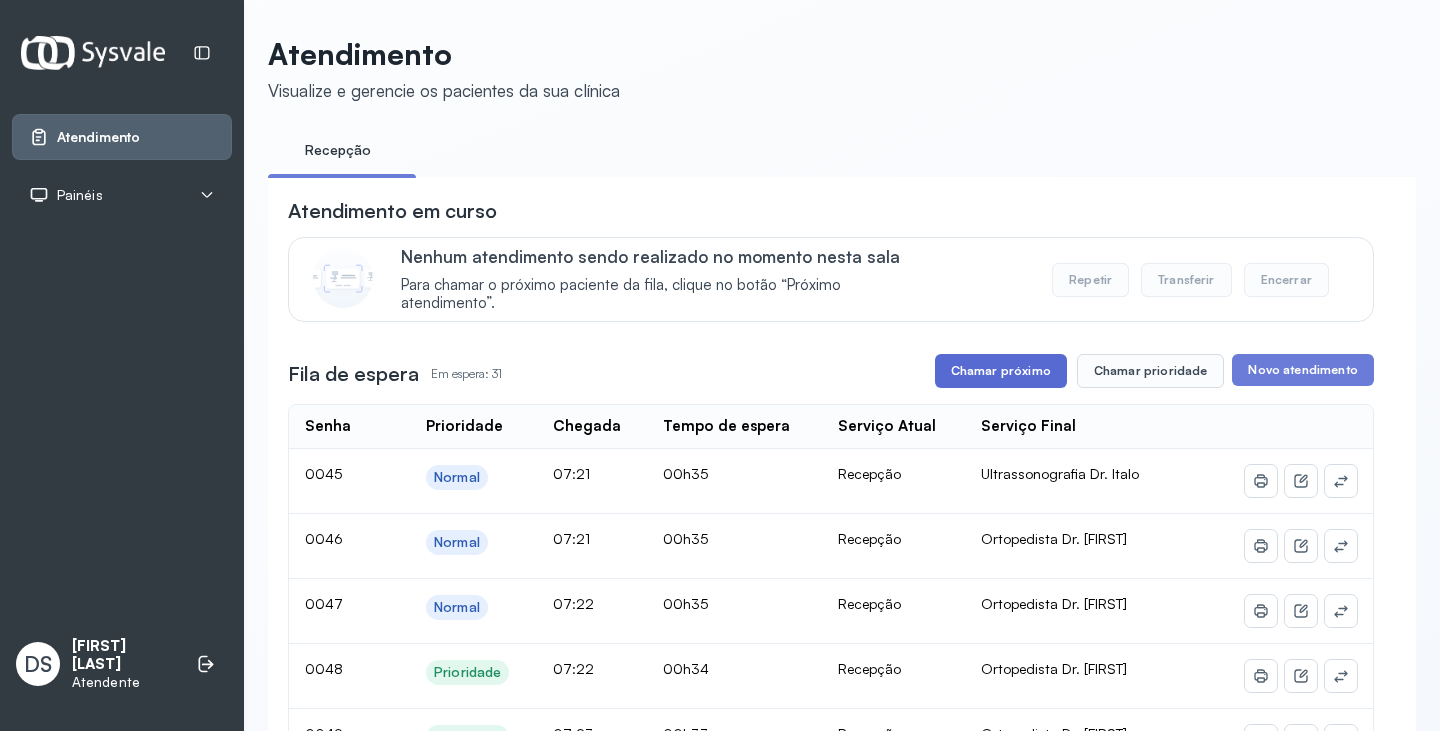 click on "Chamar próximo" at bounding box center (1001, 371) 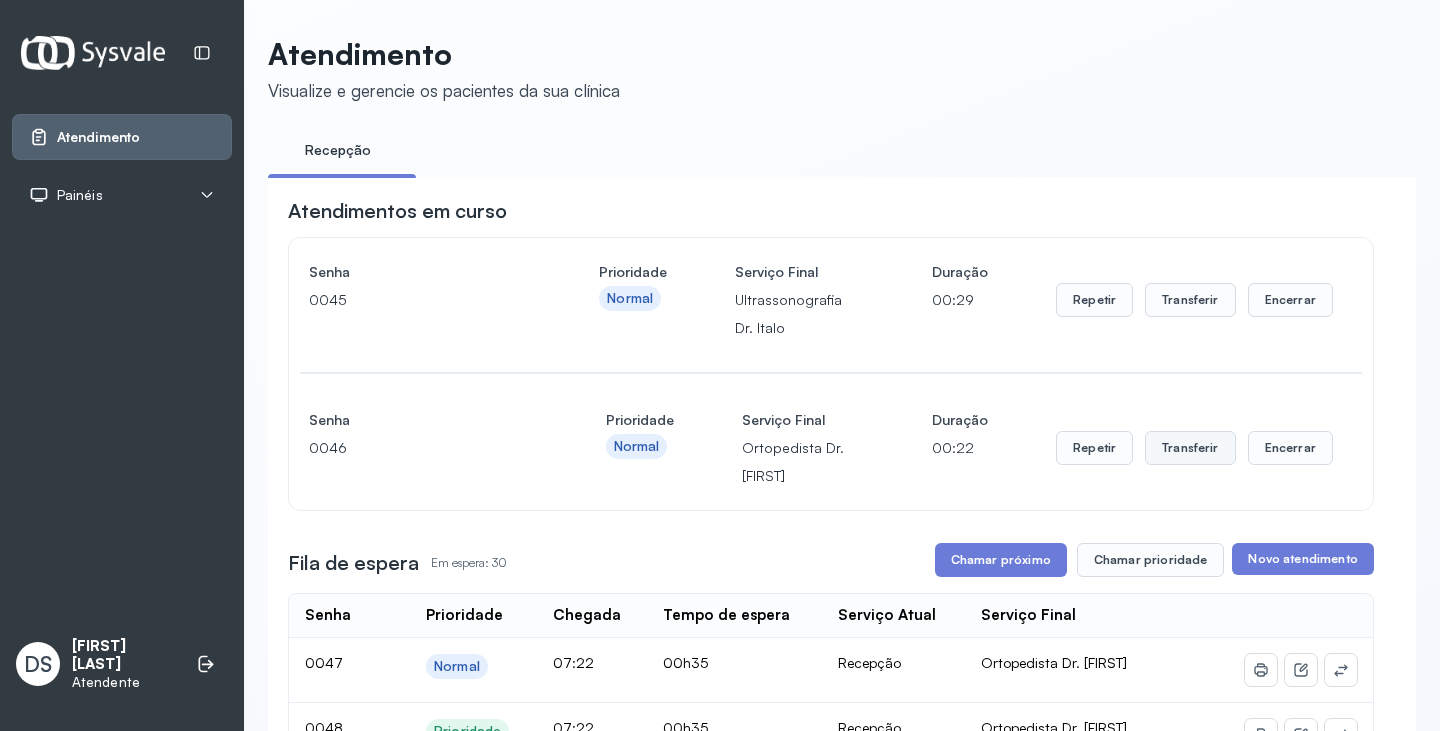 click on "Transferir" at bounding box center (1190, 300) 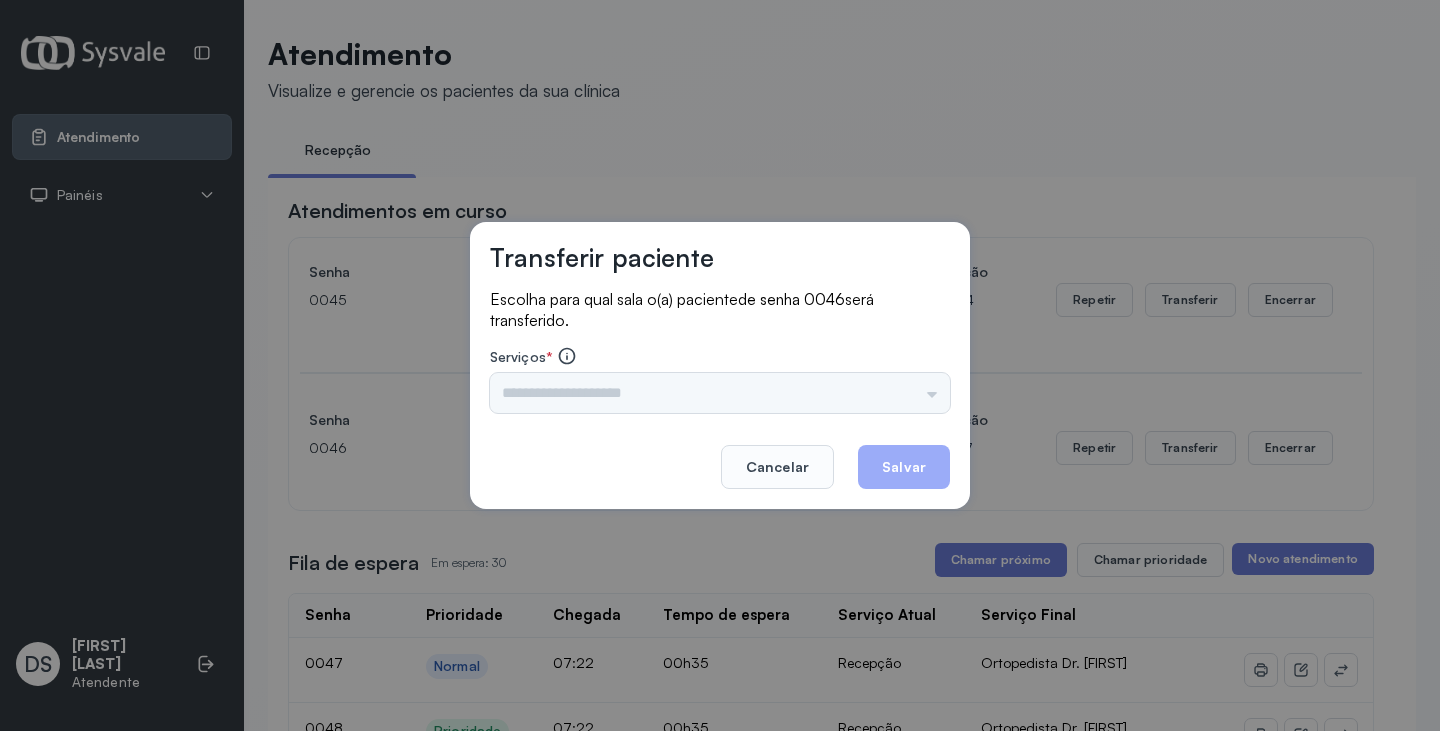 click on "Triagem Ortopedista Dr. [FIRST] Ortopedista Dr. [FIRST] Ginecologista Dr. [FIRST] Ginecologista Dra. [FIRST] Obstetra Dr. [FIRST] Obstetra Dra. [FIRST] Ultrassonografia Dr. [FIRST] Ultrassonografia Dr. [FIRST] Consulta com Neurologista Dr. [FIRST] Reumatologista Dr. [FIRST] Endocrinologista [FIRST] Dermatologista Dra. [FIRST] Nefrologista Dr. [FIRST] Geriatra Dra. [FIRST] Infectologista Dra. [FIRST] Oftalmologista Dra. Consulta Proctologista/Cirurgia Geral Dra. [FIRST] Otorrinolaringologista Dr. [FIRST] Pequena Cirurgia Dr. [FIRST] Pequena Cirurgia Dr. [FIRST] ECG Espirometria com Broncodilatador Espirometria sem Broncodilatador Ecocardiograma - Dra. [FIRST] [LAST] Exame de PPD Enf. [FIRST] [LAST] RETIRADA DE CERUME DR. [FIRST] VACINAÇÃO Preventivo Enf. [FIRST] Preventivo Enf. [FIRST] [LAST] Consulta de Enfermagem Enf. [FIRST] Consulta de Enfermagem Enf. [FIRST] Consulta Cardiologista Dr. [FIRST] Consulta Enf. [FIRST] [LAST] Dispensação de Medicação Agendamento Consulta Enf. [FIRST] Agendamento consulta Enf. [FIRST]" at bounding box center [720, 393] 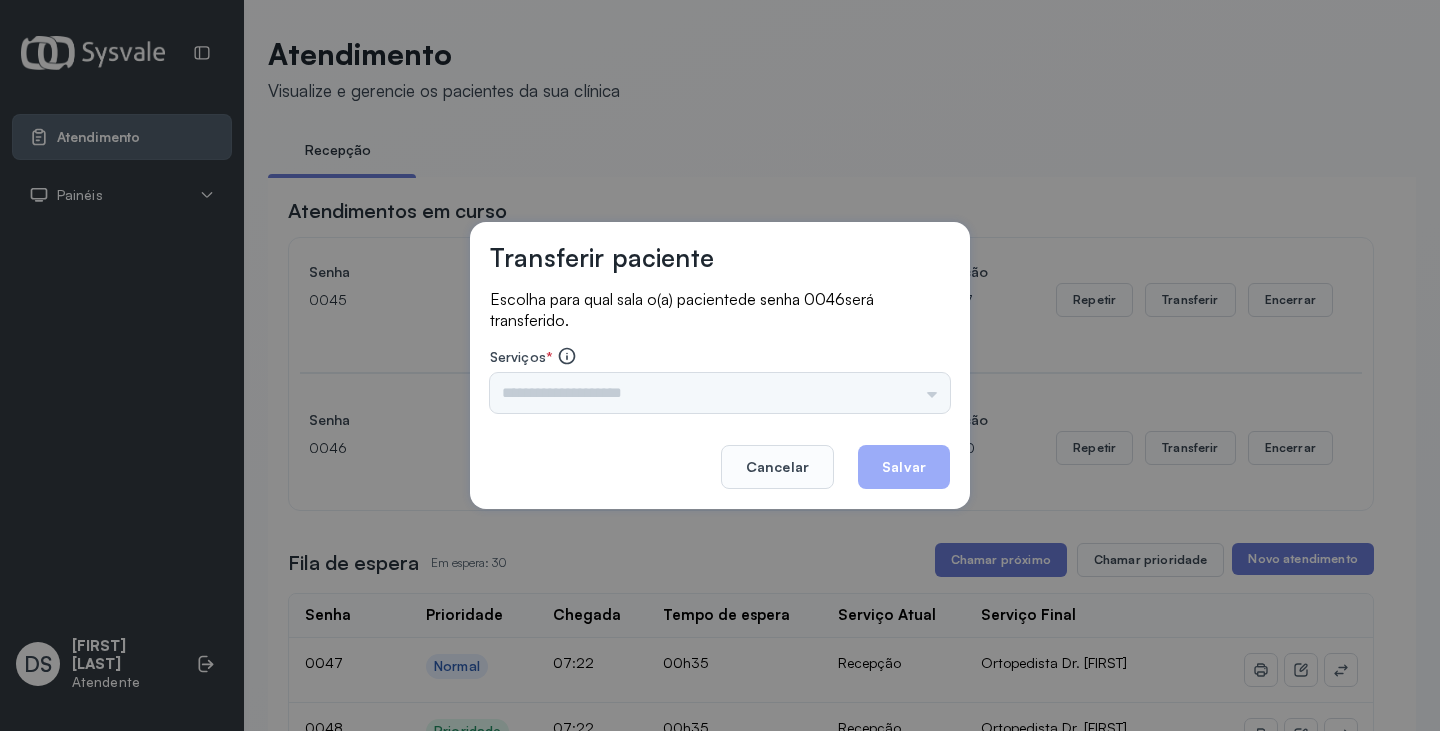 click on "Triagem Ortopedista Dr. [FIRST] Ortopedista Dr. [FIRST] Ginecologista Dr. [FIRST] Ginecologista Dra. [FIRST] Obstetra Dr. [FIRST] Obstetra Dra. [FIRST] Ultrassonografia Dr. [FIRST] Ultrassonografia Dr. [FIRST] Consulta com Neurologista Dr. [FIRST] Reumatologista Dr. [FIRST] Endocrinologista [FIRST] Dermatologista Dra. [FIRST] Nefrologista Dr. [FIRST] Geriatra Dra. [FIRST] Infectologista Dra. [FIRST] Oftalmologista Dra. Consulta Proctologista/Cirurgia Geral Dra. [FIRST] Otorrinolaringologista Dr. [FIRST] Pequena Cirurgia Dr. [FIRST] Pequena Cirurgia Dr. [FIRST] ECG Espirometria com Broncodilatador Espirometria sem Broncodilatador Ecocardiograma - Dra. [FIRST] [LAST] Exame de PPD Enf. [FIRST] [LAST] RETIRADA DE CERUME DR. [FIRST] VACINAÇÃO Preventivo Enf. [FIRST] Preventivo Enf. [FIRST] [LAST] Consulta de Enfermagem Enf. [FIRST] Consulta de Enfermagem Enf. [FIRST] Consulta Cardiologista Dr. [FIRST] Consulta Enf. [FIRST] [LAST] Dispensação de Medicação Agendamento Consulta Enf. [FIRST] Agendamento consulta Enf. [FIRST]" at bounding box center (720, 393) 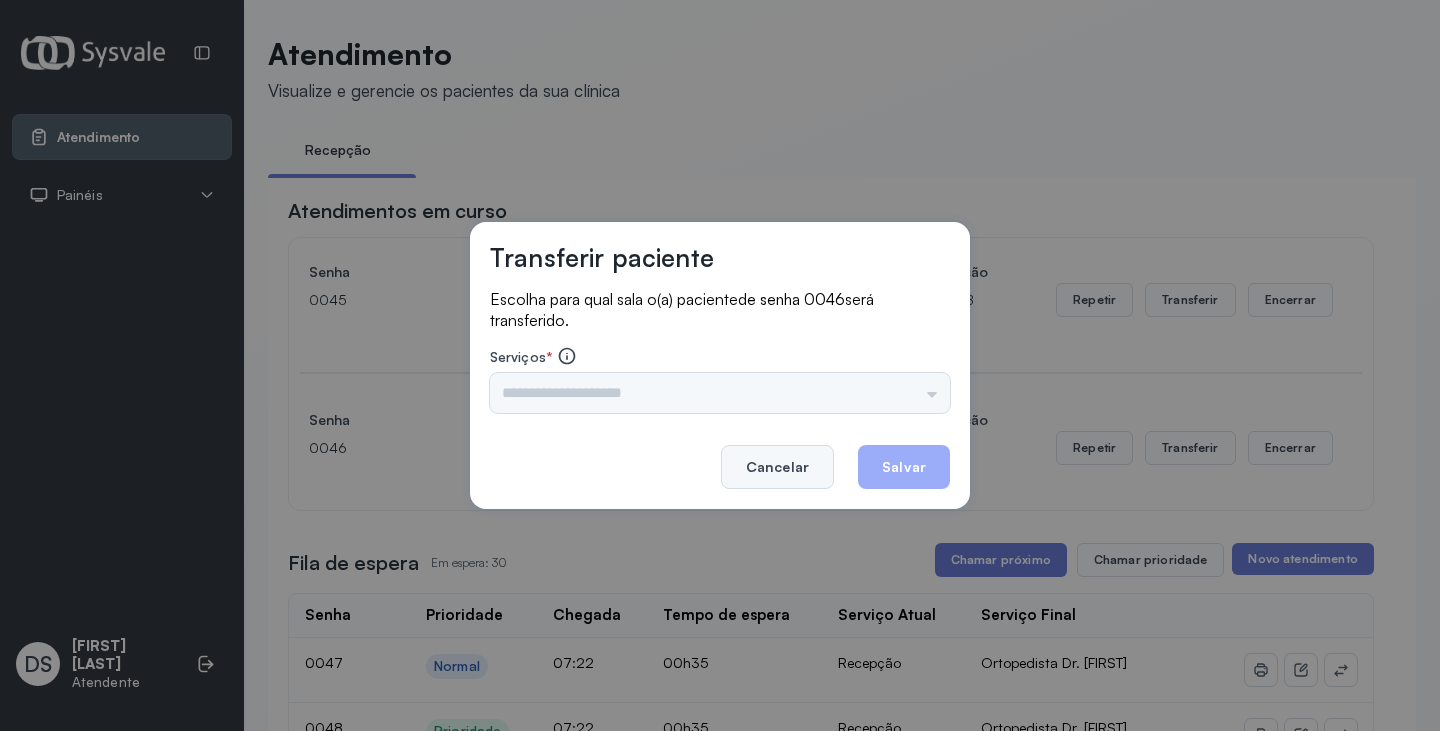 click on "Cancelar" 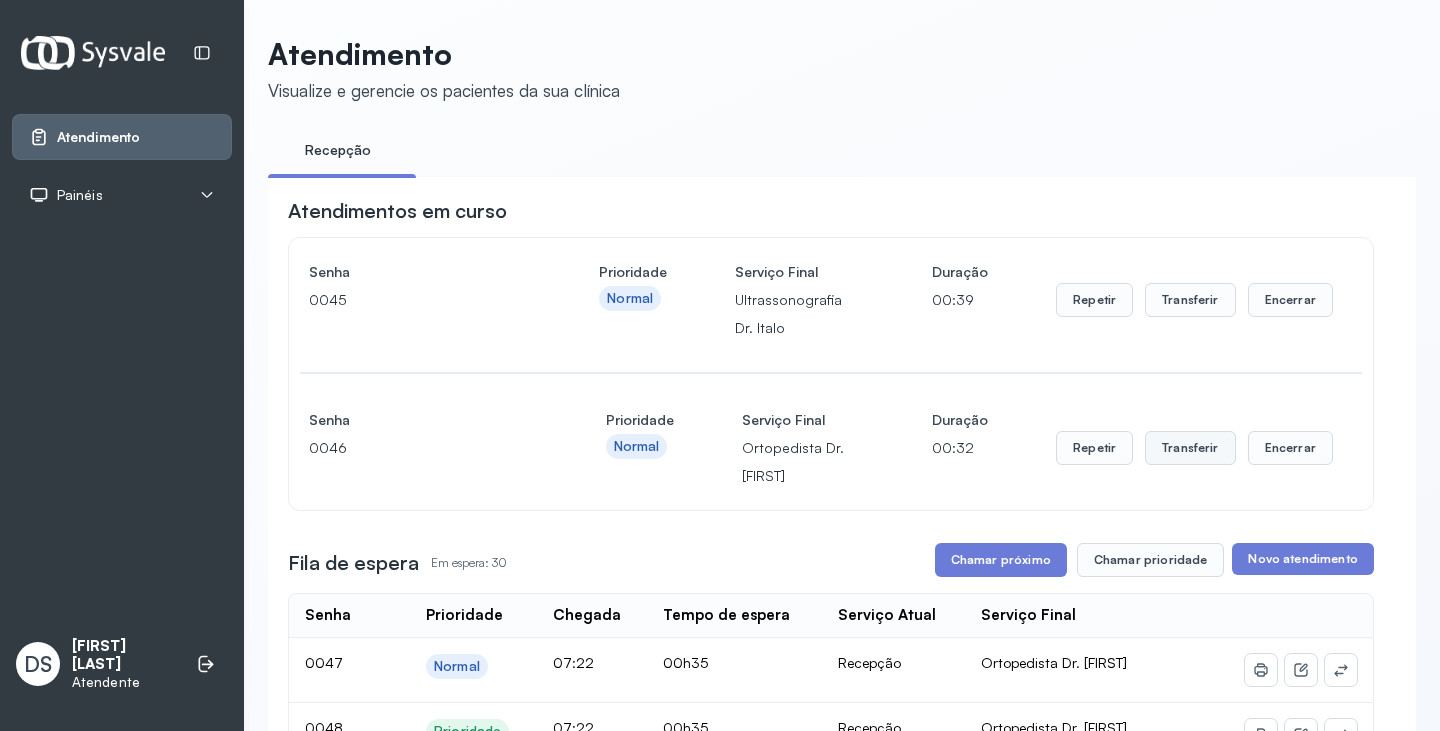 click on "Transferir" at bounding box center (1190, 300) 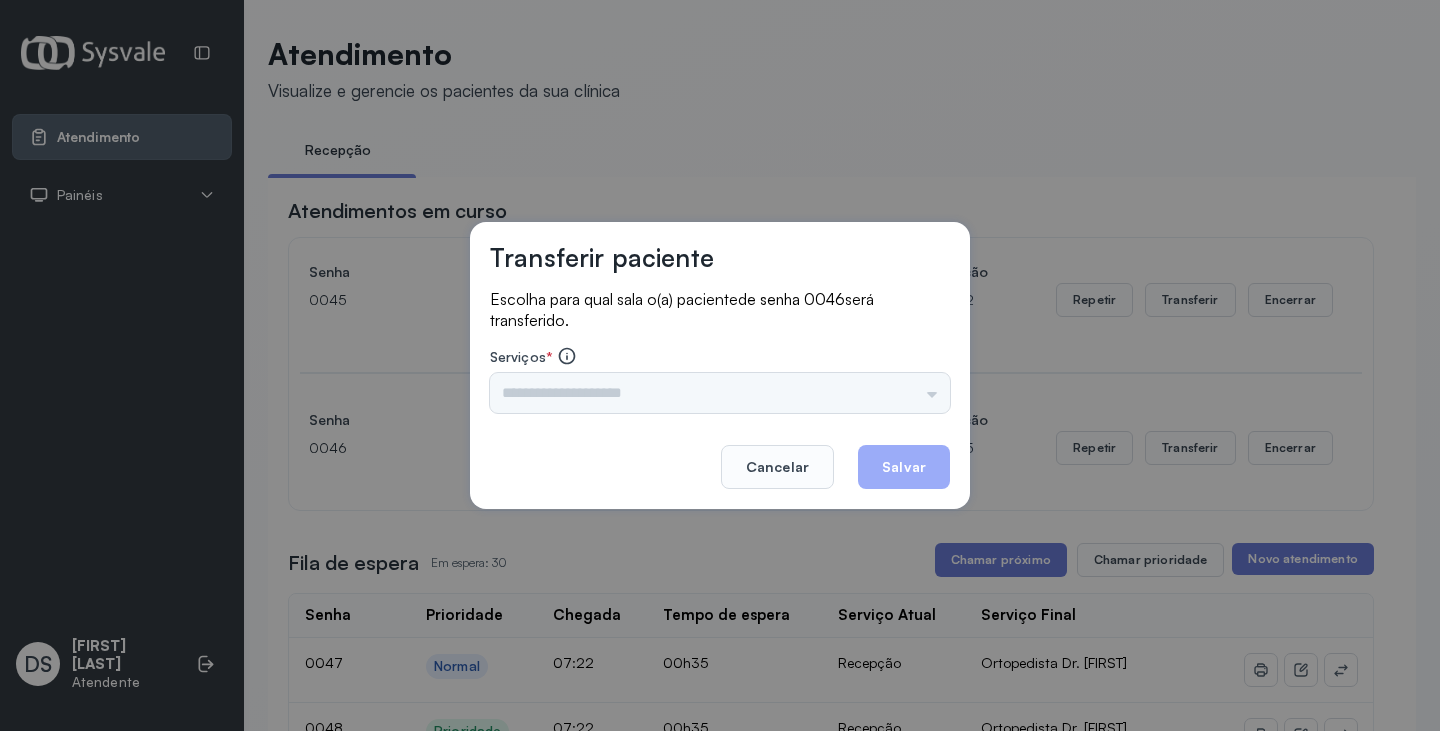 click on "Triagem Ortopedista Dr. [FIRST] Ortopedista Dr. [FIRST] Ginecologista Dr. [FIRST] Ginecologista Dra. [FIRST] Obstetra Dr. [FIRST] Obstetra Dra. [FIRST] Ultrassonografia Dr. [FIRST] Ultrassonografia Dr. [FIRST] Consulta com Neurologista Dr. [FIRST] Reumatologista Dr. [FIRST] Endocrinologista [FIRST] Dermatologista Dra. [FIRST] Nefrologista Dr. [FIRST] Geriatra Dra. [FIRST] Infectologista Dra. [FIRST] Oftalmologista Dra. Consulta Proctologista/Cirurgia Geral Dra. [FIRST] Otorrinolaringologista Dr. [FIRST] Pequena Cirurgia Dr. [FIRST] Pequena Cirurgia Dr. [FIRST] ECG Espirometria com Broncodilatador Espirometria sem Broncodilatador Ecocardiograma - Dra. [FIRST] [LAST] Exame de PPD Enf. [FIRST] [LAST] RETIRADA DE CERUME DR. [FIRST] VACINAÇÃO Preventivo Enf. [FIRST] Preventivo Enf. [FIRST] [LAST] Consulta de Enfermagem Enf. [FIRST] Consulta de Enfermagem Enf. [FIRST] Consulta Cardiologista Dr. [FIRST] Consulta Enf. [FIRST] [LAST] Dispensação de Medicação Agendamento Consulta Enf. [FIRST] Agendamento consulta Enf. [FIRST]" at bounding box center (720, 393) 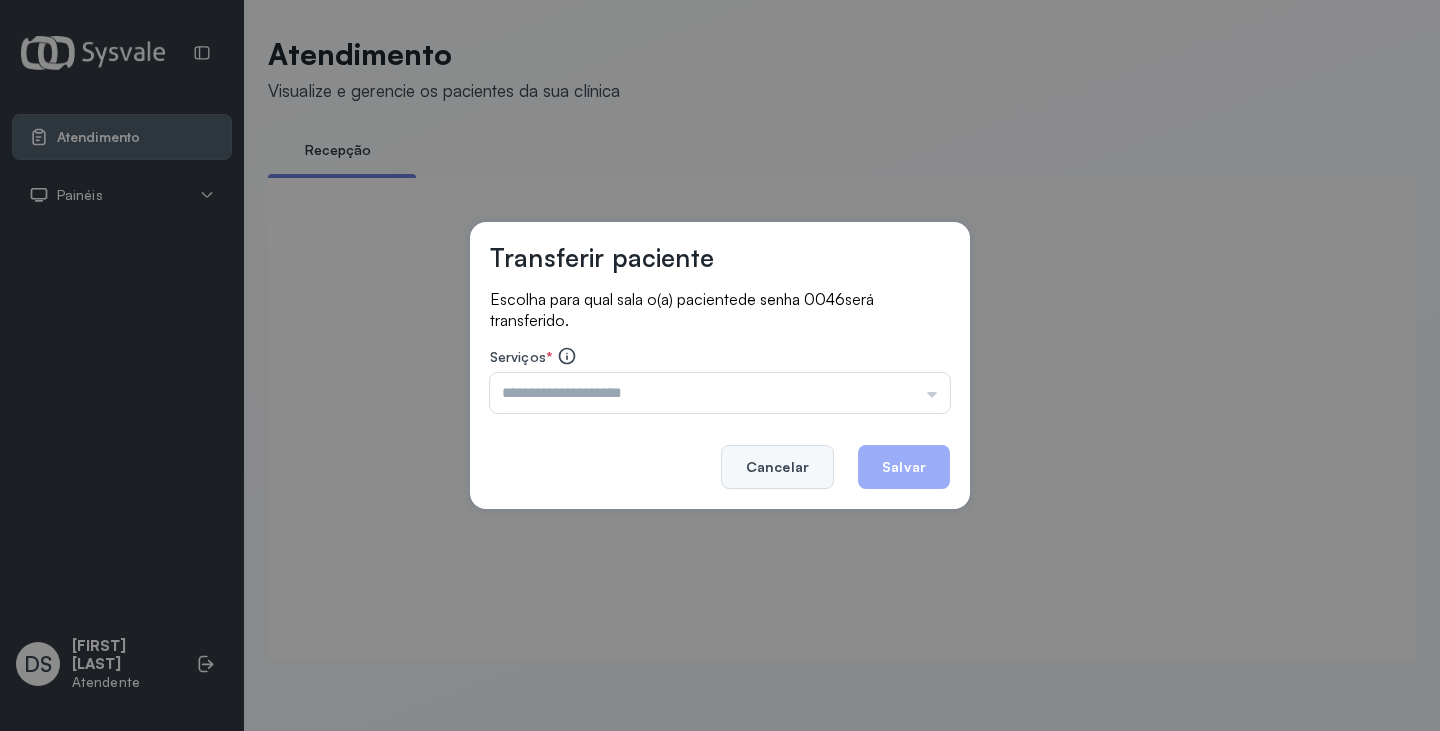 click on "Cancelar" 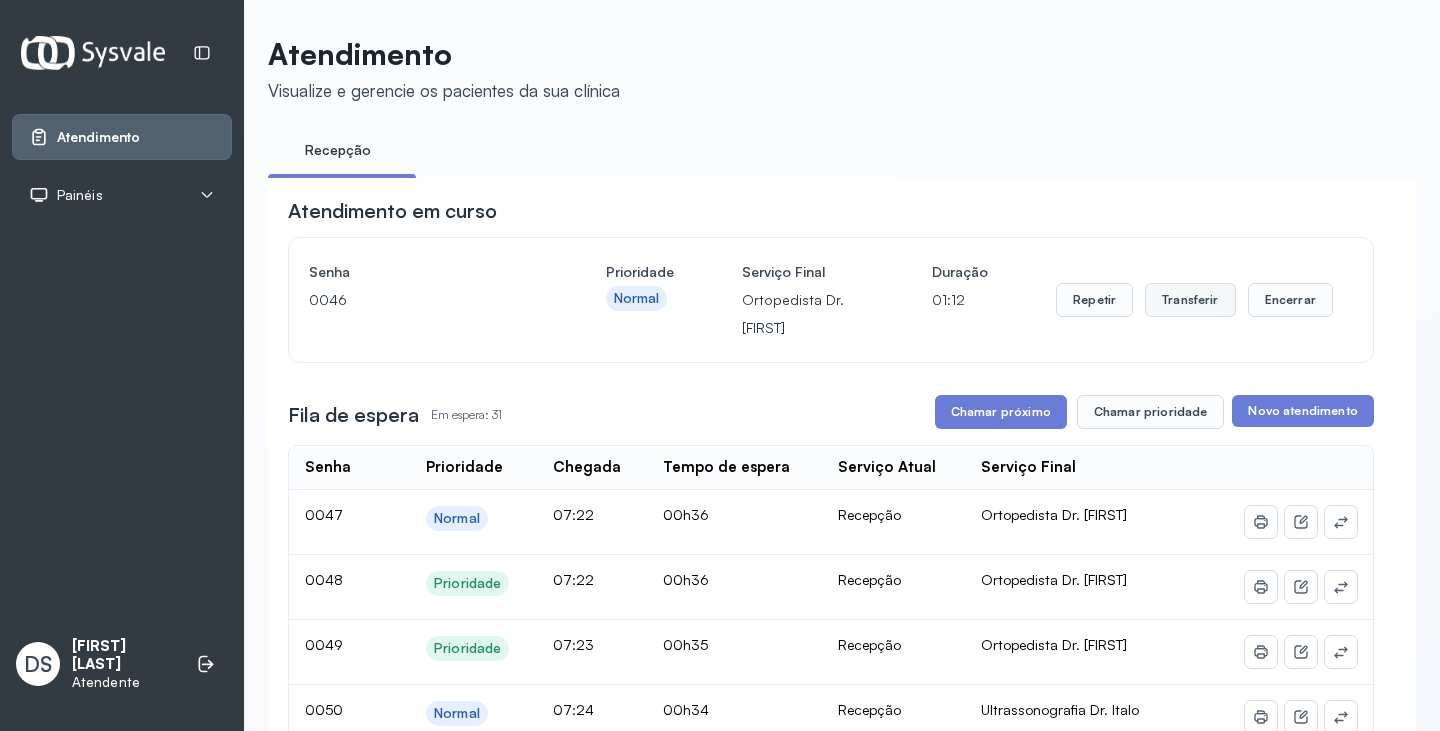 click on "Transferir" at bounding box center [1190, 300] 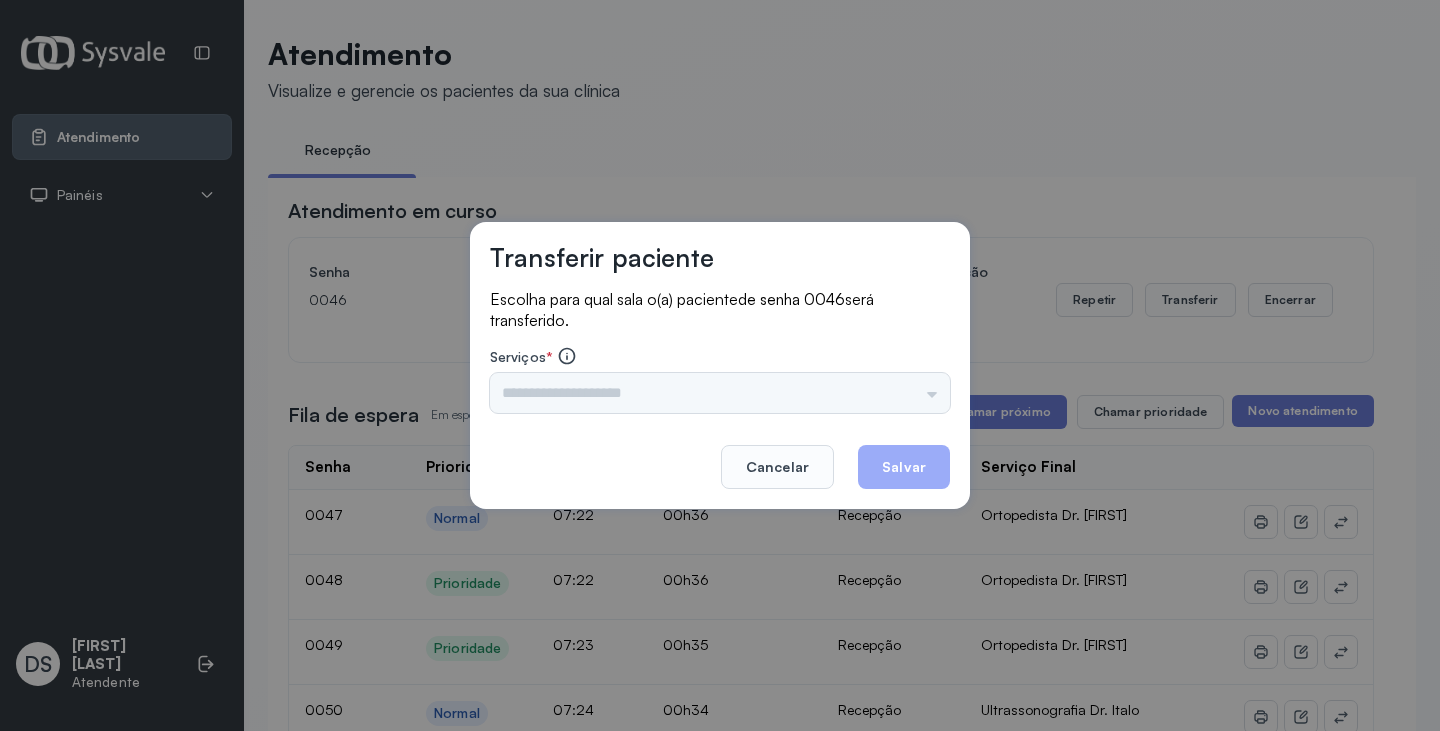 click on "Triagem Ortopedista Dr. [FIRST] Ortopedista Dr. [FIRST] Ginecologista Dr. [FIRST] Ginecologista Dra. [FIRST] Obstetra Dr. [FIRST] Obstetra Dra. [FIRST] Ultrassonografia Dr. [FIRST] Ultrassonografia Dr. [FIRST] Consulta com Neurologista Dr. [FIRST] Reumatologista Dr. [FIRST] Endocrinologista [FIRST] Dermatologista Dra. [FIRST] Nefrologista Dr. [FIRST] Geriatra Dra. [FIRST] Infectologista Dra. [FIRST] Oftalmologista Dra. Consulta Proctologista/Cirurgia Geral Dra. [FIRST] Otorrinolaringologista Dr. [FIRST] Pequena Cirurgia Dr. [FIRST] Pequena Cirurgia Dr. [FIRST] ECG Espirometria com Broncodilatador Espirometria sem Broncodilatador Ecocardiograma - Dra. [FIRST] [LAST] Exame de PPD Enf. [FIRST] [LAST] RETIRADA DE CERUME DR. [FIRST] VACINAÇÃO Preventivo Enf. [FIRST] Preventivo Enf. [FIRST] [LAST] Consulta de Enfermagem Enf. [FIRST] Consulta de Enfermagem Enf. [FIRST] Consulta Cardiologista Dr. [FIRST] Consulta Enf. [FIRST] [LAST] Dispensação de Medicação Agendamento Consulta Enf. [FIRST] Agendamento consulta Enf. [FIRST]" at bounding box center [720, 393] 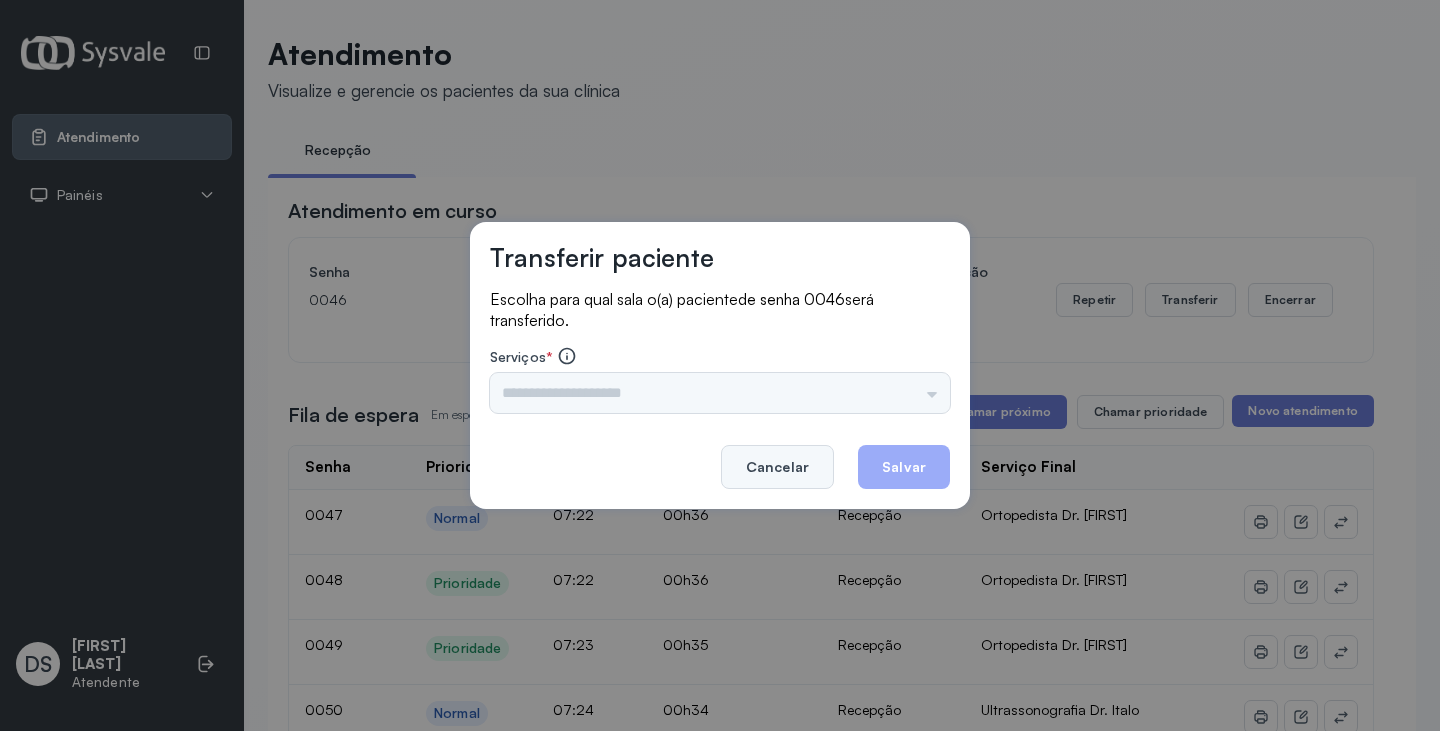 drag, startPoint x: 783, startPoint y: 478, endPoint x: 805, endPoint y: 439, distance: 44.777225 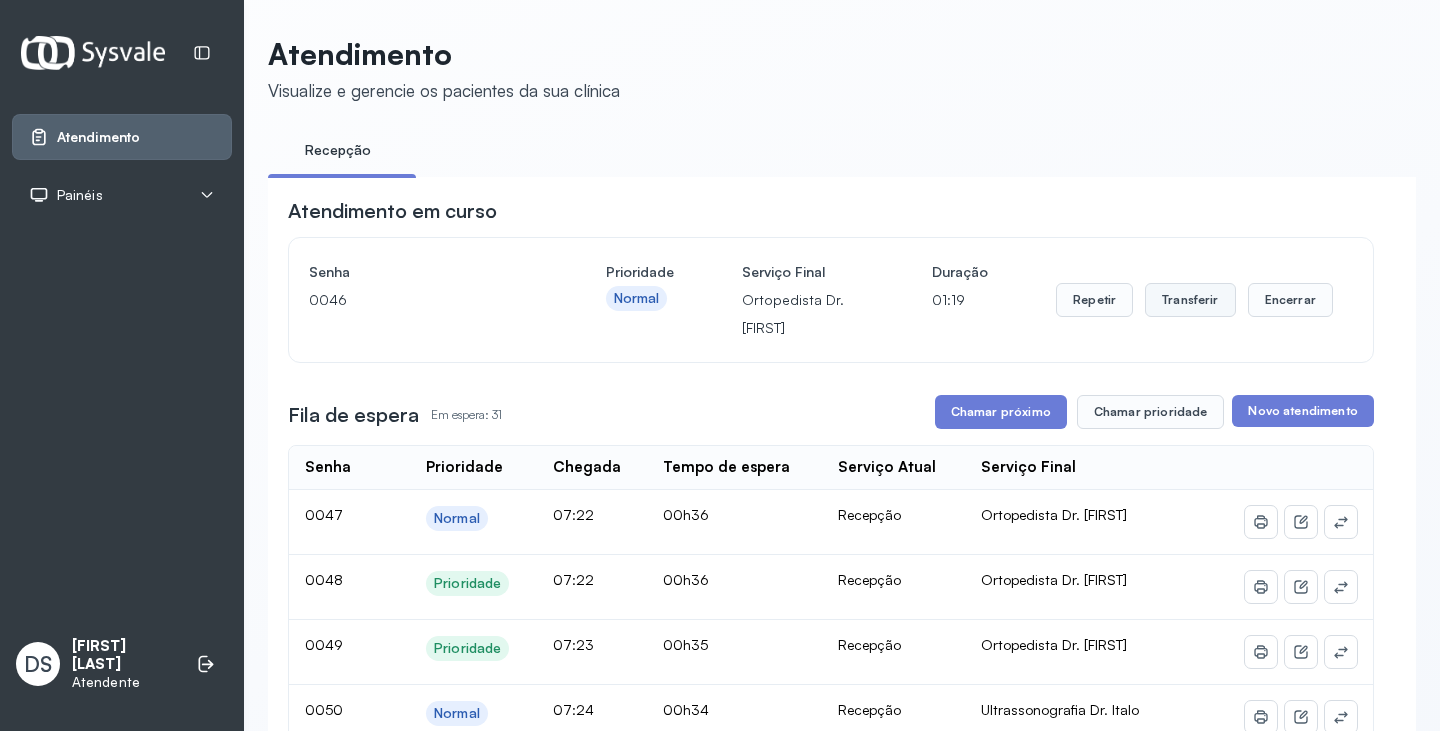 click on "Transferir" at bounding box center (1190, 300) 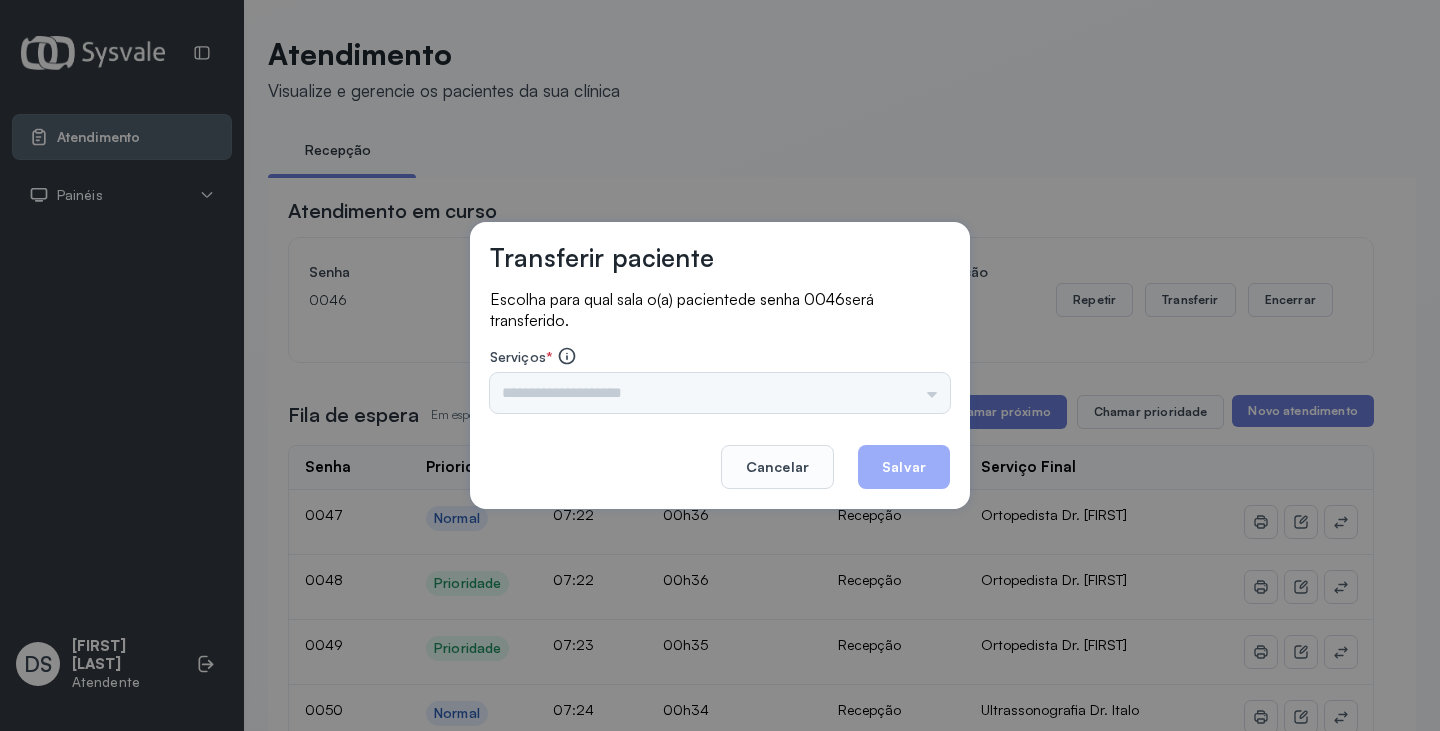 click on "Triagem Ortopedista Dr. [FIRST] Ortopedista Dr. [FIRST] Ginecologista Dr. [FIRST] Ginecologista Dra. [FIRST] Obstetra Dr. [FIRST] Obstetra Dra. [FIRST] Ultrassonografia Dr. [FIRST] Ultrassonografia Dr. [FIRST] Consulta com Neurologista Dr. [FIRST] Reumatologista Dr. [FIRST] Endocrinologista [FIRST] Dermatologista Dra. [FIRST] Nefrologista Dr. [FIRST] Geriatra Dra. [FIRST] Infectologista Dra. [FIRST] Oftalmologista Dra. Consulta Proctologista/Cirurgia Geral Dra. [FIRST] Otorrinolaringologista Dr. [FIRST] Pequena Cirurgia Dr. [FIRST] Pequena Cirurgia Dr. [FIRST] ECG Espirometria com Broncodilatador Espirometria sem Broncodilatador Ecocardiograma - Dra. [FIRST] [LAST] Exame de PPD Enf. [FIRST] [LAST] RETIRADA DE CERUME DR. [FIRST] VACINAÇÃO Preventivo Enf. [FIRST] Preventivo Enf. [FIRST] [LAST] Consulta de Enfermagem Enf. [FIRST] Consulta de Enfermagem Enf. [FIRST] Consulta Cardiologista Dr. [FIRST] Consulta Enf. [FIRST] [LAST] Dispensação de Medicação Agendamento Consulta Enf. [FIRST] Agendamento consulta Enf. [FIRST]" at bounding box center [720, 393] 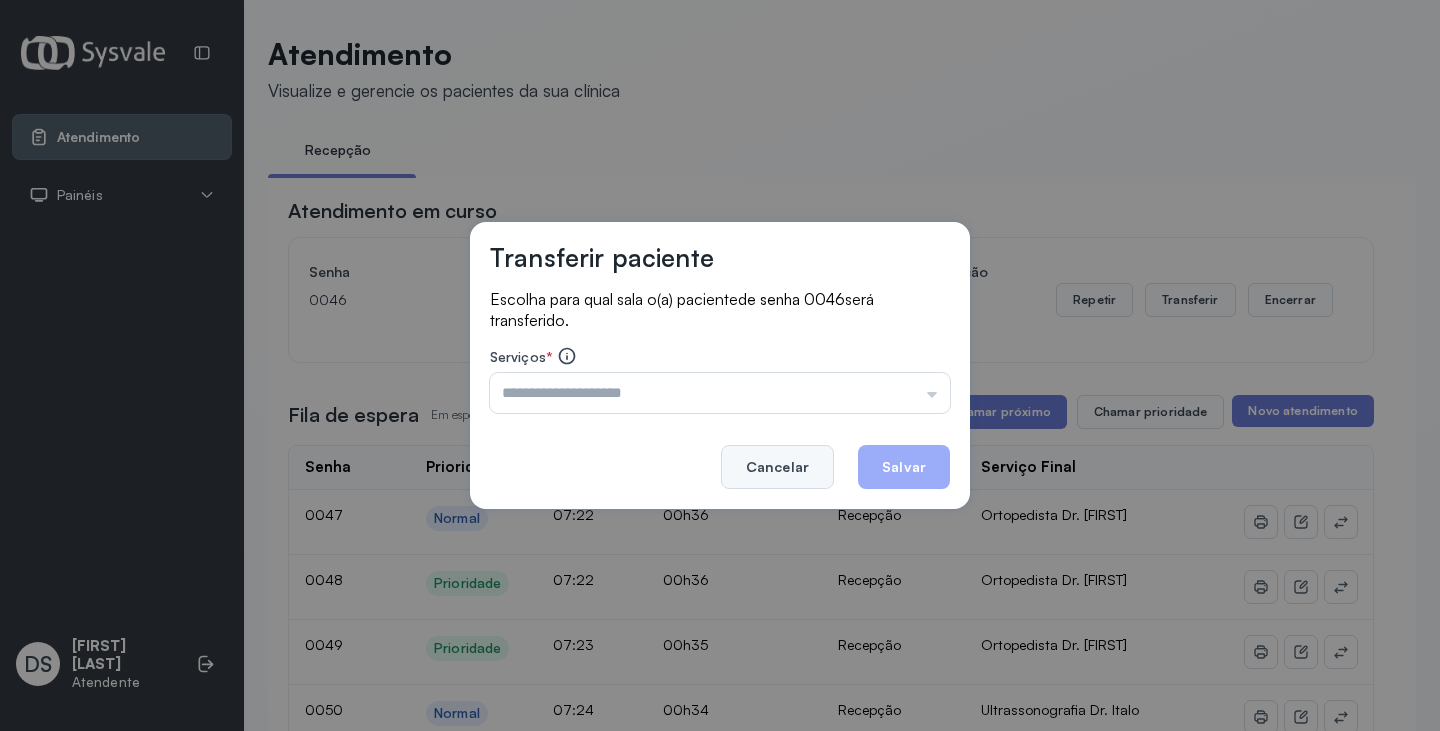 click on "Cancelar" 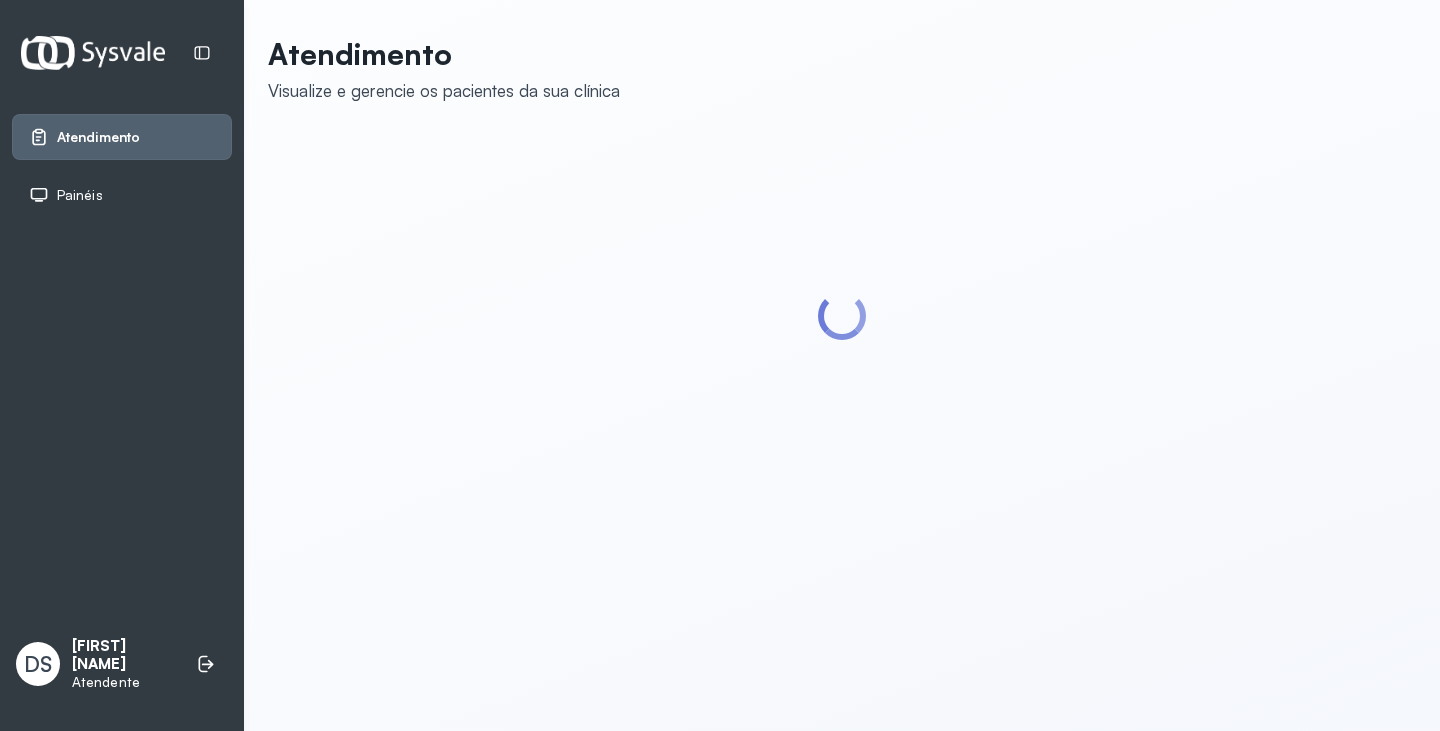 scroll, scrollTop: 0, scrollLeft: 0, axis: both 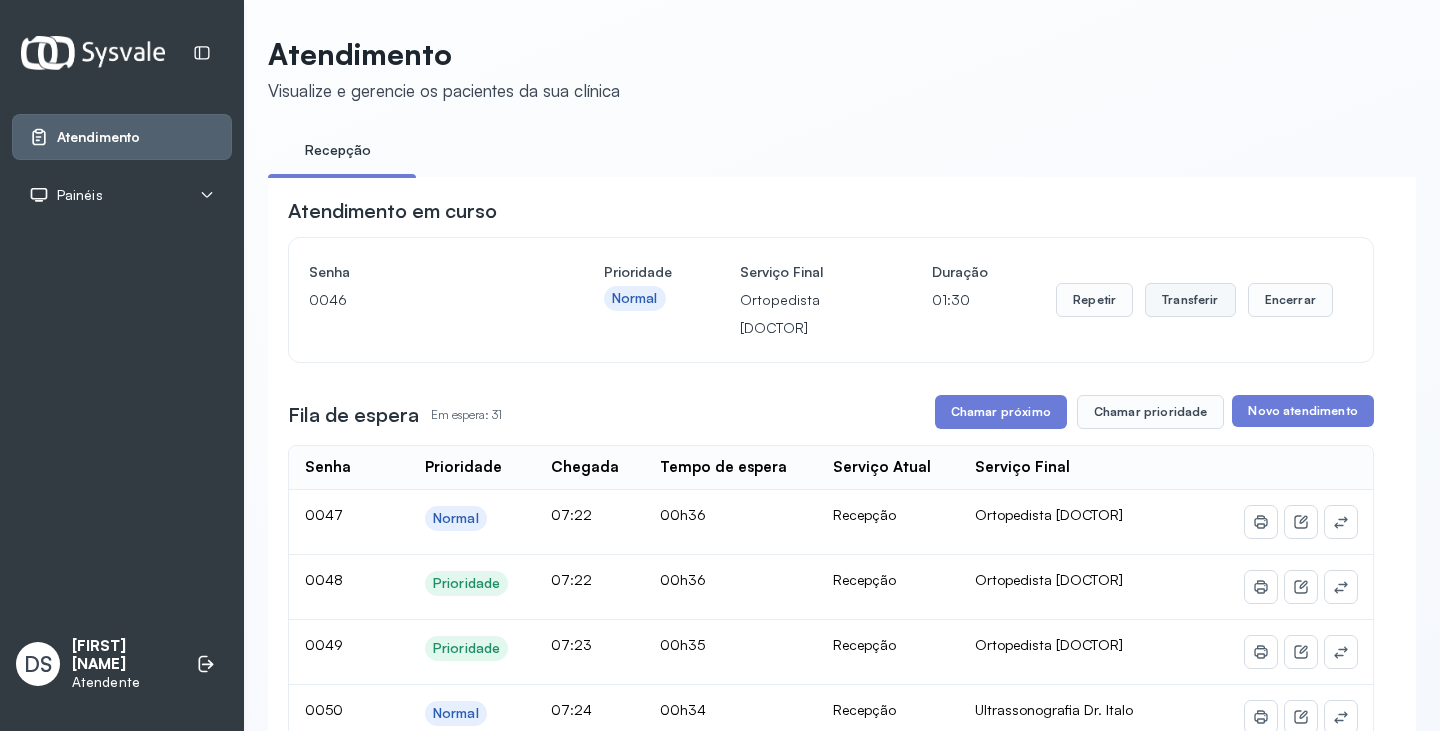 click on "Transferir" at bounding box center [1190, 300] 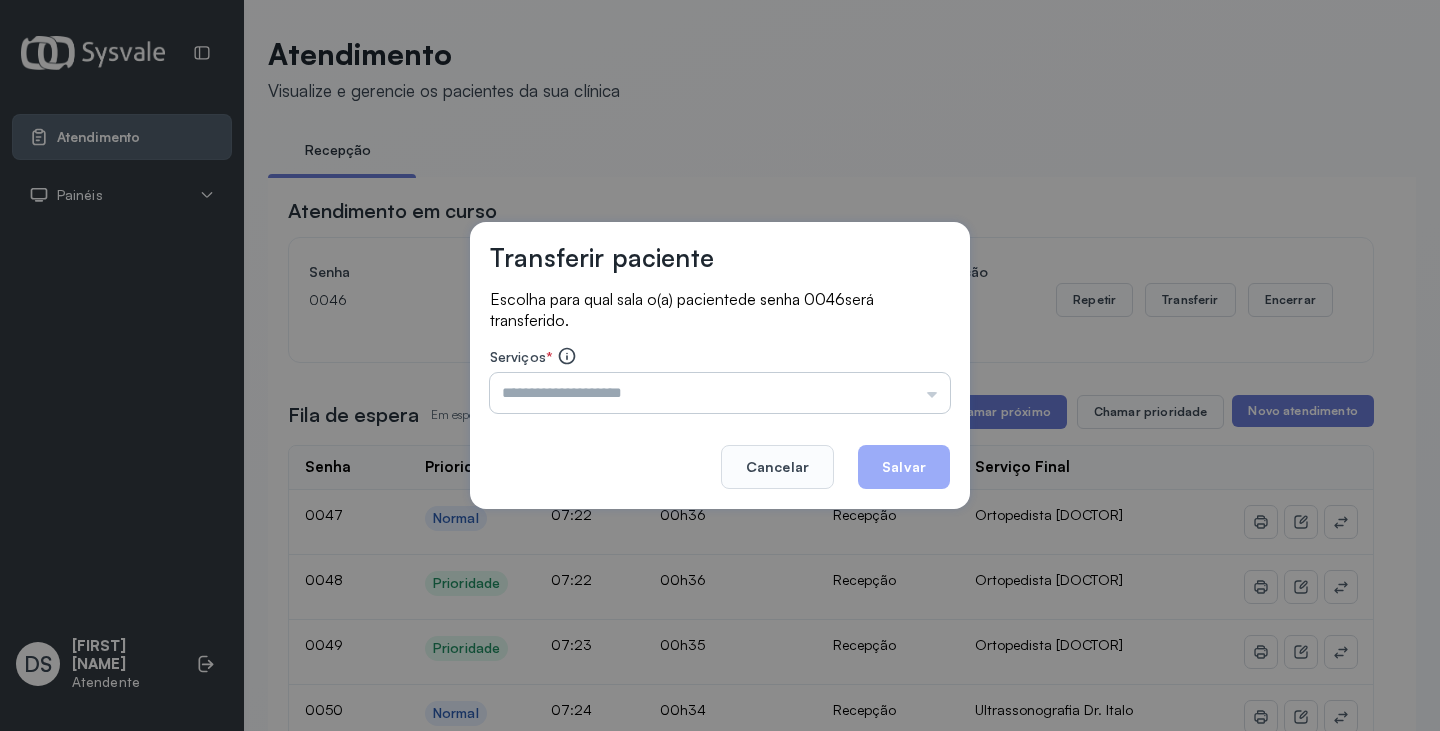 click at bounding box center (720, 393) 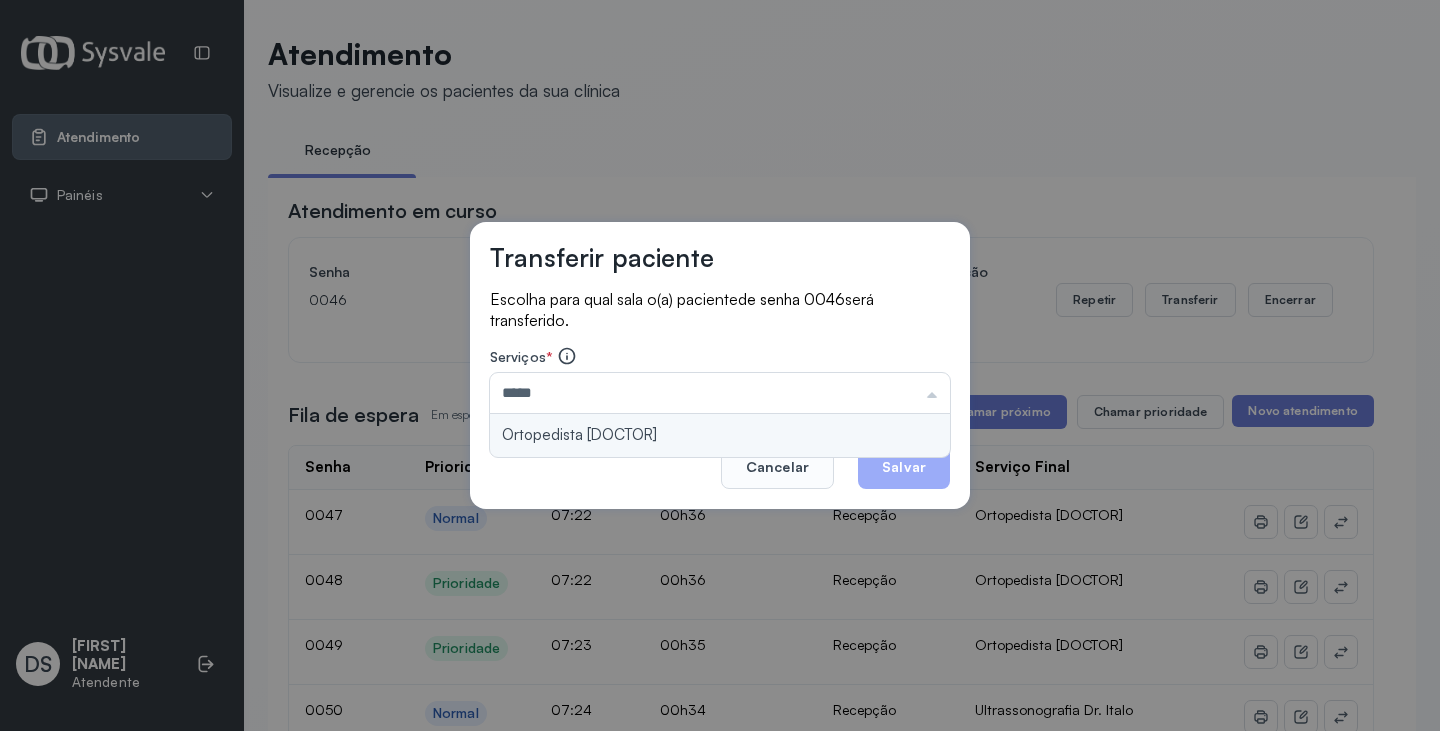 type on "**********" 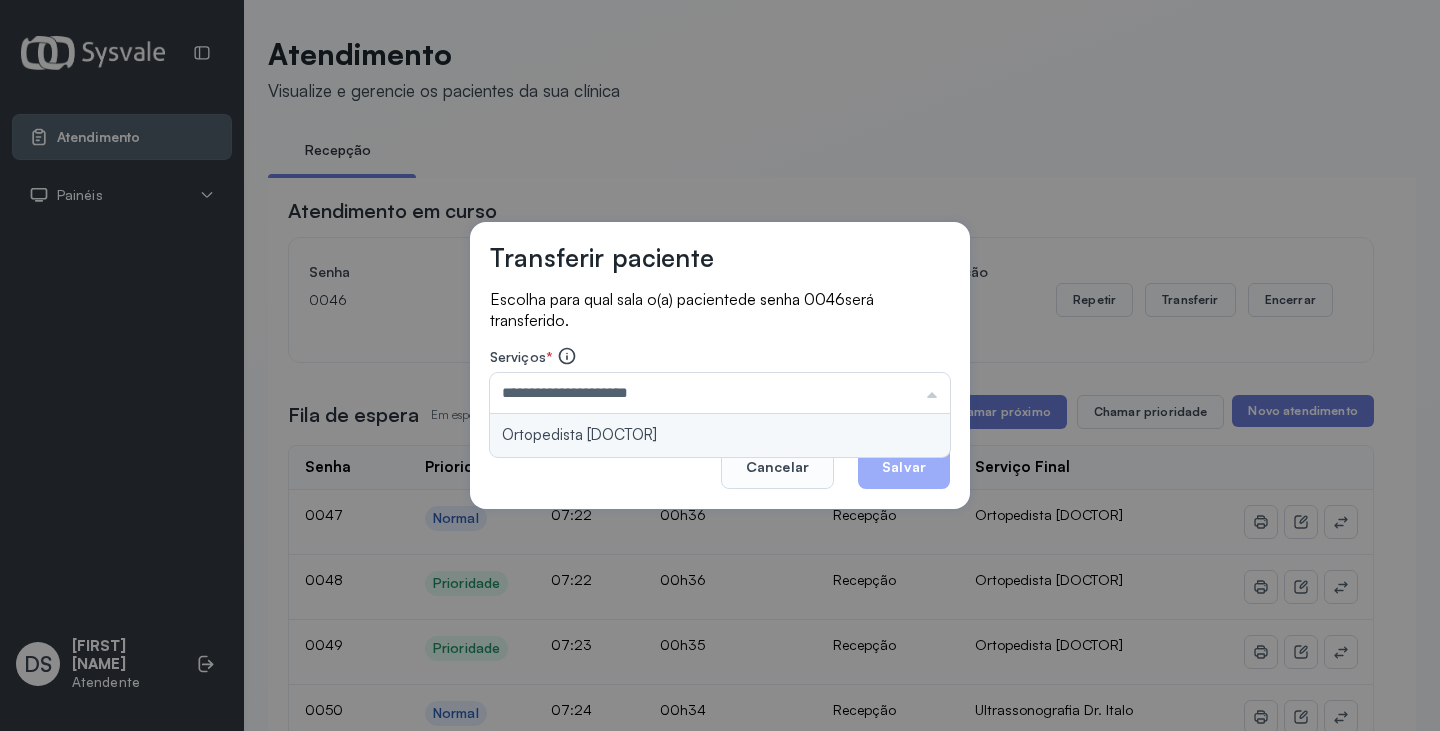 click on "**********" at bounding box center [720, 366] 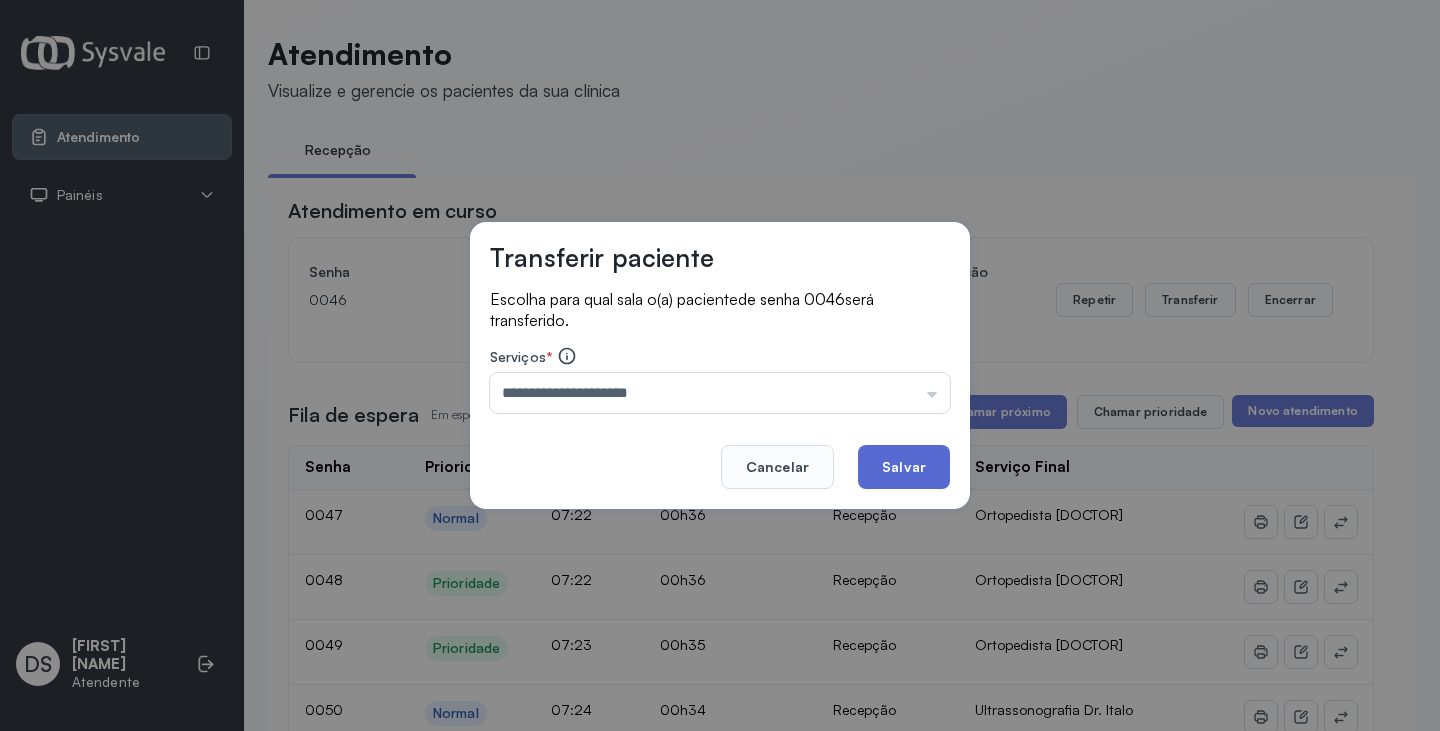 click on "Salvar" 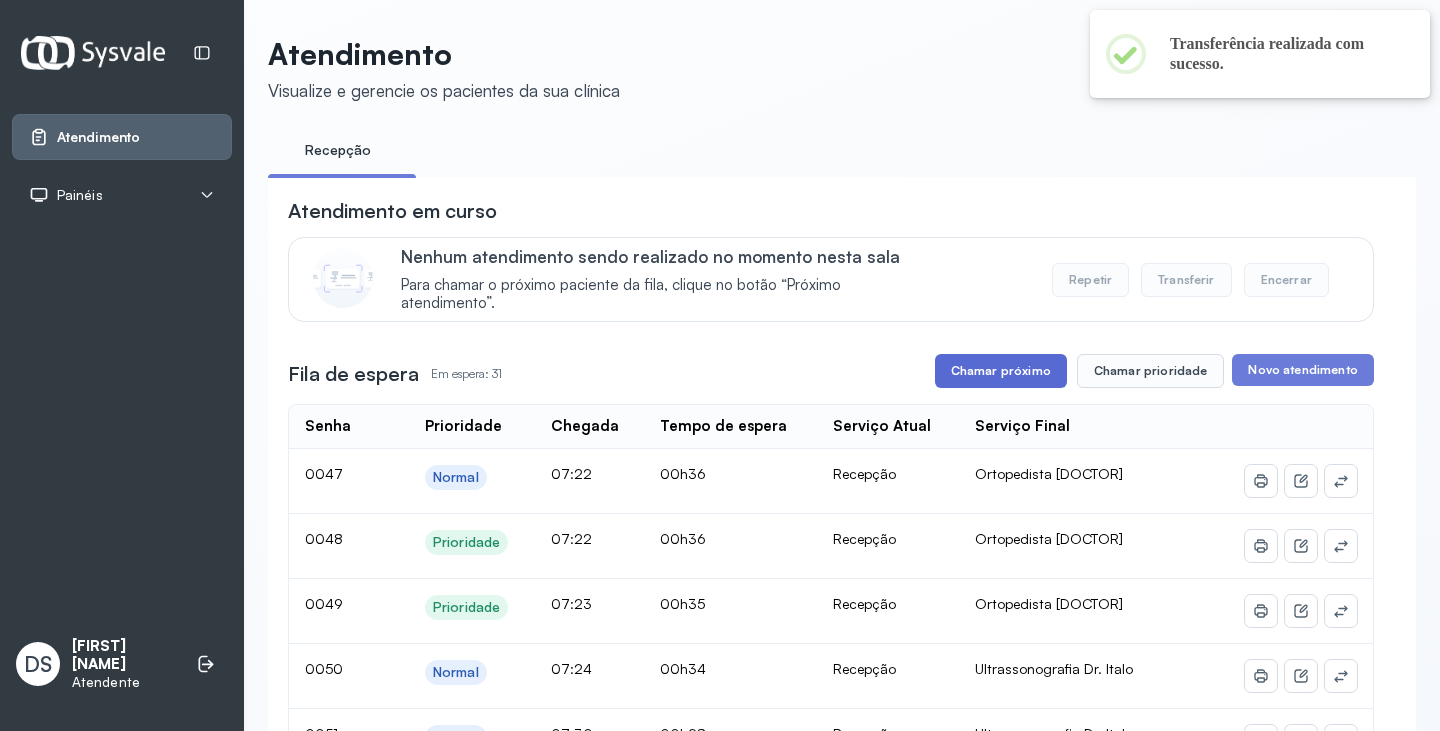 click on "Chamar próximo" at bounding box center (1001, 371) 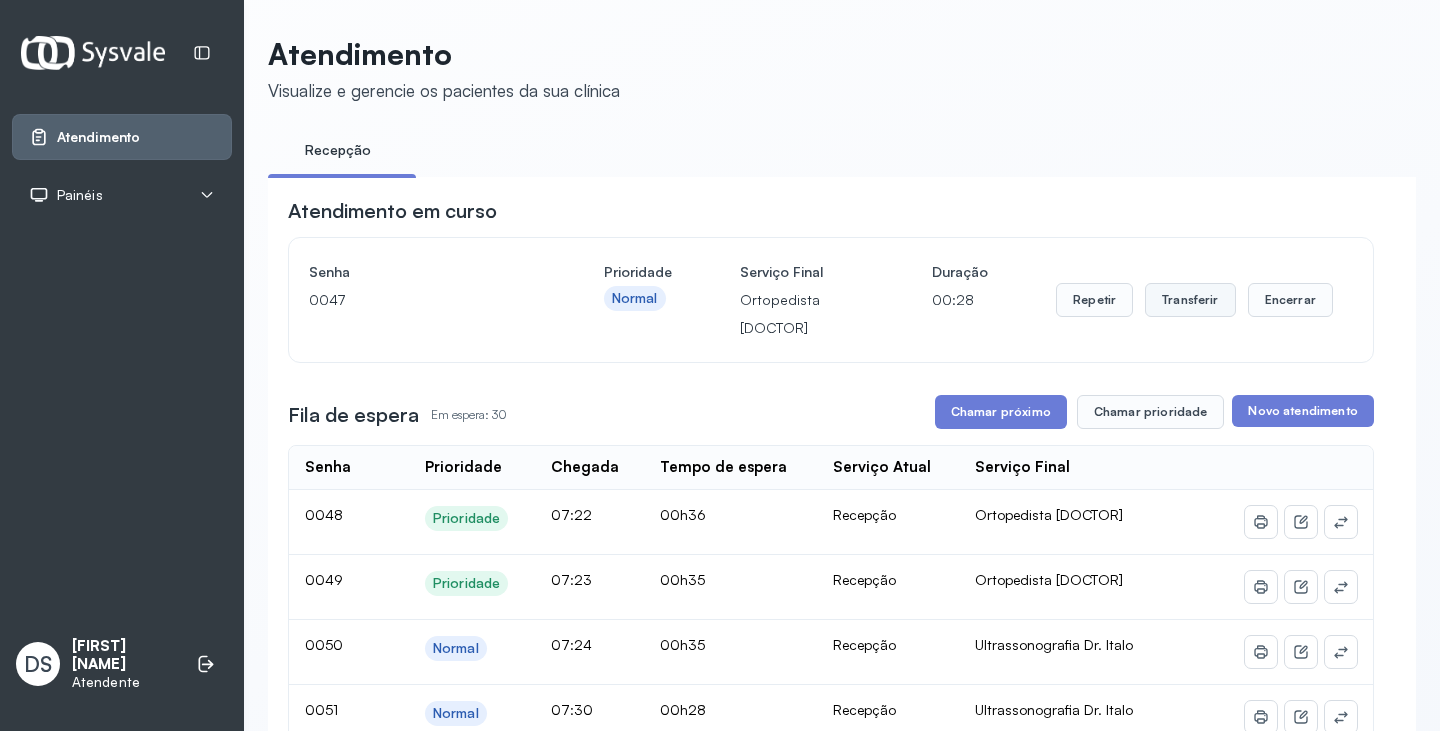 click on "Transferir" at bounding box center [1190, 300] 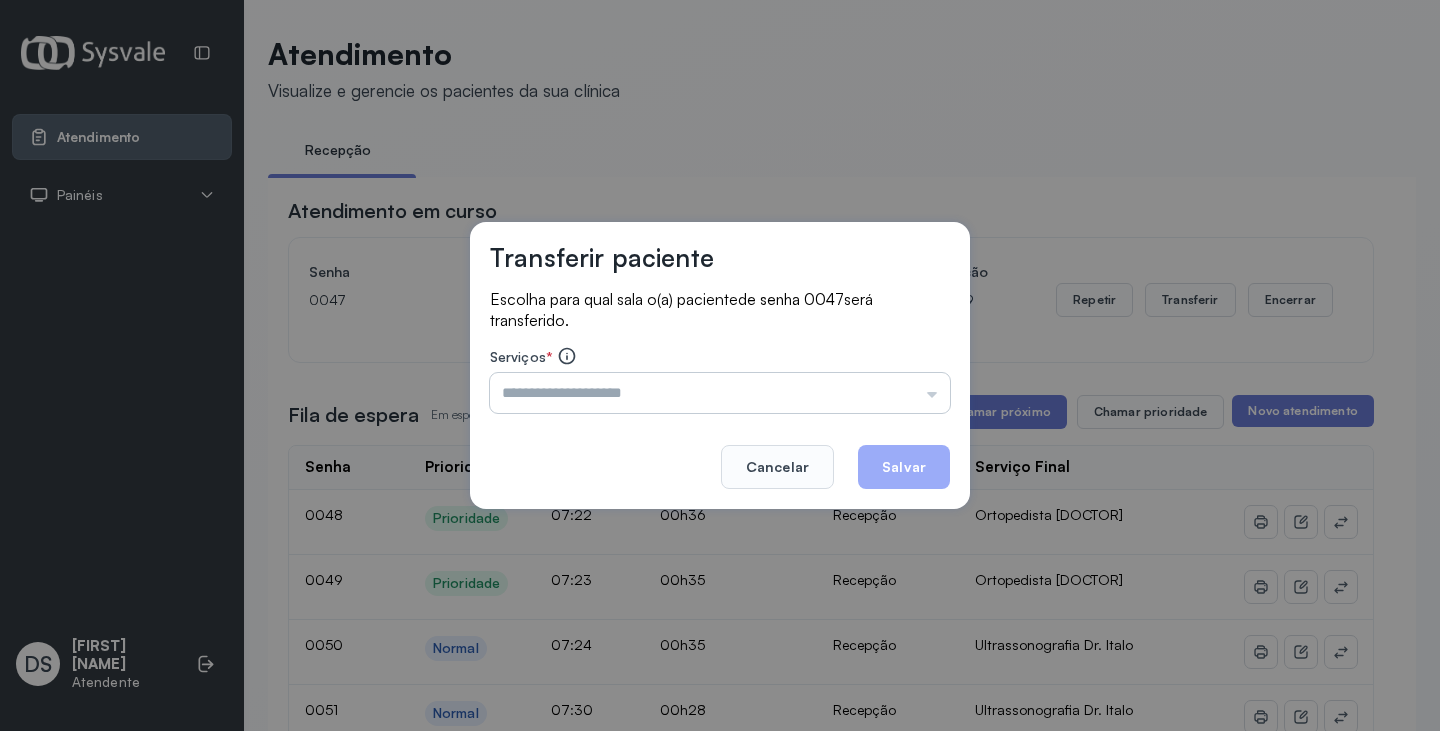 click at bounding box center [720, 393] 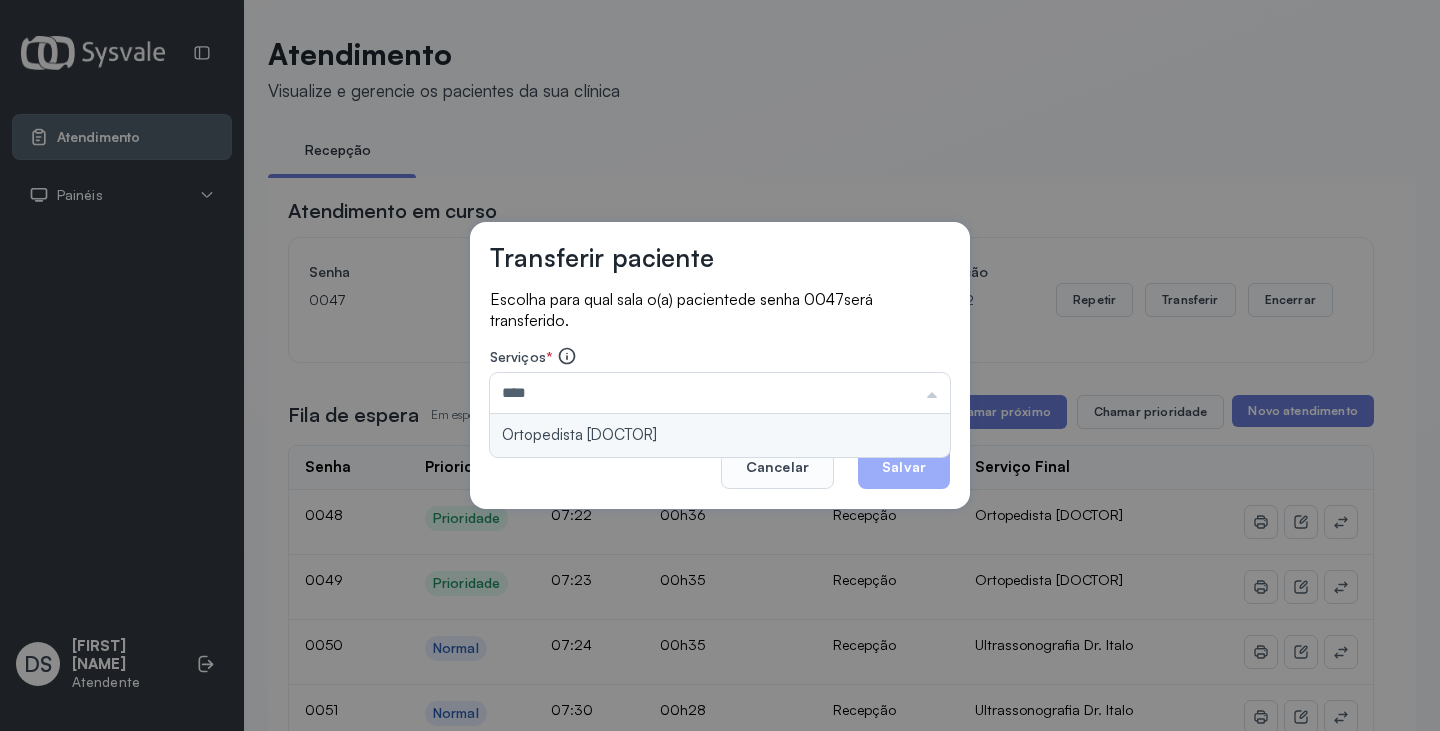 type on "**********" 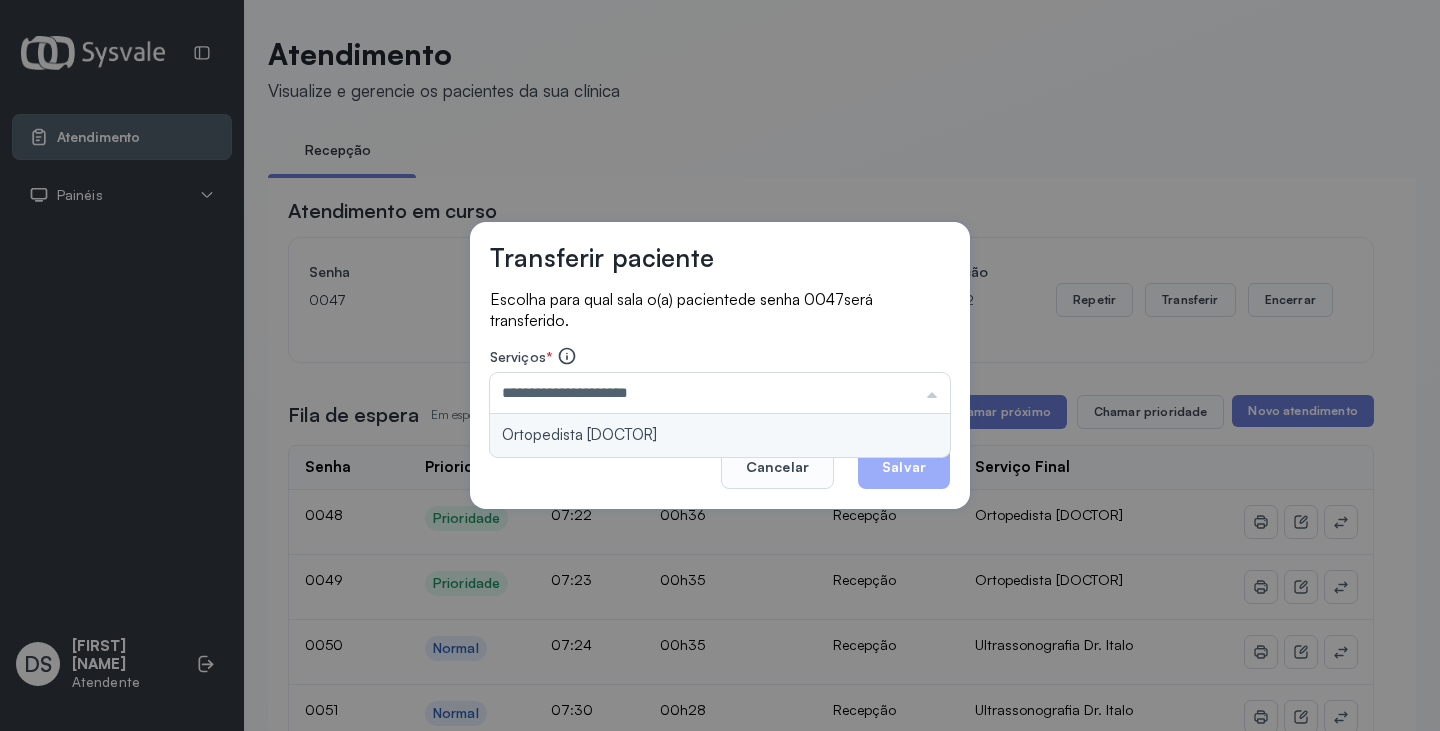 drag, startPoint x: 857, startPoint y: 421, endPoint x: 882, endPoint y: 446, distance: 35.35534 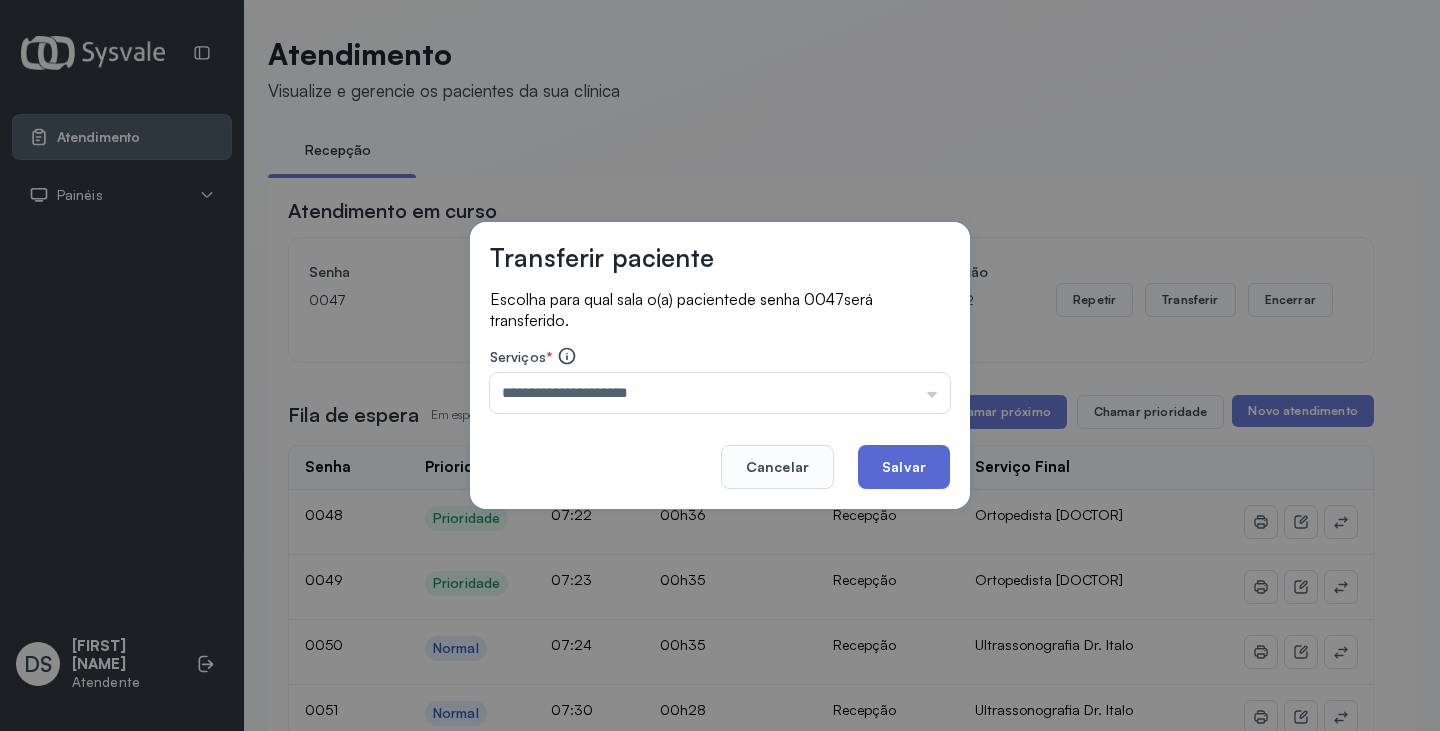 click on "Salvar" 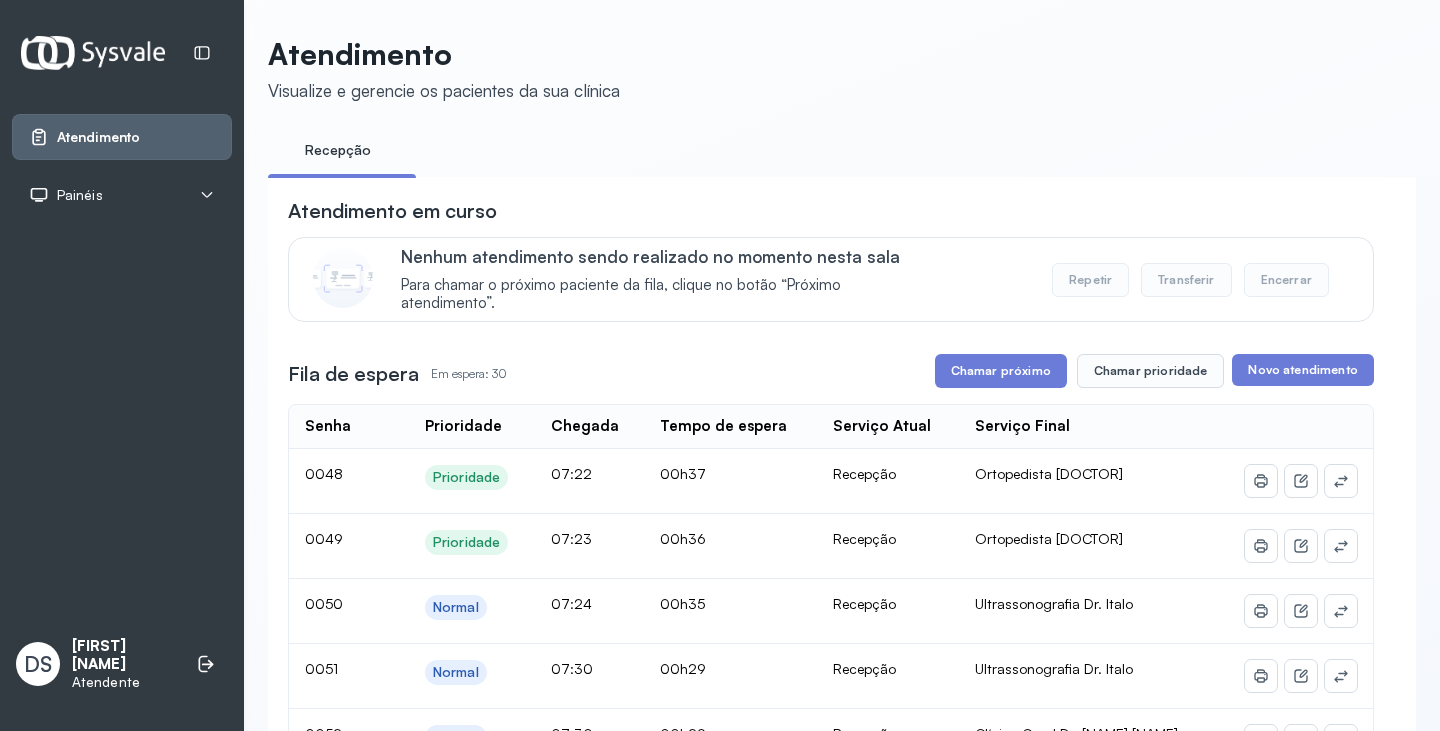 click on "Chamar próximo" at bounding box center [1001, 371] 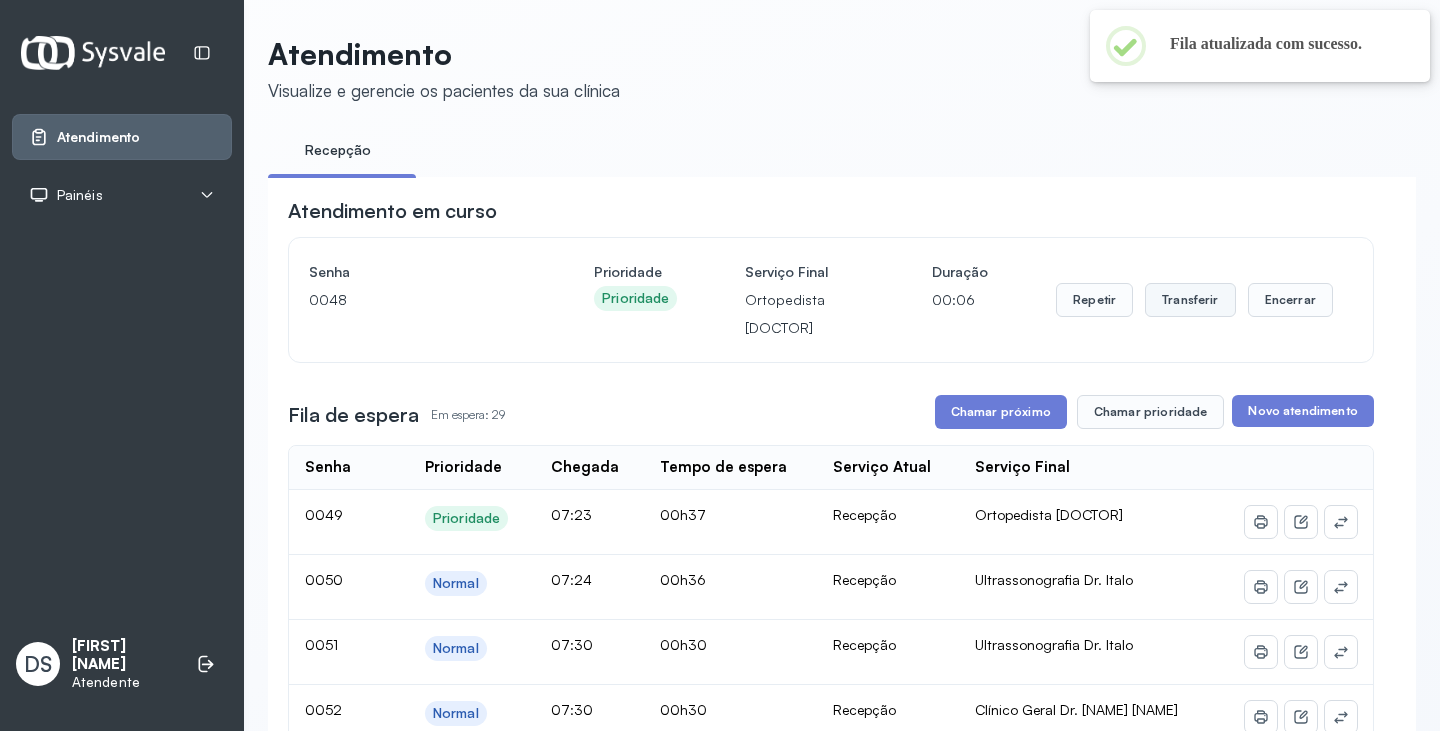 click on "Transferir" at bounding box center [1190, 300] 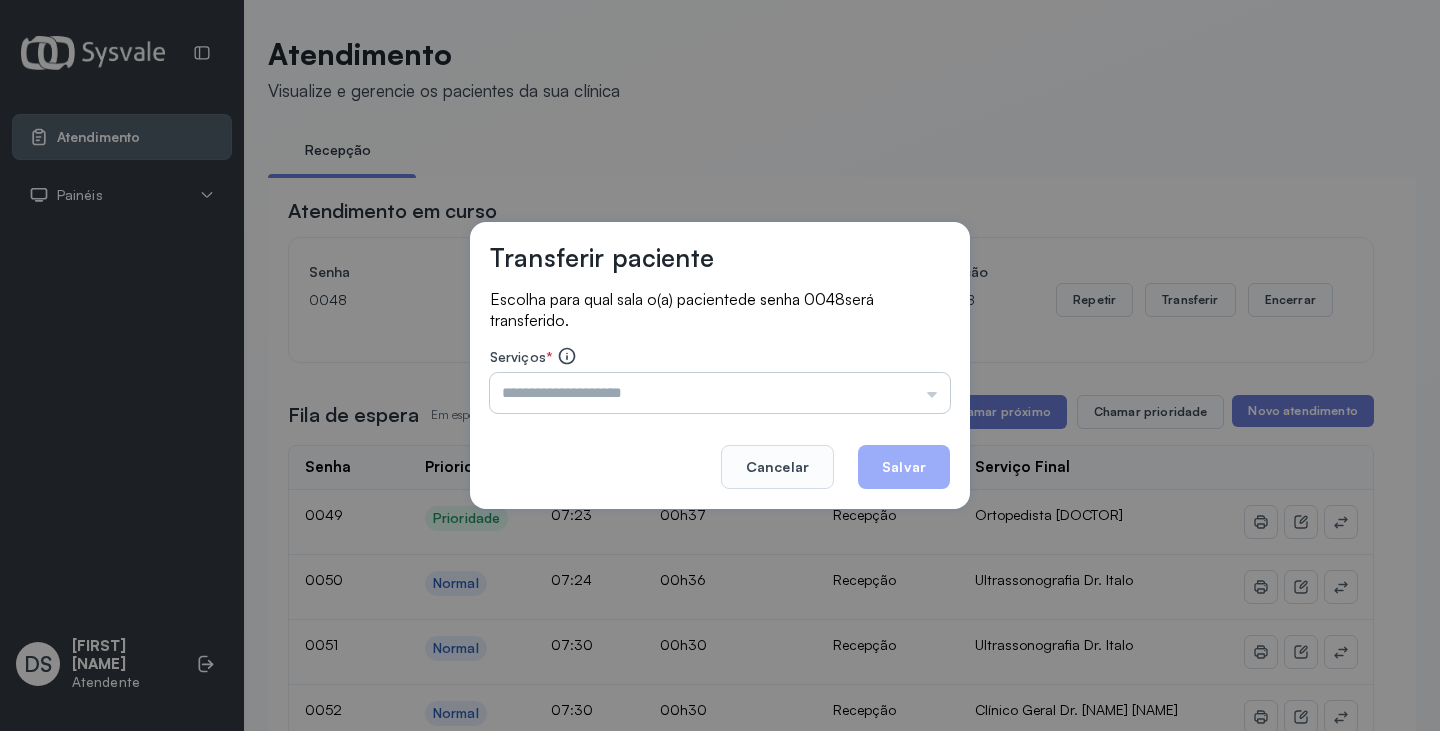 click at bounding box center [720, 393] 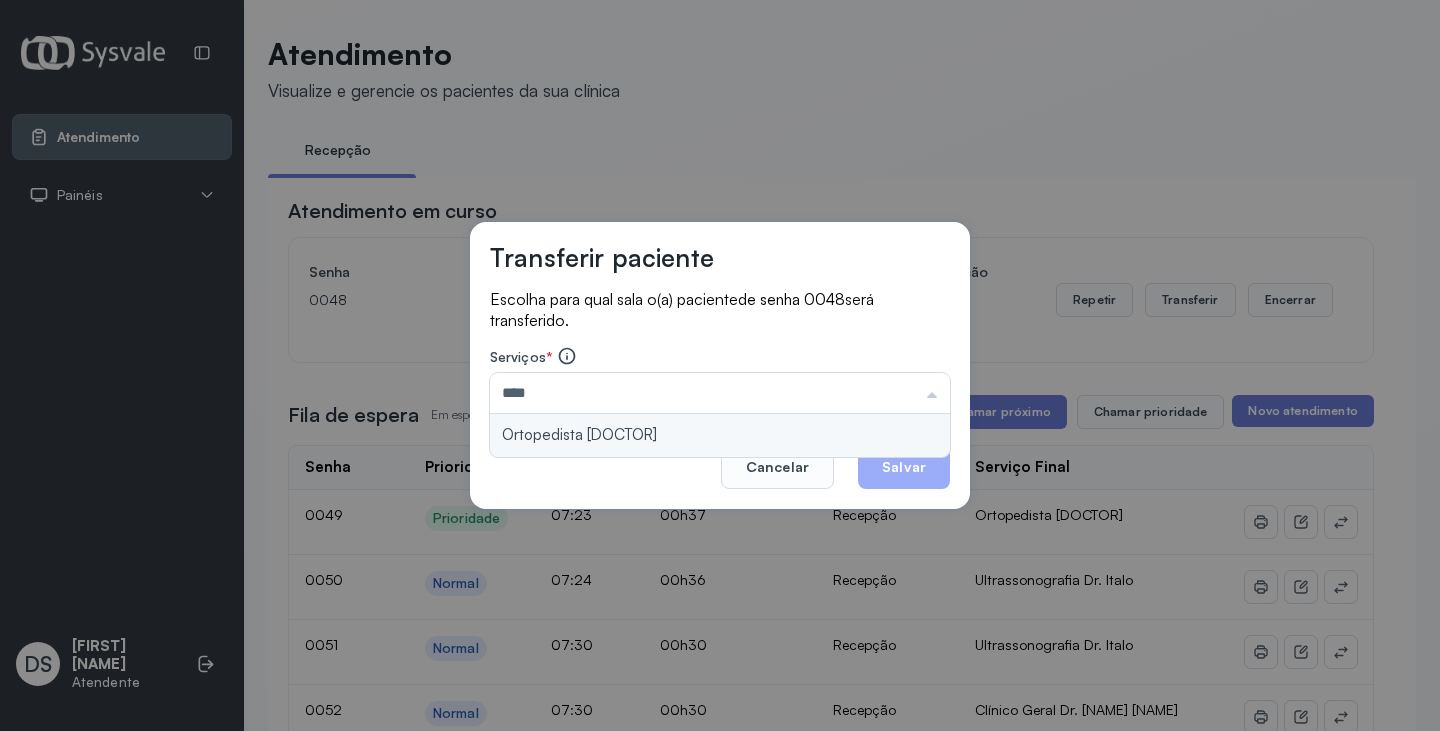 type on "**********" 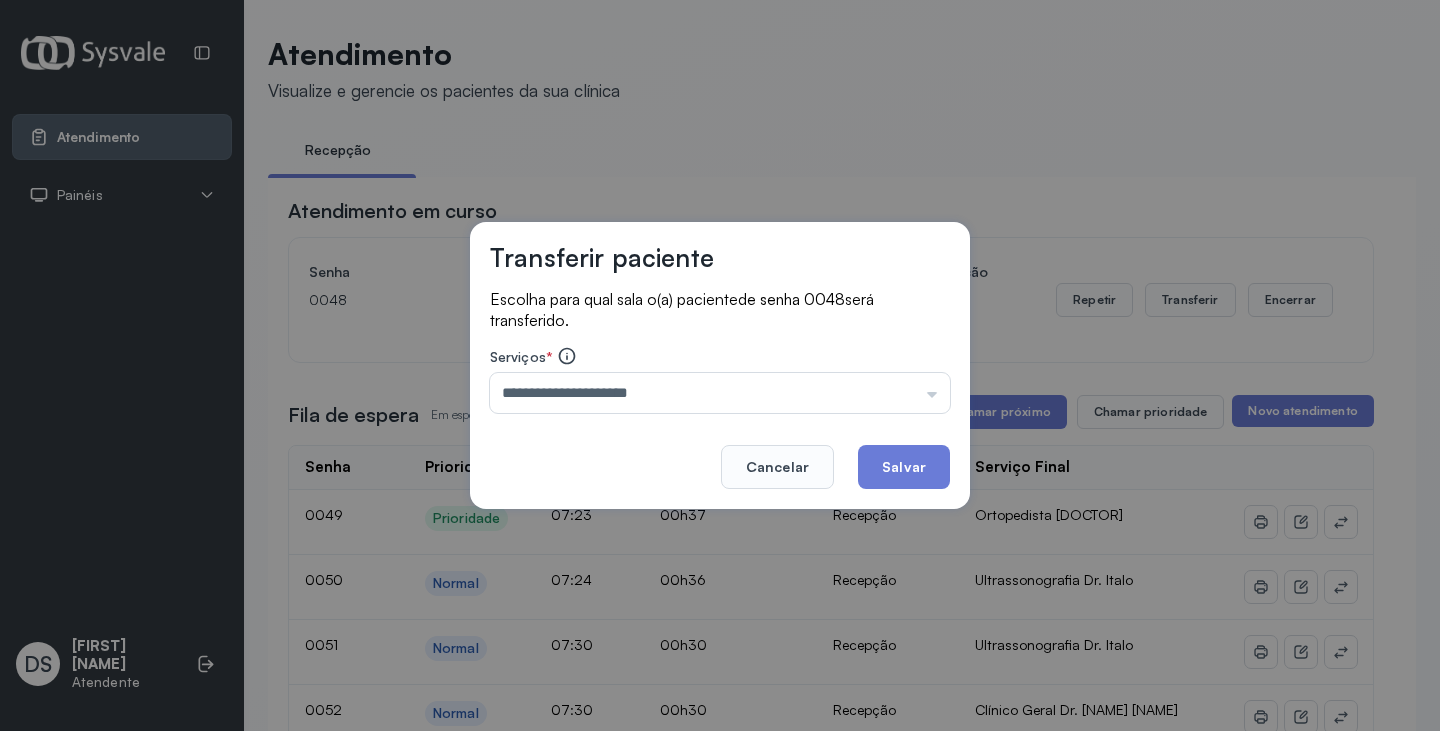 drag, startPoint x: 635, startPoint y: 422, endPoint x: 739, endPoint y: 440, distance: 105.546196 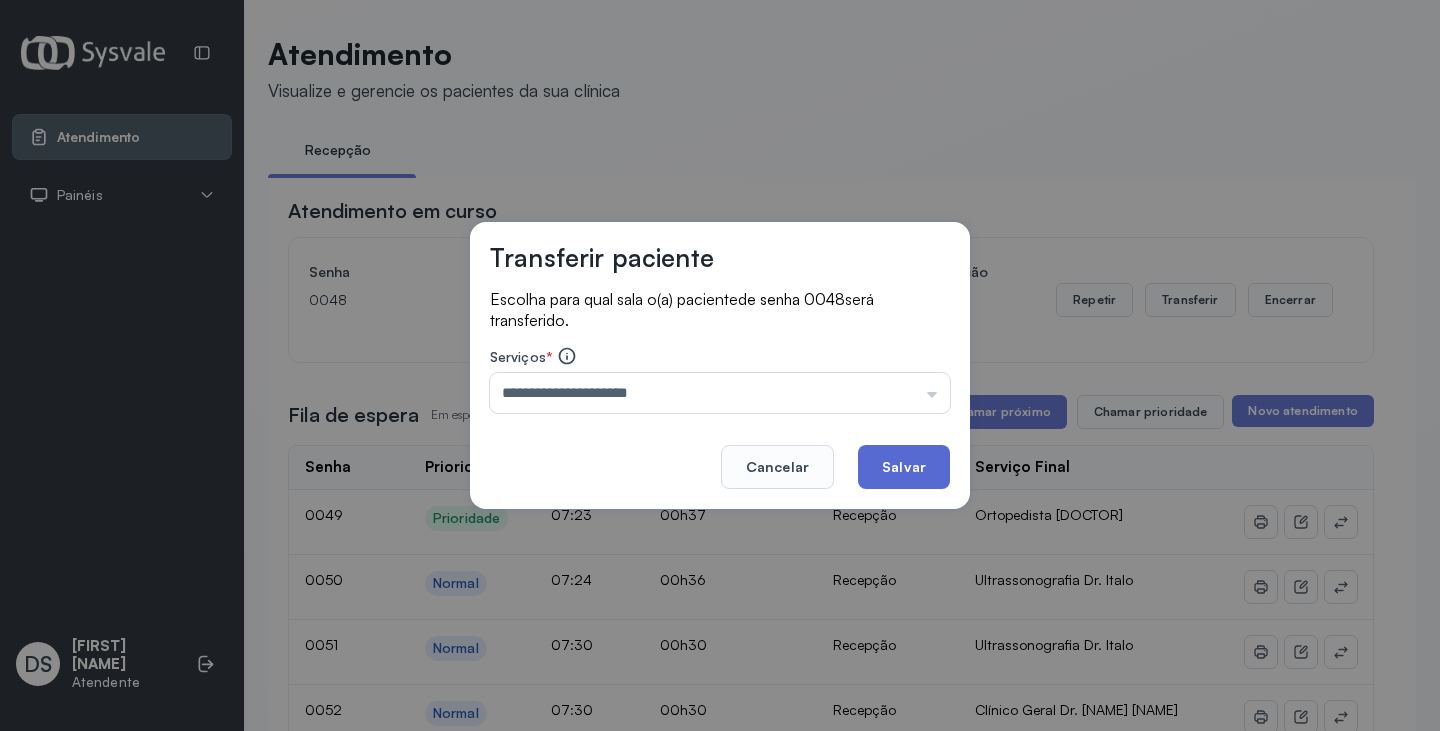 click on "Salvar" 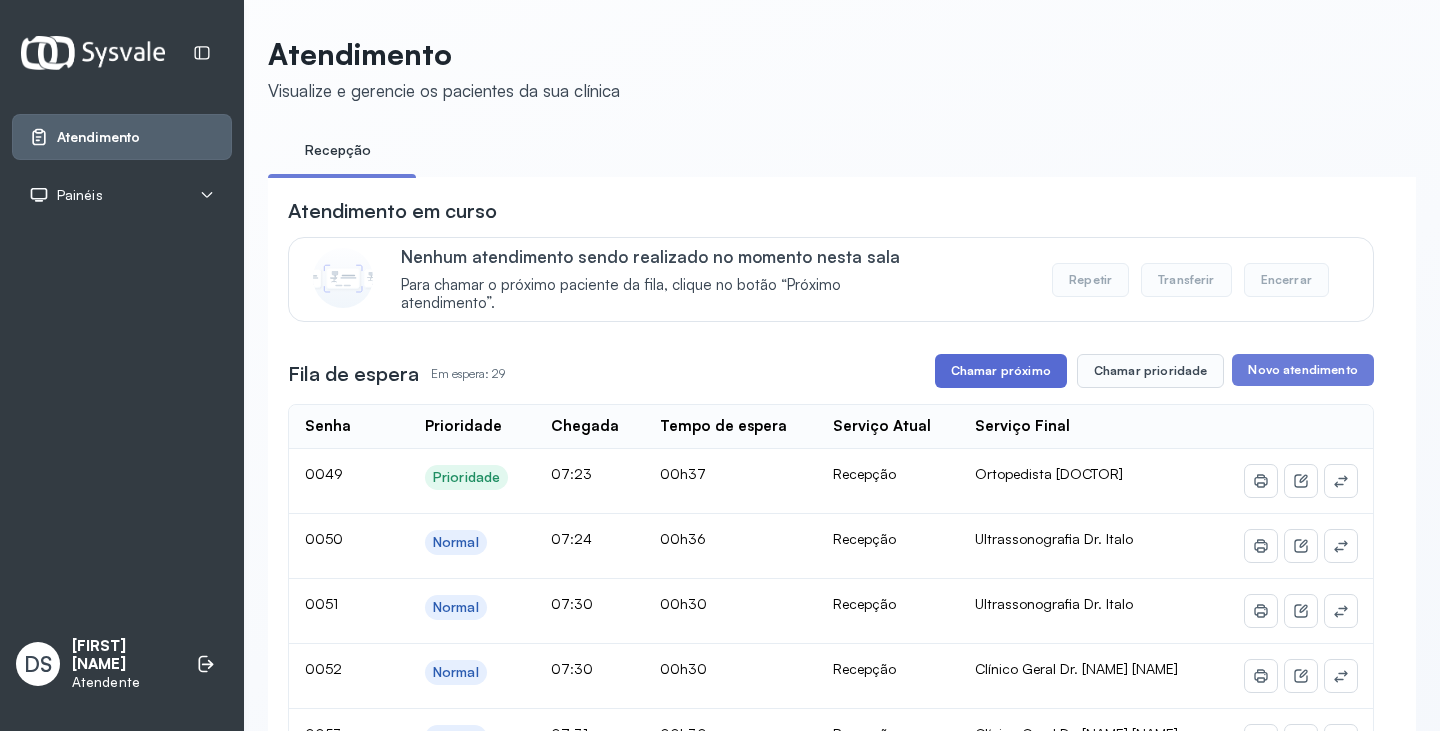 click on "Chamar próximo" at bounding box center (1001, 371) 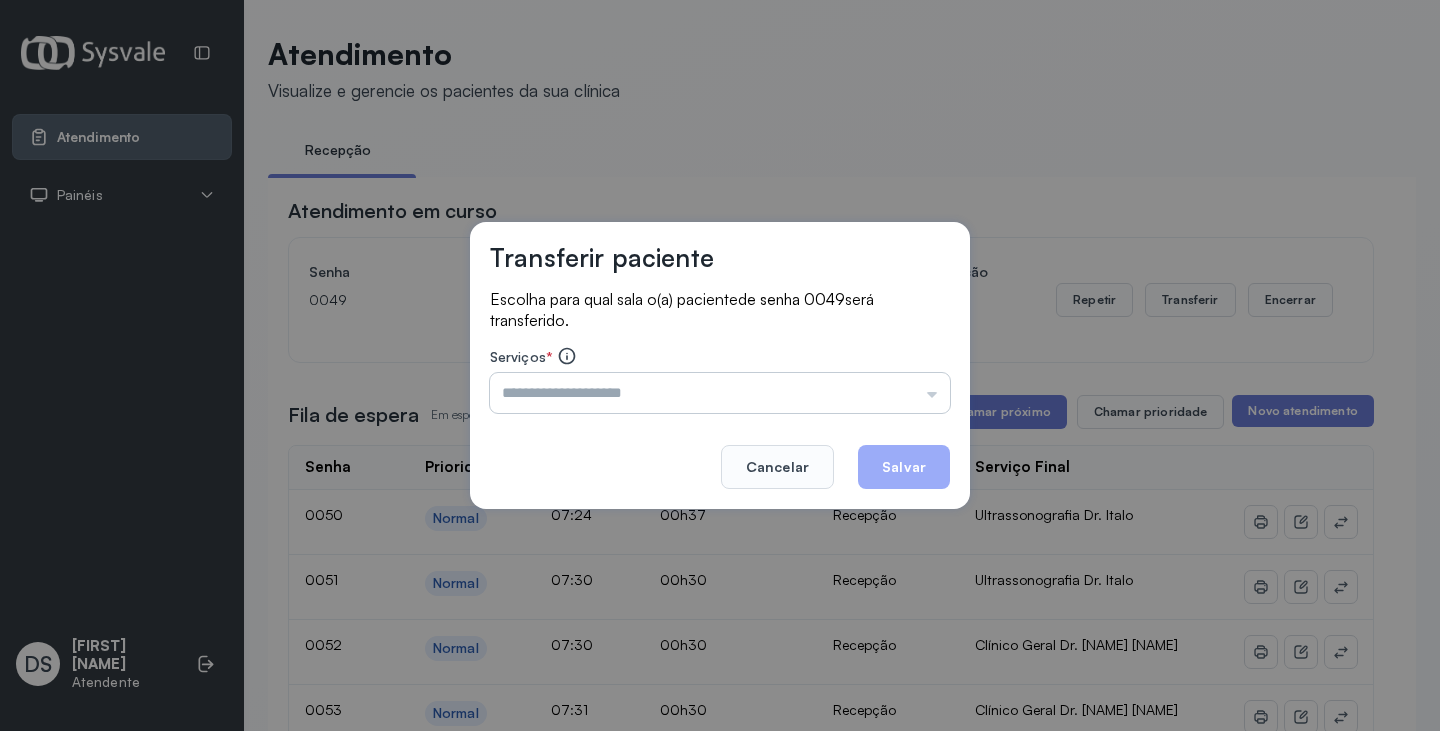 click at bounding box center (720, 393) 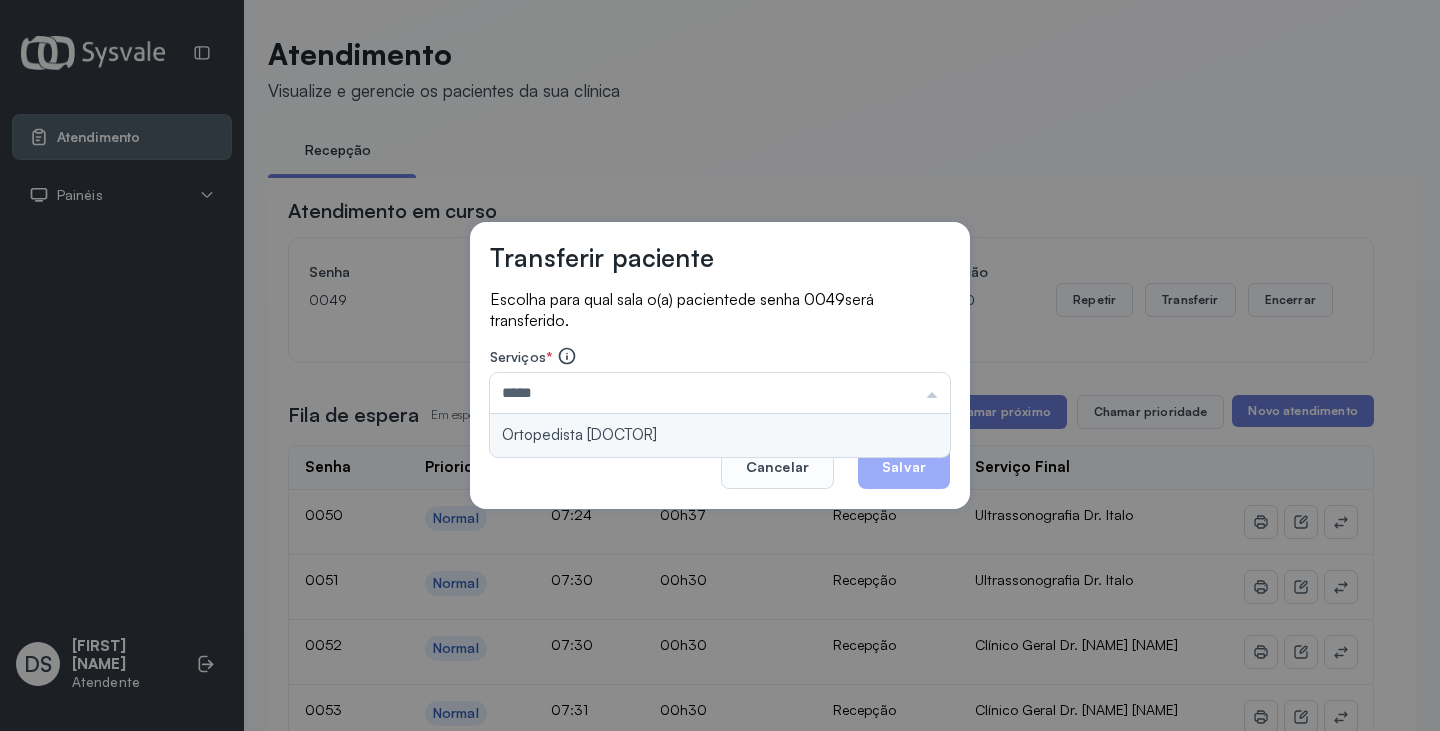 type on "**********" 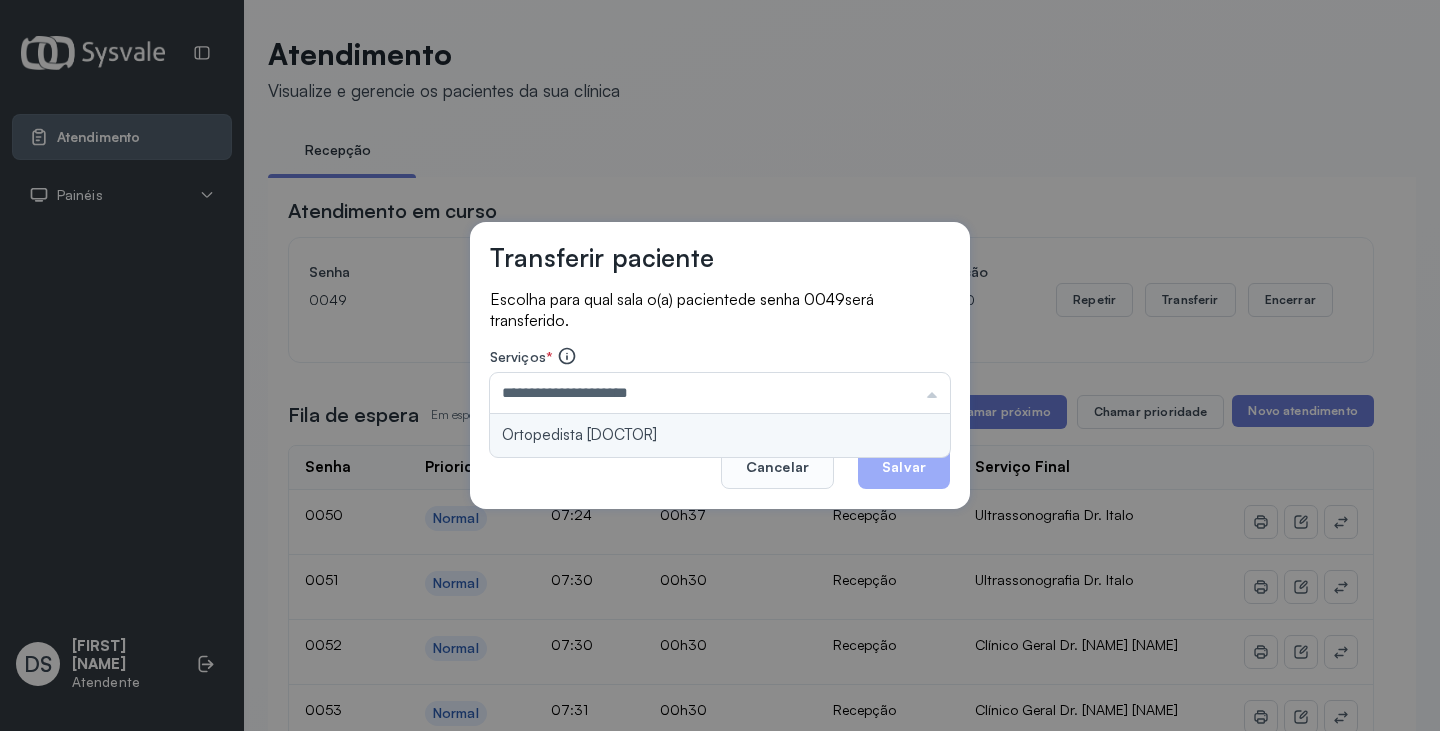 drag, startPoint x: 830, startPoint y: 425, endPoint x: 867, endPoint y: 444, distance: 41.59327 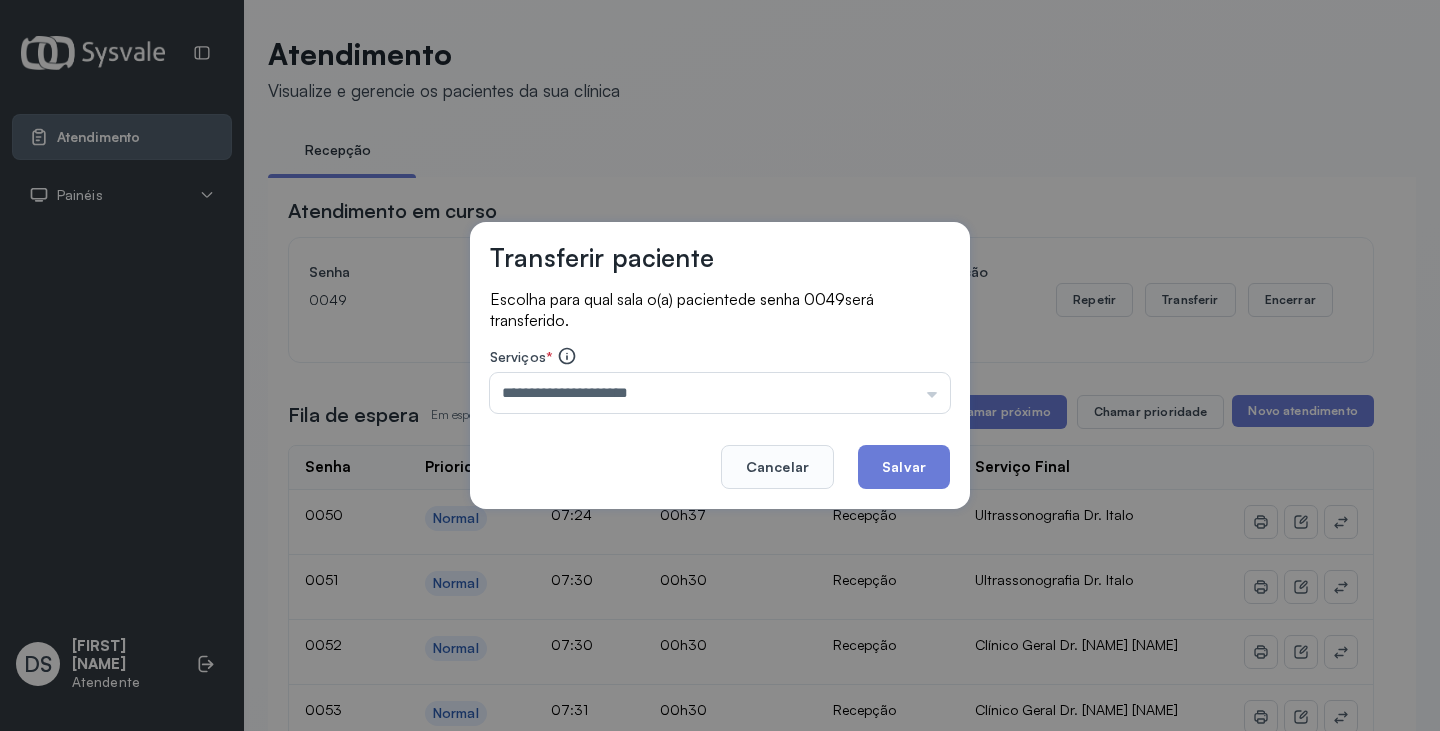 click on "Salvar" 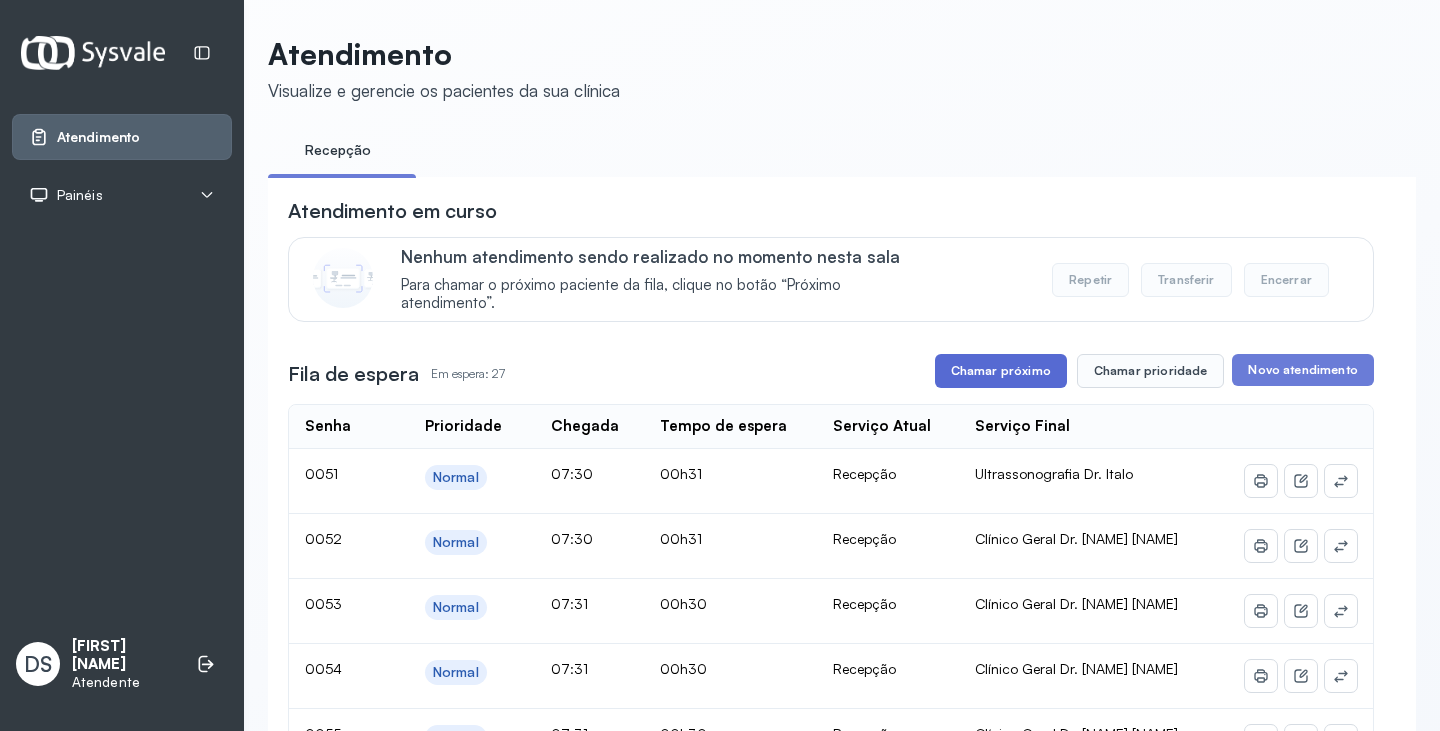 click on "Chamar próximo" at bounding box center [1001, 371] 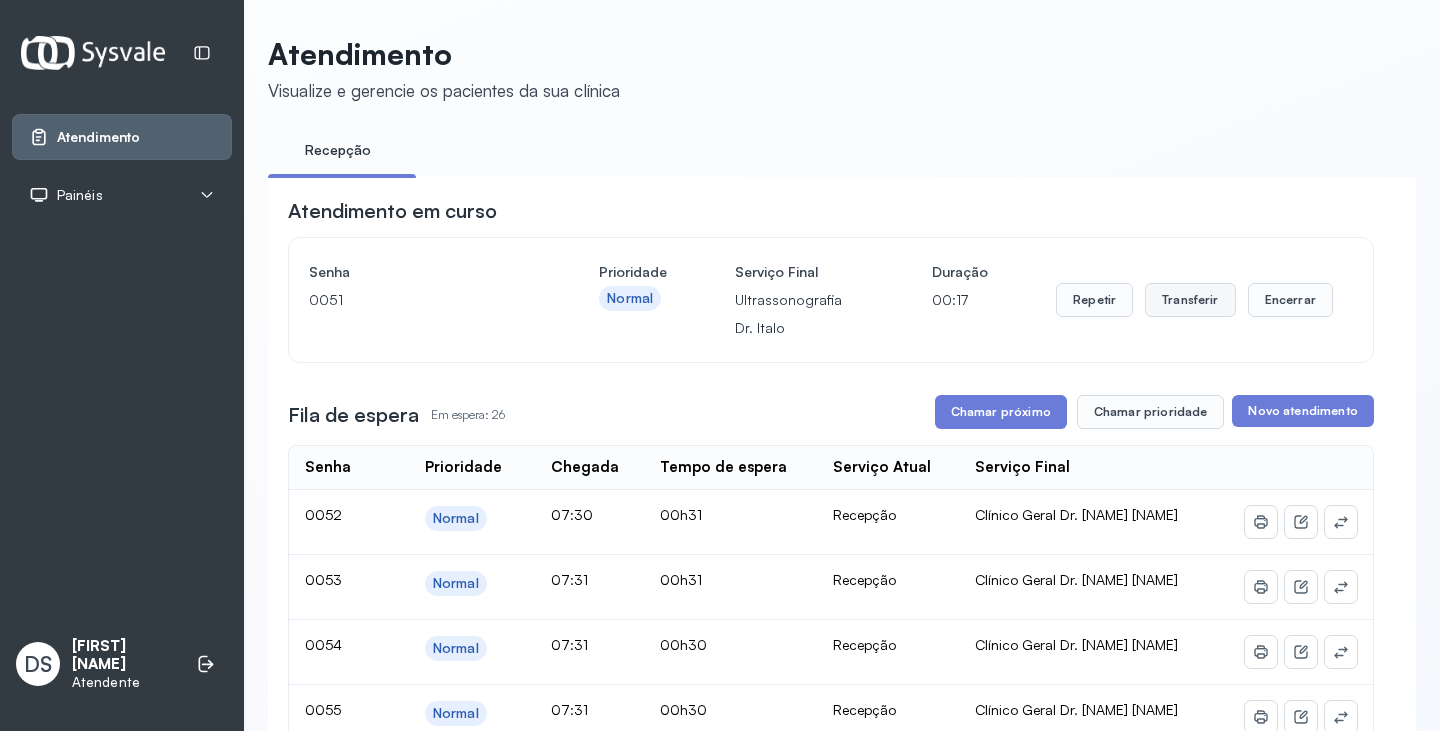 click on "Transferir" at bounding box center [1190, 300] 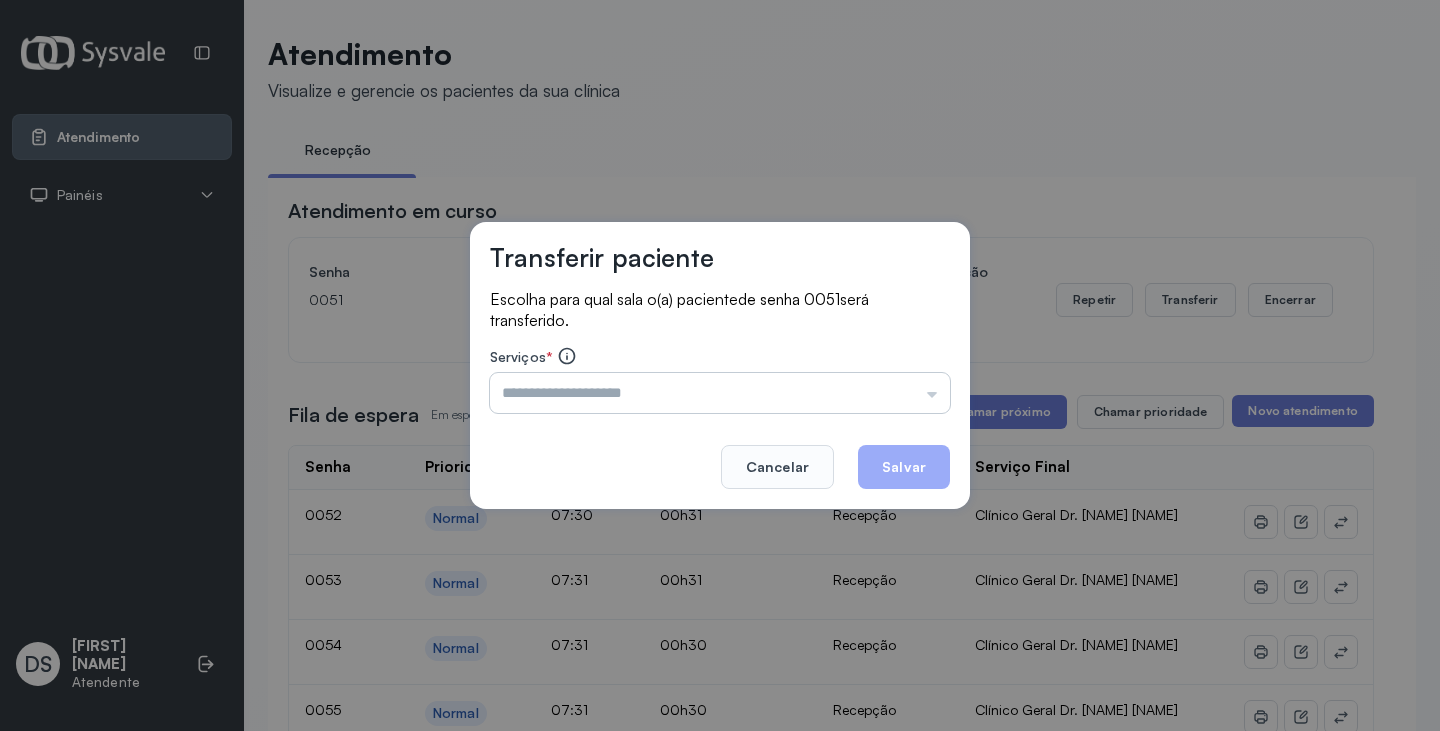 click at bounding box center (720, 393) 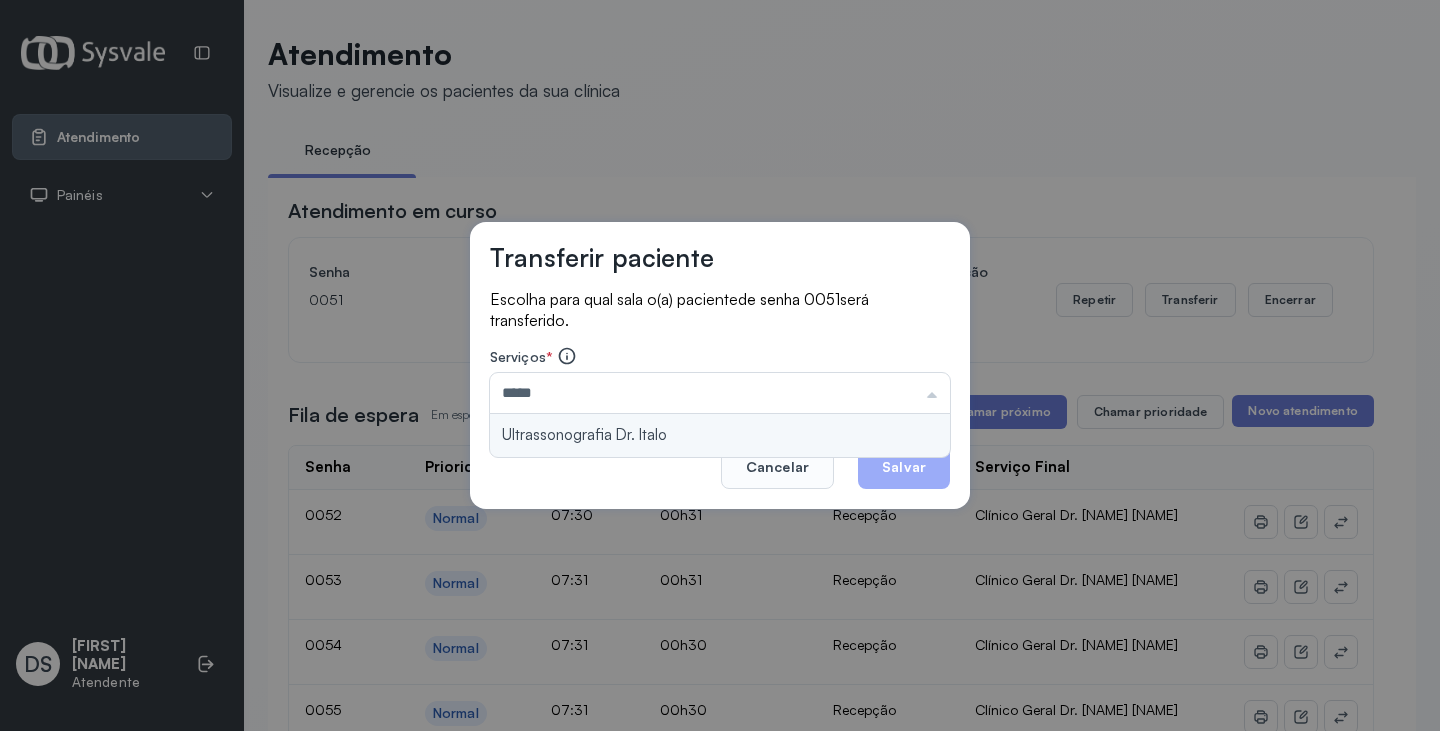 type on "**********" 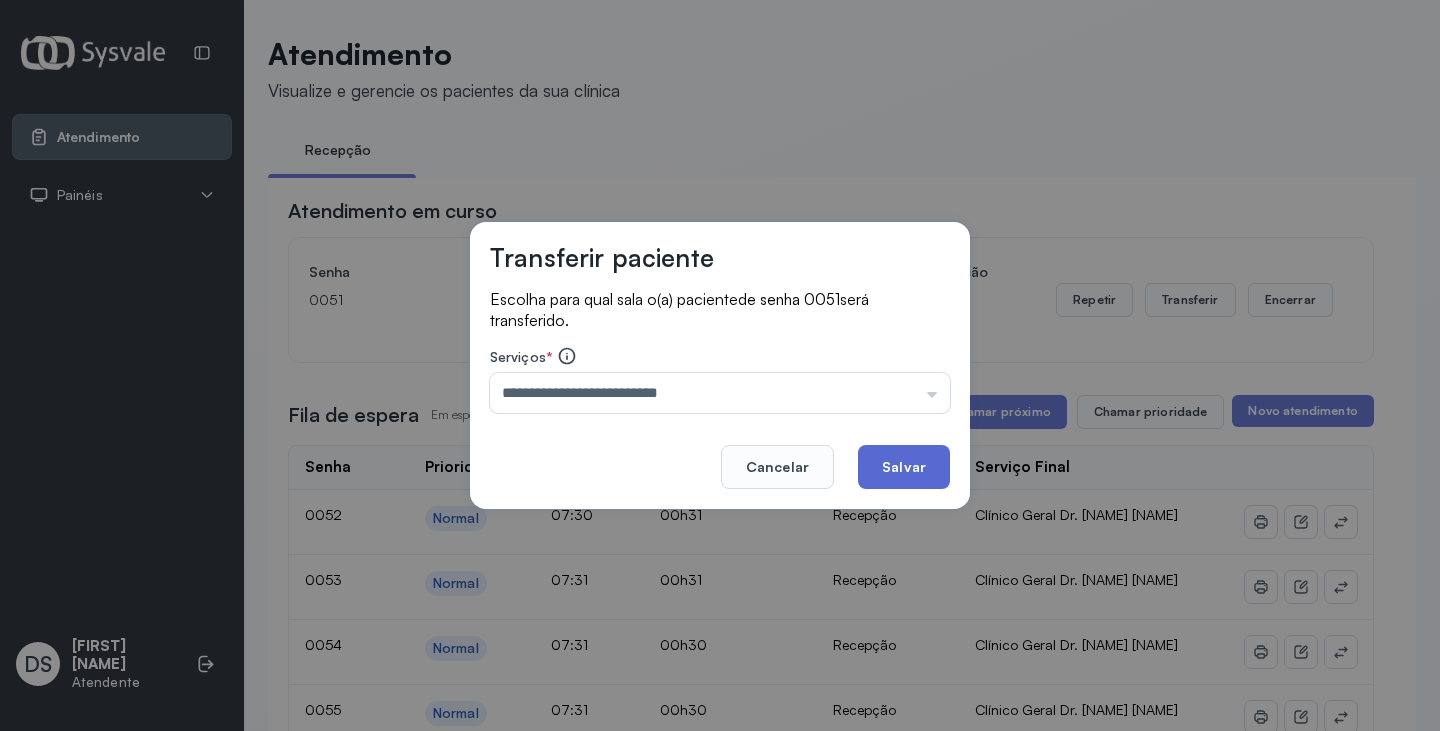 drag, startPoint x: 797, startPoint y: 429, endPoint x: 876, endPoint y: 453, distance: 82.565125 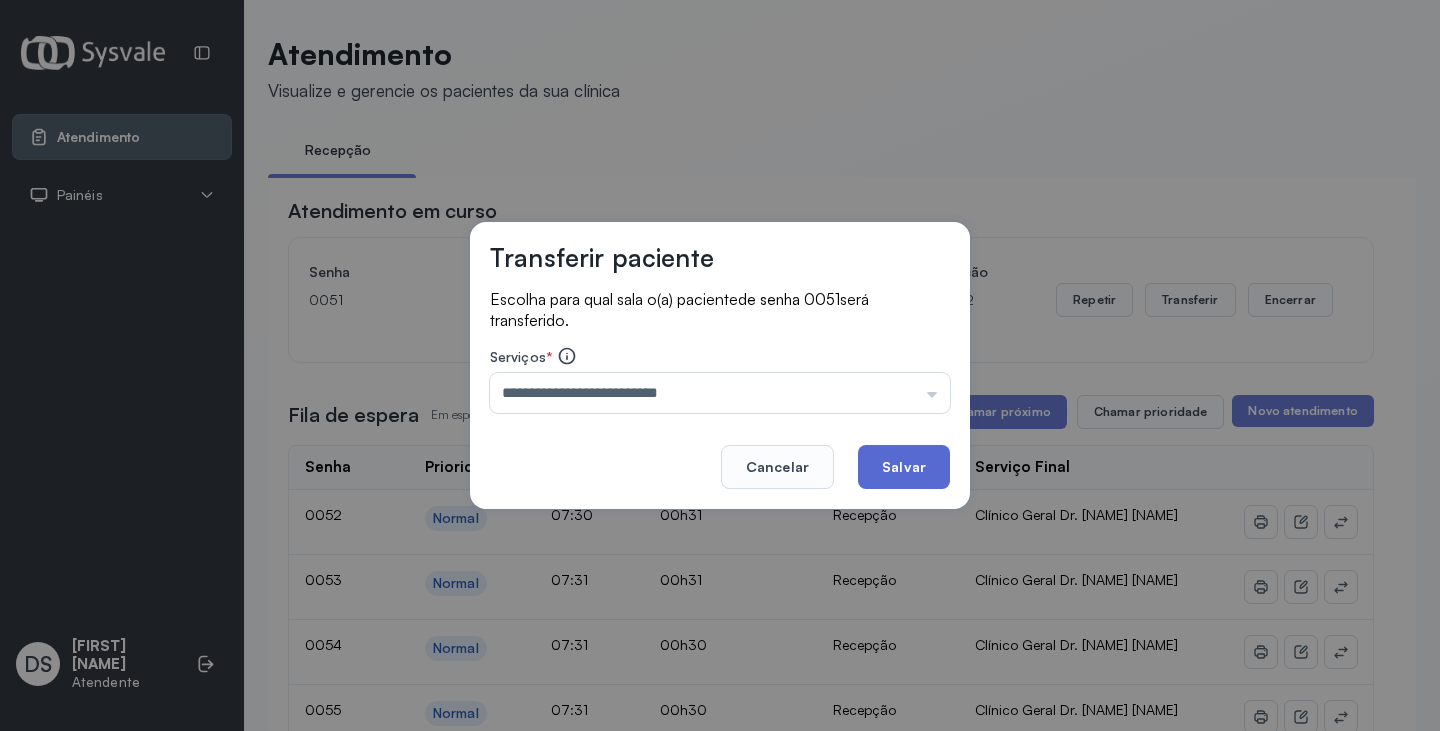 click on "Salvar" 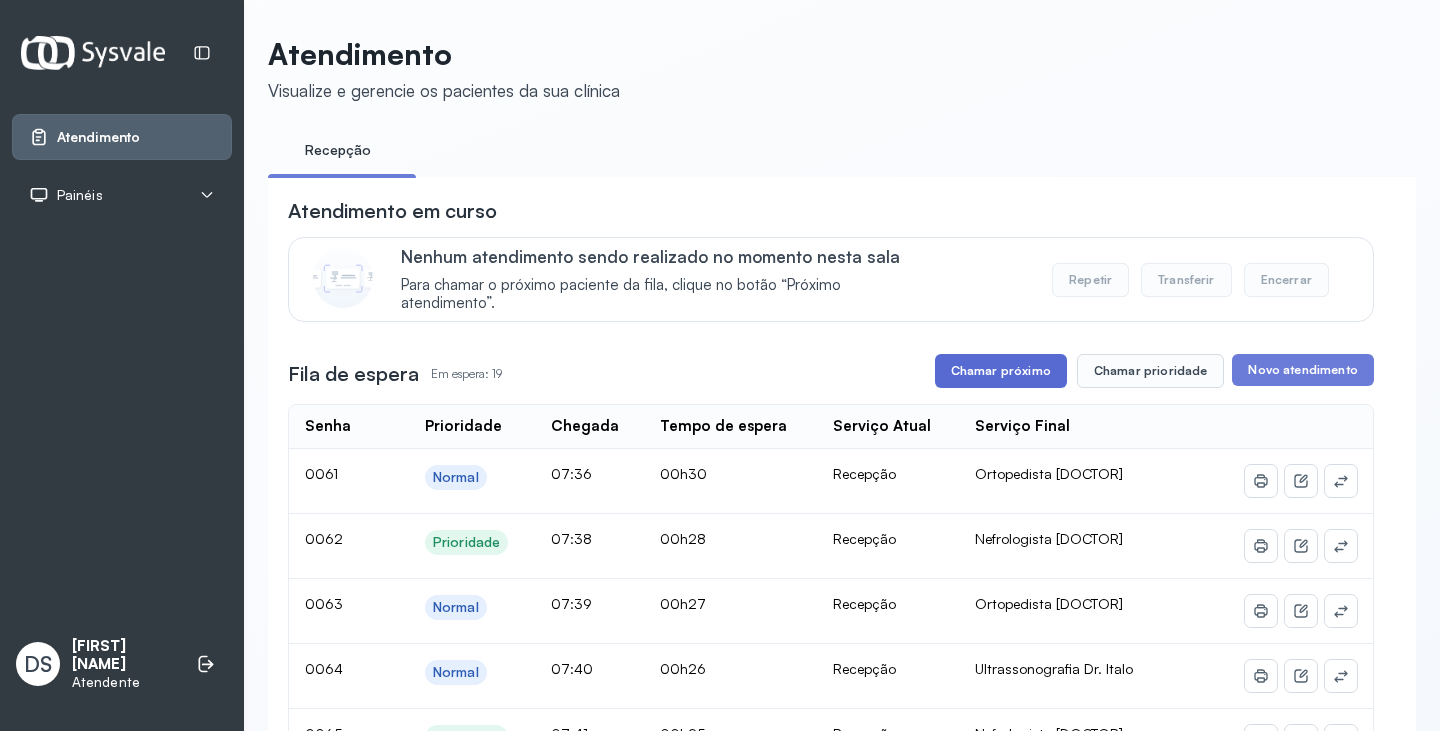 click on "Chamar próximo" at bounding box center (1001, 371) 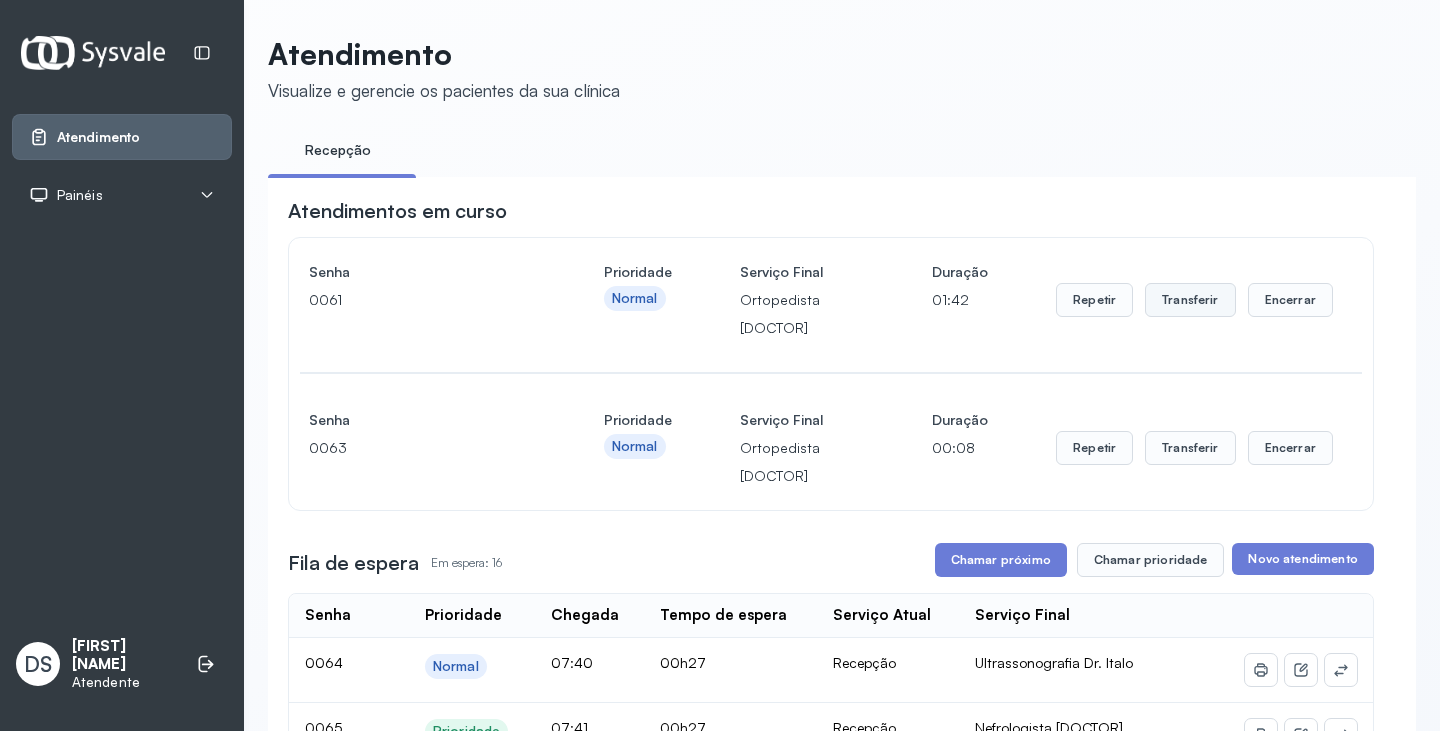 click on "Transferir" at bounding box center [1190, 300] 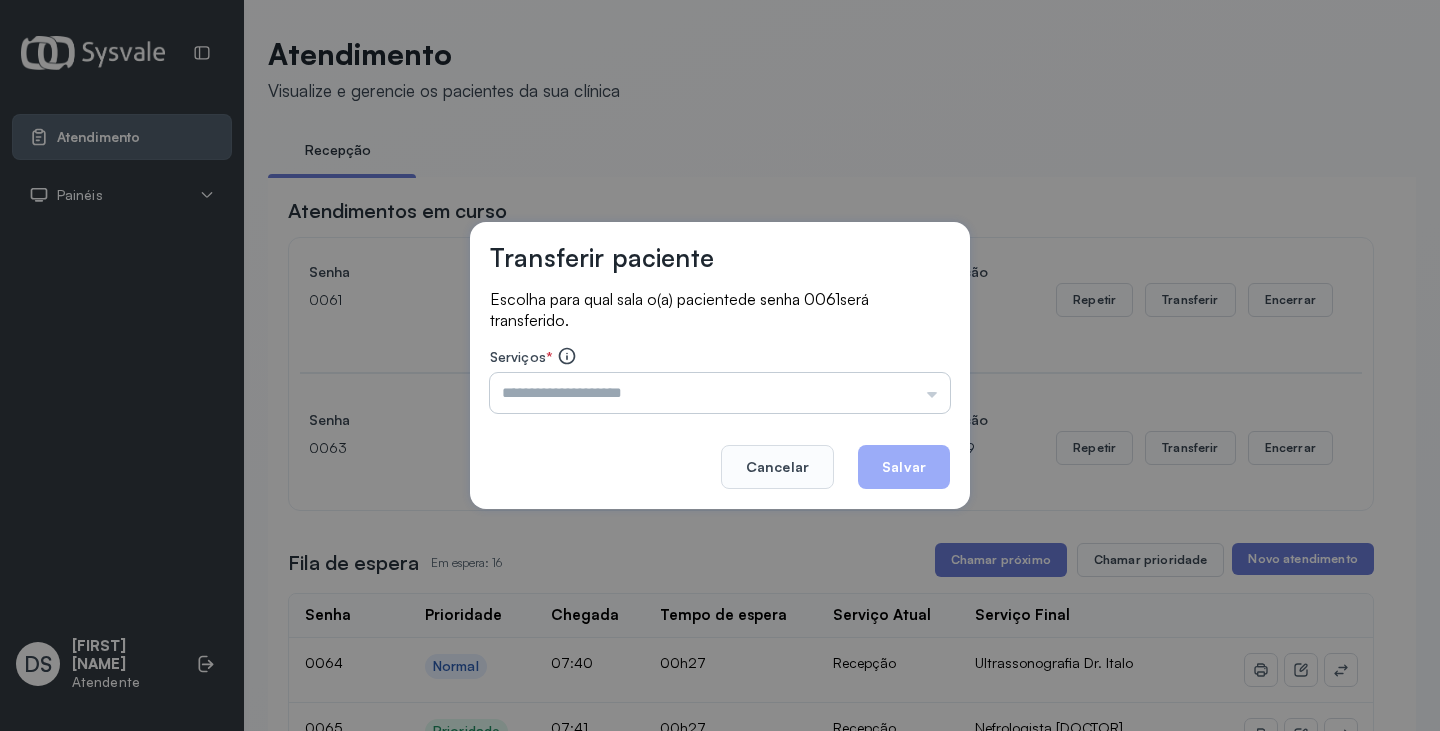 drag, startPoint x: 768, startPoint y: 390, endPoint x: 779, endPoint y: 387, distance: 11.401754 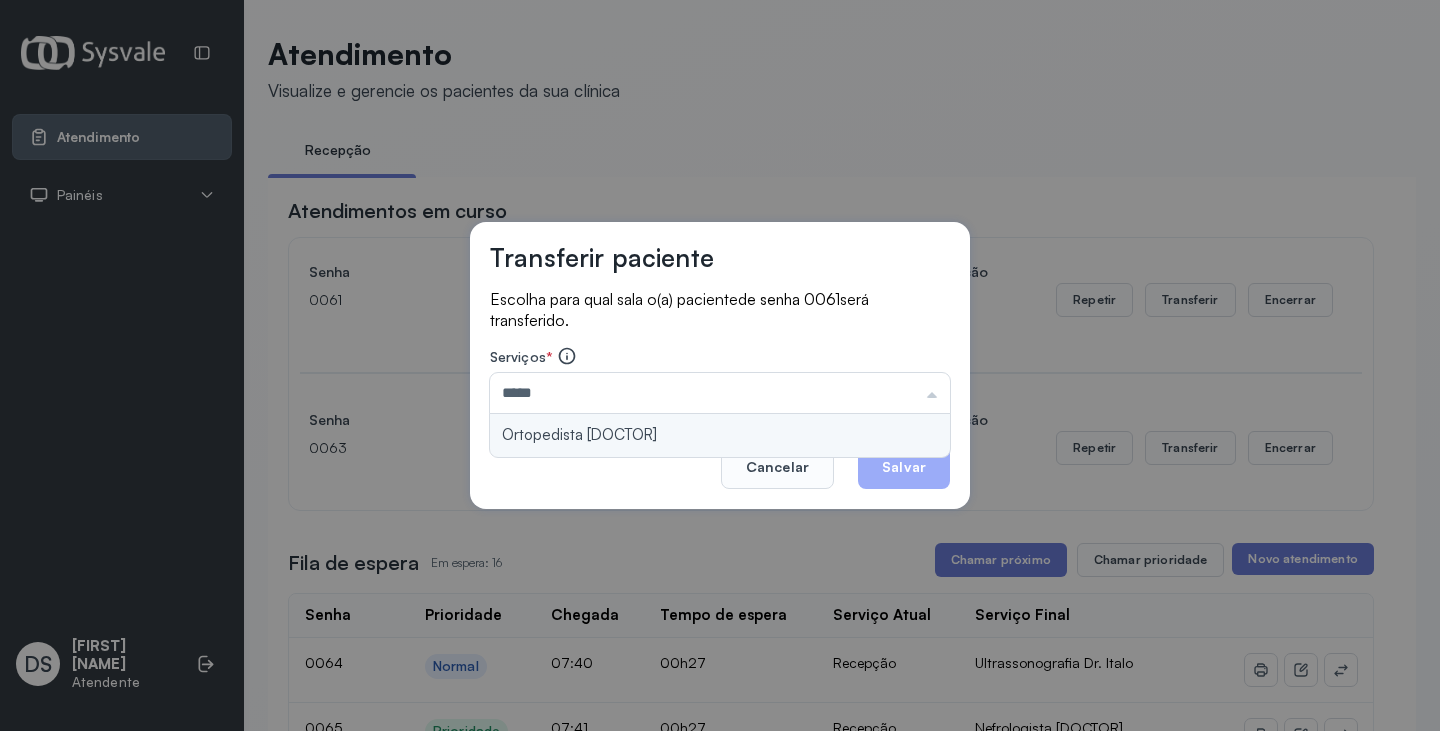 type on "**********" 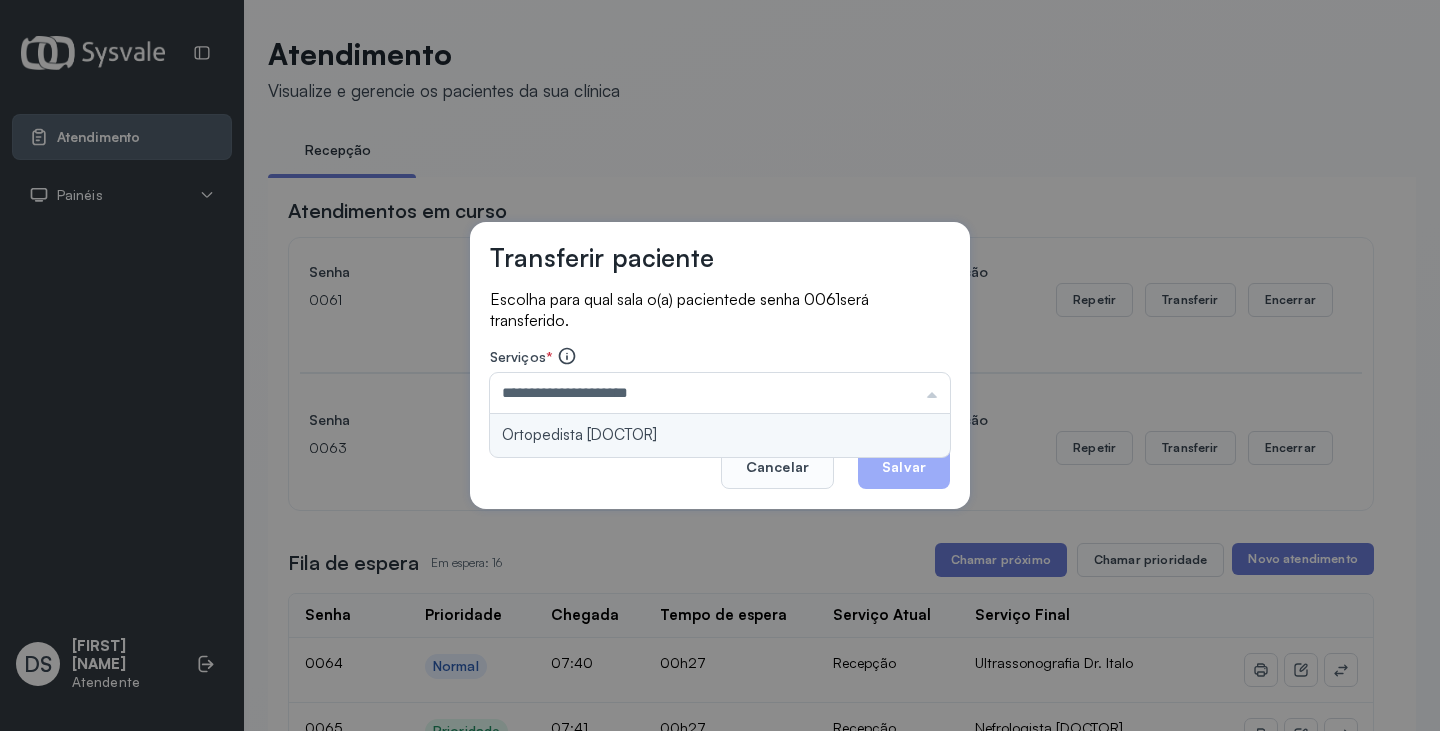 drag, startPoint x: 784, startPoint y: 422, endPoint x: 876, endPoint y: 446, distance: 95.07891 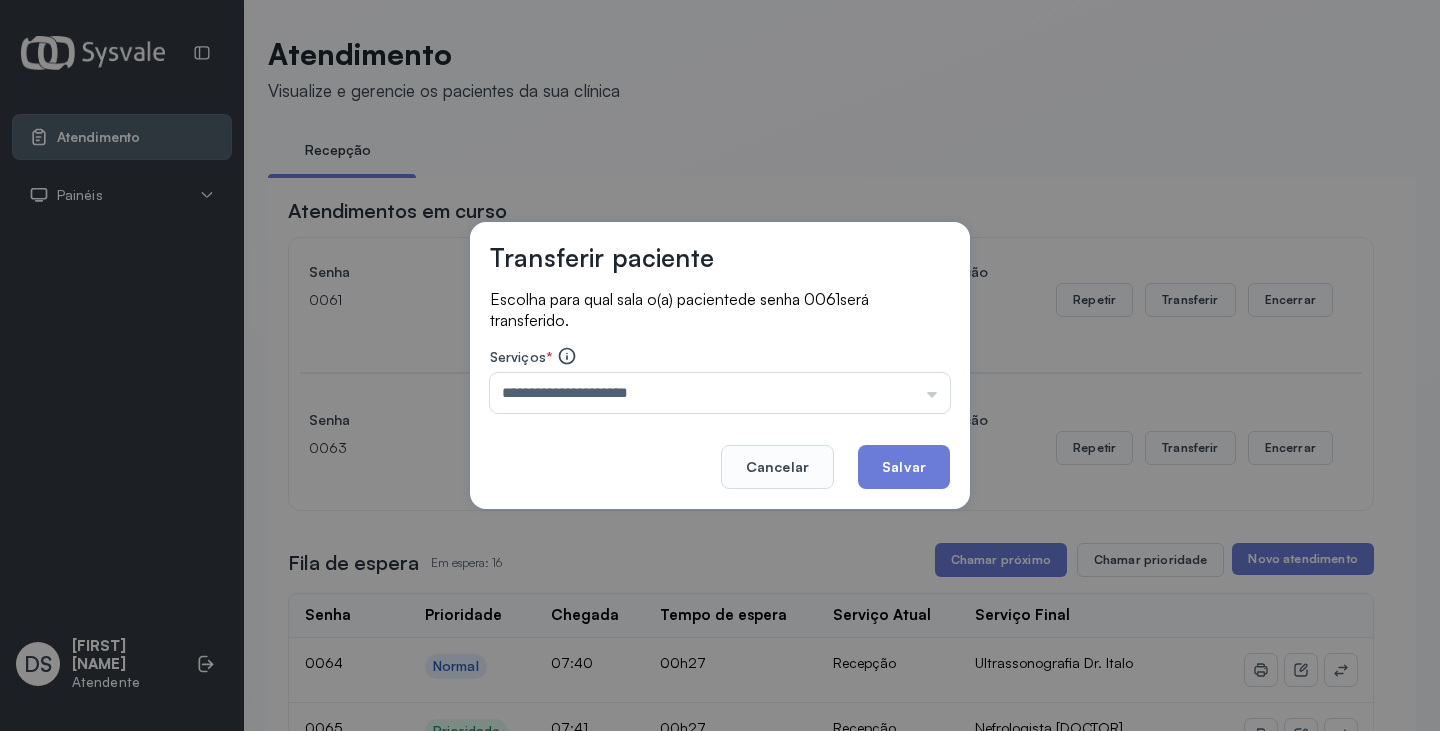 click on "Salvar" 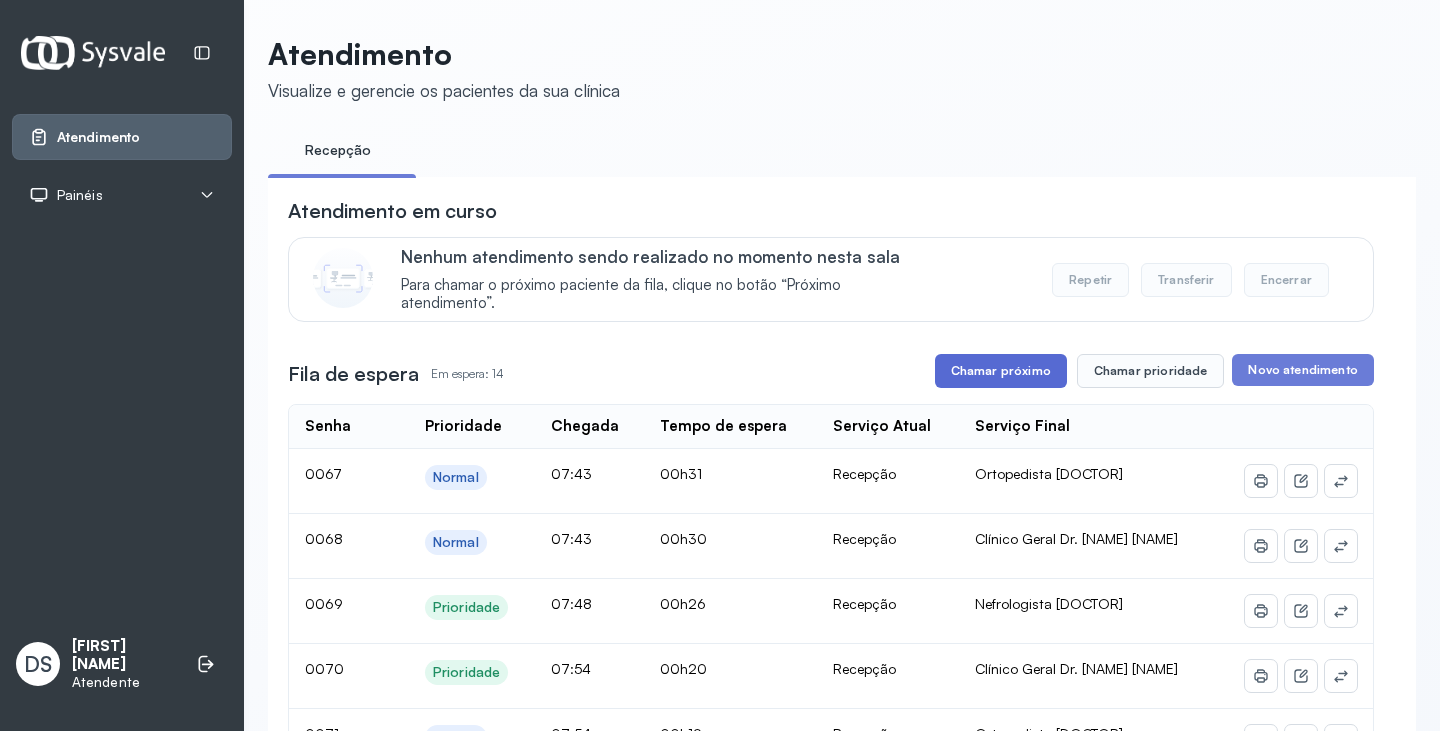 click on "Chamar próximo" at bounding box center (1001, 371) 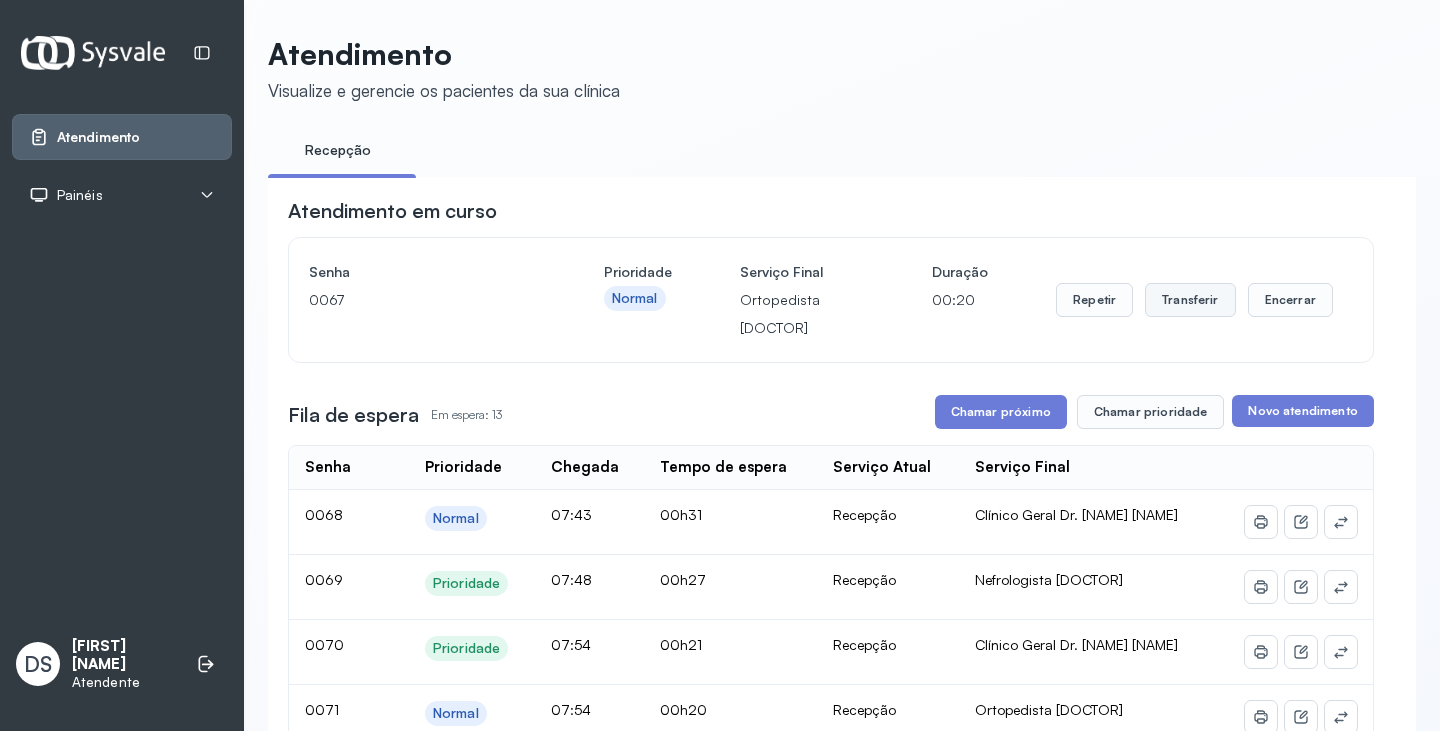 click on "Transferir" at bounding box center [1190, 300] 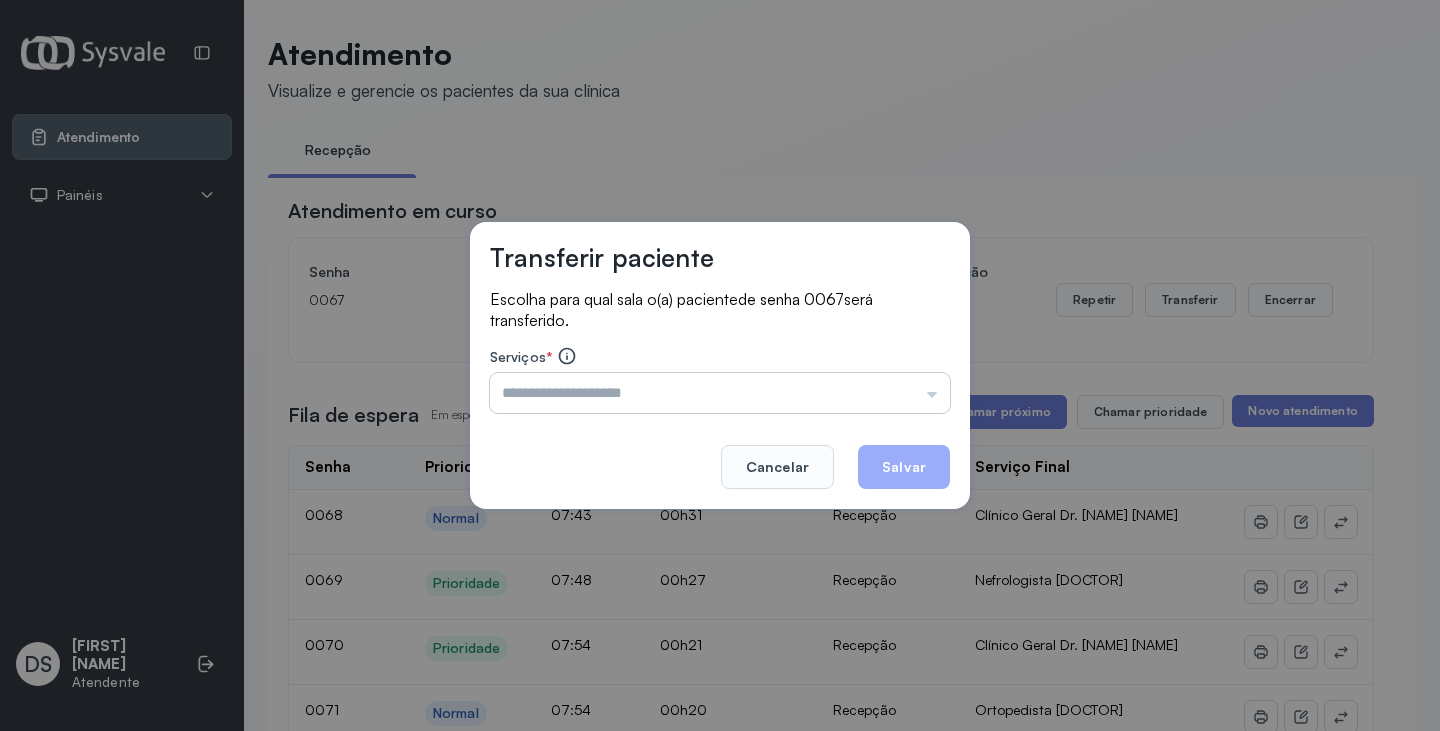 click at bounding box center [720, 393] 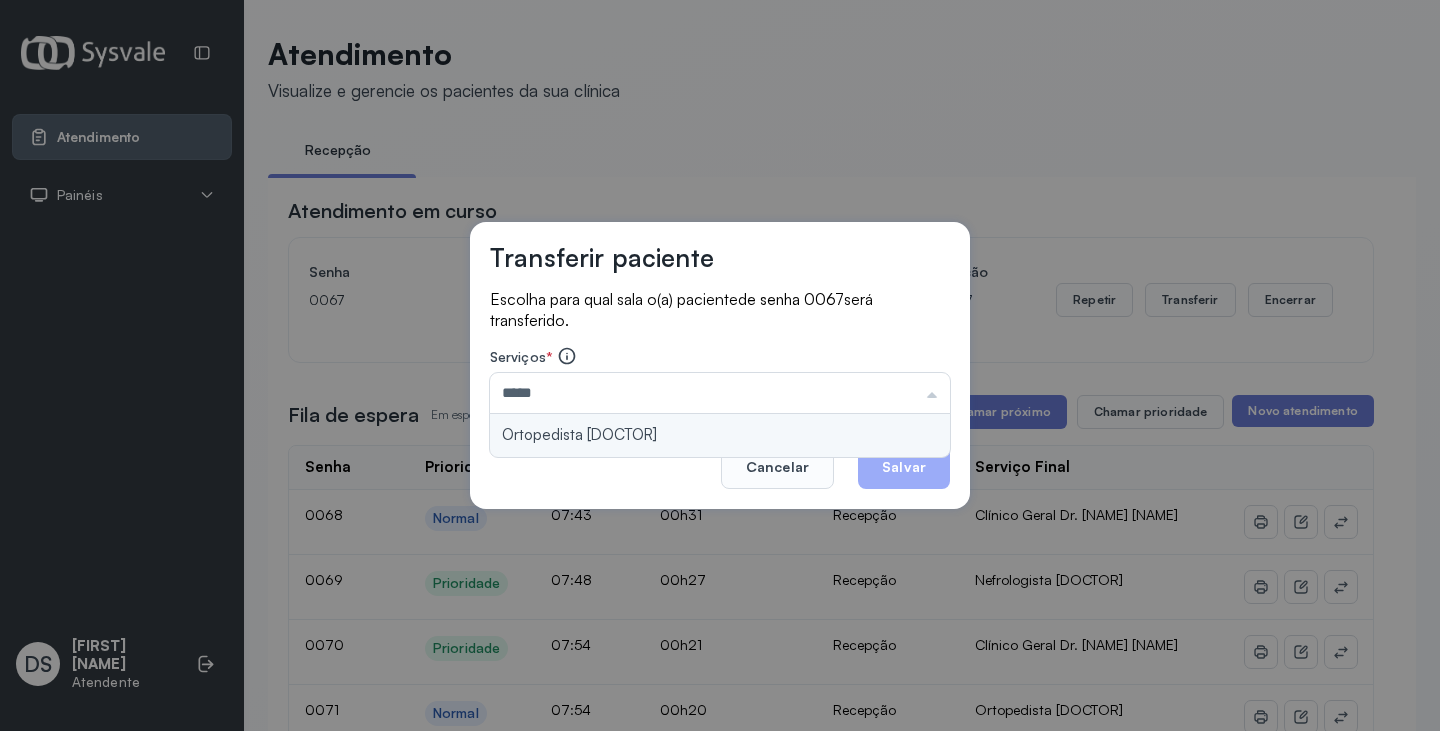 type on "**********" 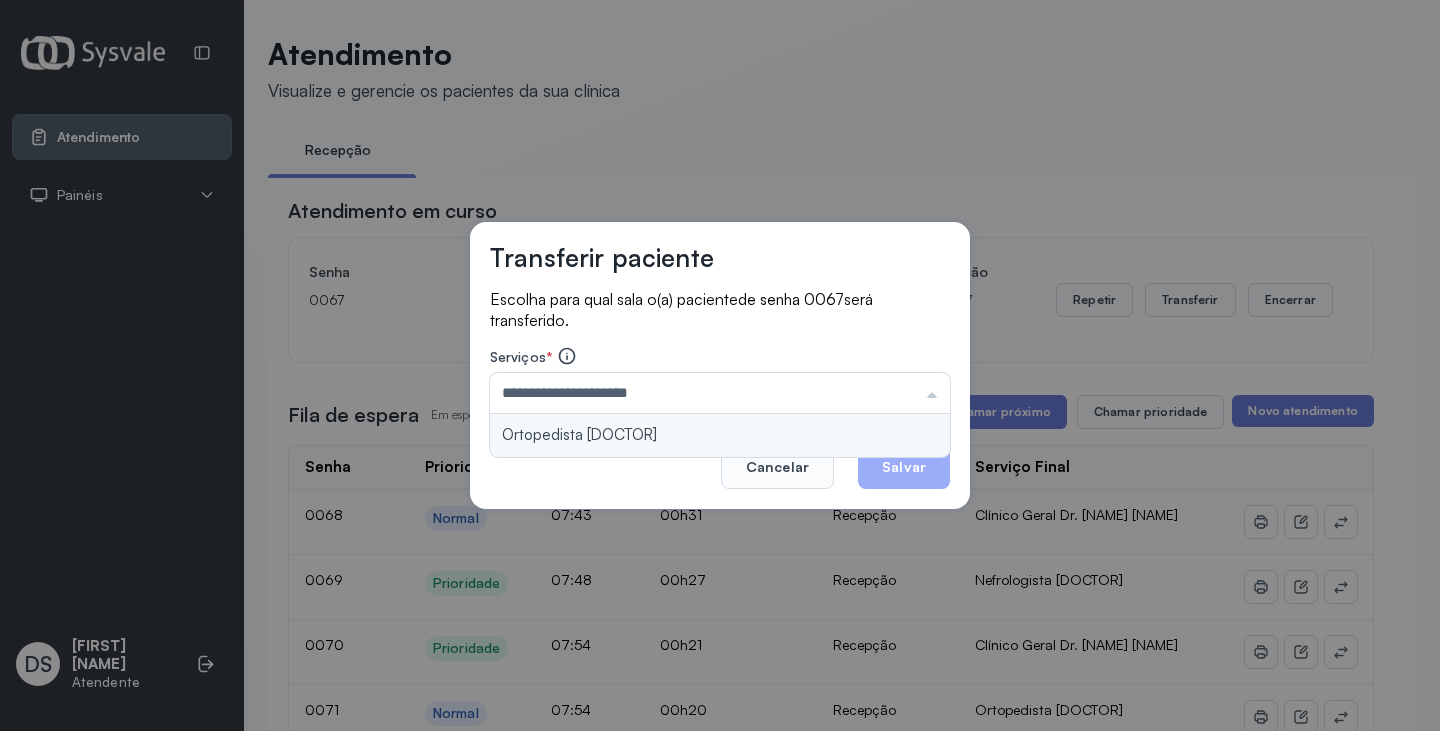 click on "**********" at bounding box center [720, 366] 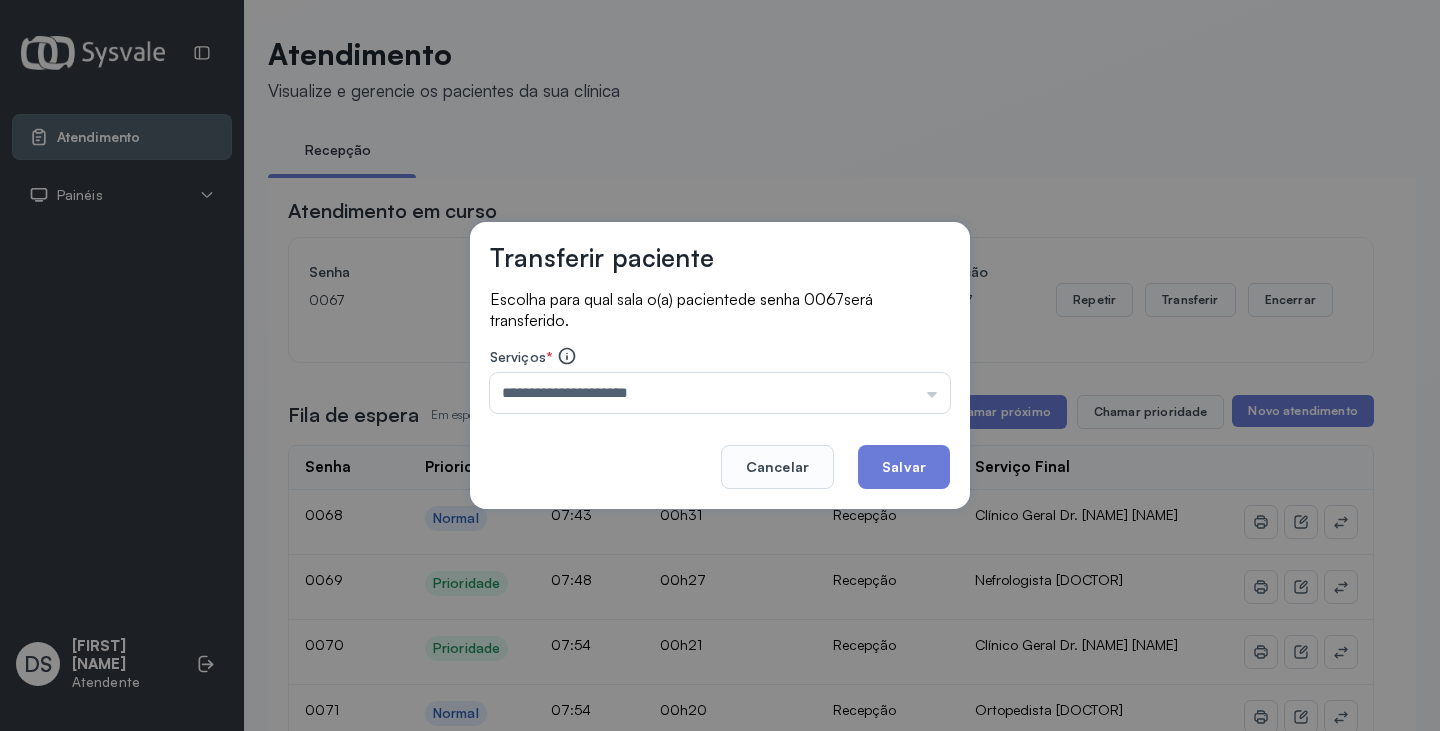 click on "Salvar" 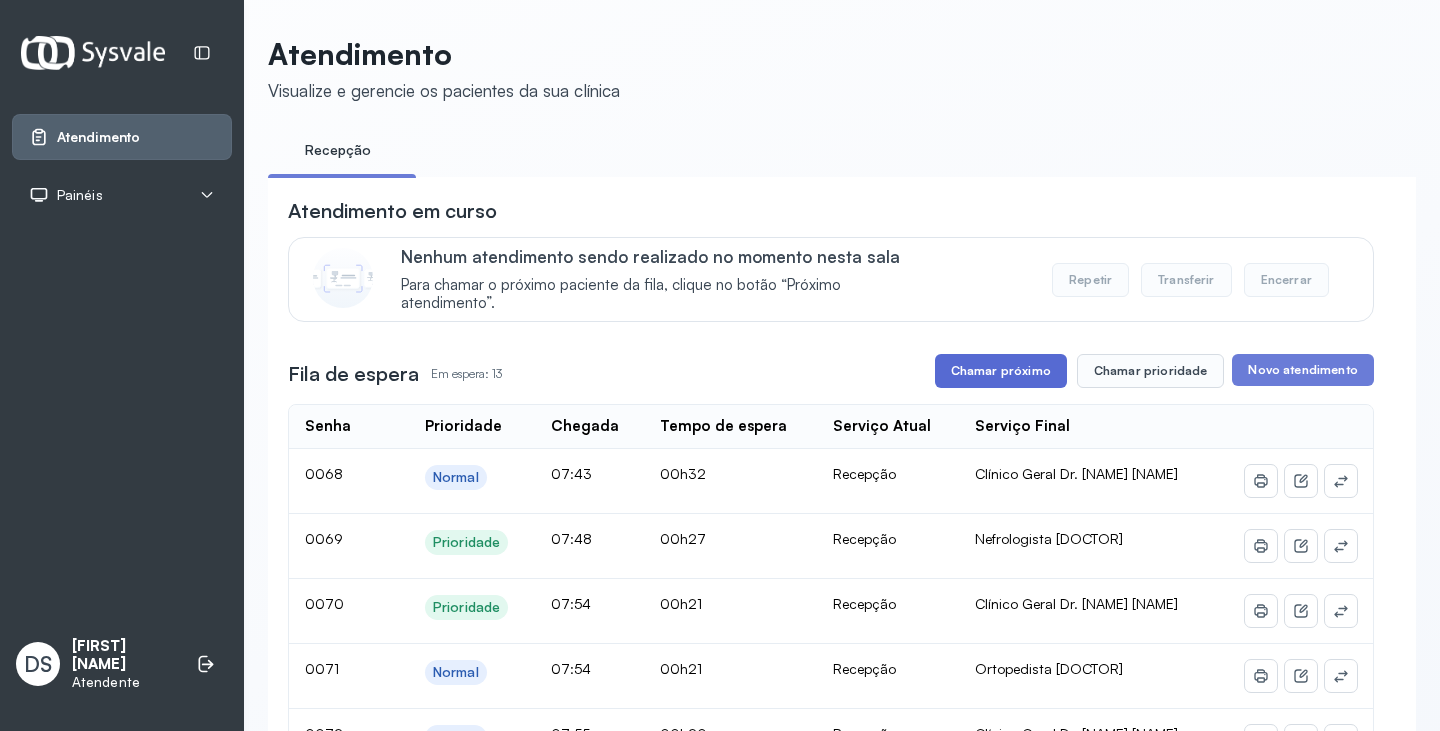 click on "Atendimento em curso Nenhum atendimento sendo realizado no momento nesta sala Para chamar o próximo paciente da fila, clique no botão “Próximo atendimento”. Repetir Transferir Encerrar Fila de espera  Em espera: 13 Chamar próximo Chamar prioridade Novo atendimento Senha    Prioridade  Chegada  Tempo de espera  Serviço Atual  Serviço Final    0068 Normal 07:43 00h32 Recepção Clínico Geral Dr. Diego Guirra 0069 Prioridade 07:48 00h27 Recepção Nefrologista Dr. Edvaldo 0070 Prioridade 07:54 00h21 Recepção Clínico Geral Dr. Diego Guirra 0071 Normal 07:54 00h21 Recepção Ortopedista Dr. Ramon 0072 Normal 07:55 00h20 Recepção Clínico Geral Dr. Diego Guirra 0073 Prioridade 07:55 00h19 Recepção Ortopedista Dr. Ramon 0074 Prioridade 07:56 00h19 Recepção Nefrologista Dr. Edvaldo 0075 Normal 07:56 00h18 Recepção Nefrologista Dr. Edvaldo 0076 Normal 07:57 00h18 Recepção Clínico Geral Dr. Diego Guirra 0077 Normal 07:58 00h17 Recepção Ultrassonografia Dr. Italo 0078 Normal 08:03 00h12 0079" at bounding box center [831, 899] 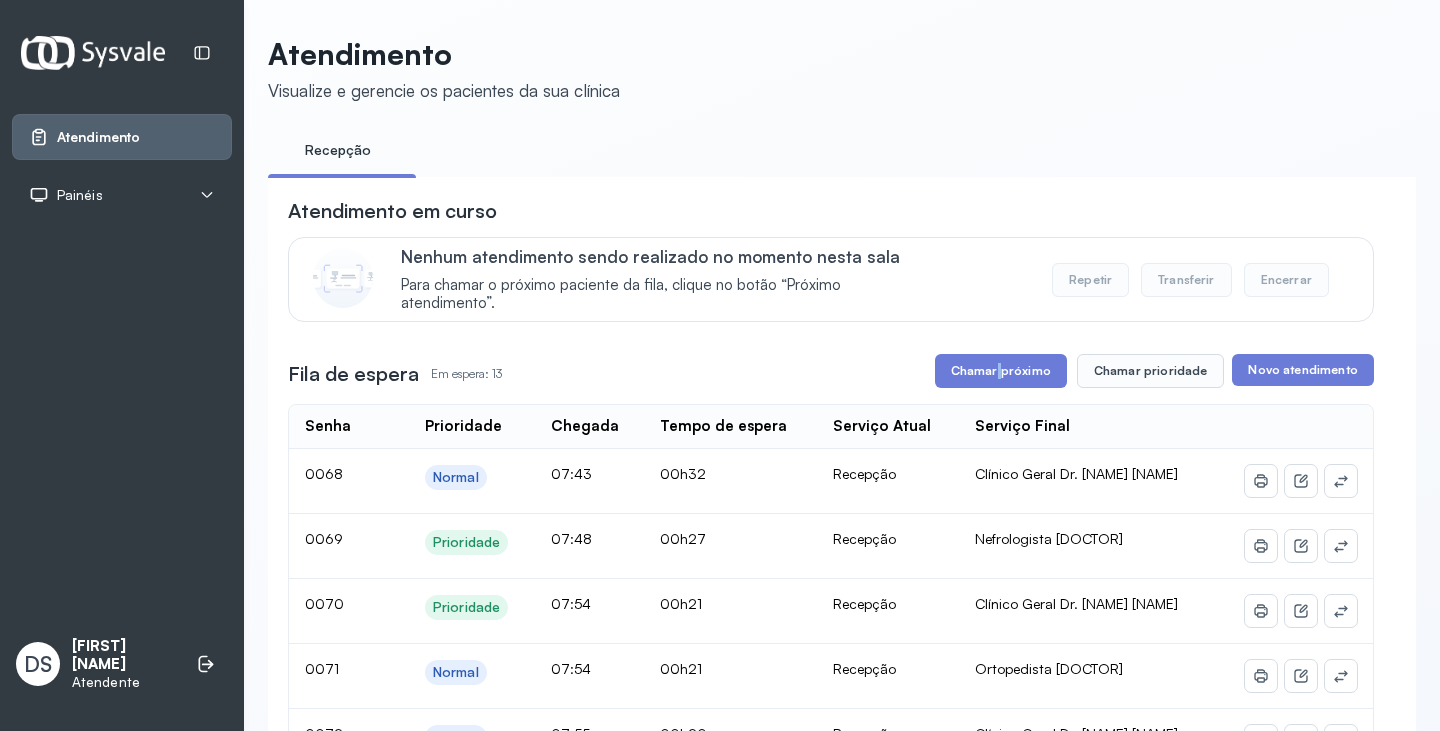 click on "Chamar próximo" at bounding box center (1001, 371) 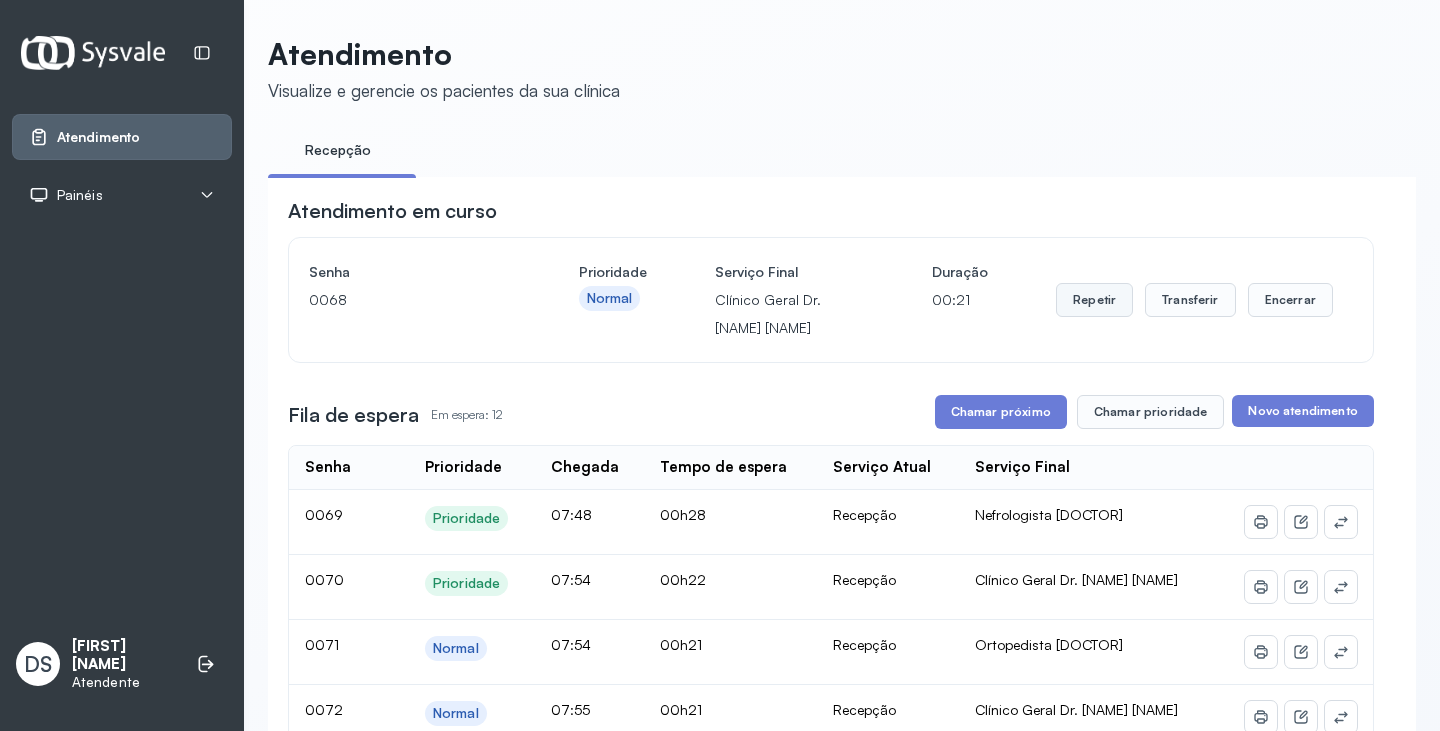 click on "Repetir" at bounding box center (1094, 300) 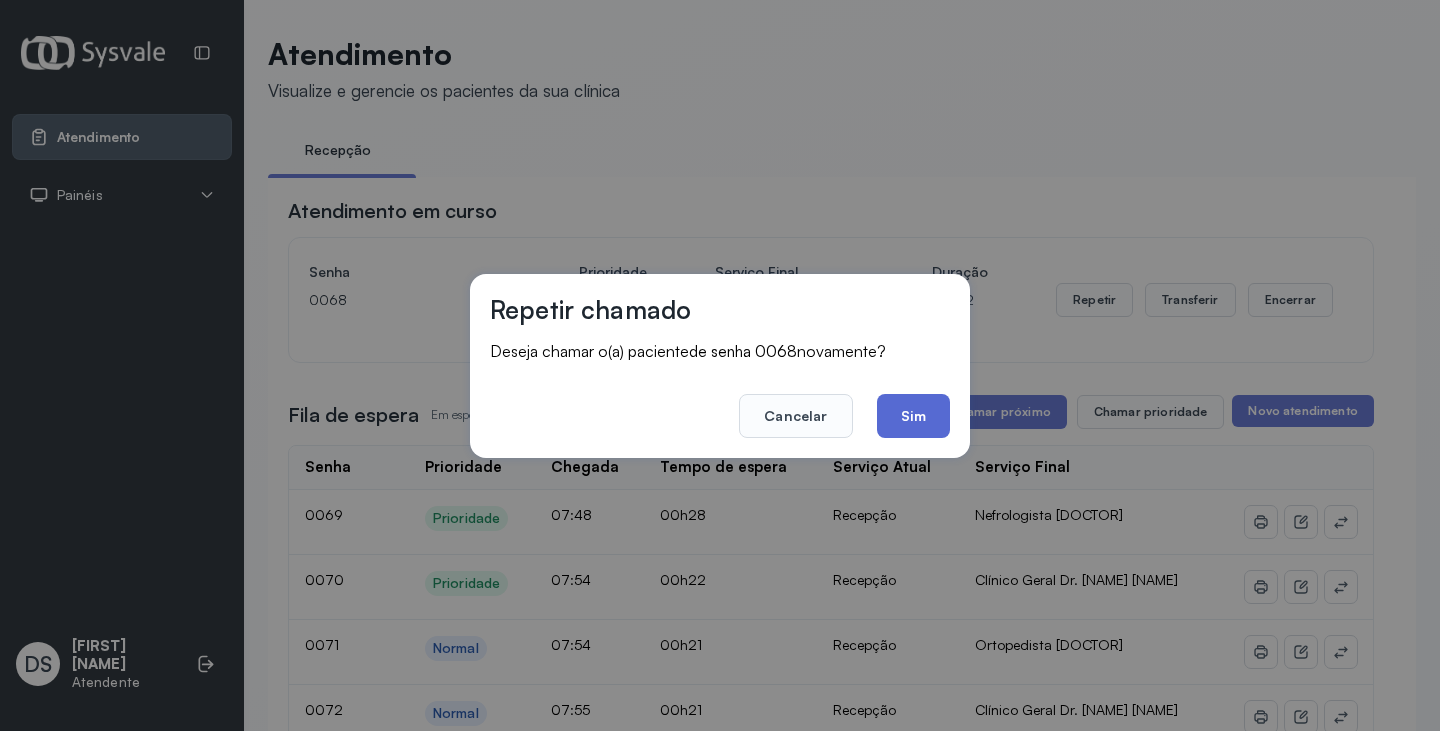 click on "Sim" 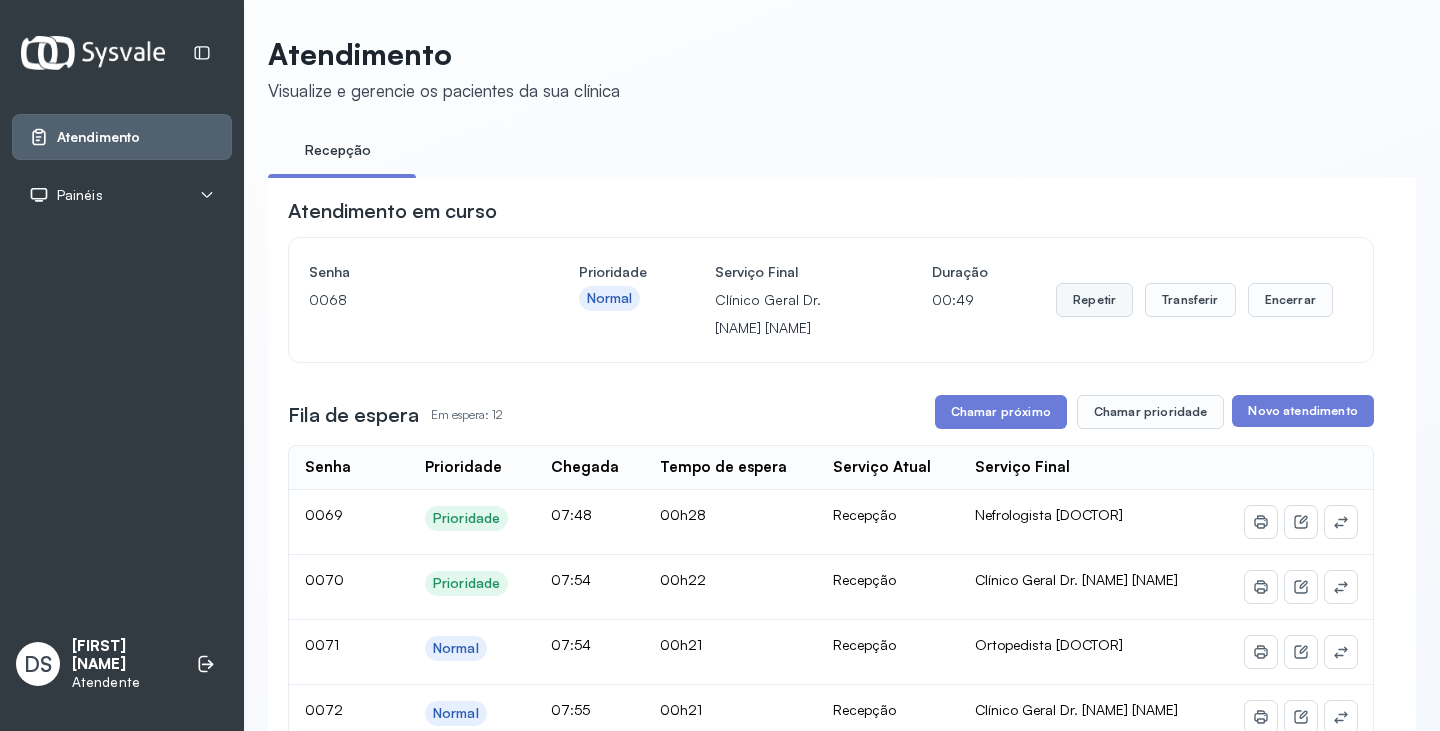 click on "Repetir" at bounding box center (1094, 300) 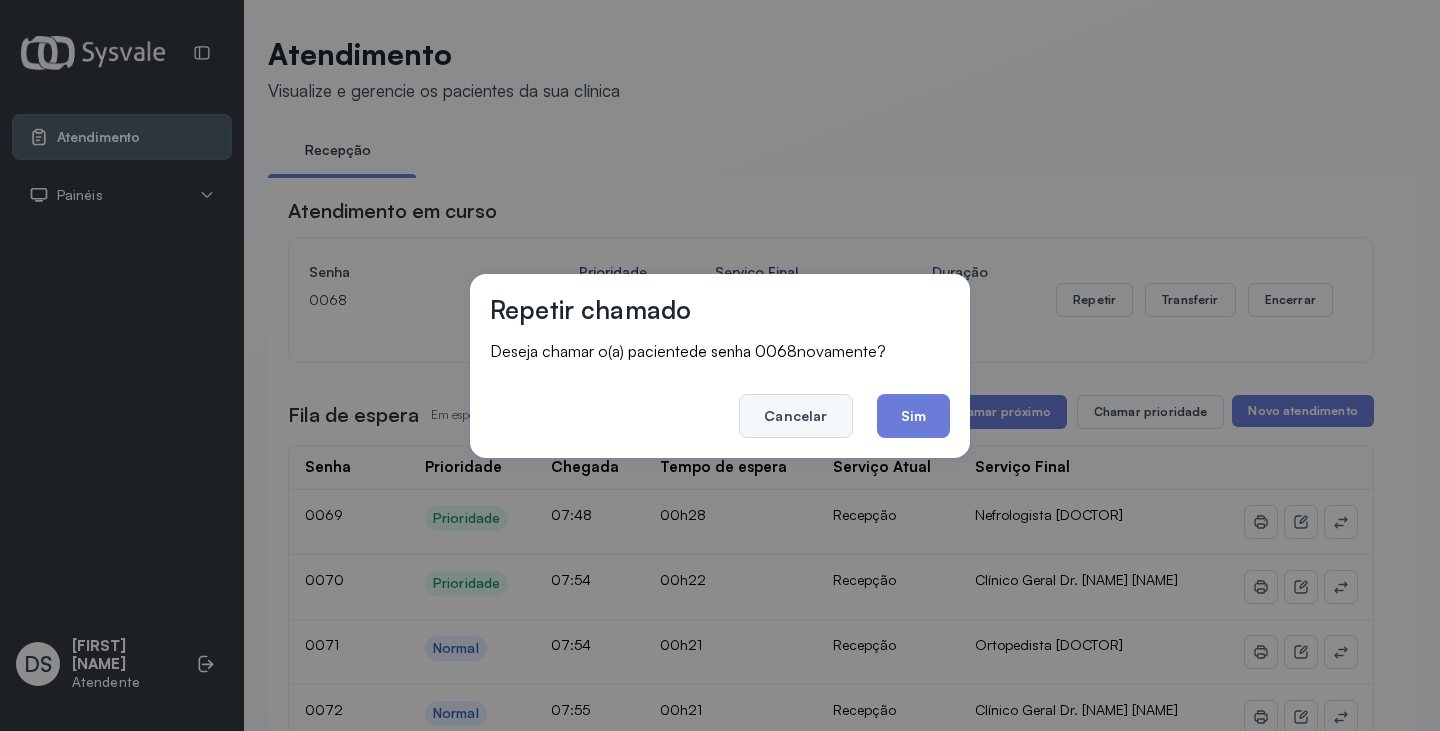 click on "Cancelar" 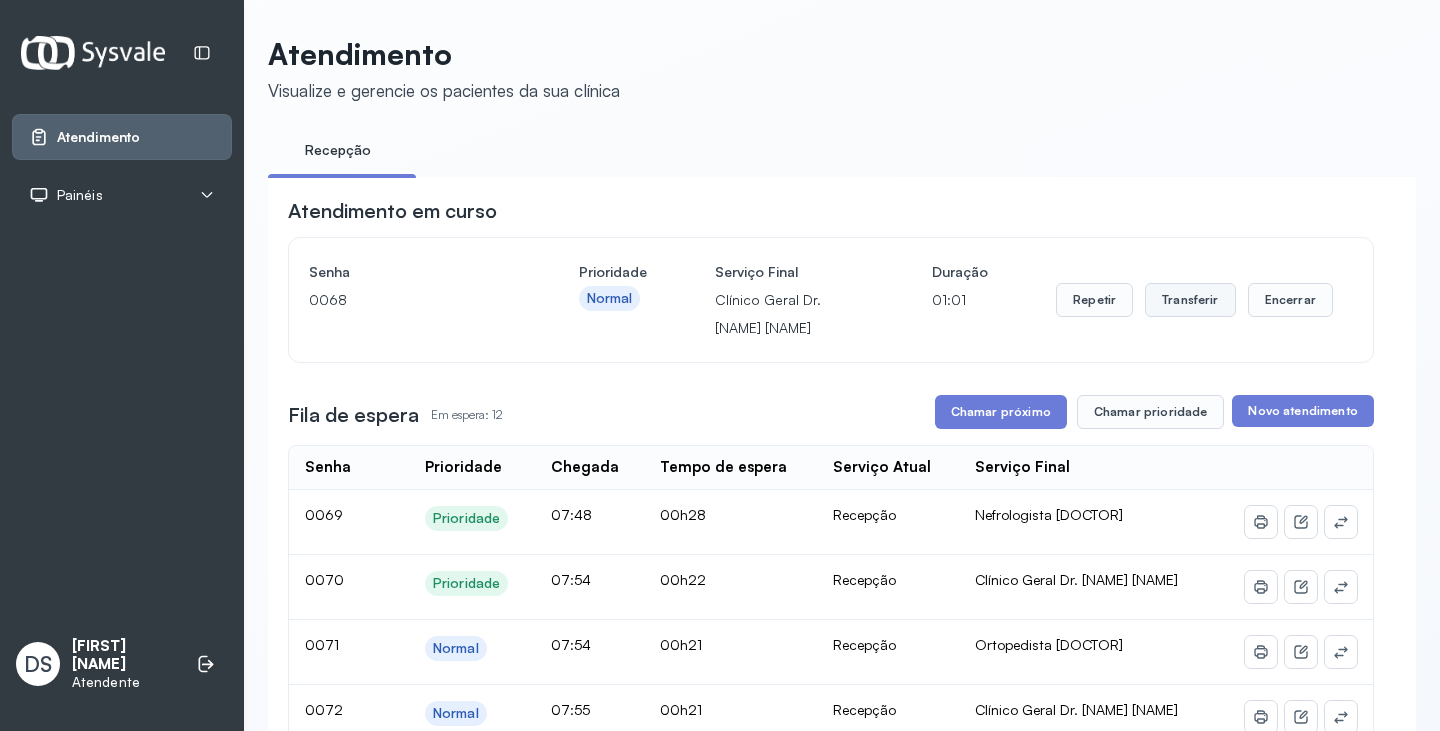 click on "Transferir" at bounding box center (1190, 300) 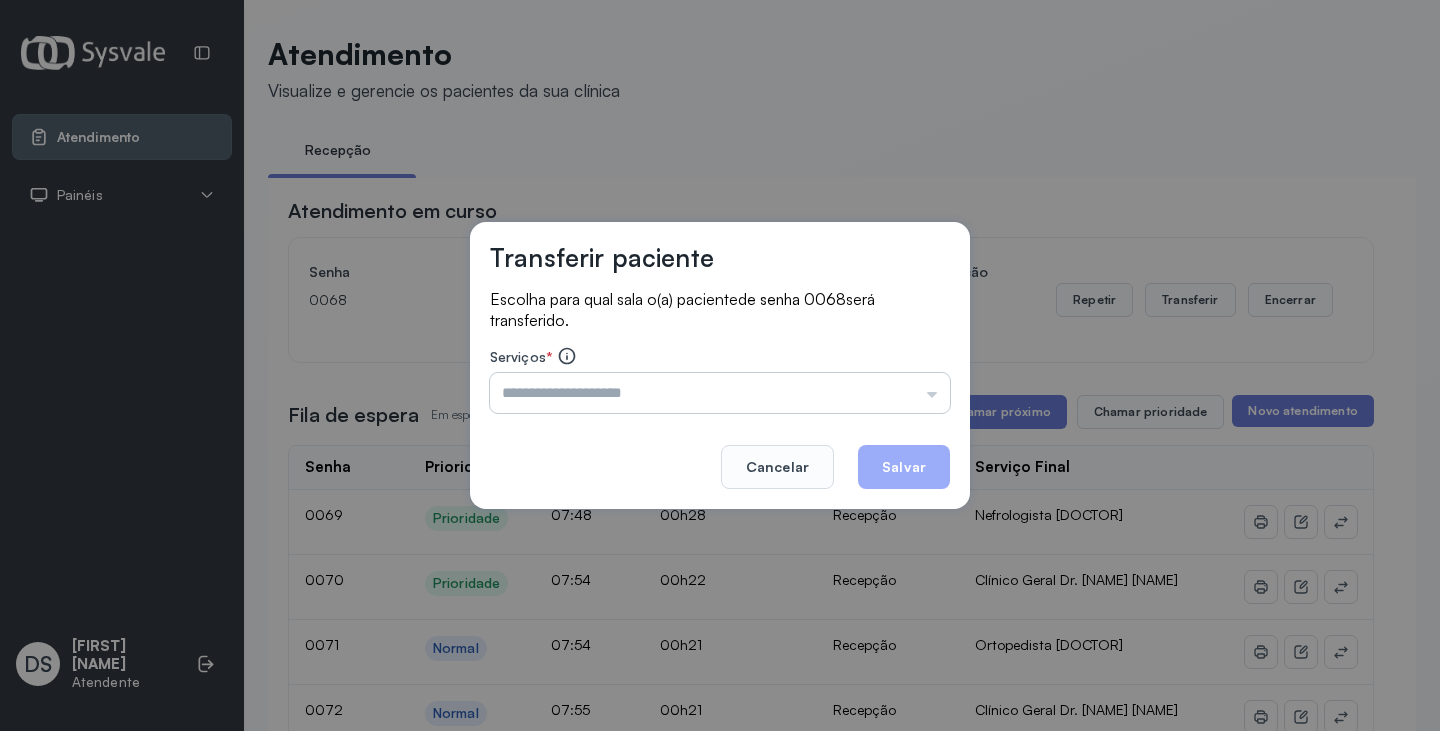 click at bounding box center [720, 393] 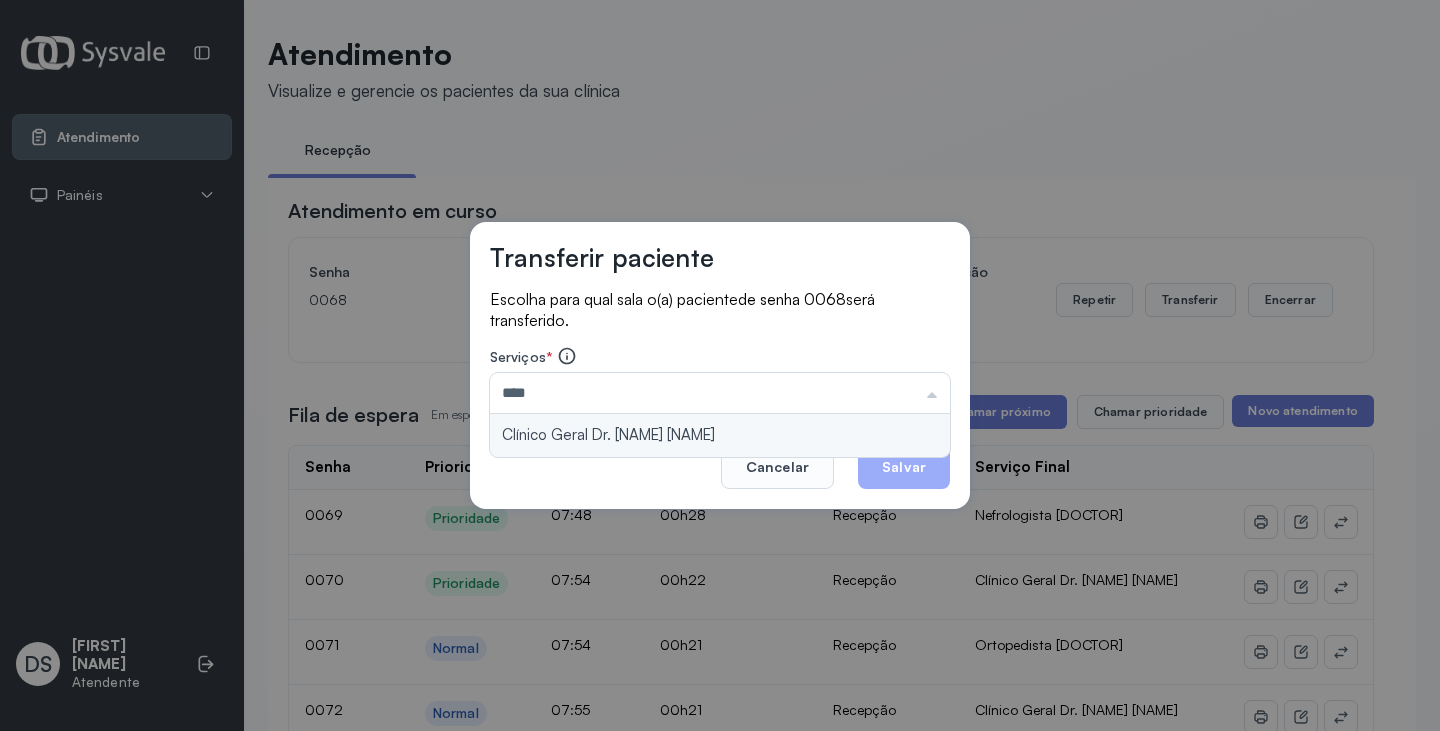 type on "**********" 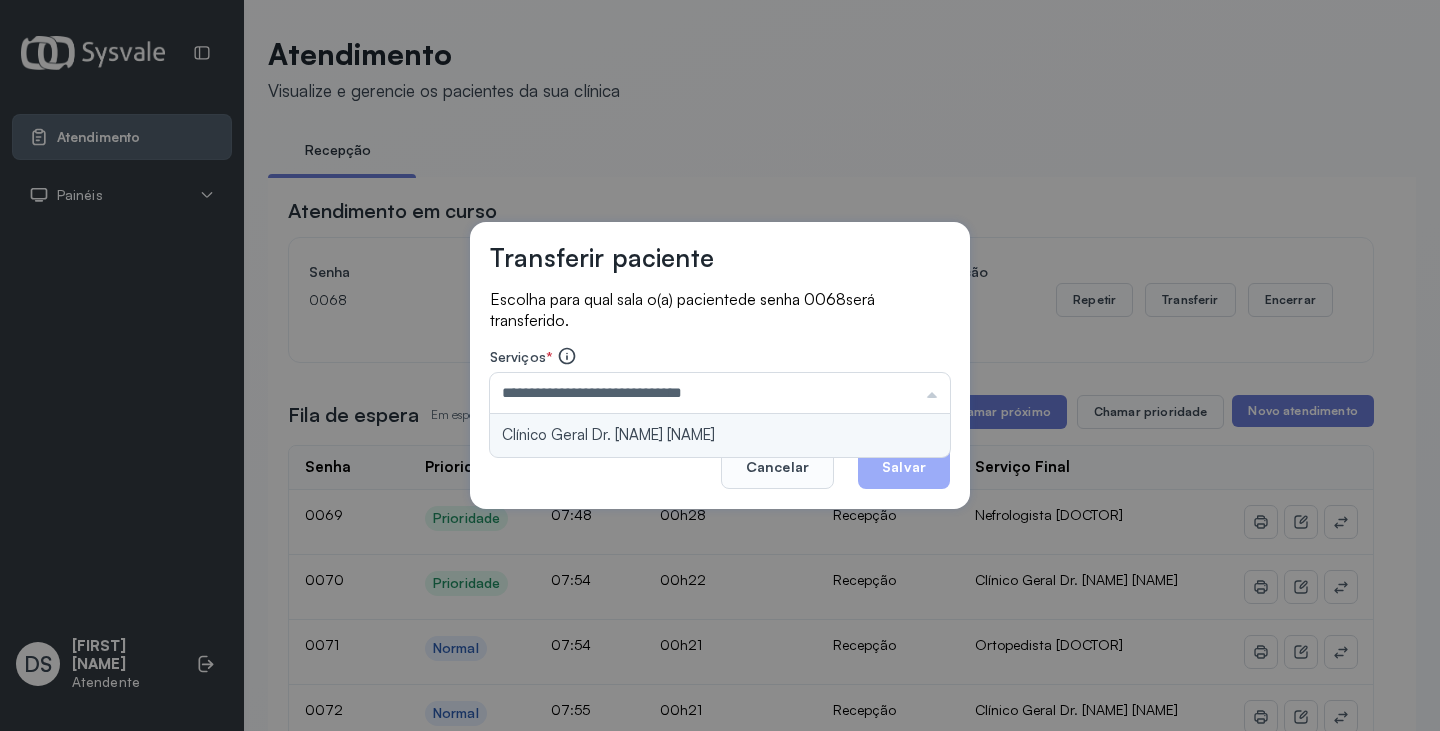 click on "**********" at bounding box center [720, 366] 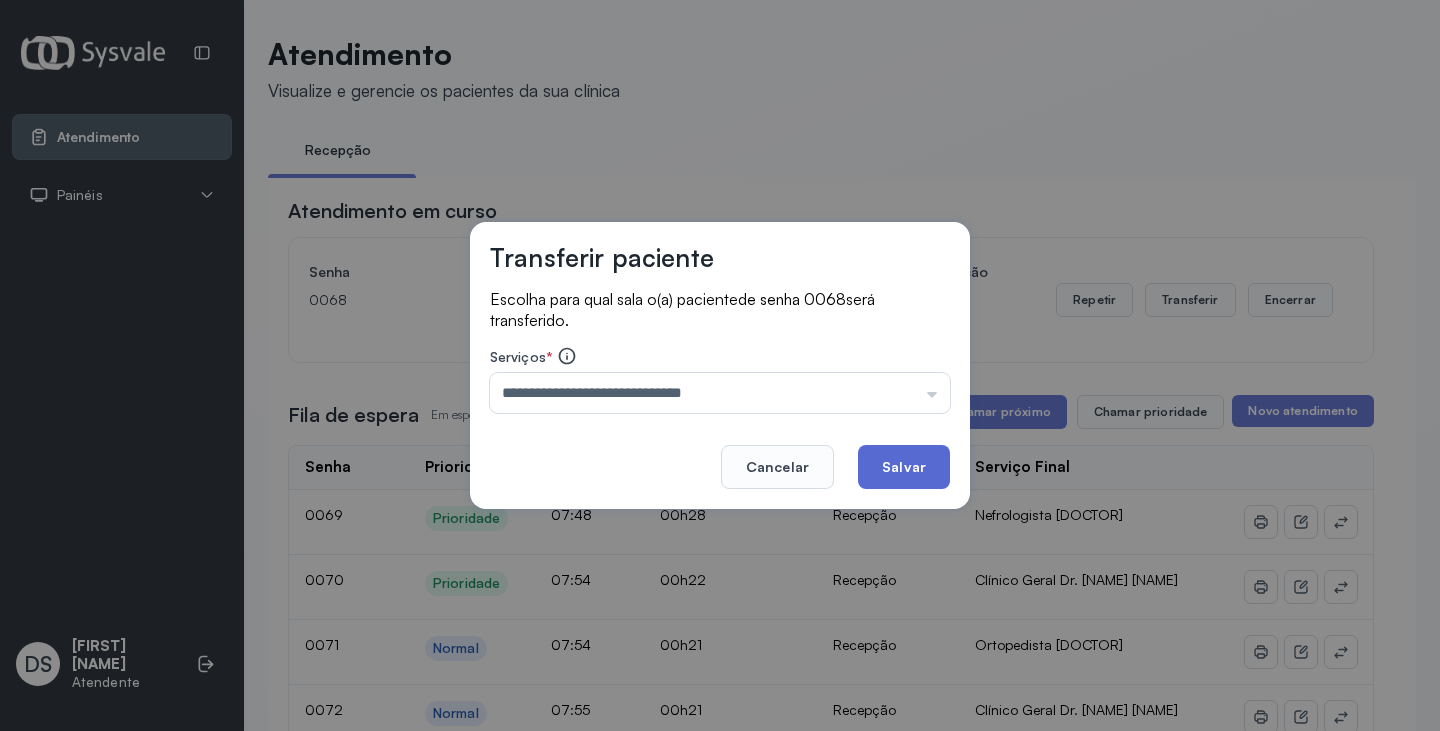 click on "Salvar" 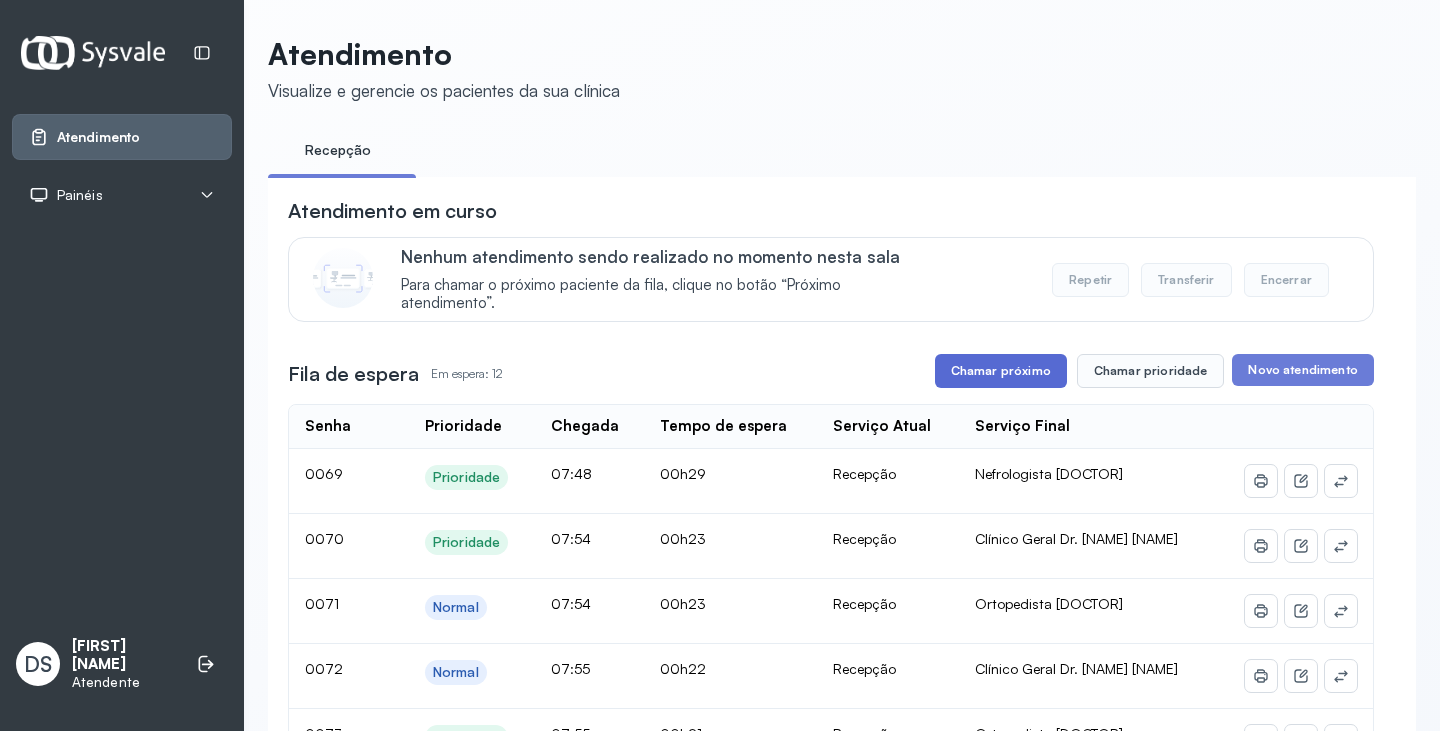 click on "Chamar próximo" at bounding box center [1001, 371] 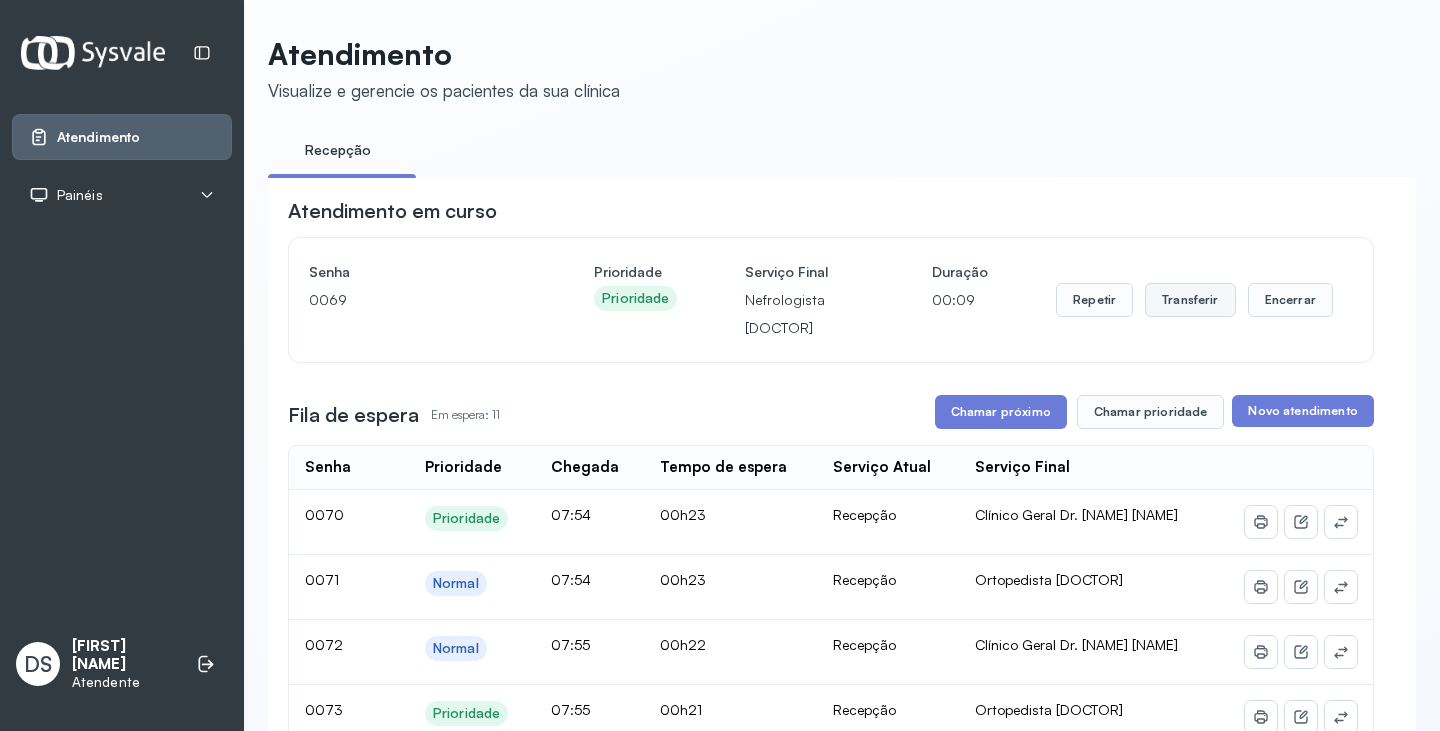 click on "Transferir" at bounding box center (1190, 300) 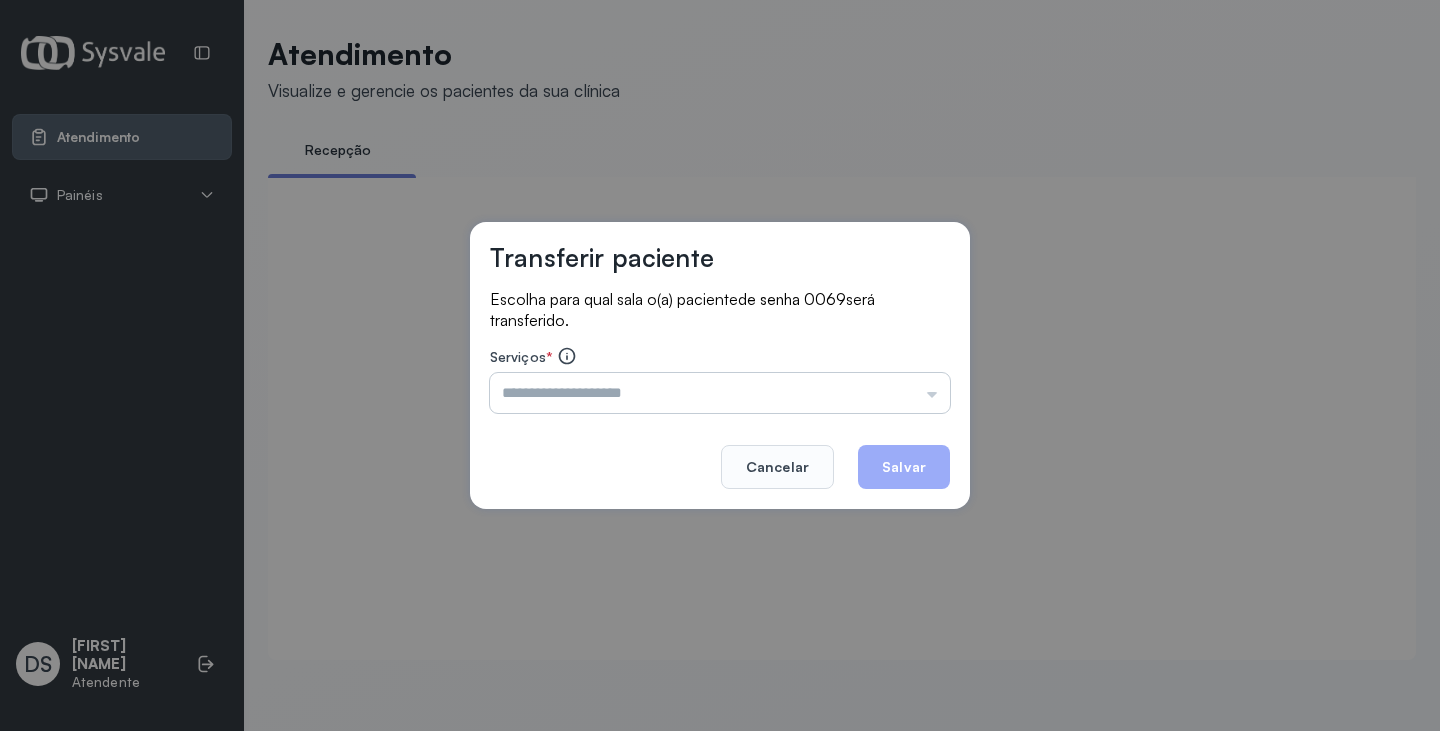 click at bounding box center (720, 393) 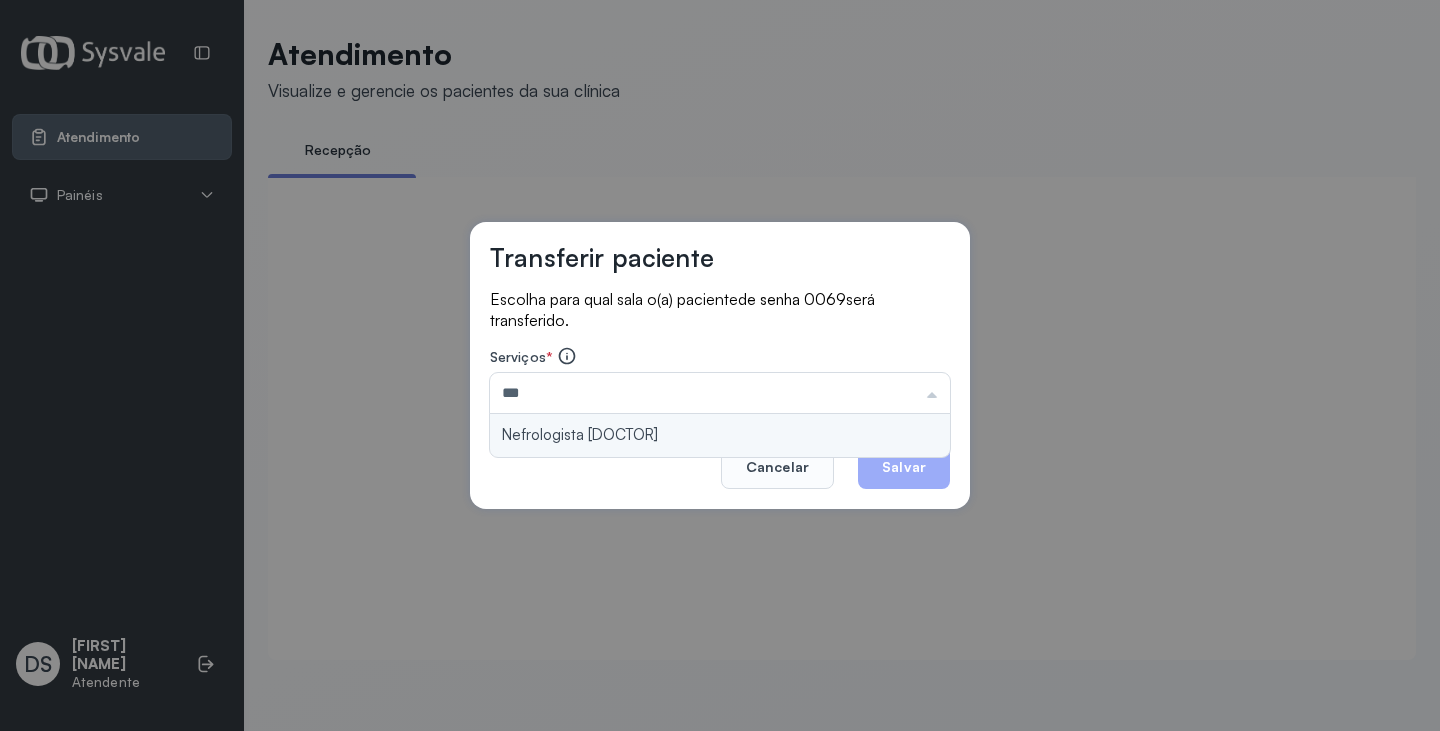 type on "**********" 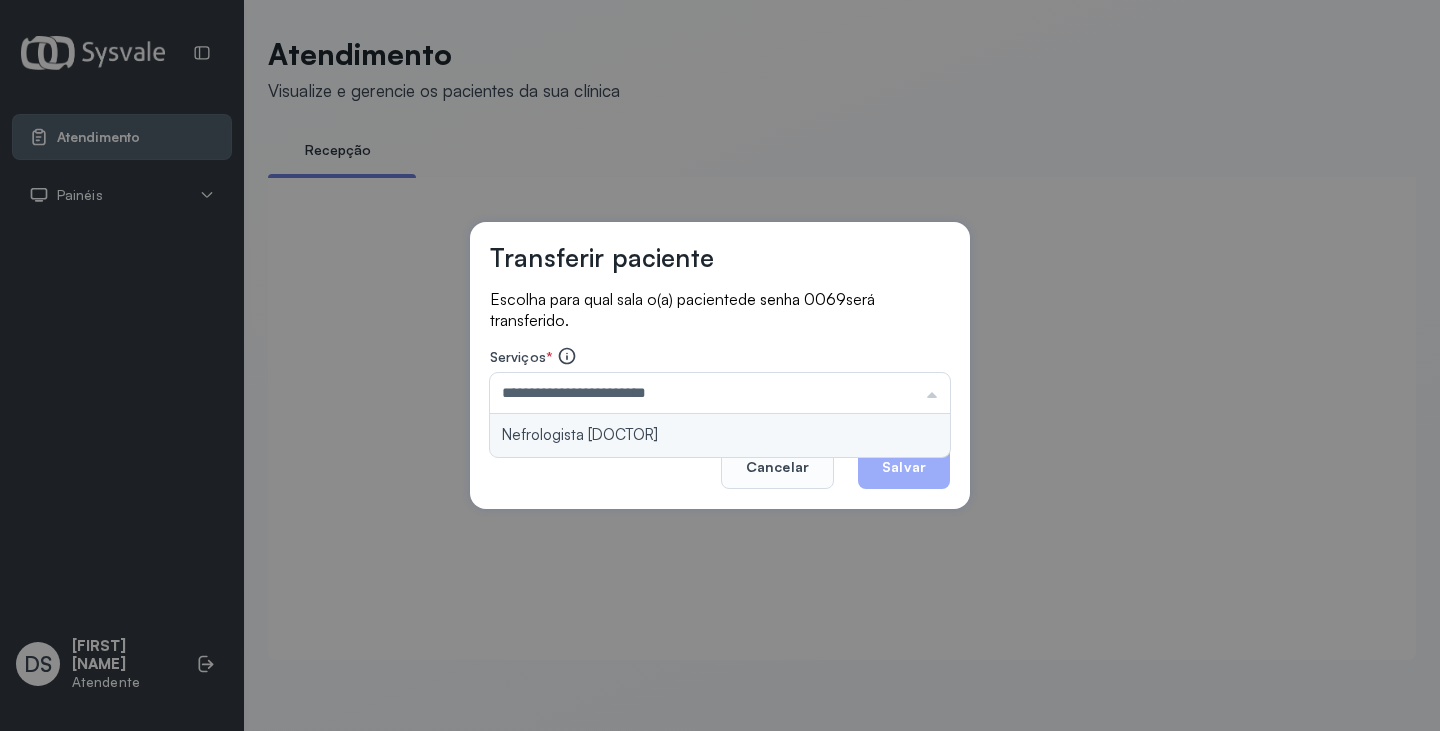 click on "**********" at bounding box center [720, 366] 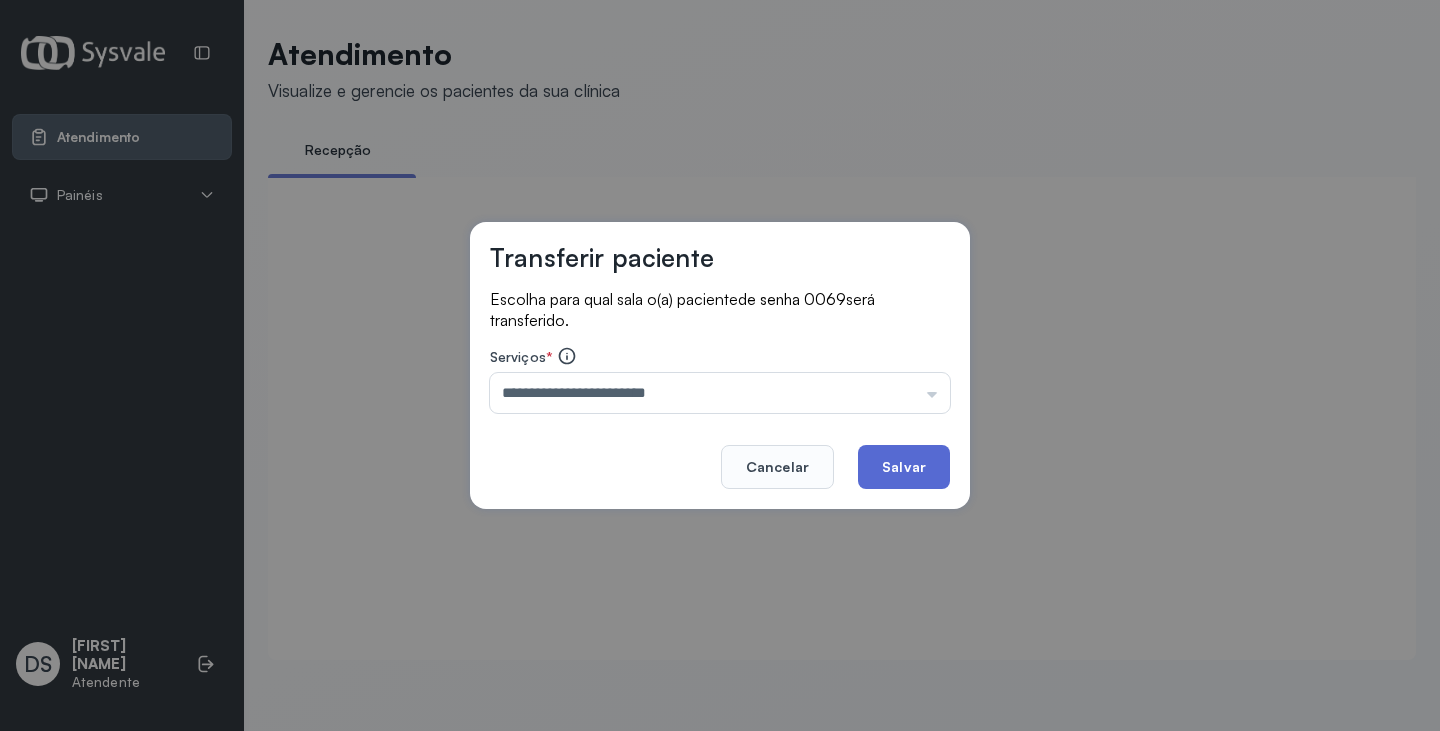 click on "Salvar" 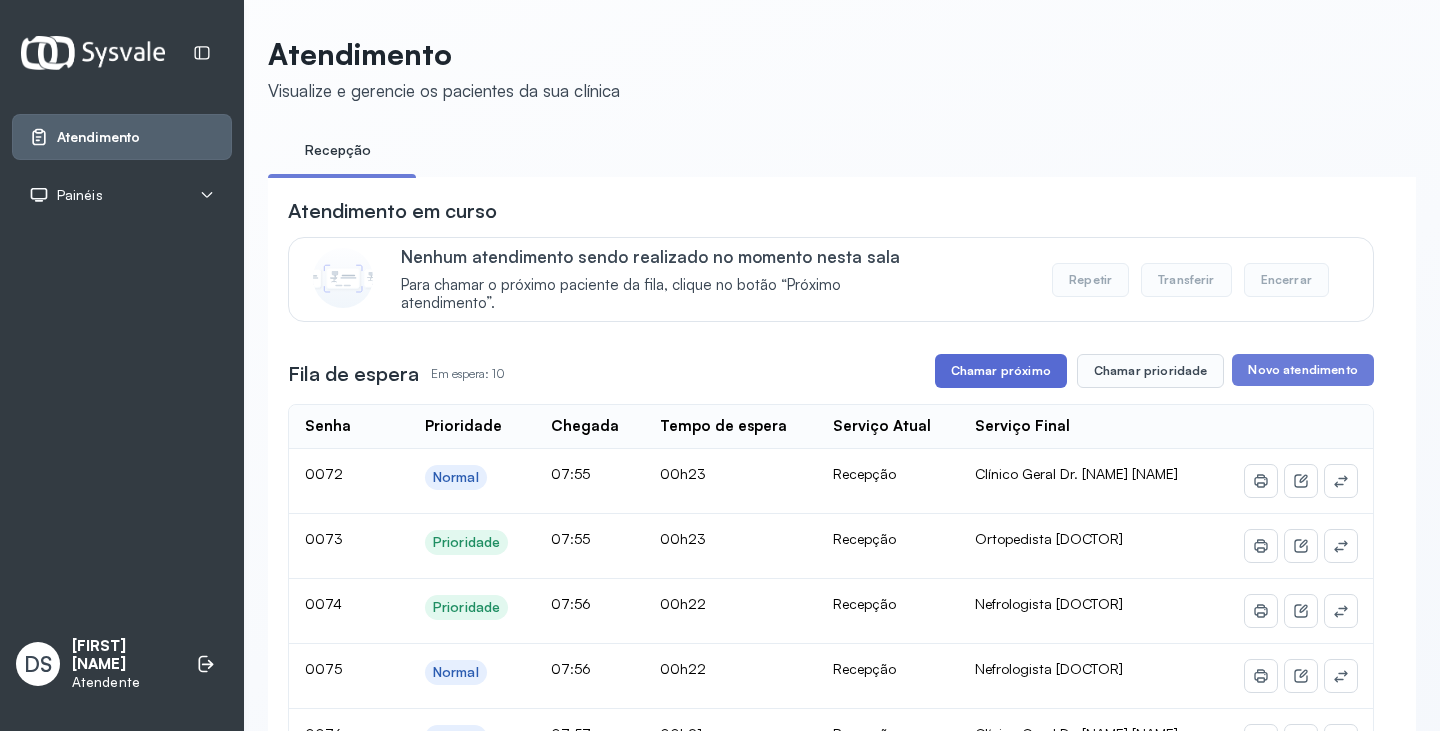 click on "Chamar próximo" at bounding box center (1001, 371) 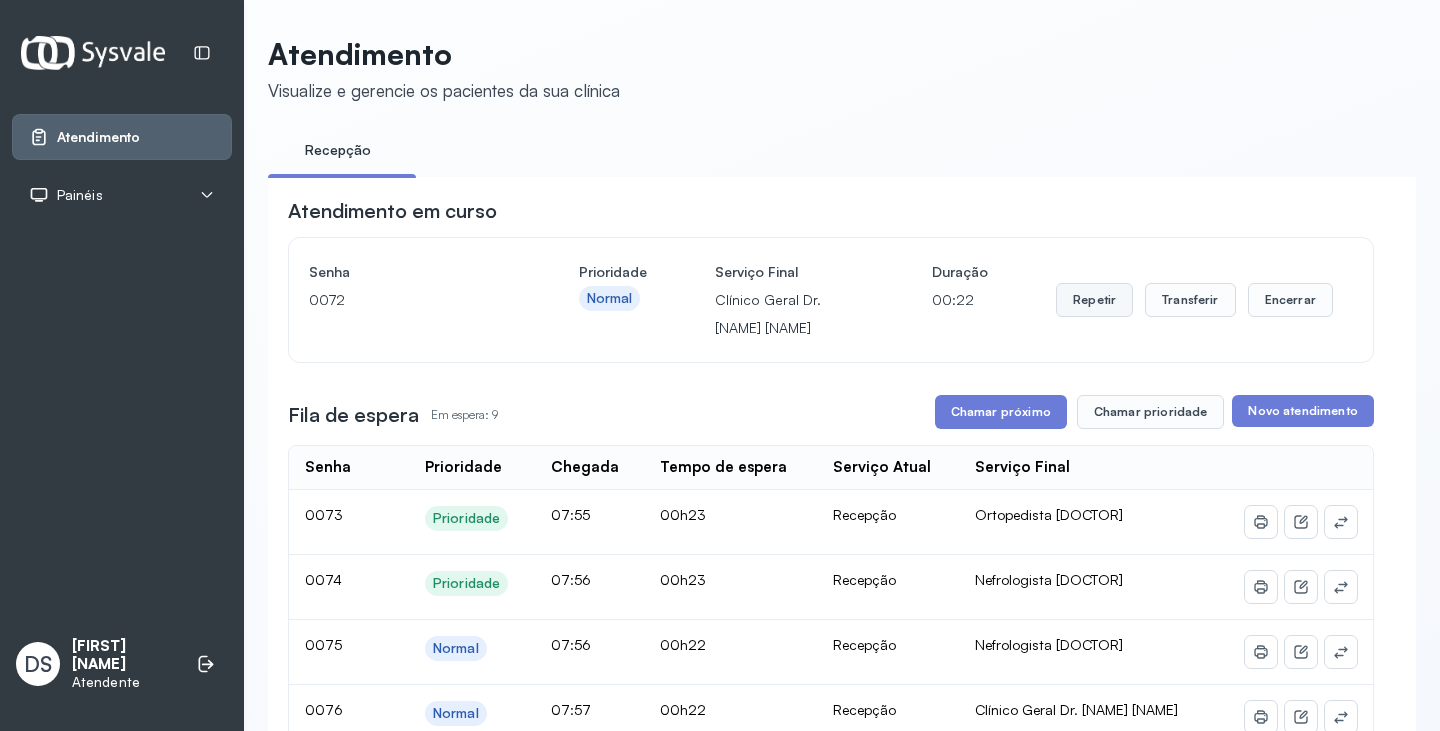 click on "Repetir" at bounding box center [1094, 300] 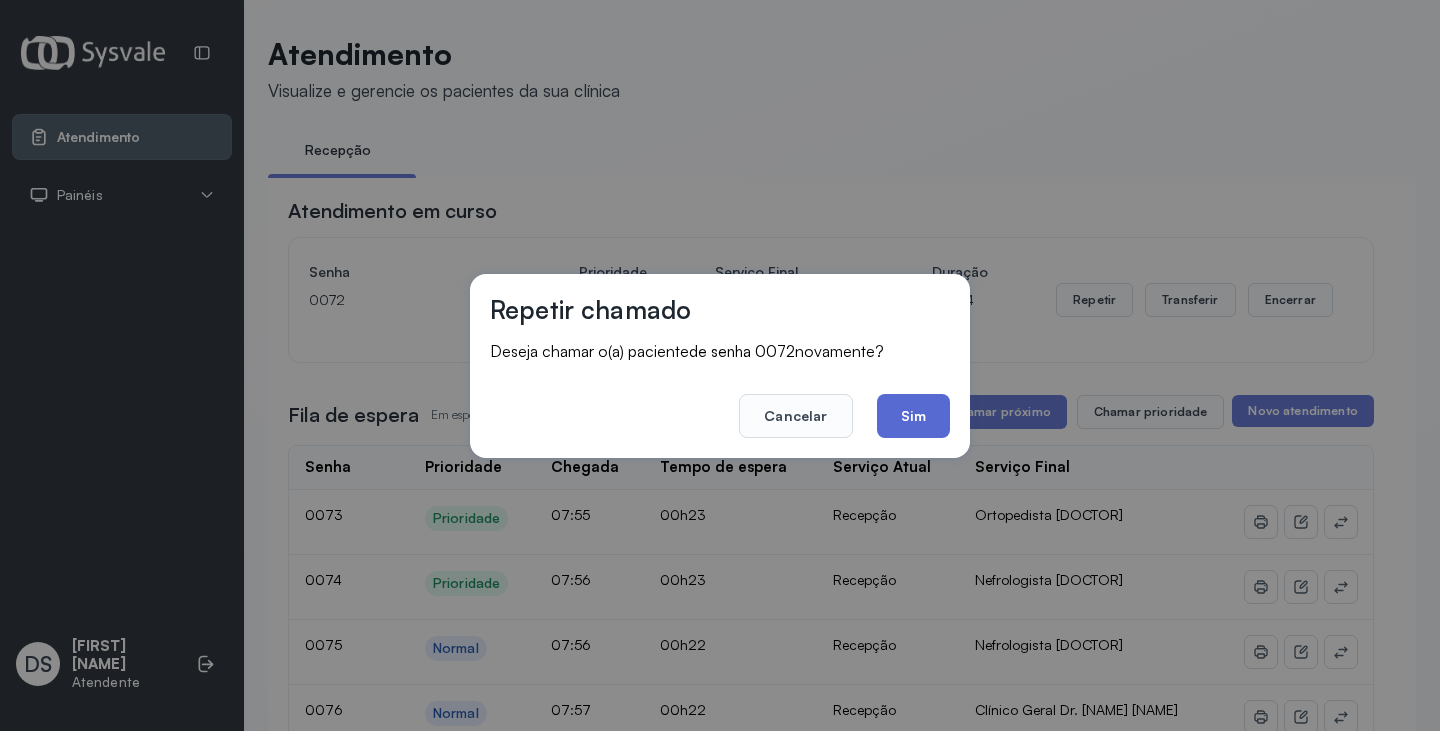 click on "Sim" 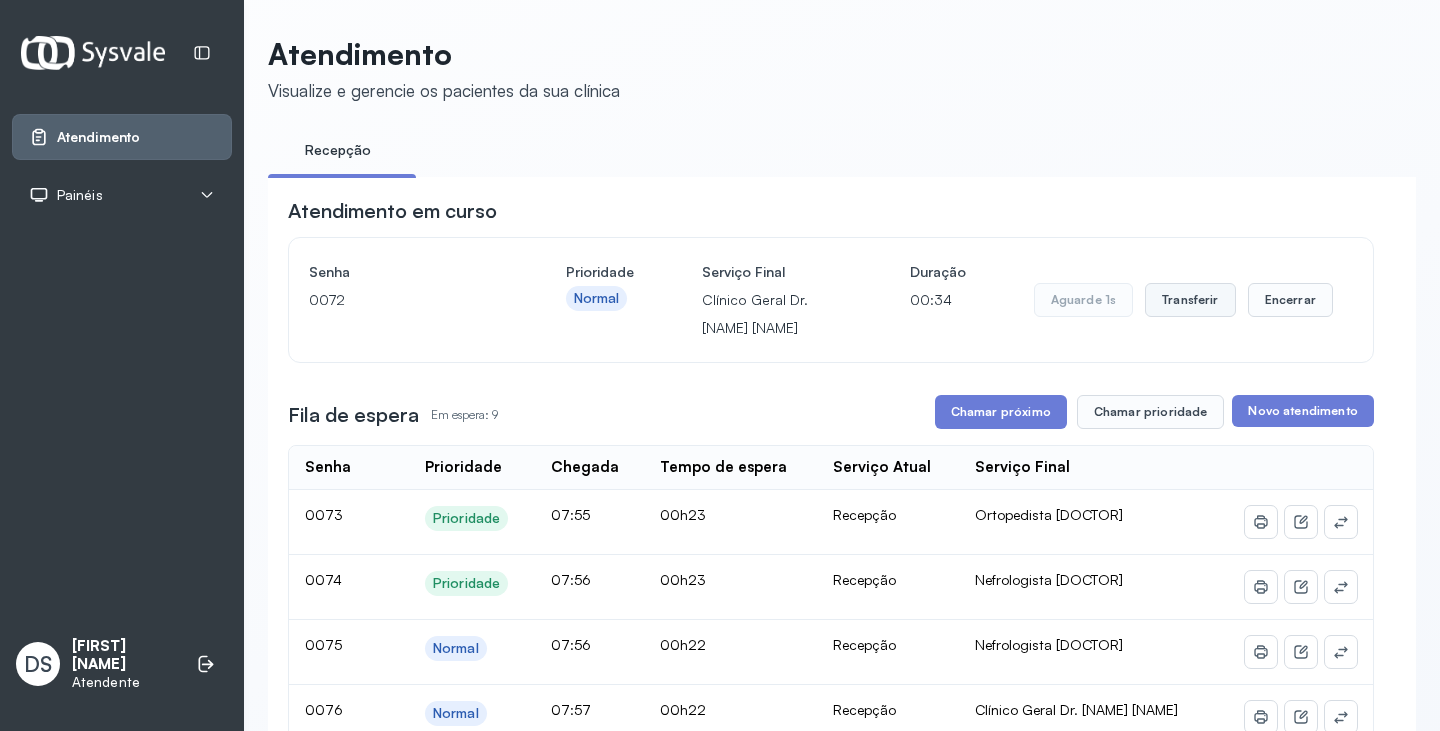 click on "Transferir" at bounding box center [1190, 300] 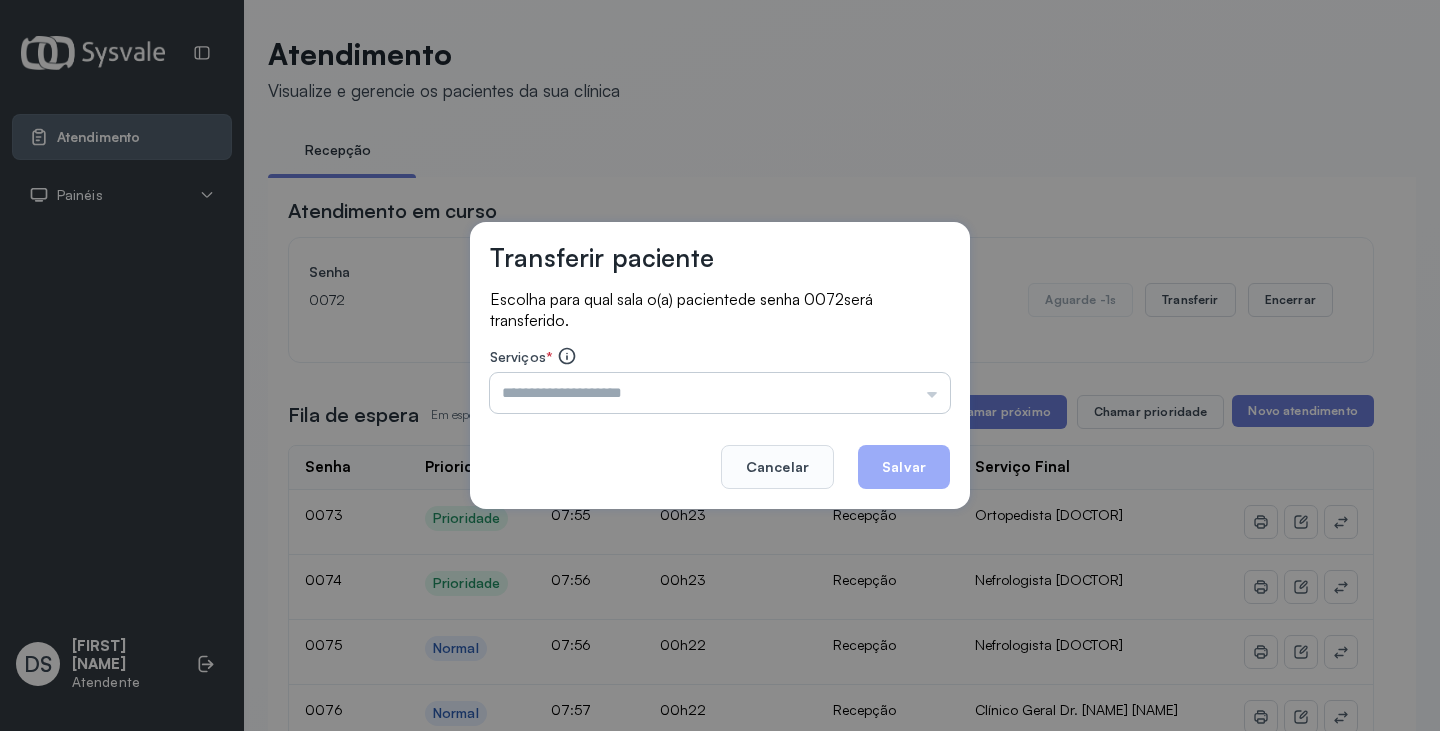click at bounding box center (720, 393) 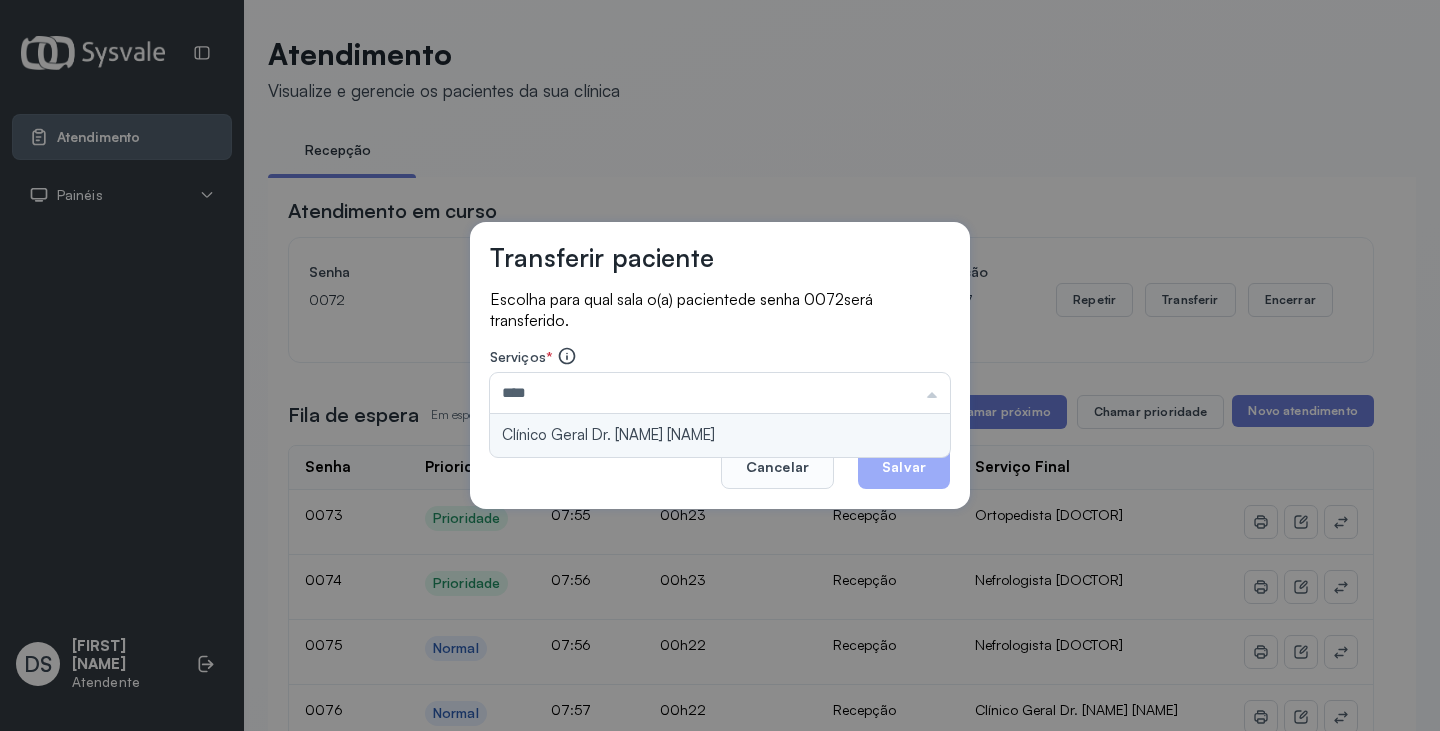 click on "**** Clínico Geral Dr. Diego Guirra" at bounding box center [720, 393] 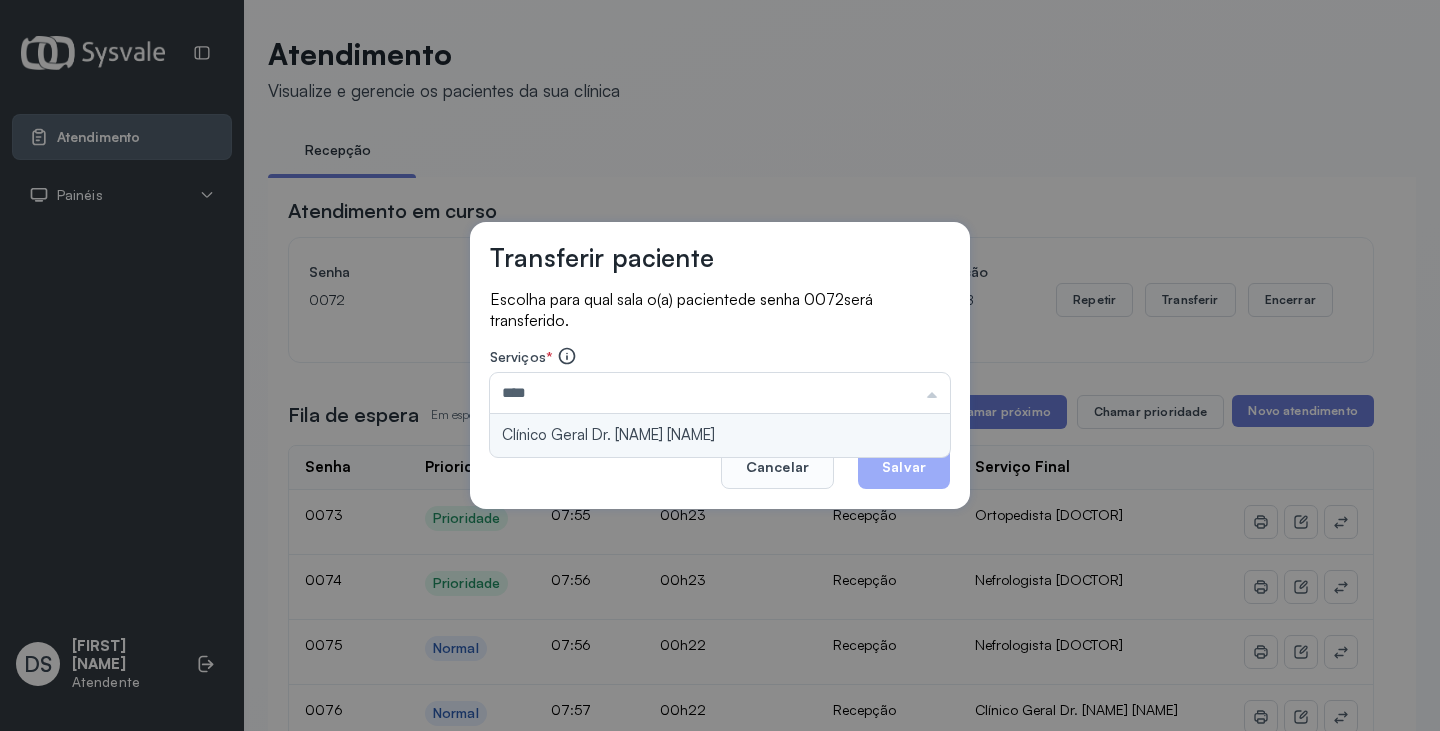 type on "**********" 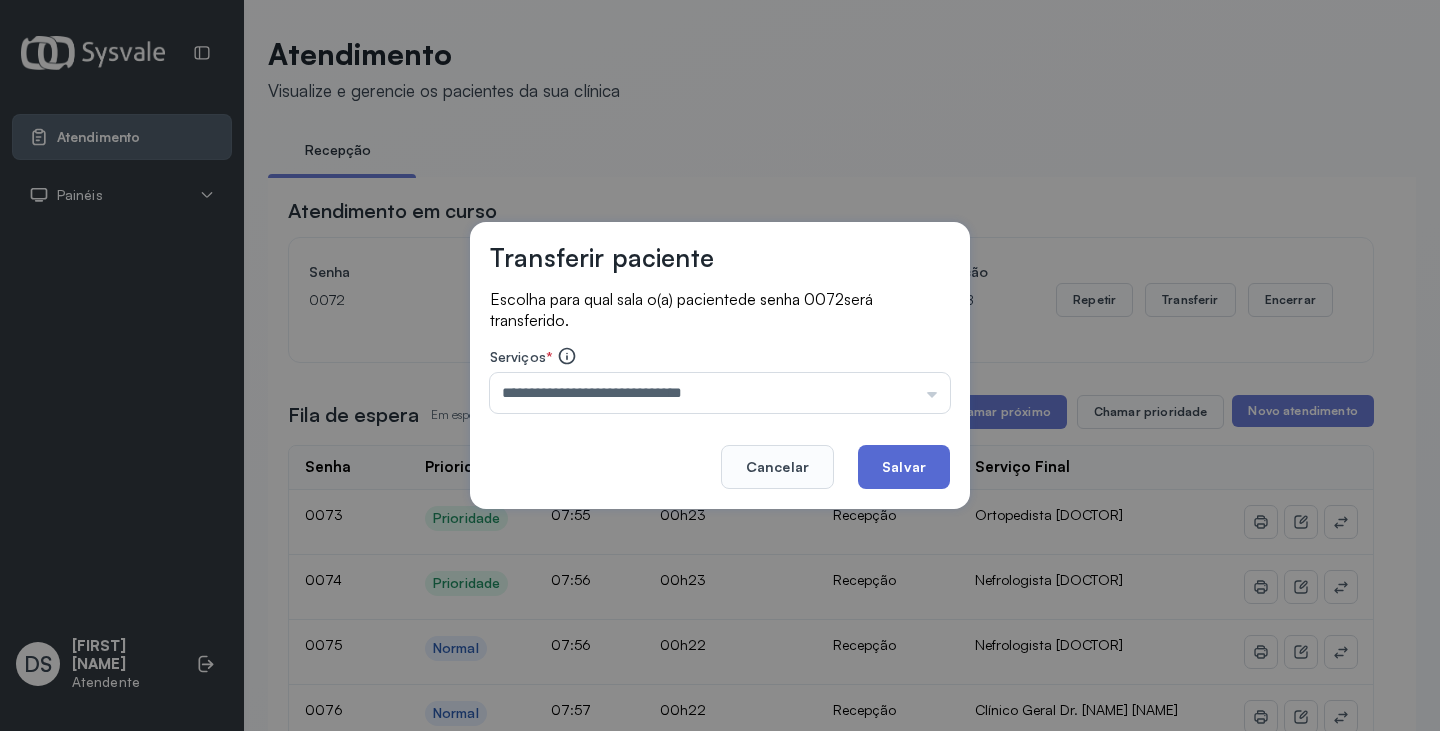 drag, startPoint x: 814, startPoint y: 436, endPoint x: 883, endPoint y: 459, distance: 72.73238 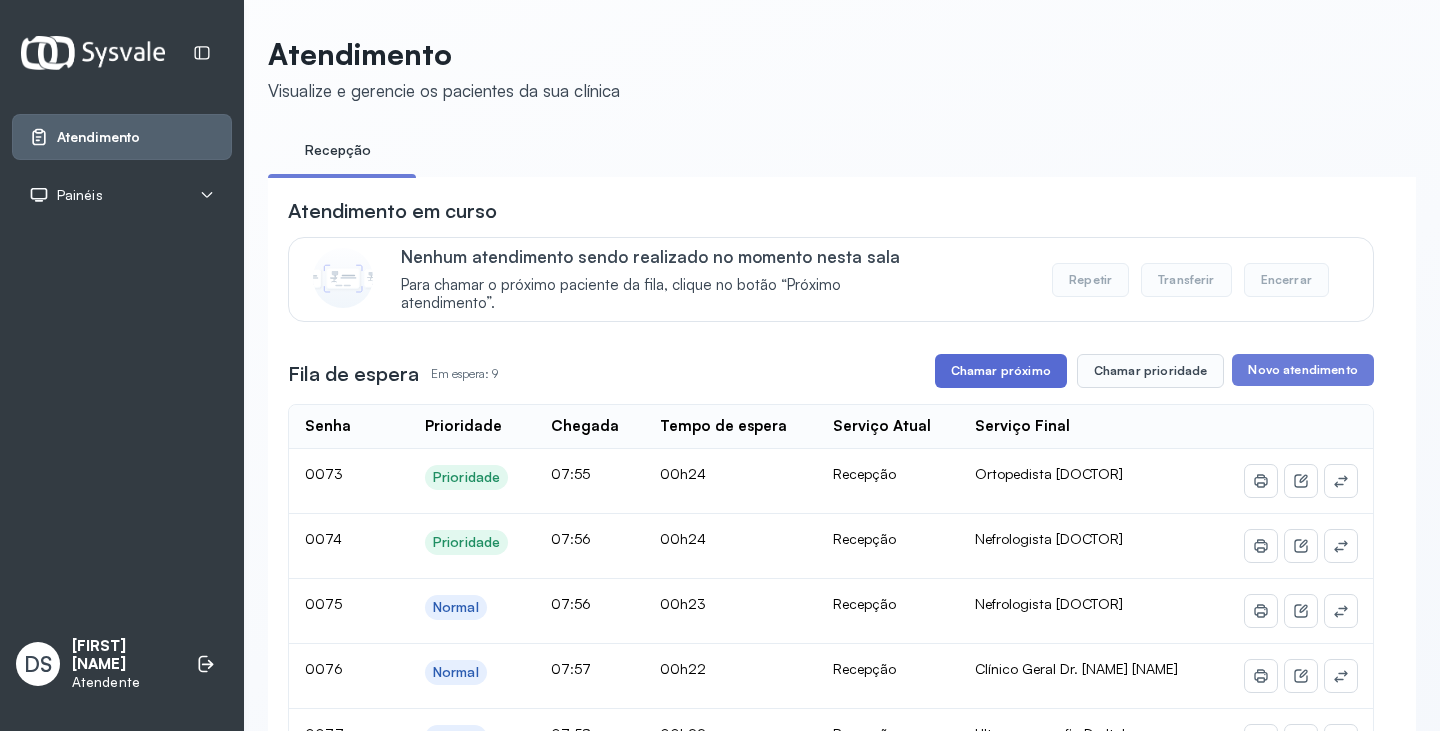 click on "Chamar próximo" at bounding box center (1001, 371) 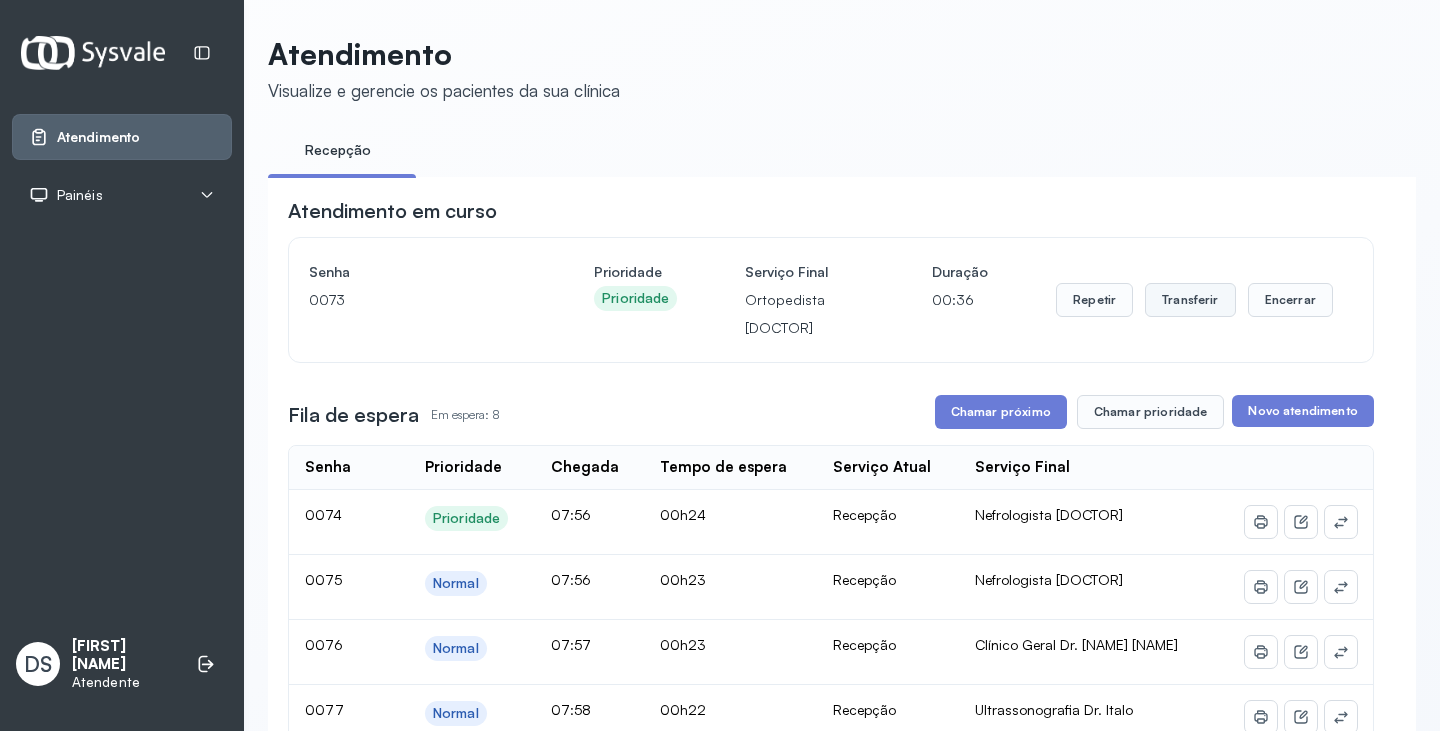 click on "Transferir" at bounding box center (1190, 300) 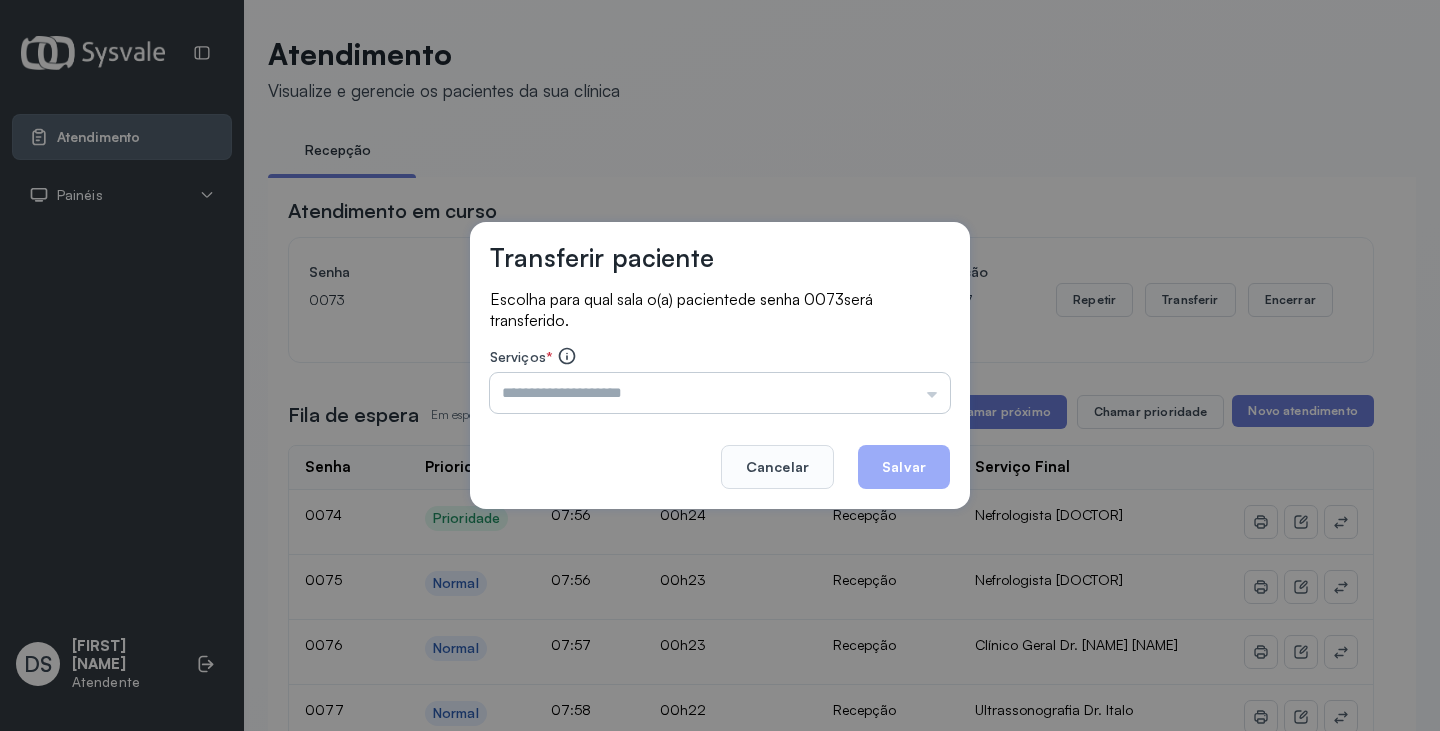 click at bounding box center [720, 393] 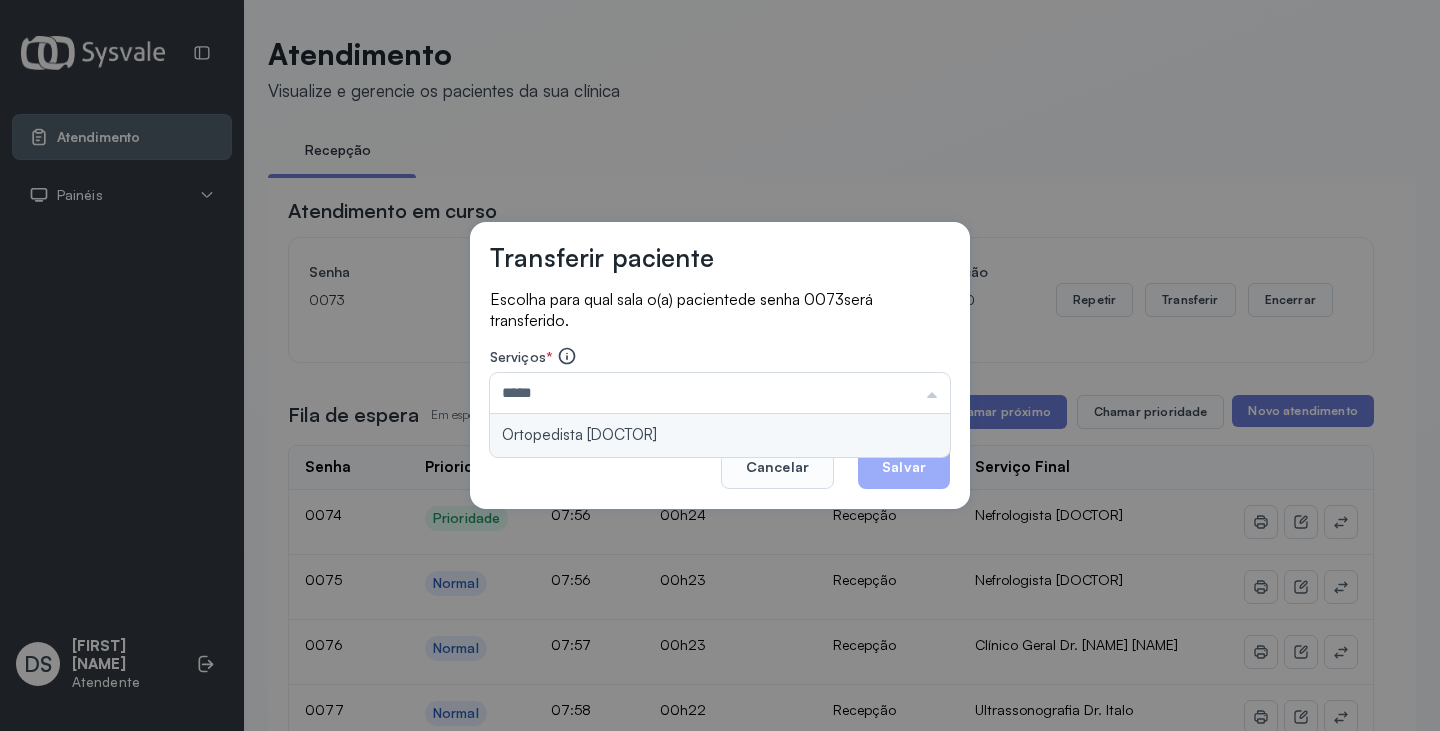 type on "**********" 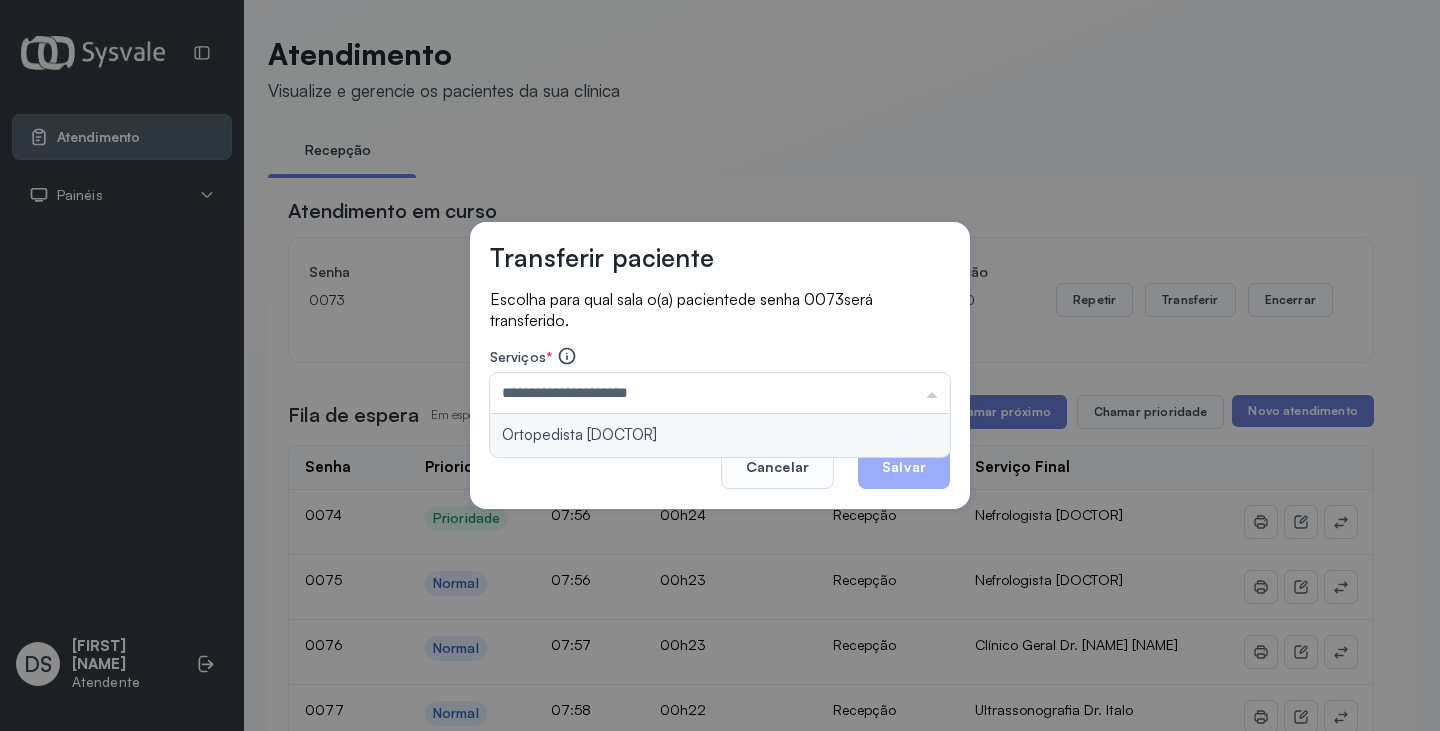 click on "**********" at bounding box center [720, 366] 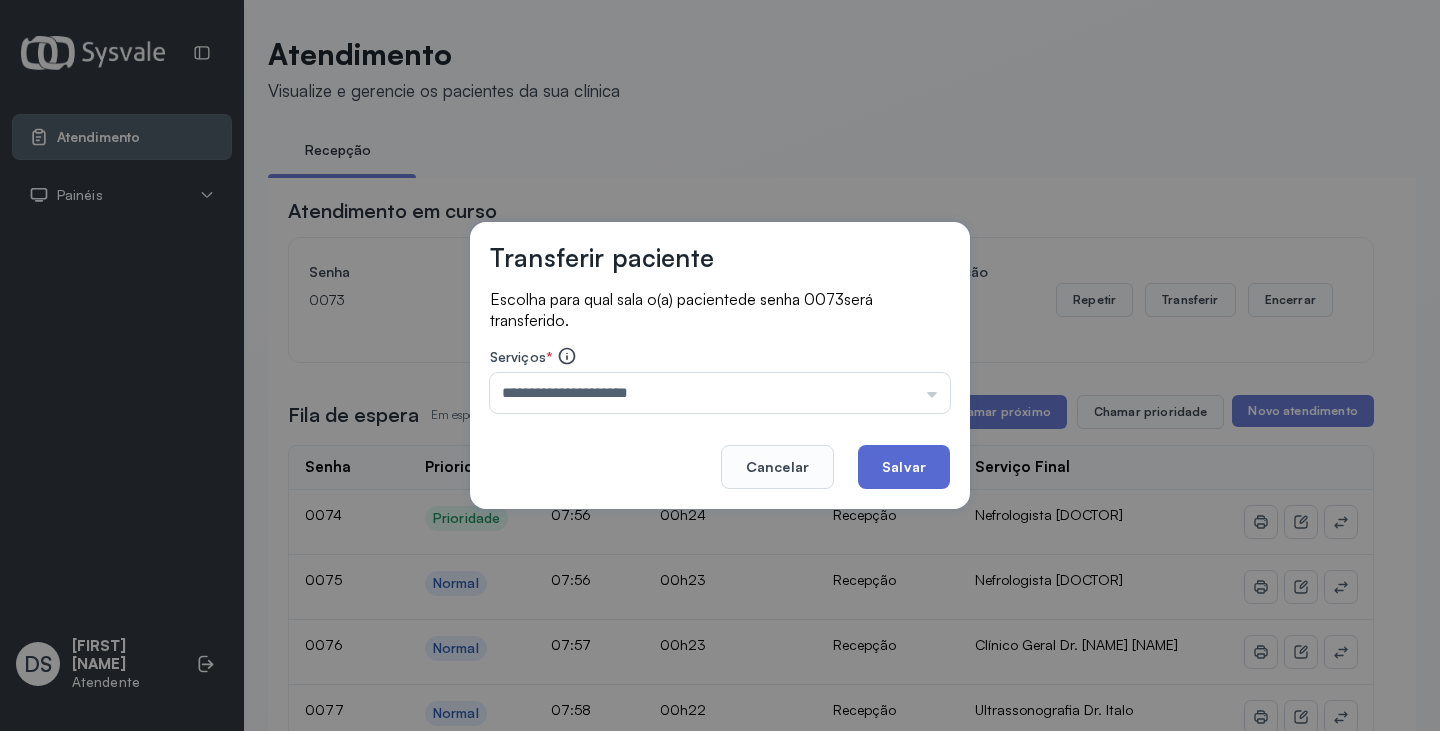 click on "Salvar" 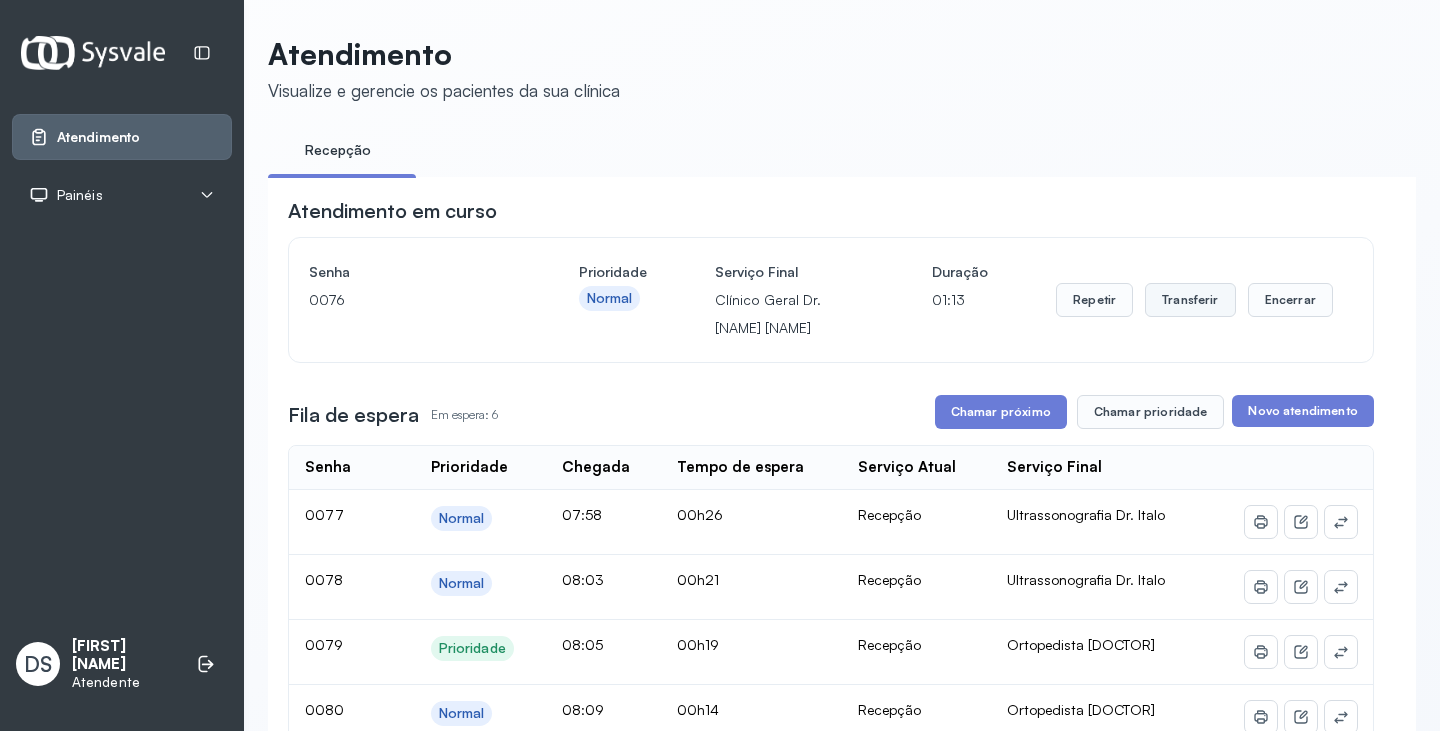 click on "Transferir" at bounding box center [1190, 300] 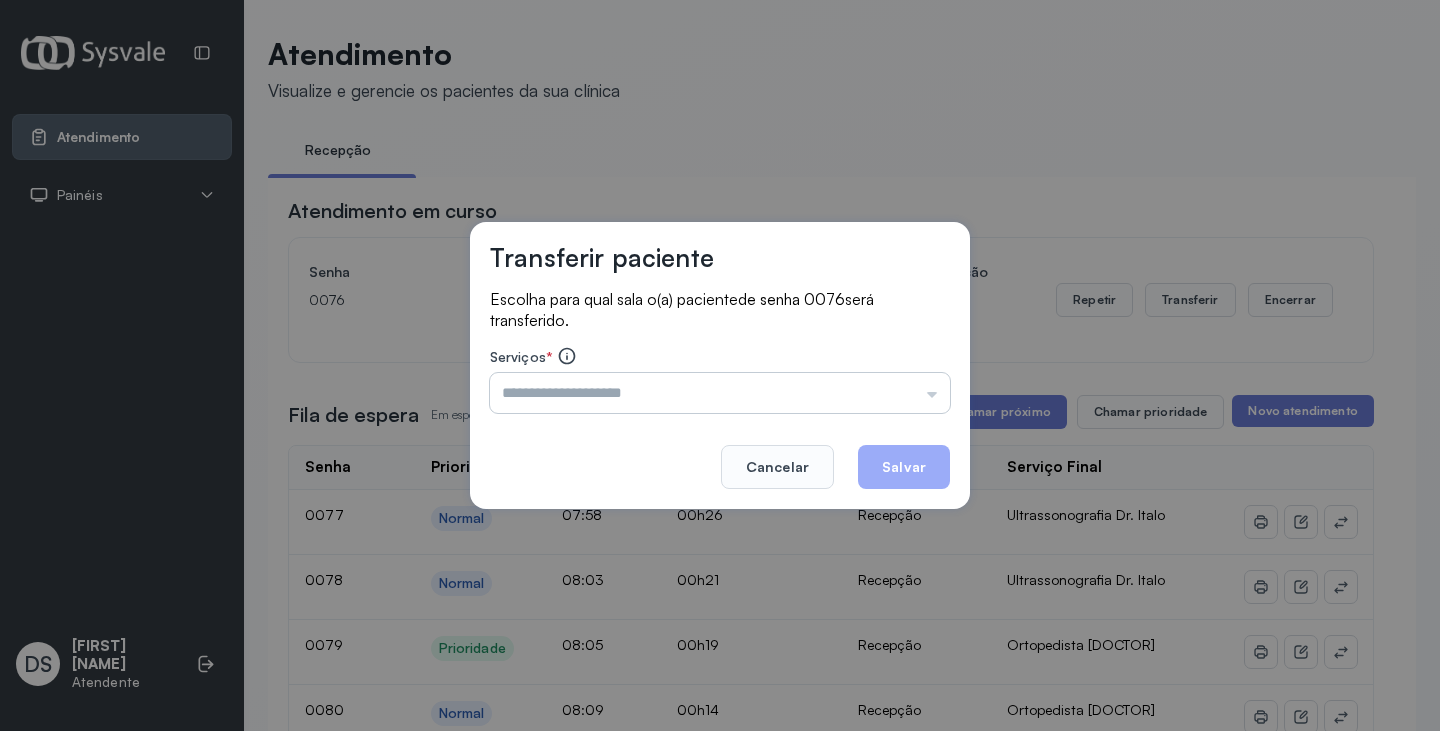 click at bounding box center [720, 393] 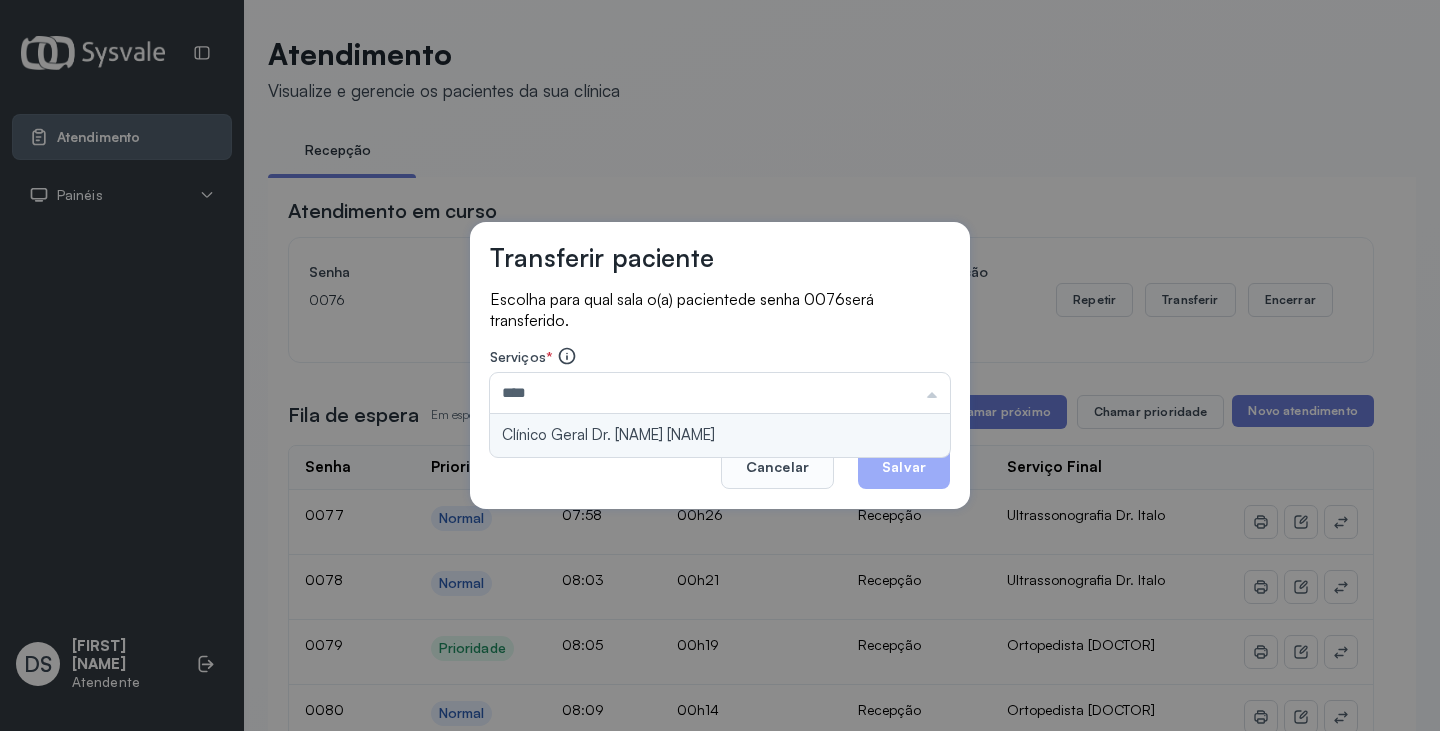 type on "**********" 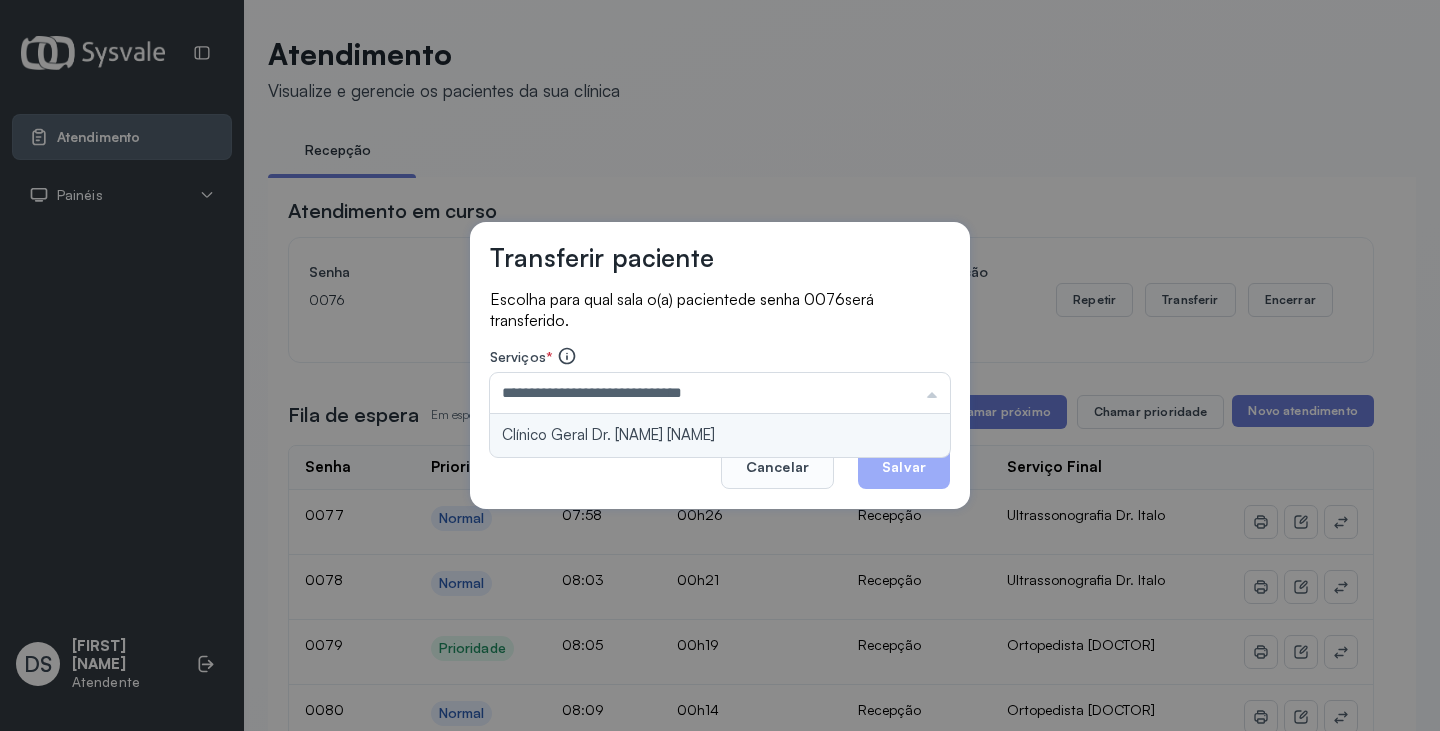 drag, startPoint x: 900, startPoint y: 417, endPoint x: 903, endPoint y: 449, distance: 32.140316 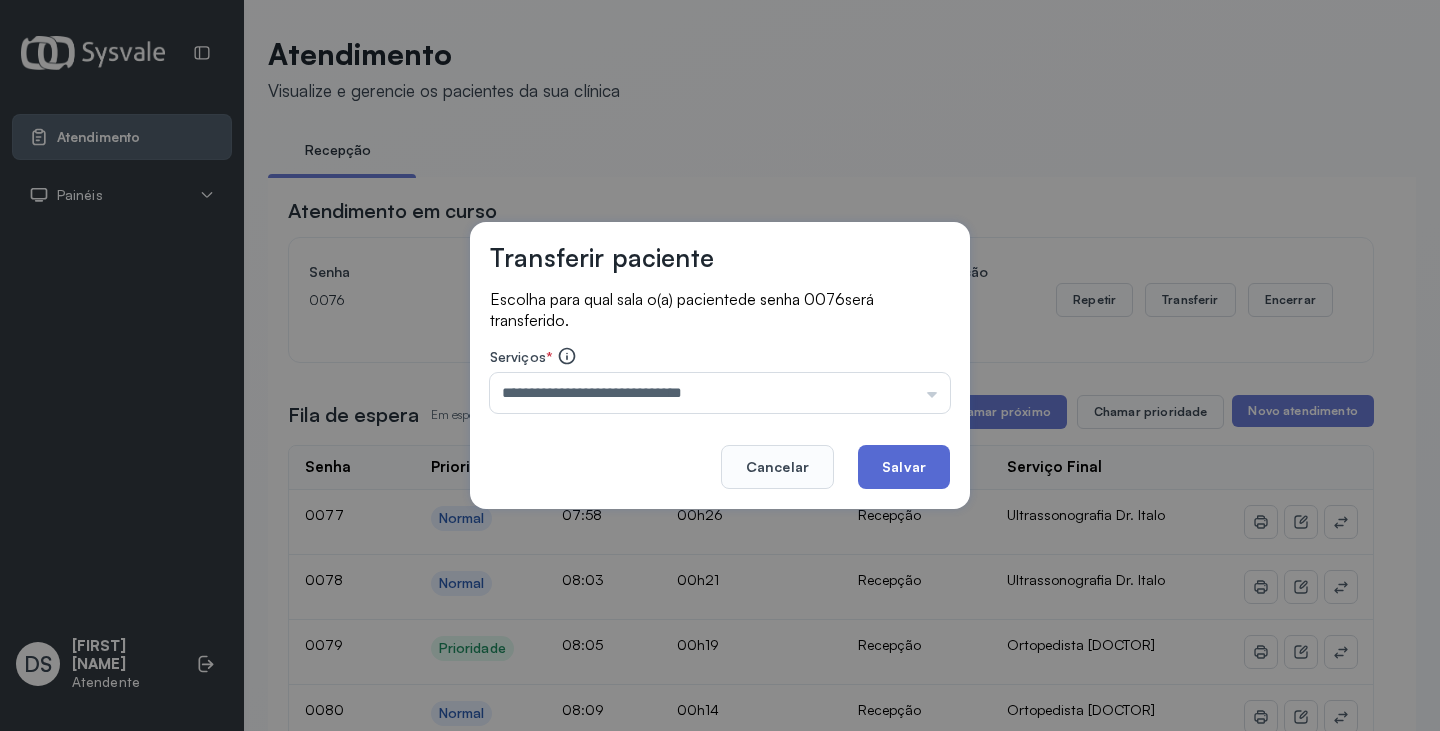 click on "Salvar" 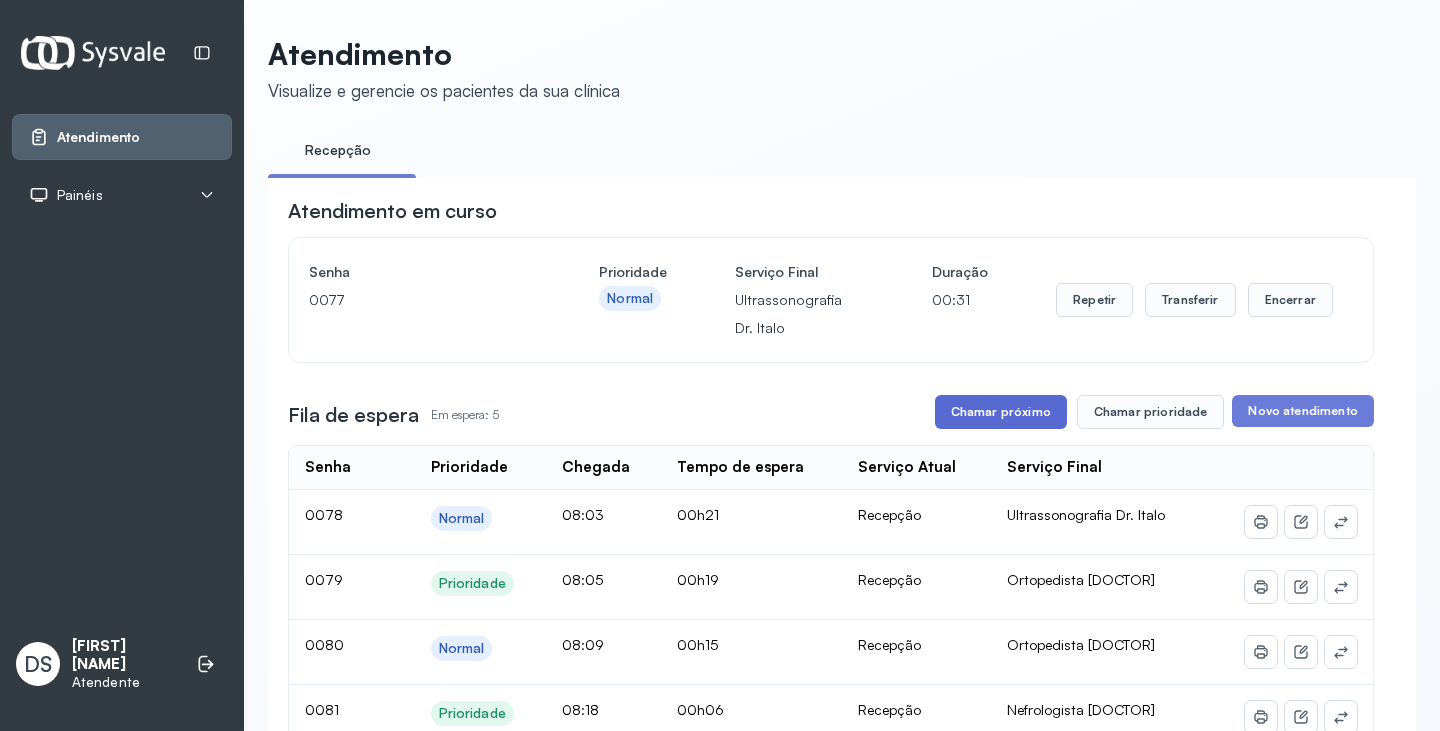 click on "Chamar próximo" at bounding box center (1001, 412) 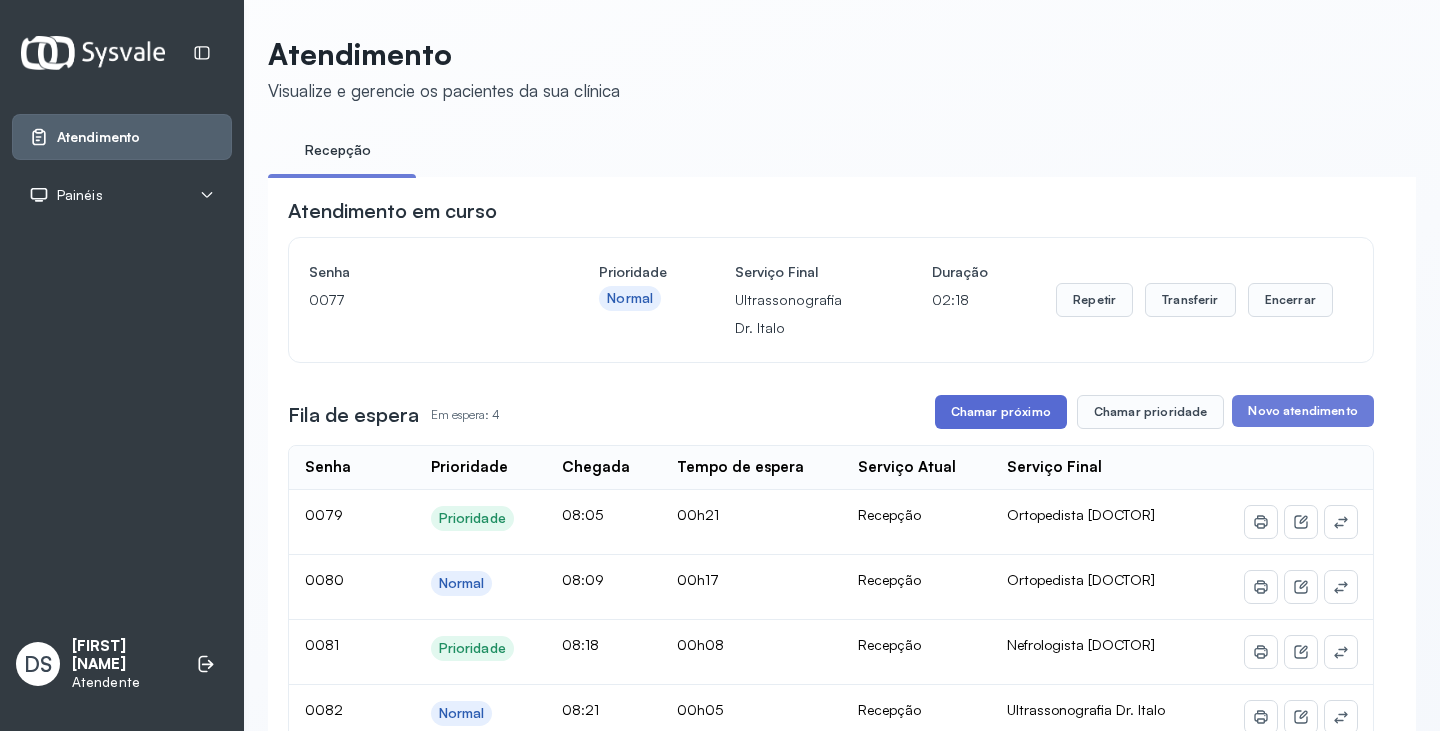 click on "Chamar próximo" at bounding box center (1001, 412) 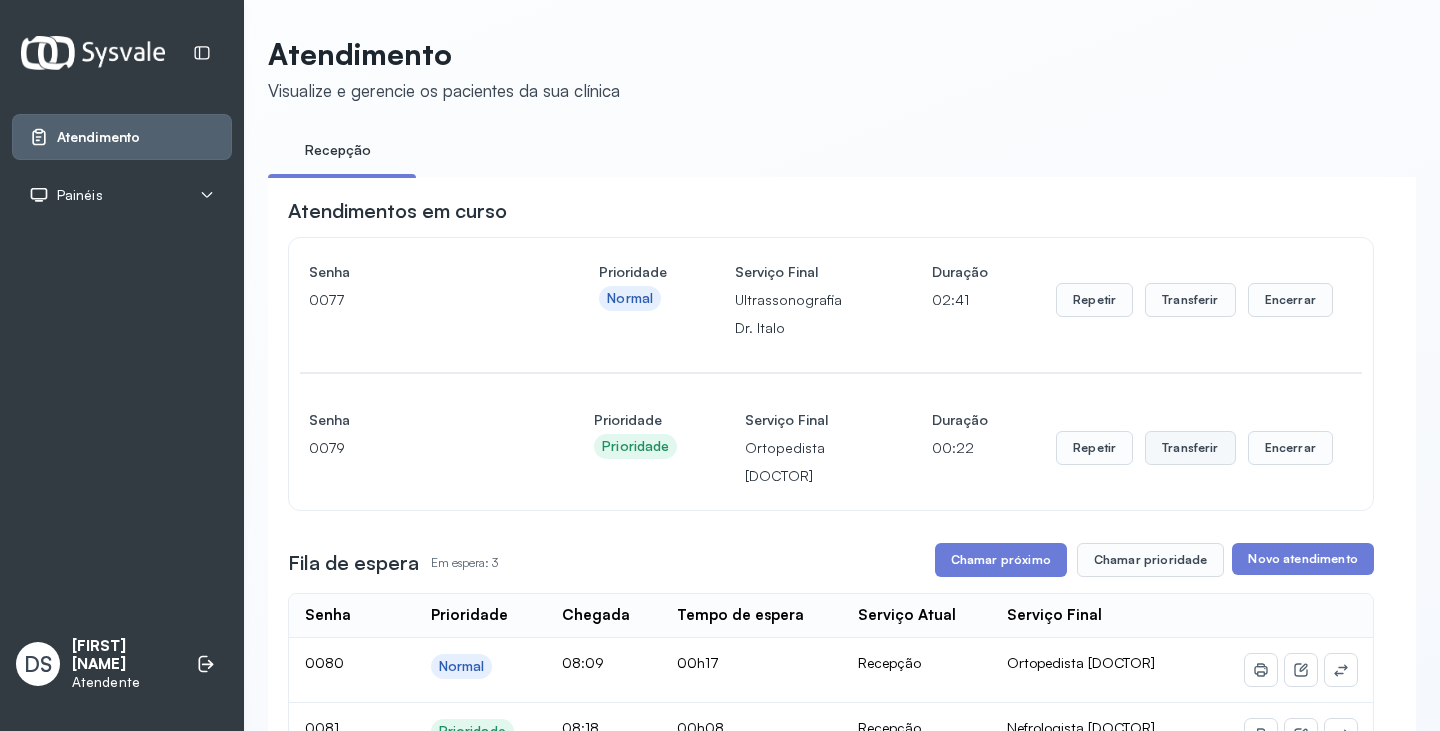 click on "Transferir" at bounding box center [1190, 300] 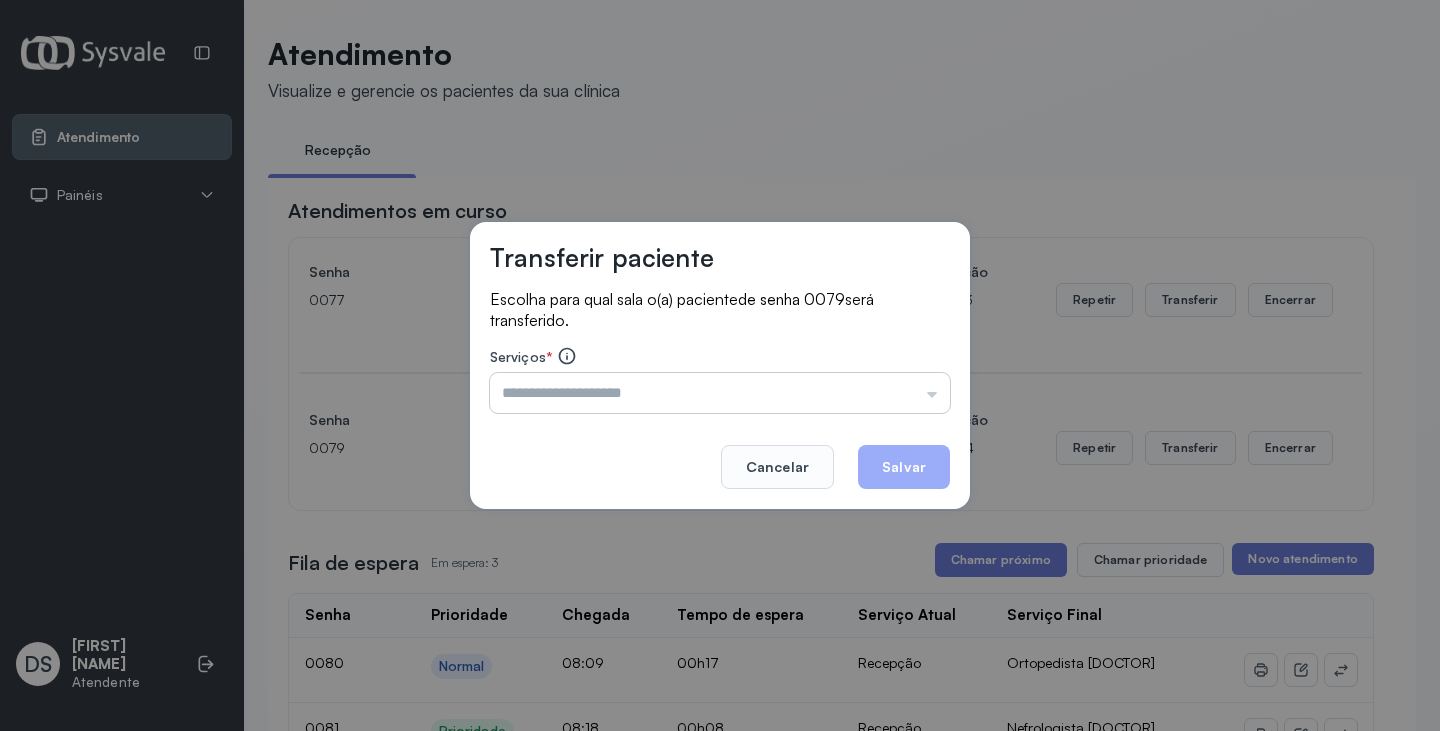 click at bounding box center [720, 393] 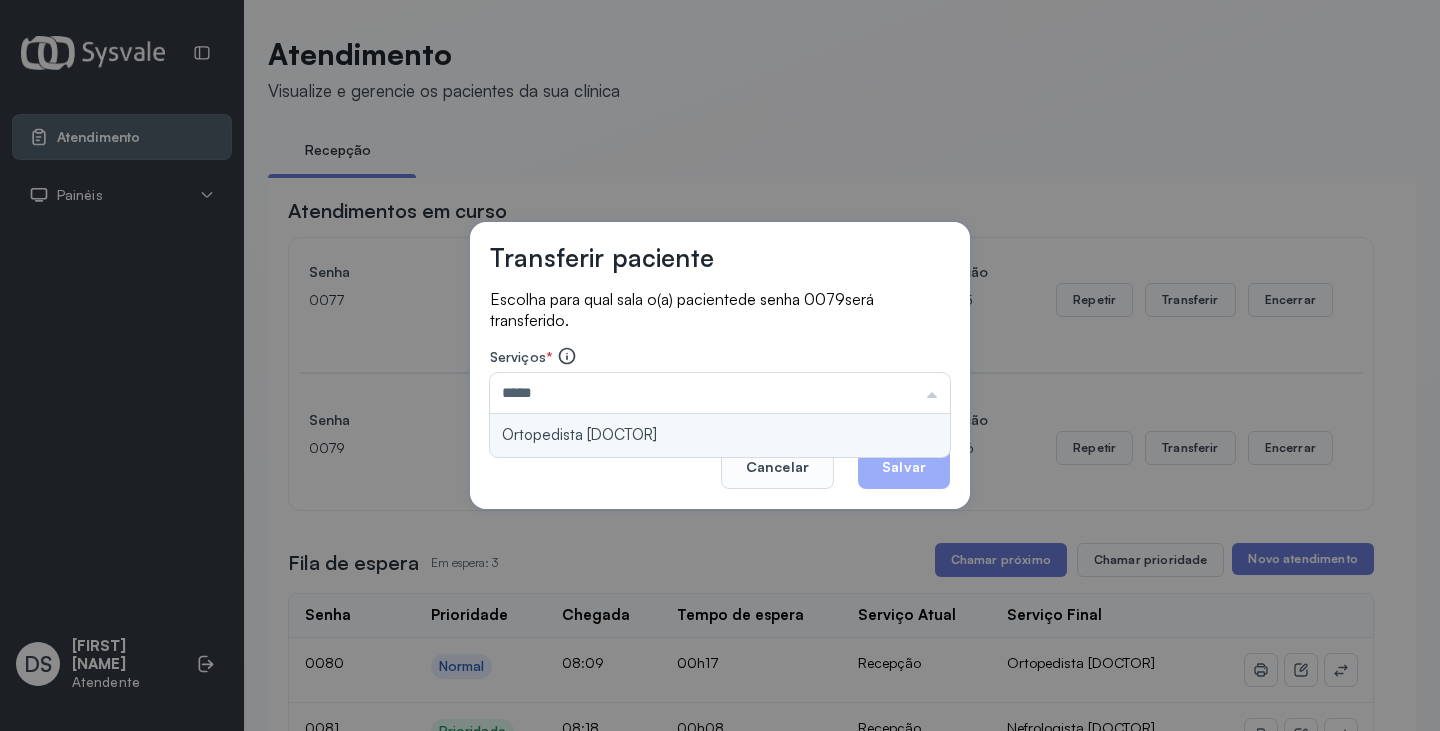 type on "**********" 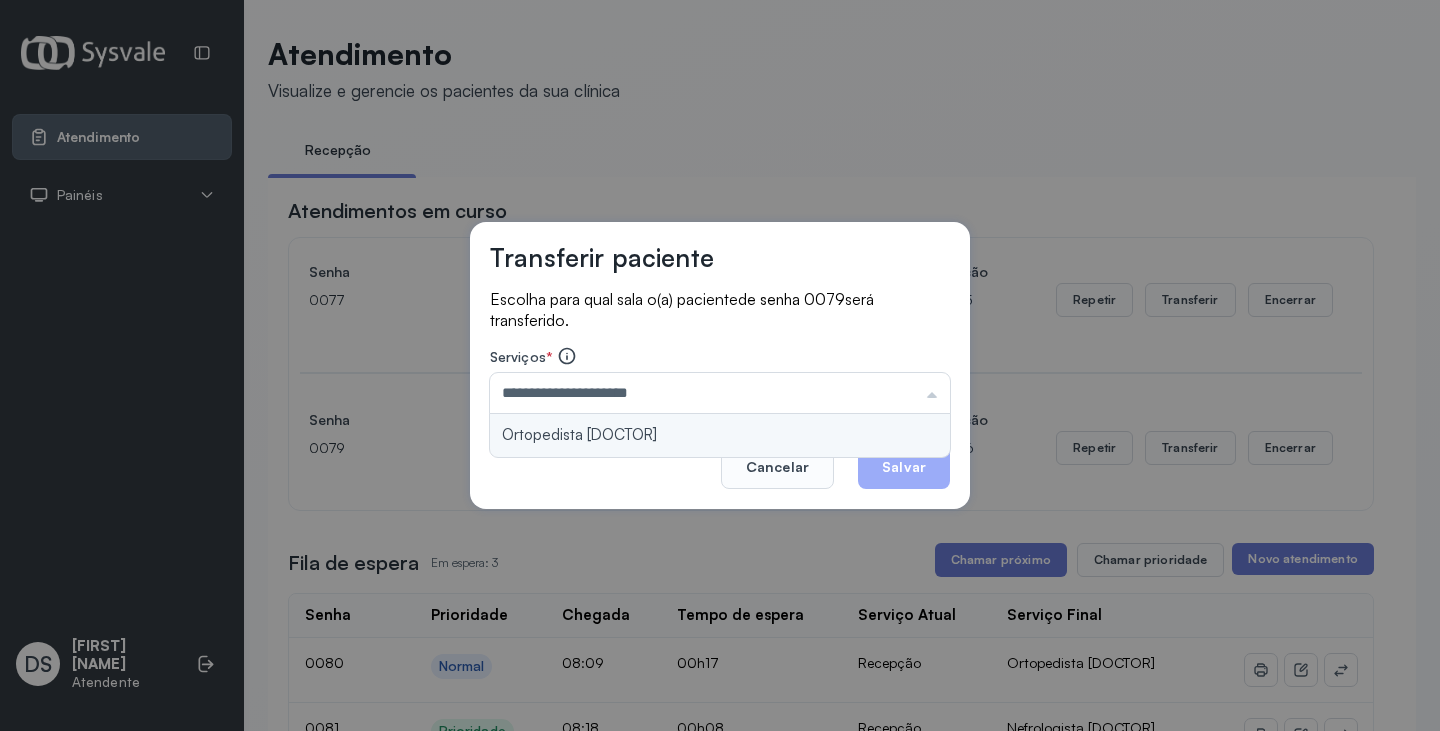 click on "**********" at bounding box center (720, 366) 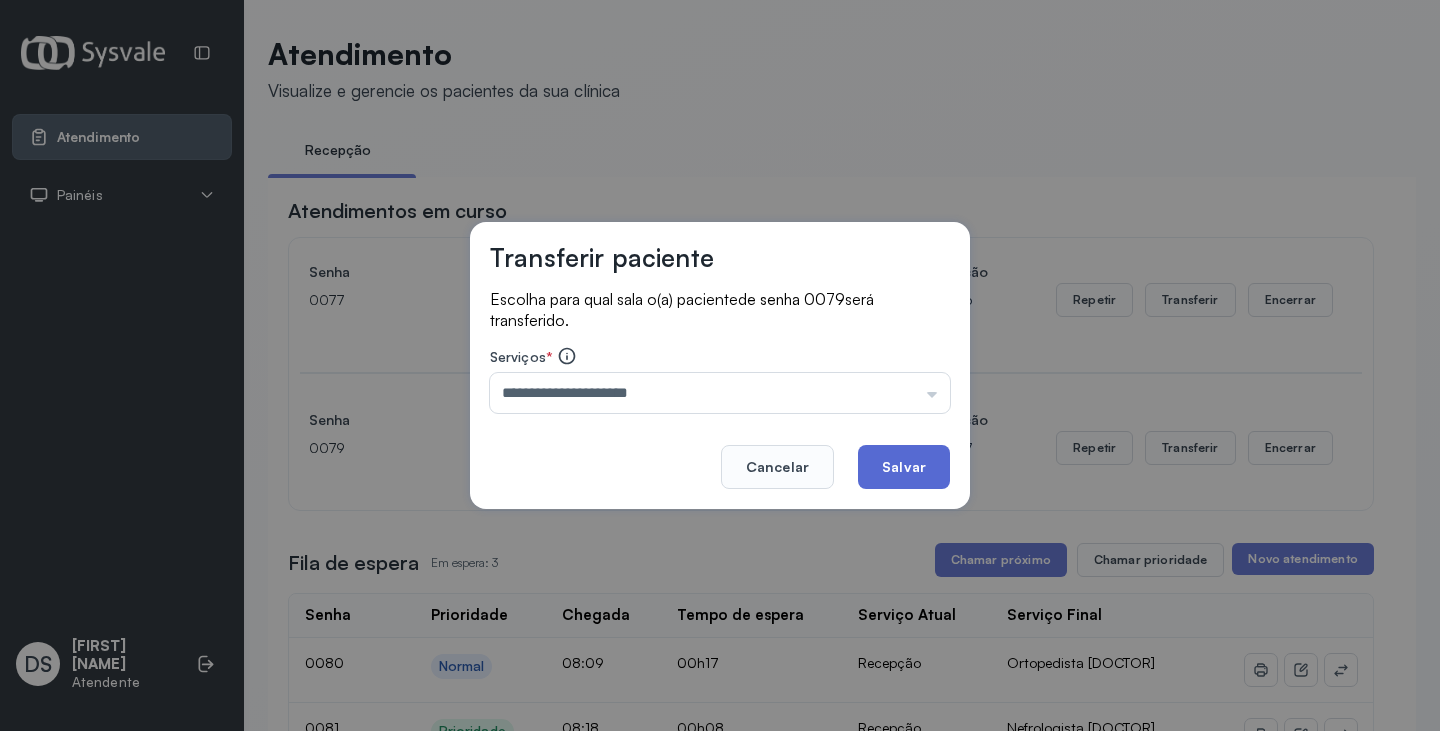 click on "Salvar" 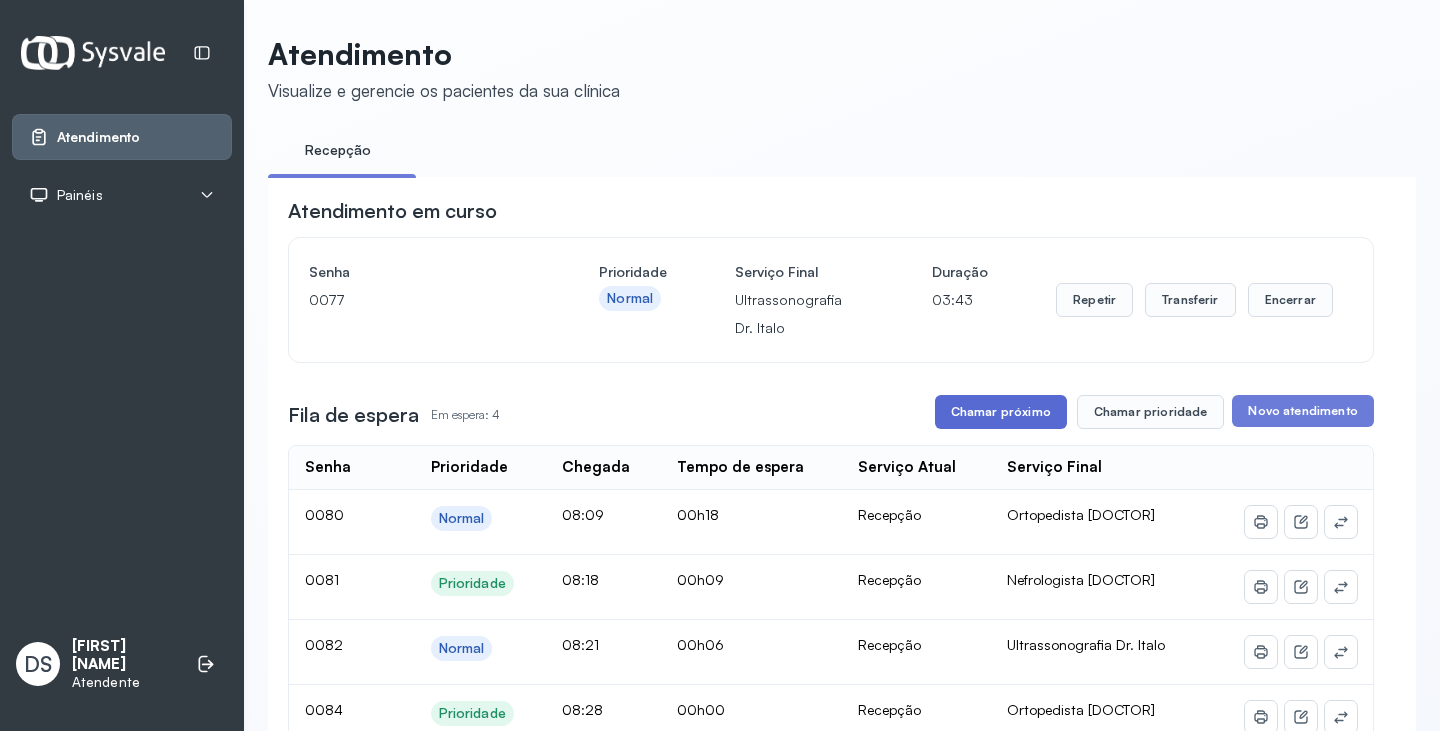click on "Chamar próximo" at bounding box center (1001, 412) 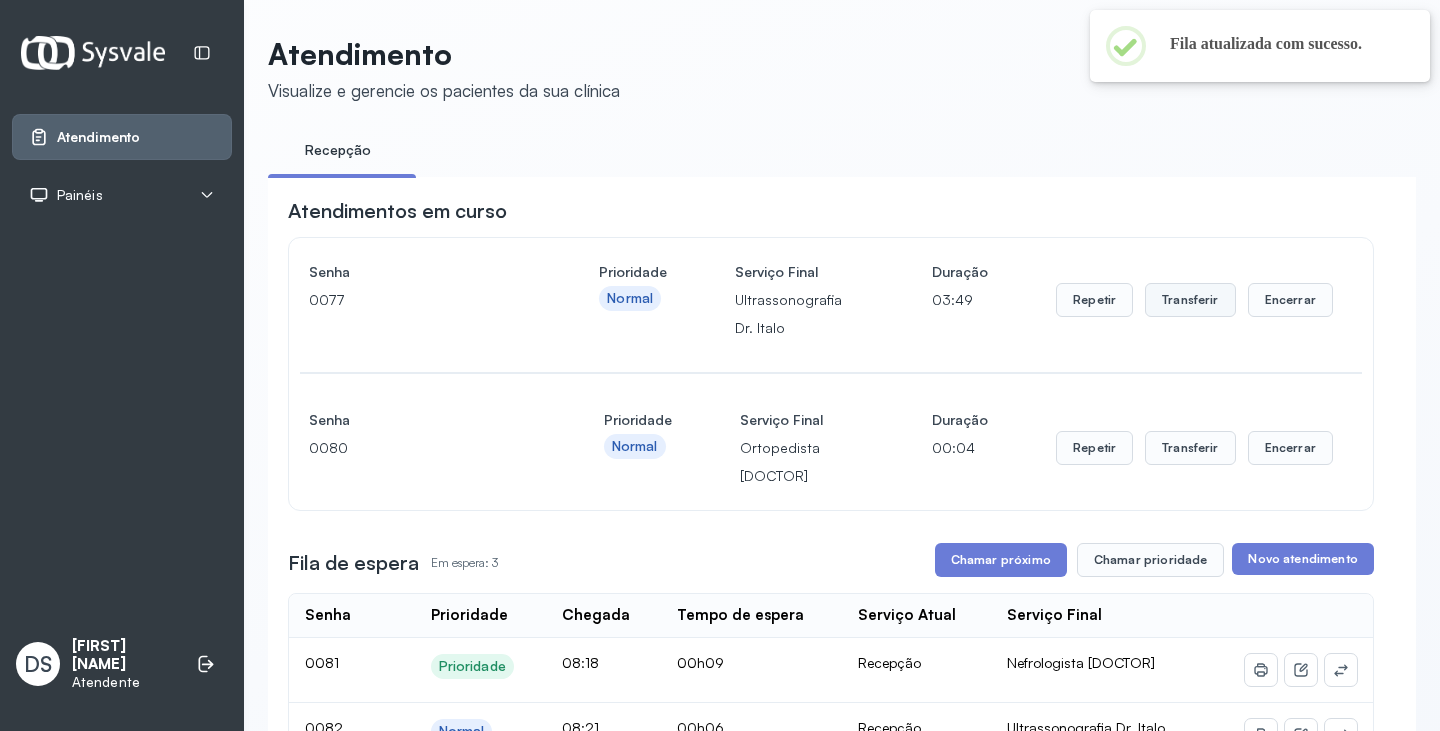click on "Transferir" at bounding box center [1190, 300] 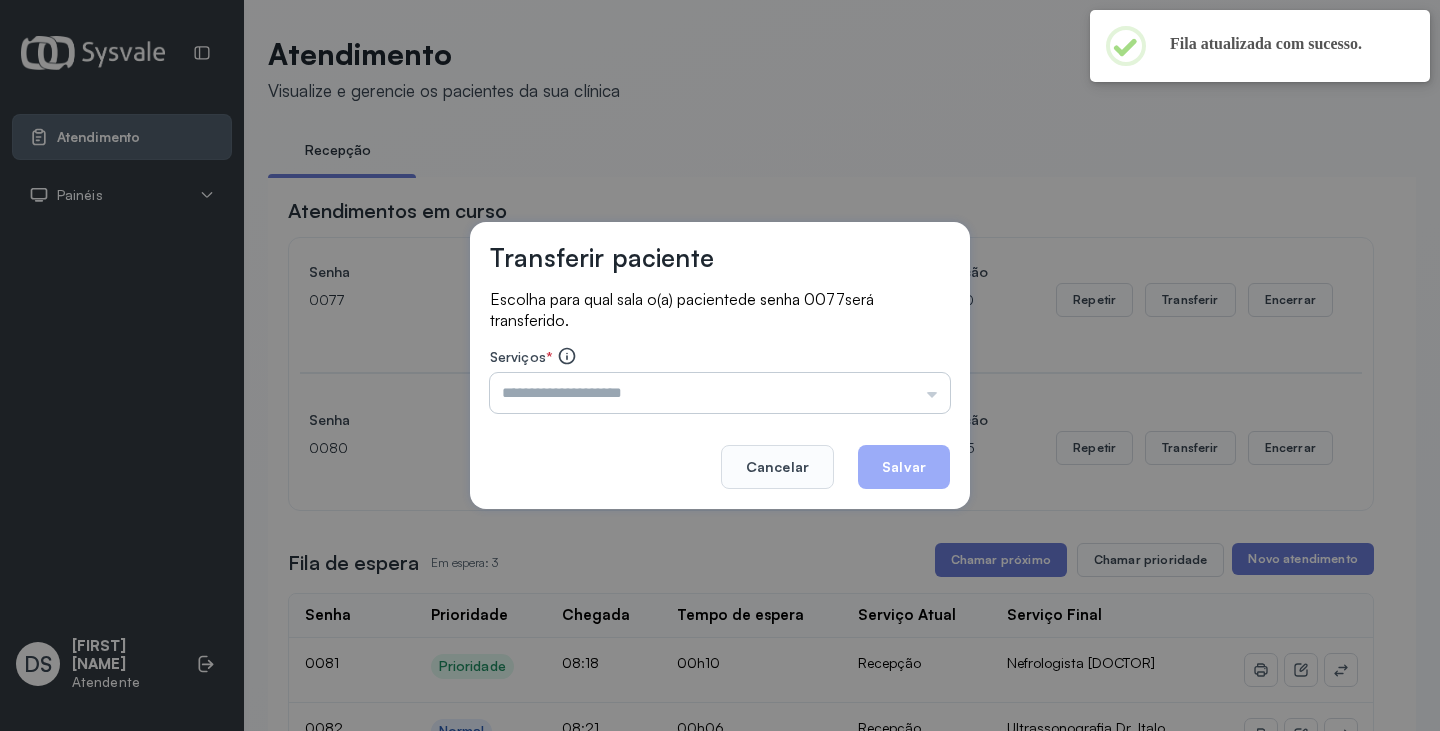 click at bounding box center [720, 393] 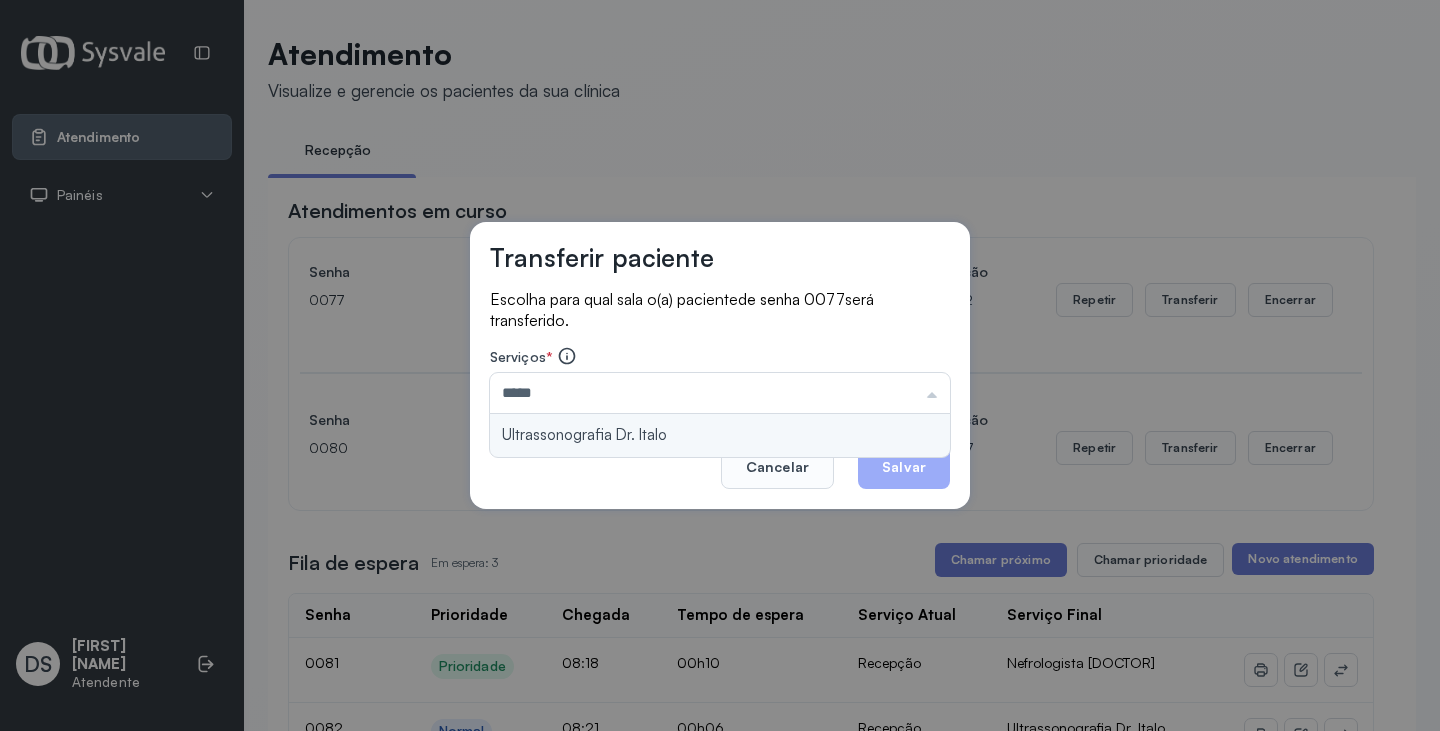 type on "**********" 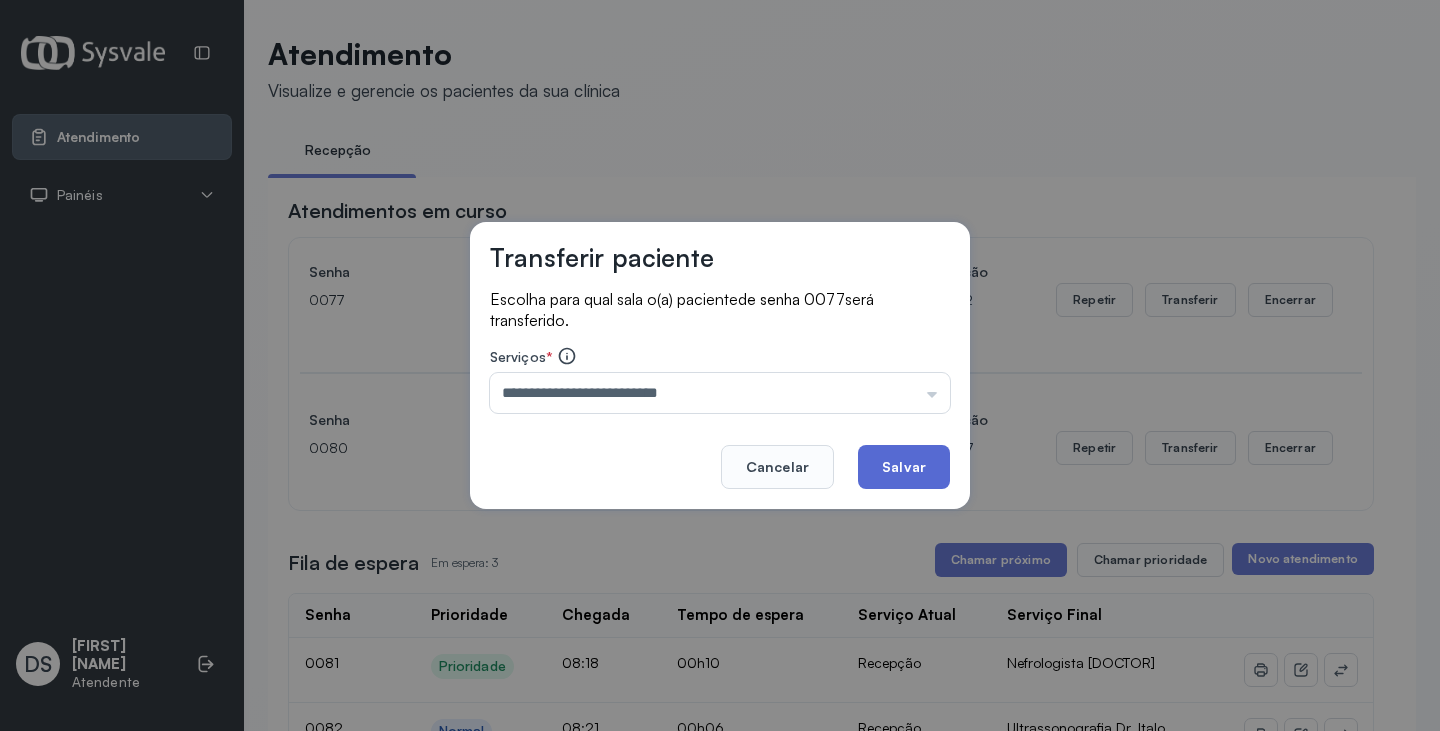 drag, startPoint x: 847, startPoint y: 437, endPoint x: 874, endPoint y: 446, distance: 28.460499 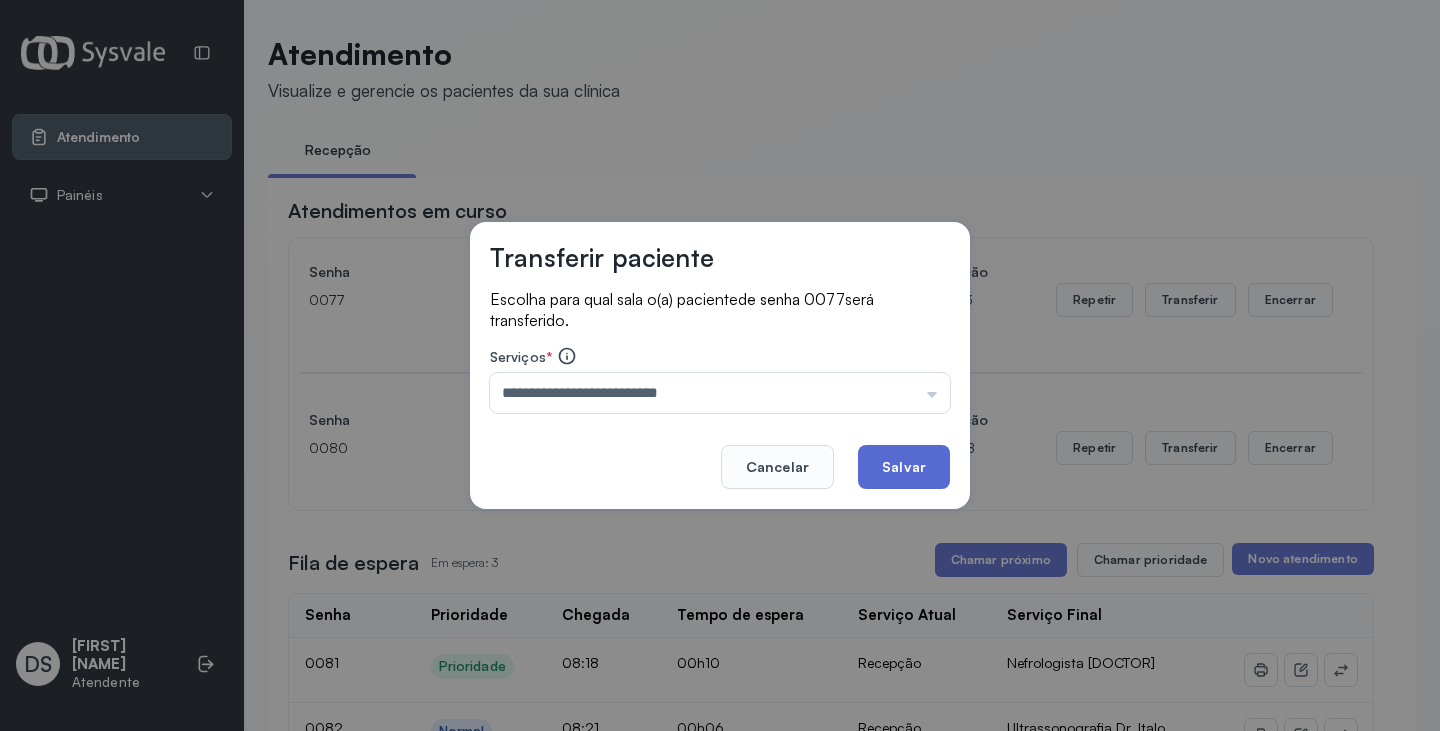 click on "Salvar" 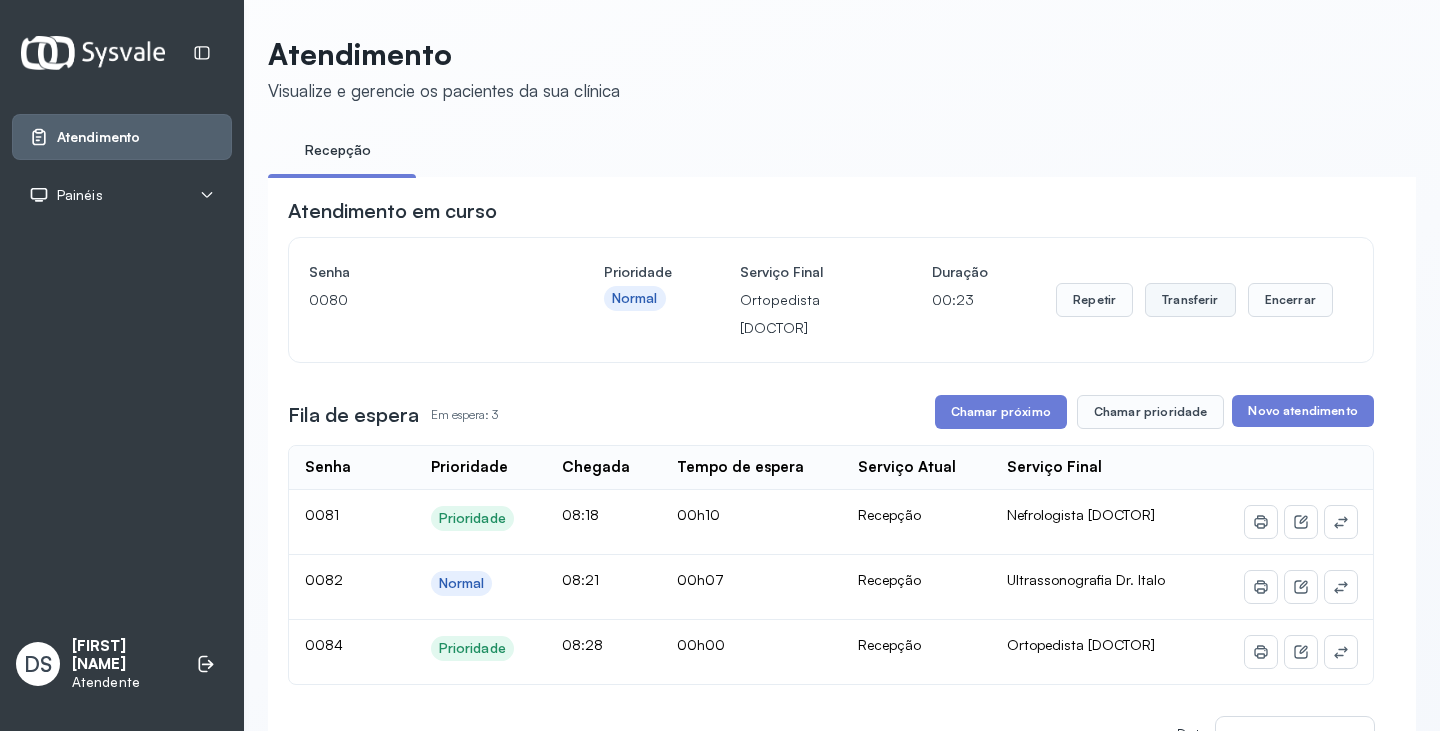 click on "Transferir" at bounding box center (1190, 300) 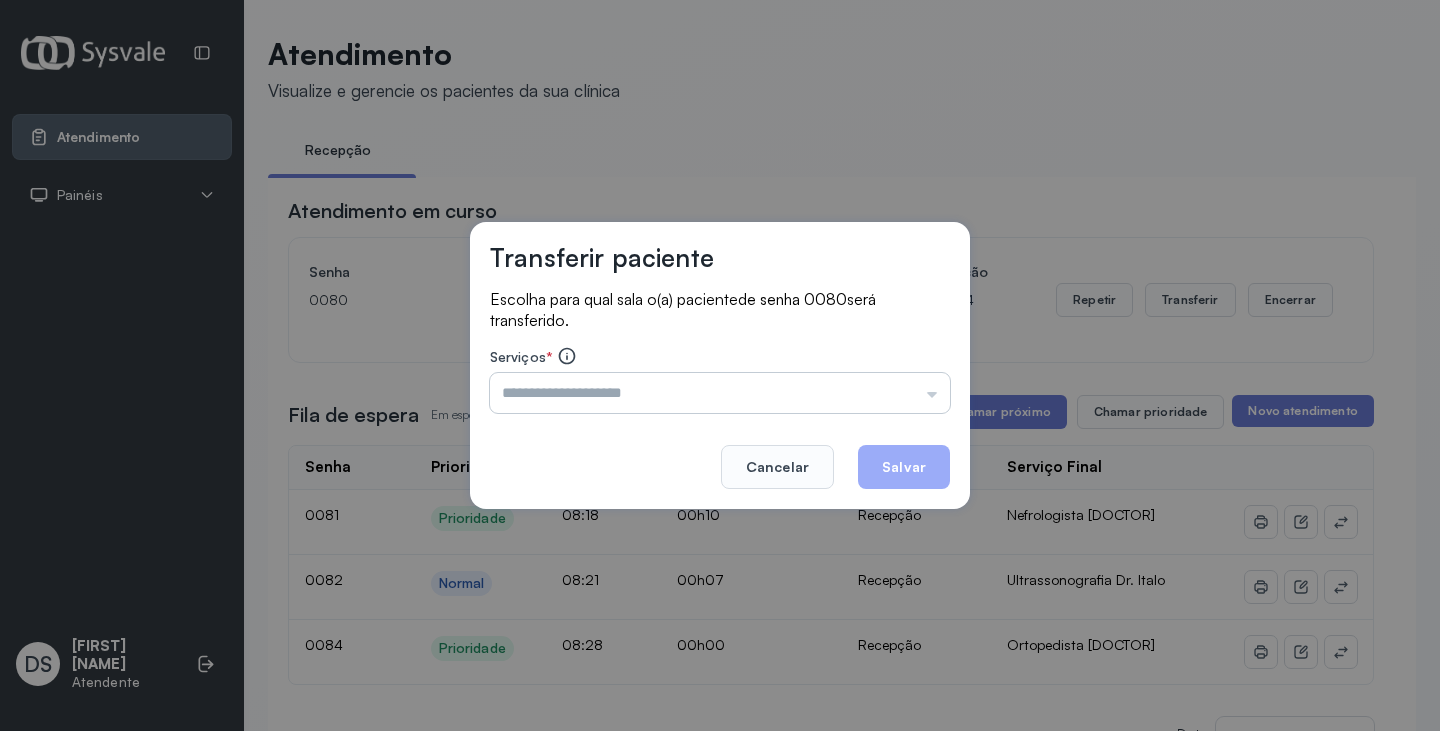 click at bounding box center (720, 393) 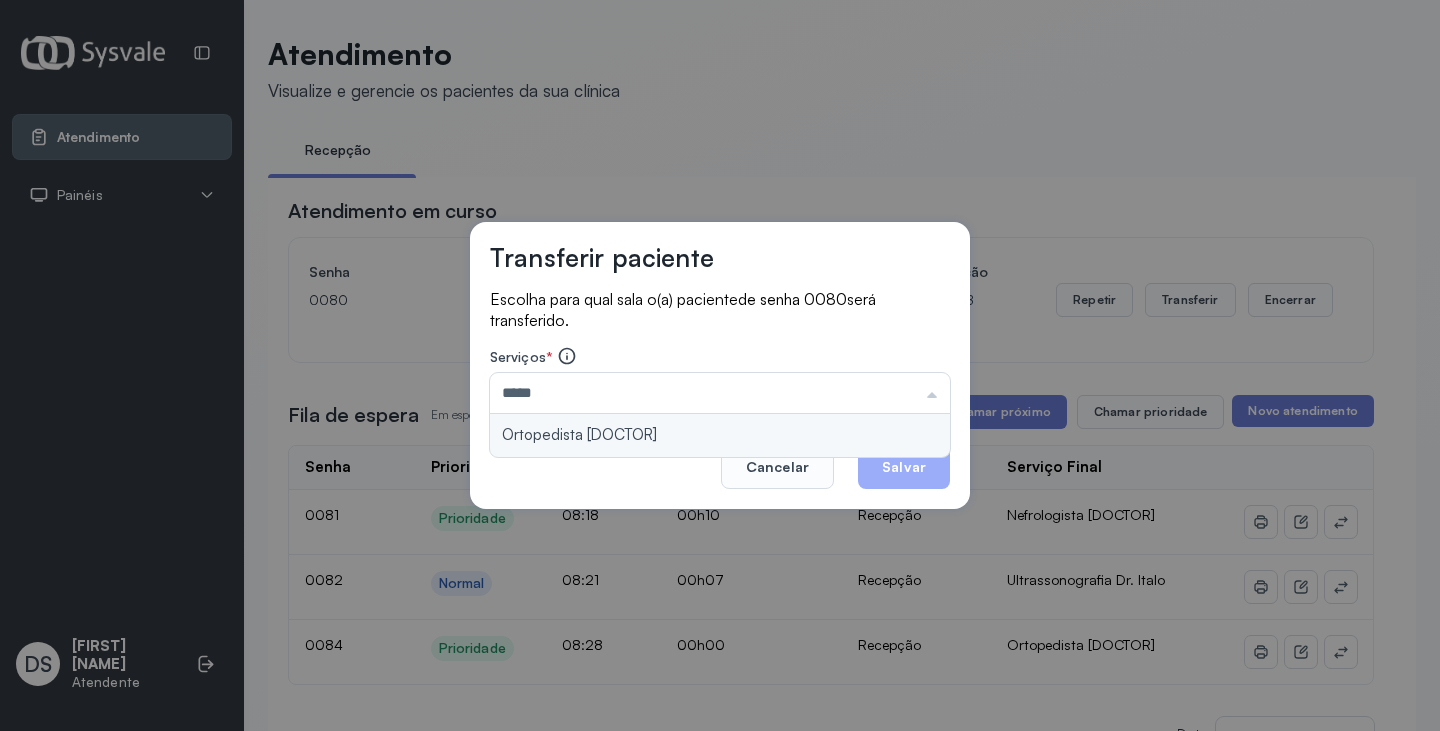 type on "**********" 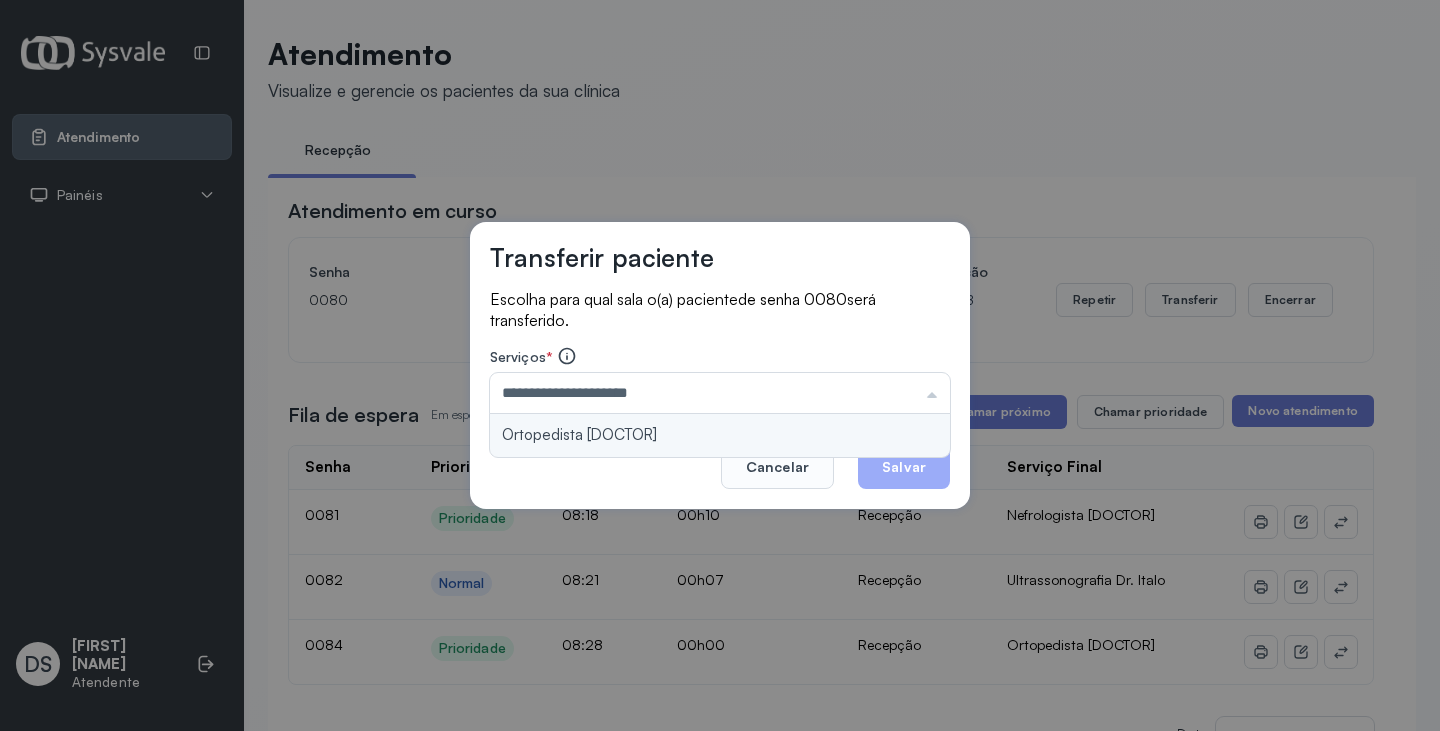 drag, startPoint x: 816, startPoint y: 436, endPoint x: 888, endPoint y: 450, distance: 73.34848 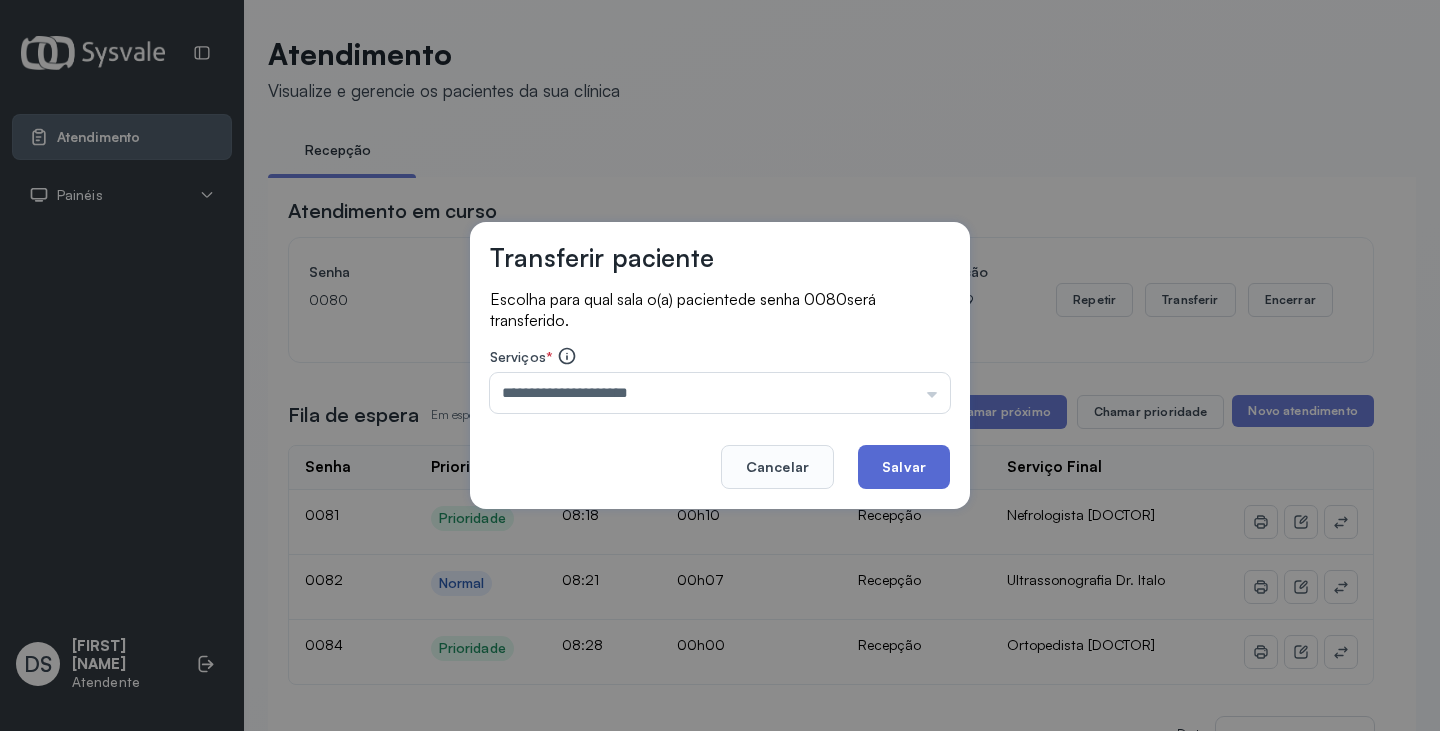 click on "Salvar" 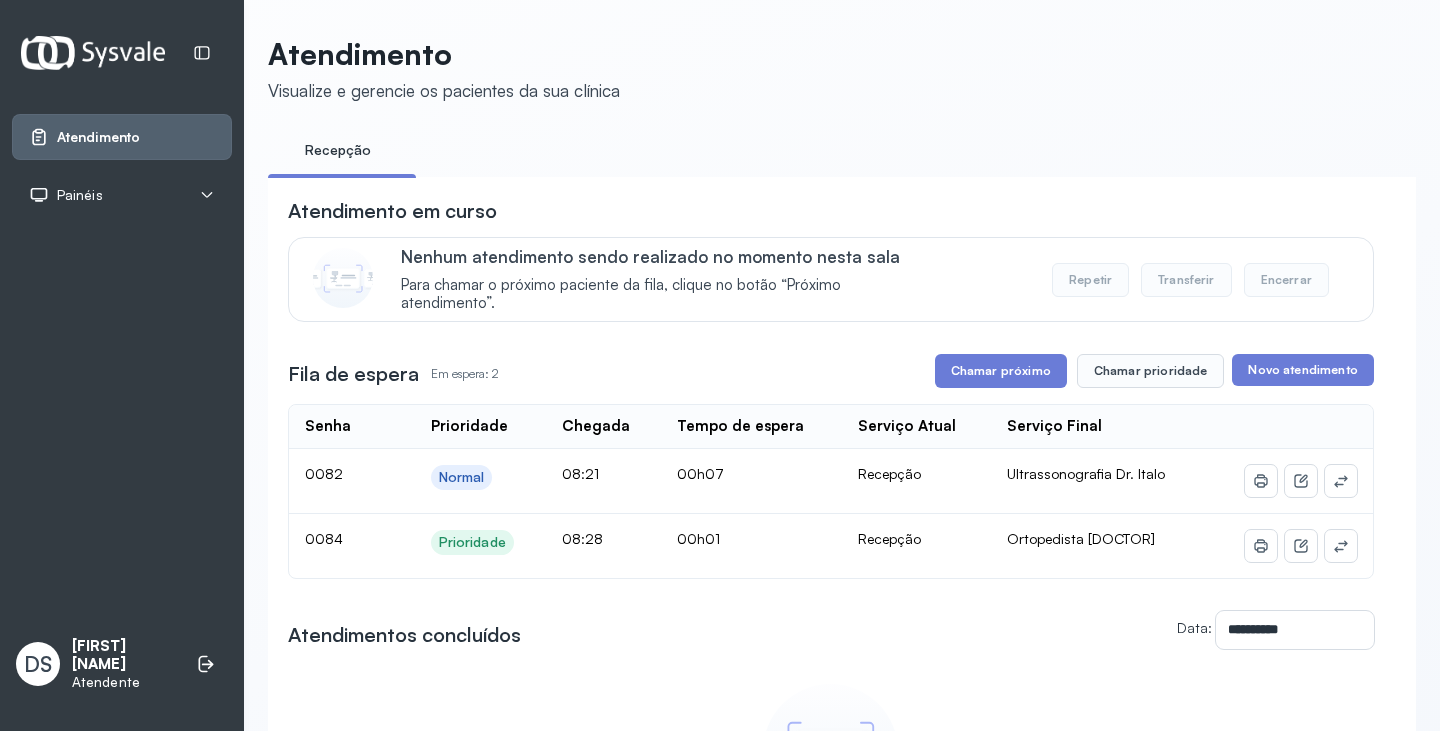 click on "Chamar próximo" at bounding box center [1001, 371] 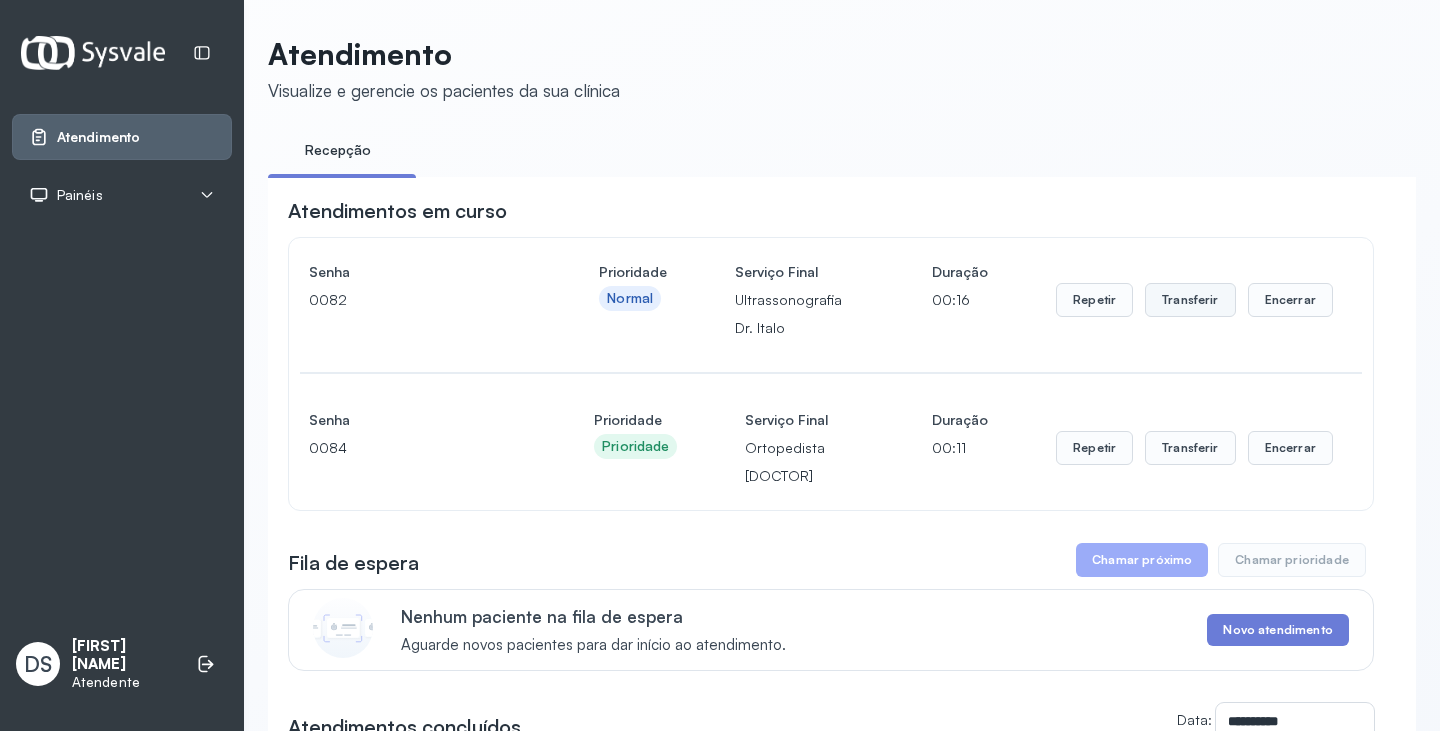 click on "Transferir" at bounding box center (1190, 300) 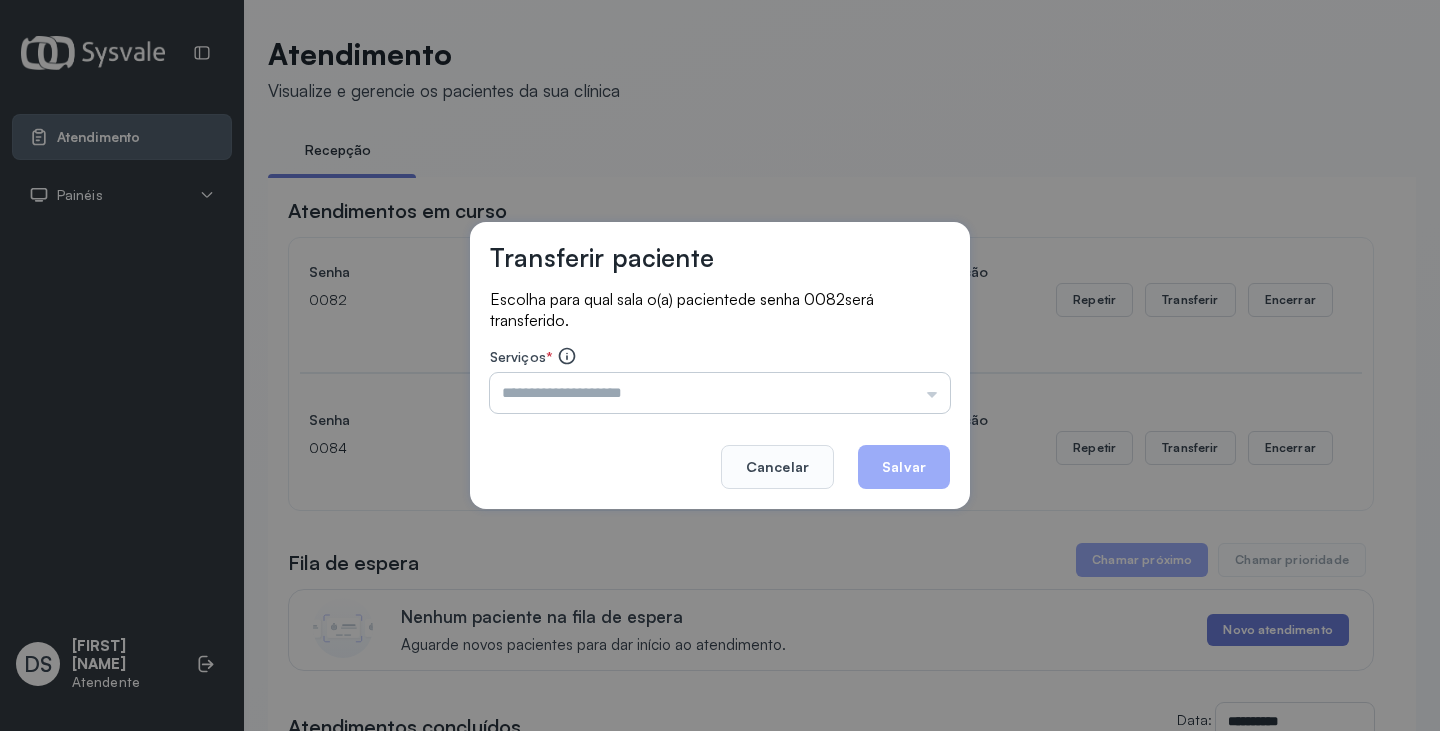 click at bounding box center [720, 393] 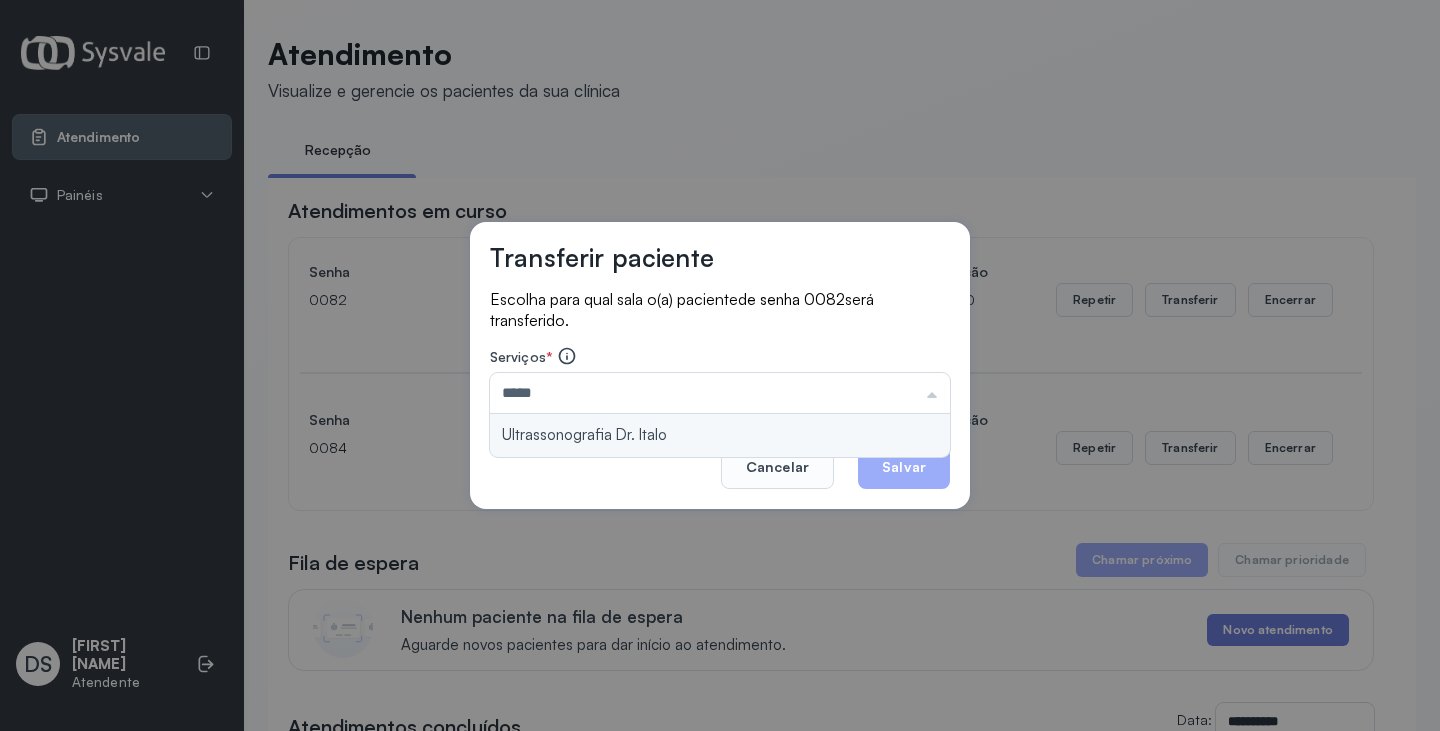 type on "**********" 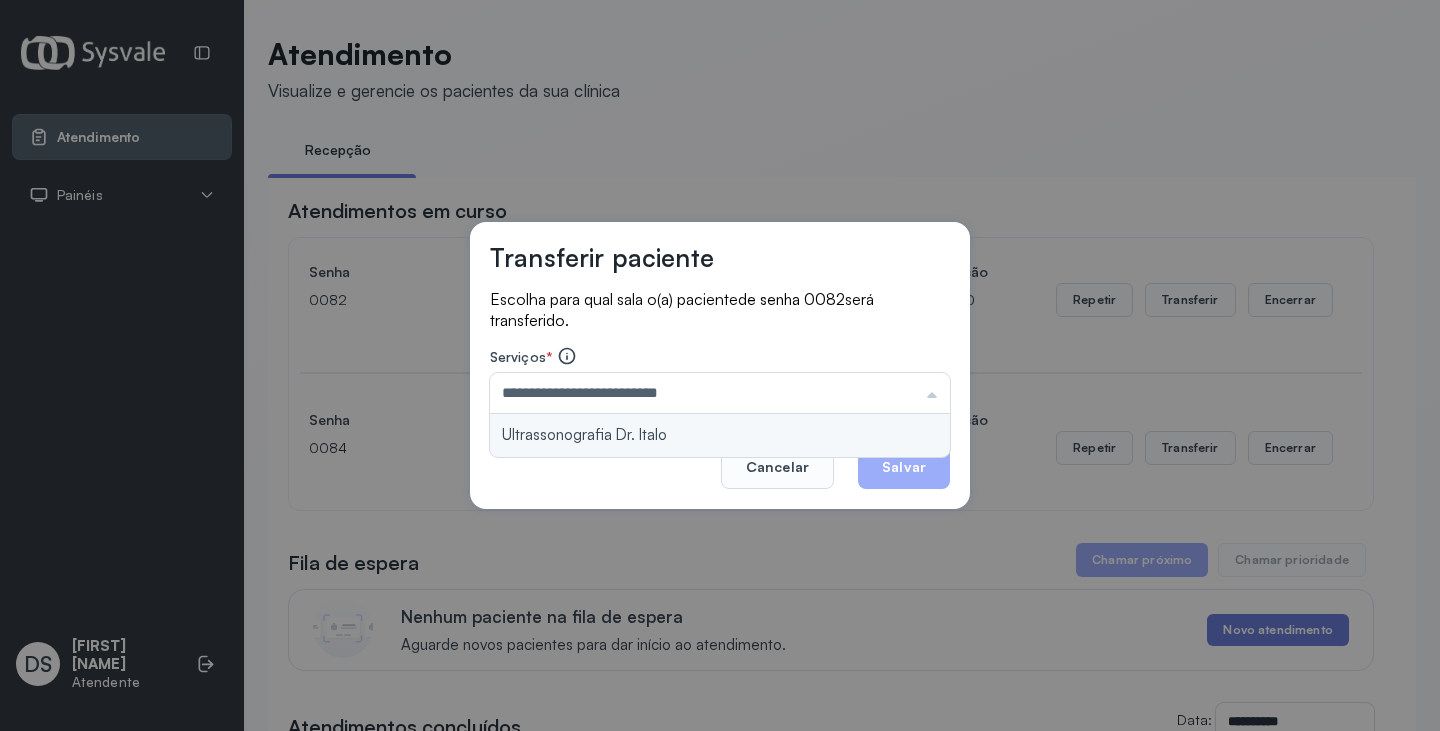 drag, startPoint x: 816, startPoint y: 431, endPoint x: 877, endPoint y: 448, distance: 63.324562 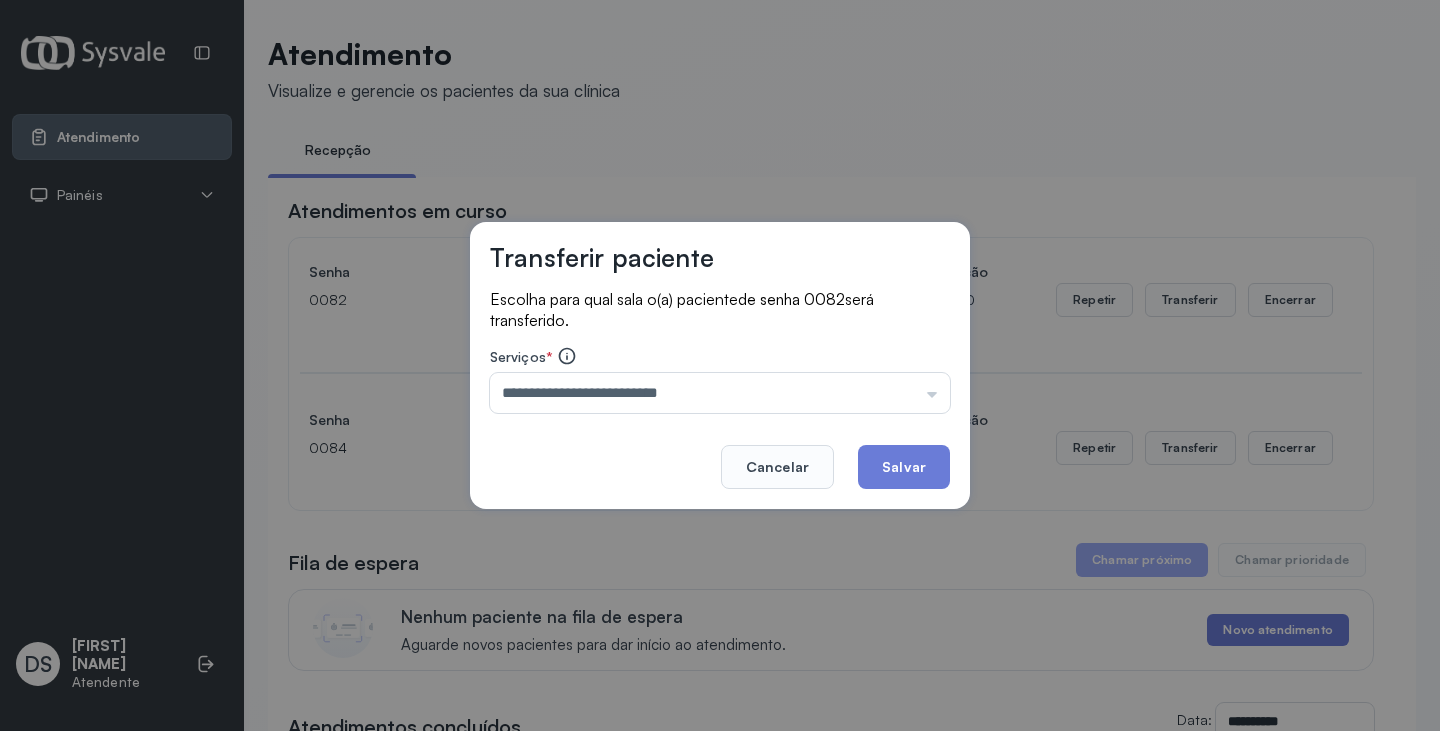 click on "Salvar" 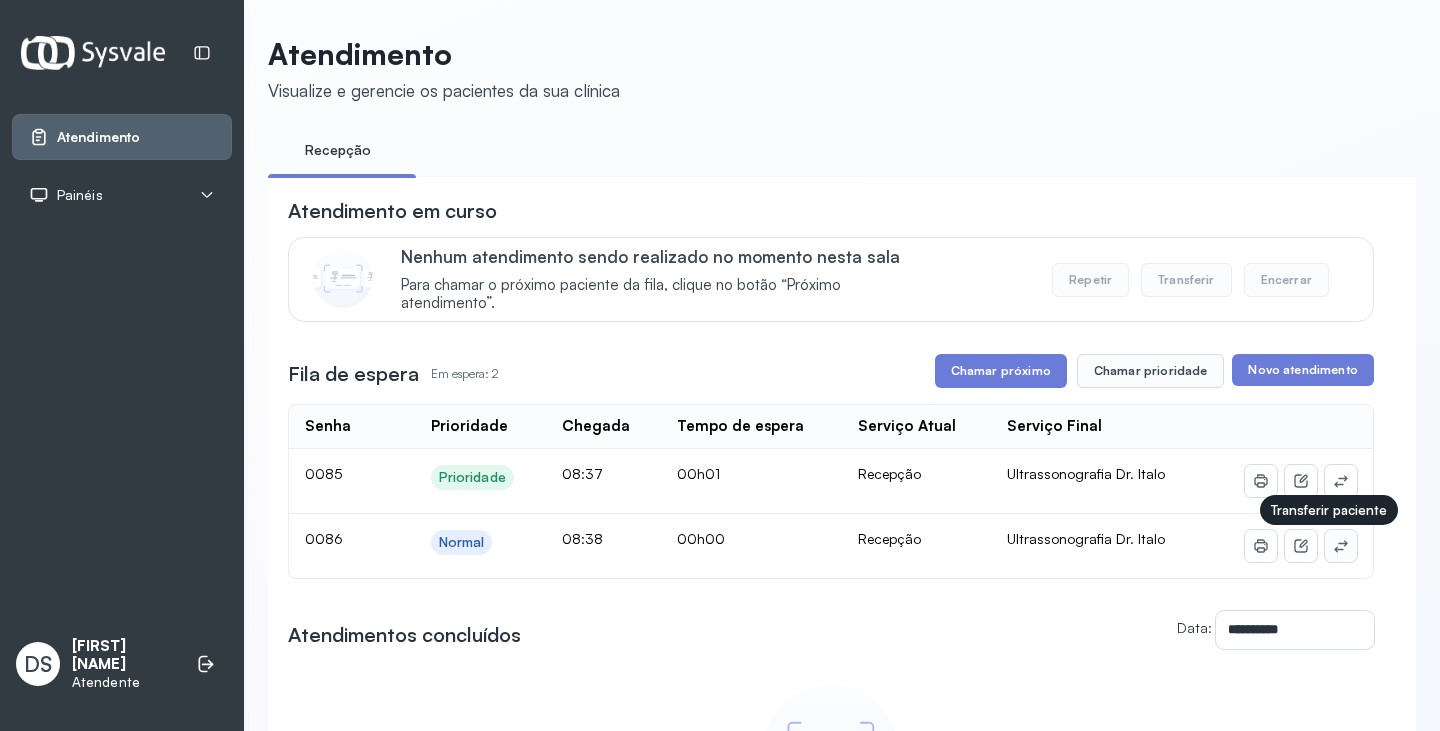 click 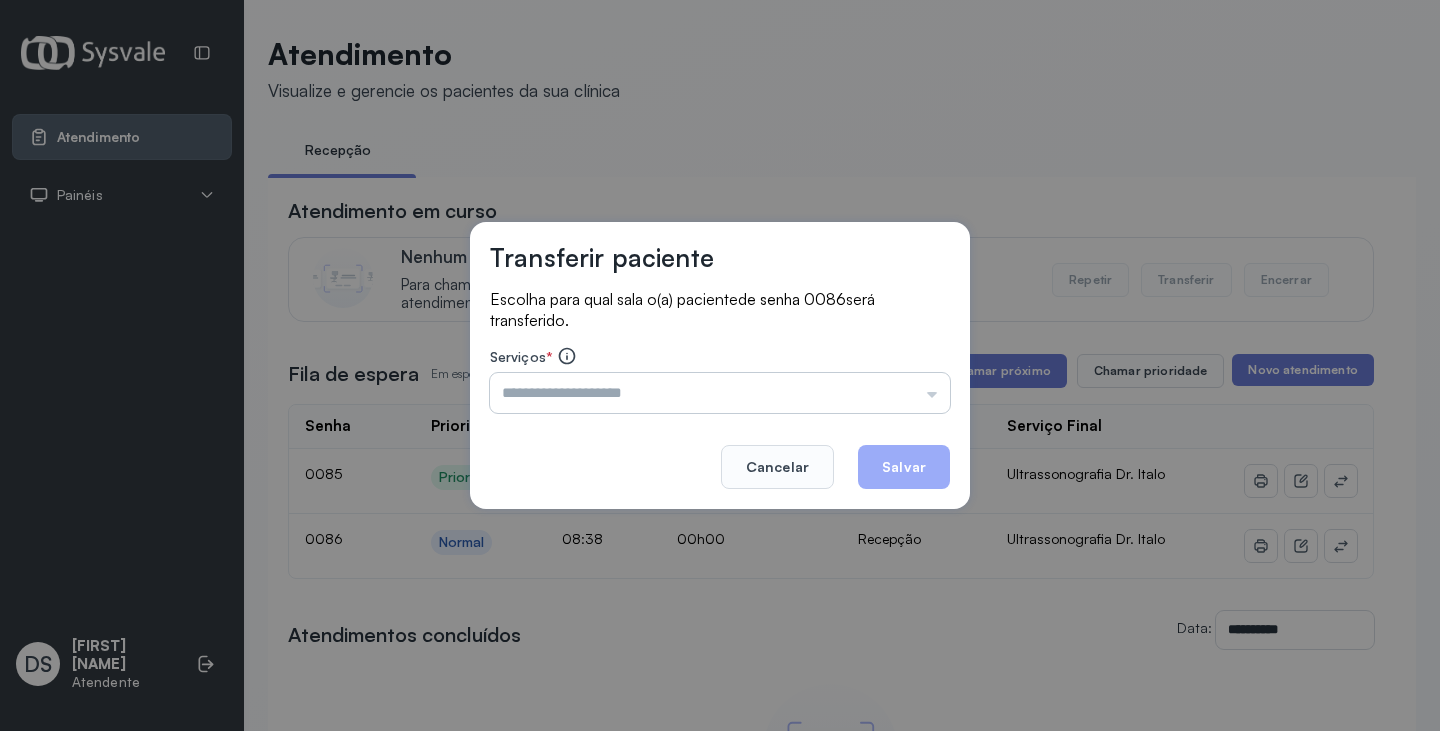 click at bounding box center [720, 393] 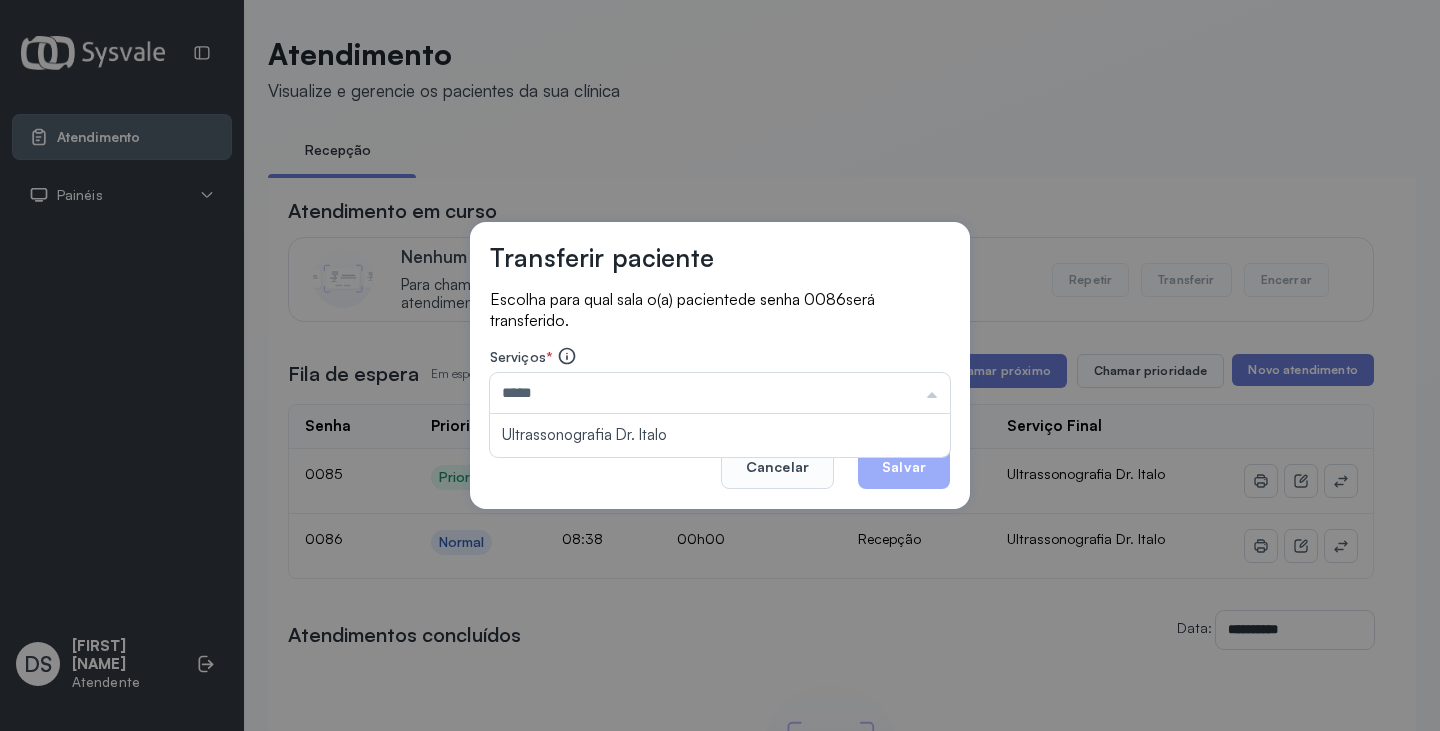 type on "**********" 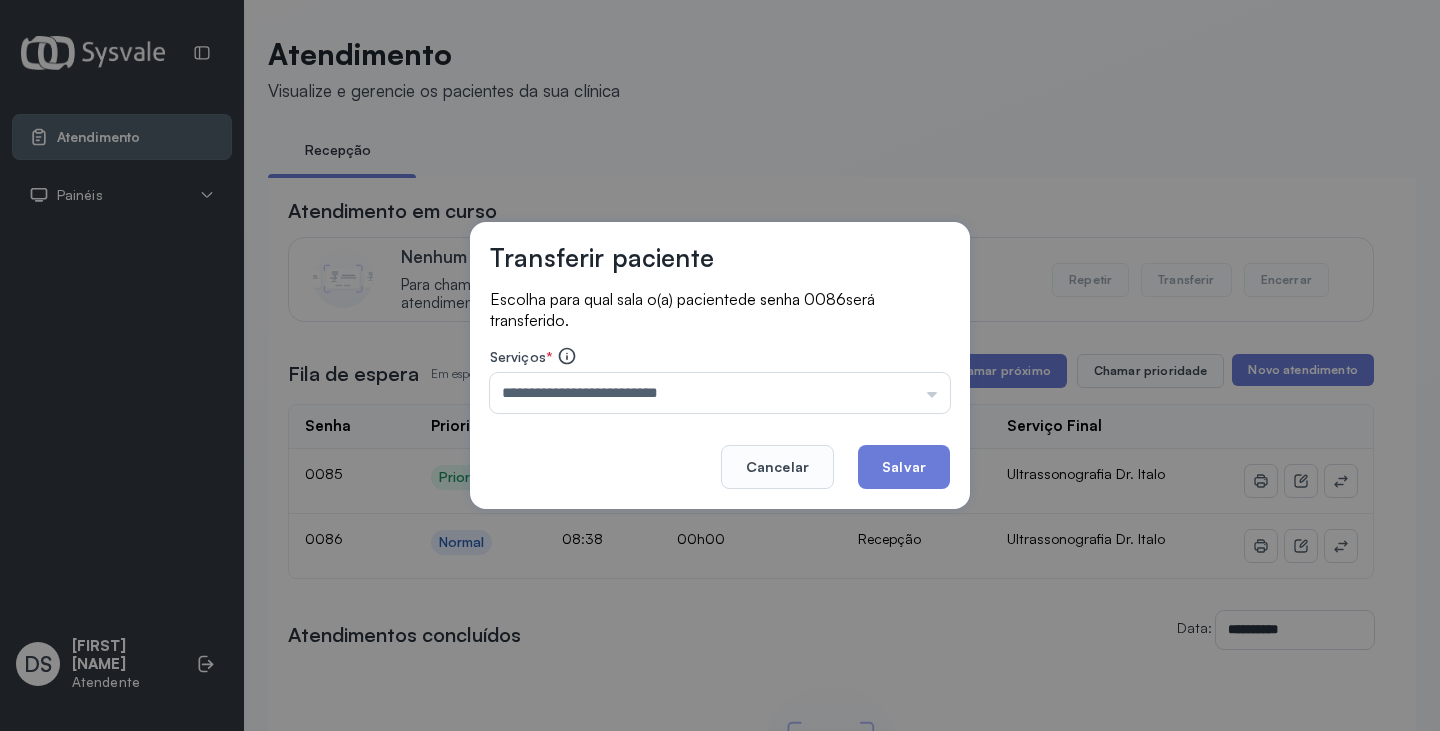 click on "**********" at bounding box center (720, 366) 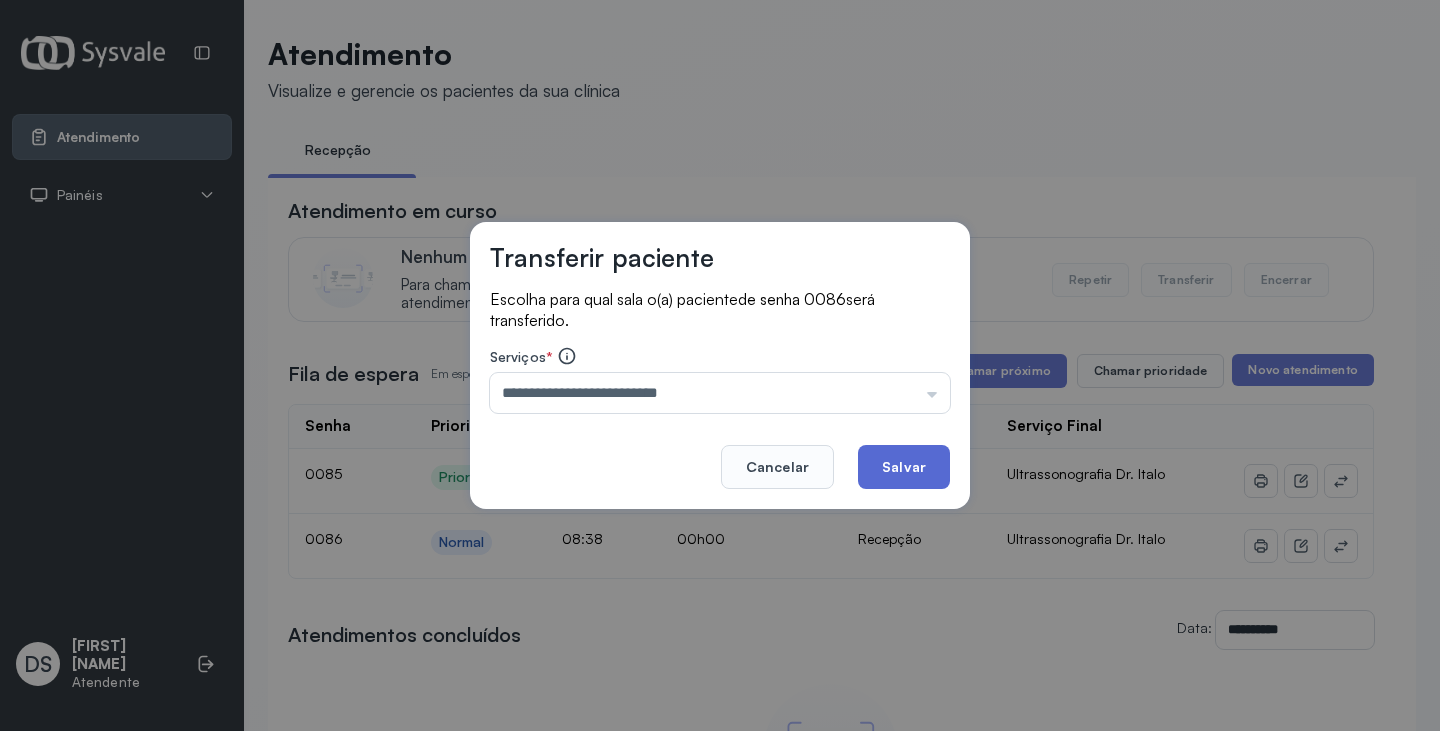 click on "Salvar" 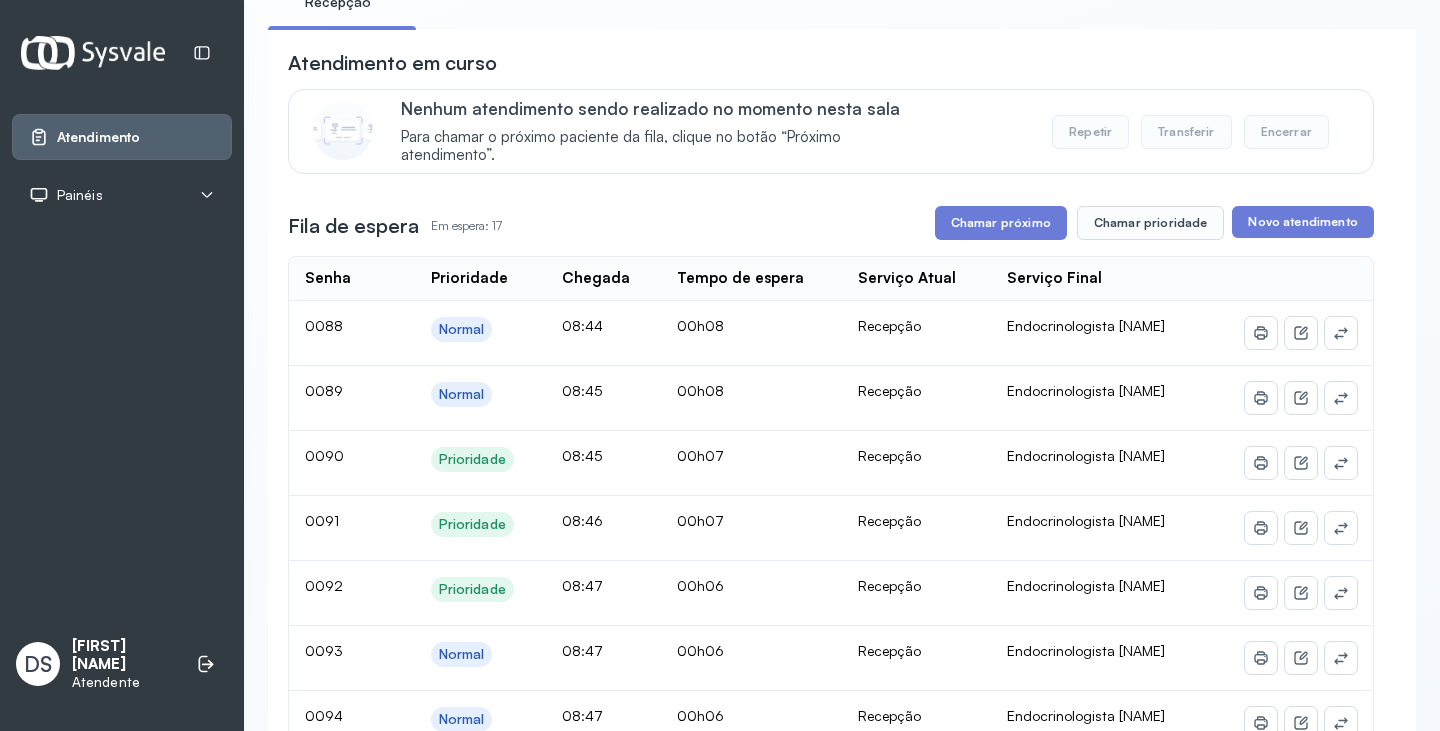 scroll, scrollTop: 0, scrollLeft: 0, axis: both 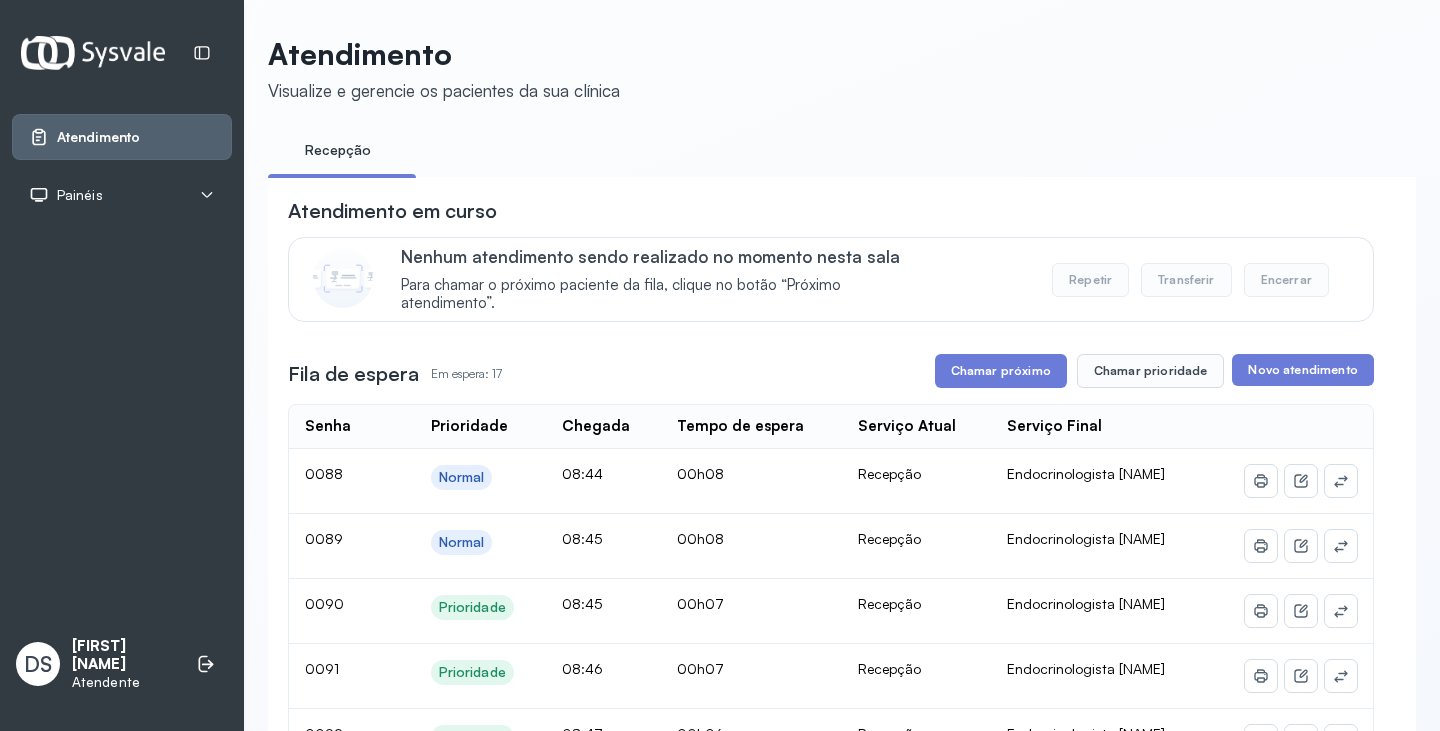 click on "Chamar próximo" at bounding box center (1001, 371) 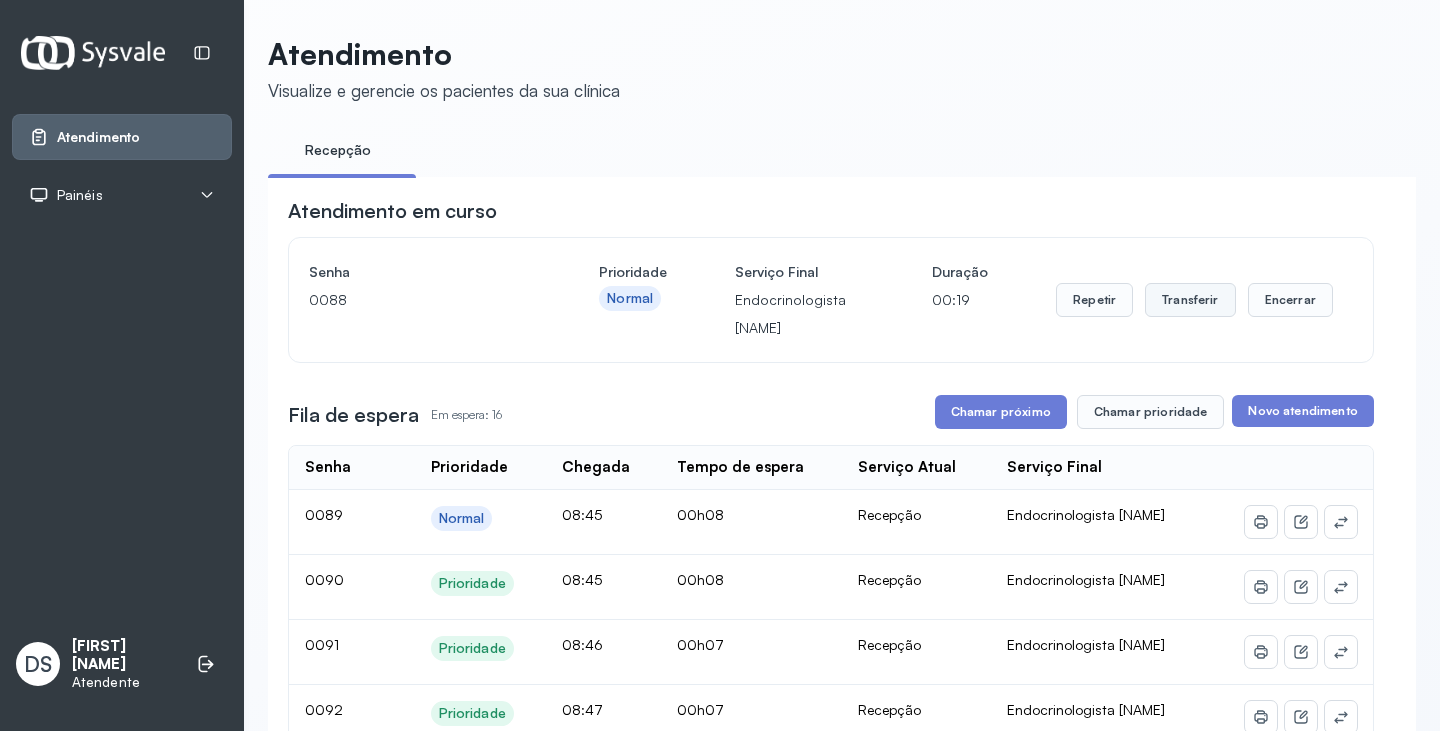 click on "Transferir" at bounding box center (1190, 300) 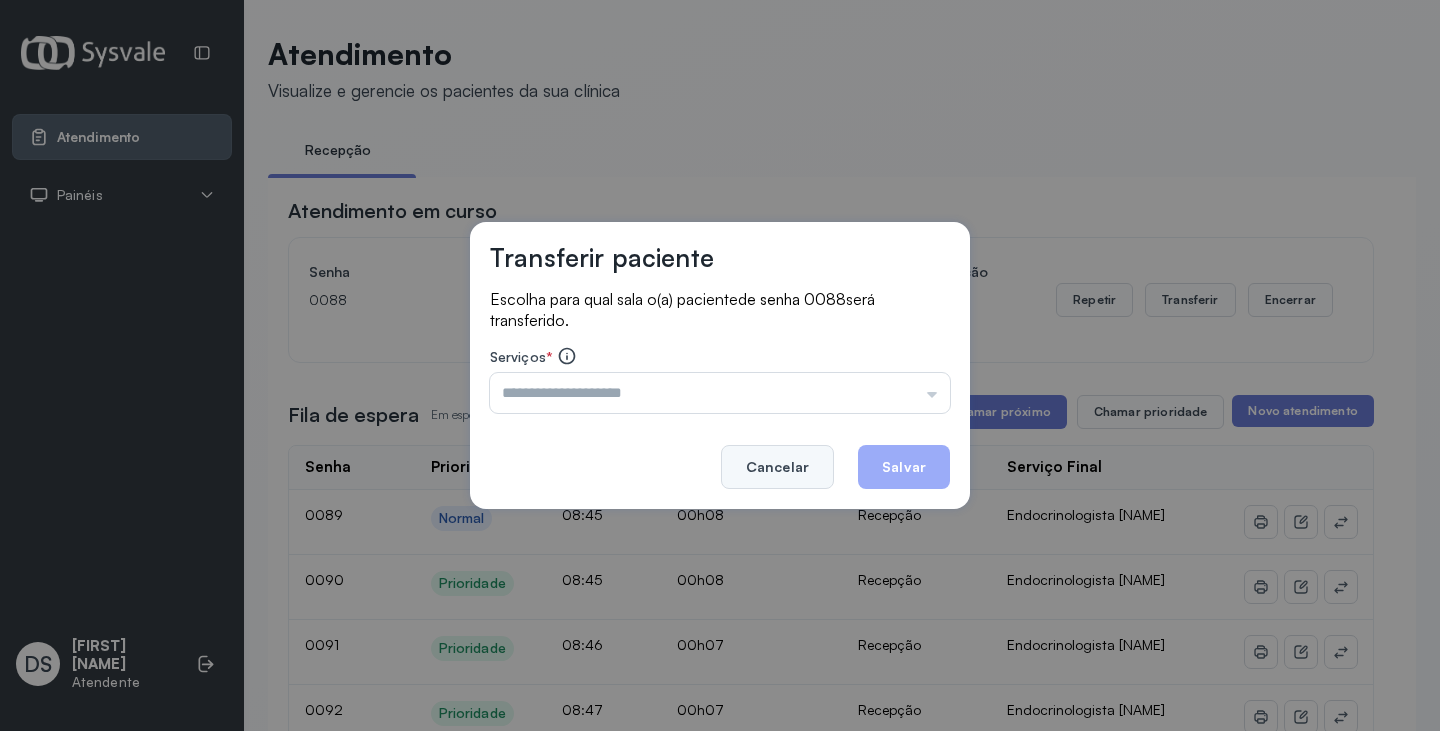 click on "Cancelar" 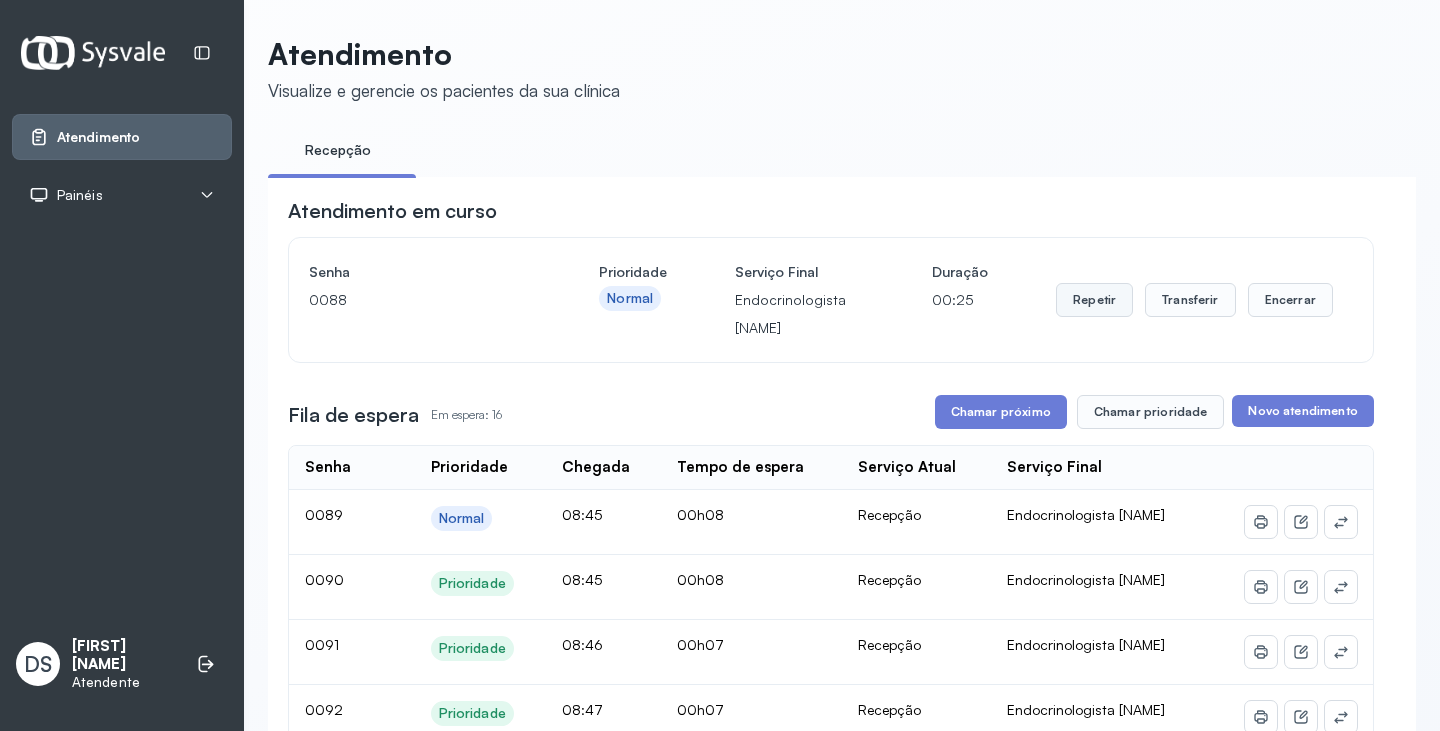 click on "Repetir" at bounding box center [1094, 300] 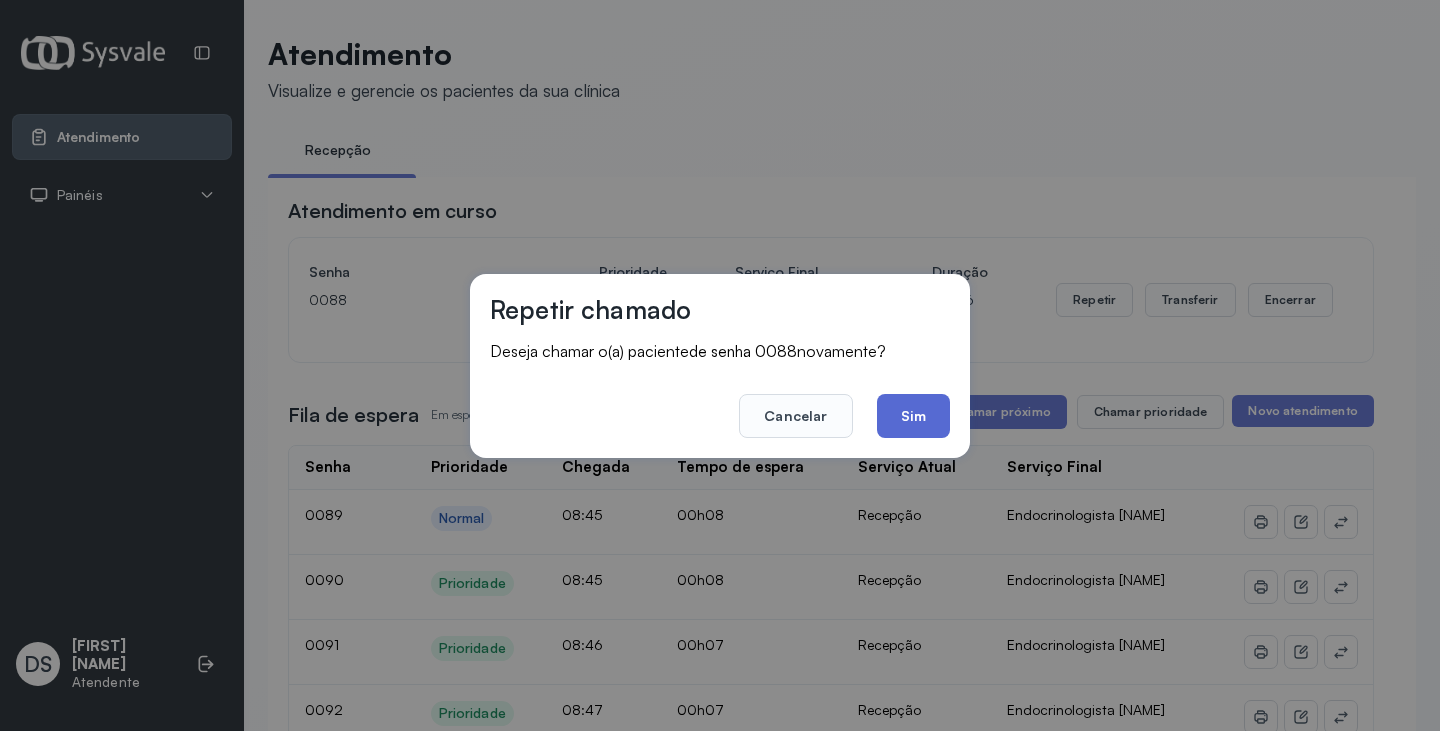 click on "Sim" 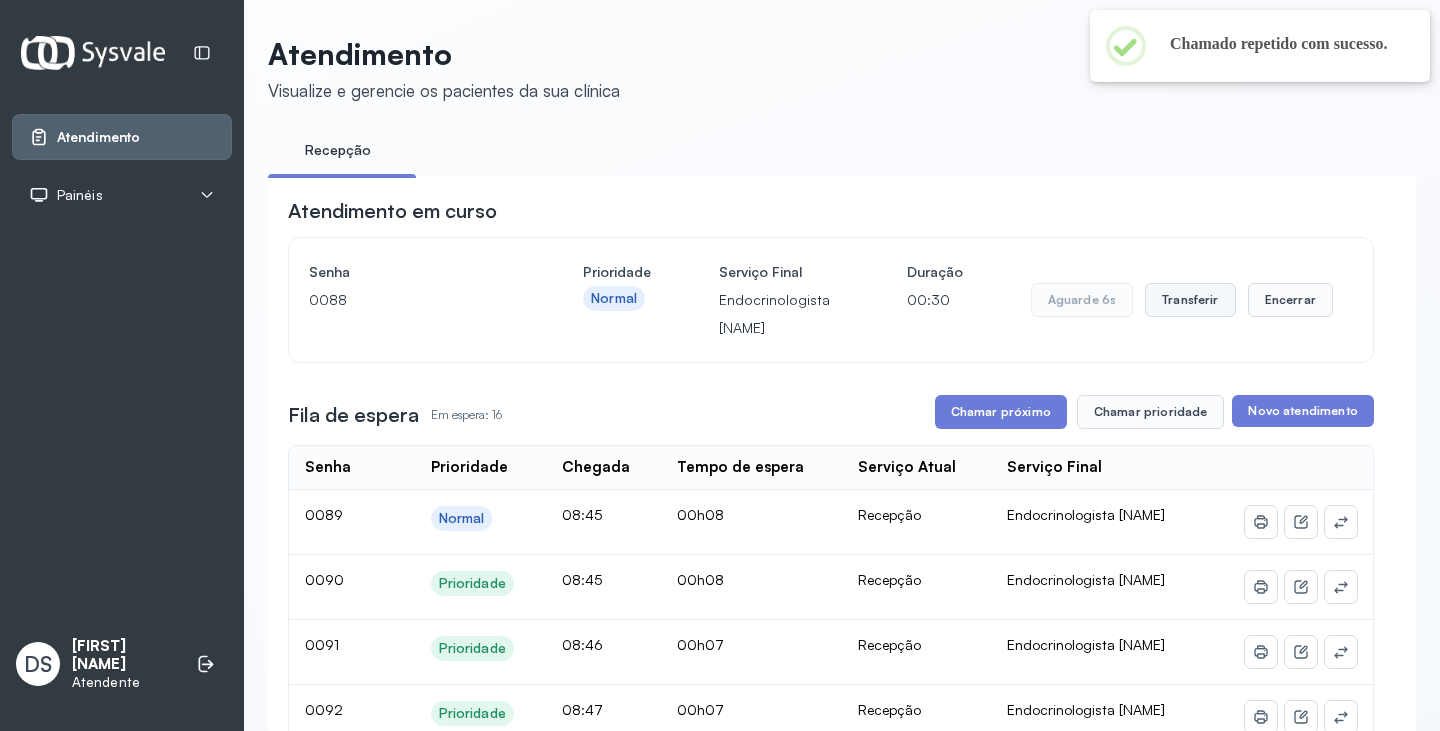 click on "Transferir" at bounding box center [1190, 300] 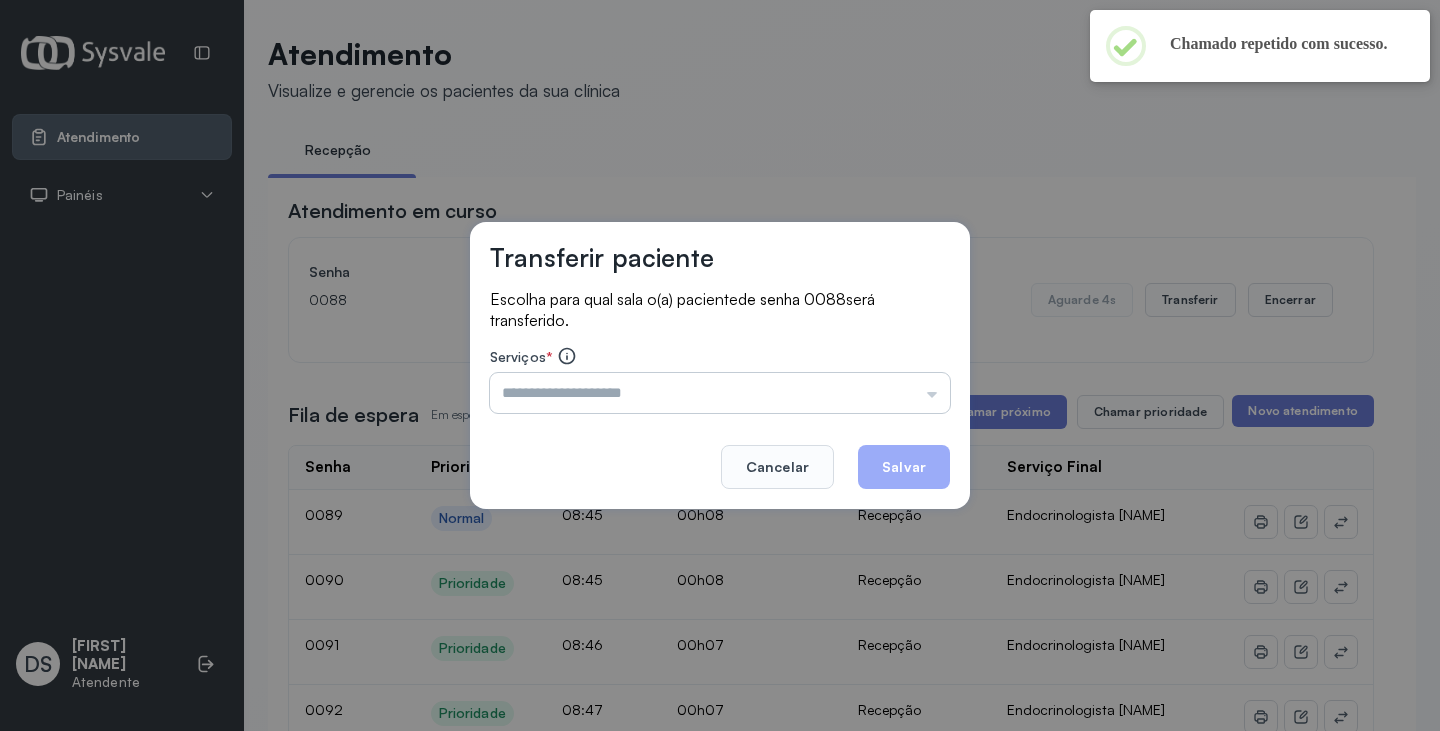 click at bounding box center (720, 393) 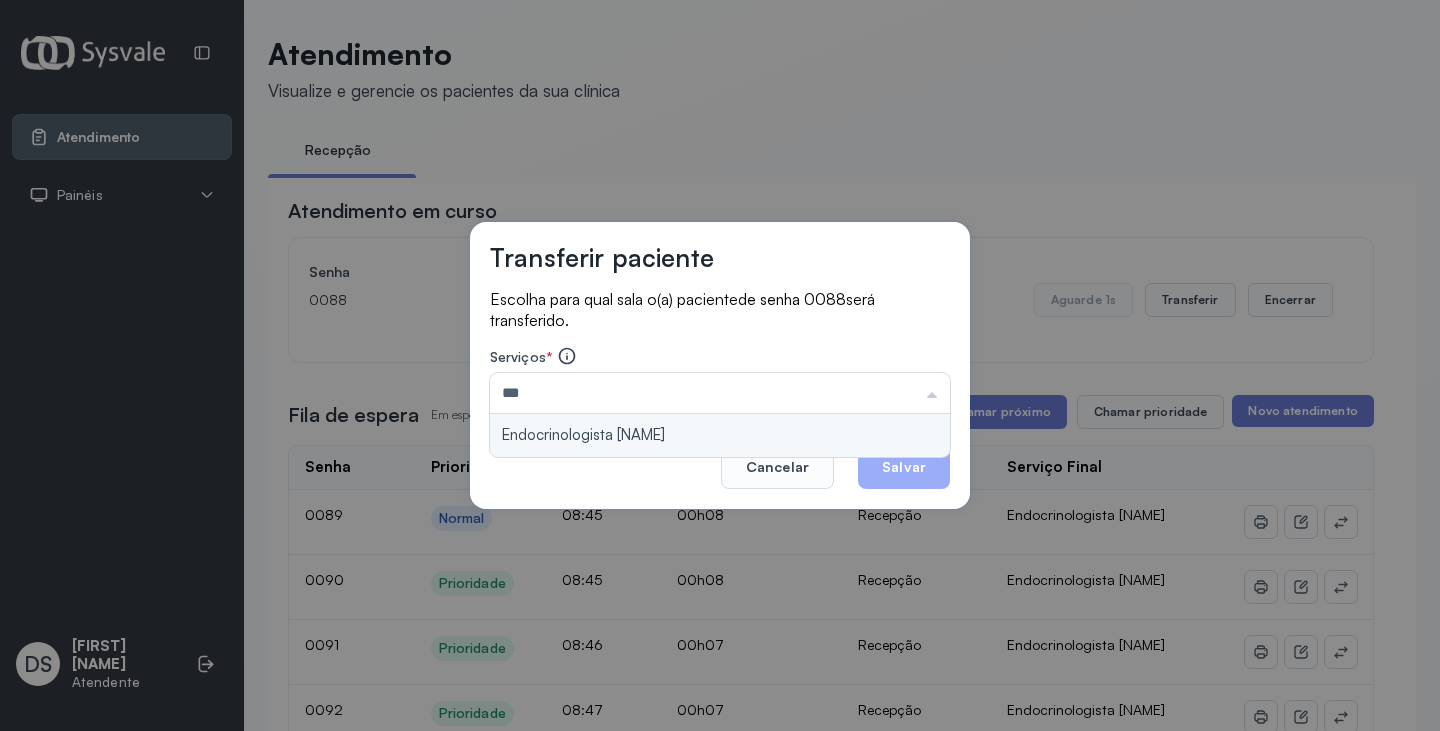 type on "**********" 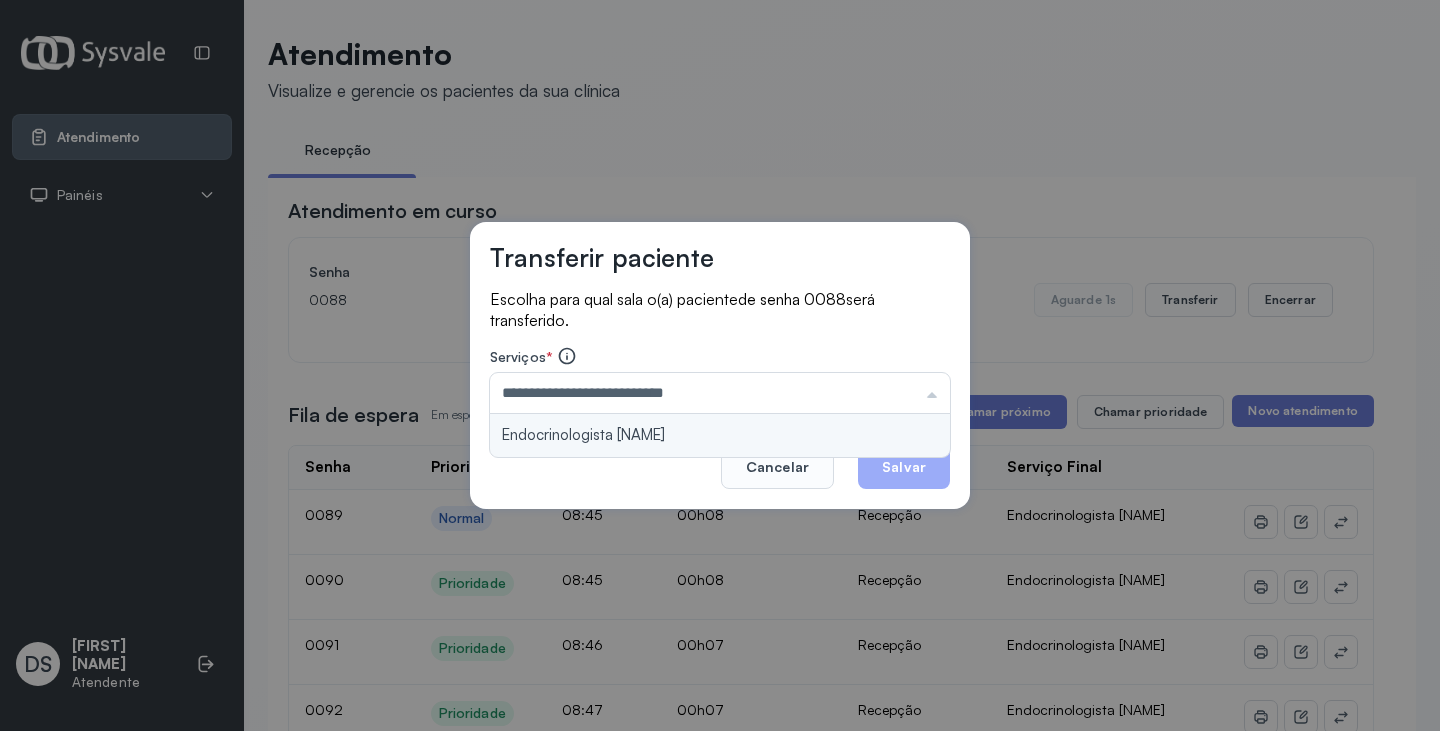 click on "**********" at bounding box center (720, 366) 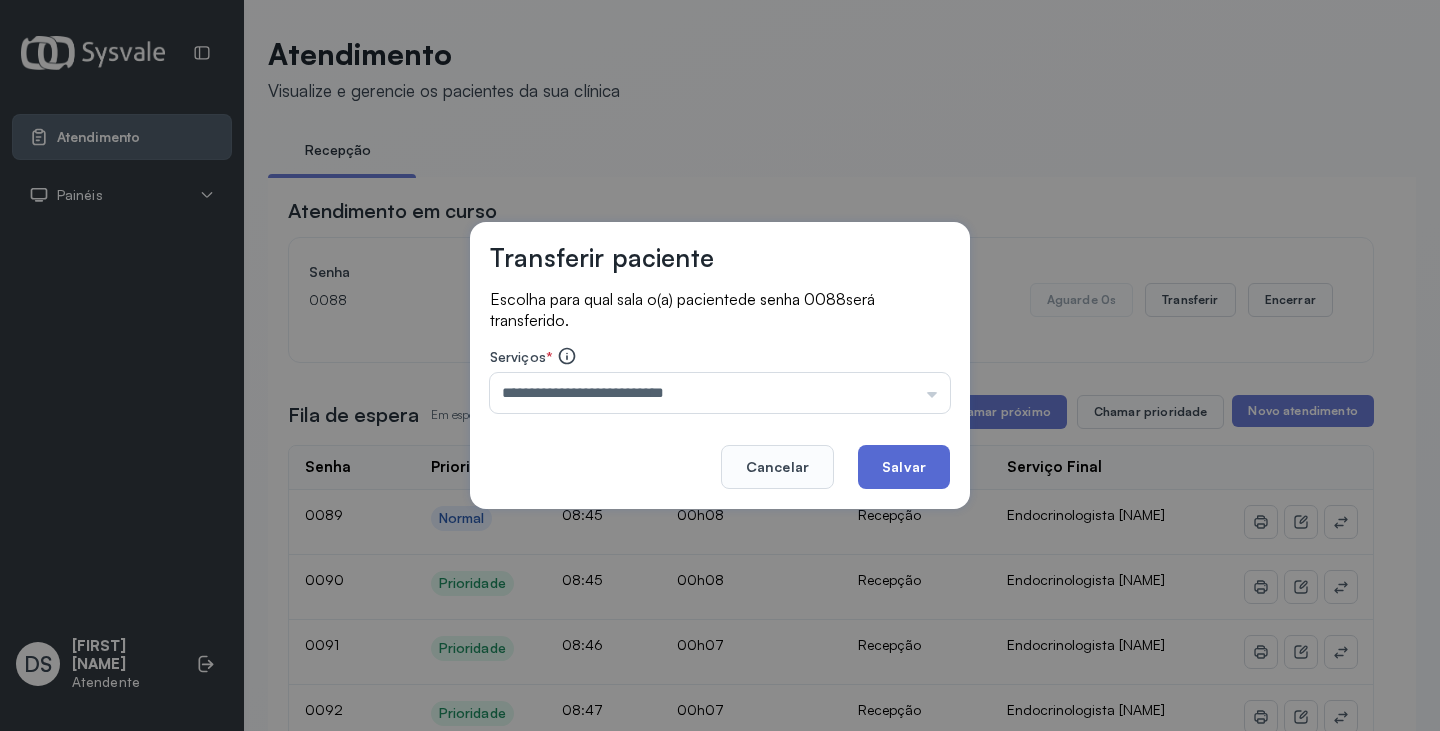 click on "Salvar" 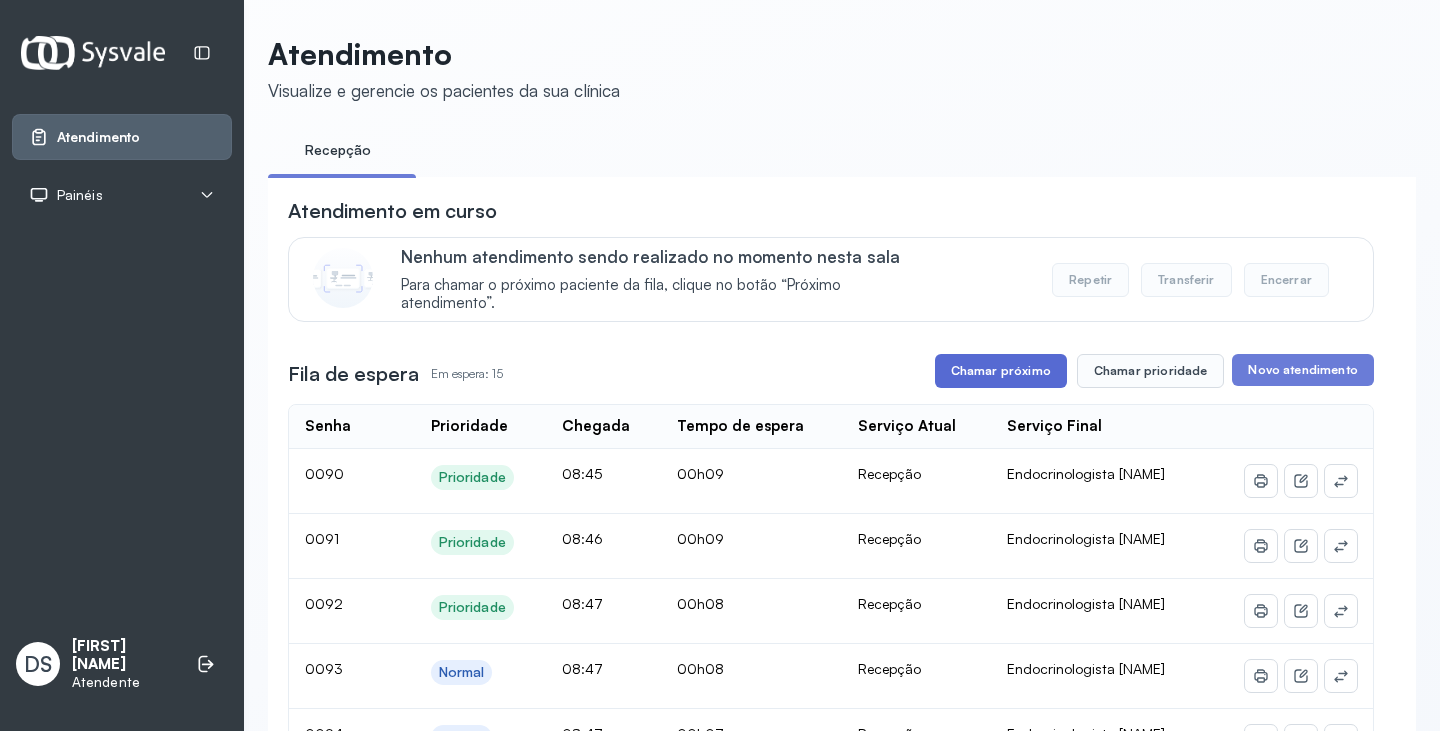 click on "Chamar próximo" at bounding box center (1001, 371) 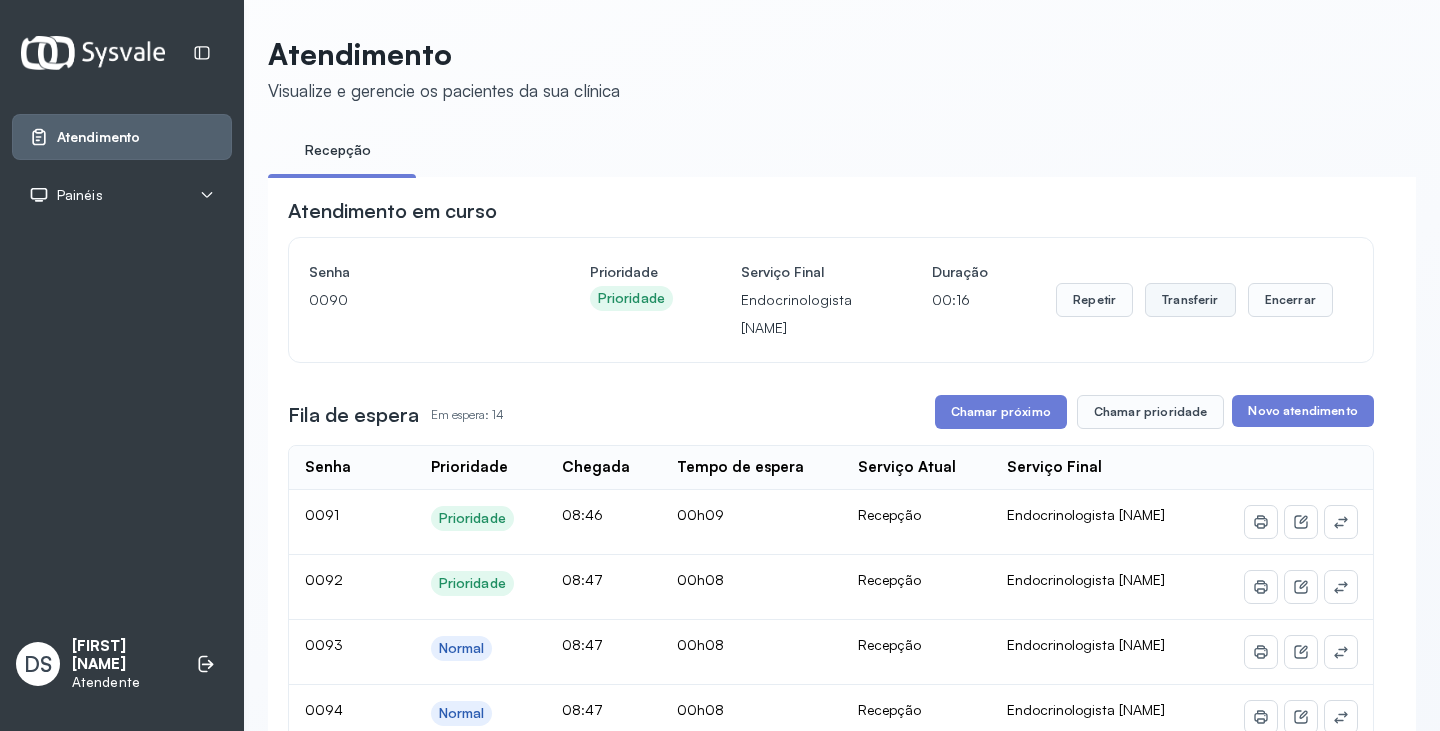 click on "Transferir" at bounding box center (1190, 300) 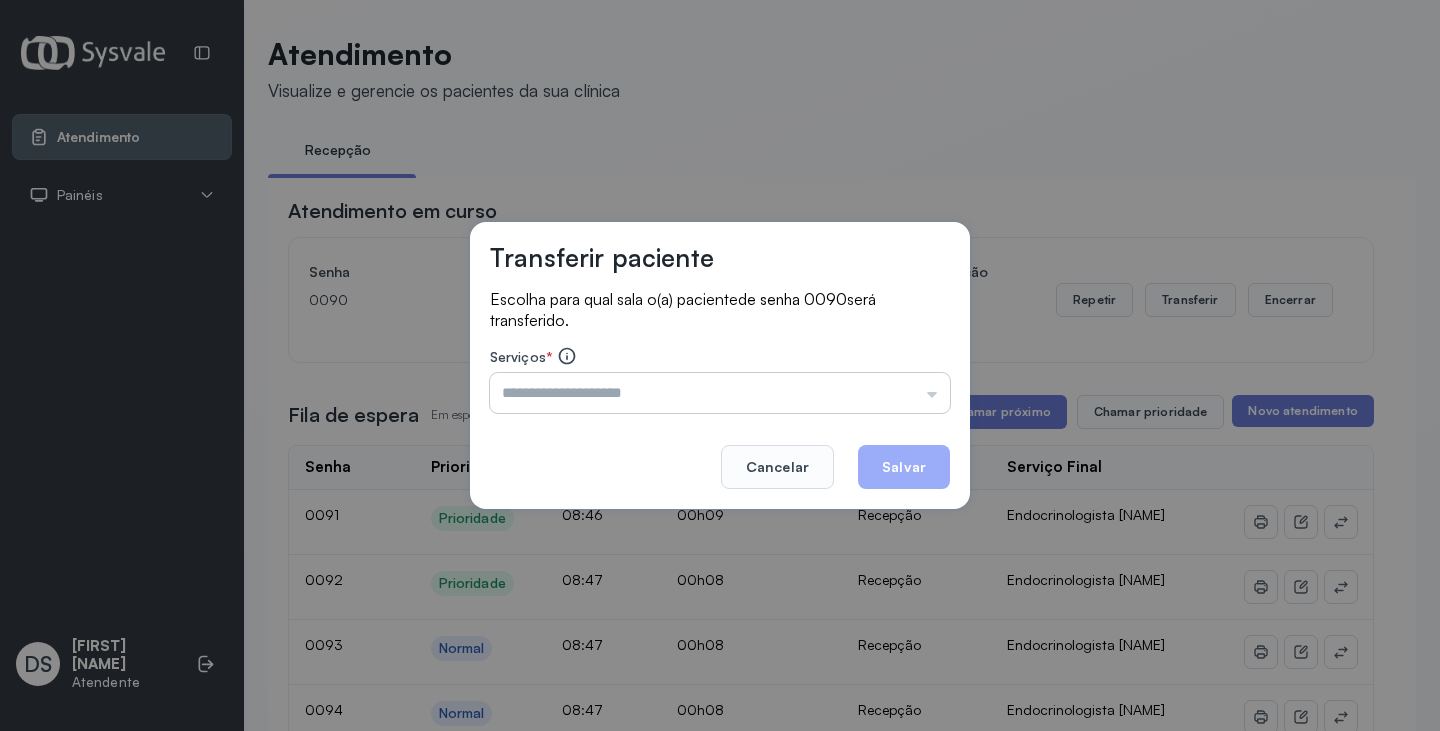 click at bounding box center [720, 393] 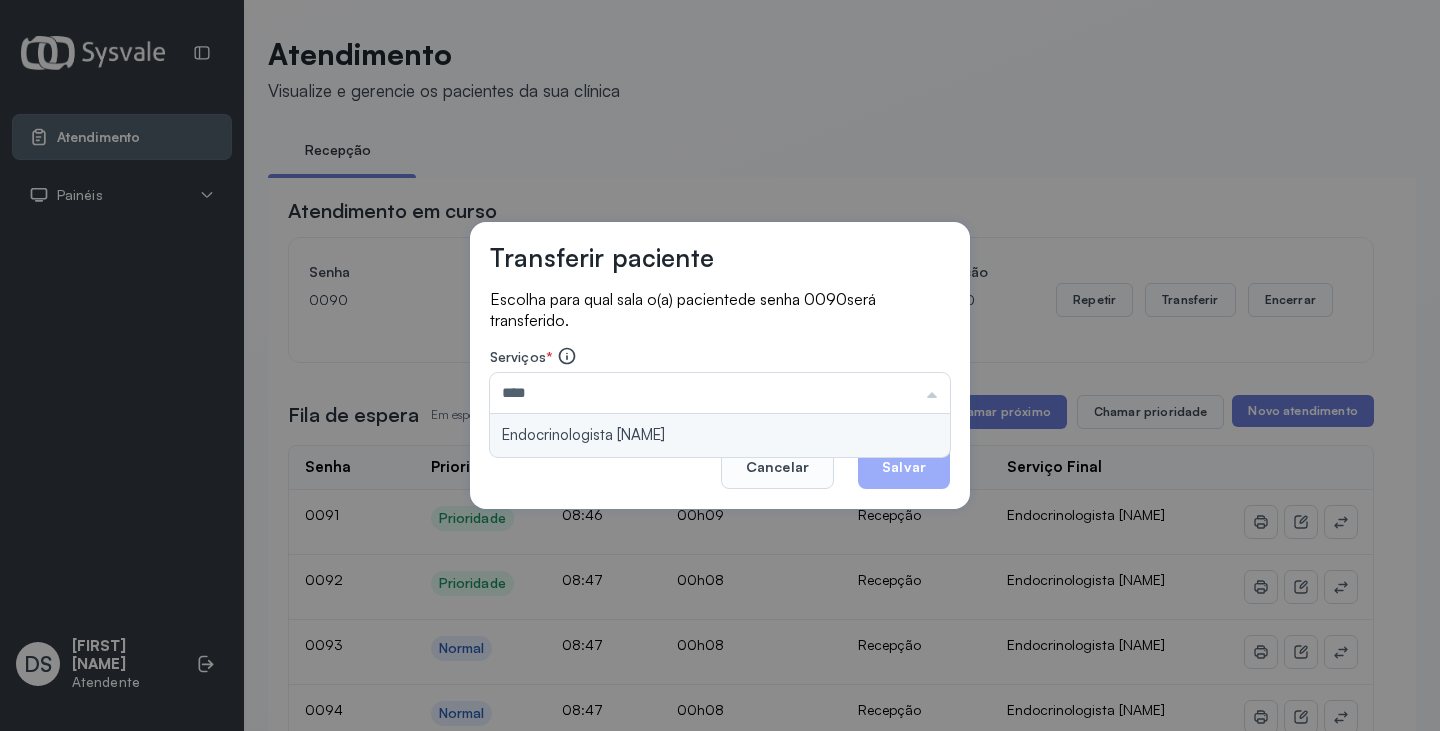 type on "**********" 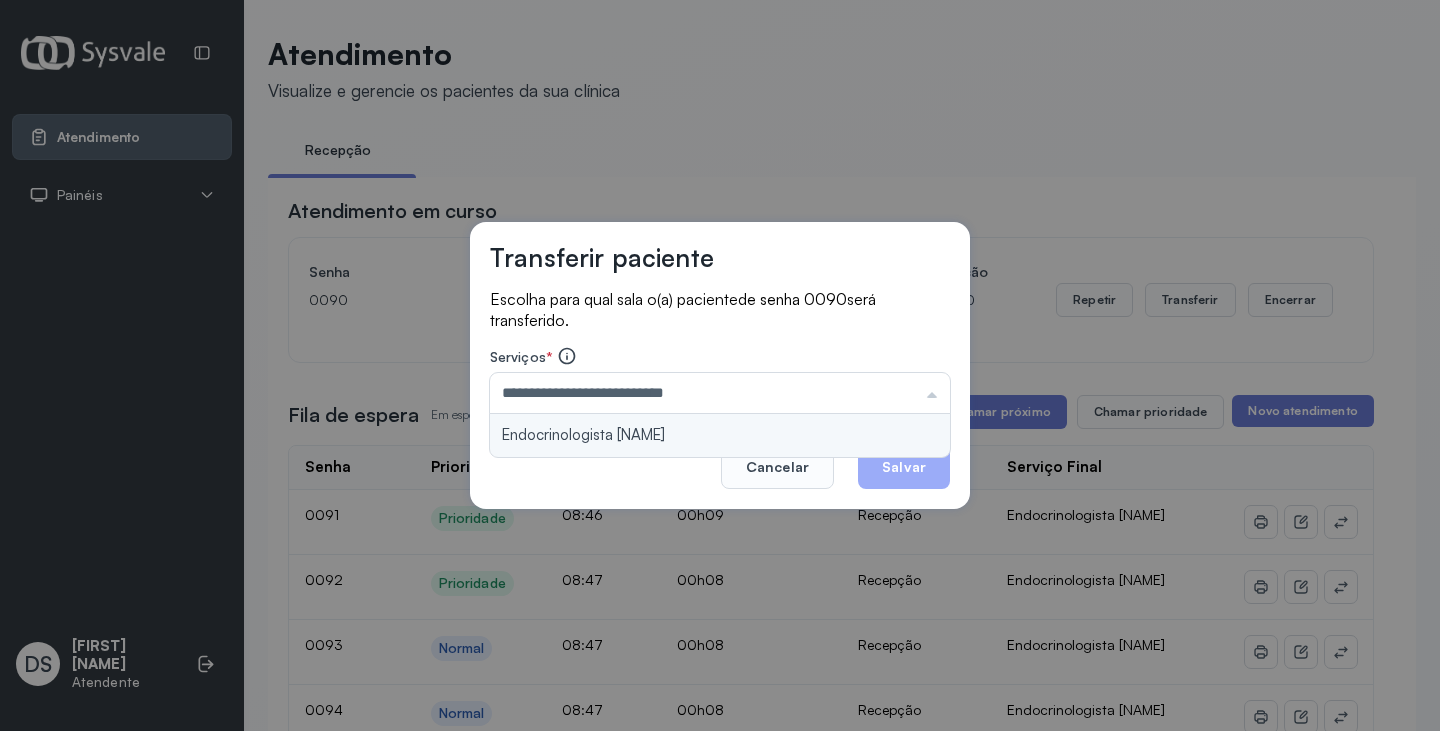 drag, startPoint x: 799, startPoint y: 440, endPoint x: 834, endPoint y: 437, distance: 35.128338 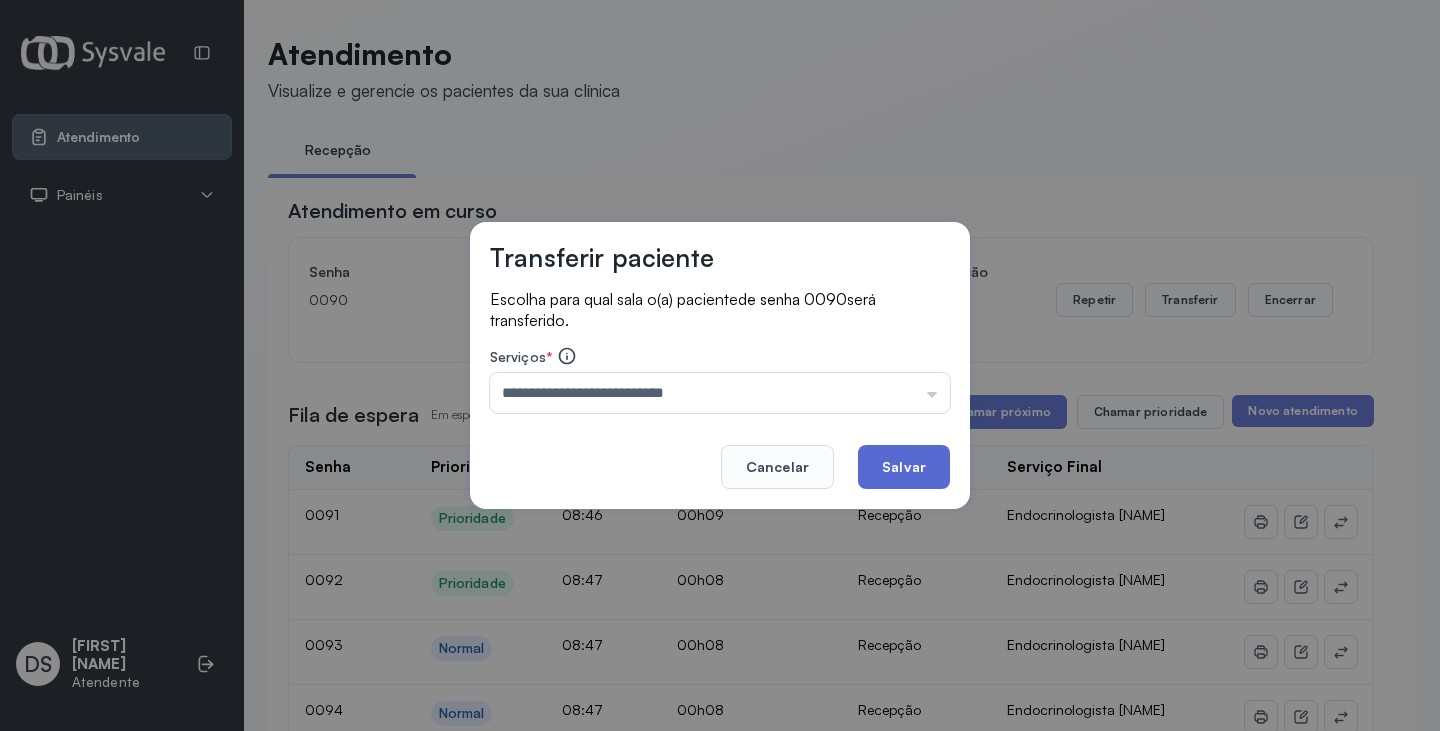 click on "Salvar" 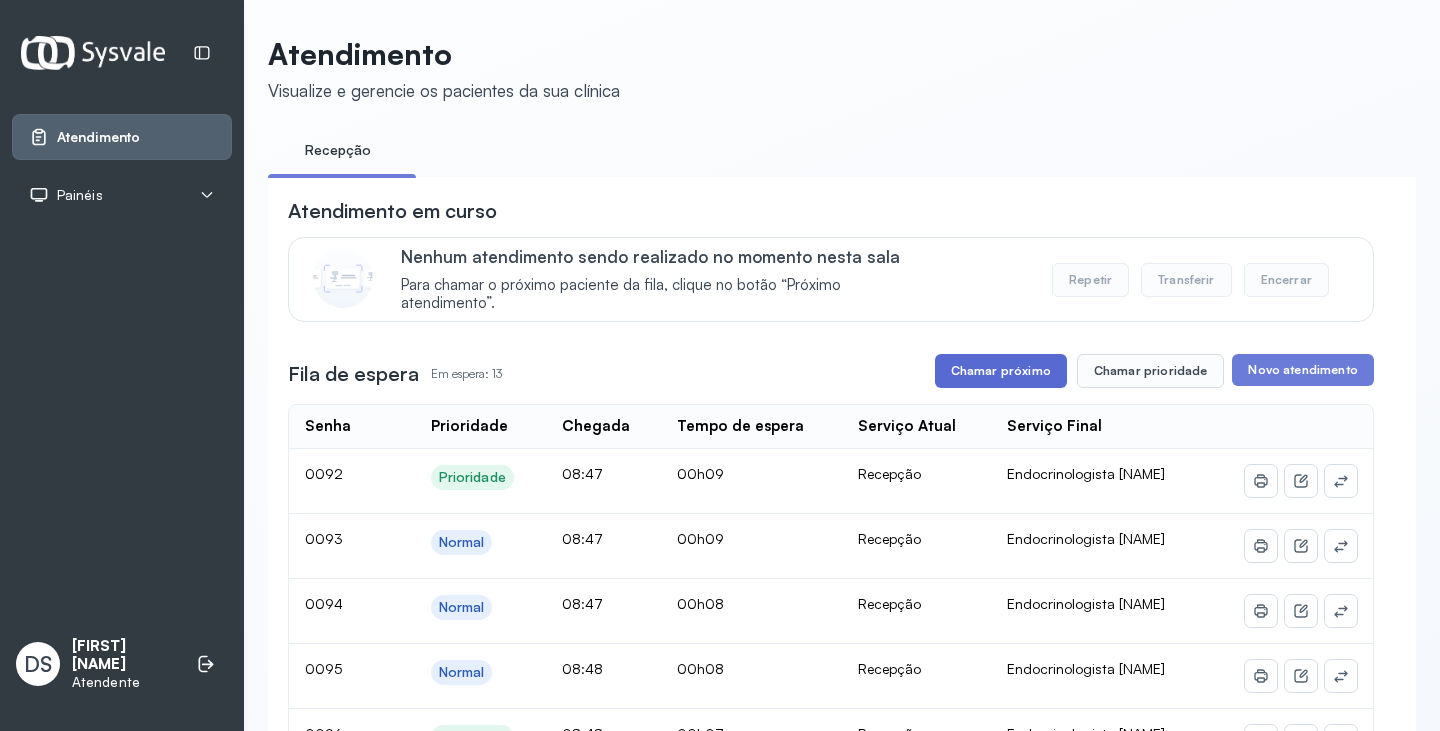 click on "Chamar próximo" at bounding box center (1001, 371) 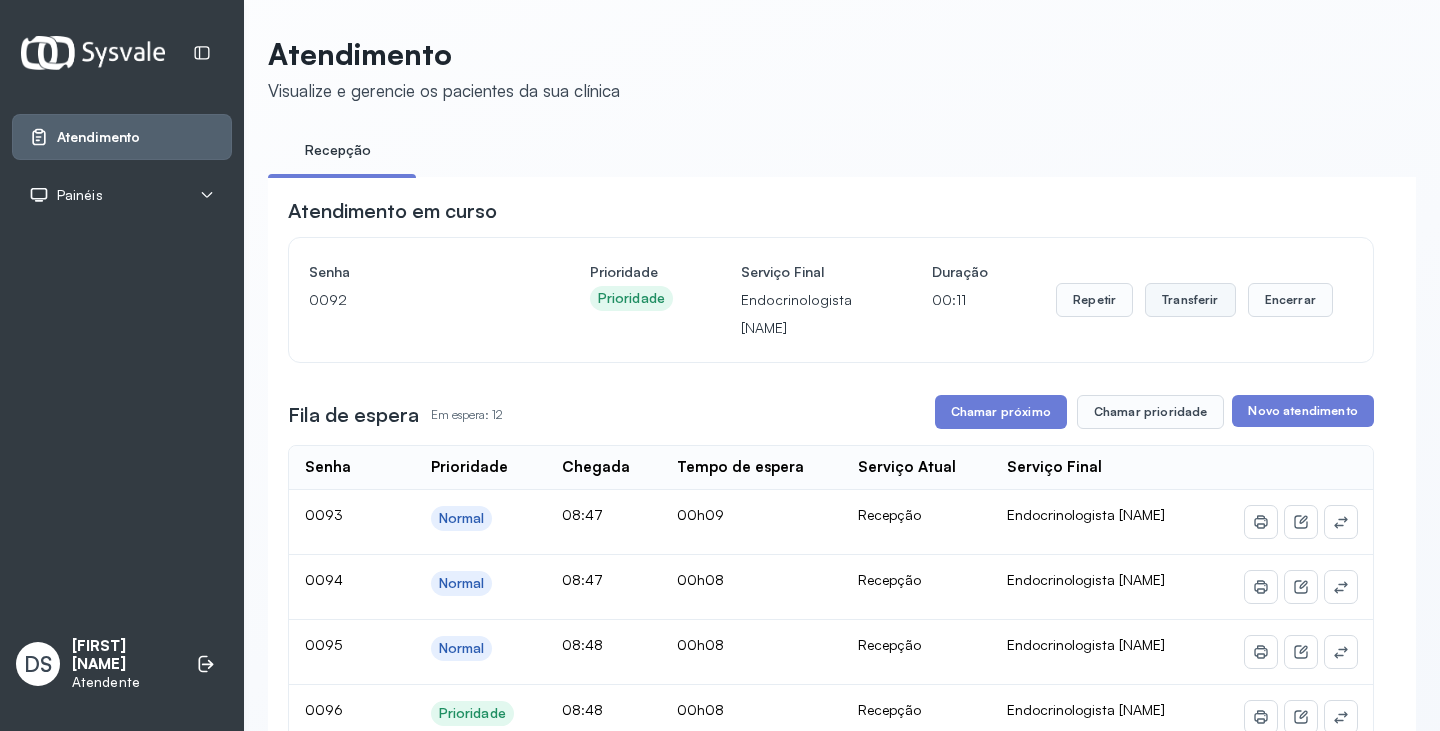 click on "Transferir" at bounding box center (1190, 300) 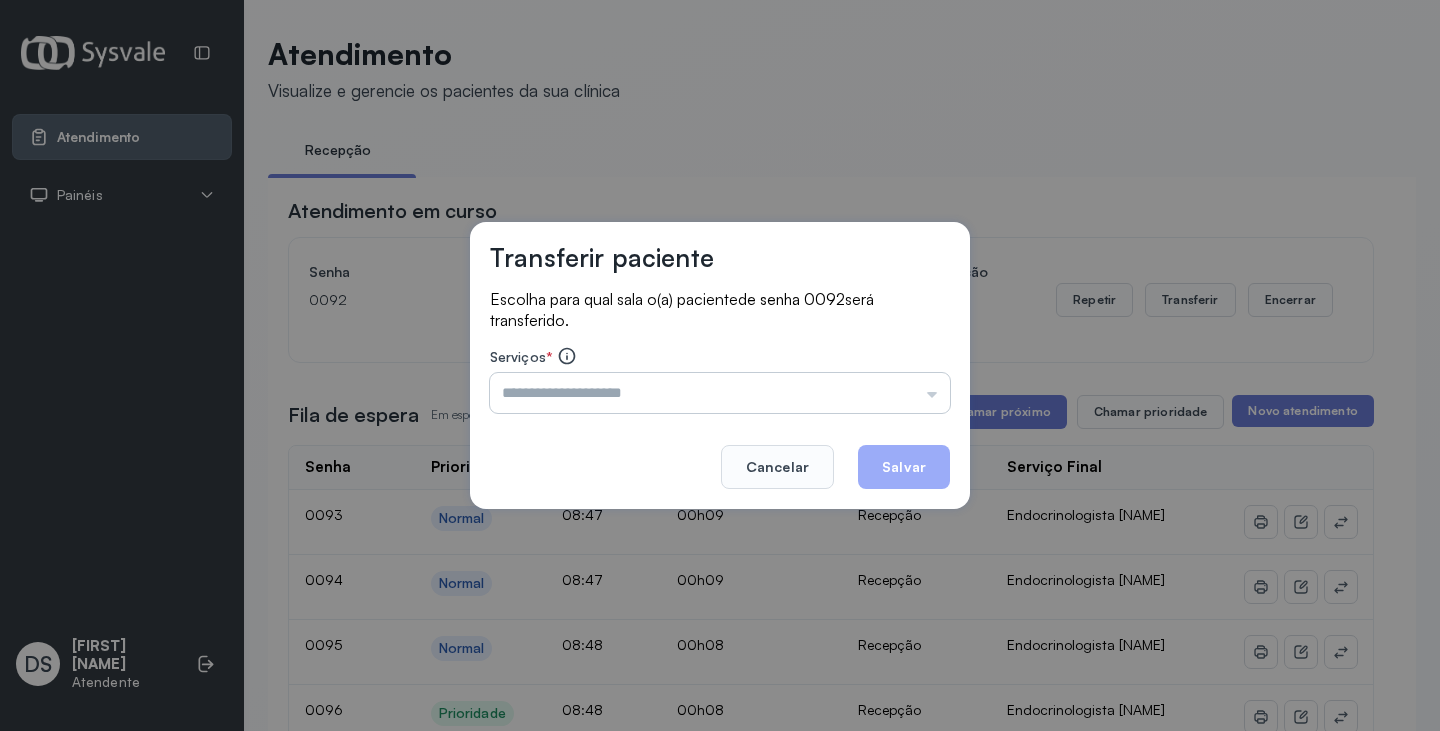 click at bounding box center [720, 393] 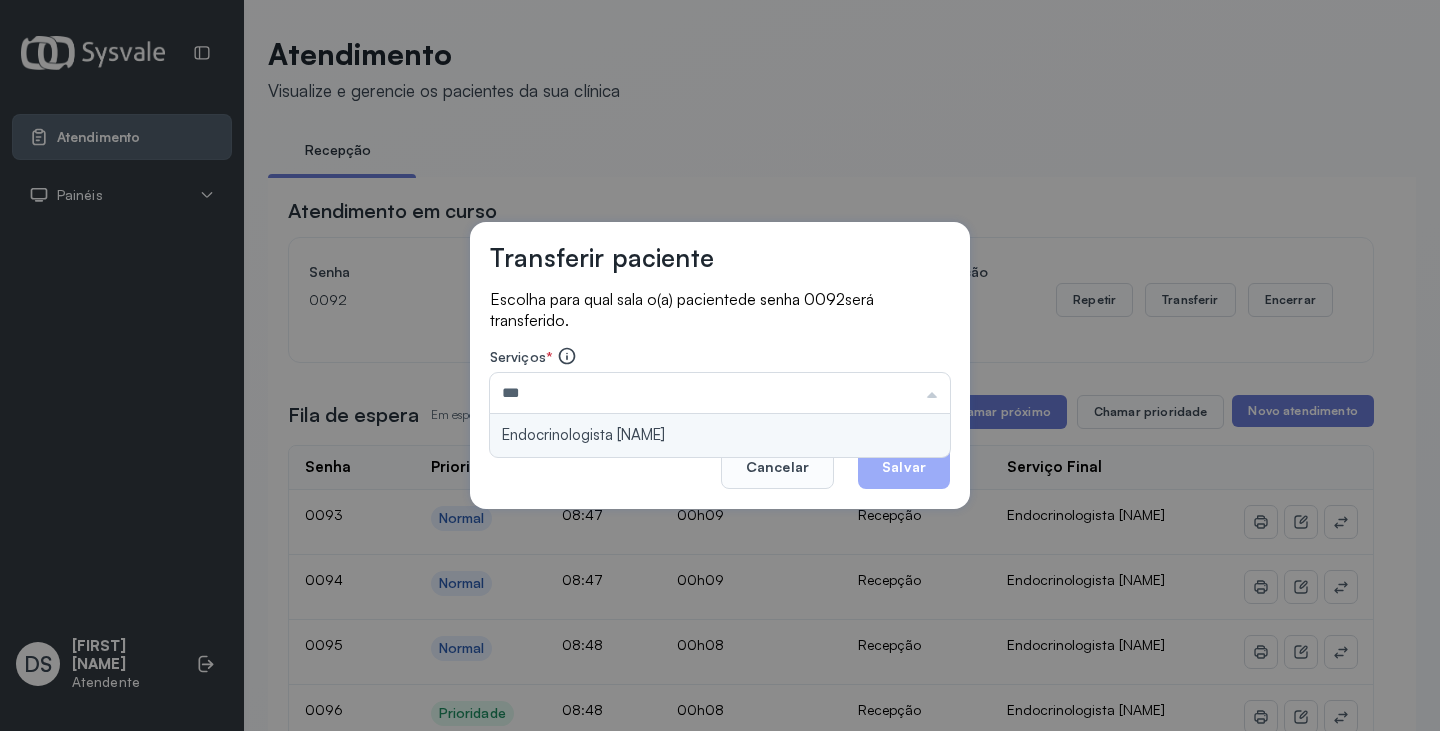 type on "**********" 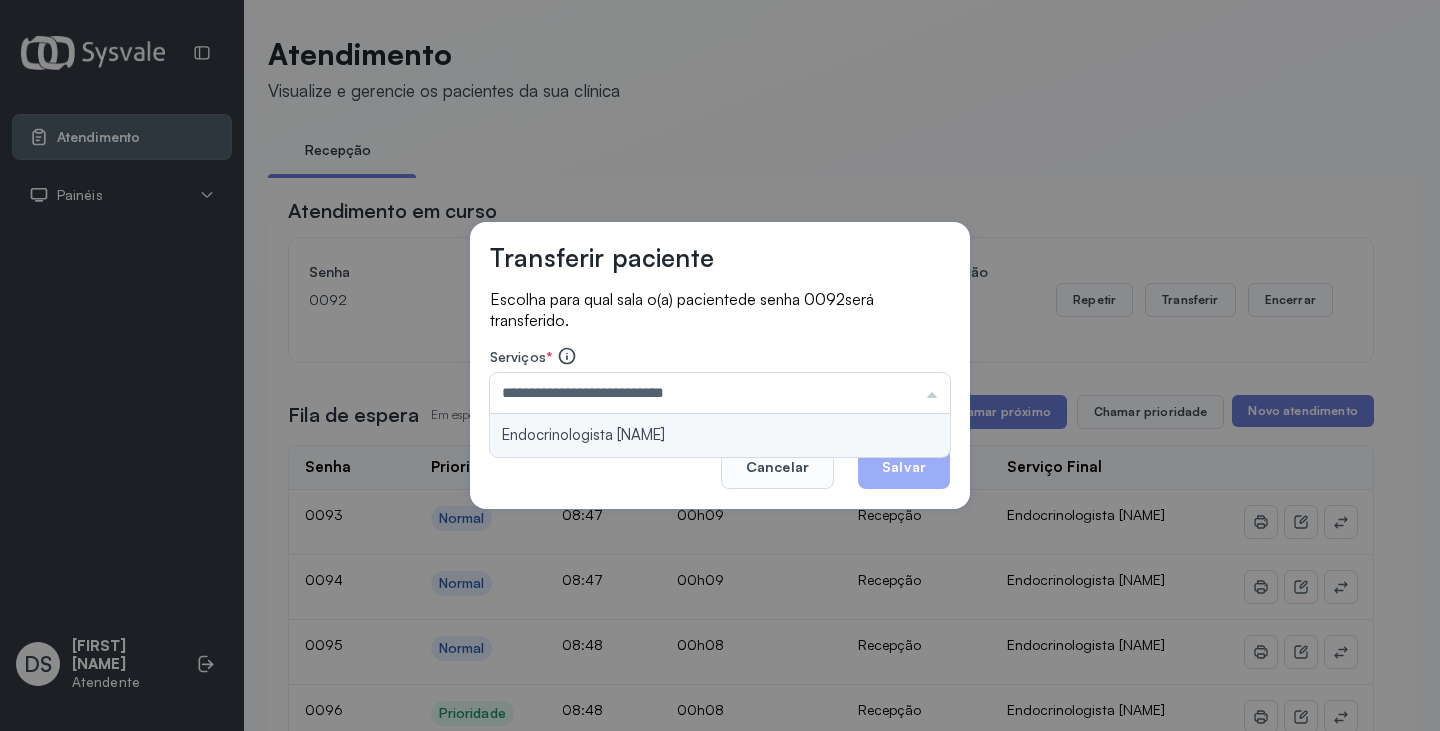 drag, startPoint x: 782, startPoint y: 427, endPoint x: 882, endPoint y: 463, distance: 106.28264 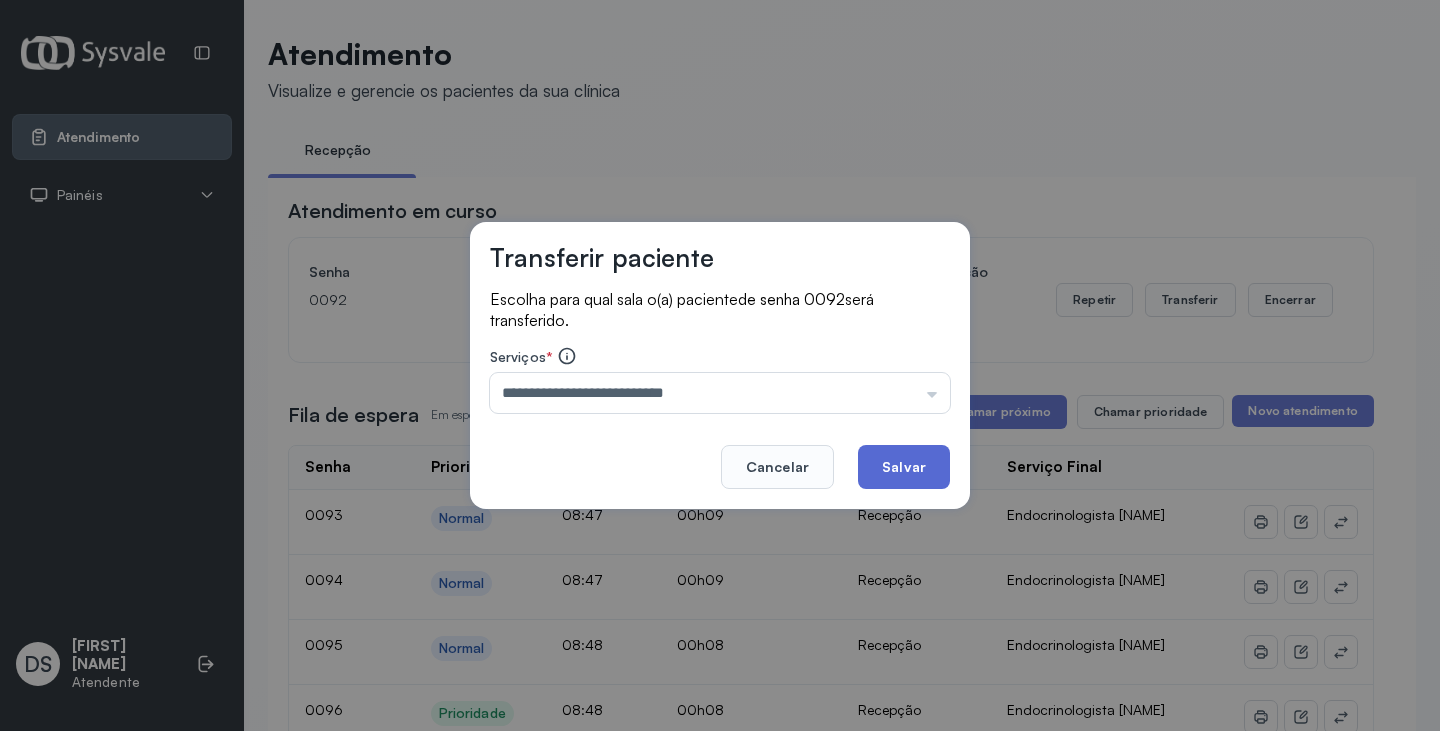 click on "Salvar" 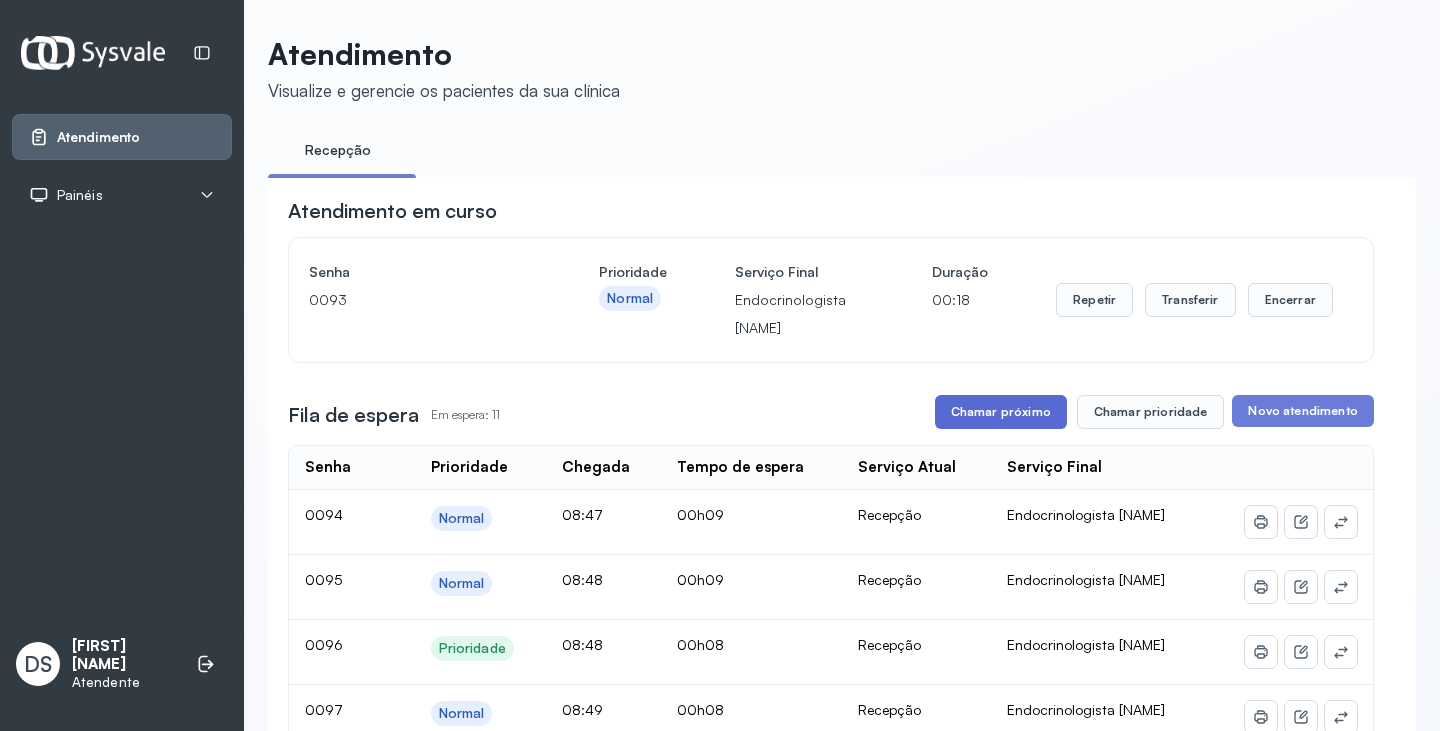 click on "Chamar próximo" at bounding box center (1001, 412) 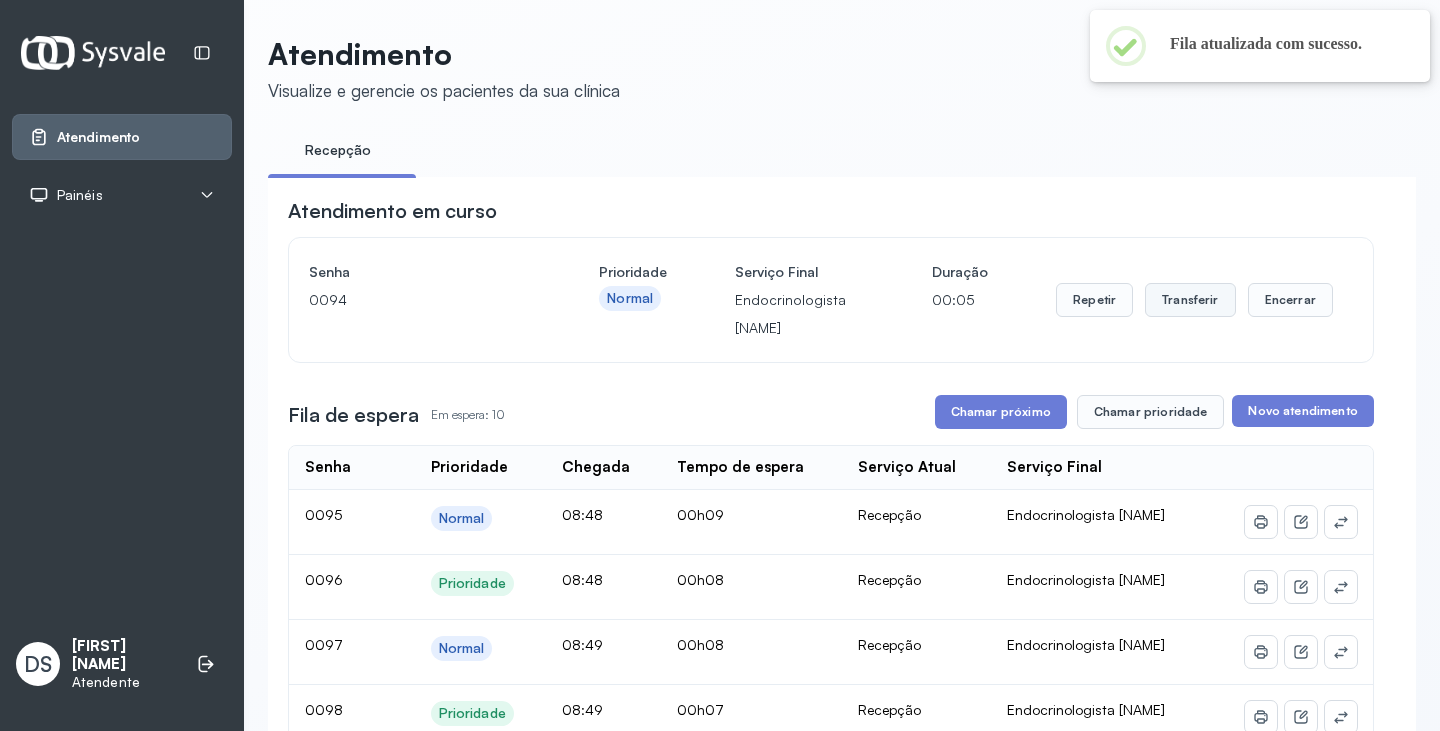 click on "Transferir" at bounding box center (1190, 300) 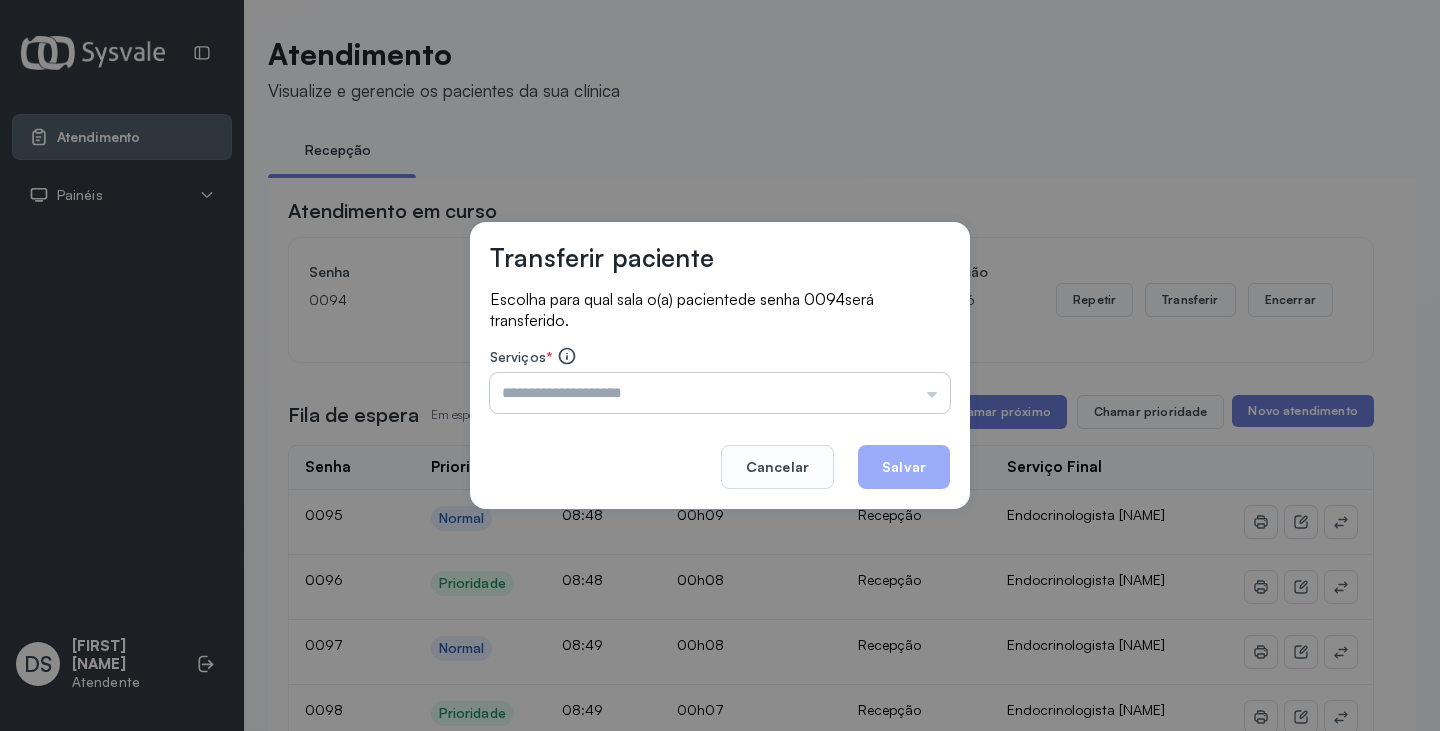 click at bounding box center [720, 393] 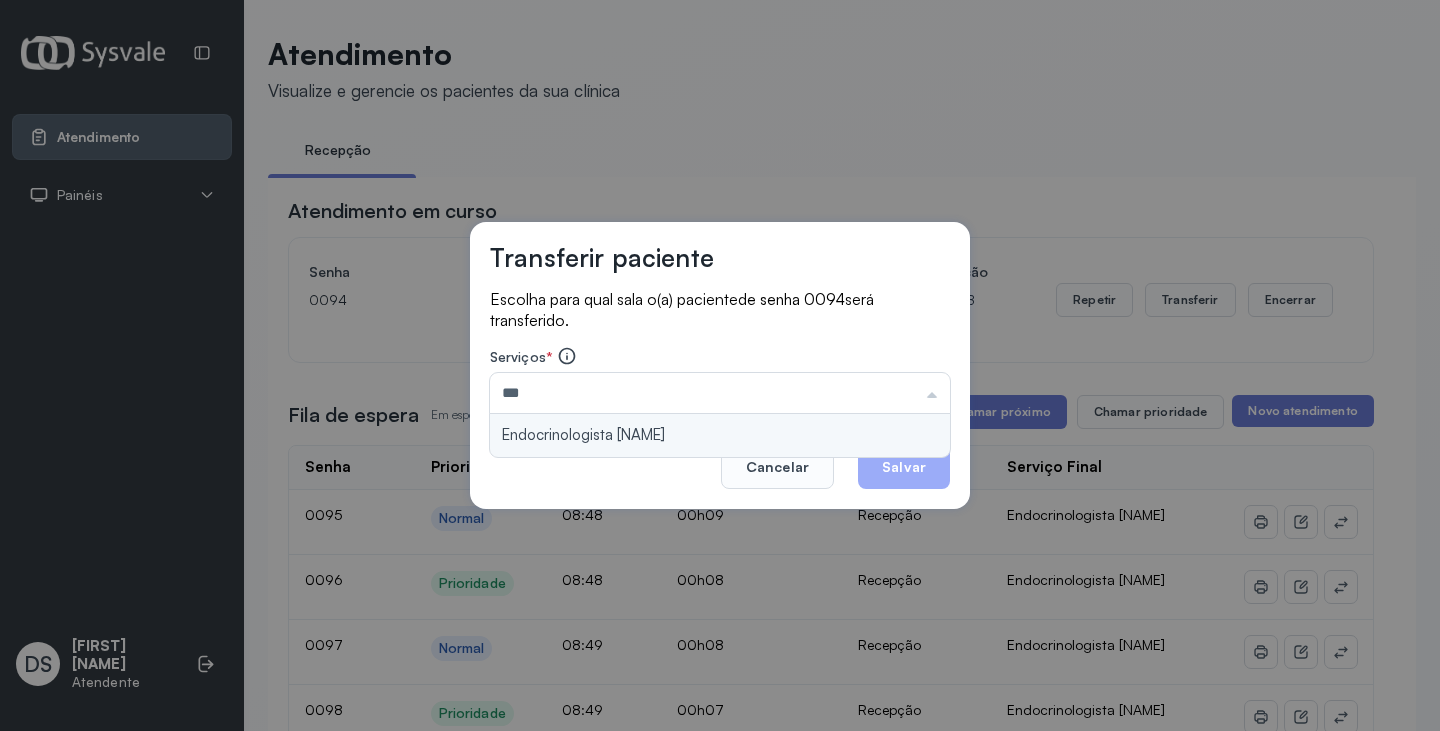 type on "**********" 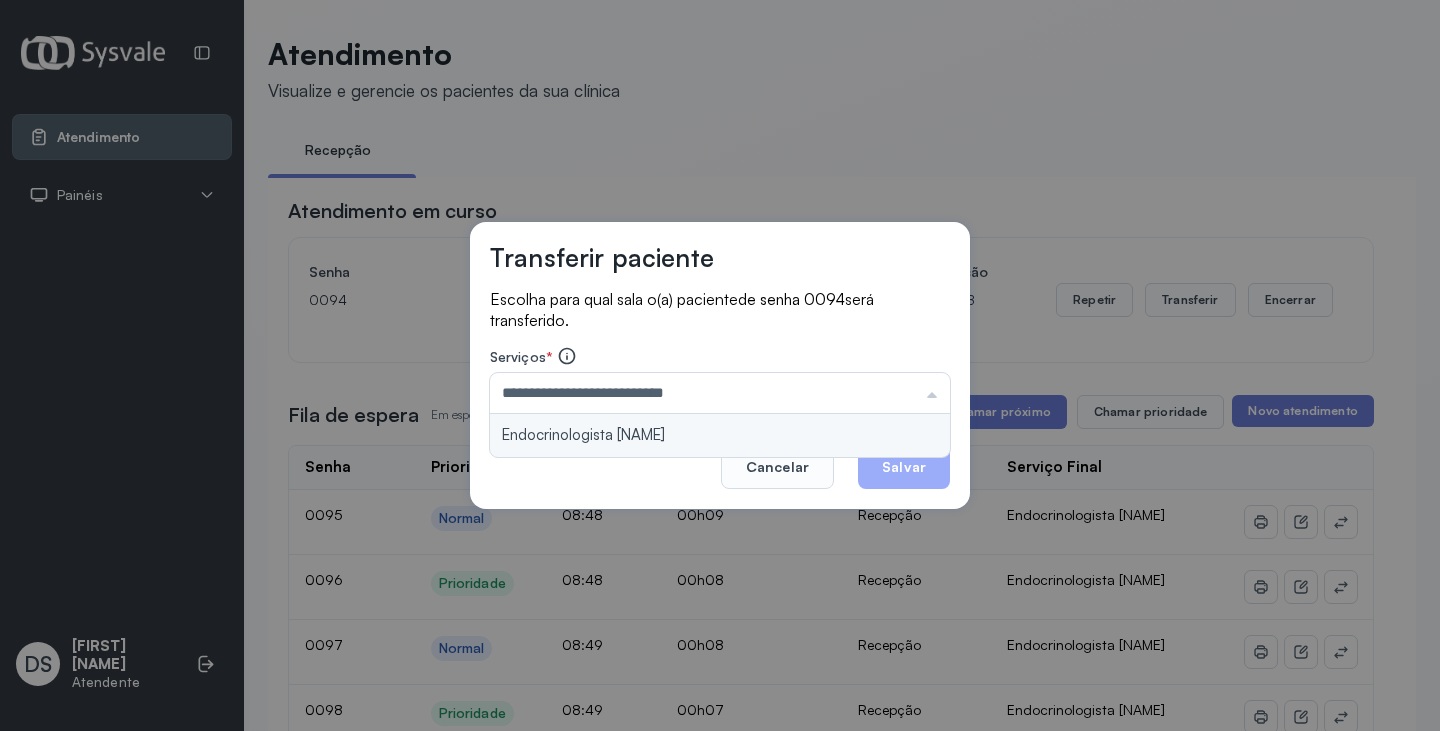 drag, startPoint x: 857, startPoint y: 435, endPoint x: 883, endPoint y: 453, distance: 31.622776 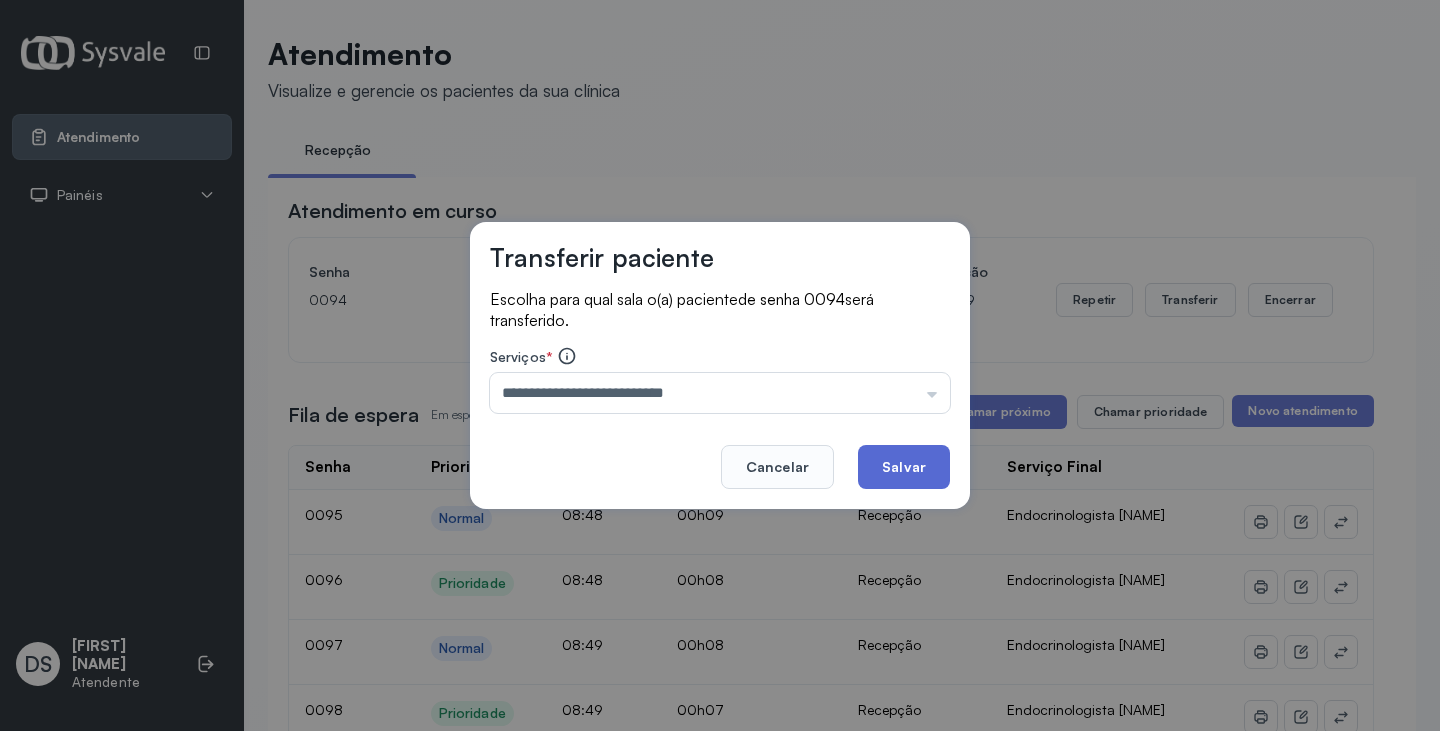 click on "Salvar" 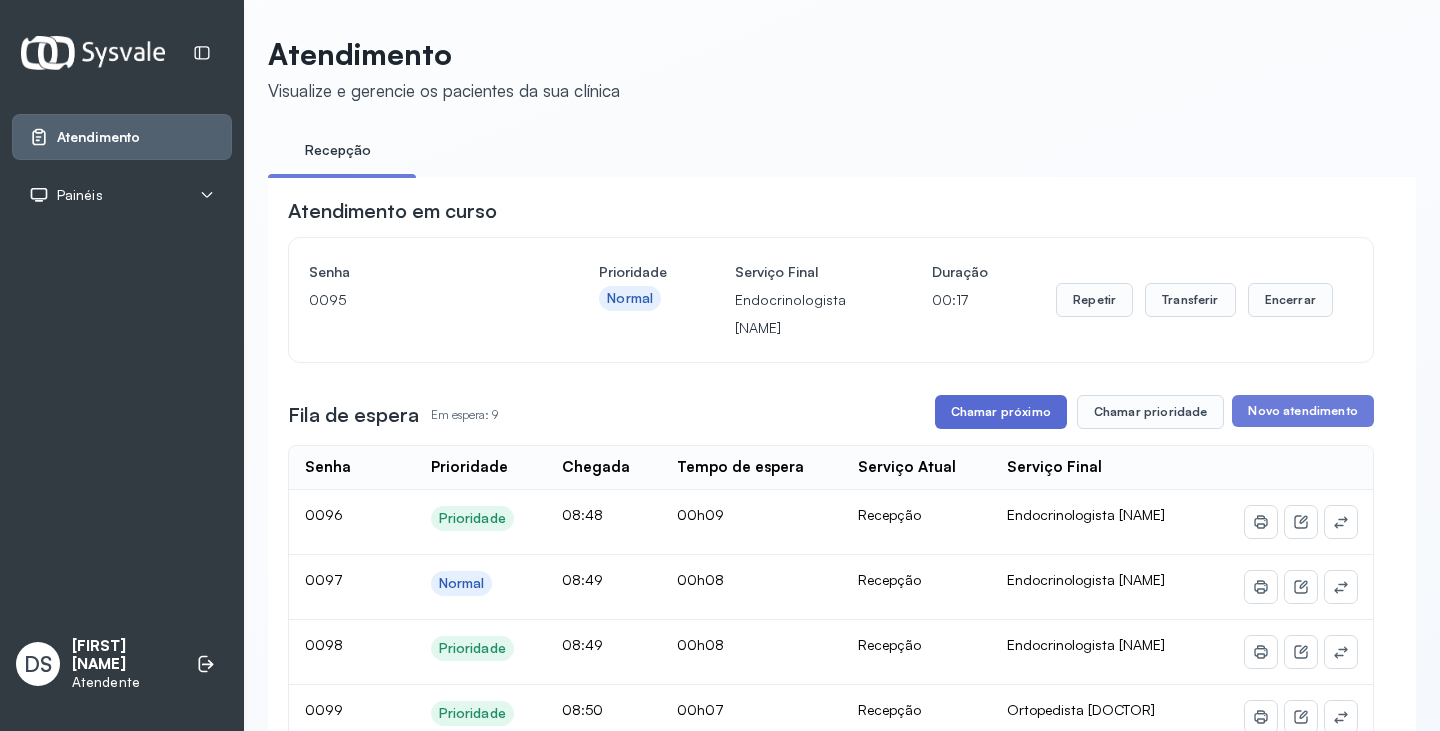 click on "Chamar próximo" at bounding box center (1001, 412) 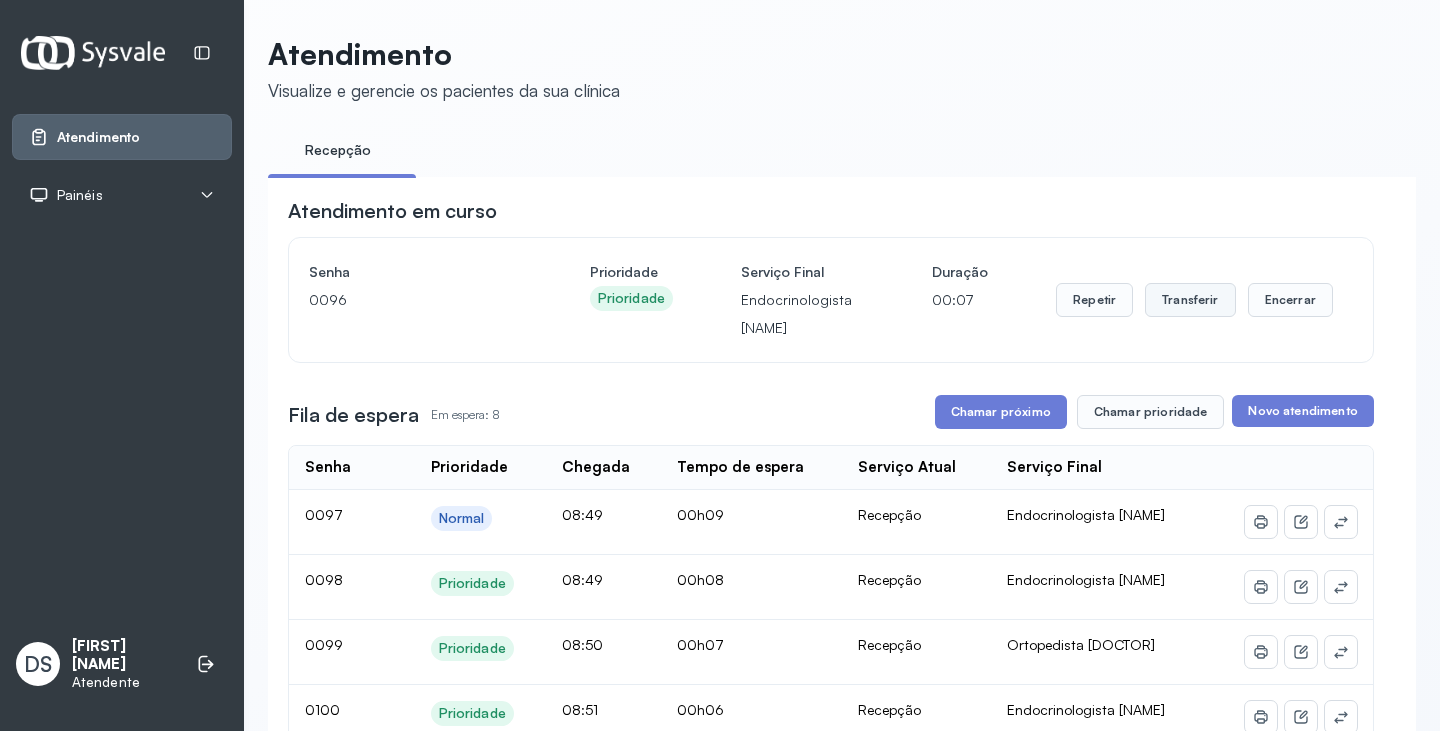 click on "Transferir" at bounding box center (1190, 300) 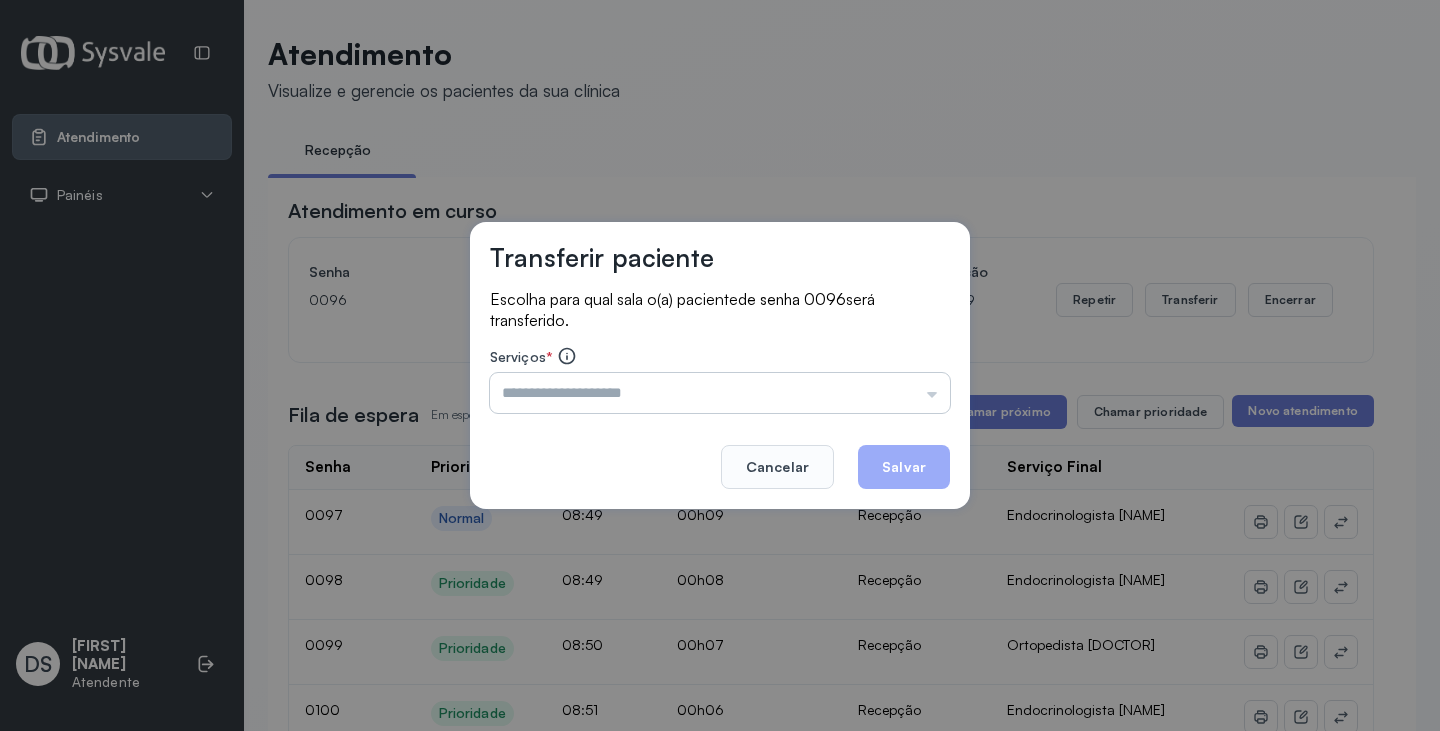 click at bounding box center (720, 393) 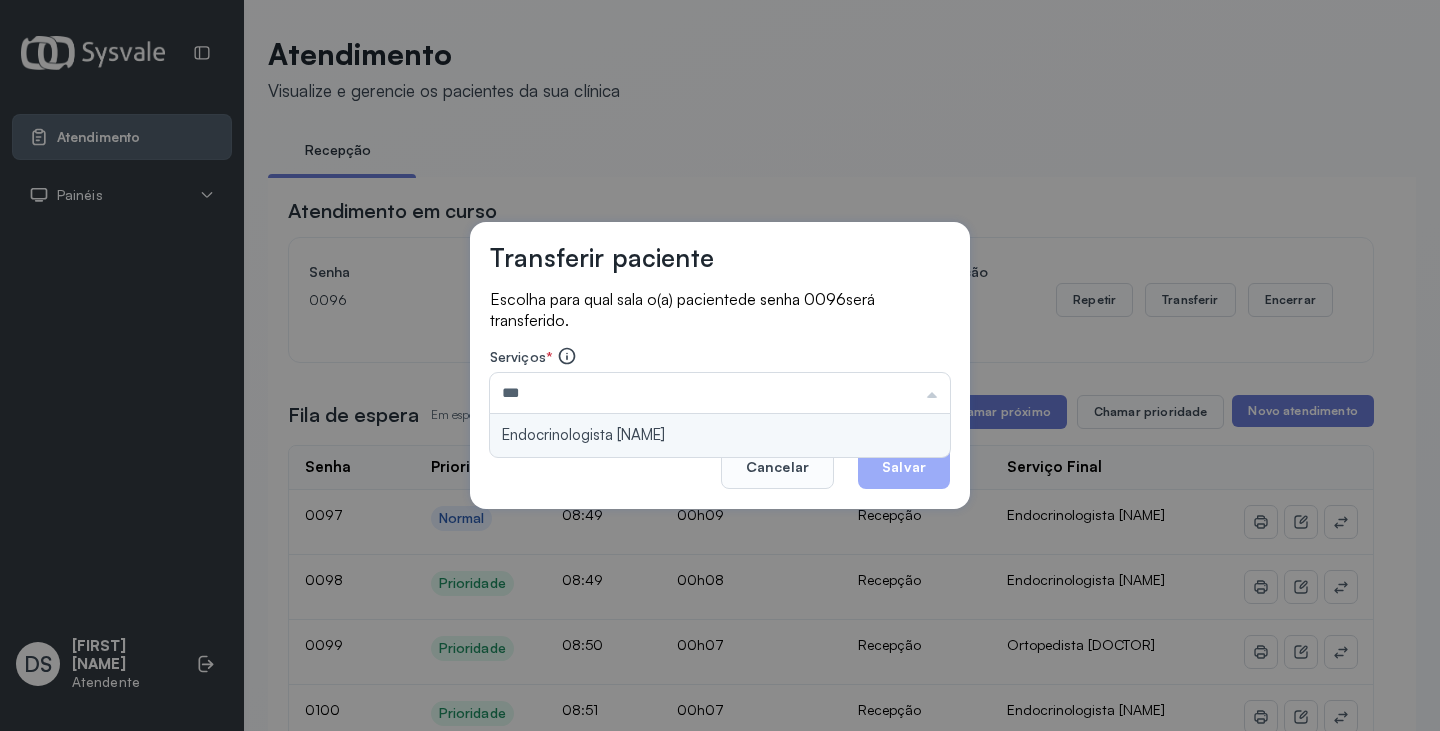type on "**********" 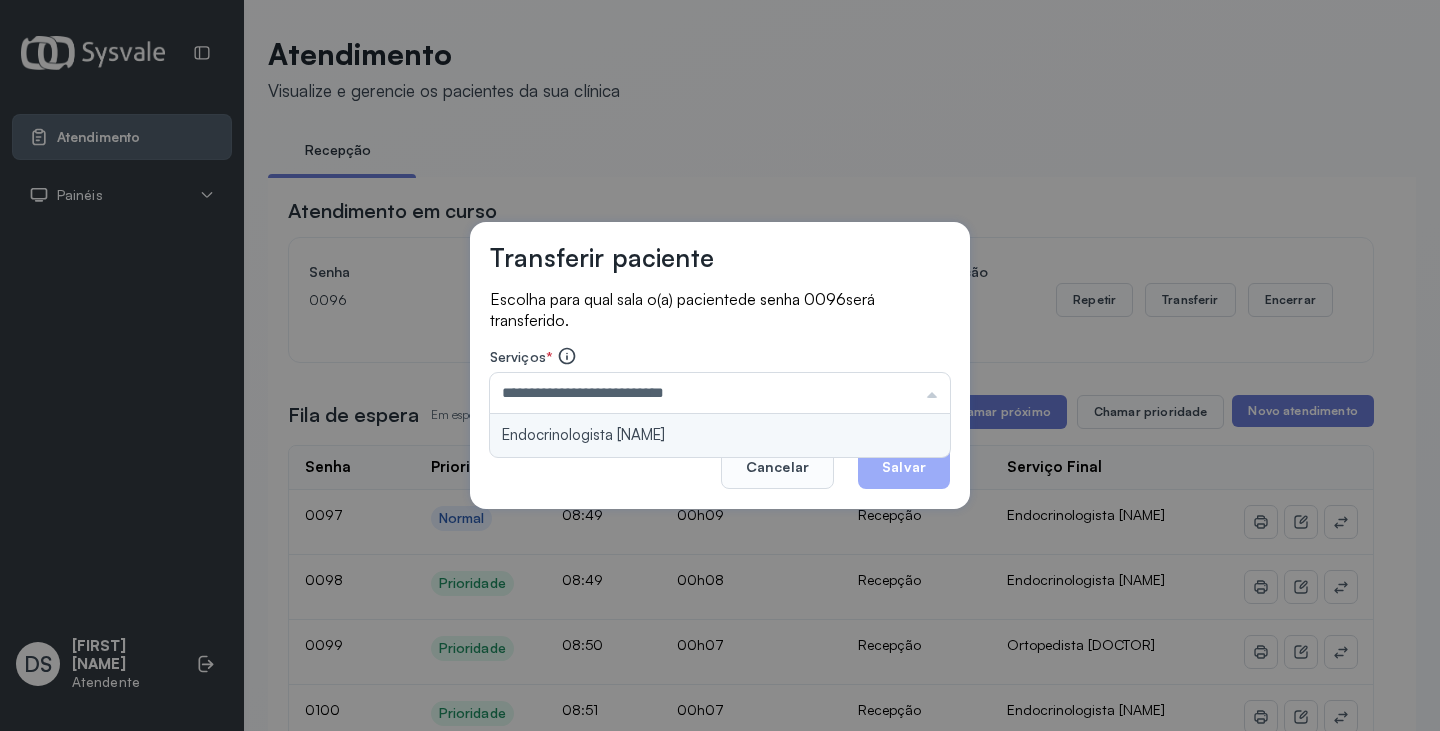 click on "**********" at bounding box center [720, 366] 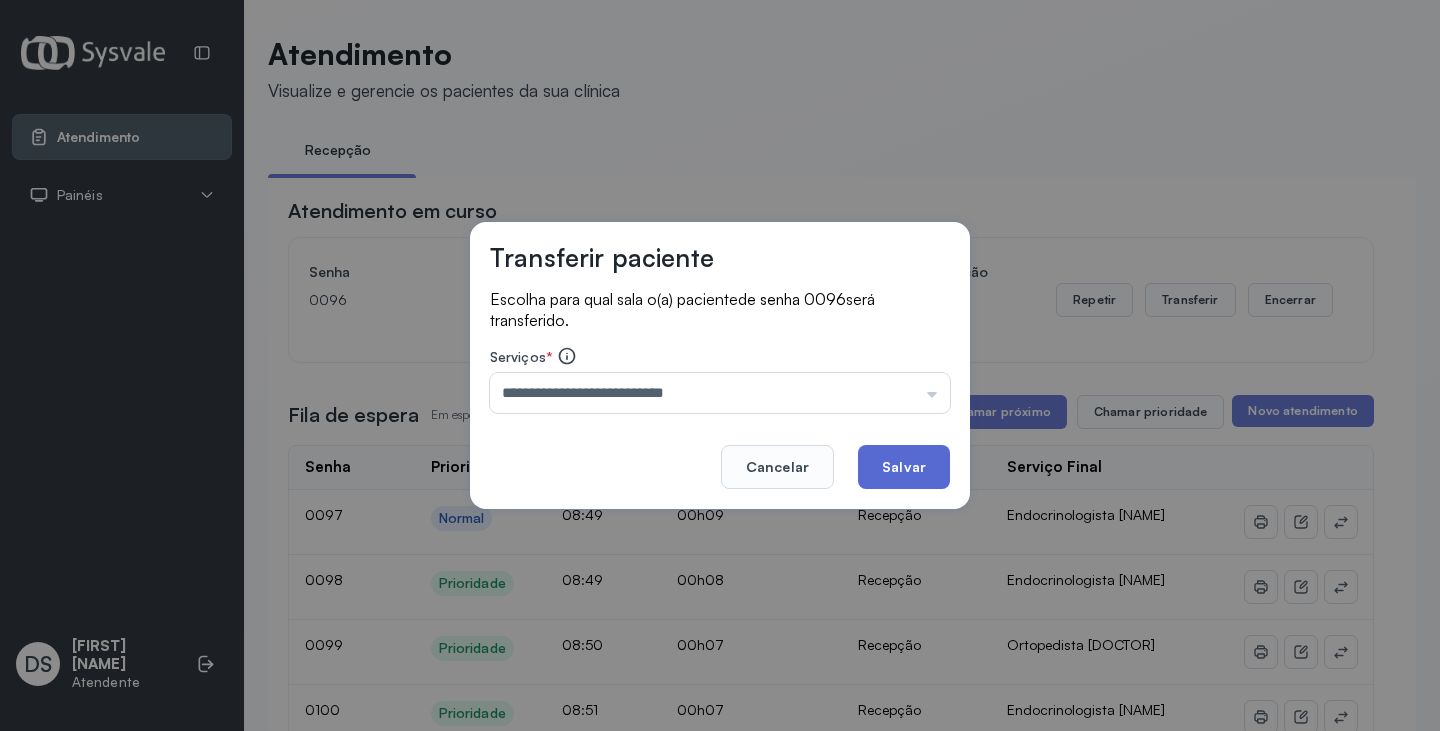 click on "Salvar" 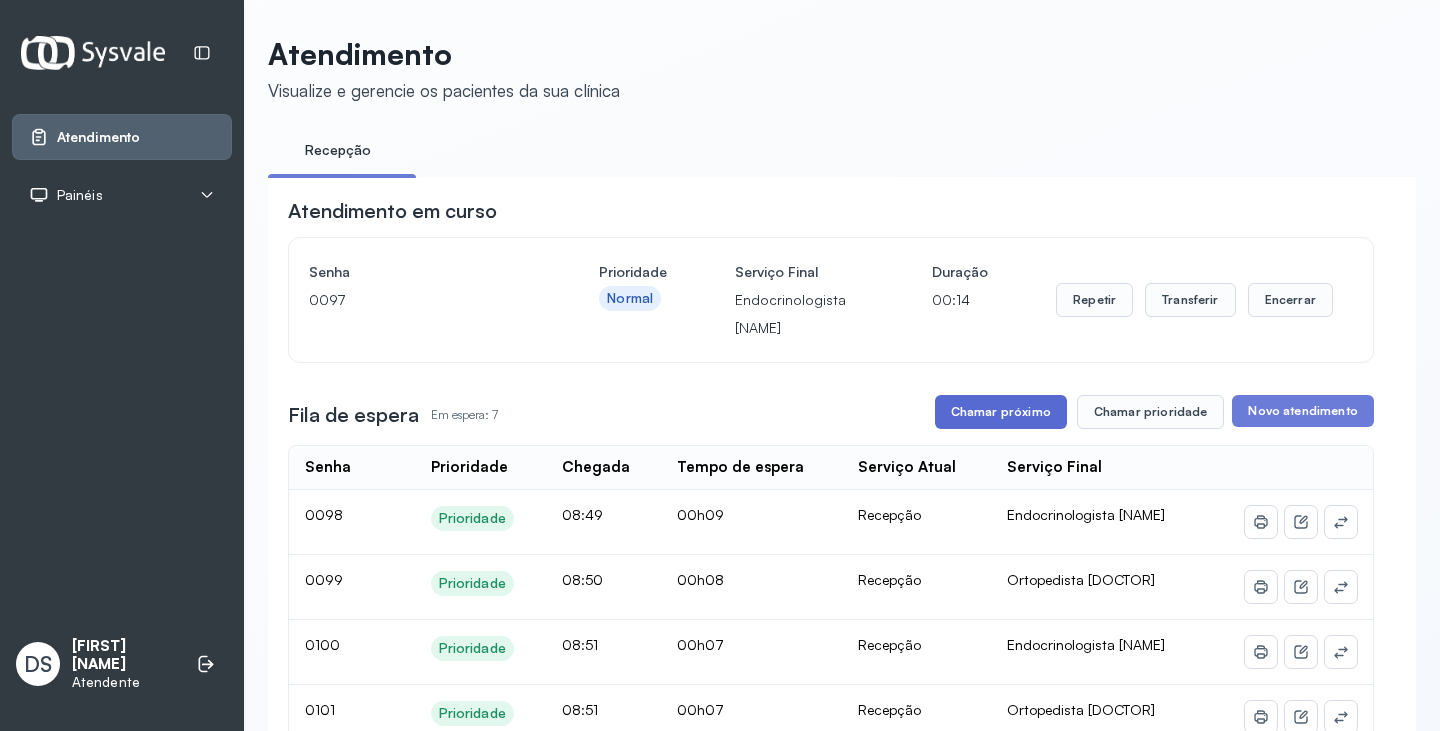 click on "Chamar próximo" at bounding box center (1001, 412) 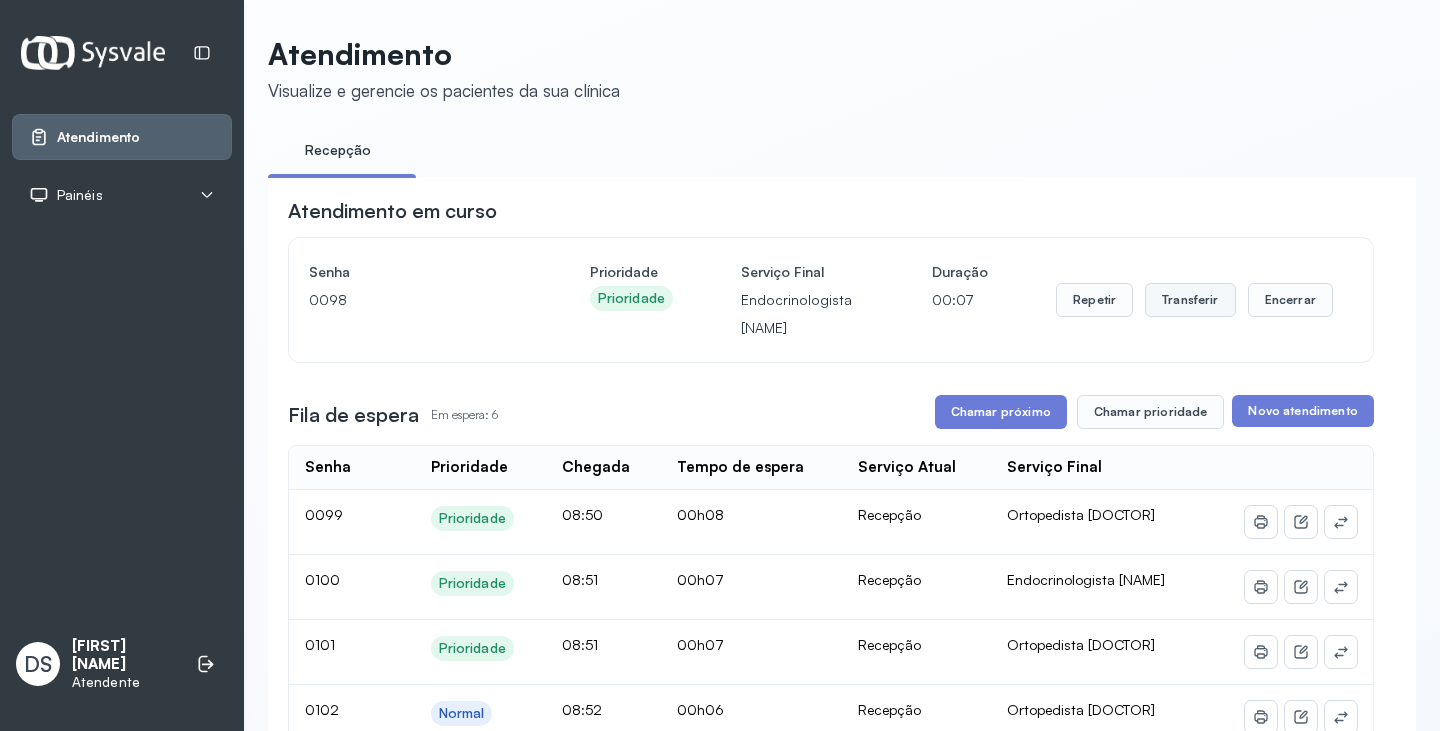 click on "Transferir" at bounding box center (1190, 300) 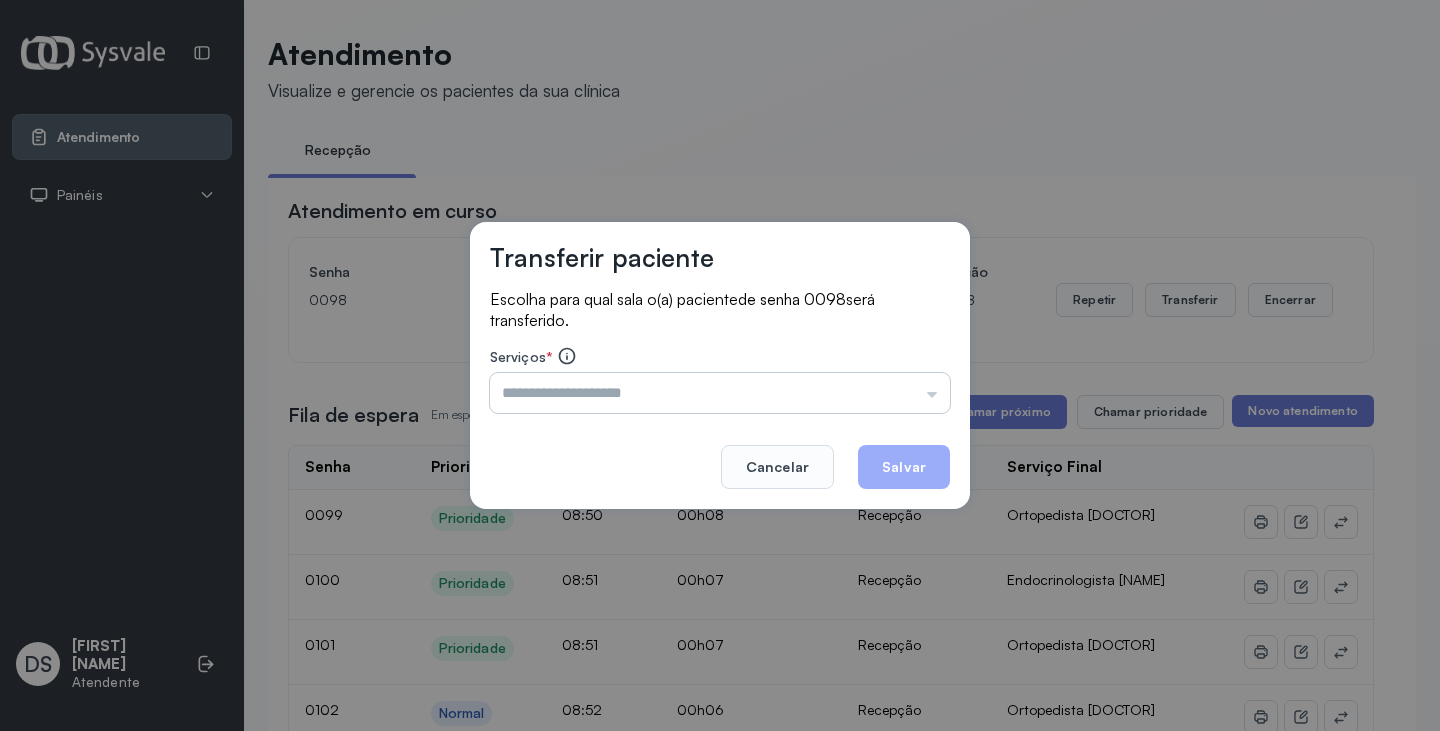 click at bounding box center [720, 393] 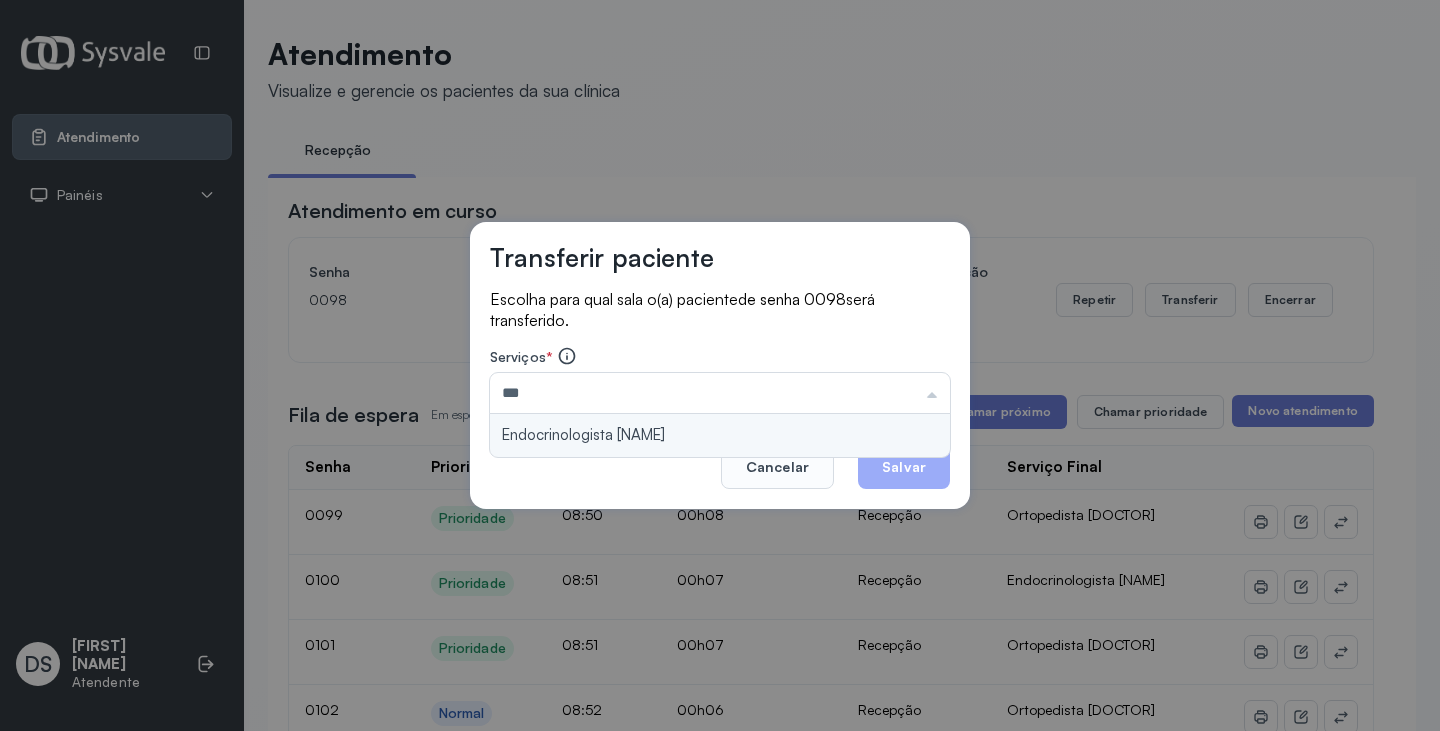 type on "**********" 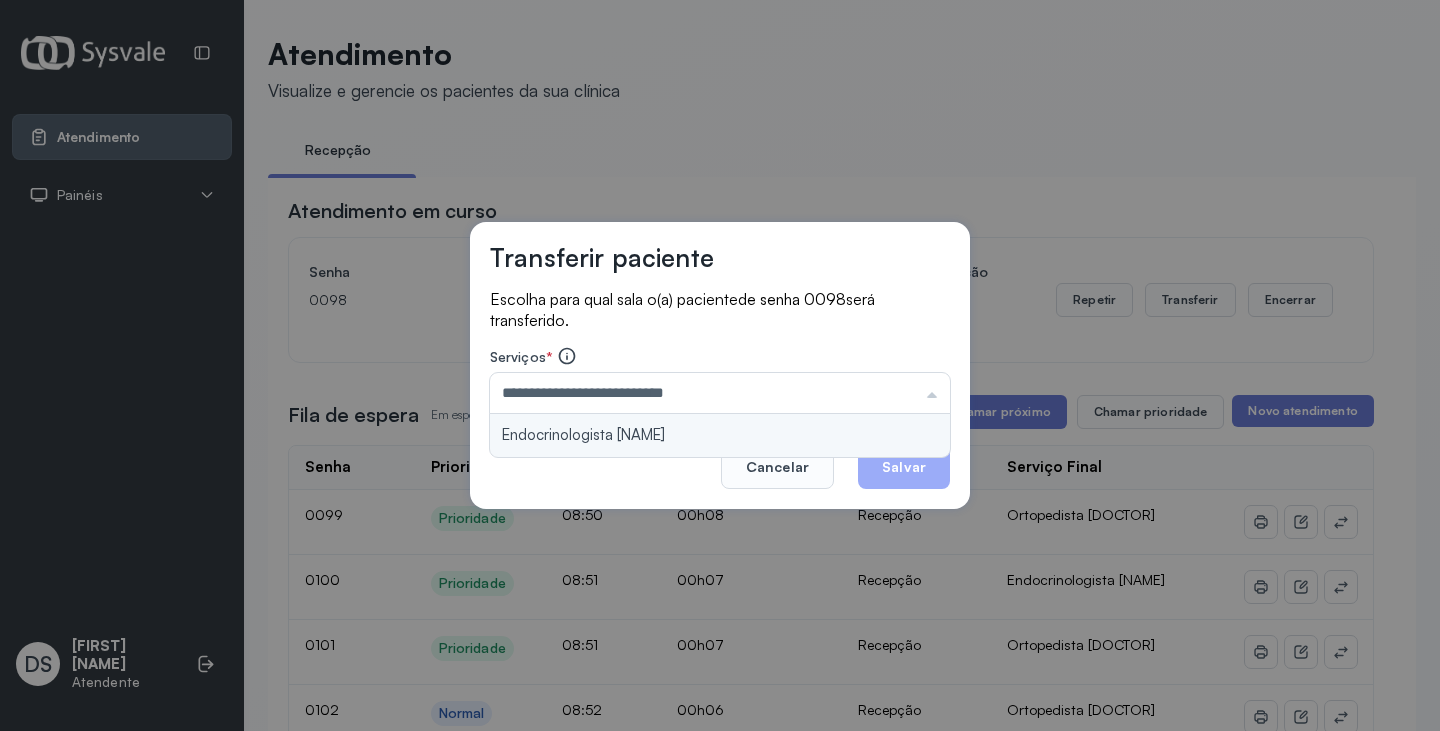 drag, startPoint x: 781, startPoint y: 429, endPoint x: 1006, endPoint y: 333, distance: 244.6242 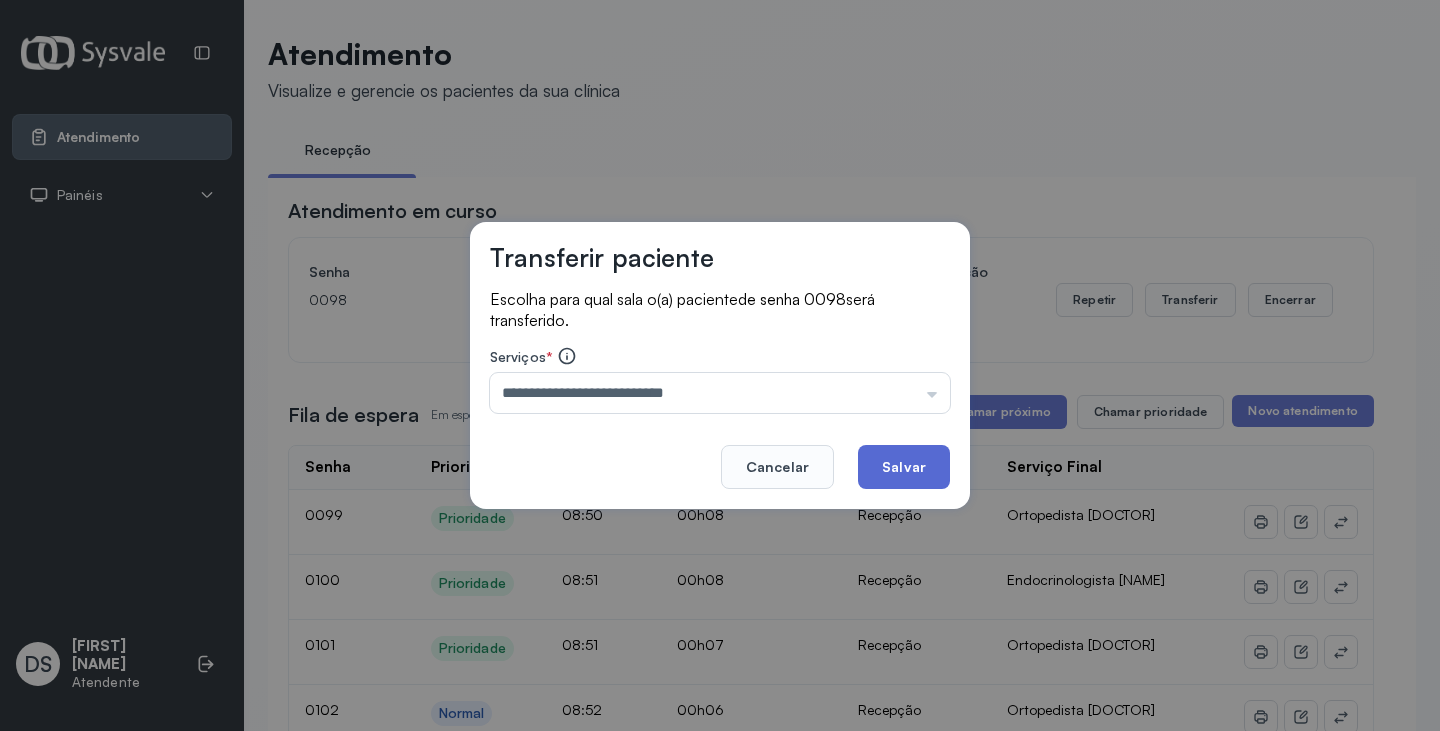 click on "Salvar" 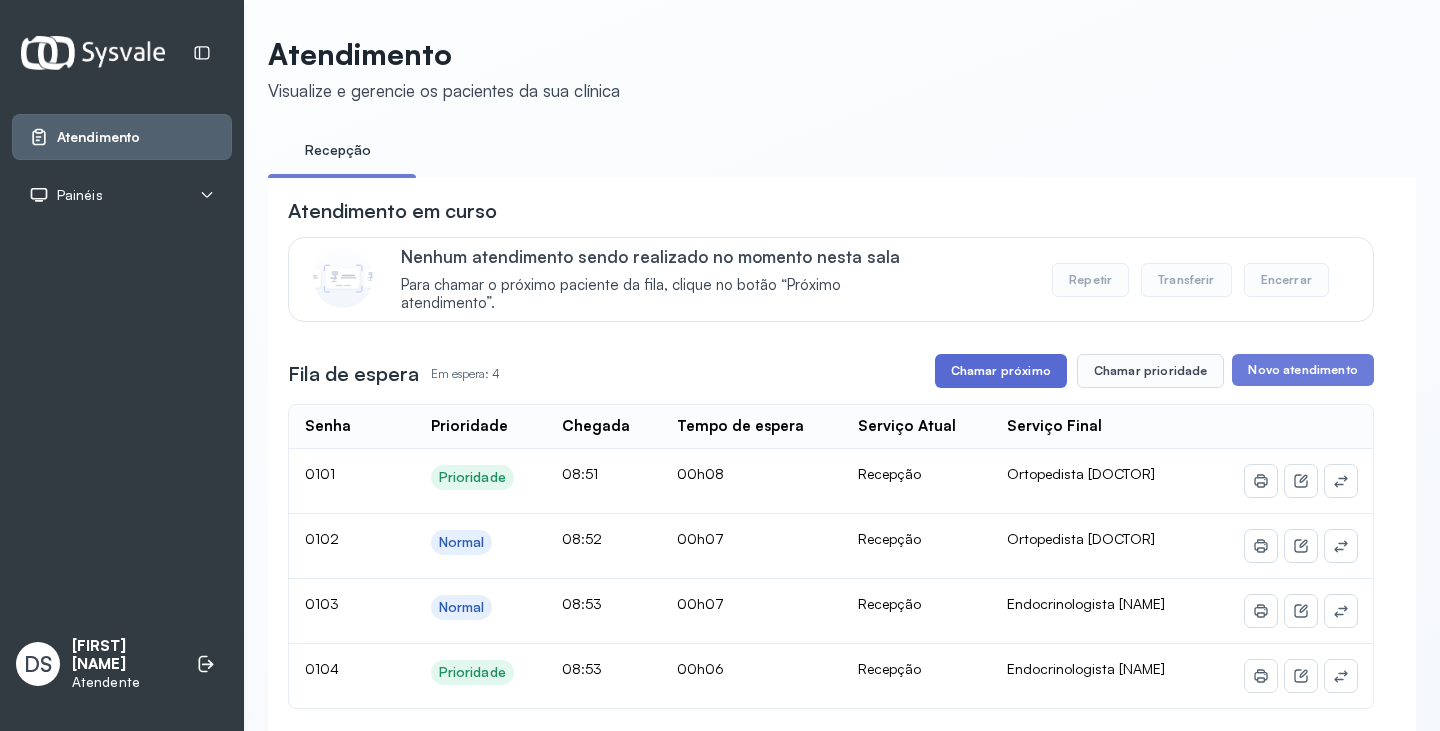 click on "**********" at bounding box center [831, 606] 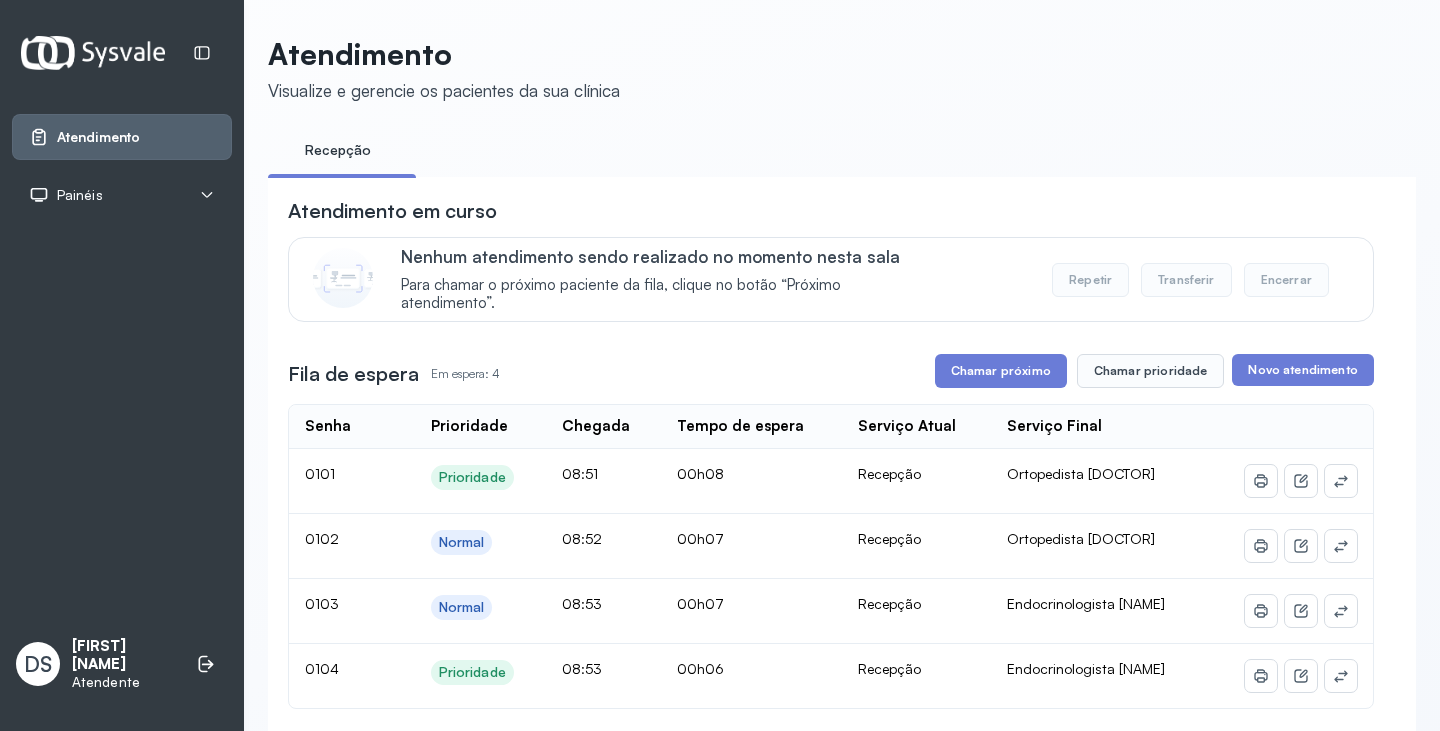 click on "Chamar próximo" at bounding box center [1001, 371] 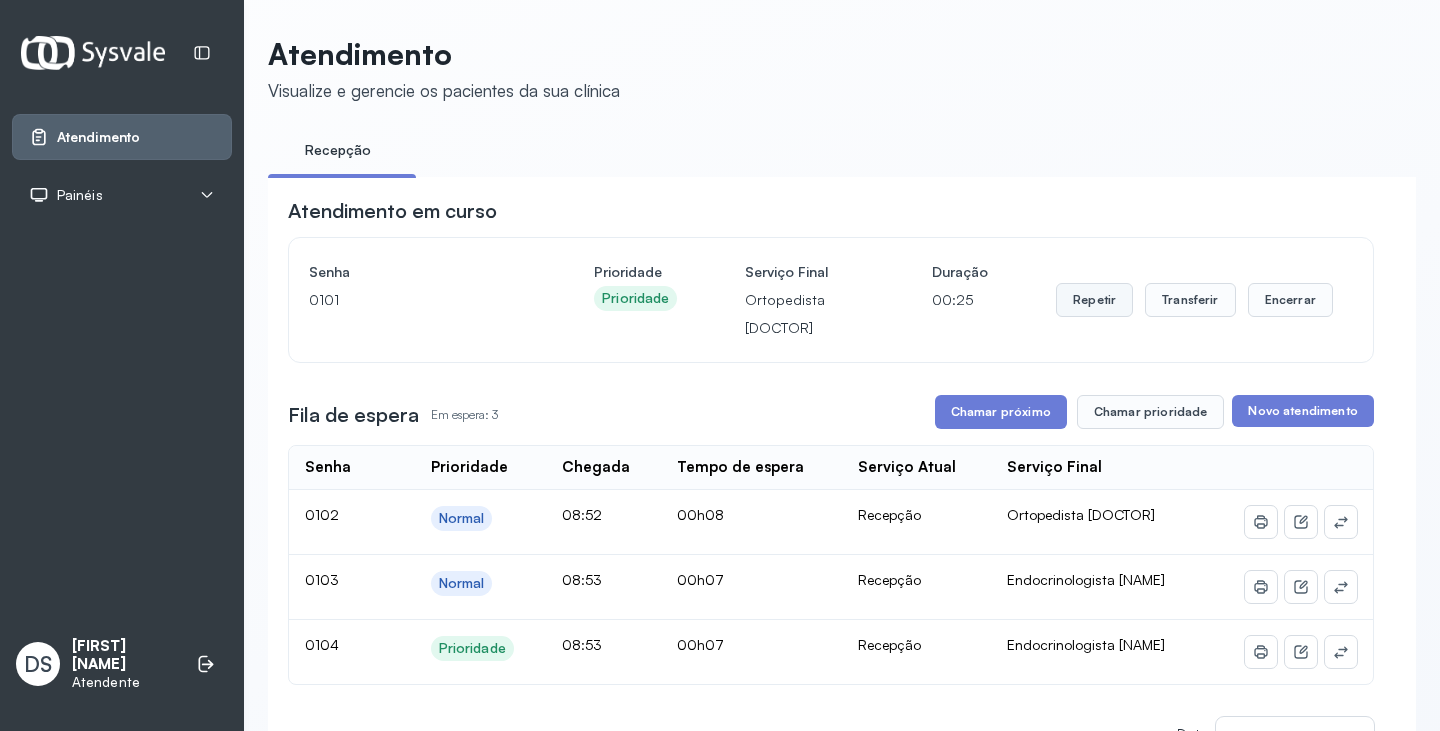 click on "Repetir" at bounding box center [1094, 300] 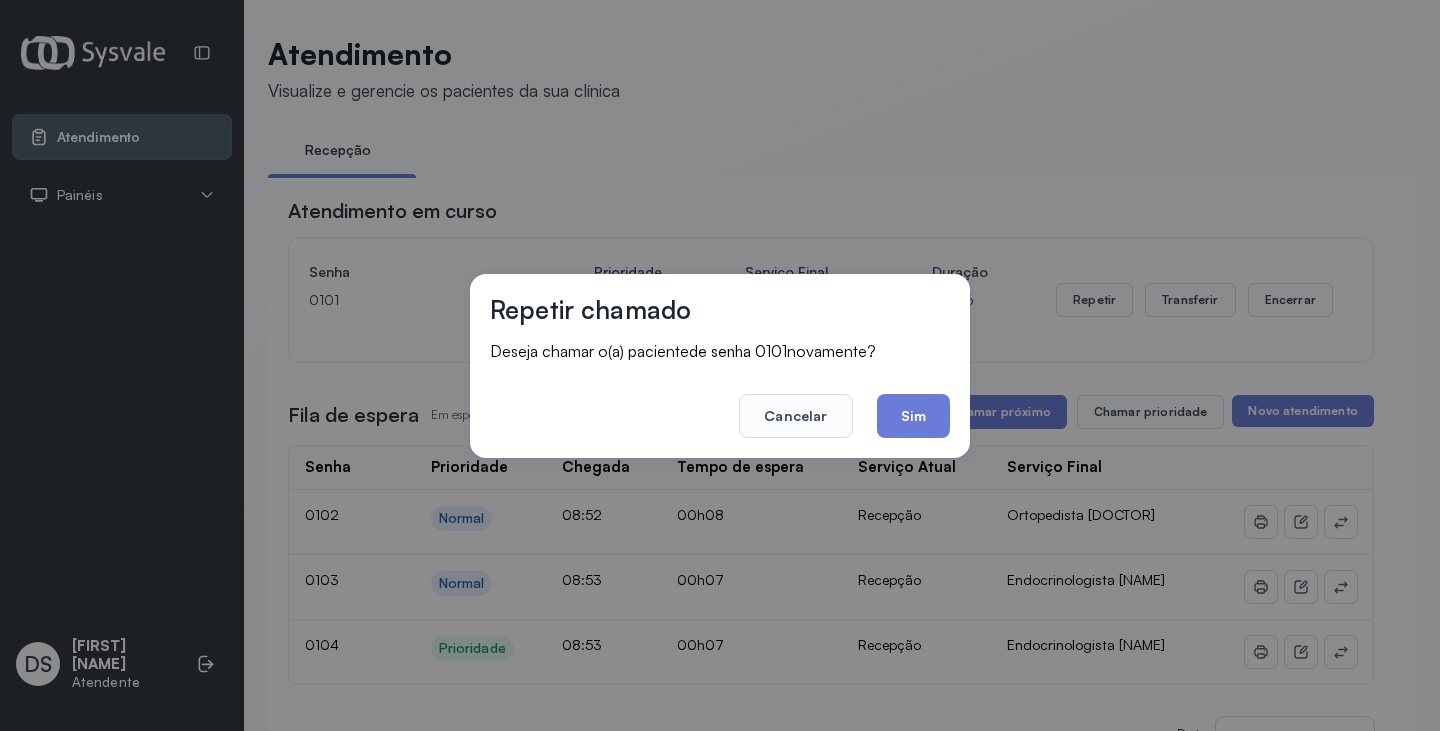 click on "Sim" 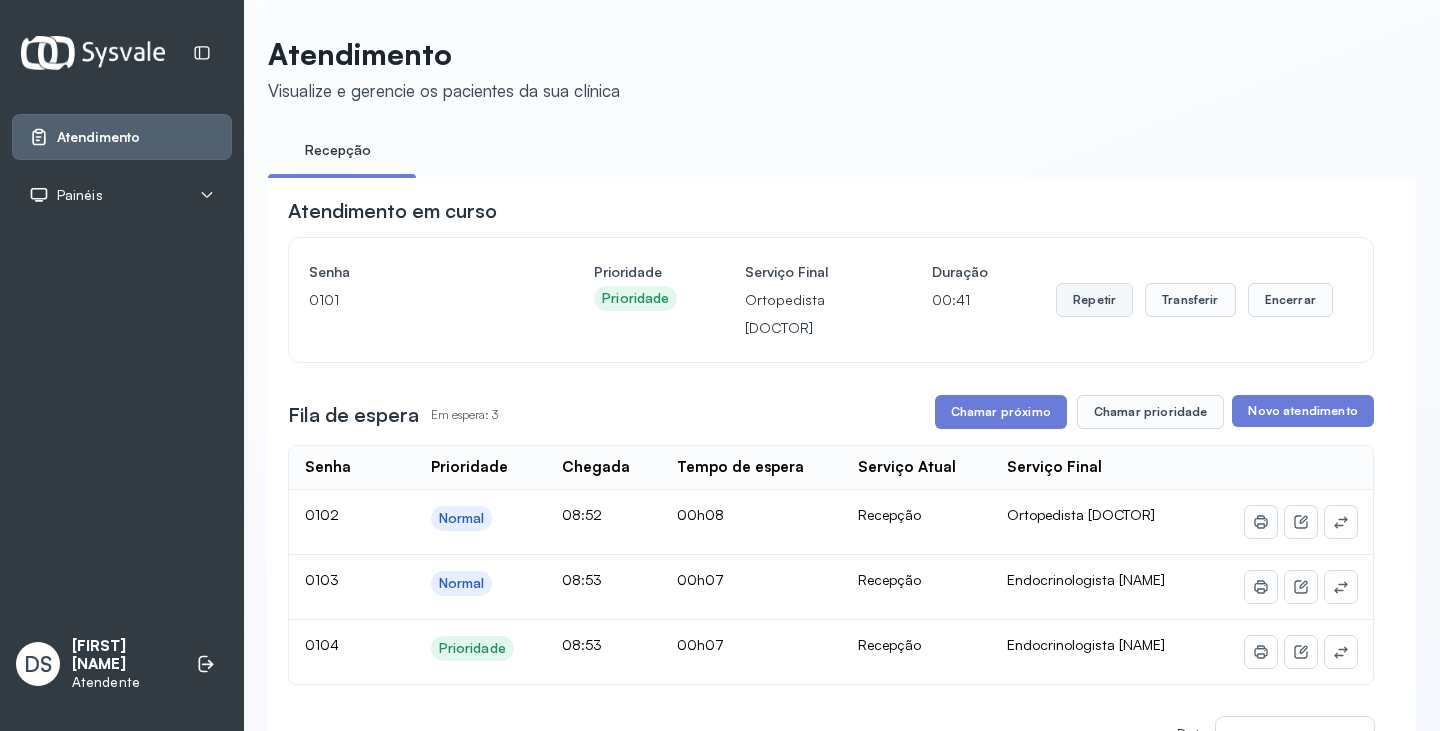 click on "Repetir" at bounding box center (1094, 300) 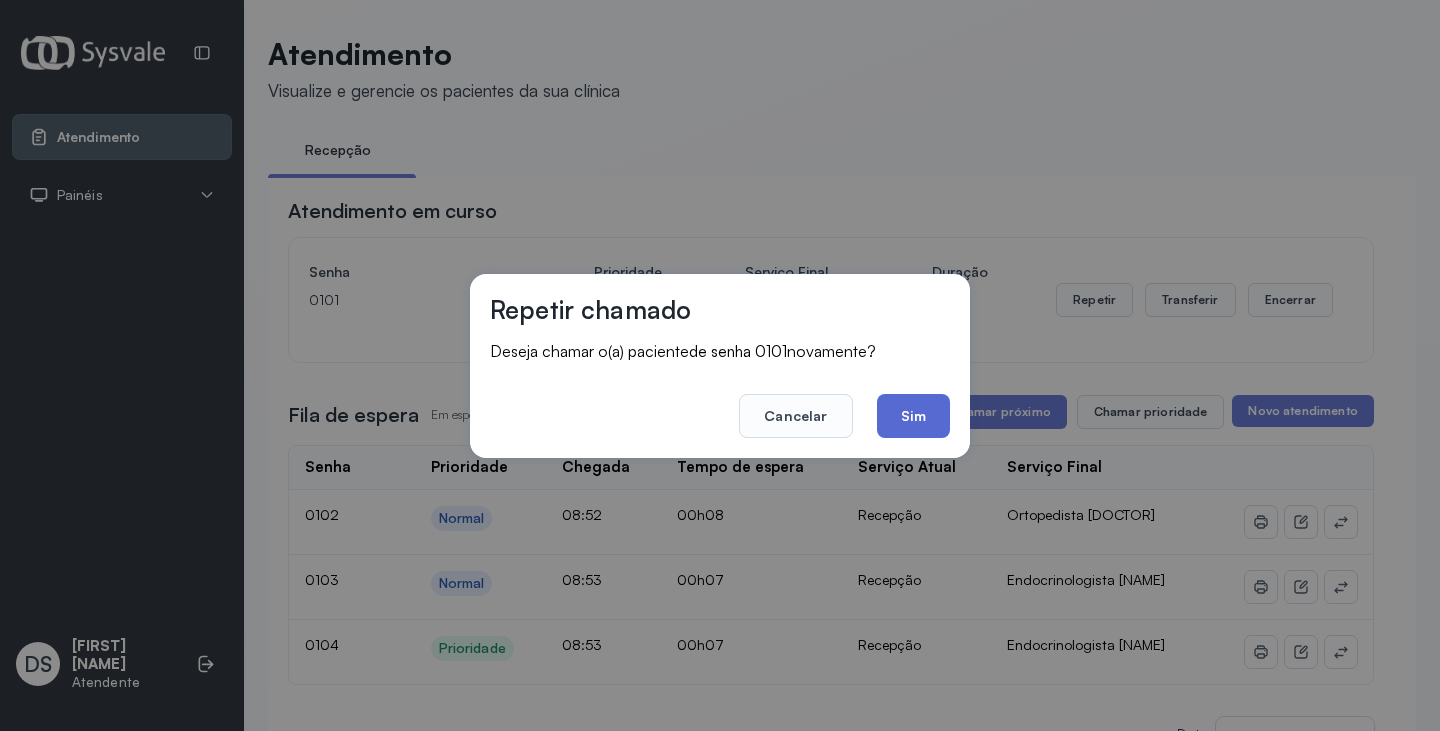 click on "Sim" 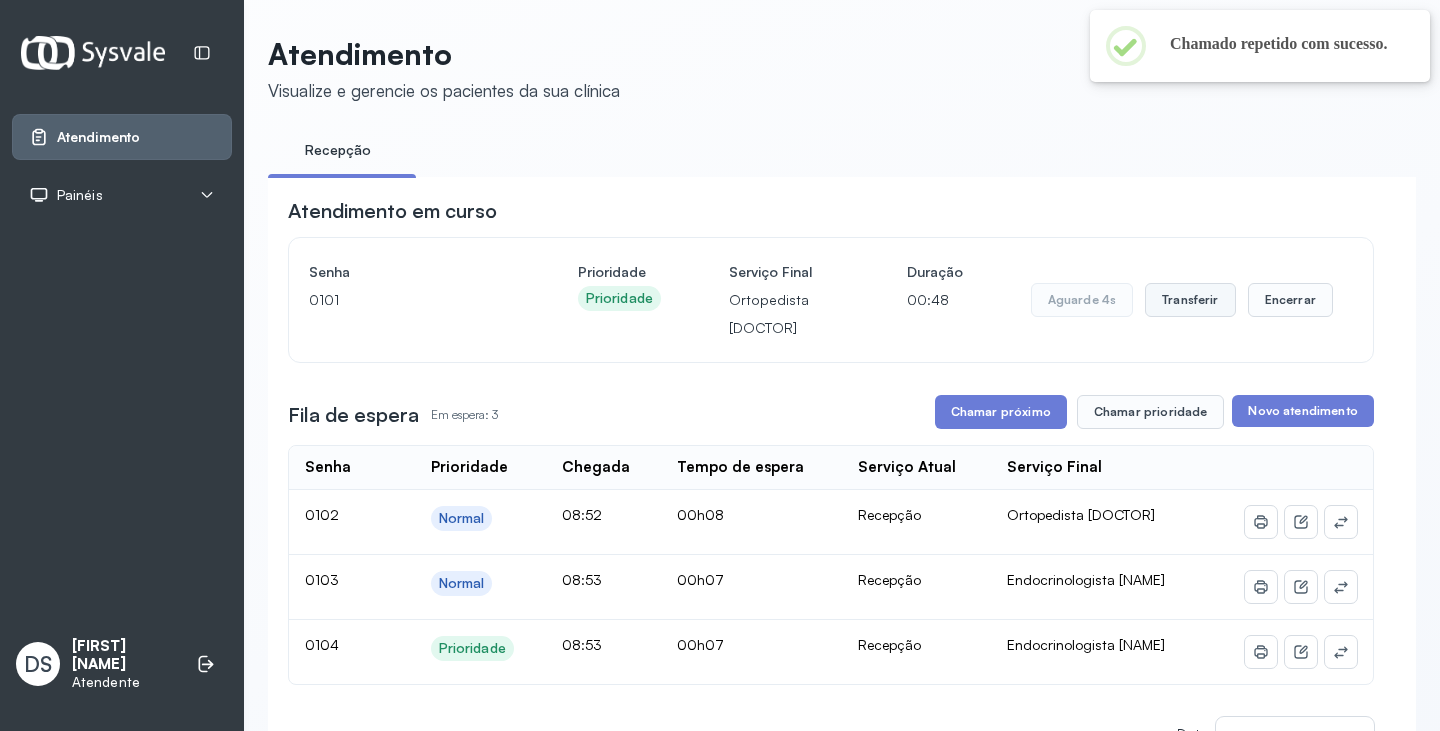 click on "Transferir" at bounding box center [1190, 300] 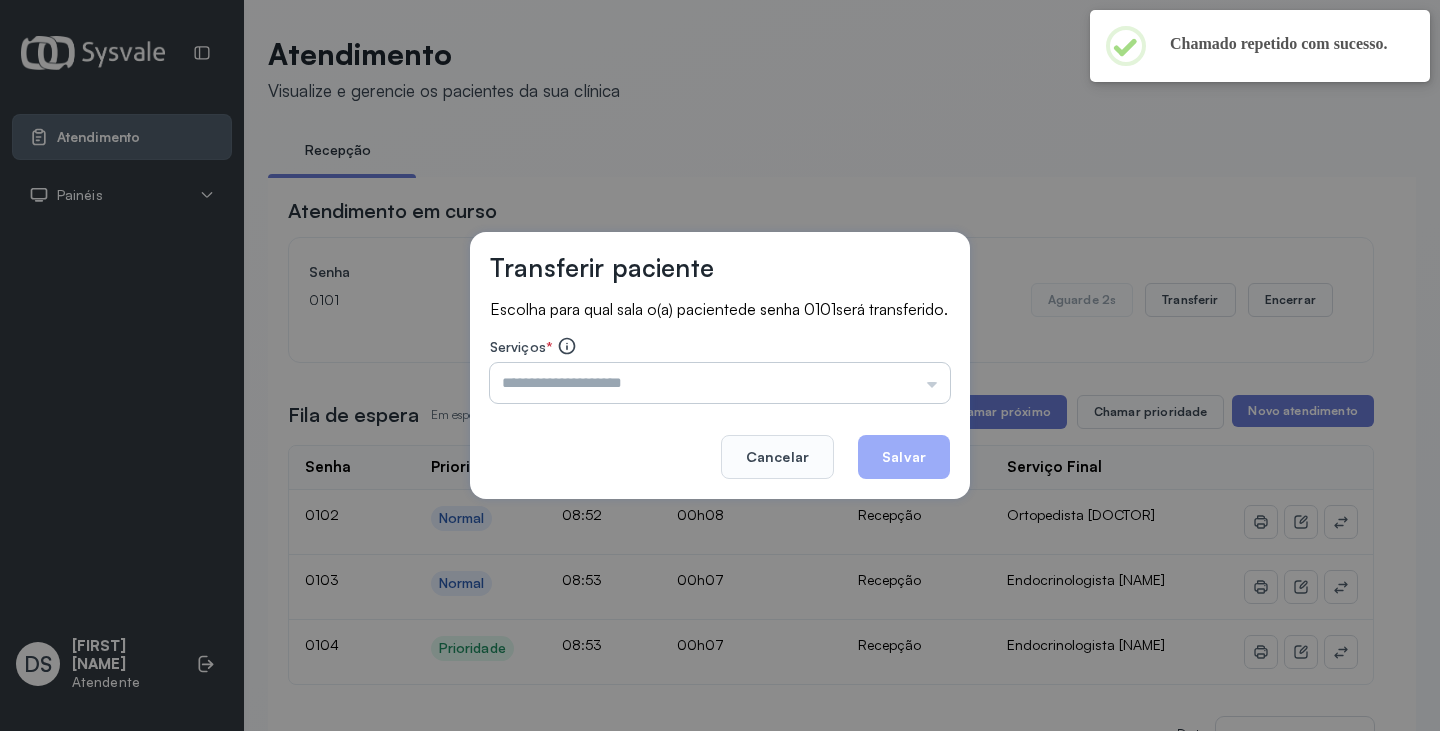 click at bounding box center (720, 383) 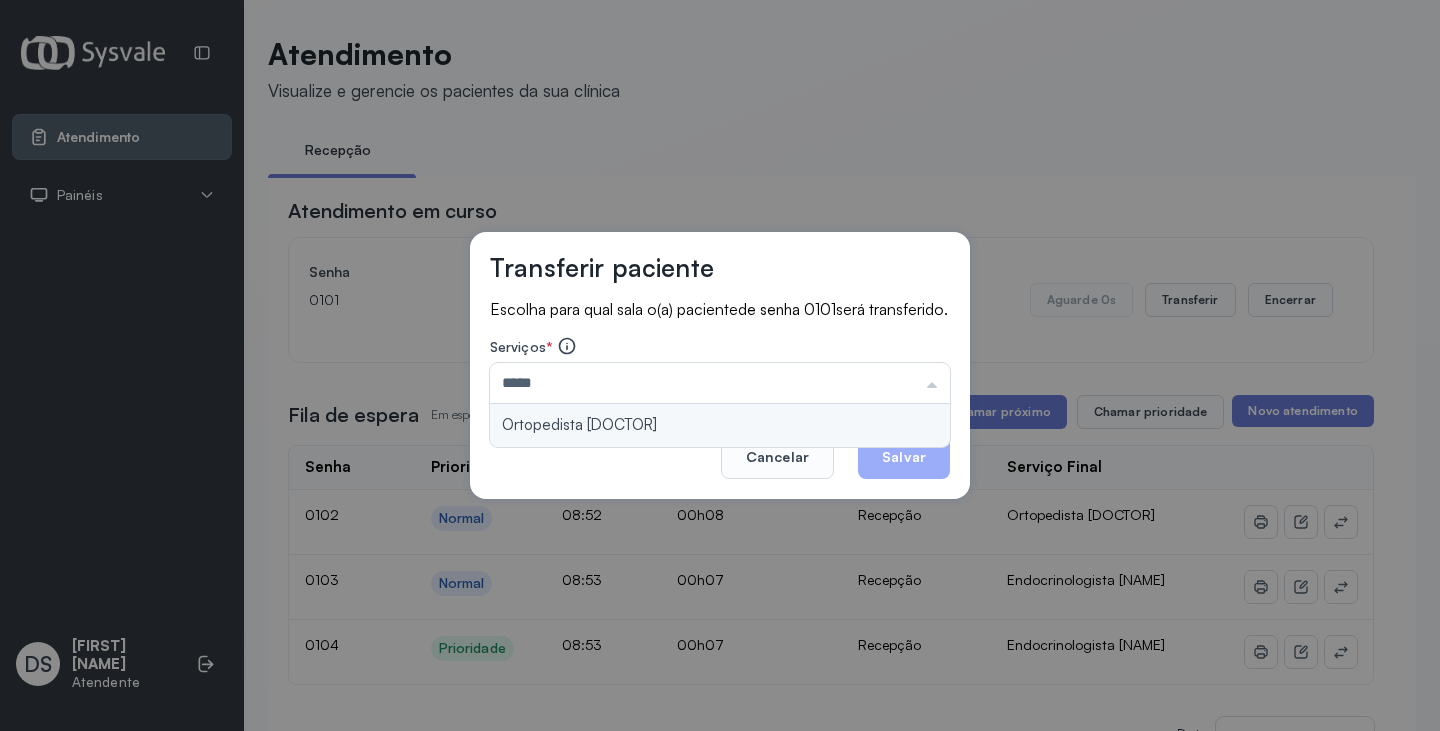 type on "**********" 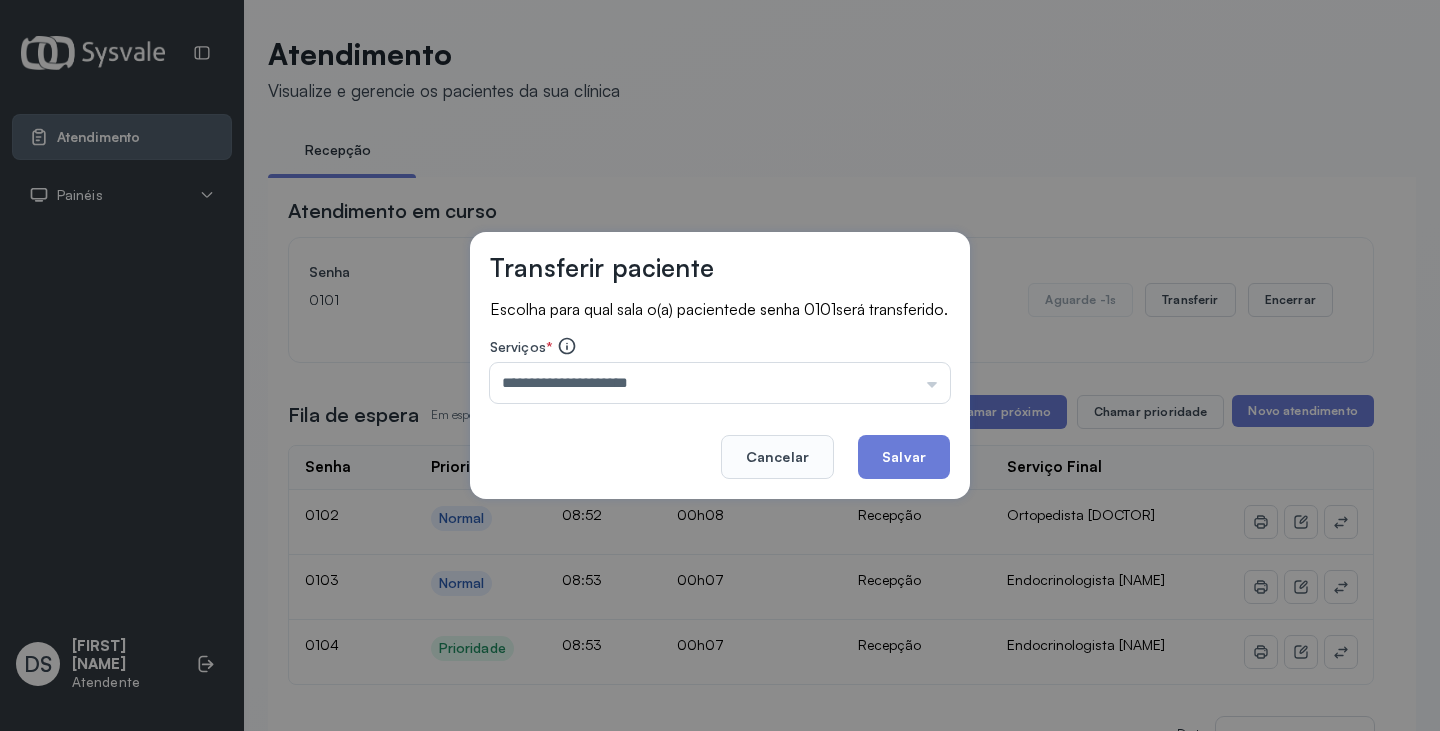 click on "**********" at bounding box center [720, 366] 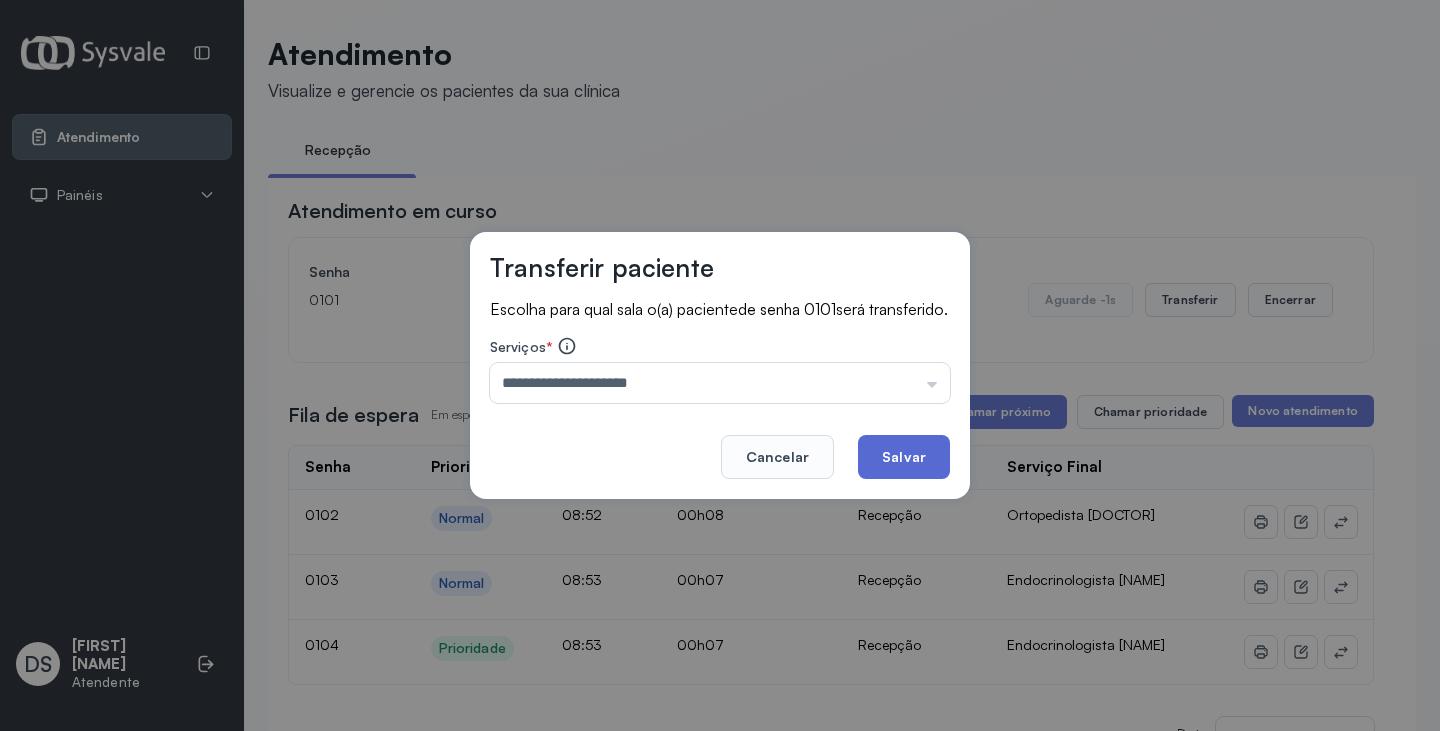 click on "Salvar" 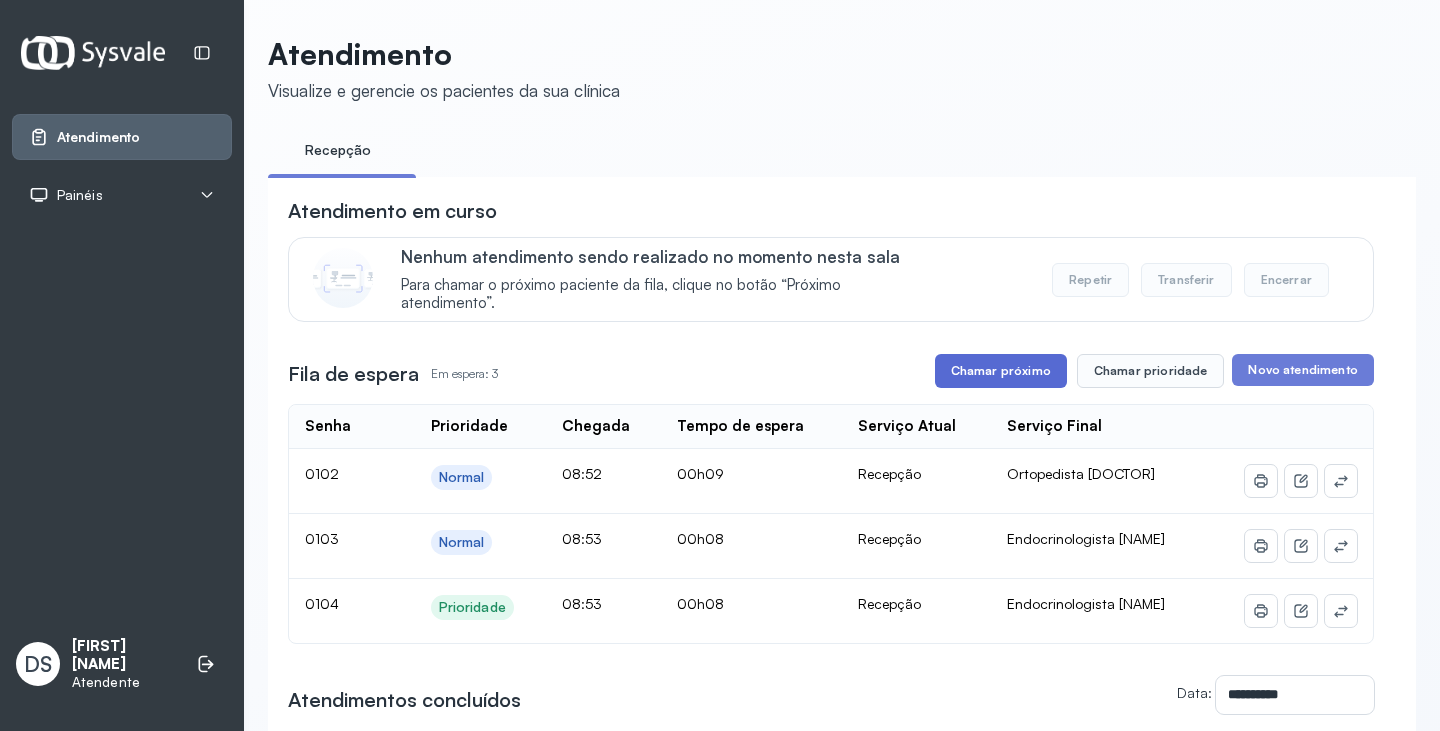 click on "Chamar próximo" at bounding box center [1001, 371] 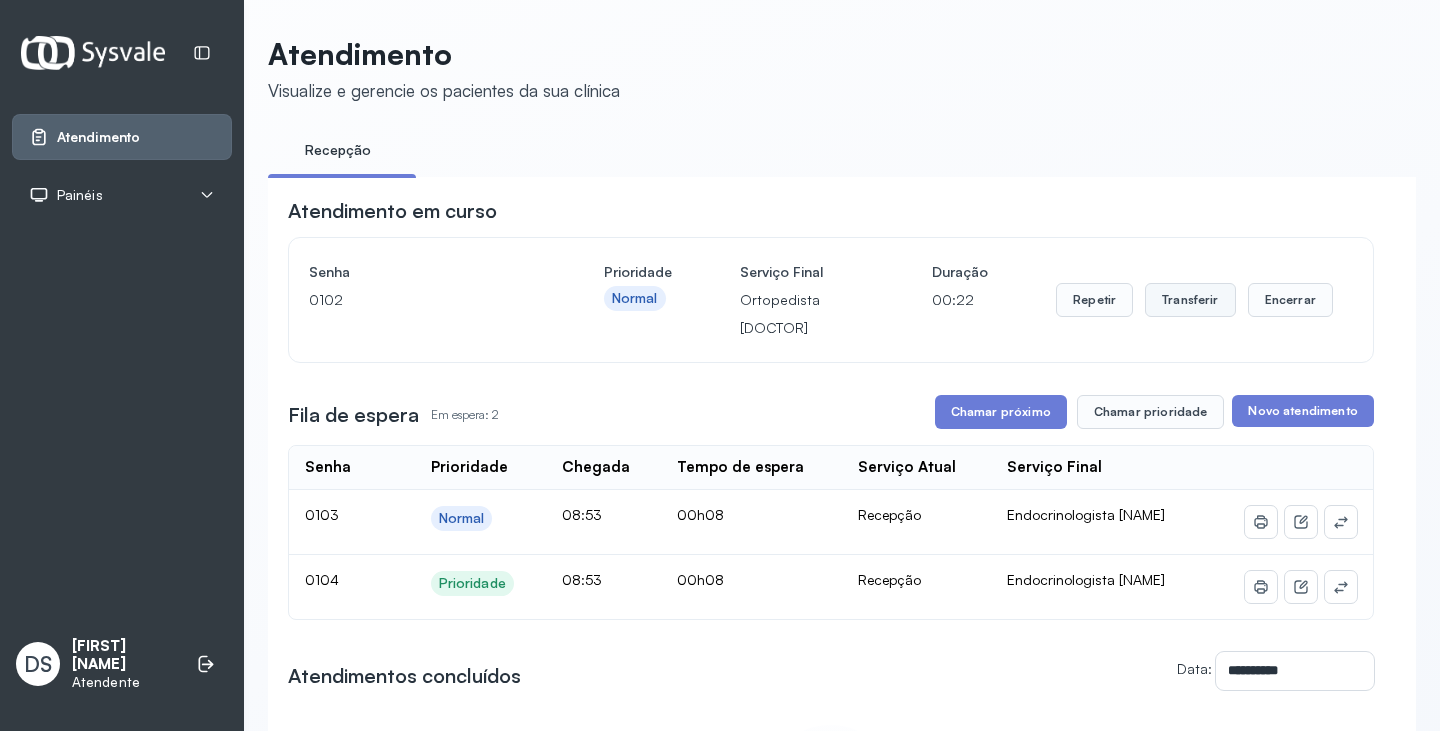 click on "Transferir" at bounding box center (1190, 300) 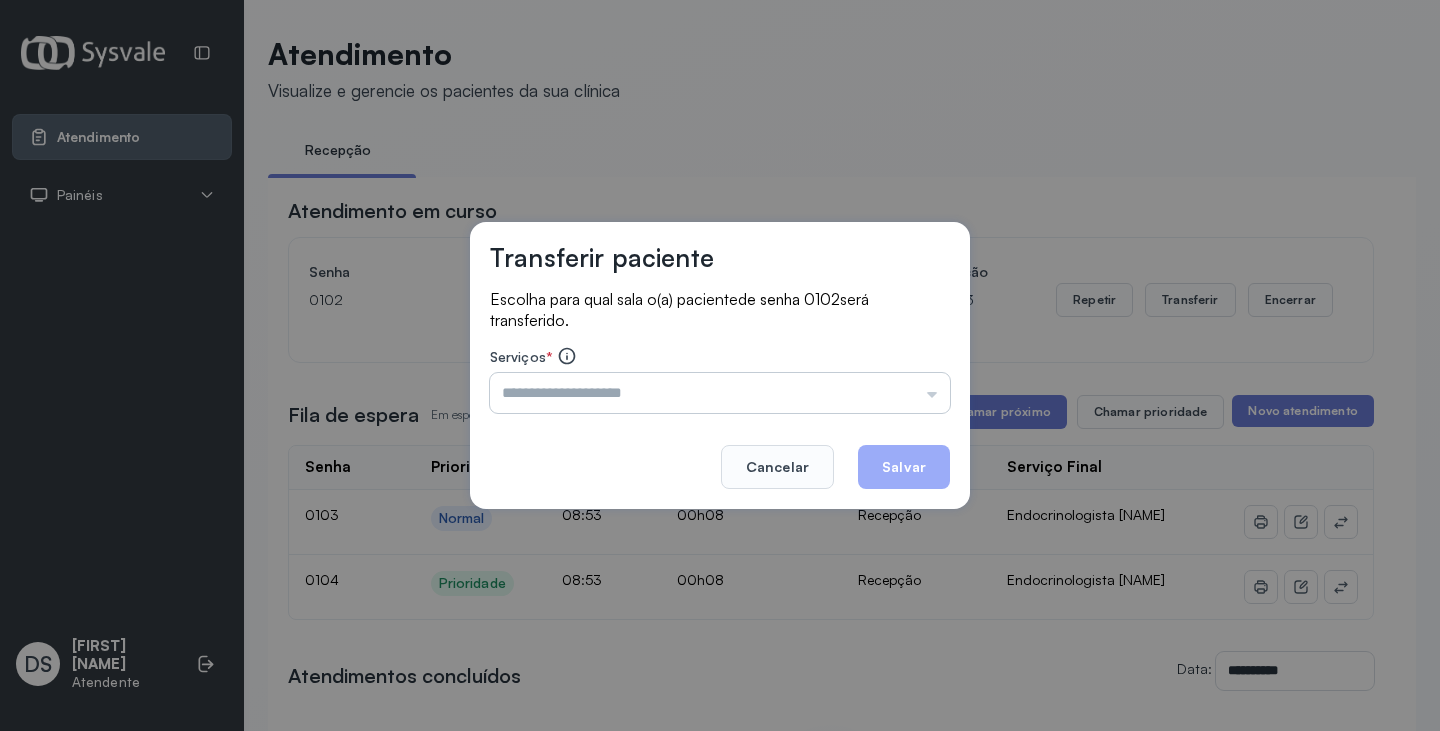 click at bounding box center (720, 393) 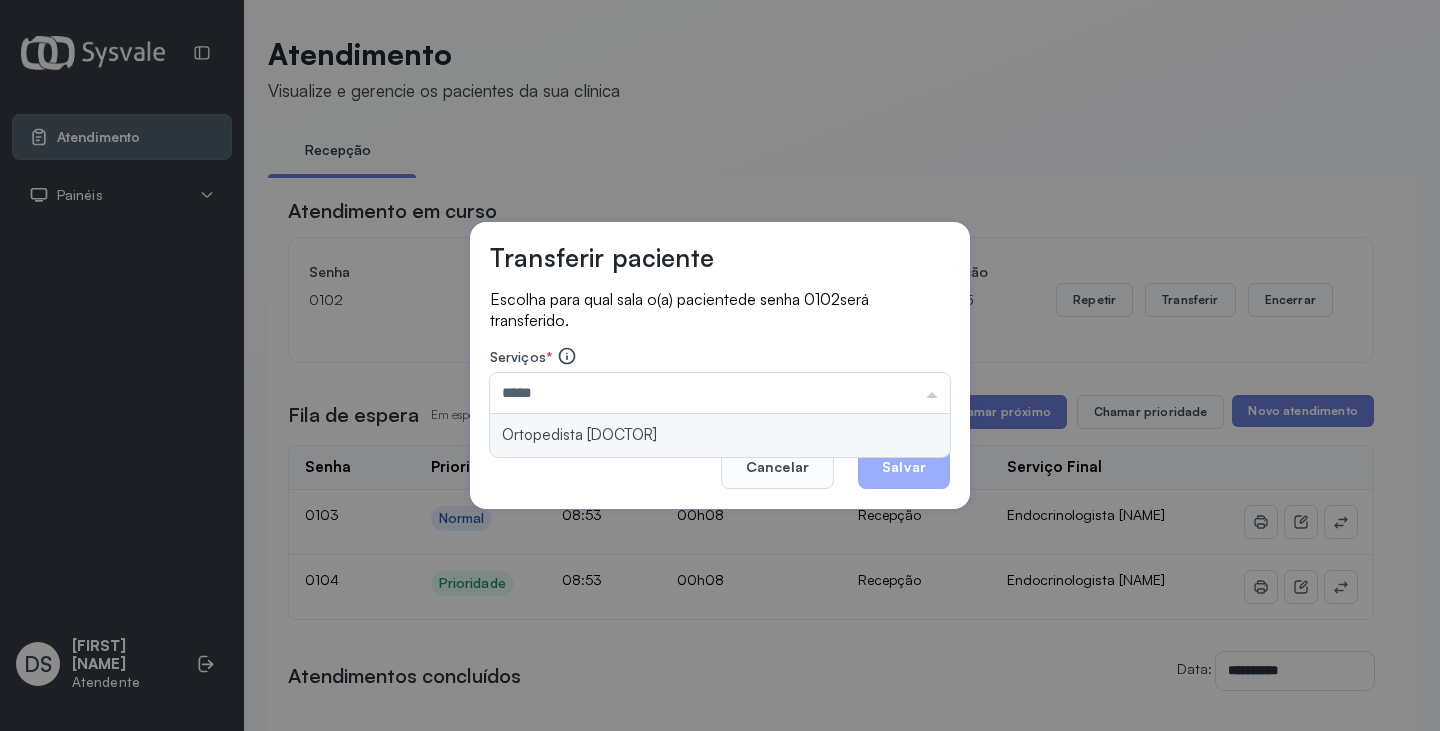 type on "**********" 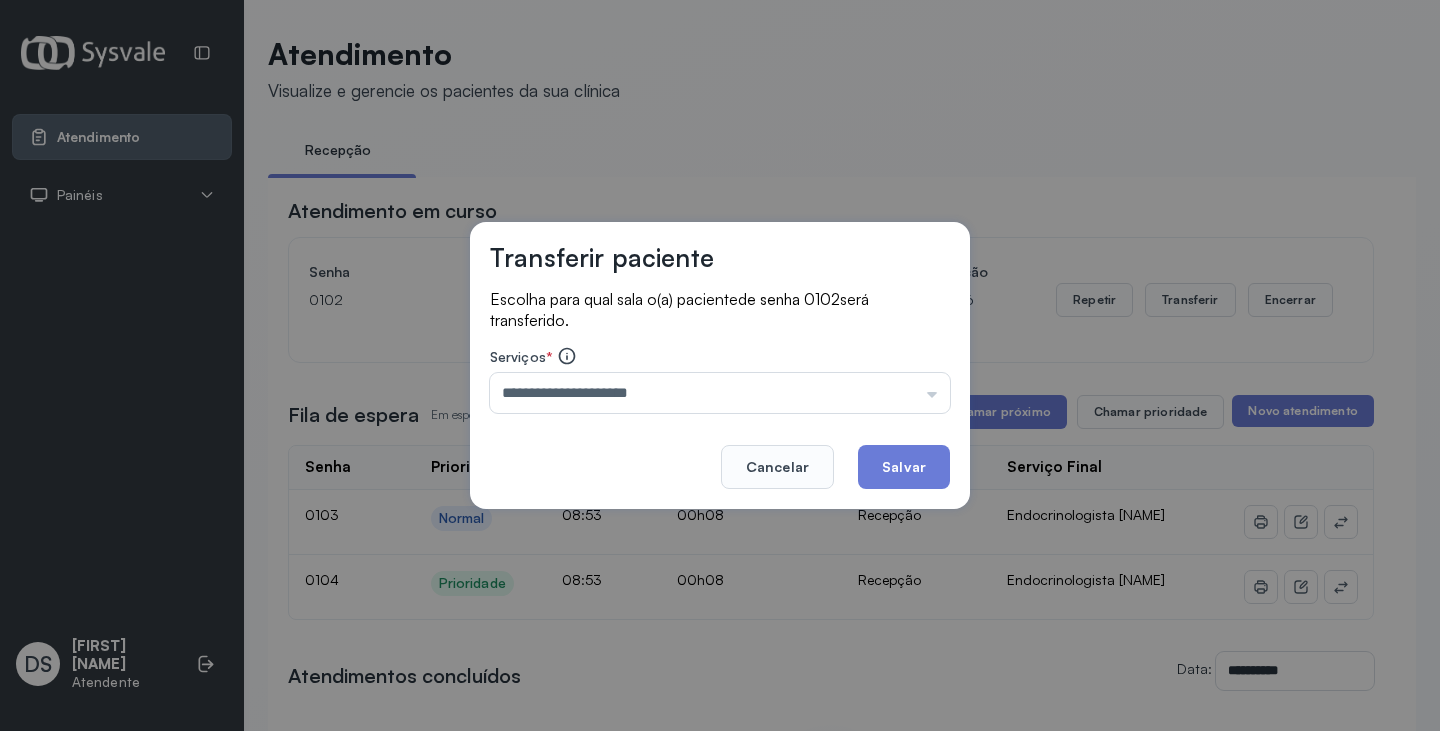 drag, startPoint x: 754, startPoint y: 425, endPoint x: 838, endPoint y: 443, distance: 85.90693 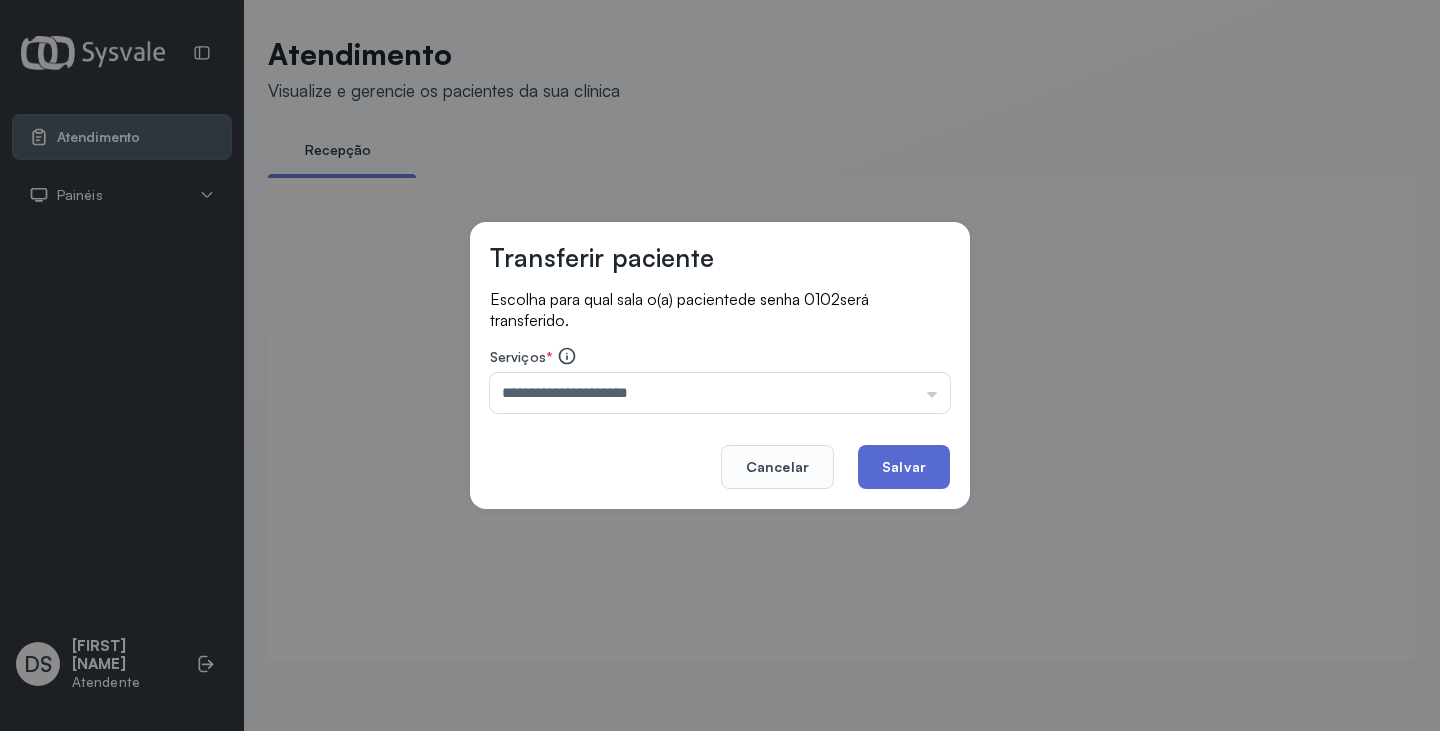 click on "Salvar" 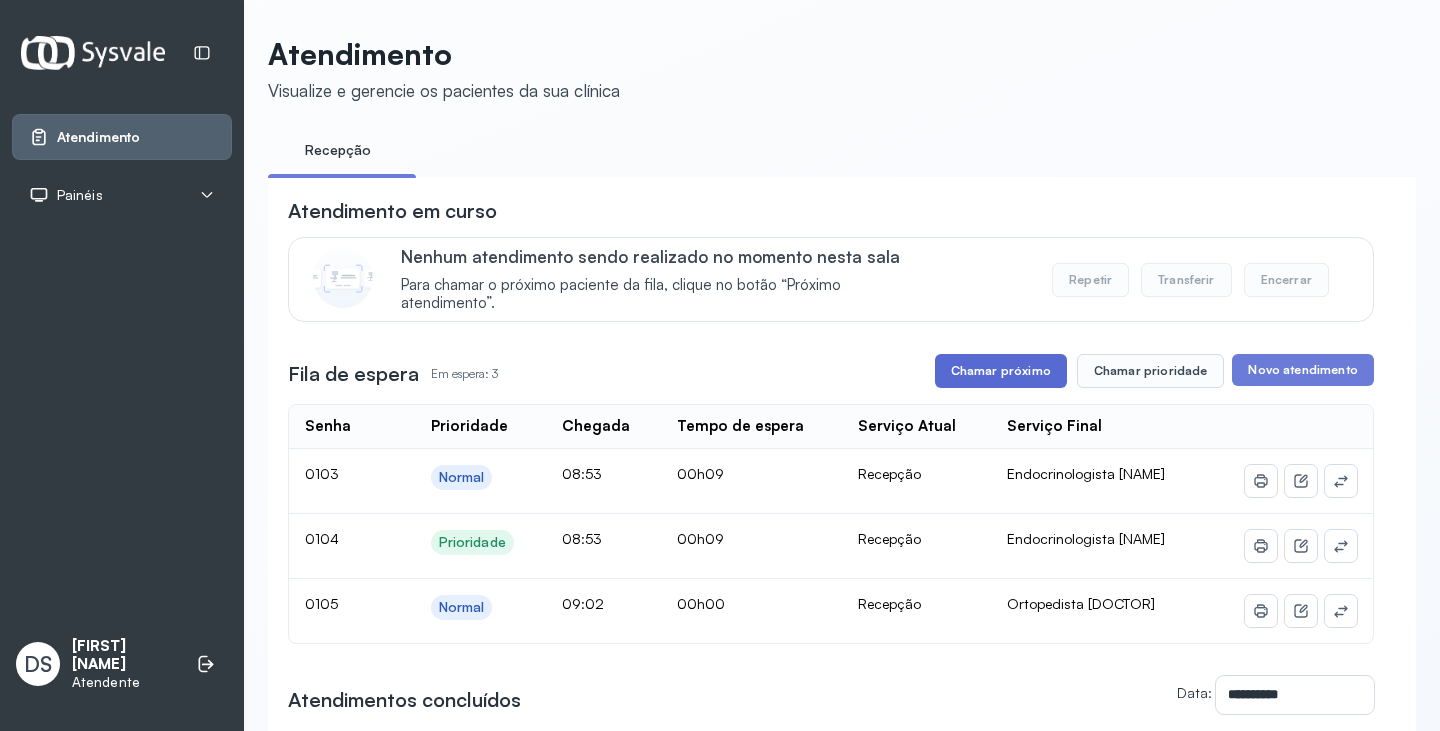 click on "Chamar próximo" at bounding box center [1001, 371] 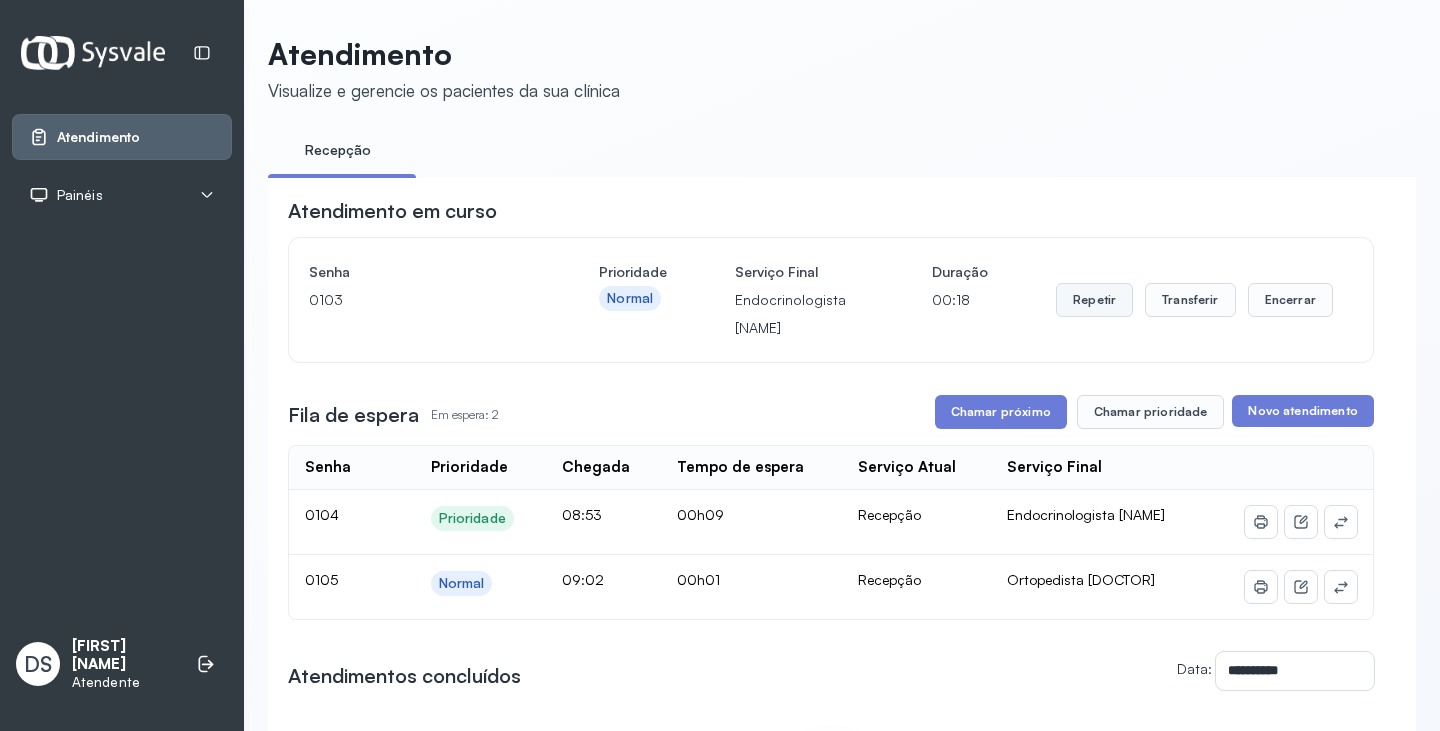 click on "Repetir" at bounding box center [1094, 300] 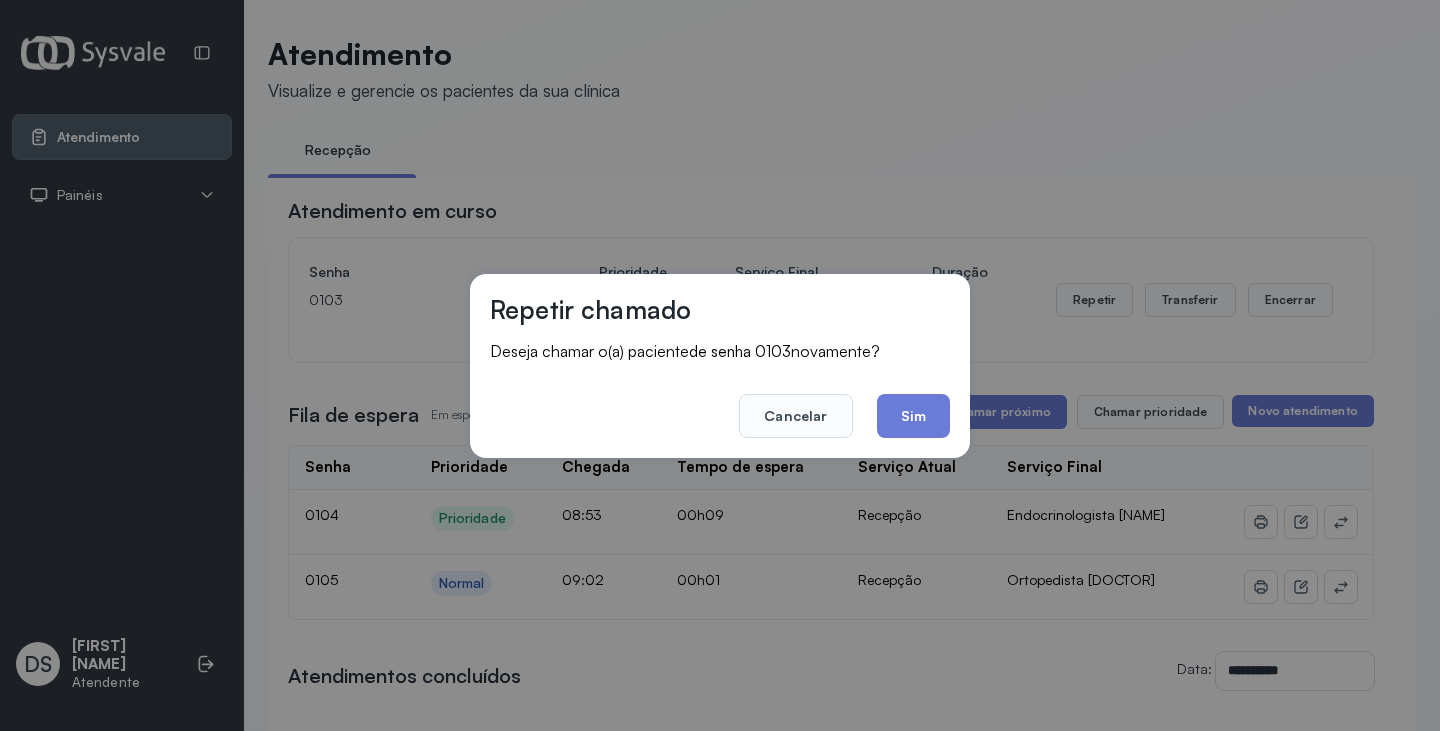 click on "Sim" 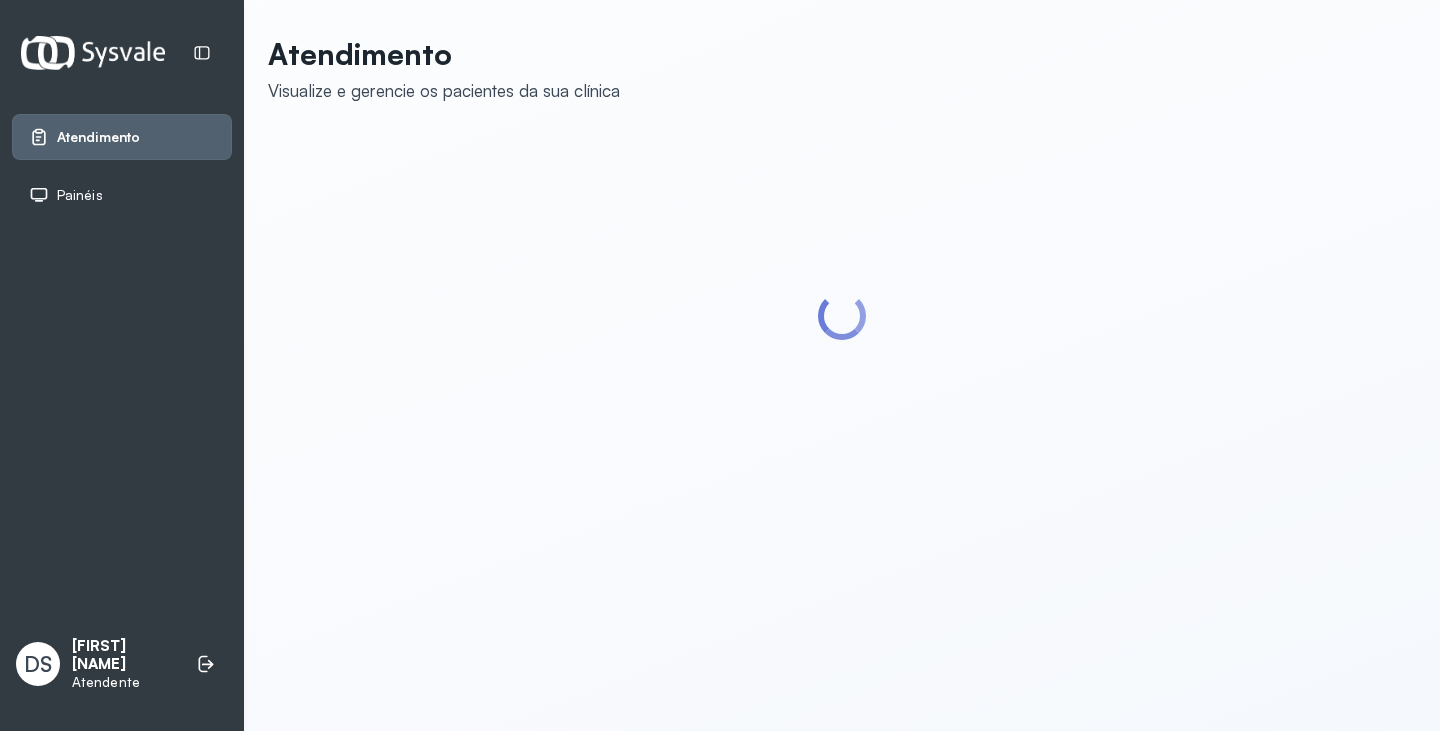 scroll, scrollTop: 0, scrollLeft: 0, axis: both 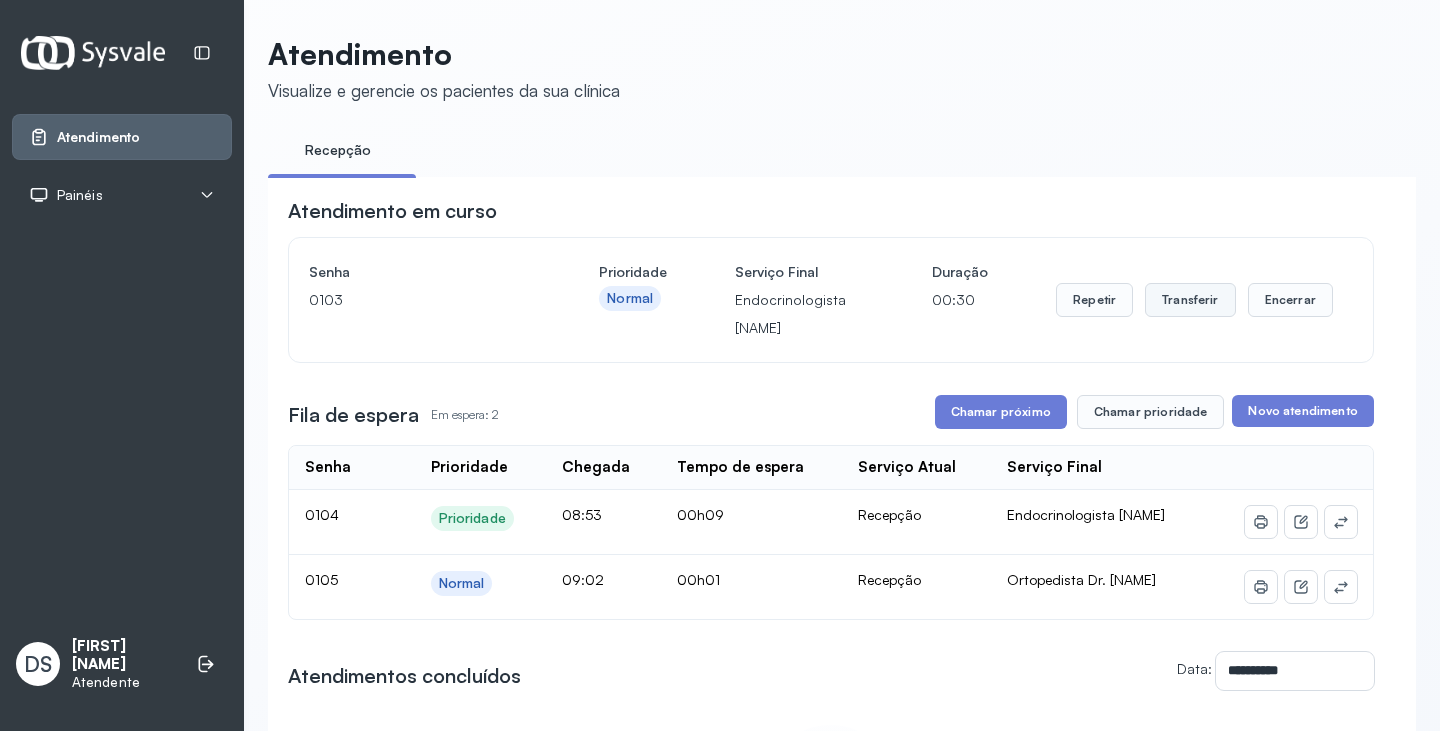 click on "Transferir" at bounding box center [1190, 300] 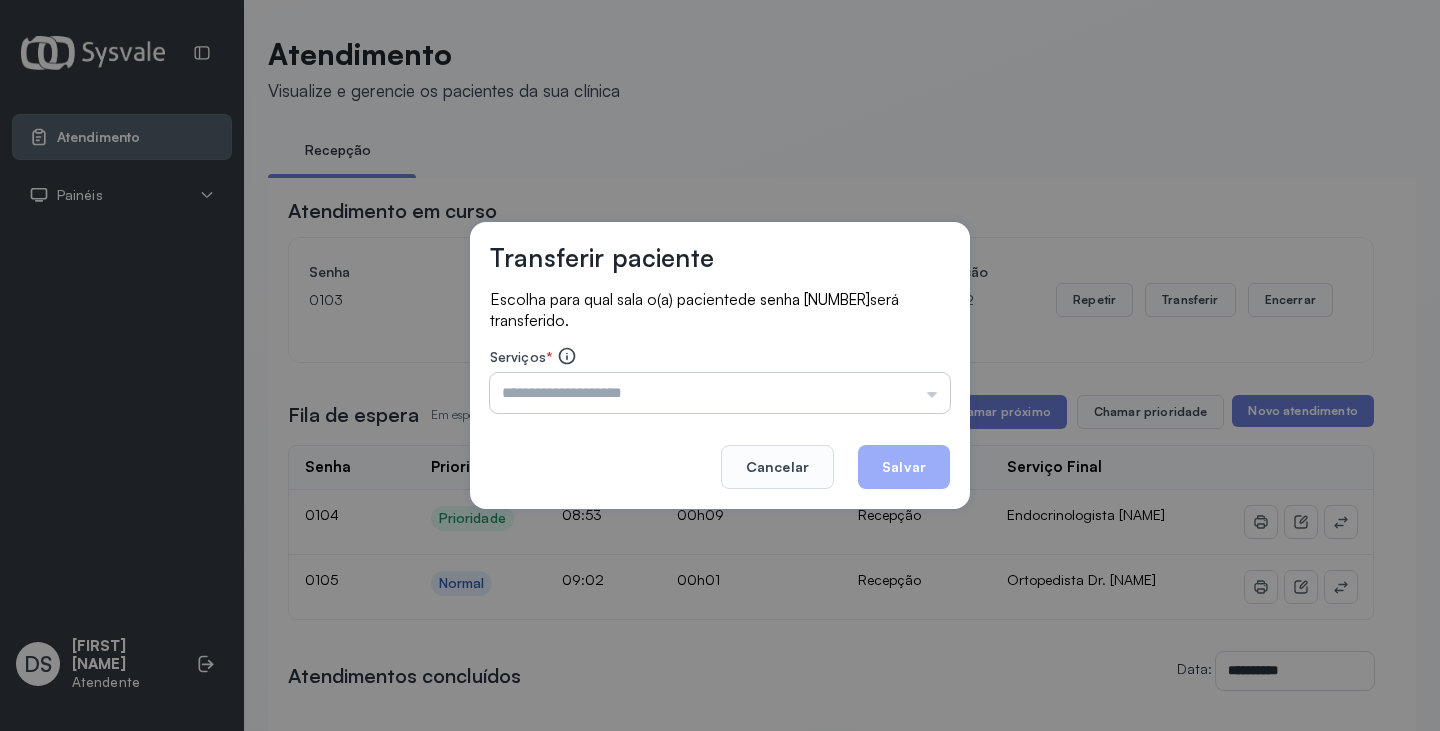 click at bounding box center (720, 393) 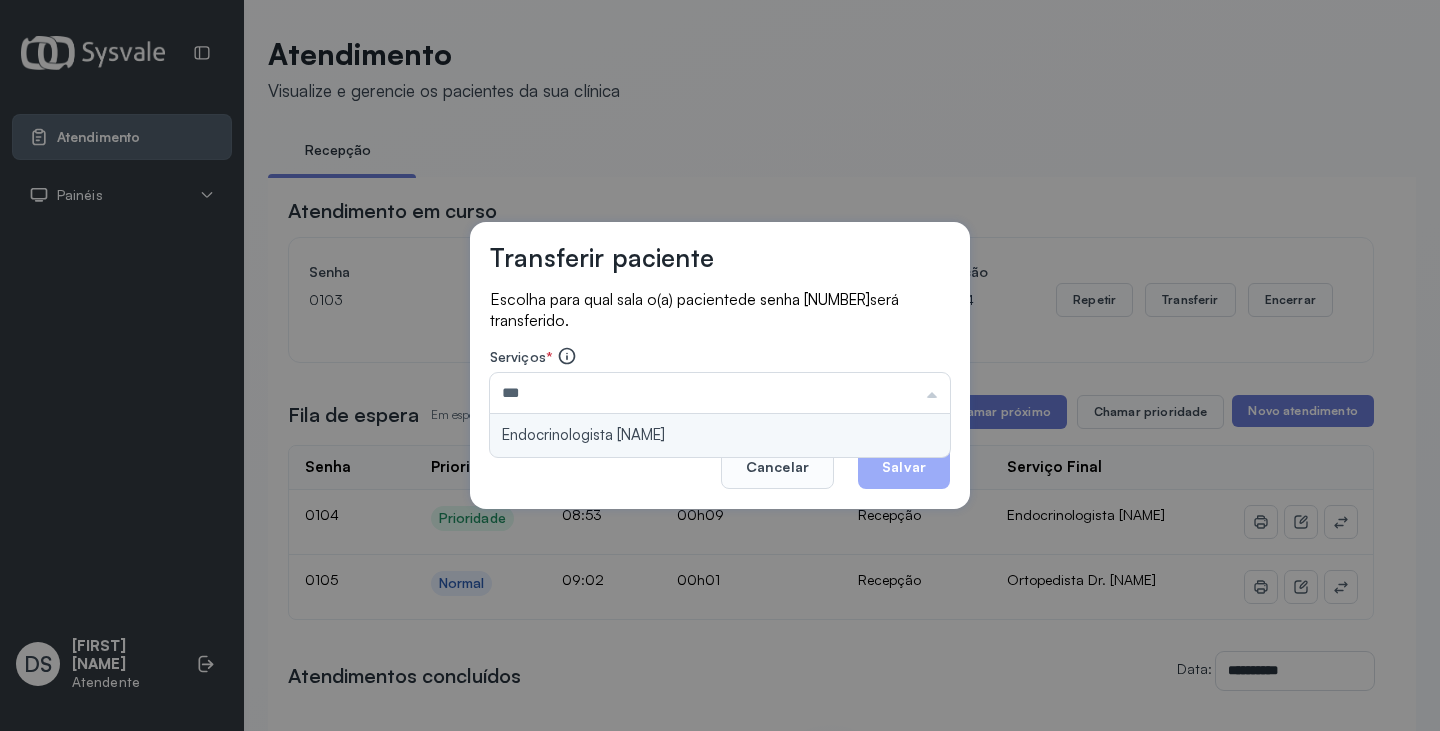 type on "**********" 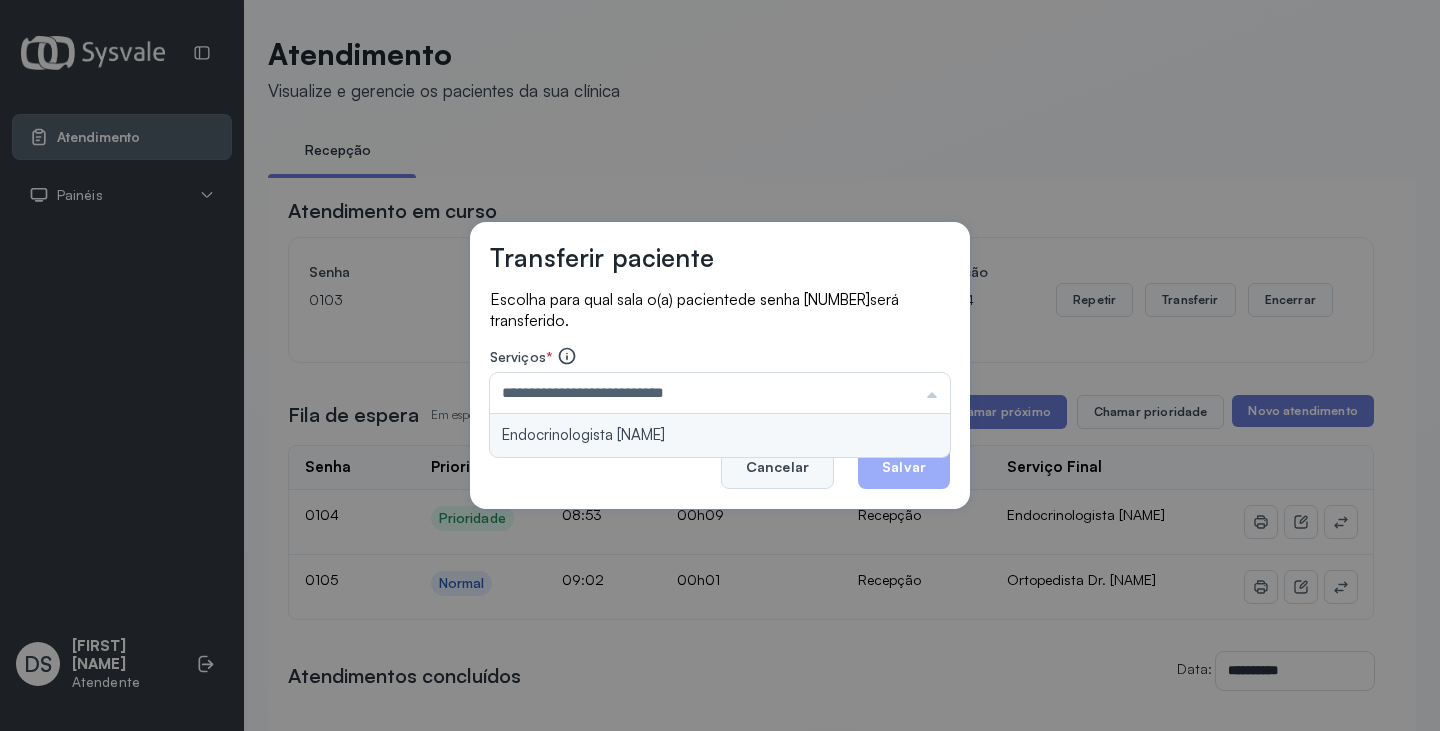 drag, startPoint x: 730, startPoint y: 419, endPoint x: 798, endPoint y: 445, distance: 72.8011 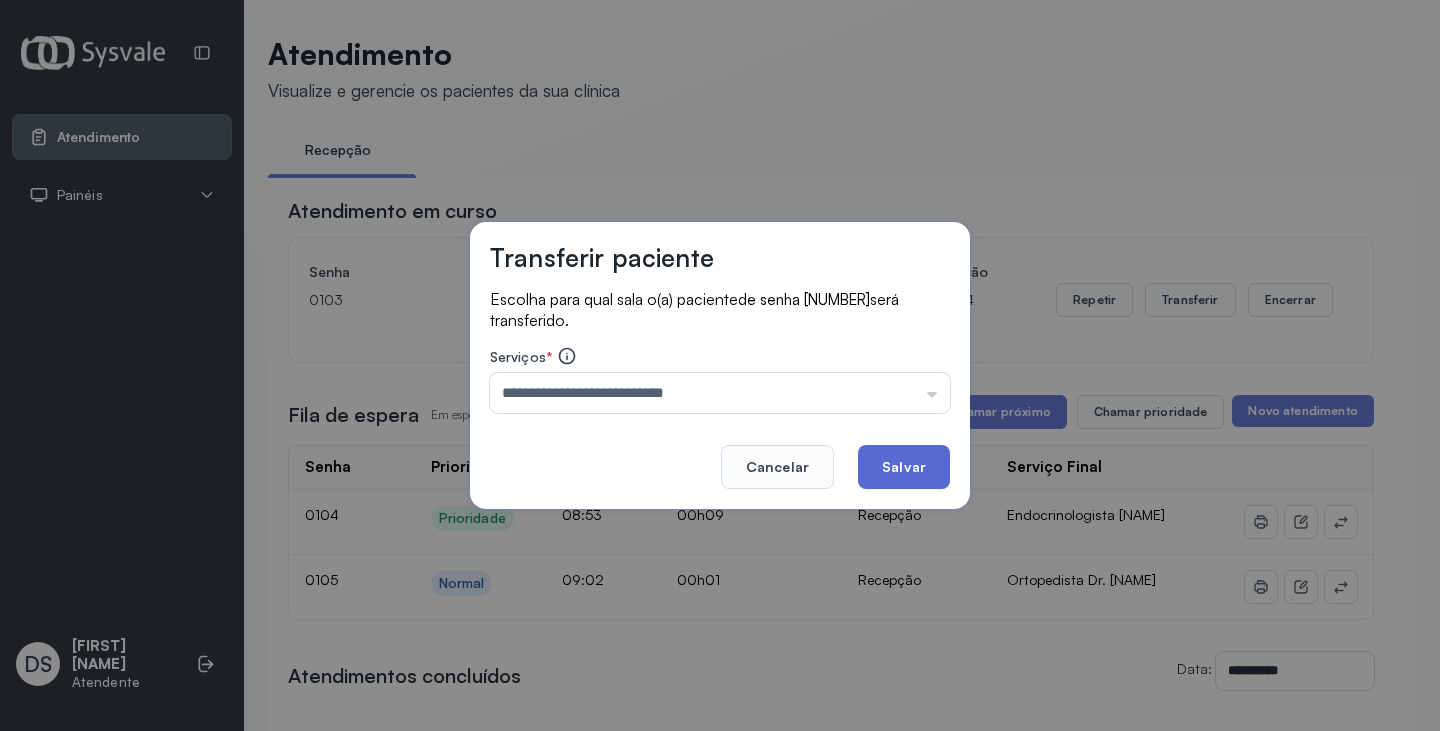 click on "Salvar" 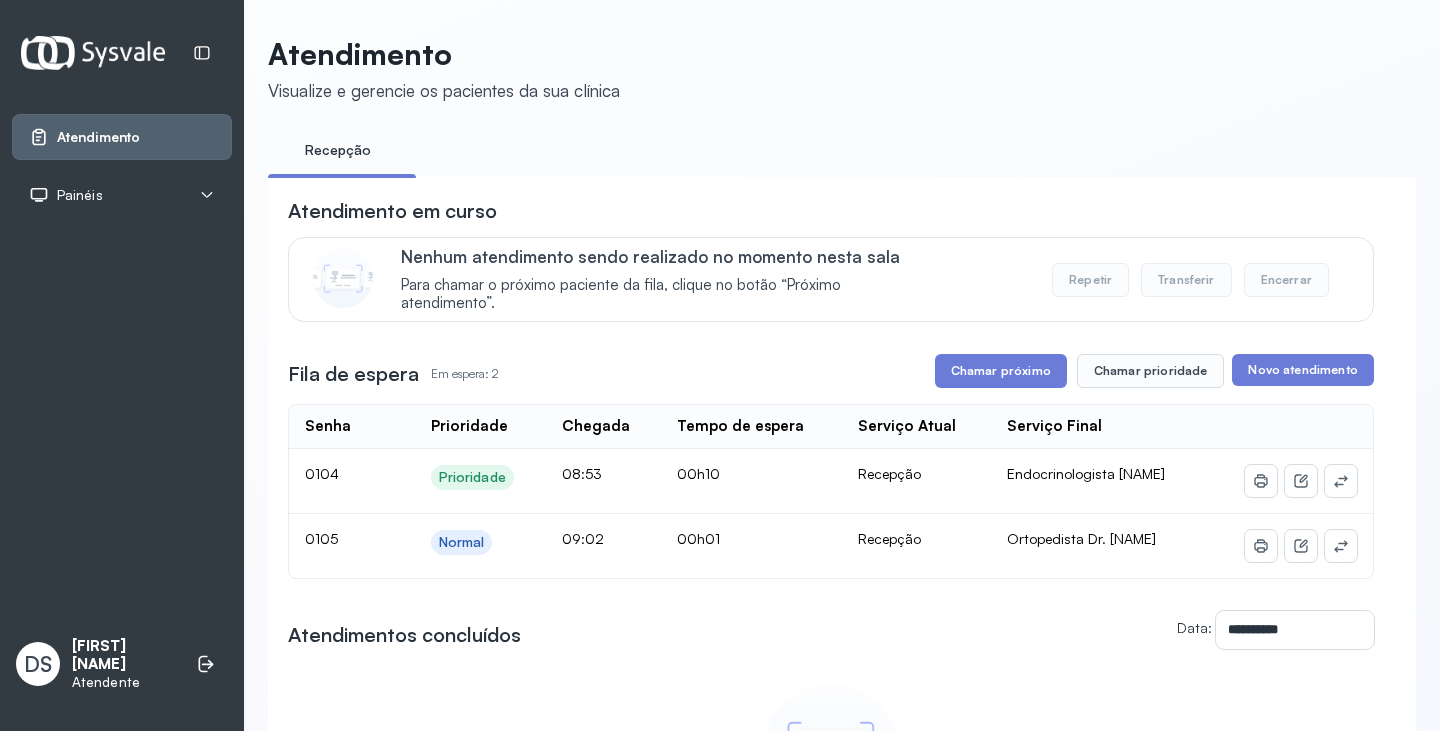 click on "Chamar próximo" at bounding box center (1001, 371) 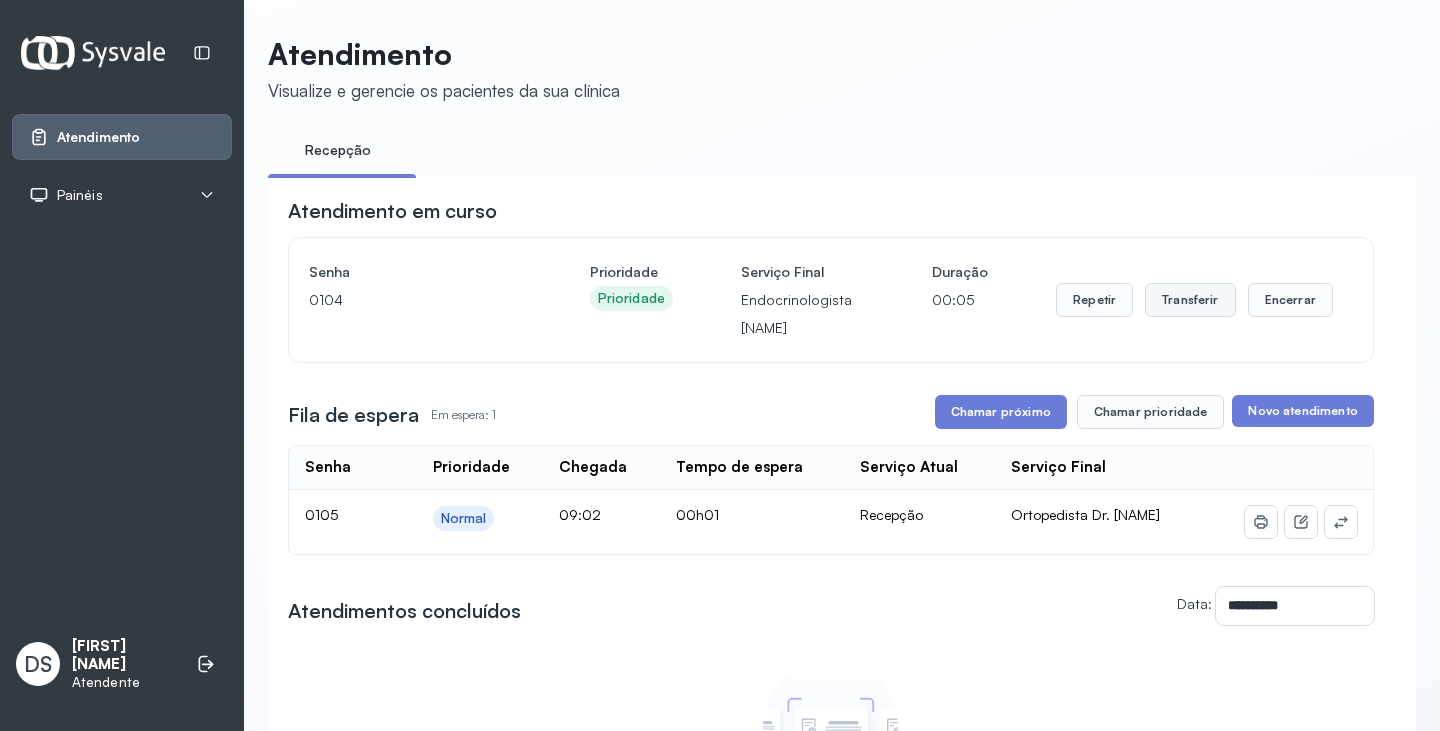 click on "Transferir" at bounding box center (1190, 300) 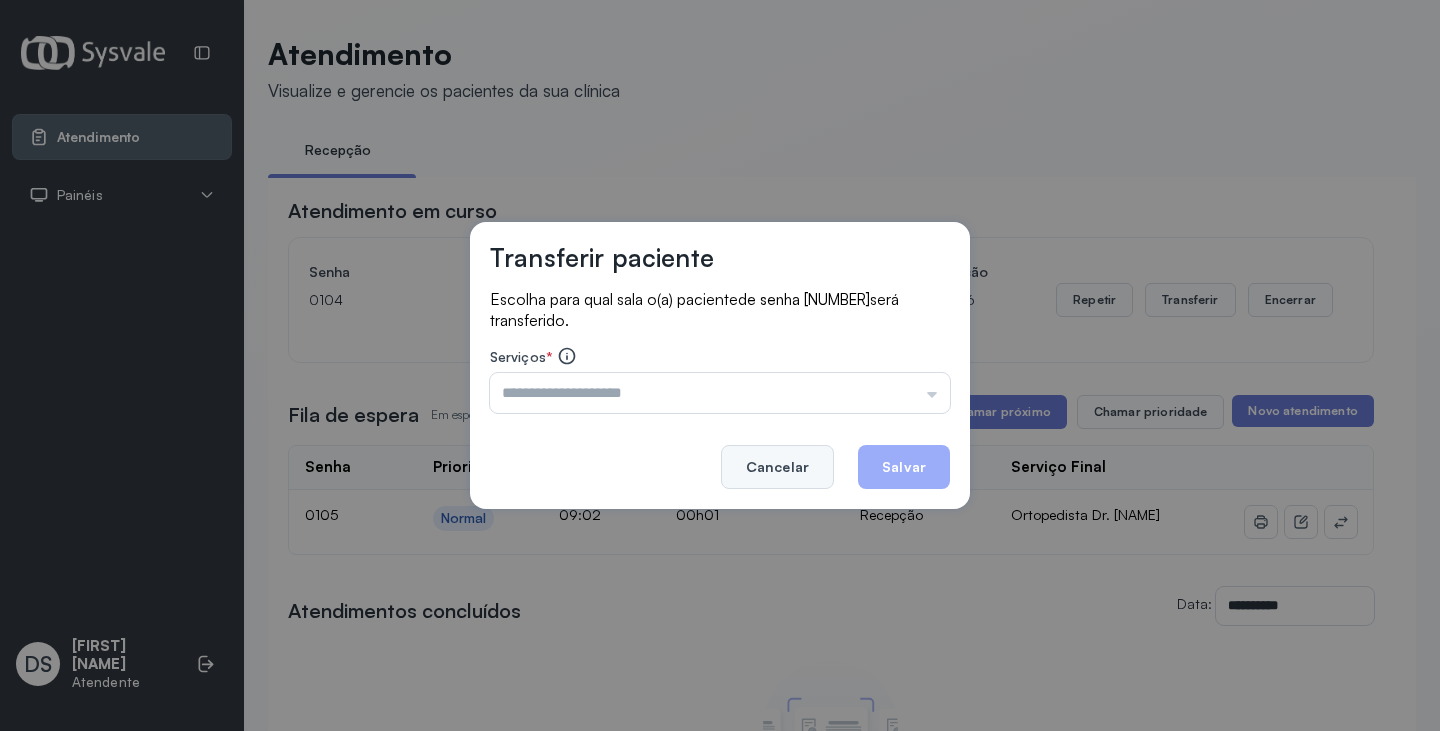 click on "Cancelar" 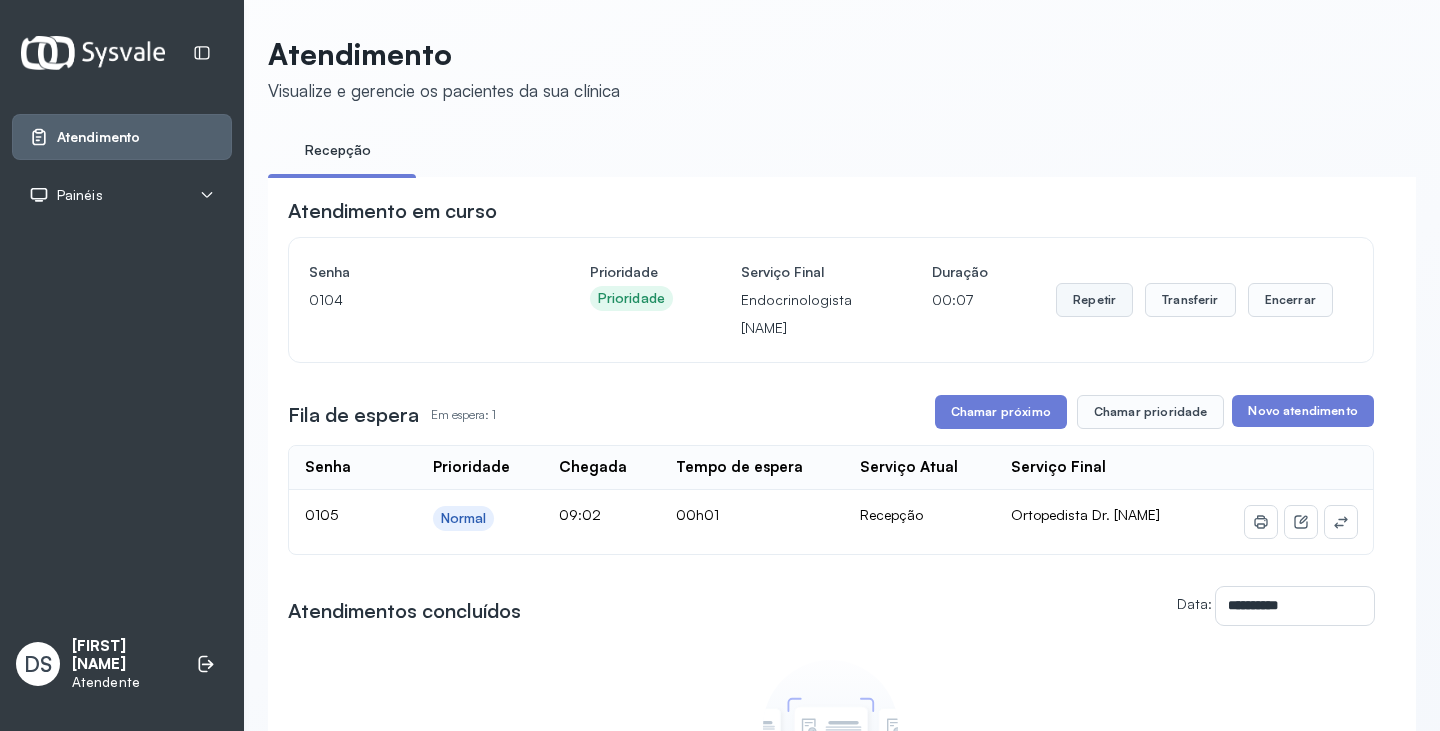 click on "Repetir" at bounding box center (1094, 300) 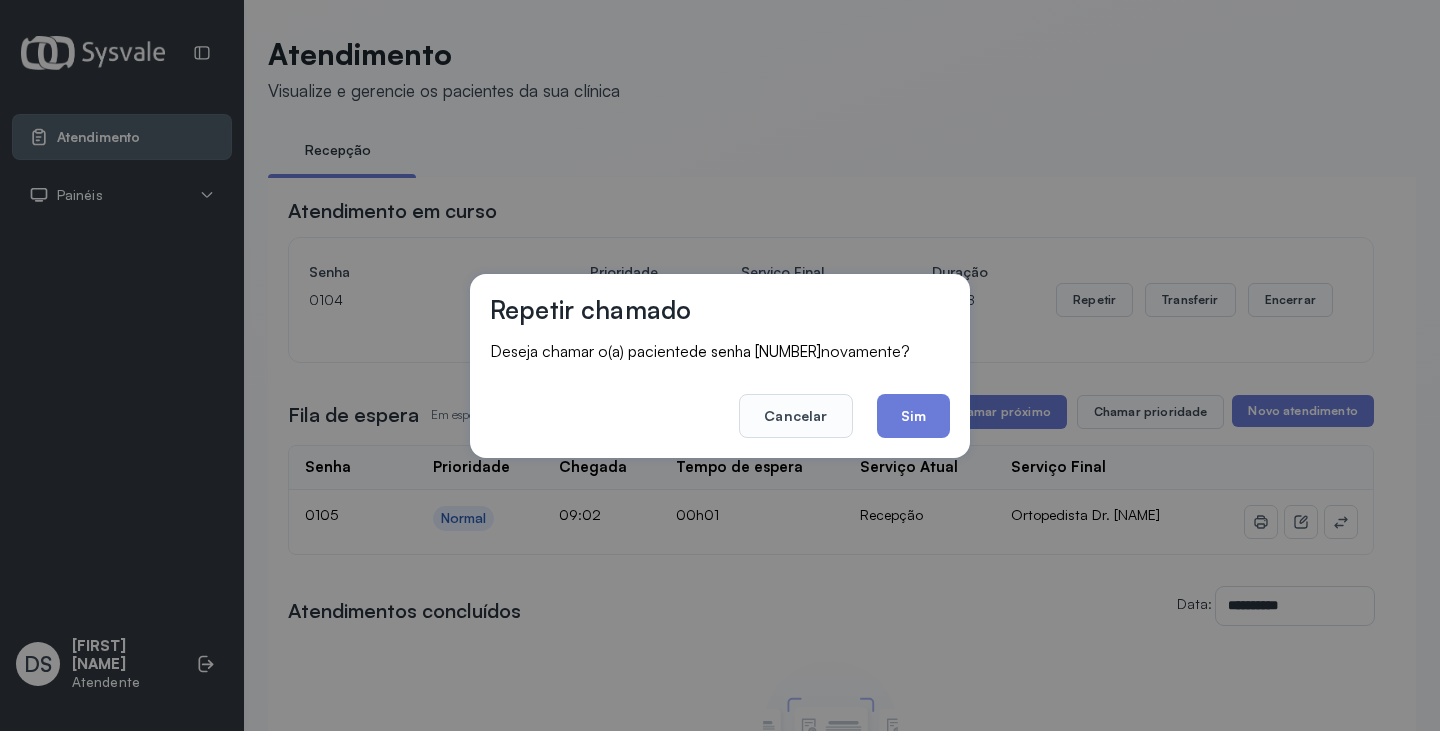 click on "Sim" 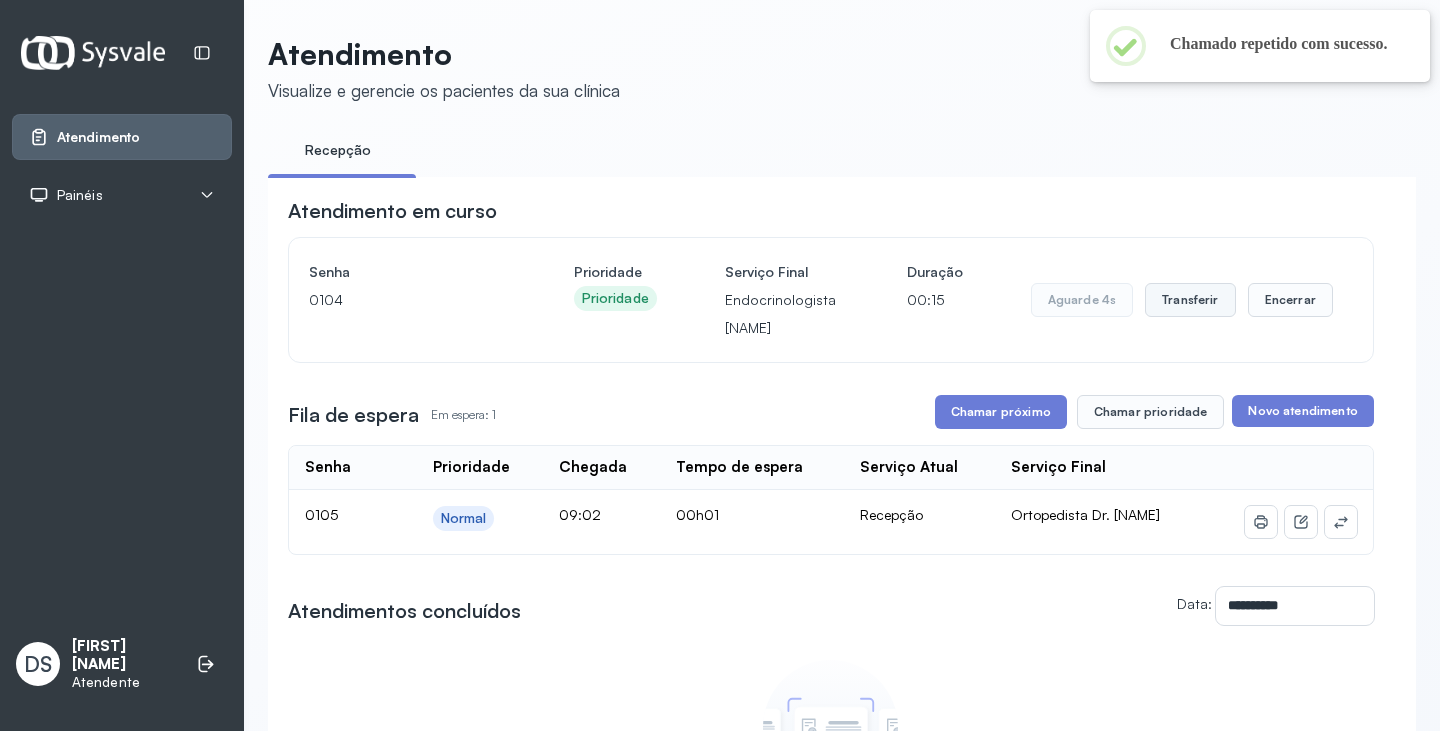 click on "Transferir" at bounding box center (1190, 300) 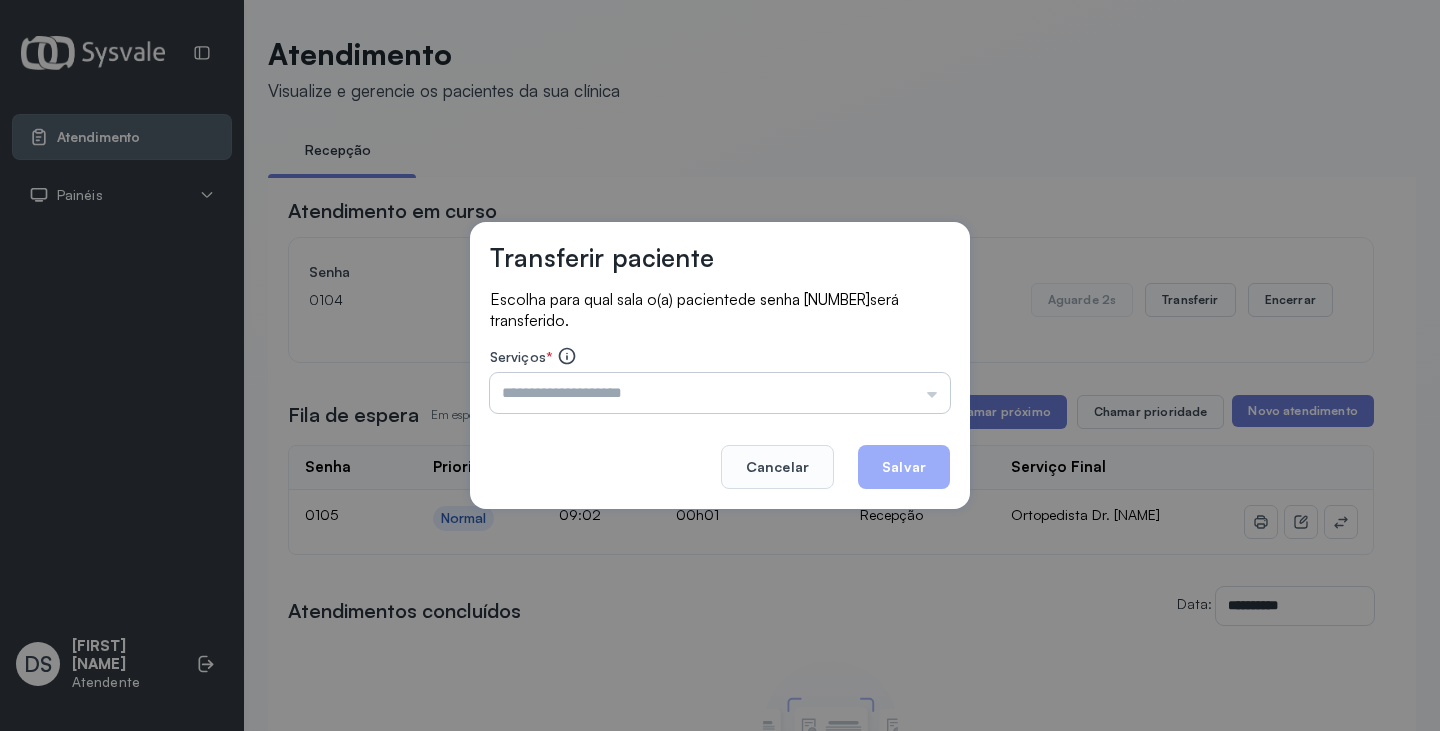 click at bounding box center [720, 393] 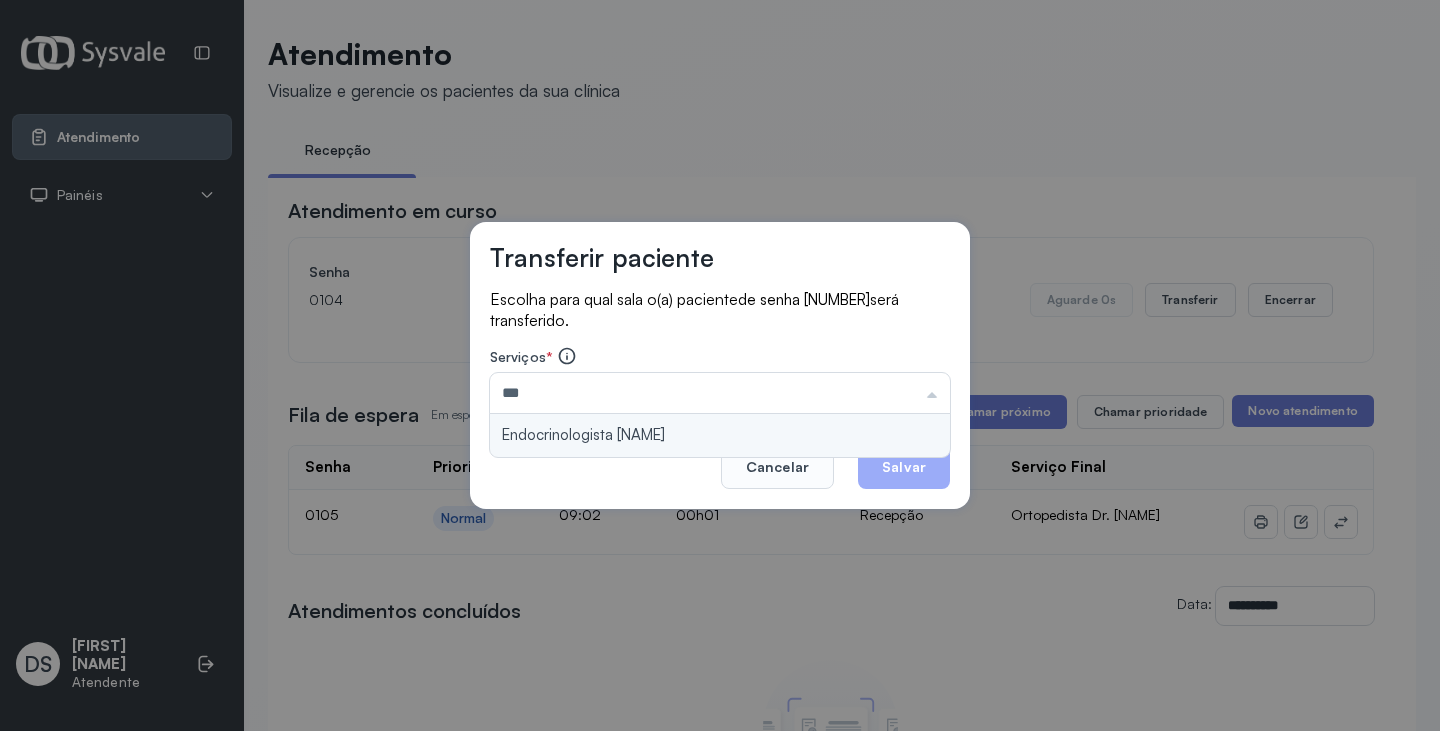 type on "**********" 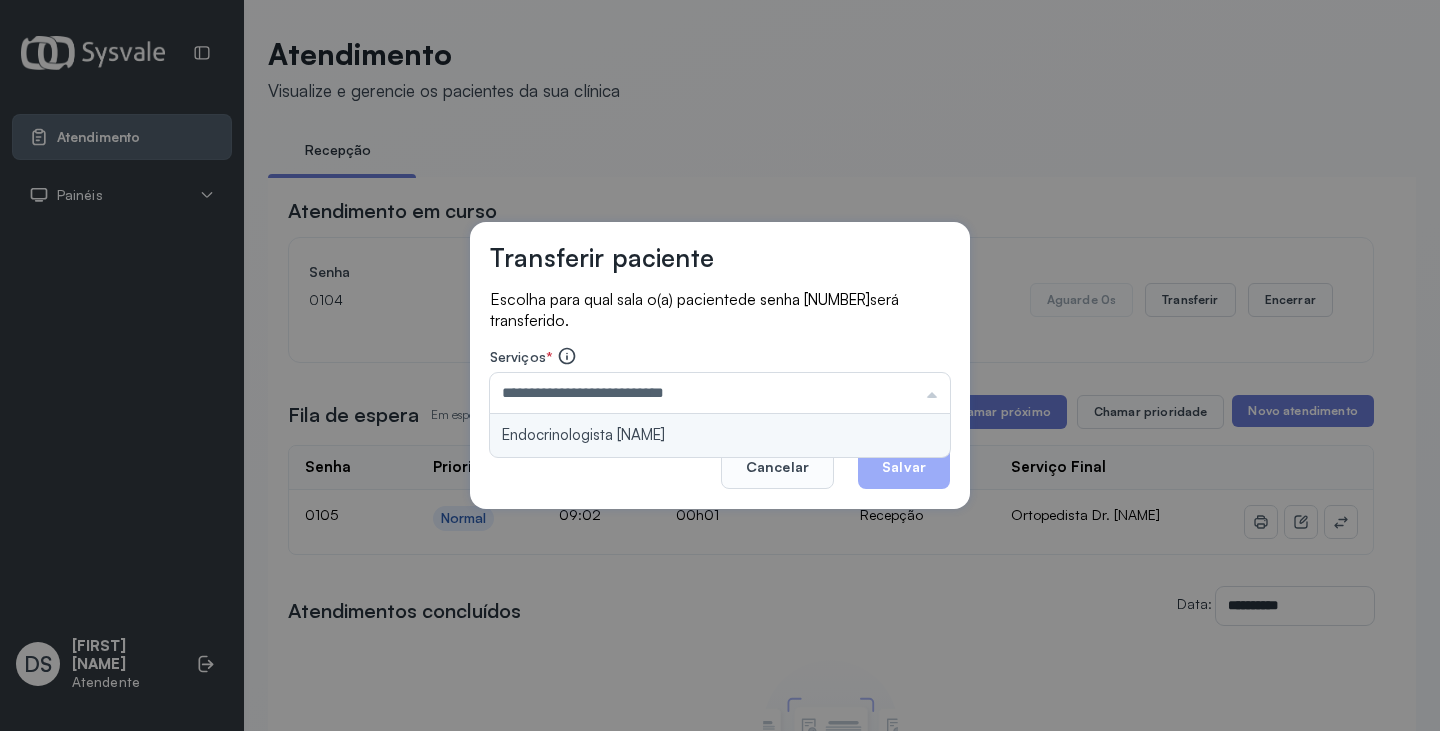 drag, startPoint x: 736, startPoint y: 433, endPoint x: 841, endPoint y: 451, distance: 106.531685 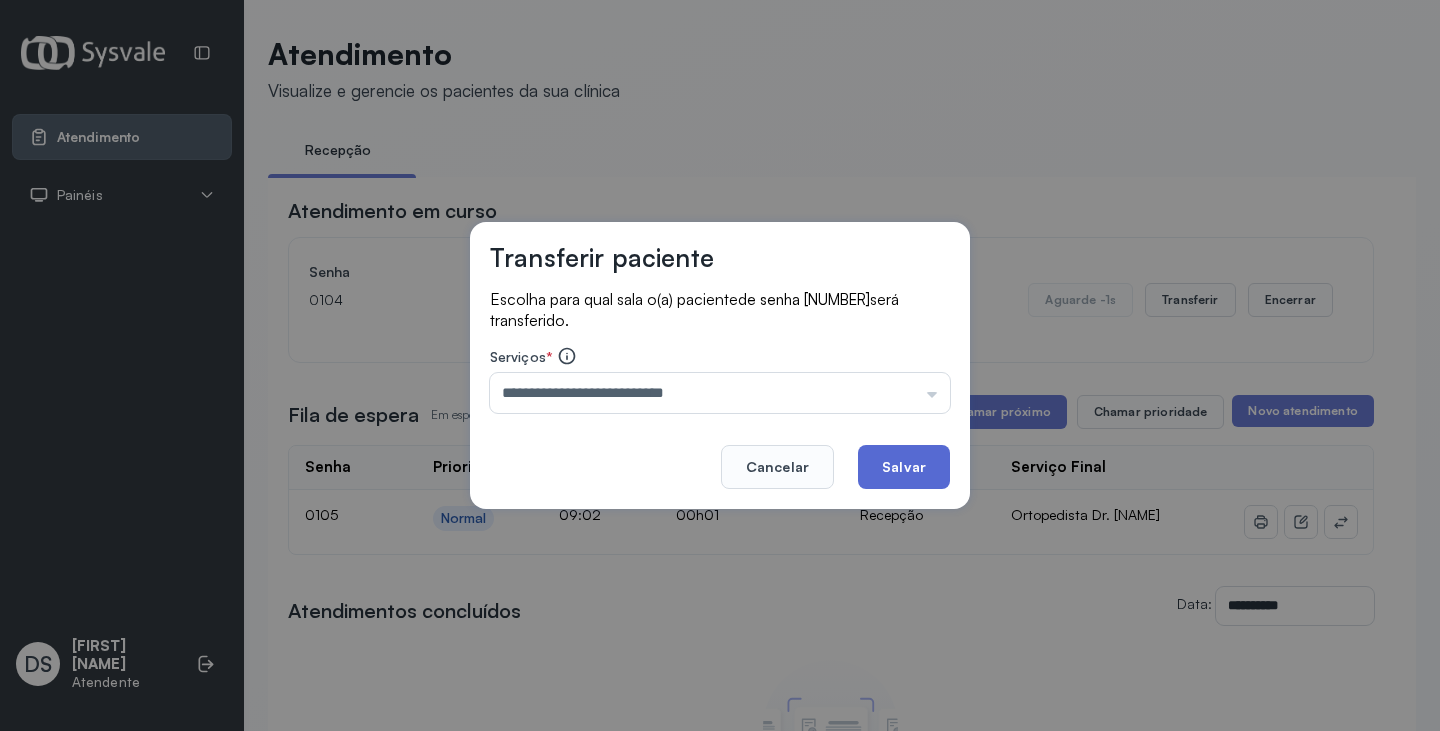 click on "Salvar" 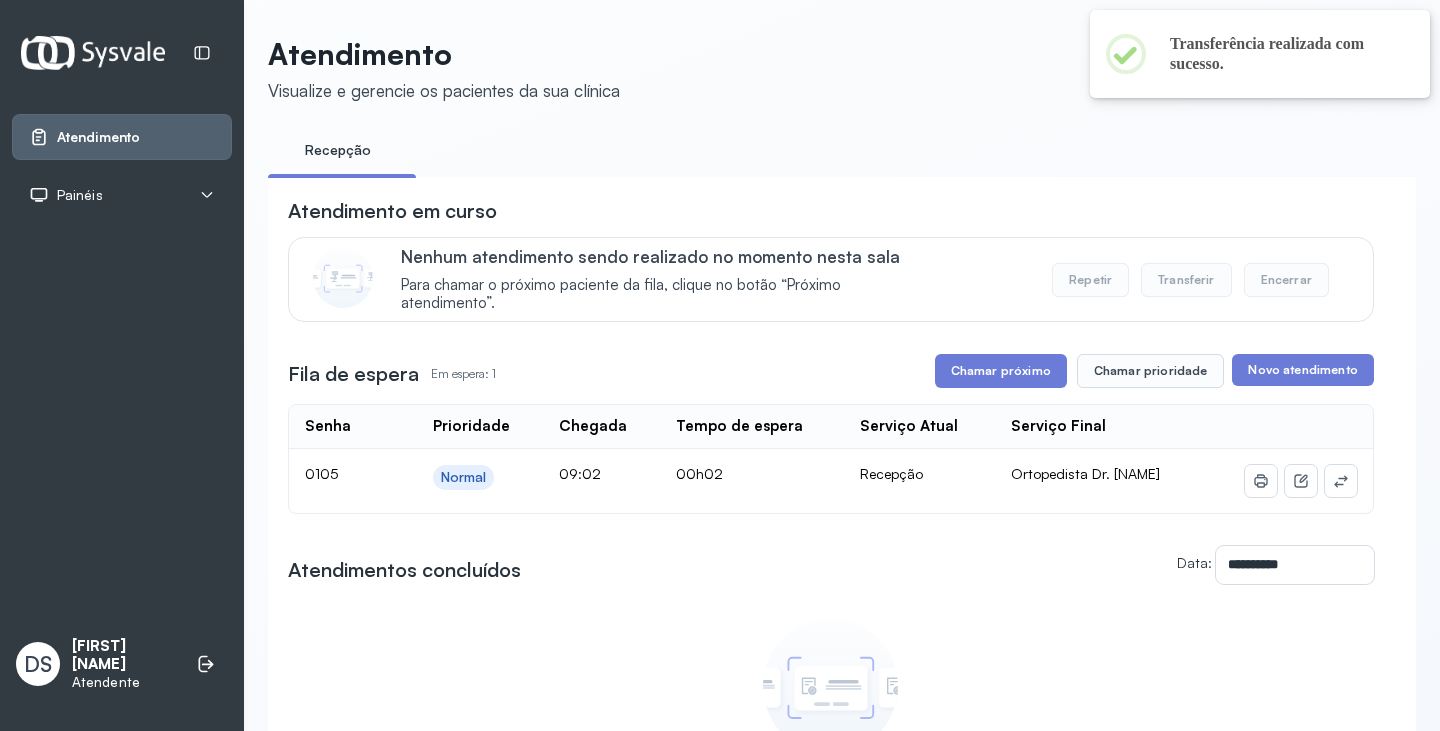 click on "Chamar próximo" at bounding box center [1001, 371] 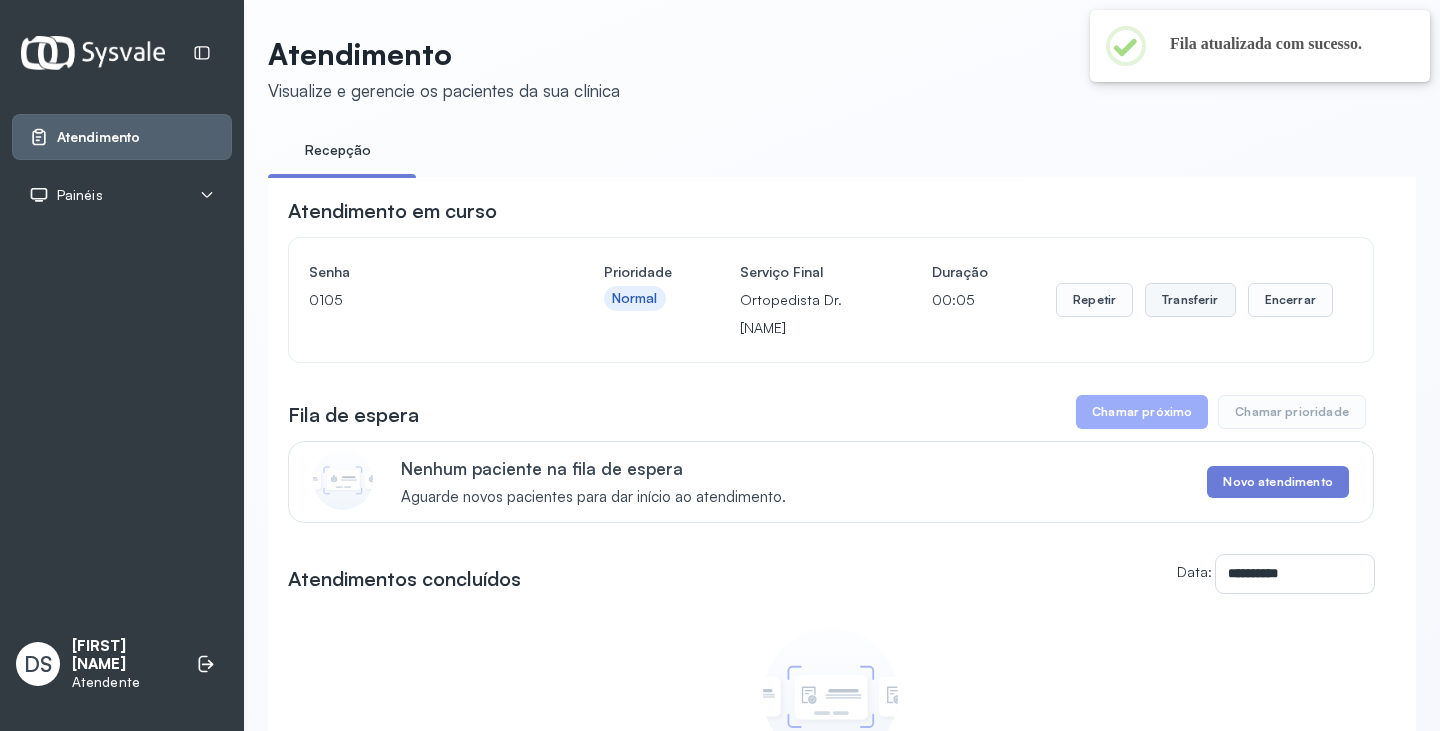 click on "Transferir" at bounding box center [1190, 300] 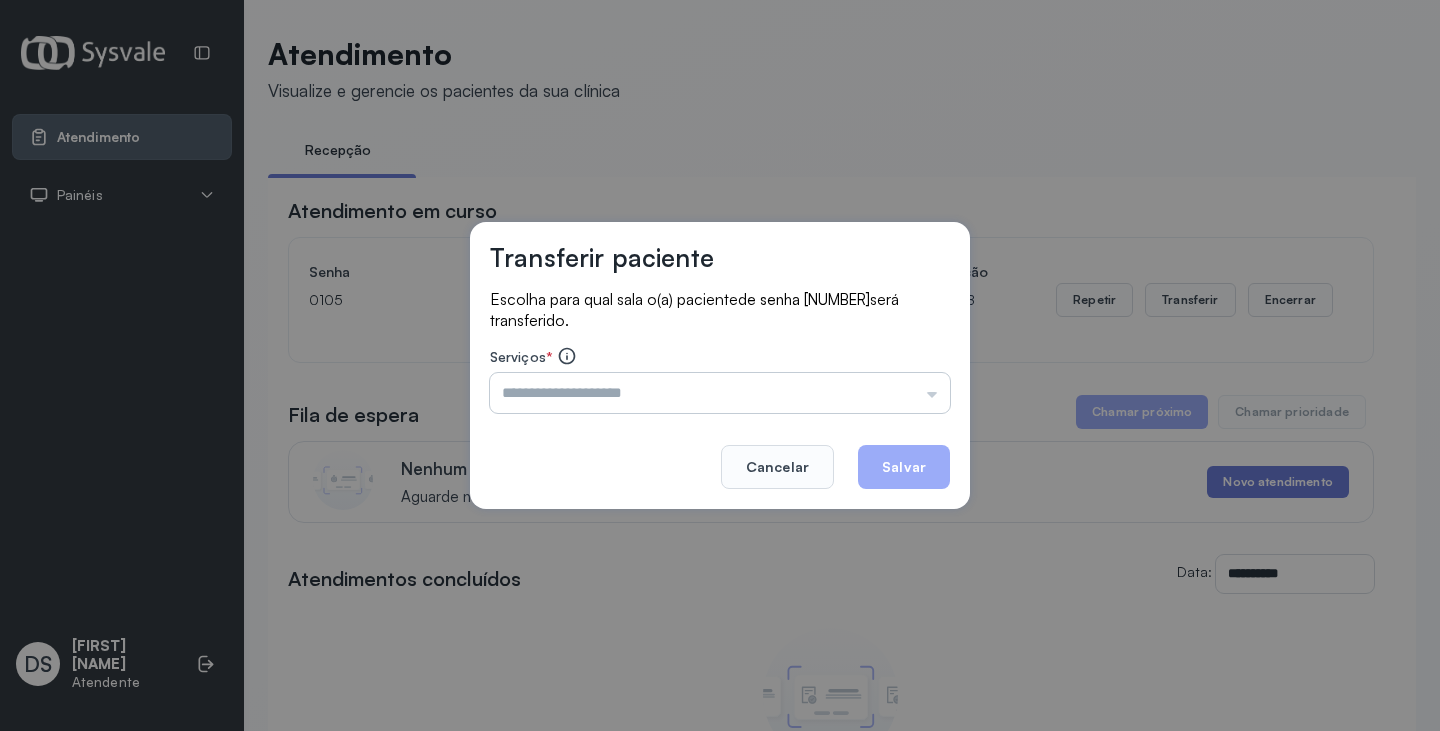 click at bounding box center [720, 393] 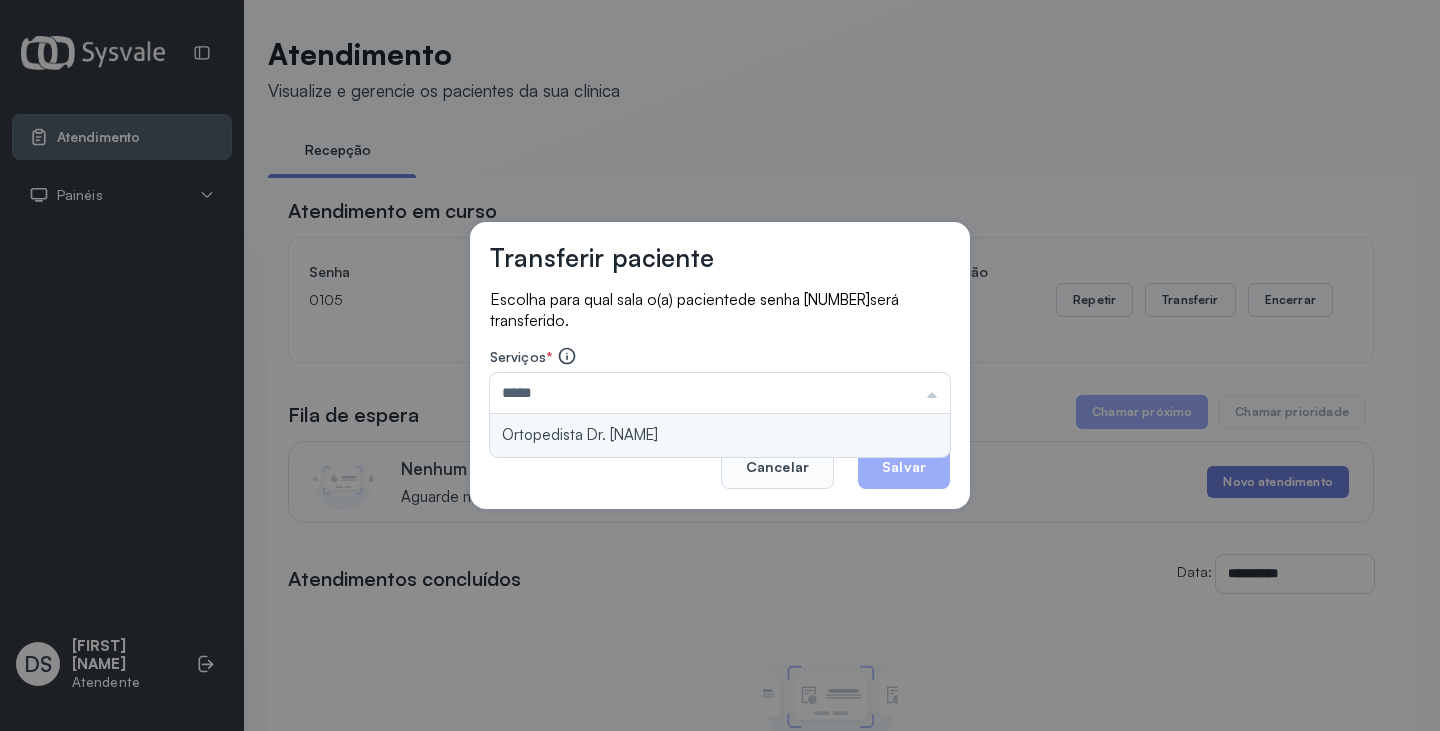 type on "**********" 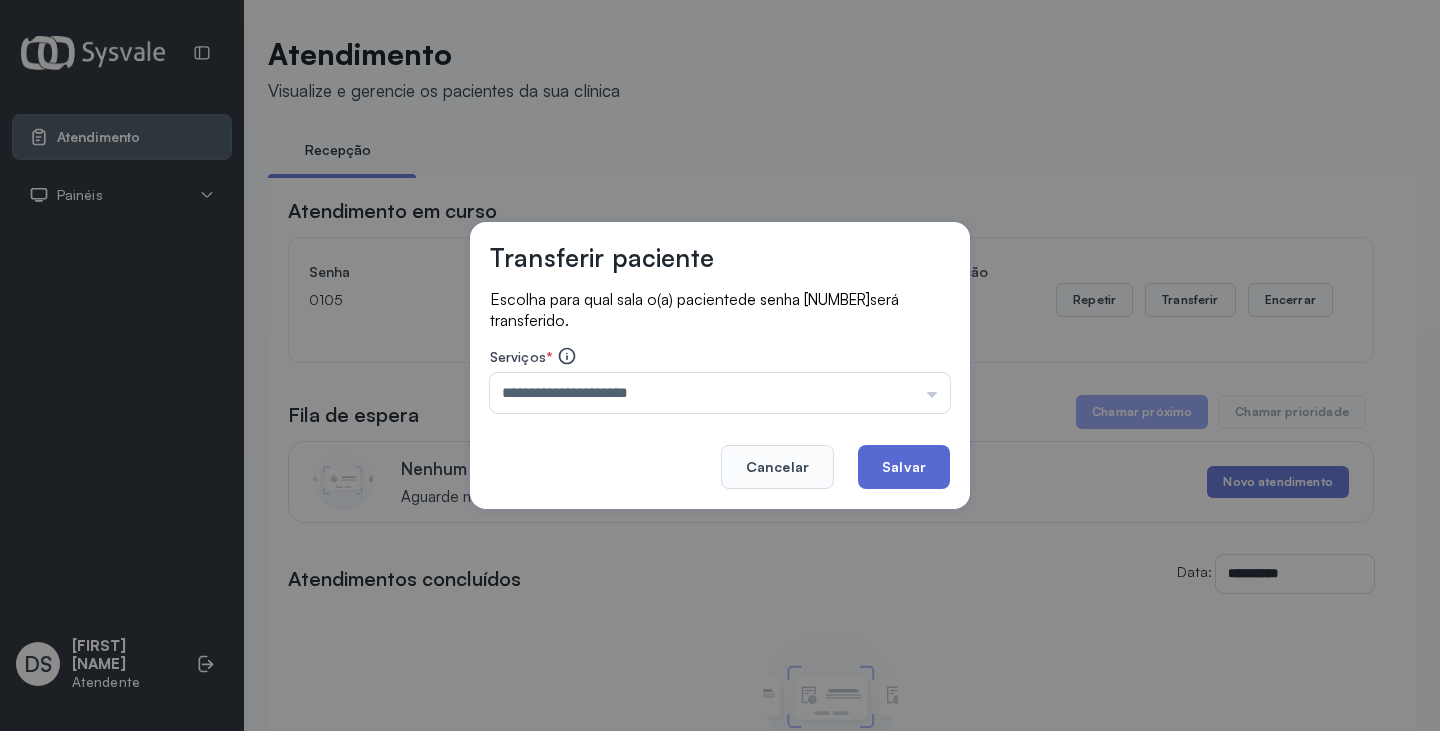 click on "**********" at bounding box center (720, 366) 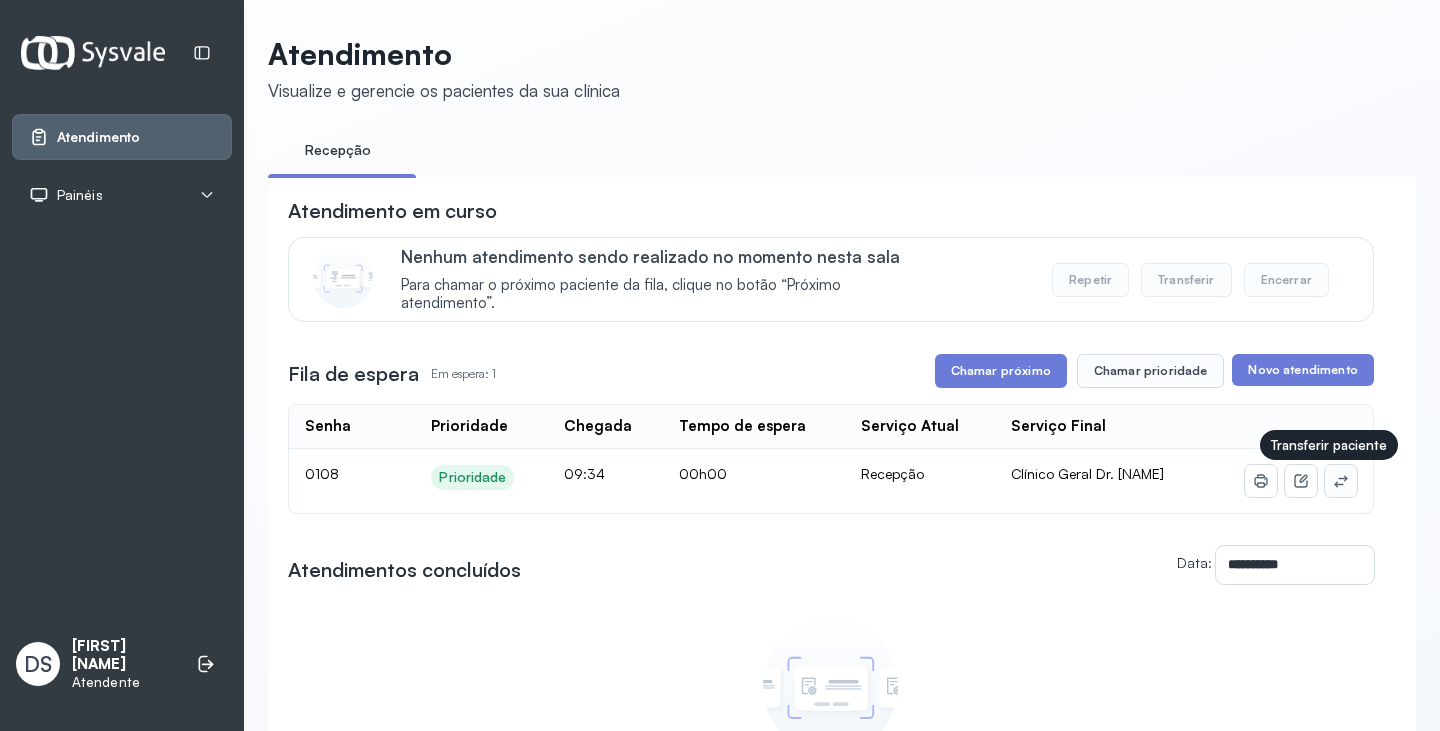 click 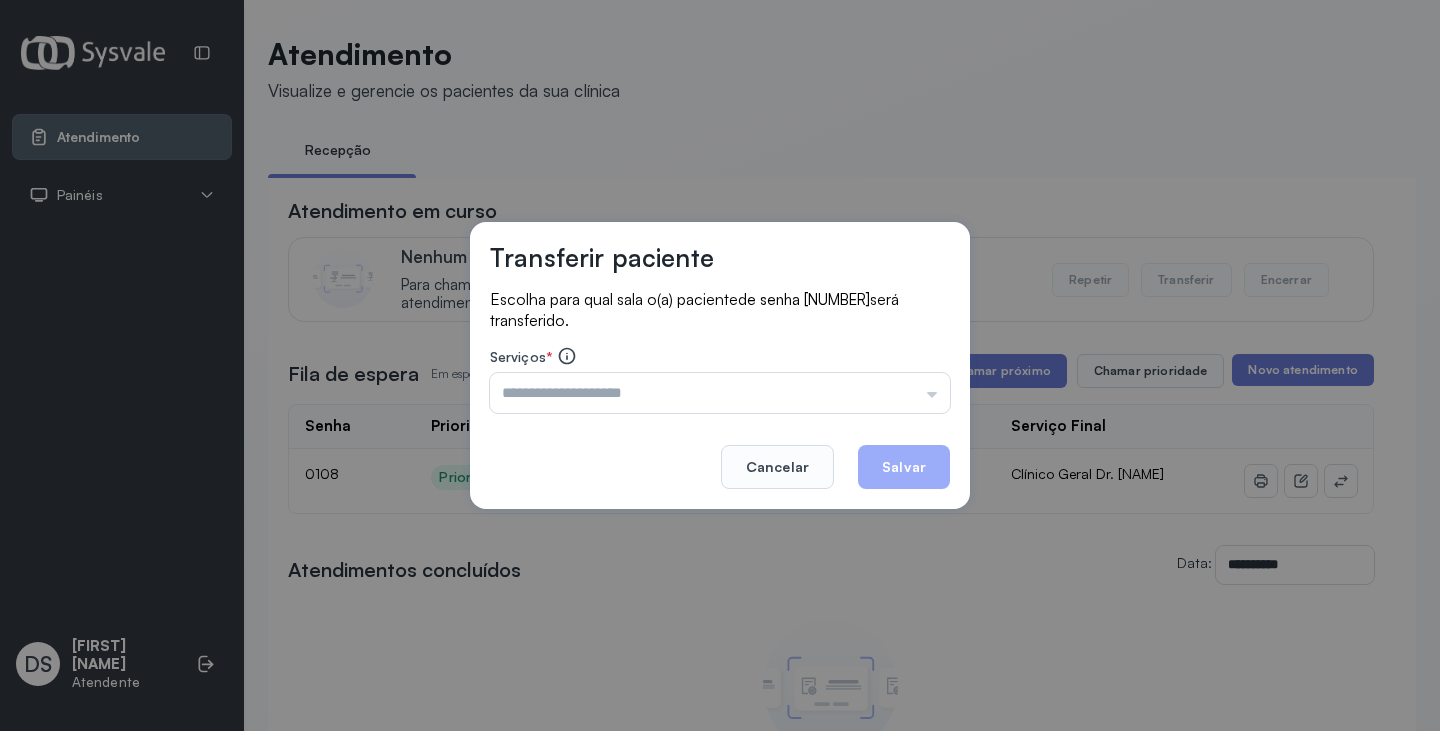click at bounding box center [720, 393] 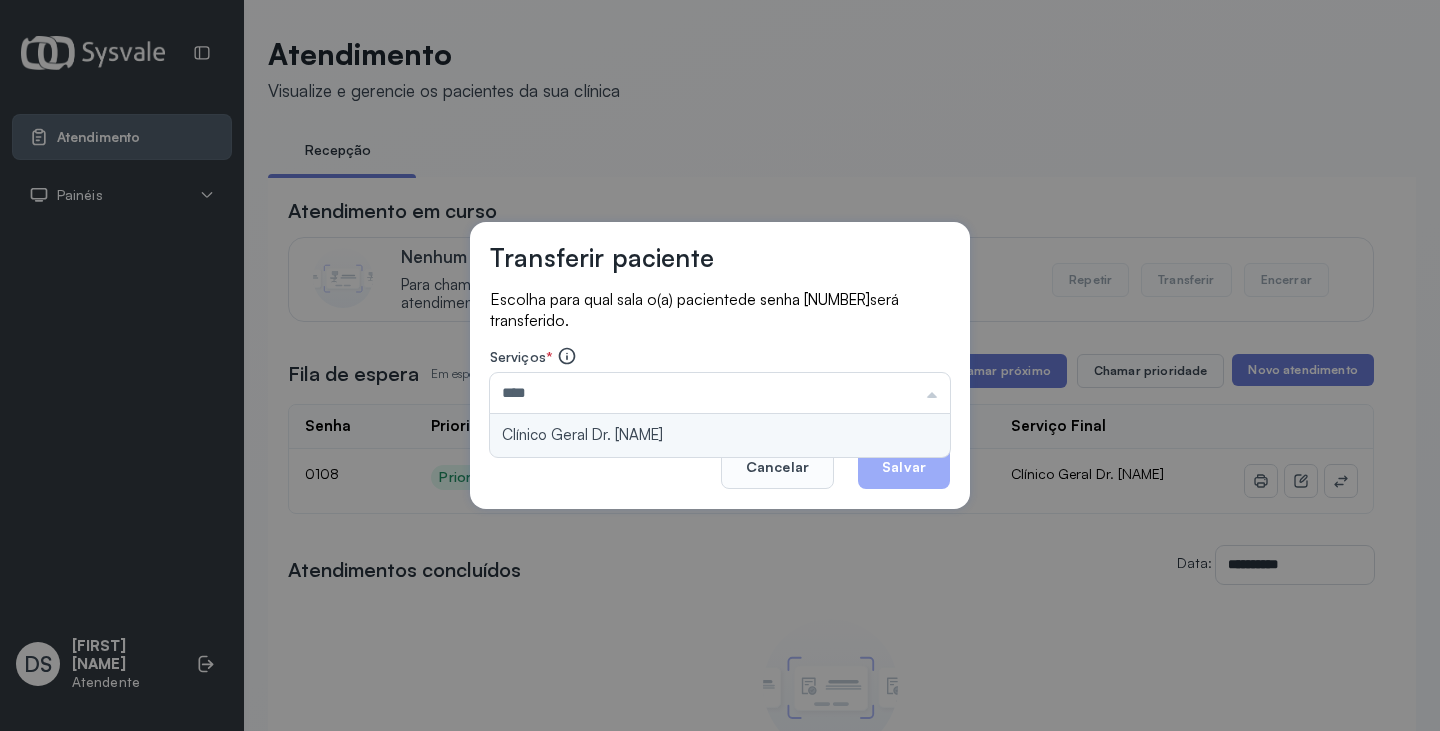 type on "**********" 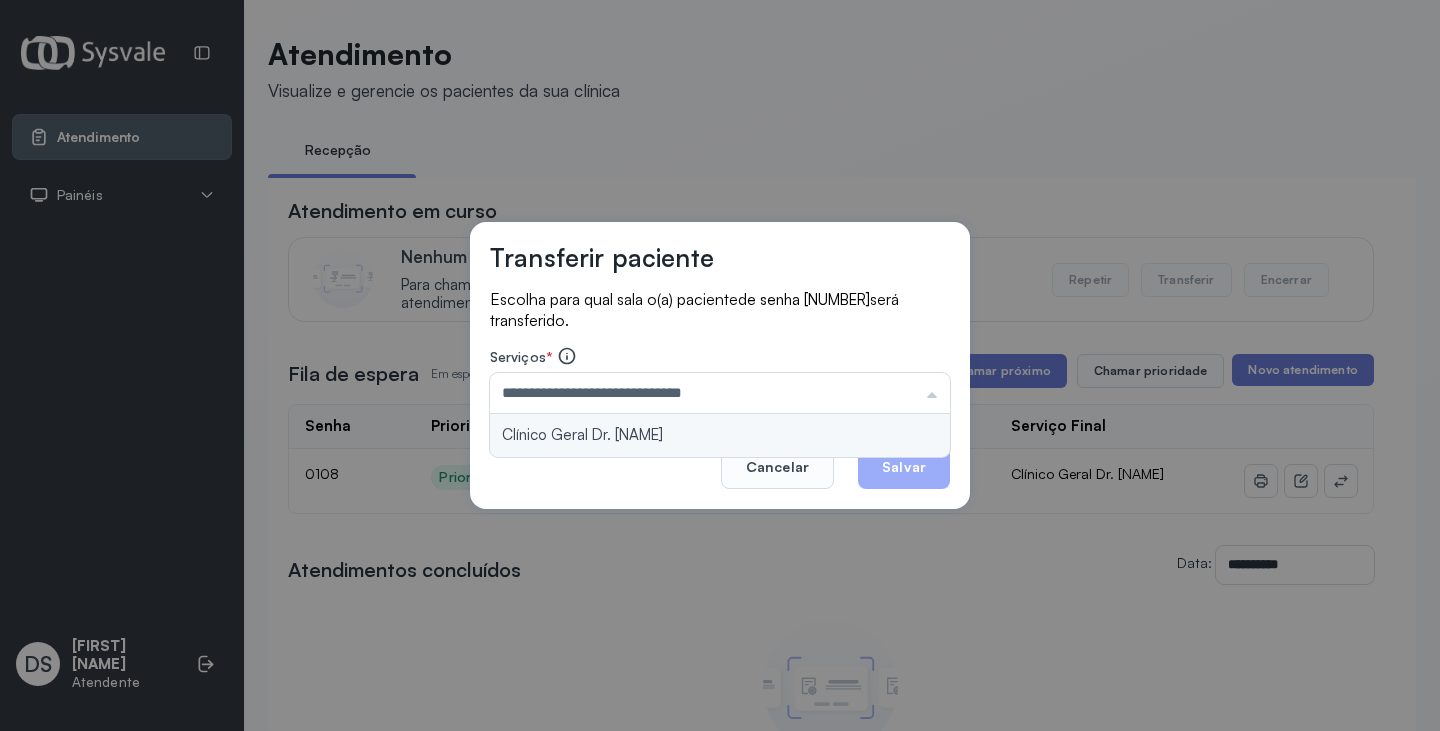 drag, startPoint x: 745, startPoint y: 437, endPoint x: 770, endPoint y: 440, distance: 25.179358 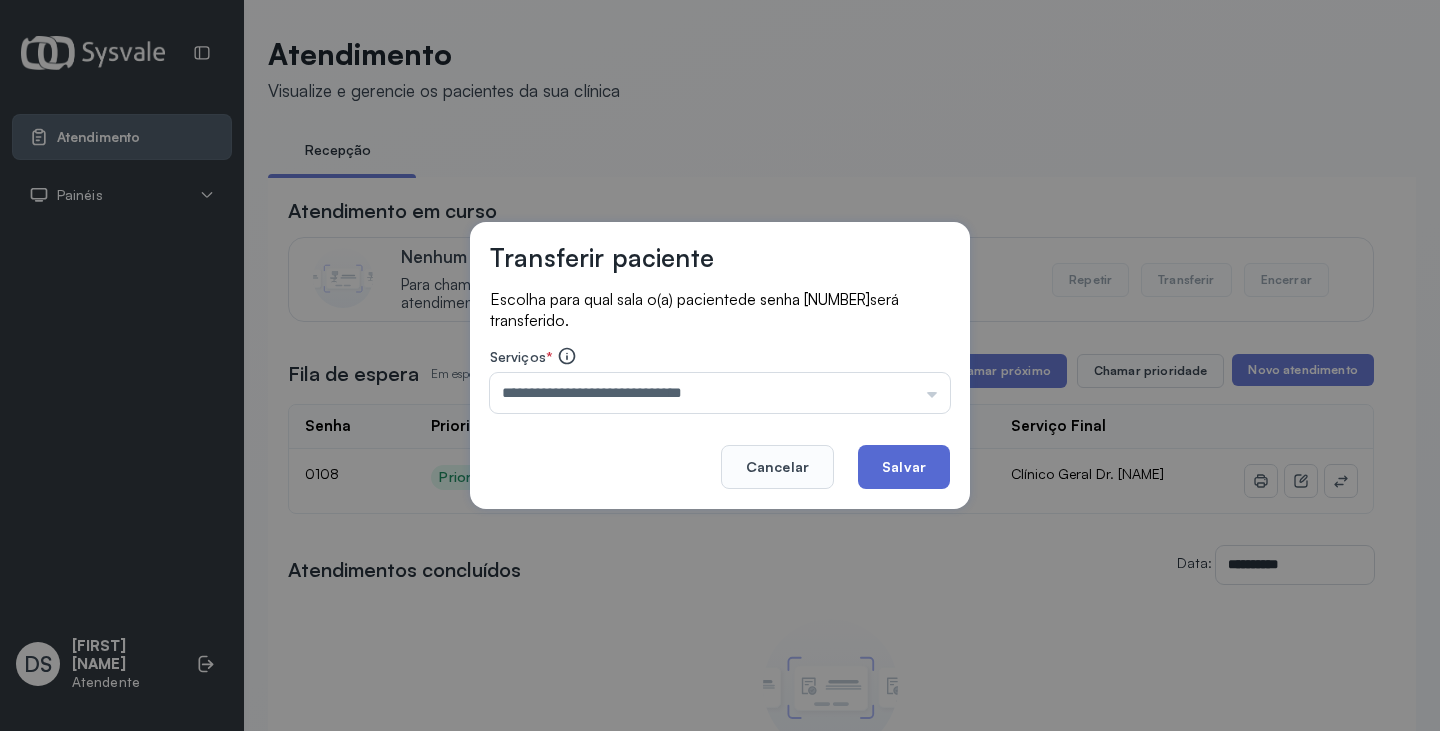 click on "Salvar" 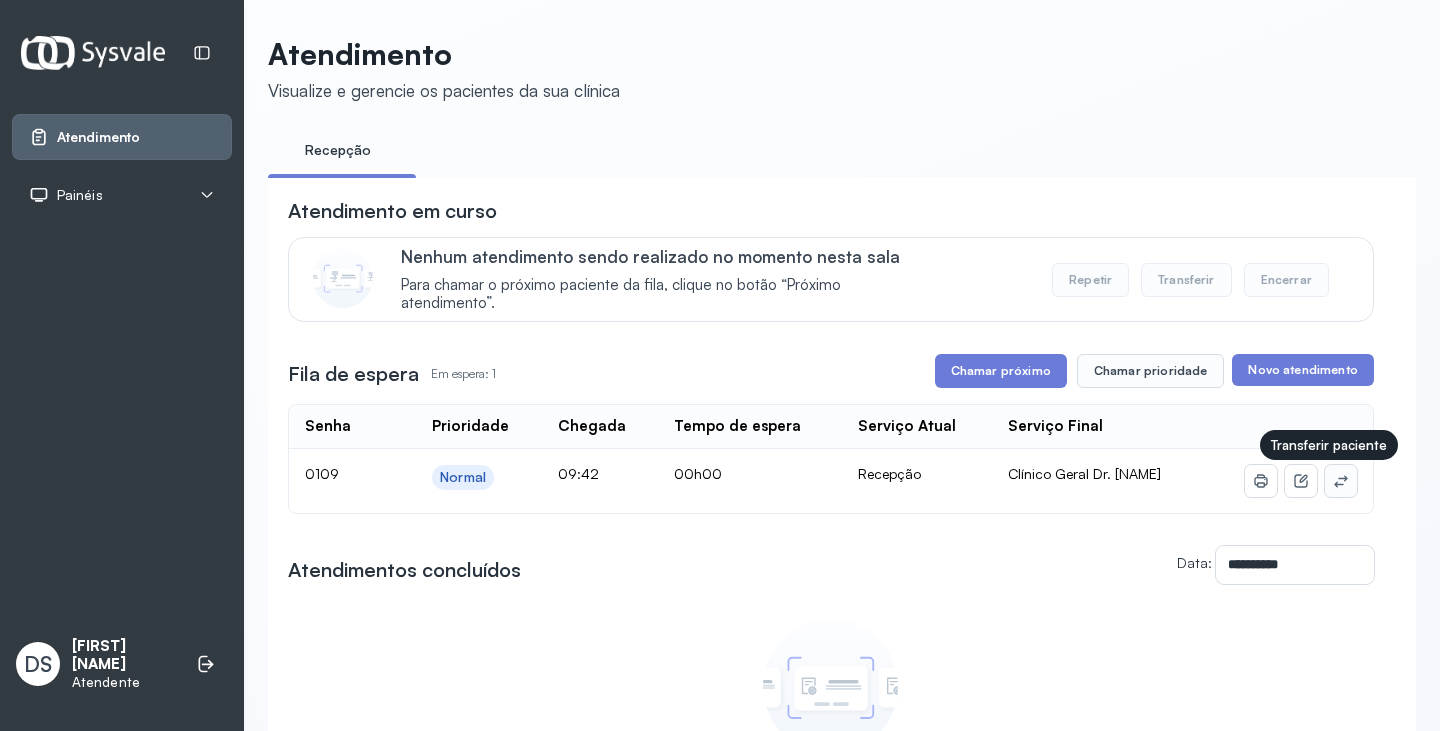 click 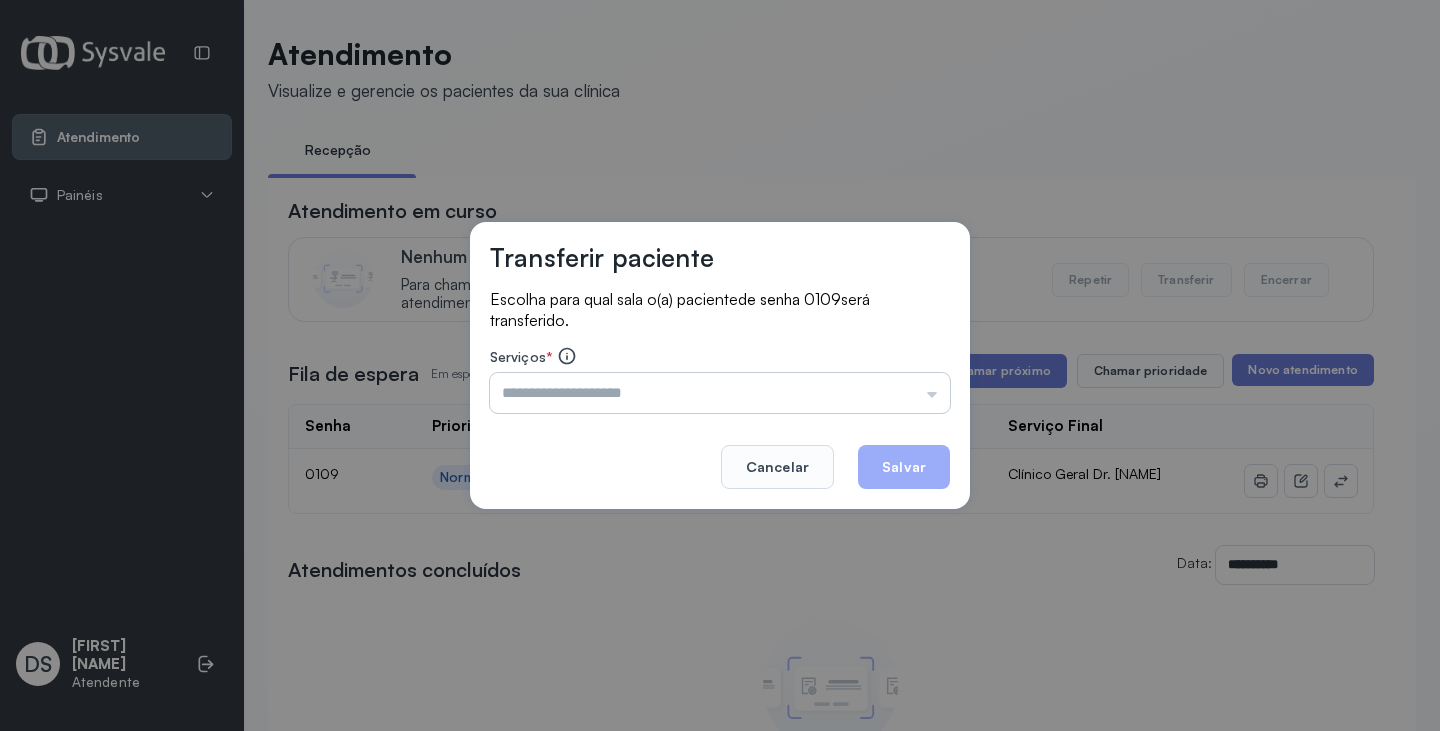 click at bounding box center [720, 393] 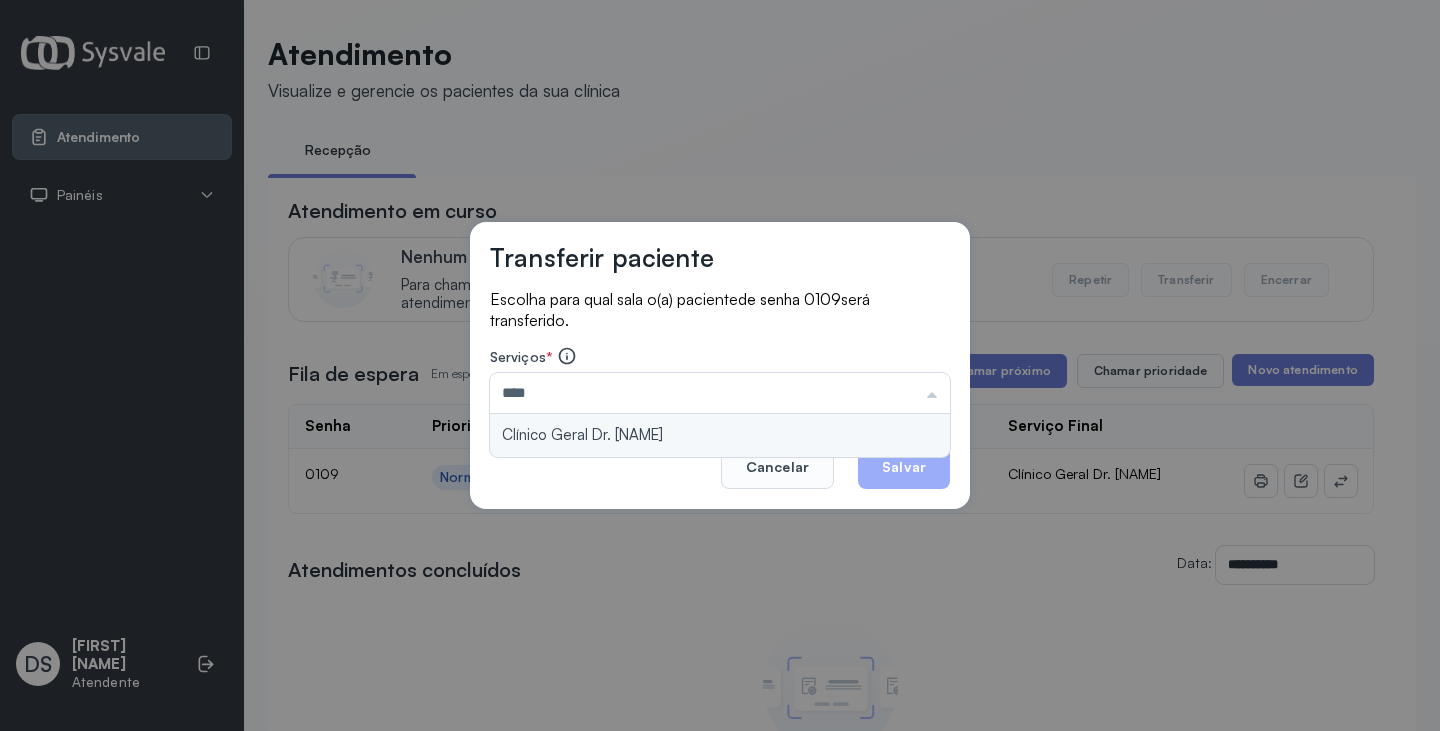type on "**********" 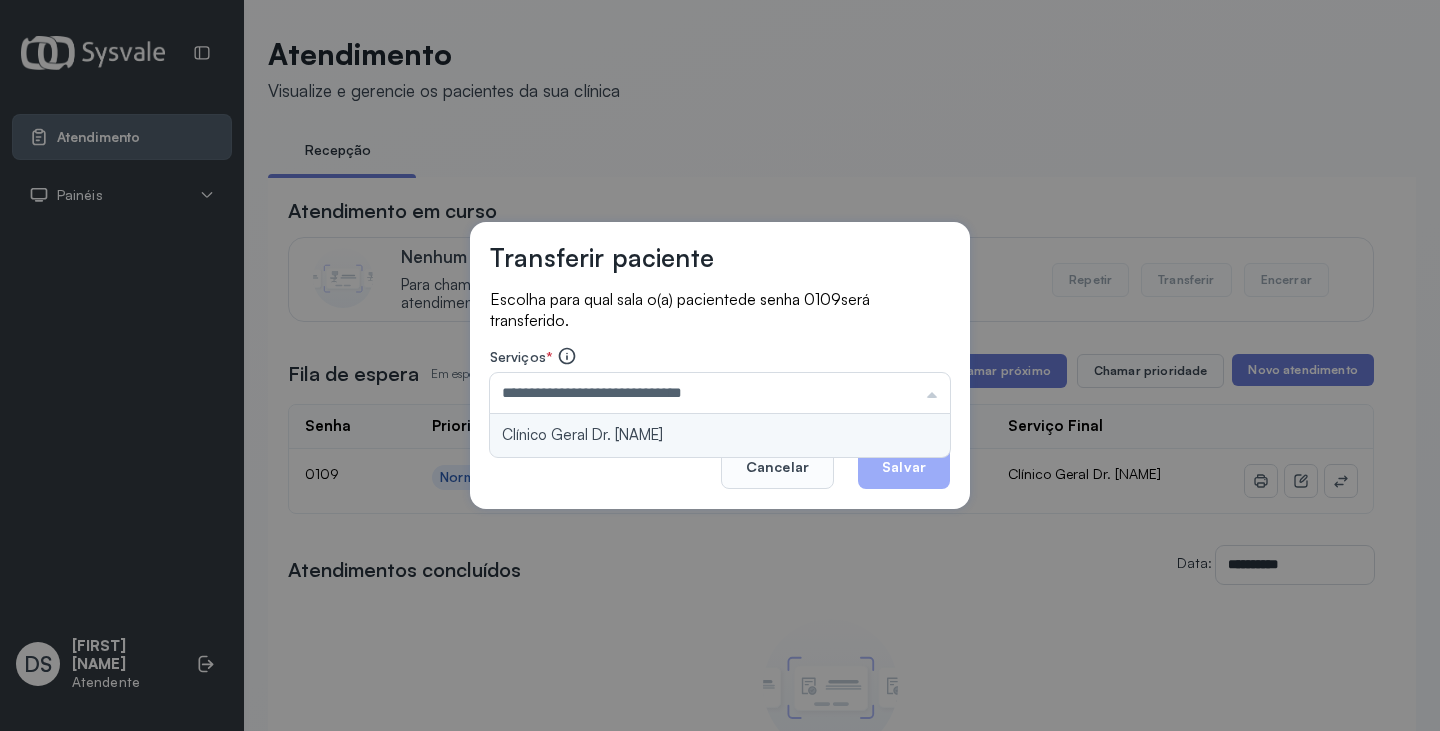 drag, startPoint x: 806, startPoint y: 423, endPoint x: 881, endPoint y: 452, distance: 80.411446 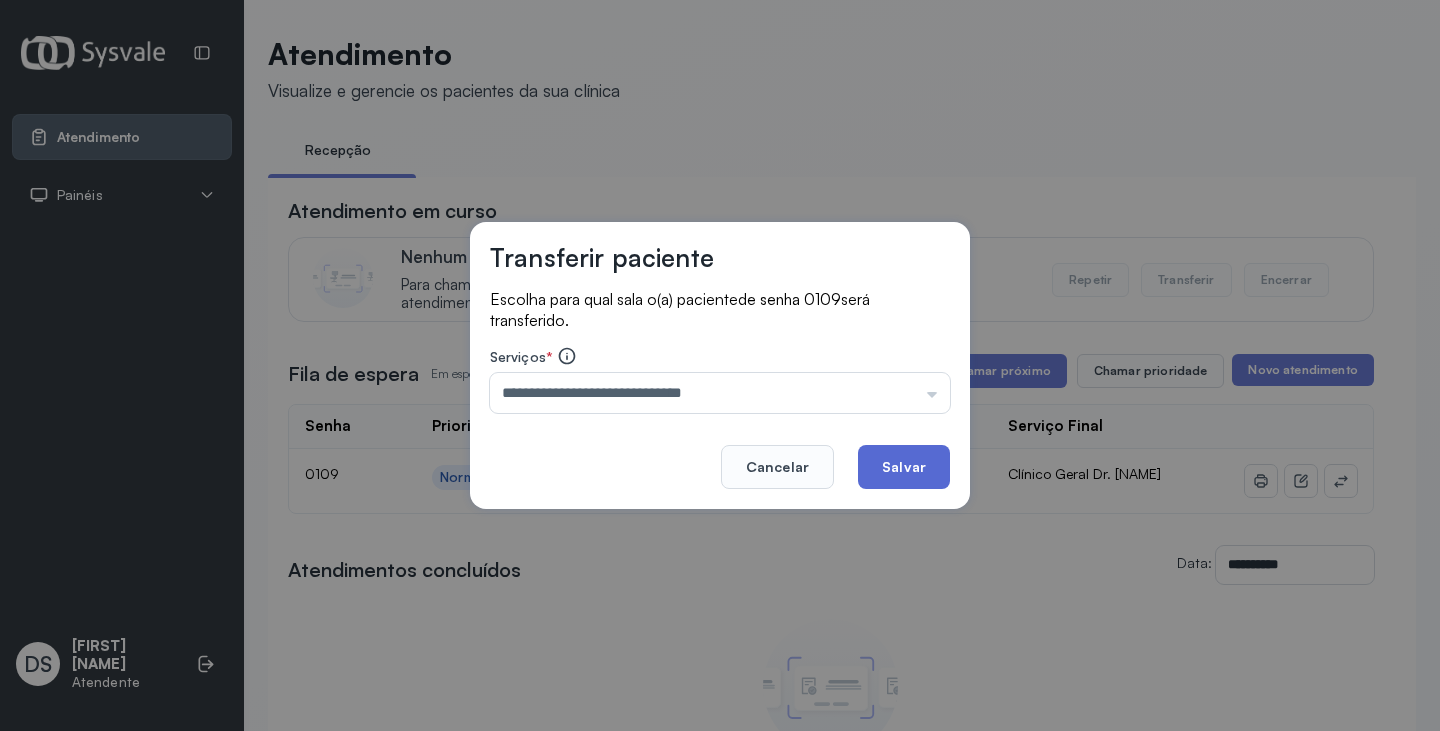 click on "Salvar" 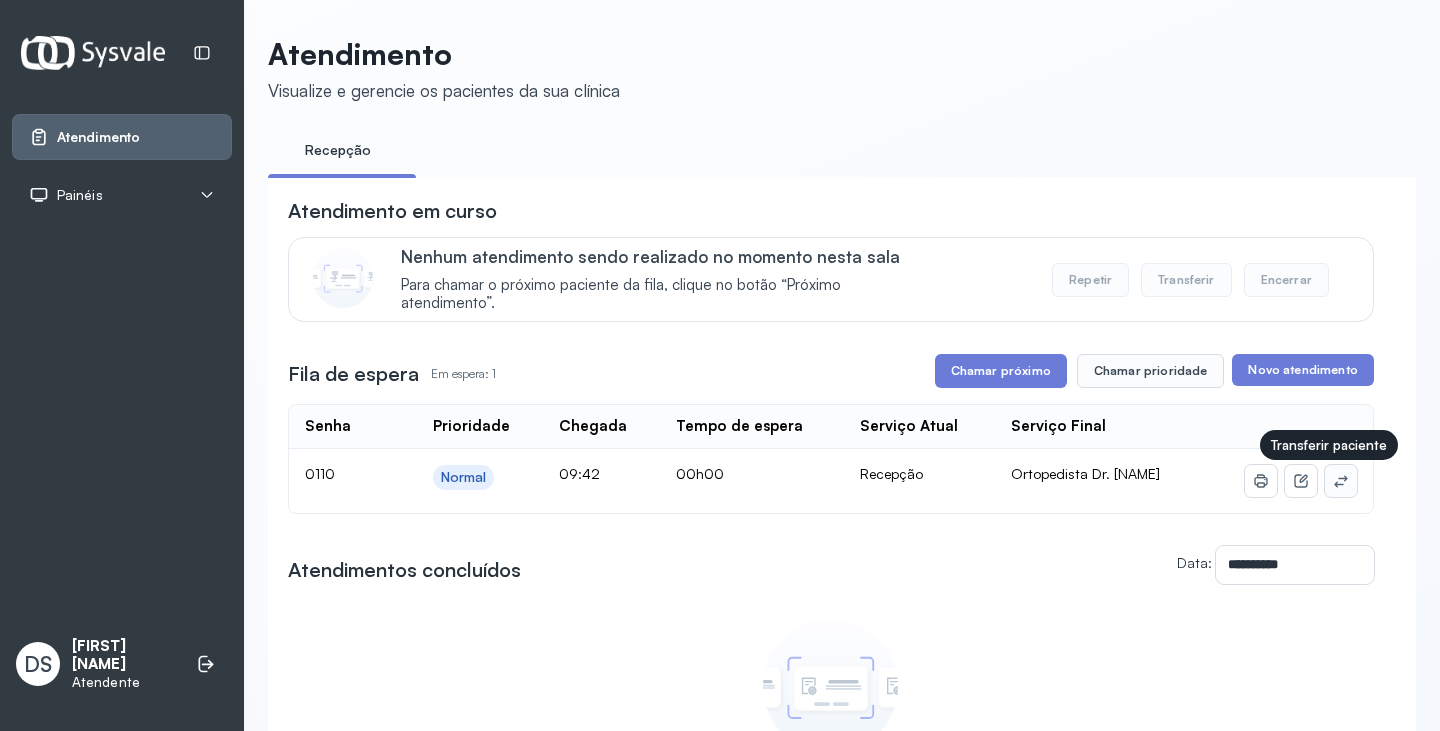 click 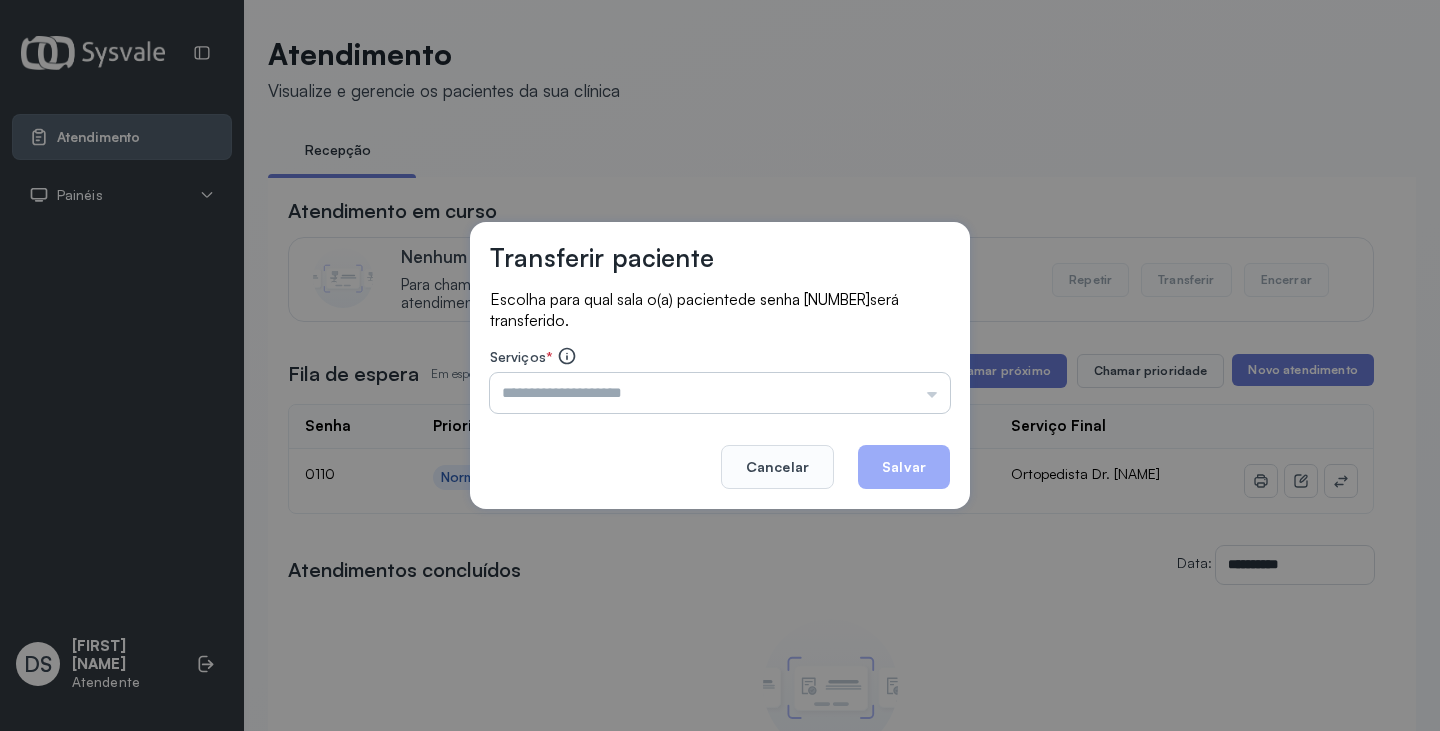 click at bounding box center [720, 393] 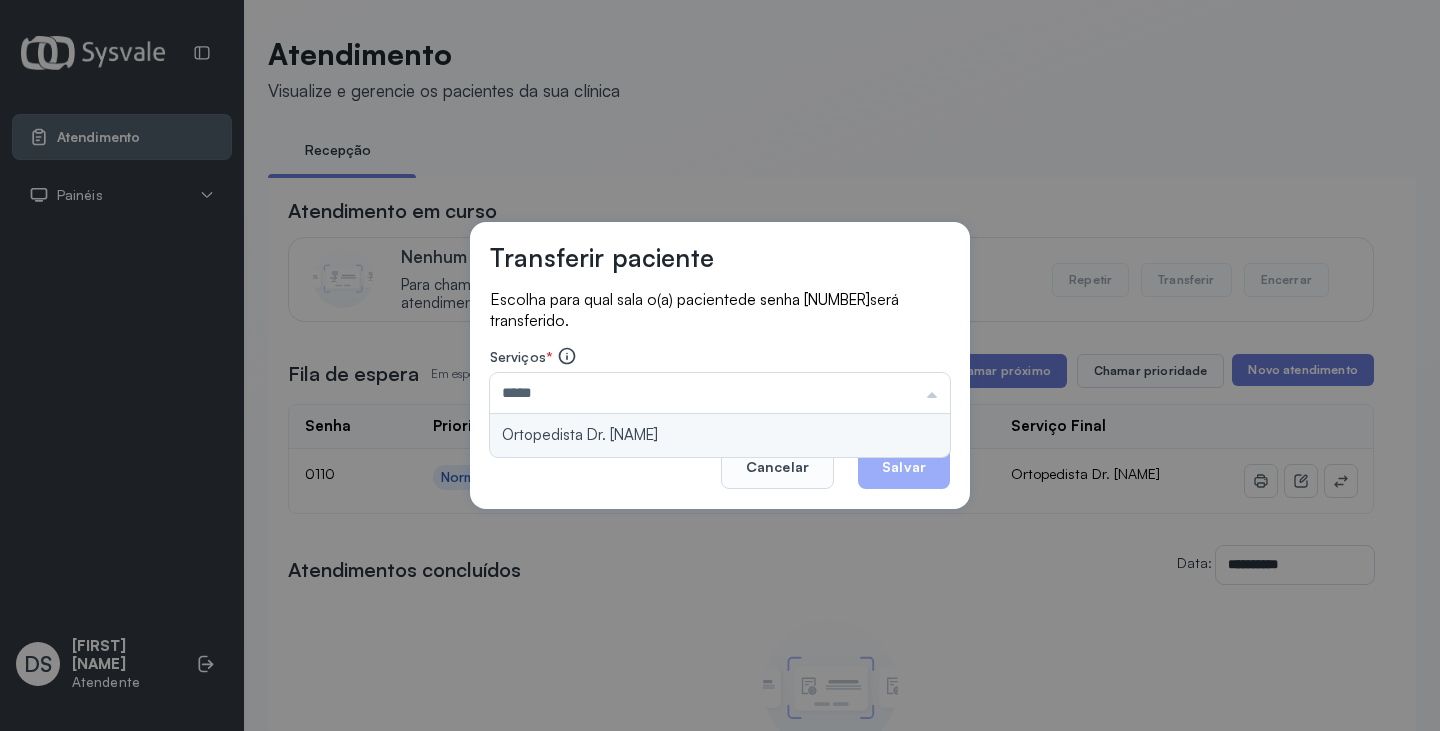 type on "**********" 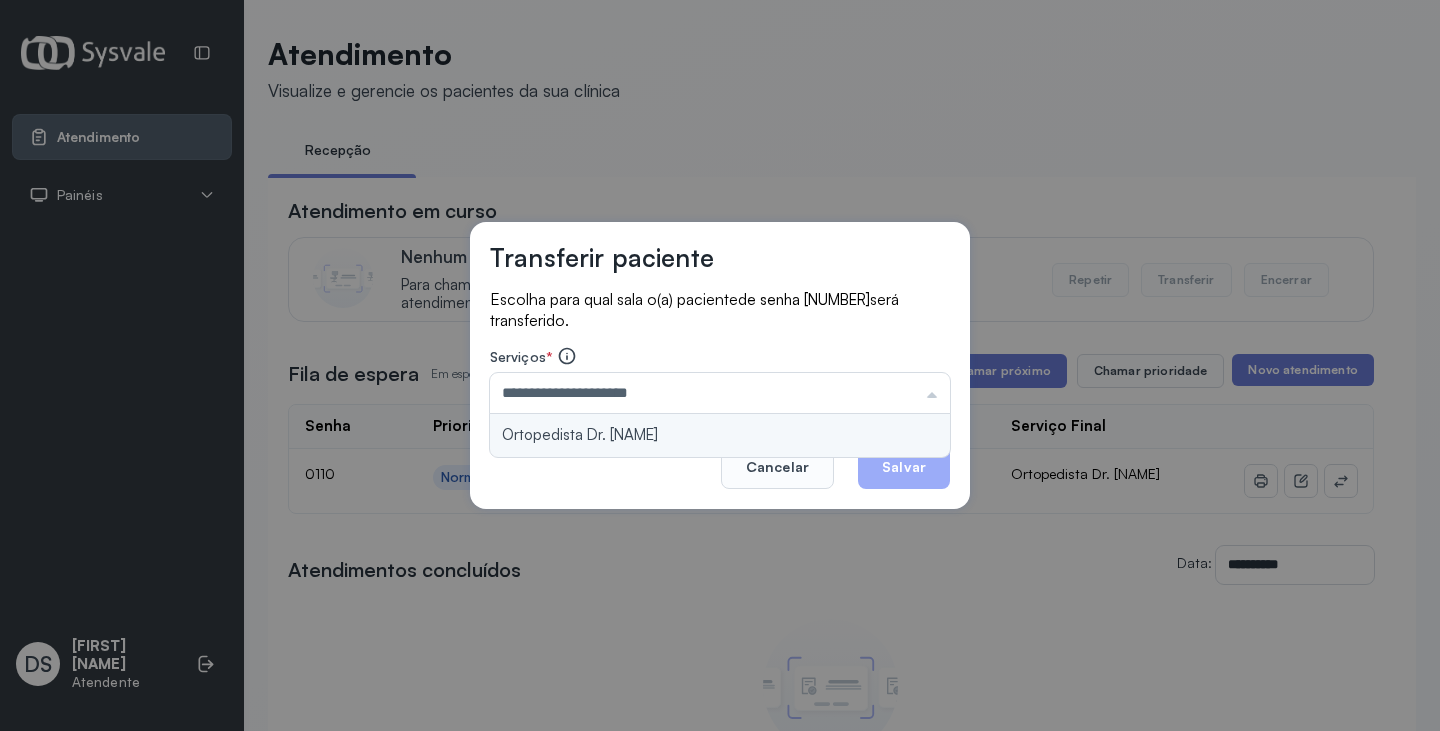 click on "**********" at bounding box center [720, 366] 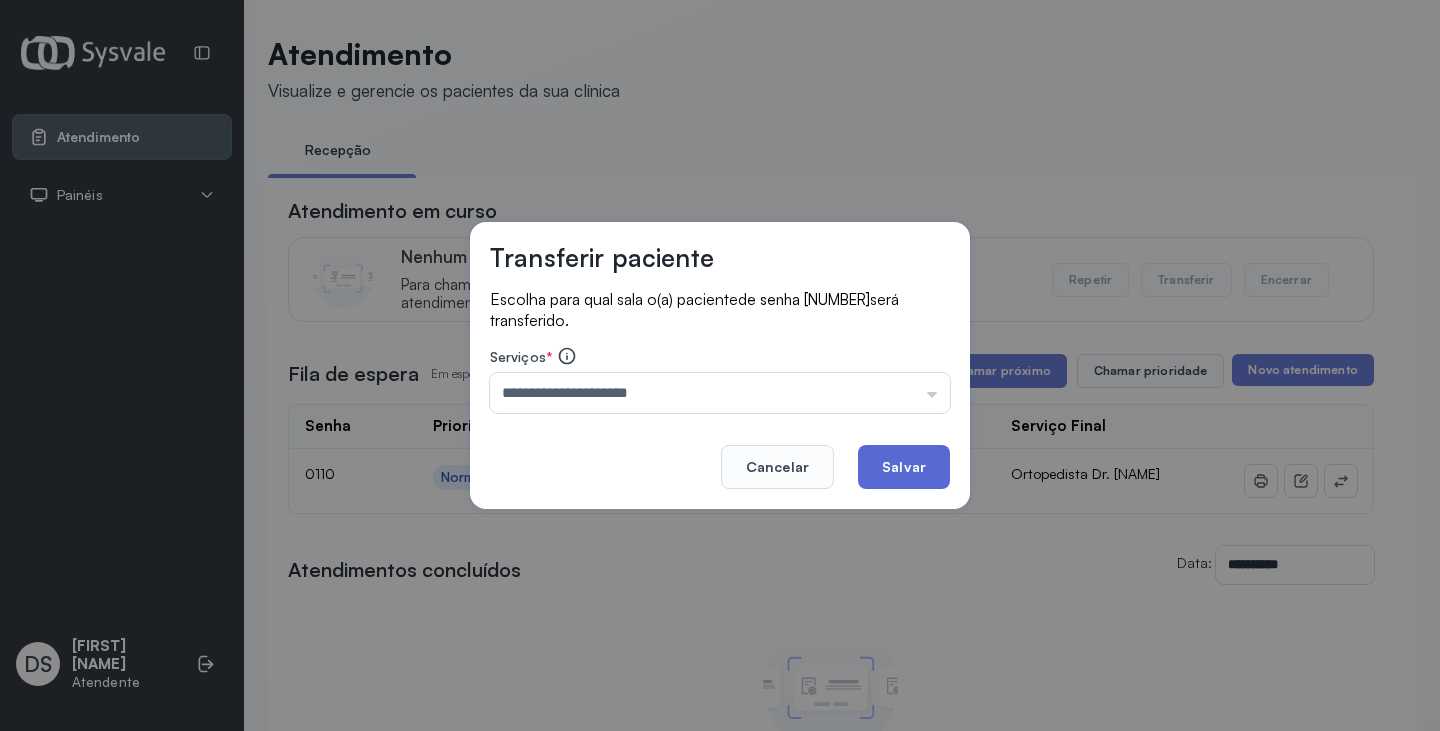 click on "Salvar" 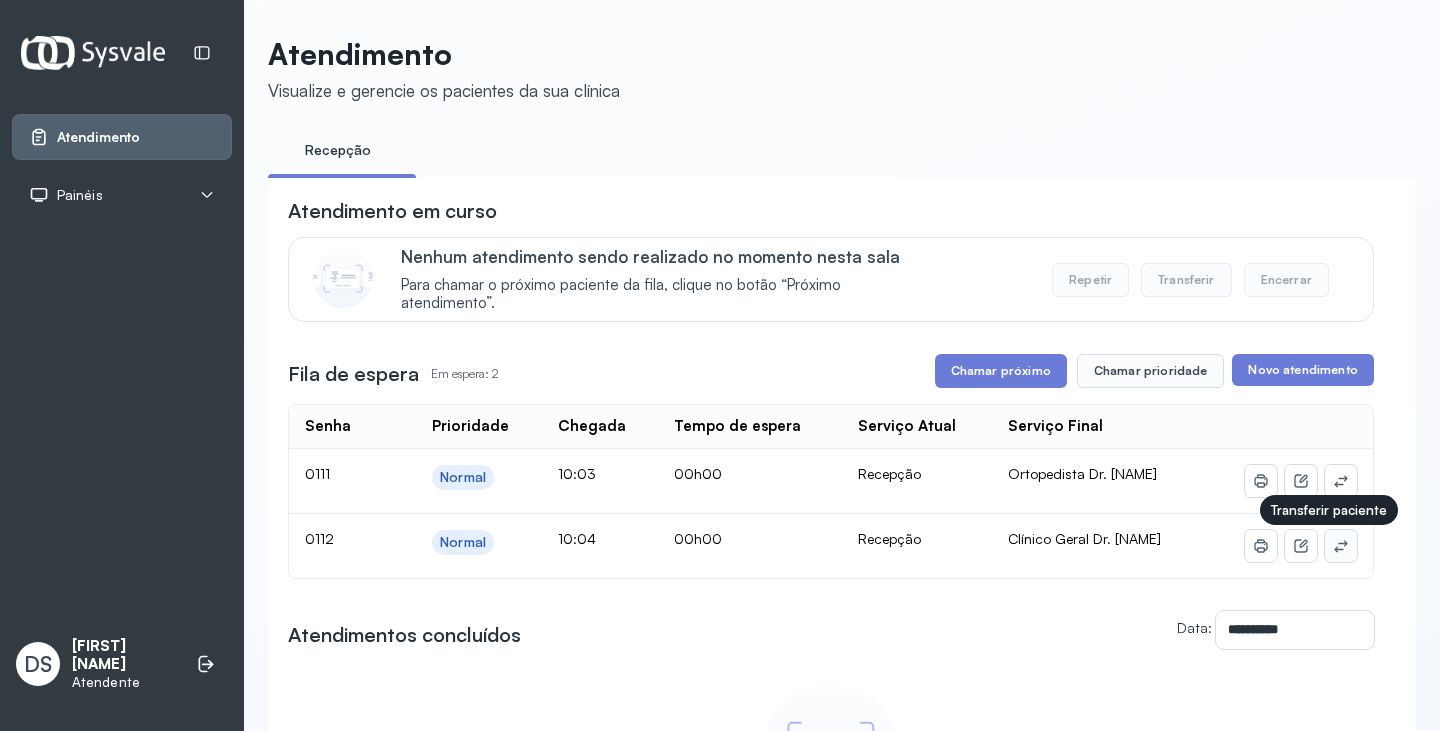 click 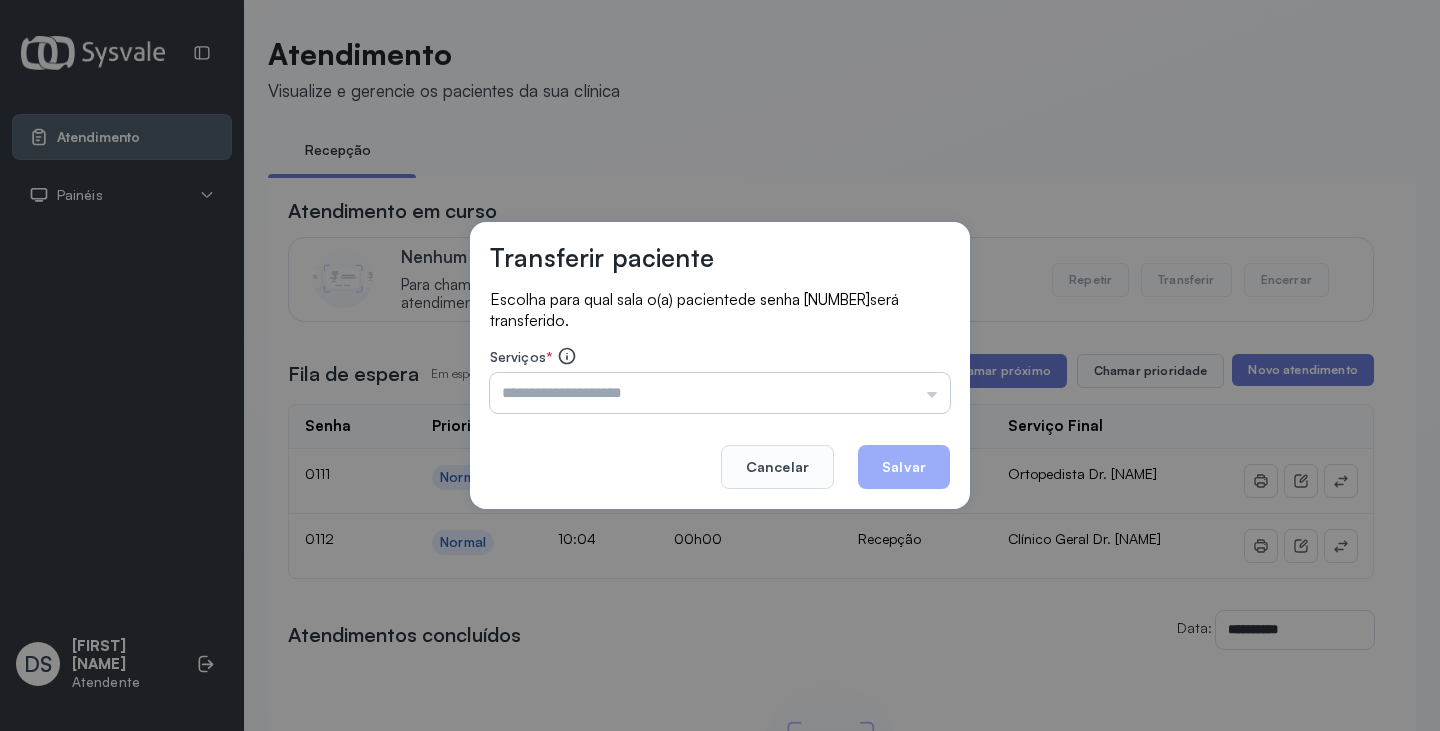 click at bounding box center [720, 393] 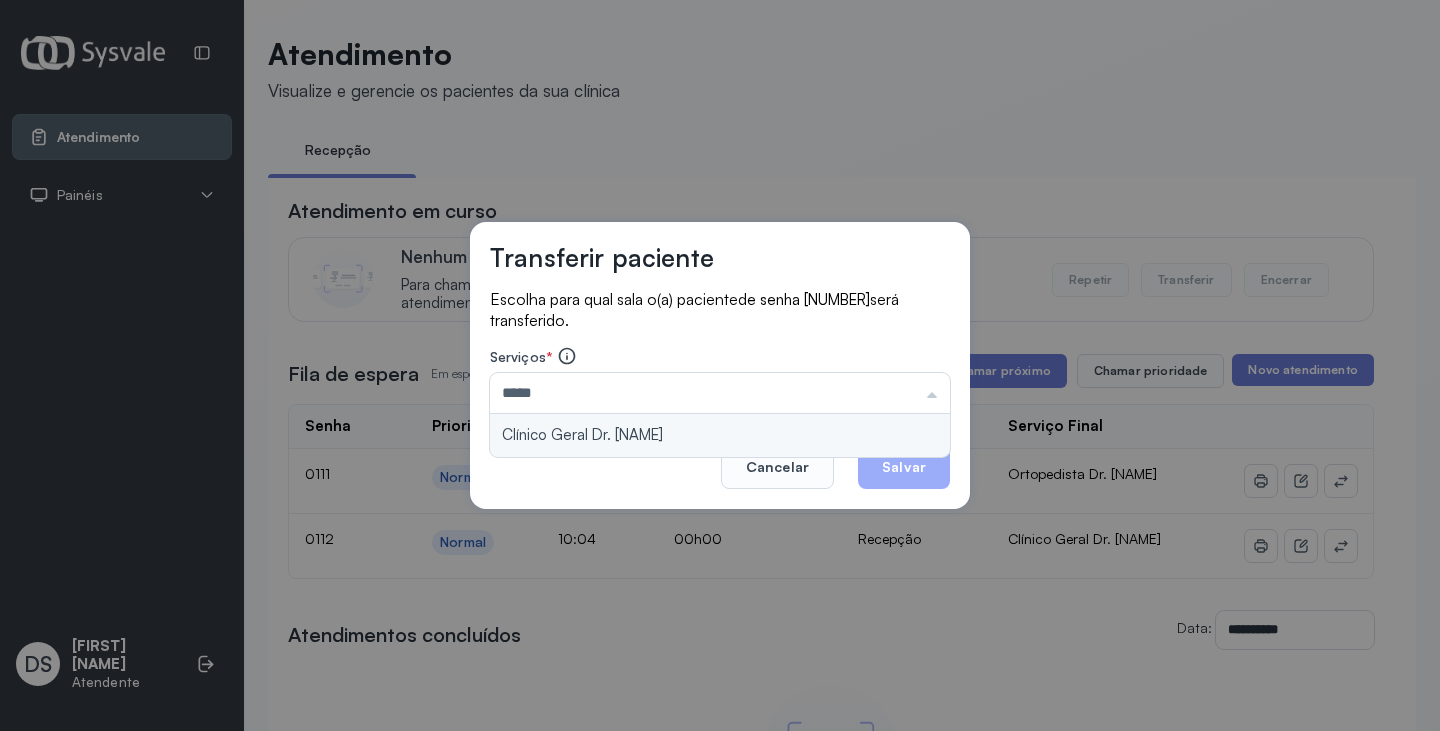 type on "**********" 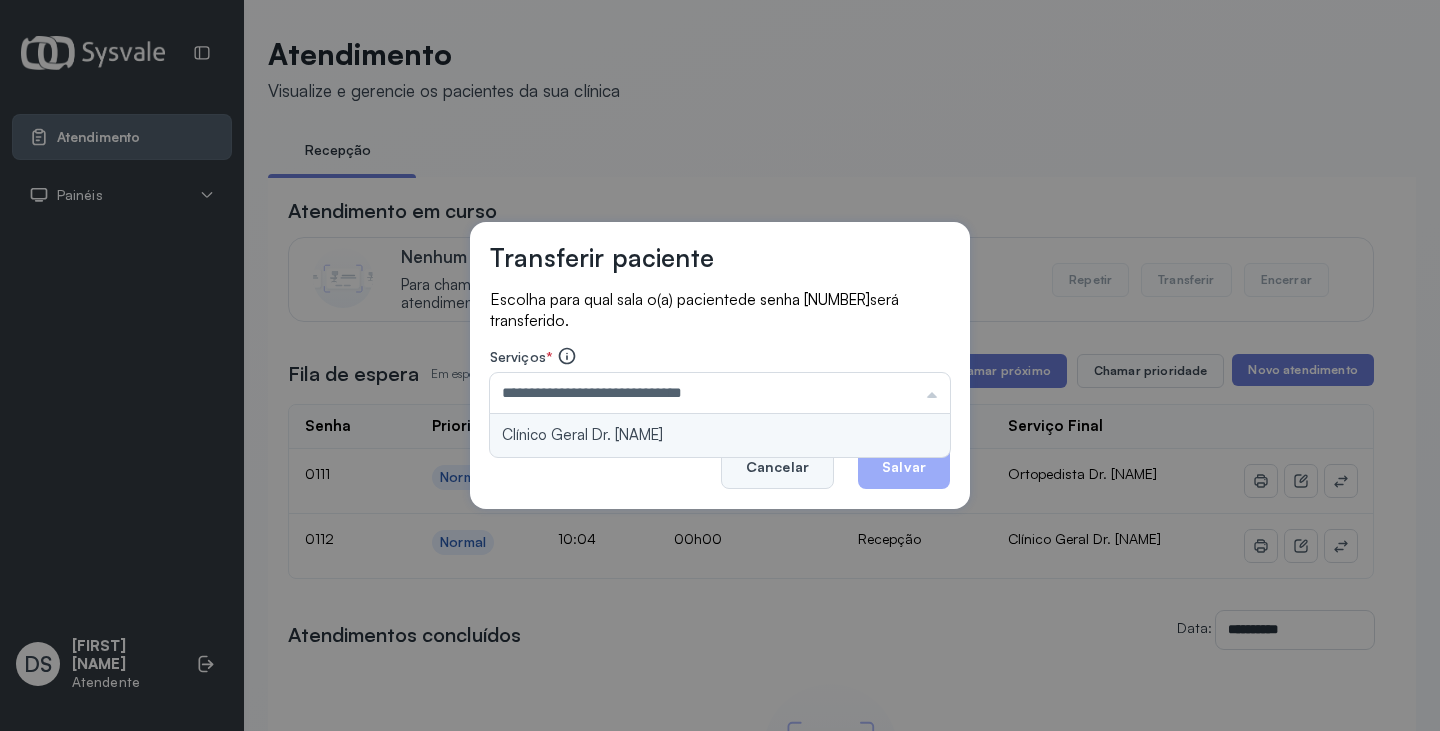 drag, startPoint x: 681, startPoint y: 429, endPoint x: 767, endPoint y: 454, distance: 89.560036 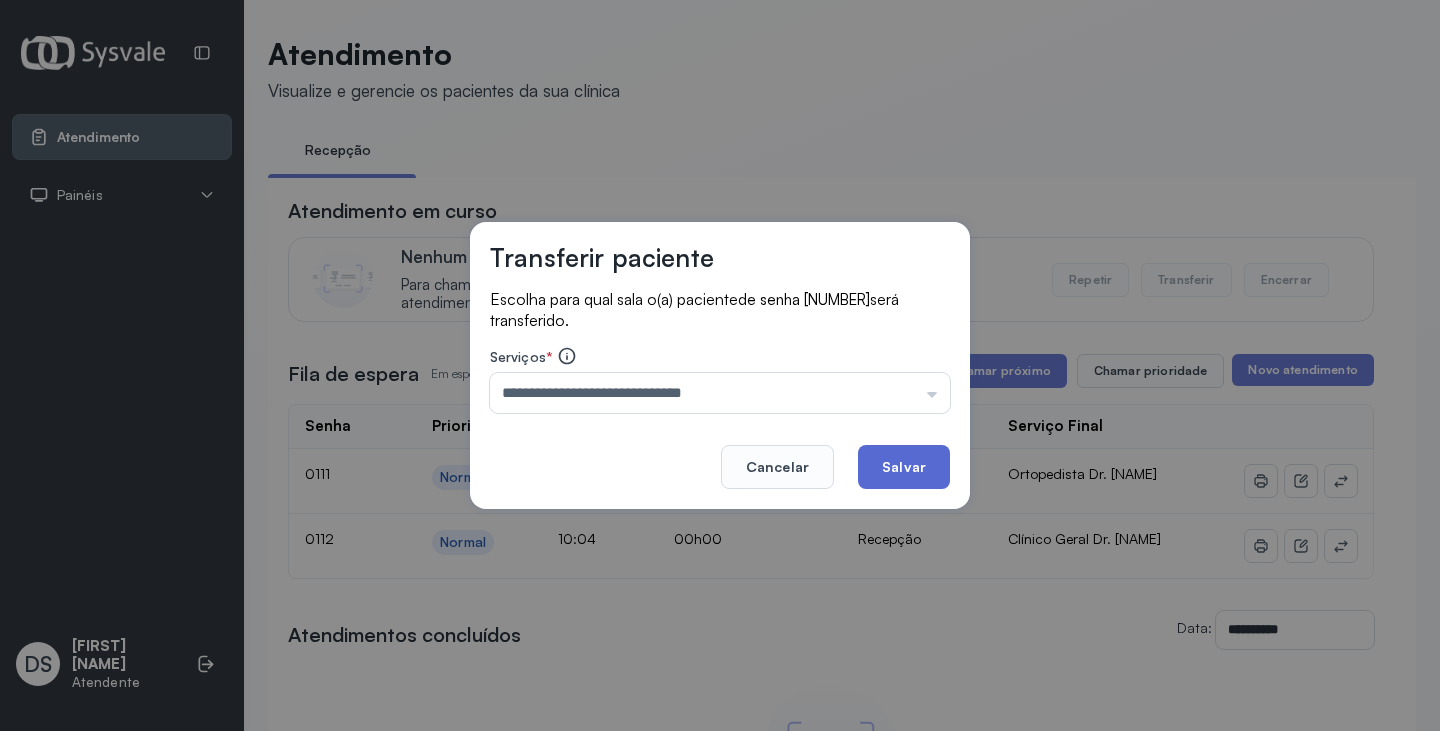 click on "Salvar" 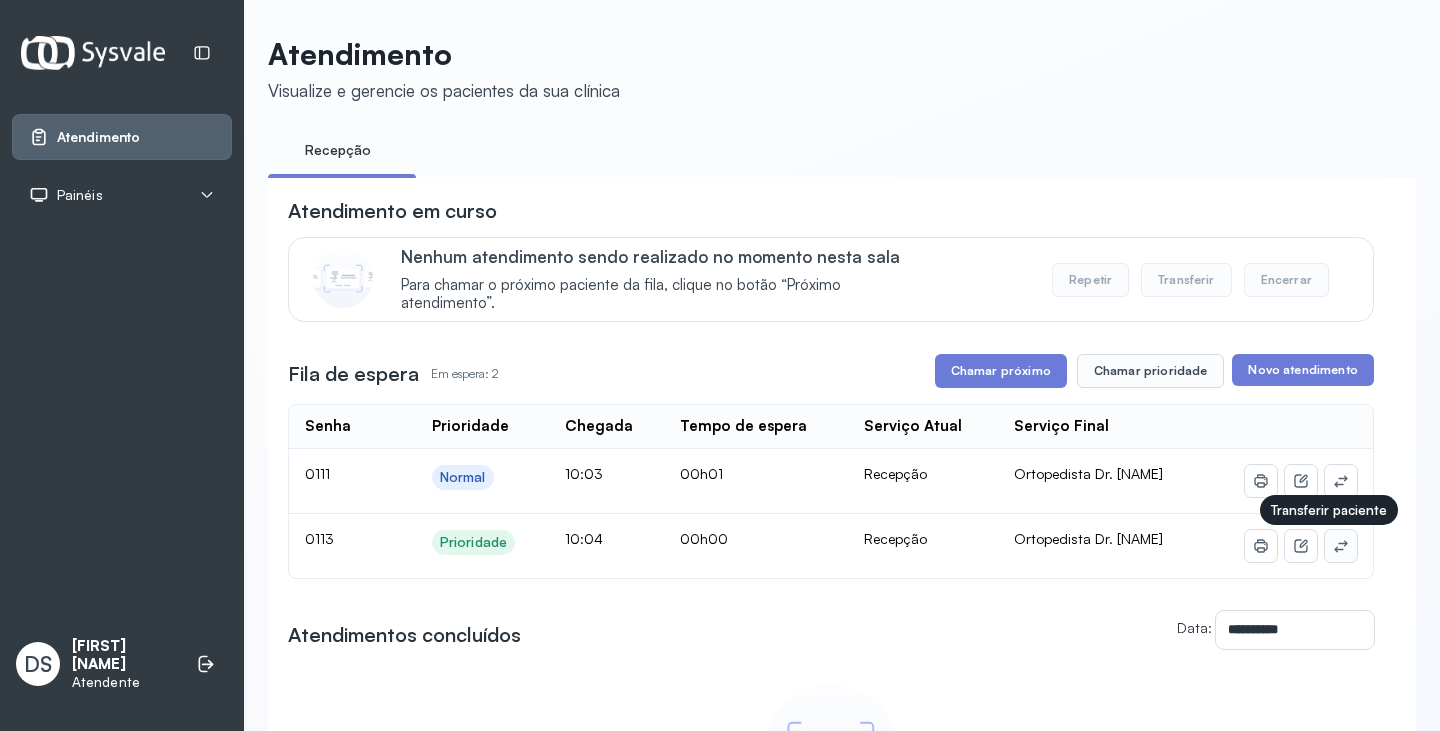 click 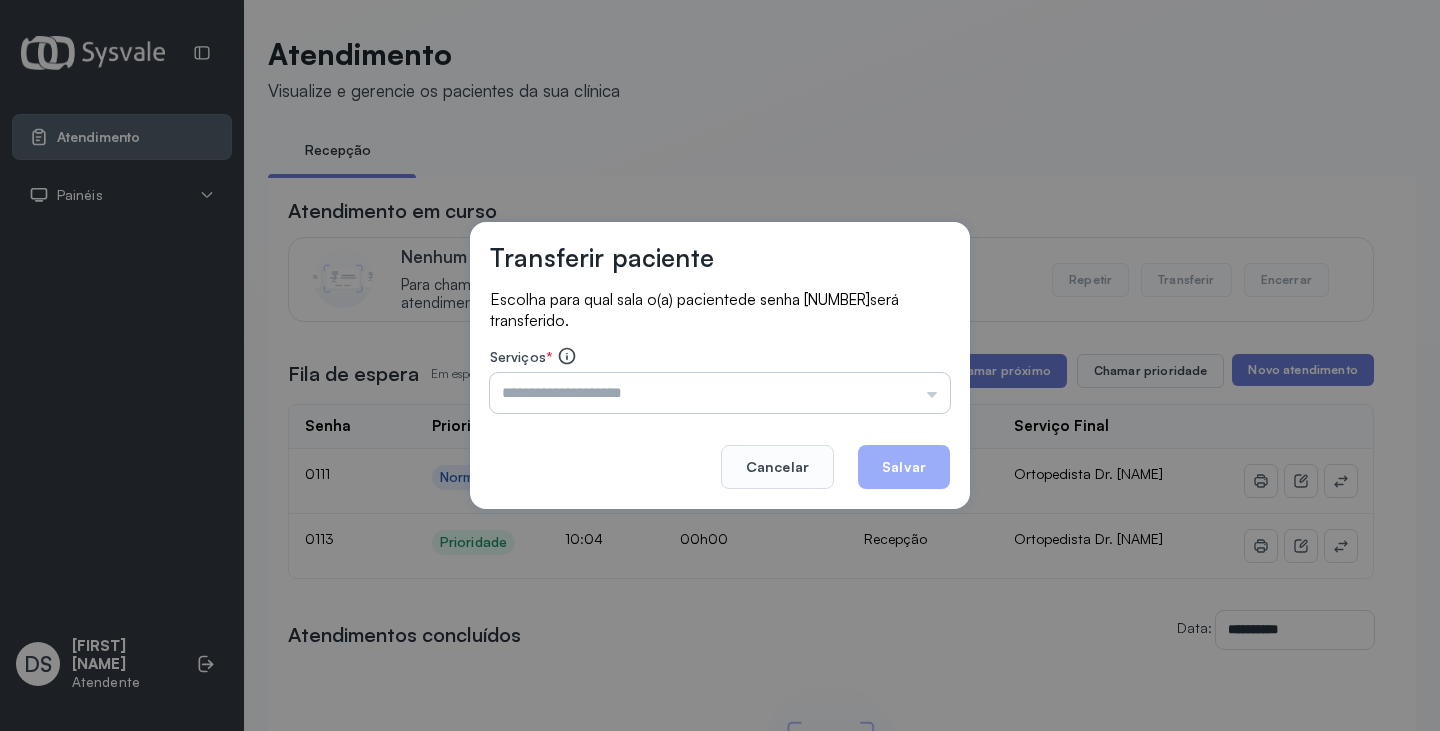 click at bounding box center (720, 393) 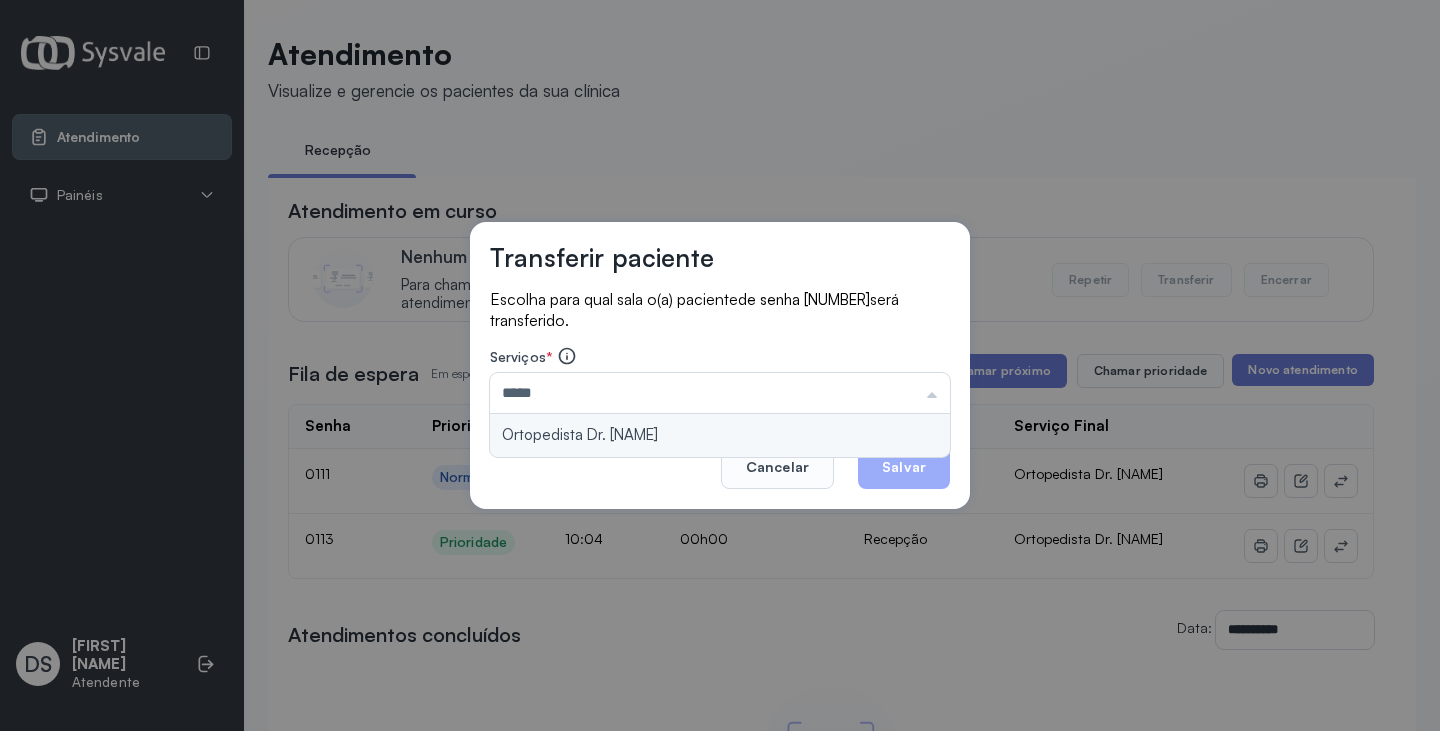 type on "**********" 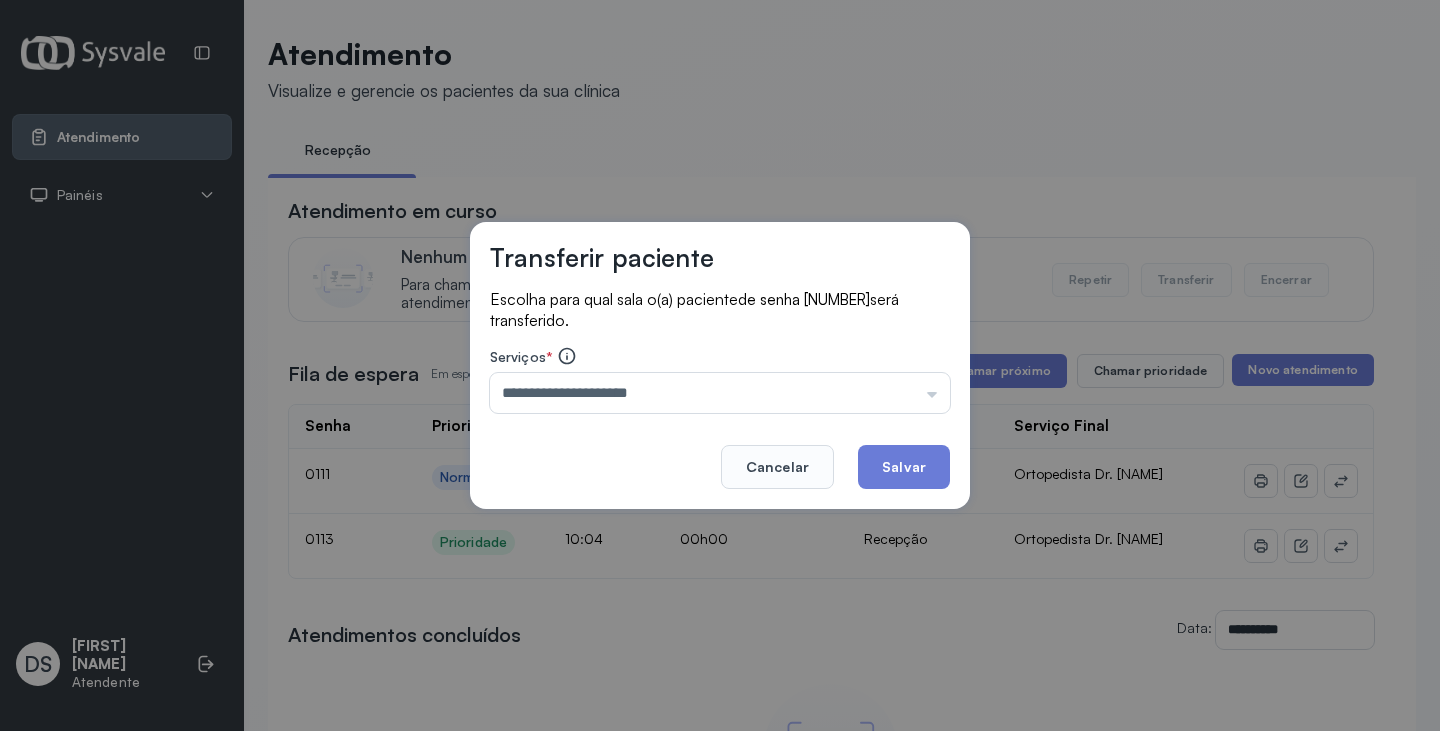 click on "**********" at bounding box center (720, 366) 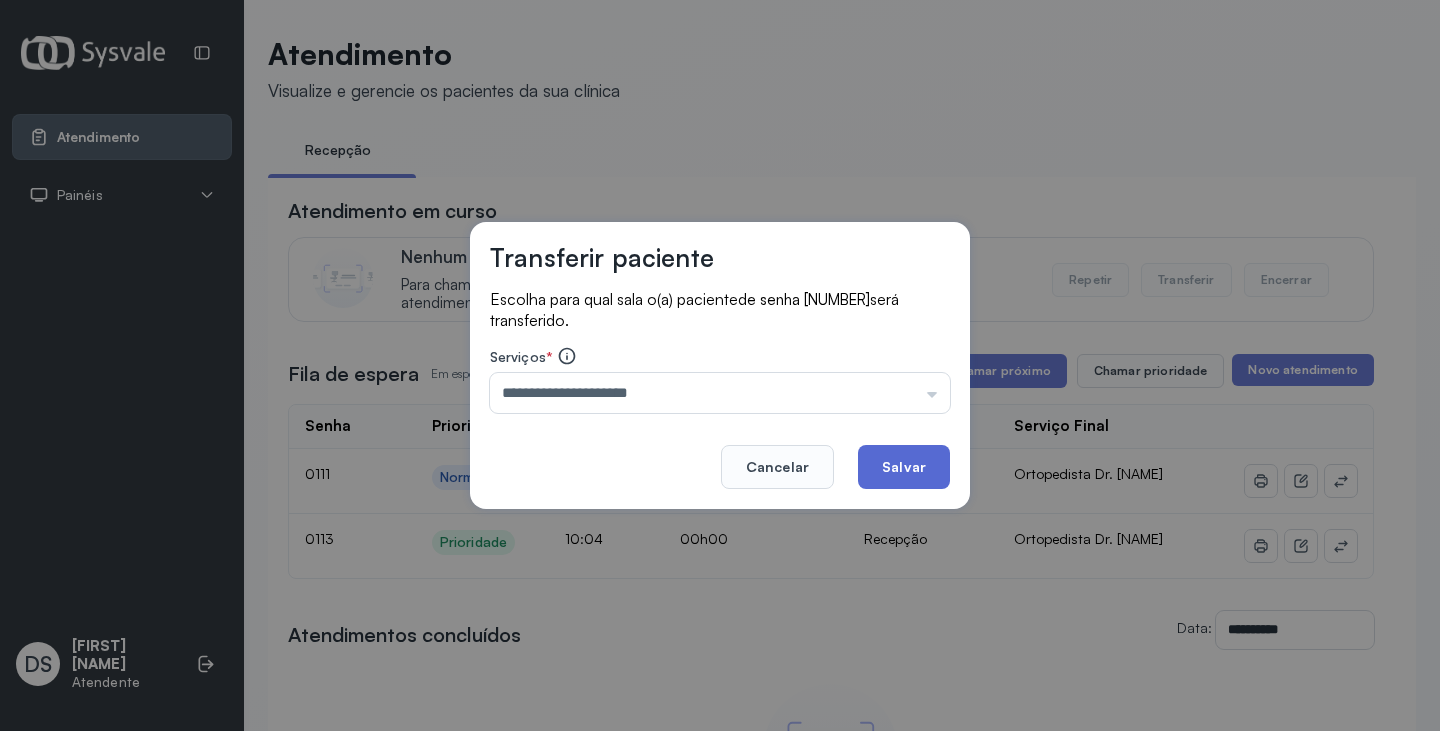 click on "Salvar" 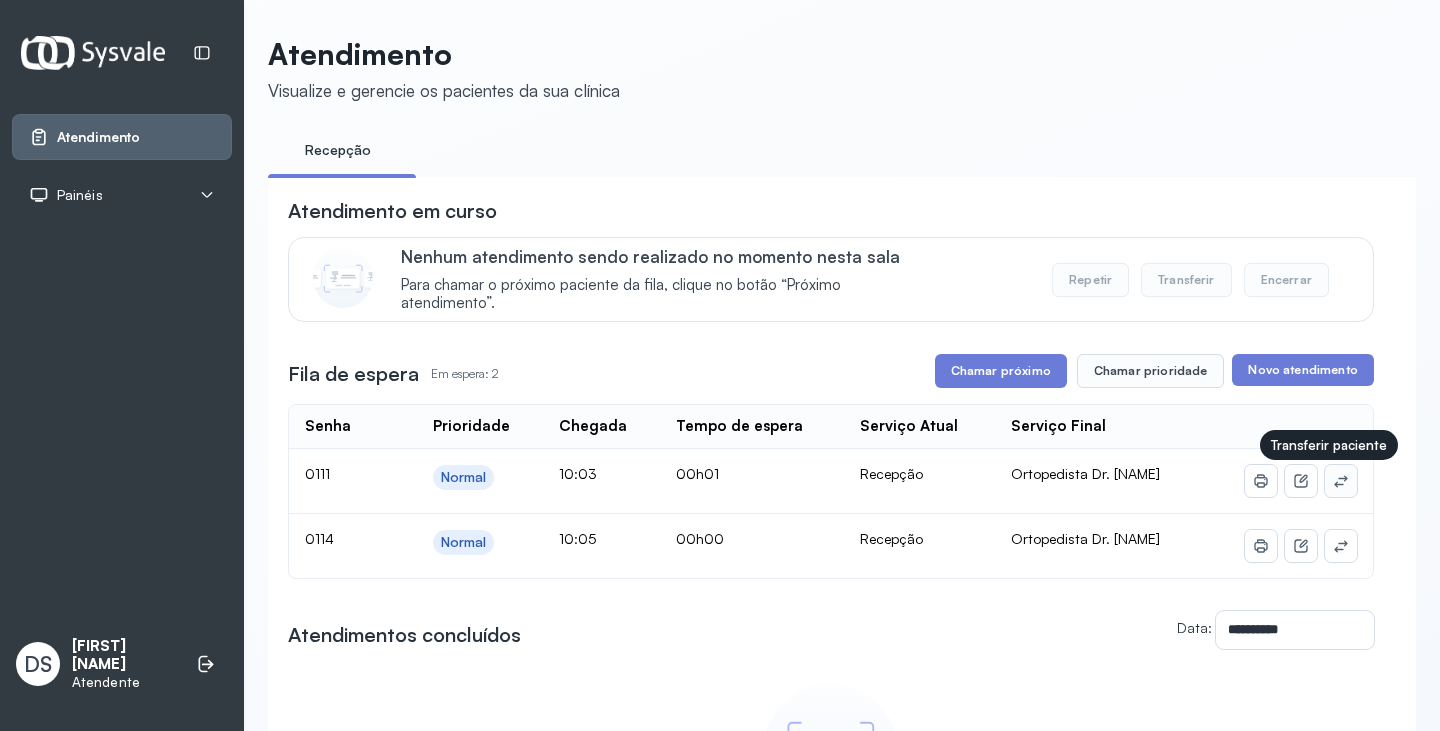 click 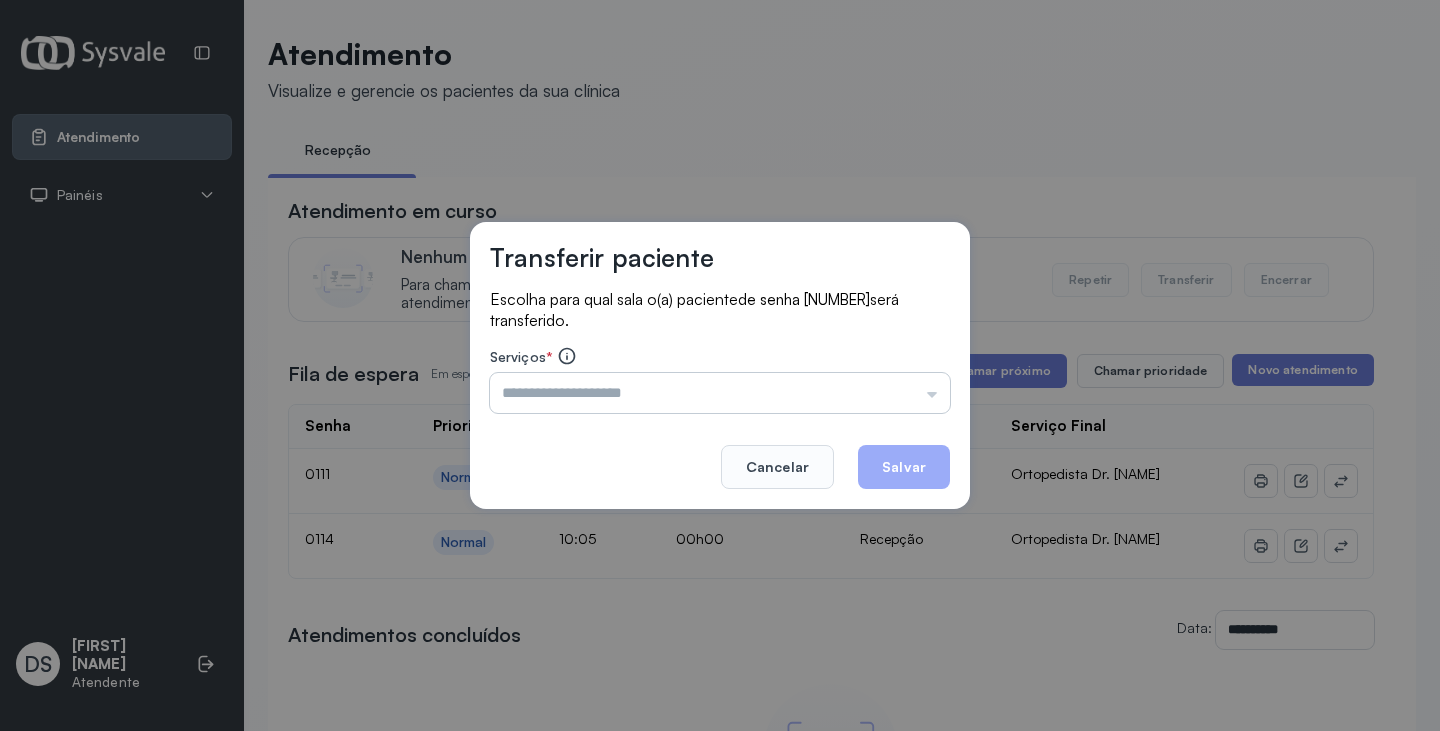click at bounding box center (720, 393) 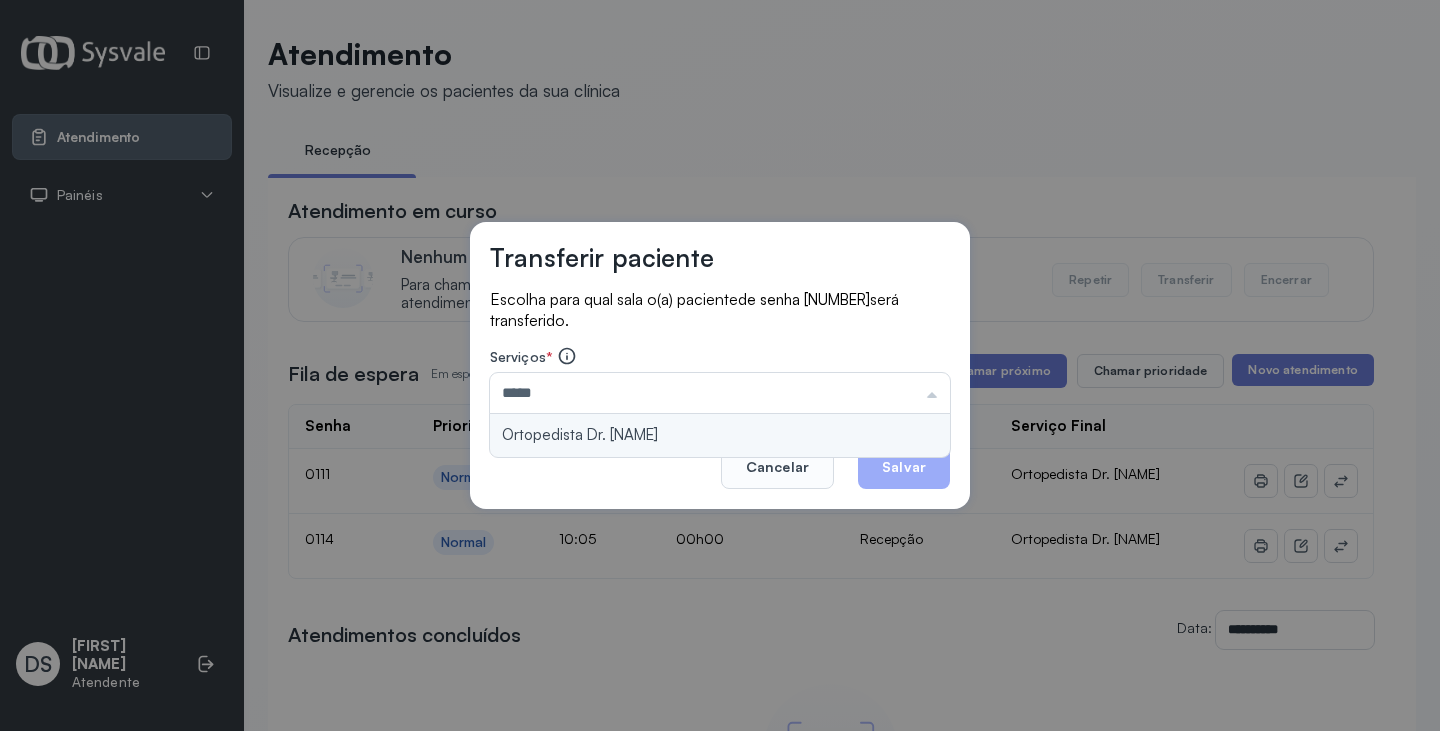 type on "**********" 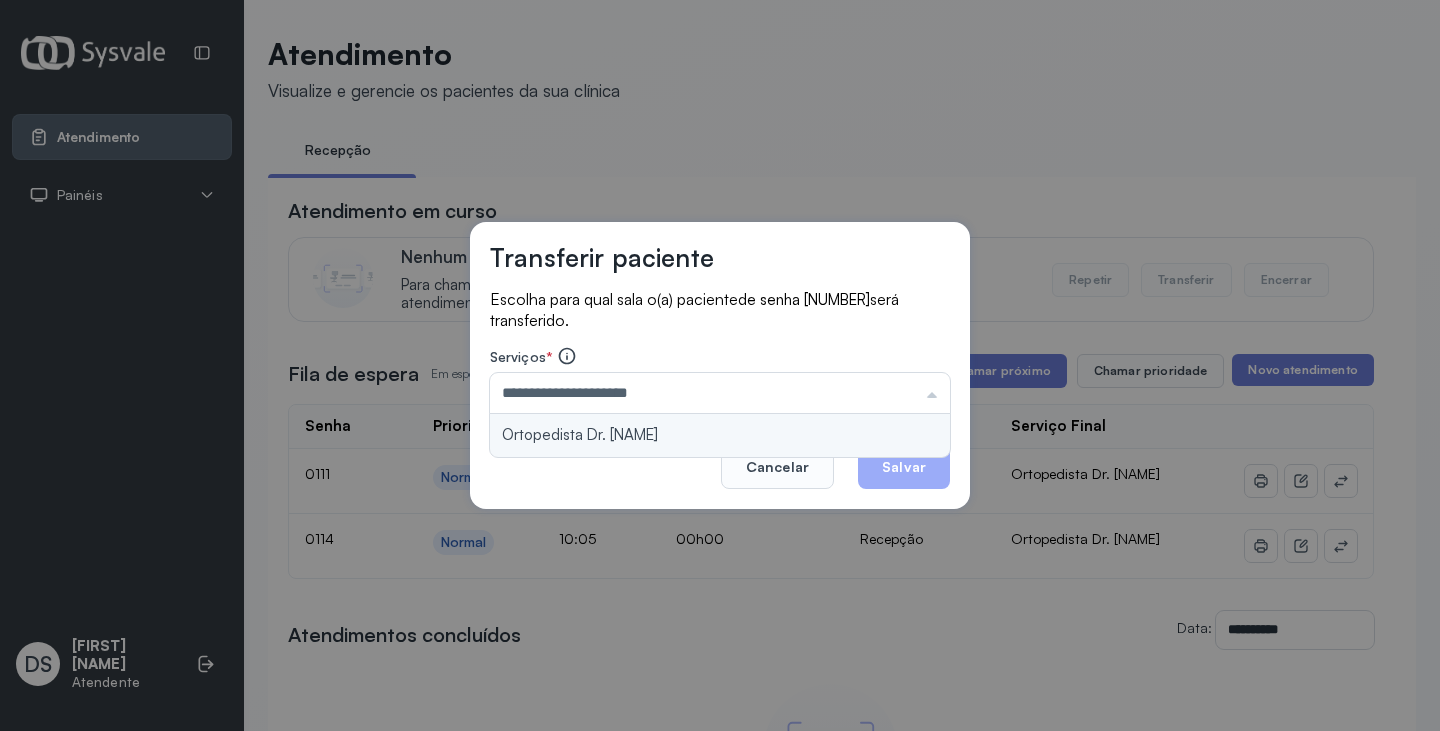 drag, startPoint x: 756, startPoint y: 432, endPoint x: 853, endPoint y: 430, distance: 97.020615 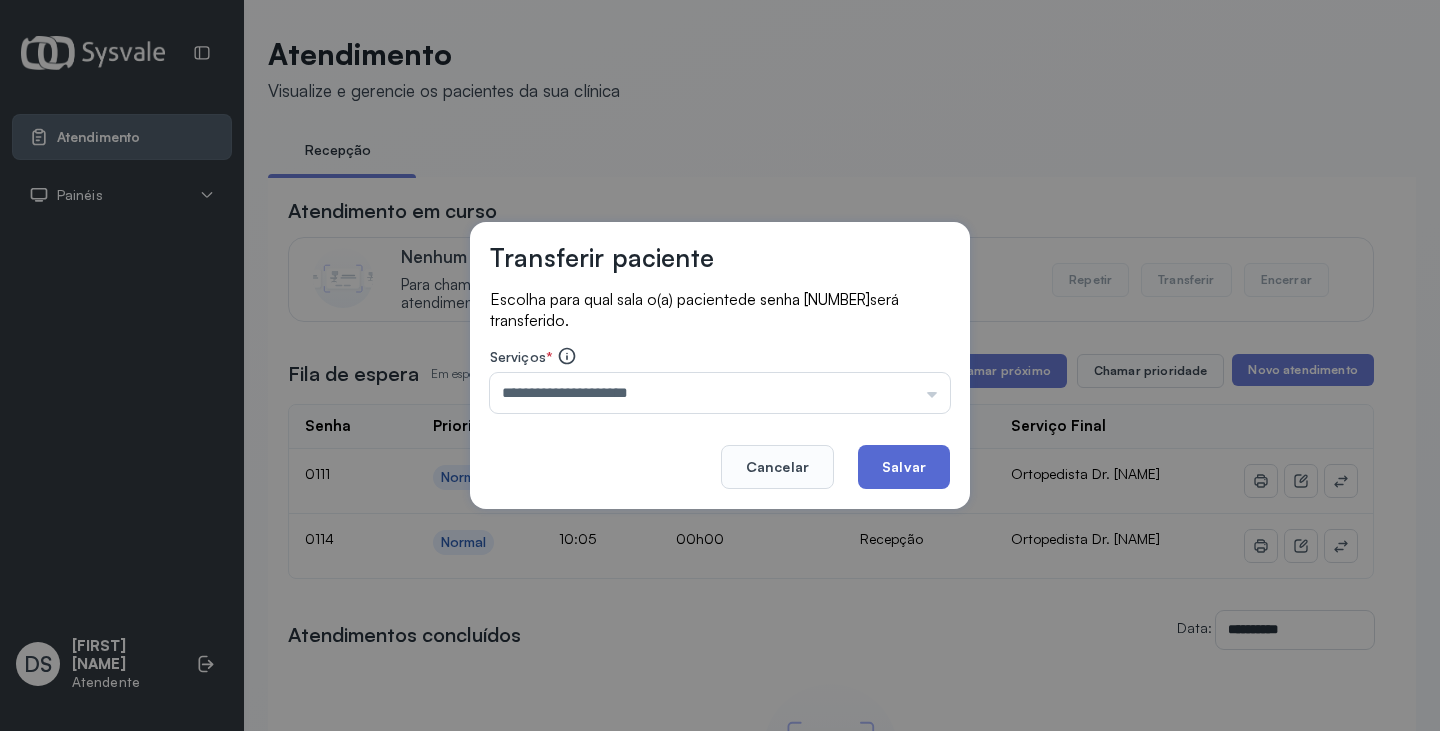 click on "Salvar" 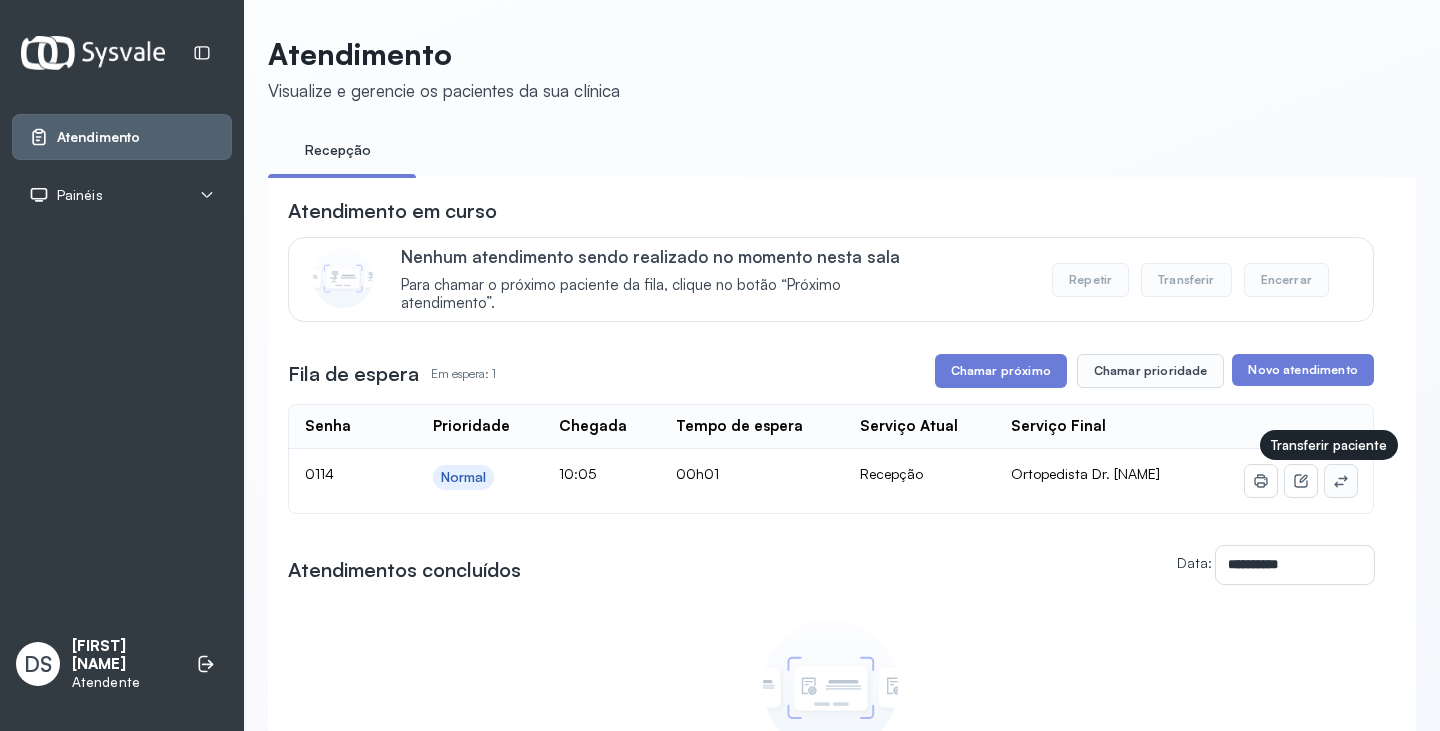 click 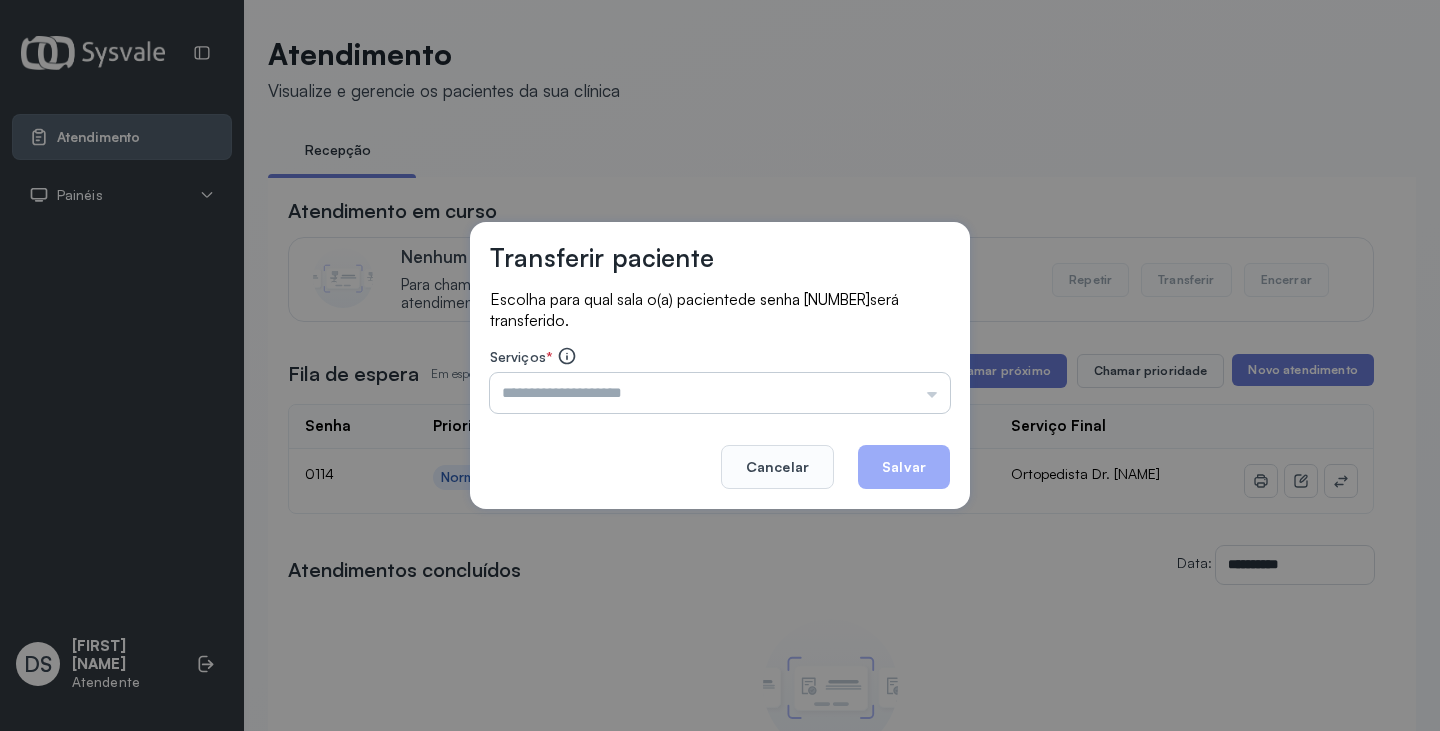 click at bounding box center [720, 393] 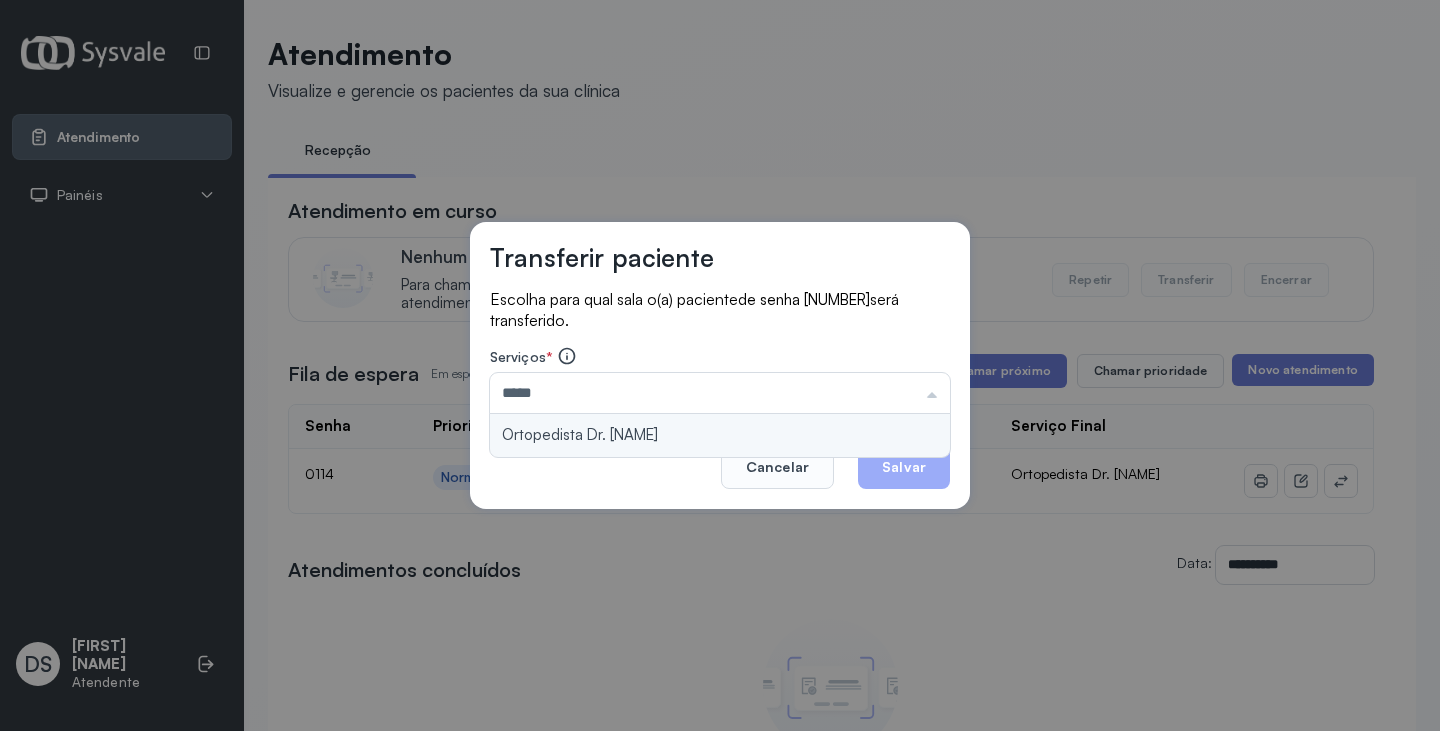 type on "**********" 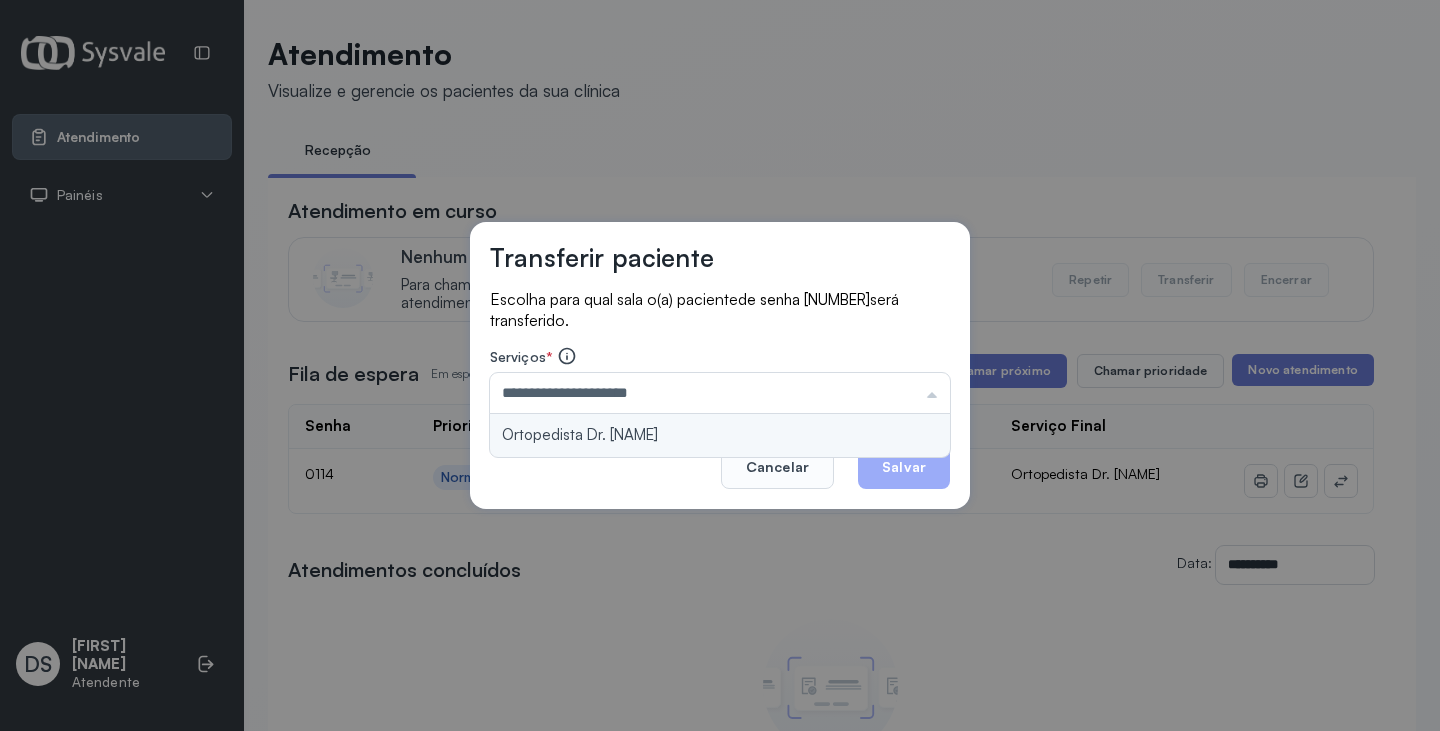drag, startPoint x: 787, startPoint y: 437, endPoint x: 867, endPoint y: 450, distance: 81.04937 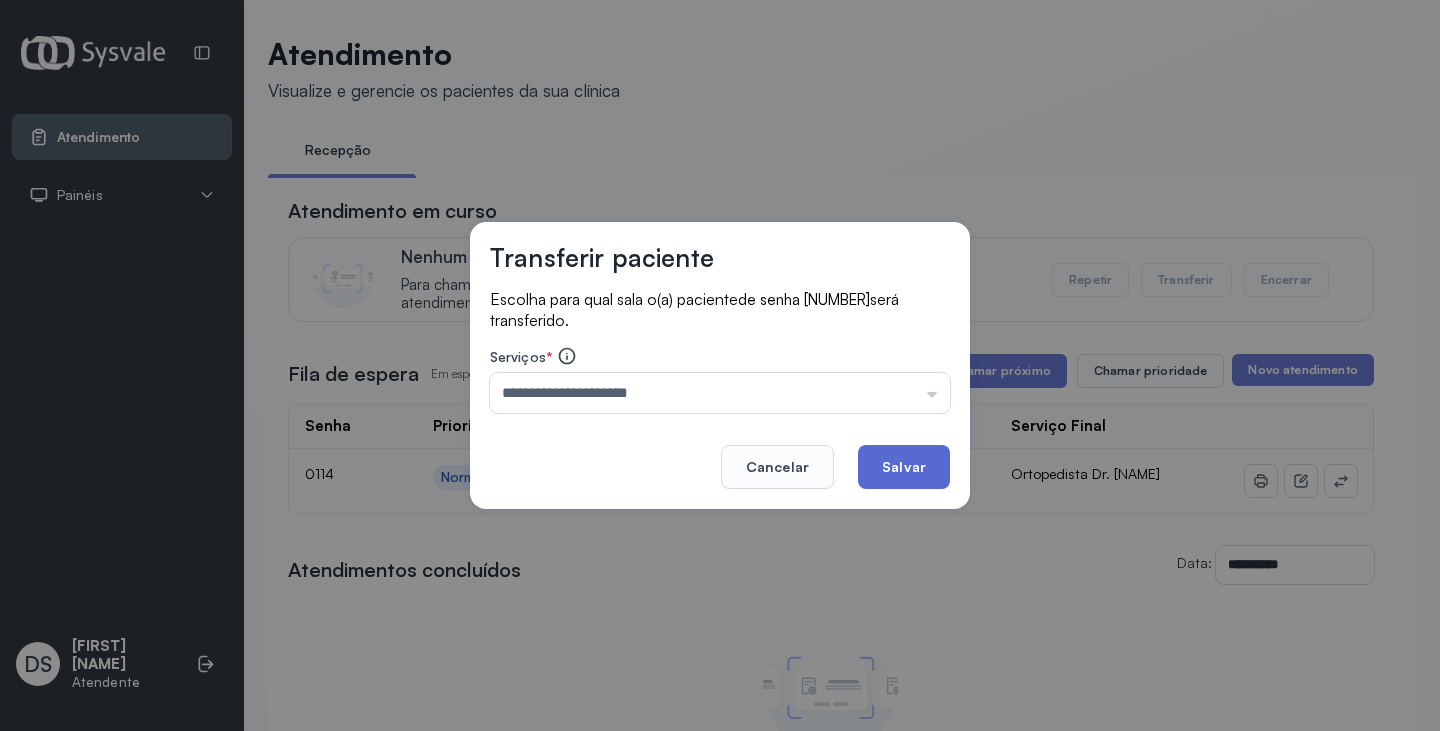 click on "Salvar" 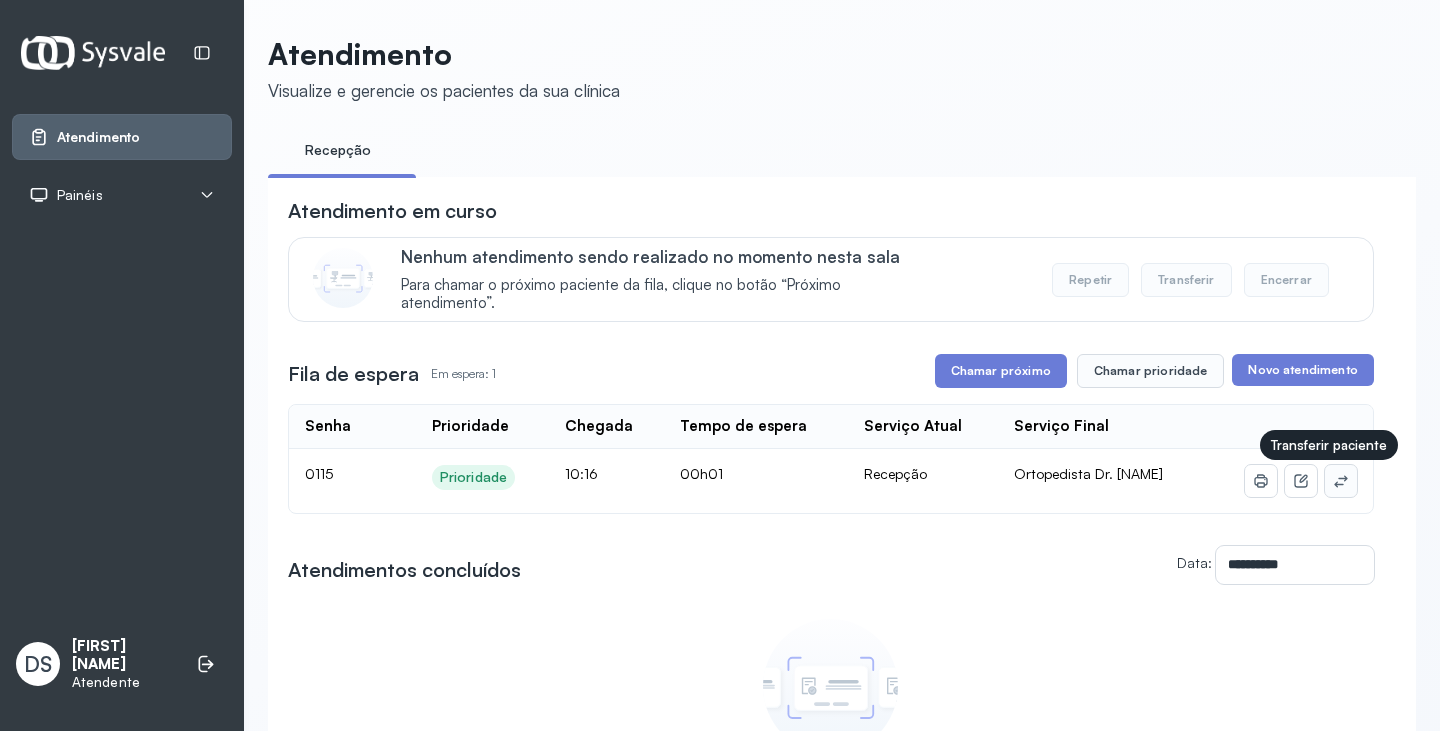 click 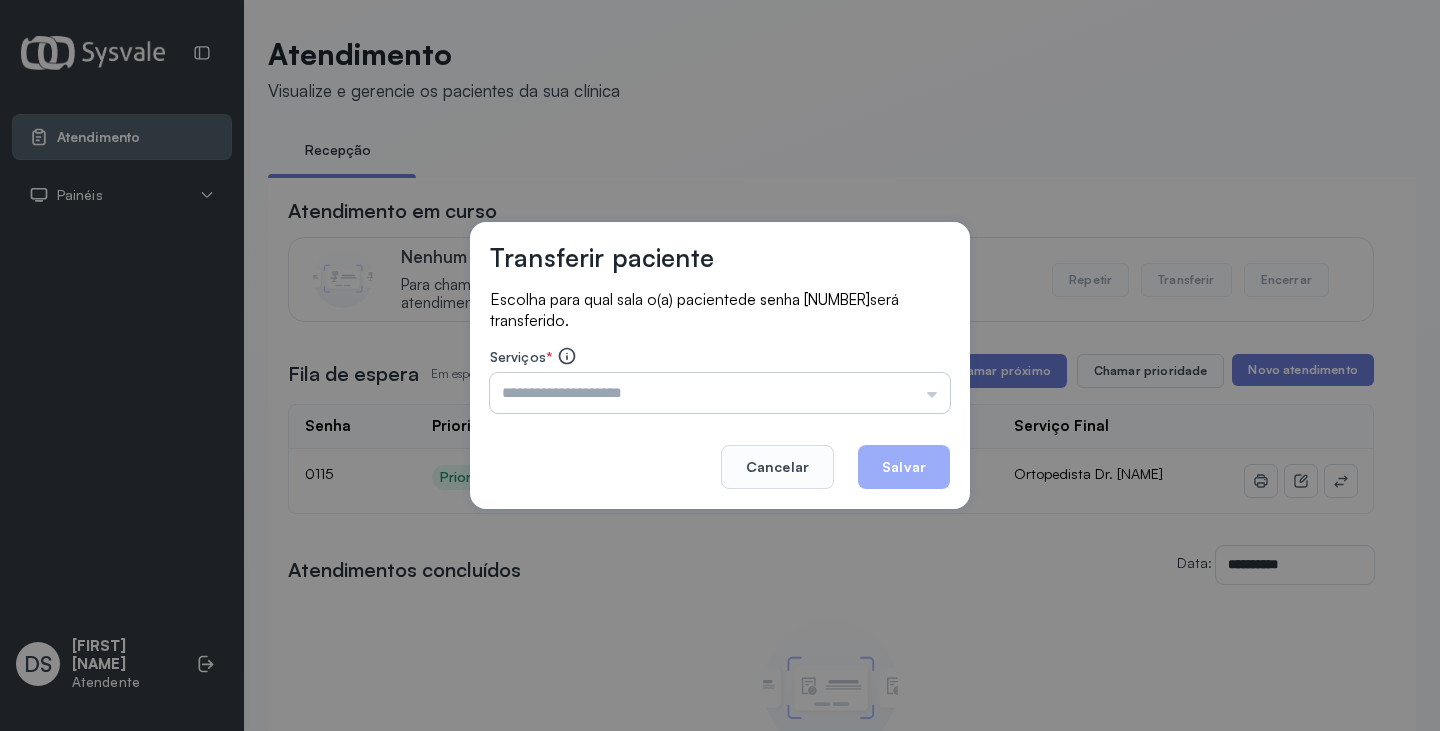 click at bounding box center (720, 393) 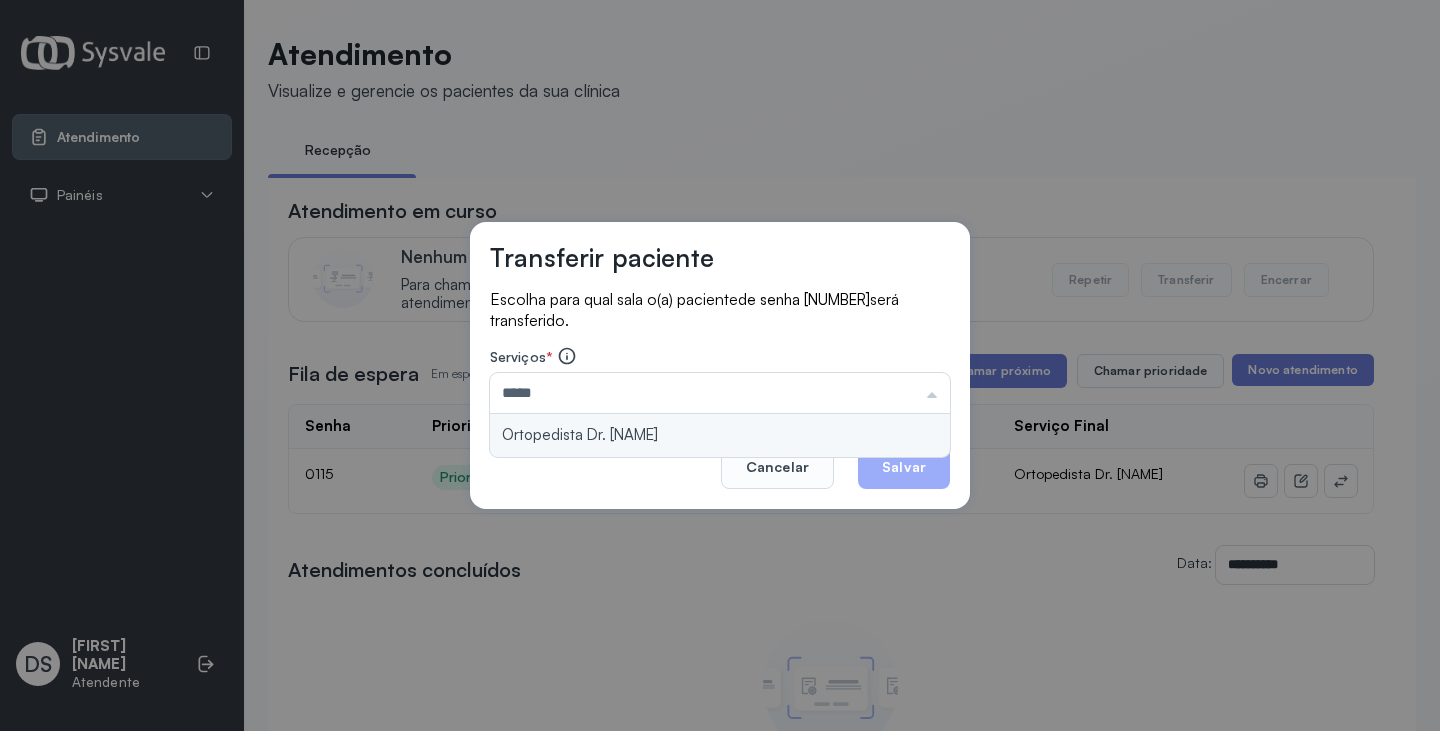 type on "**********" 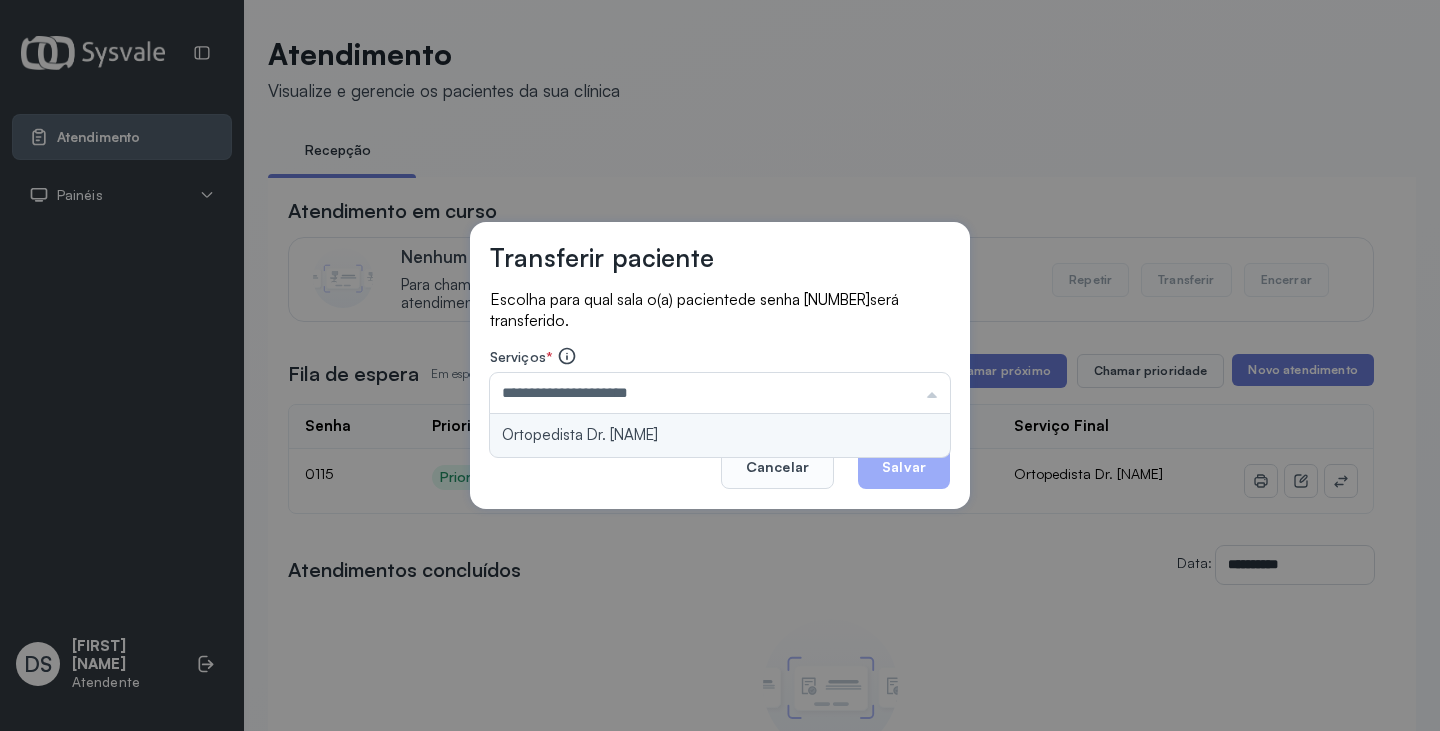 drag, startPoint x: 745, startPoint y: 440, endPoint x: 871, endPoint y: 451, distance: 126.47925 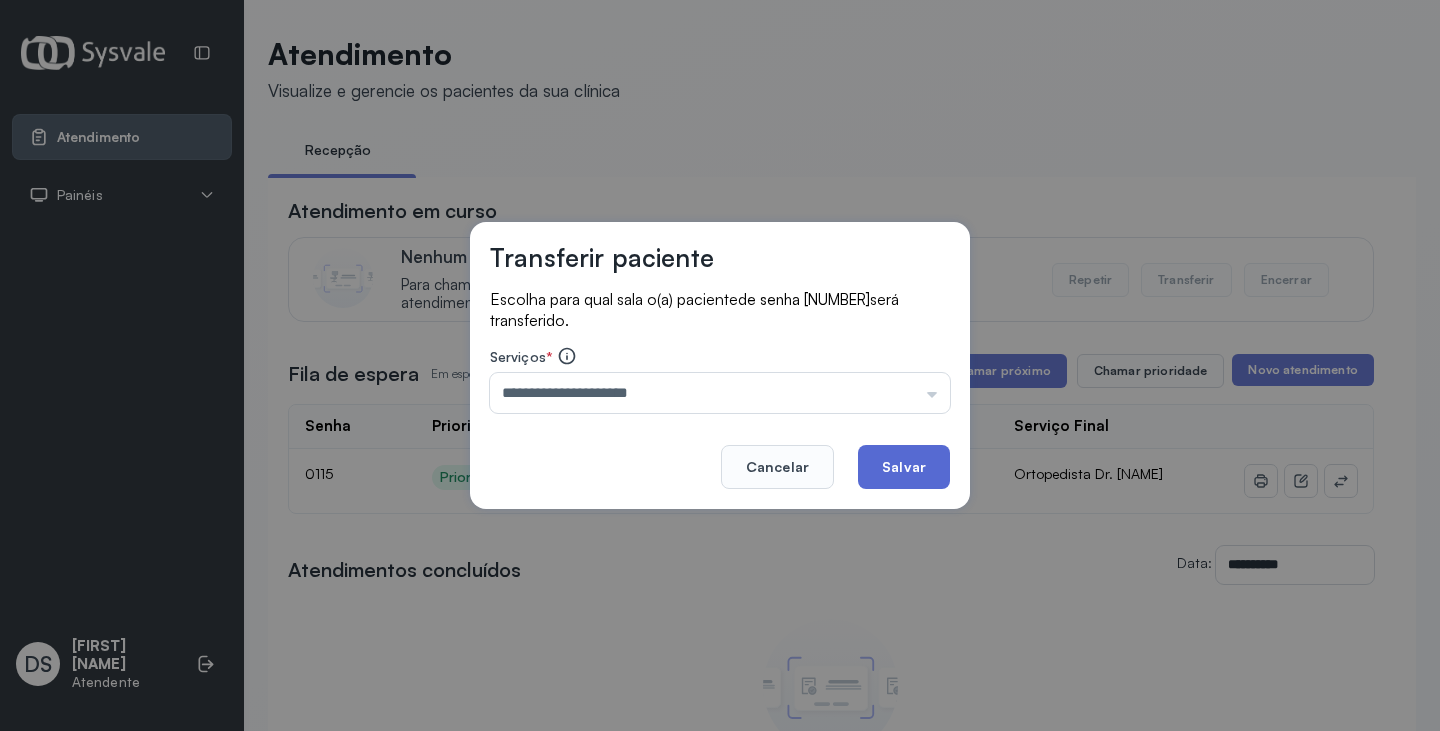 click on "Salvar" 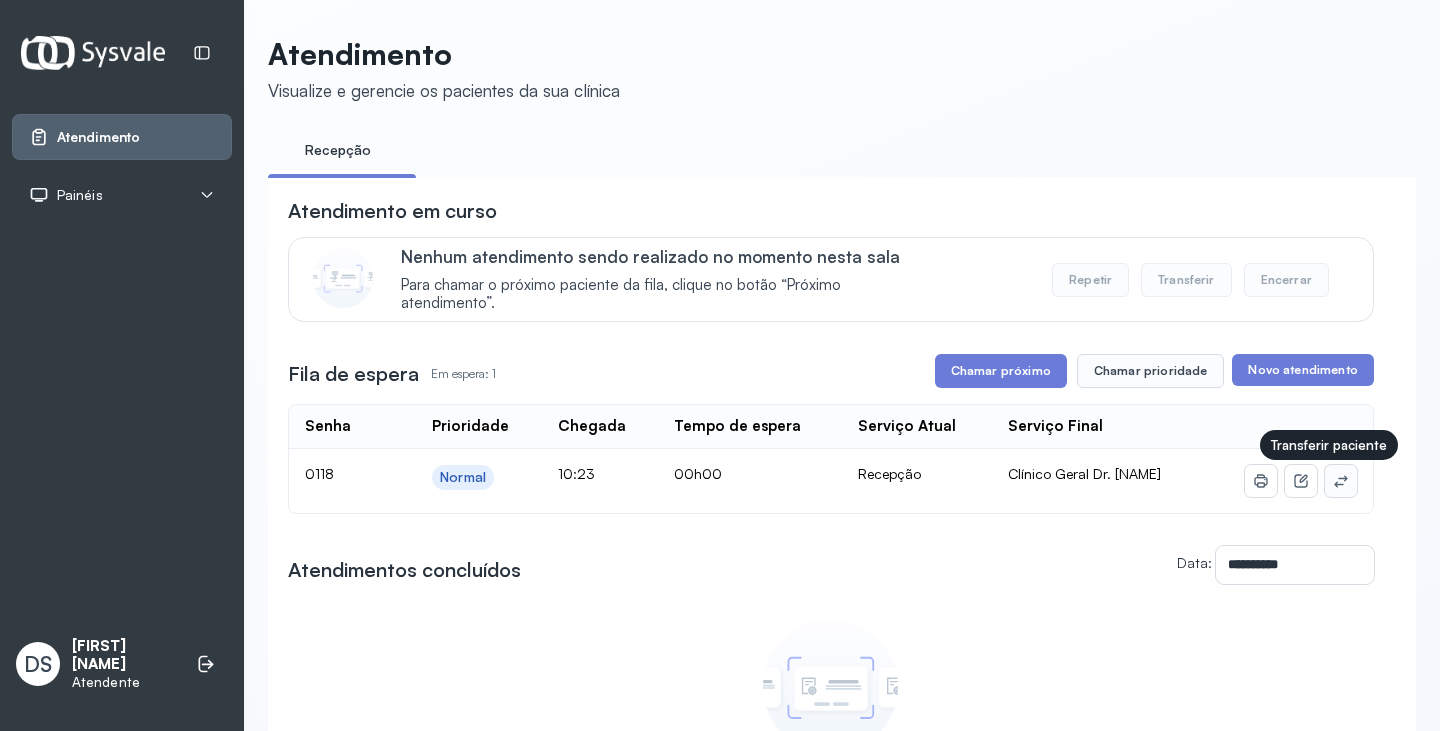 click 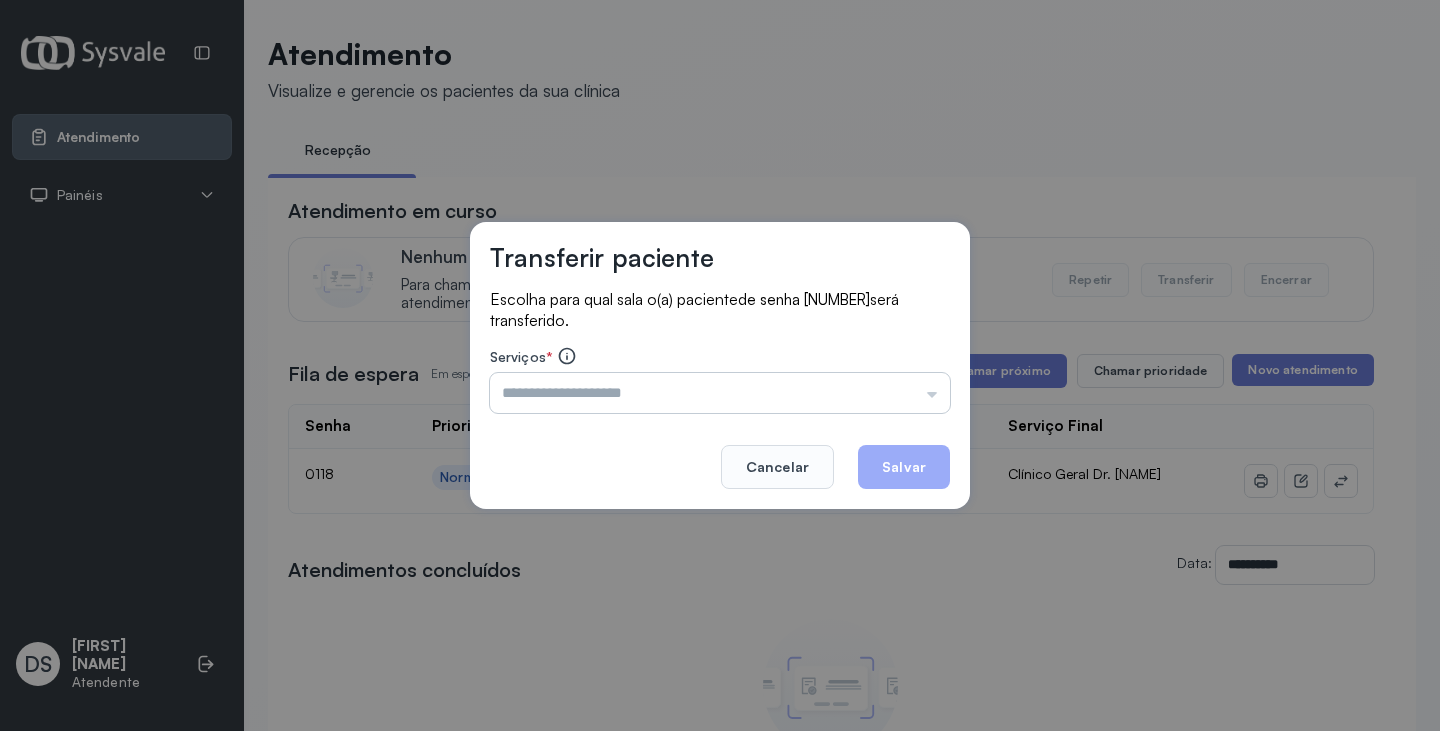click at bounding box center (720, 393) 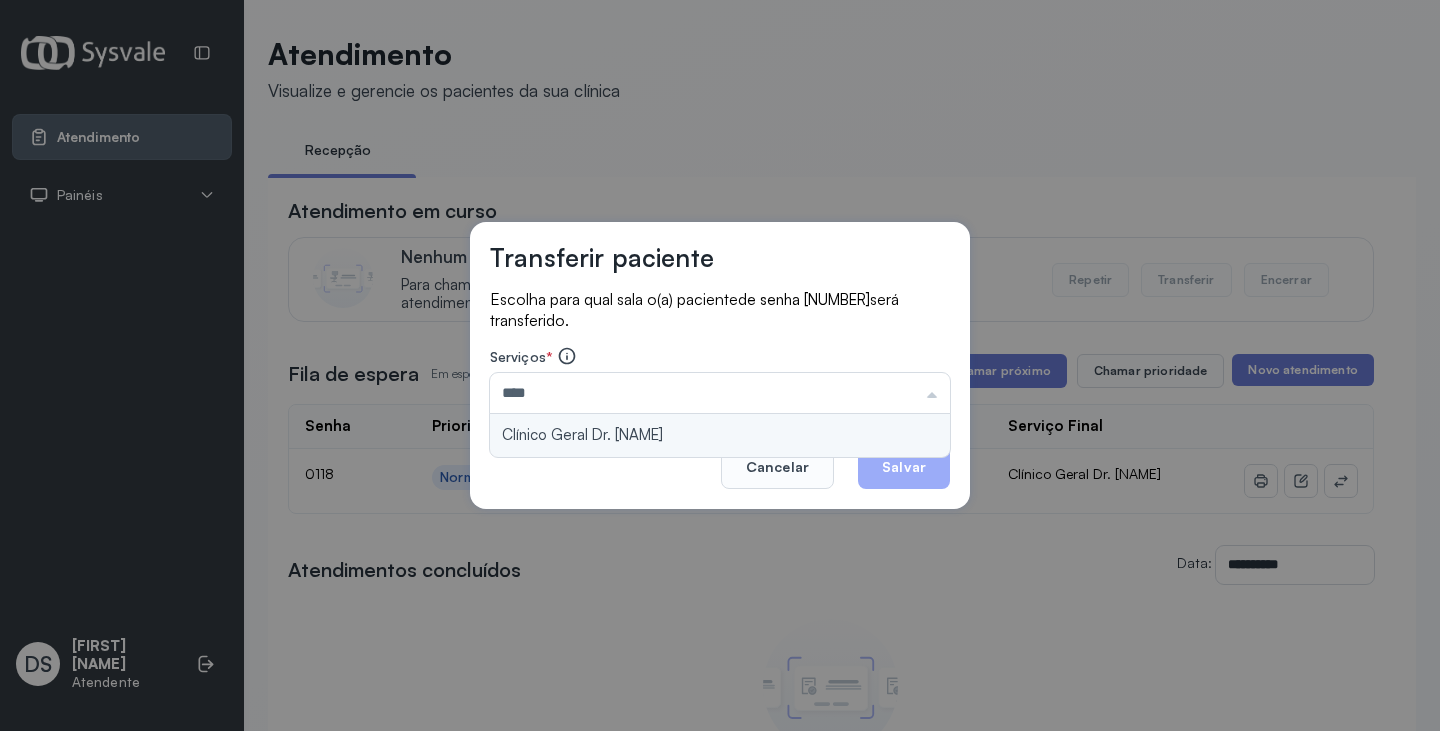 type on "**********" 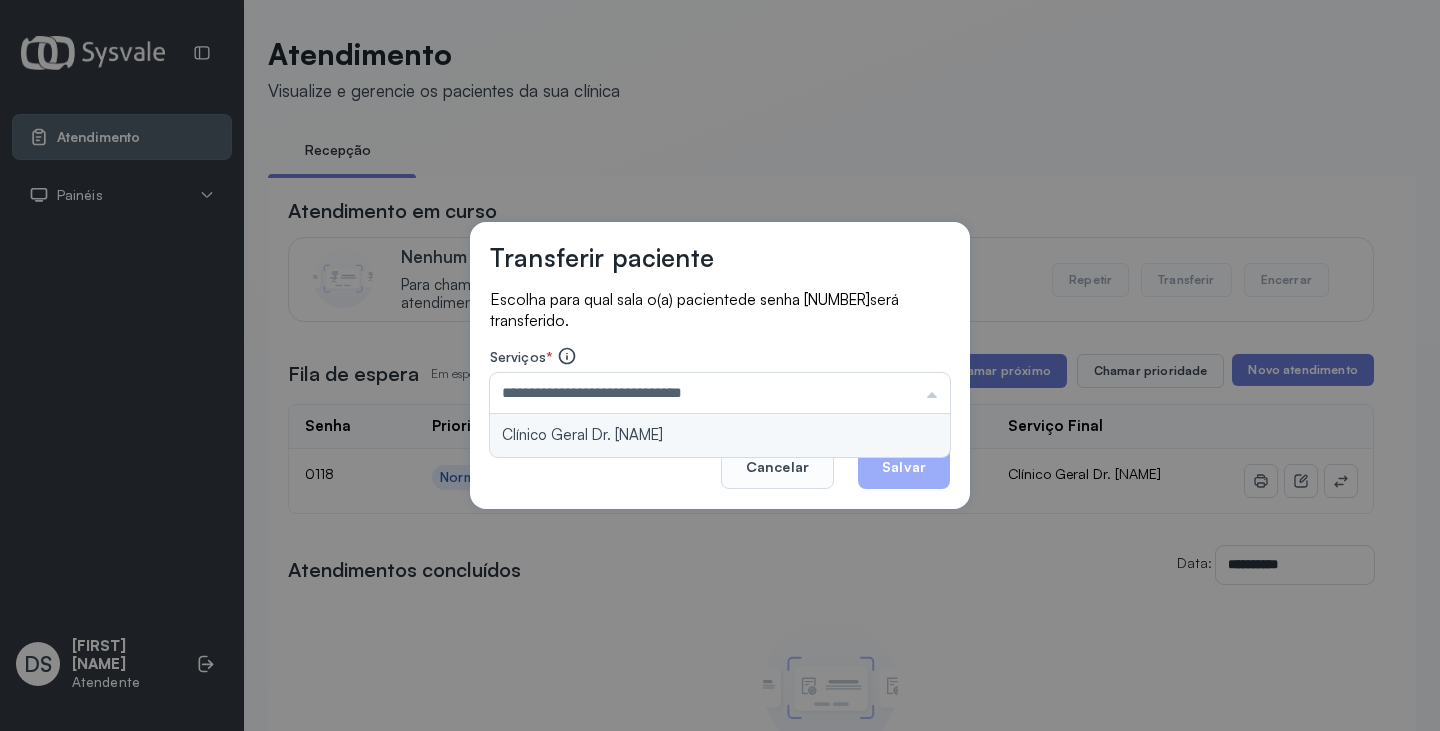 drag, startPoint x: 822, startPoint y: 434, endPoint x: 888, endPoint y: 462, distance: 71.693794 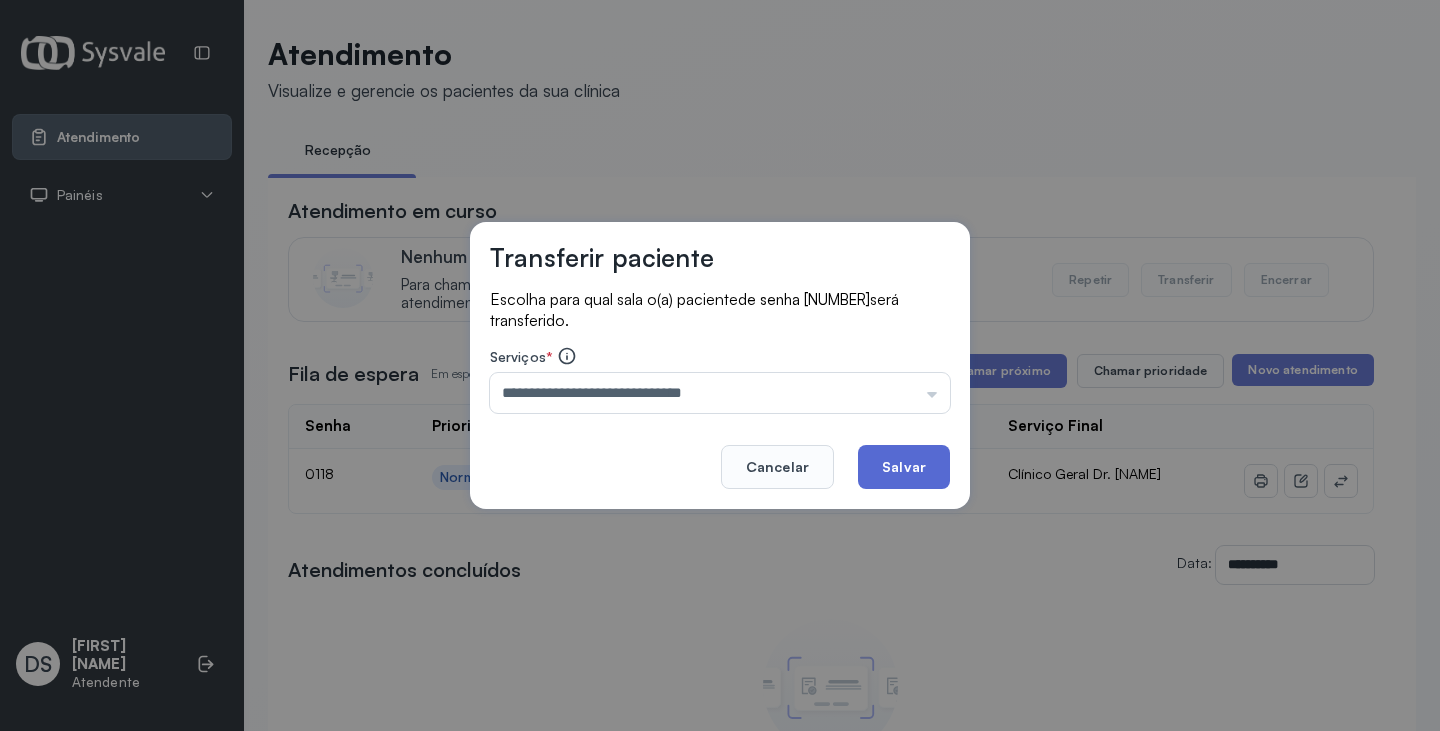 click on "Salvar" 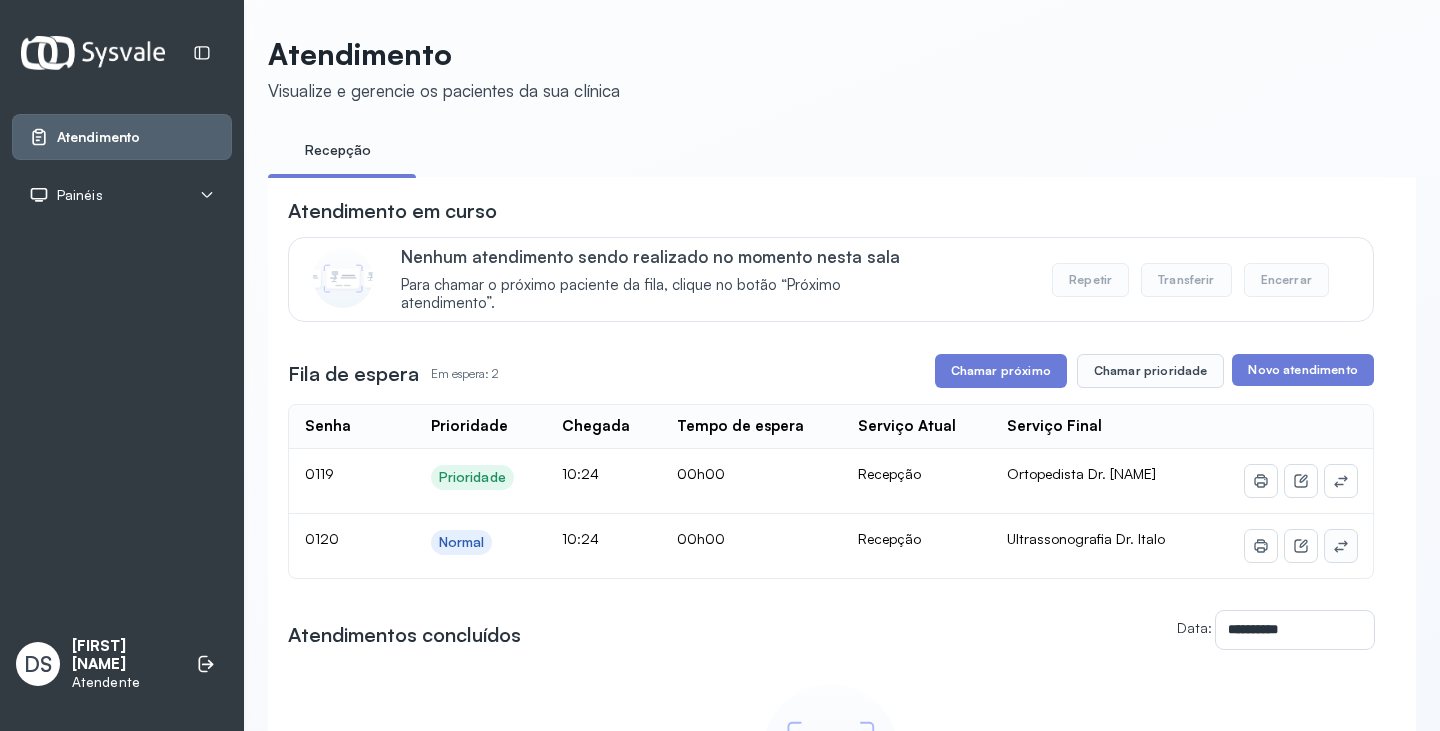 click 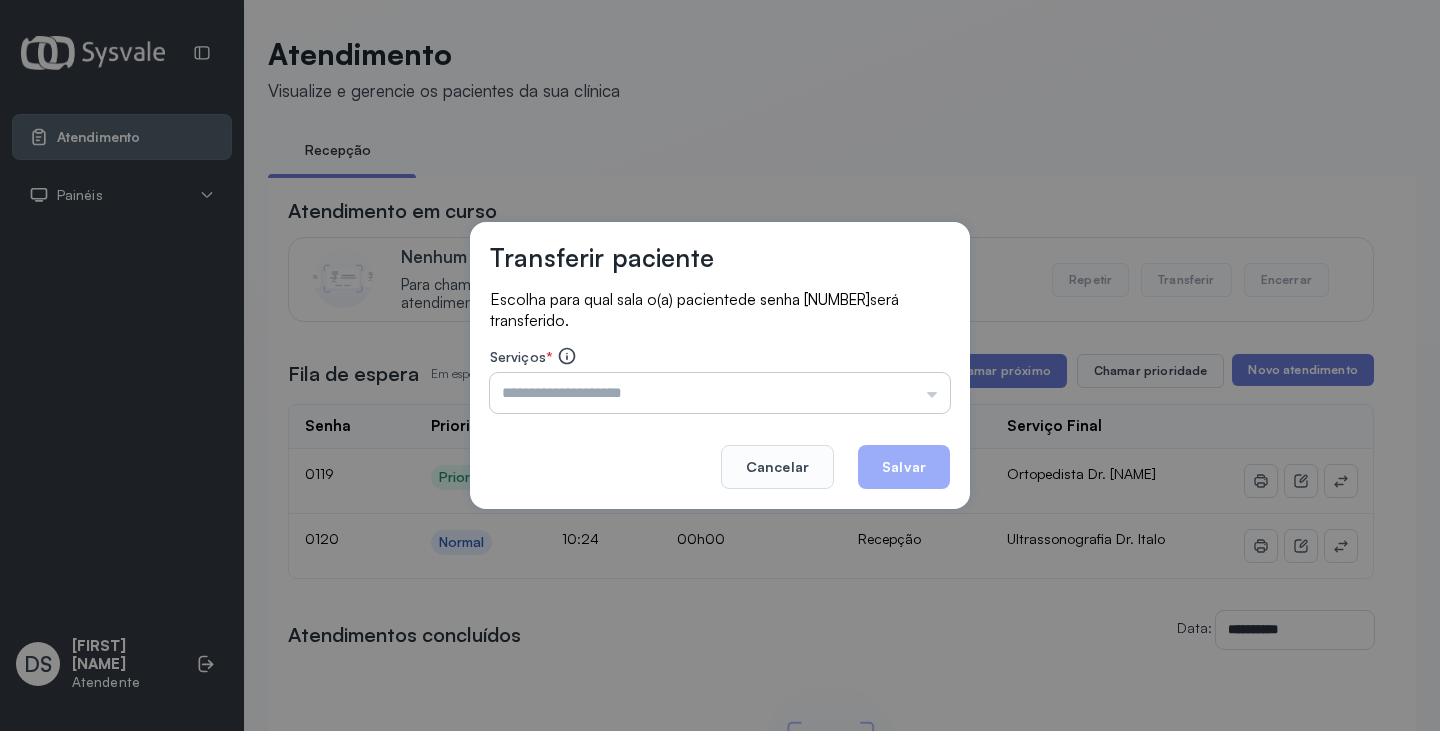 click at bounding box center (720, 393) 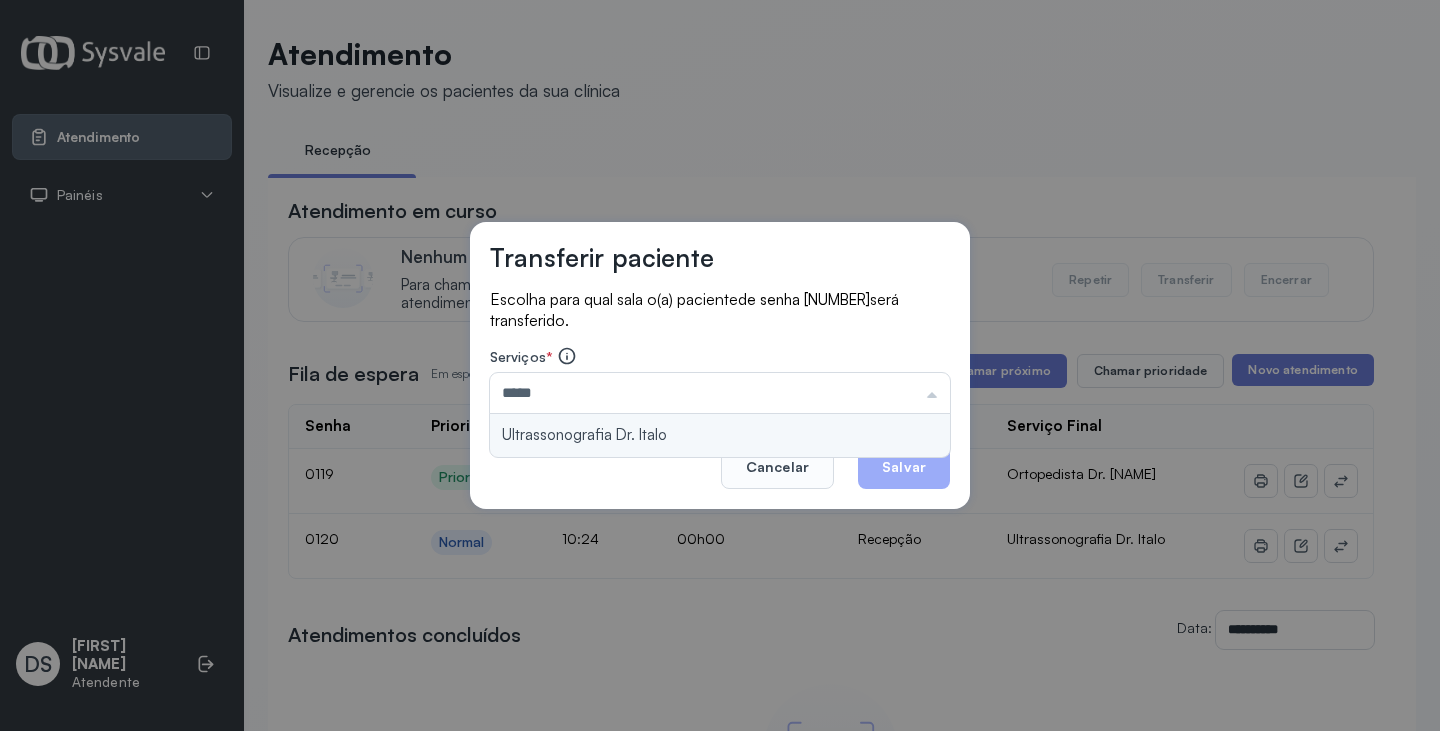 type on "**********" 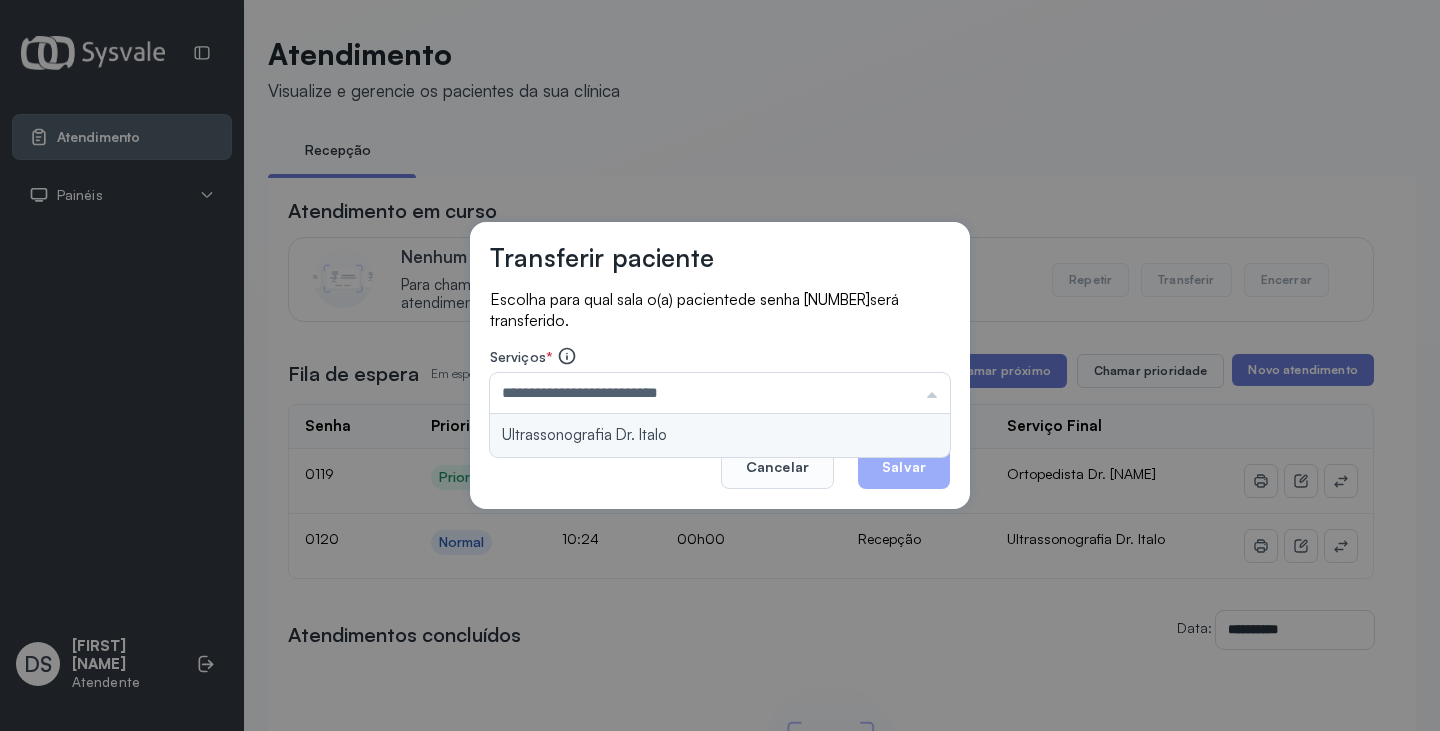 drag, startPoint x: 785, startPoint y: 434, endPoint x: 855, endPoint y: 446, distance: 71.021126 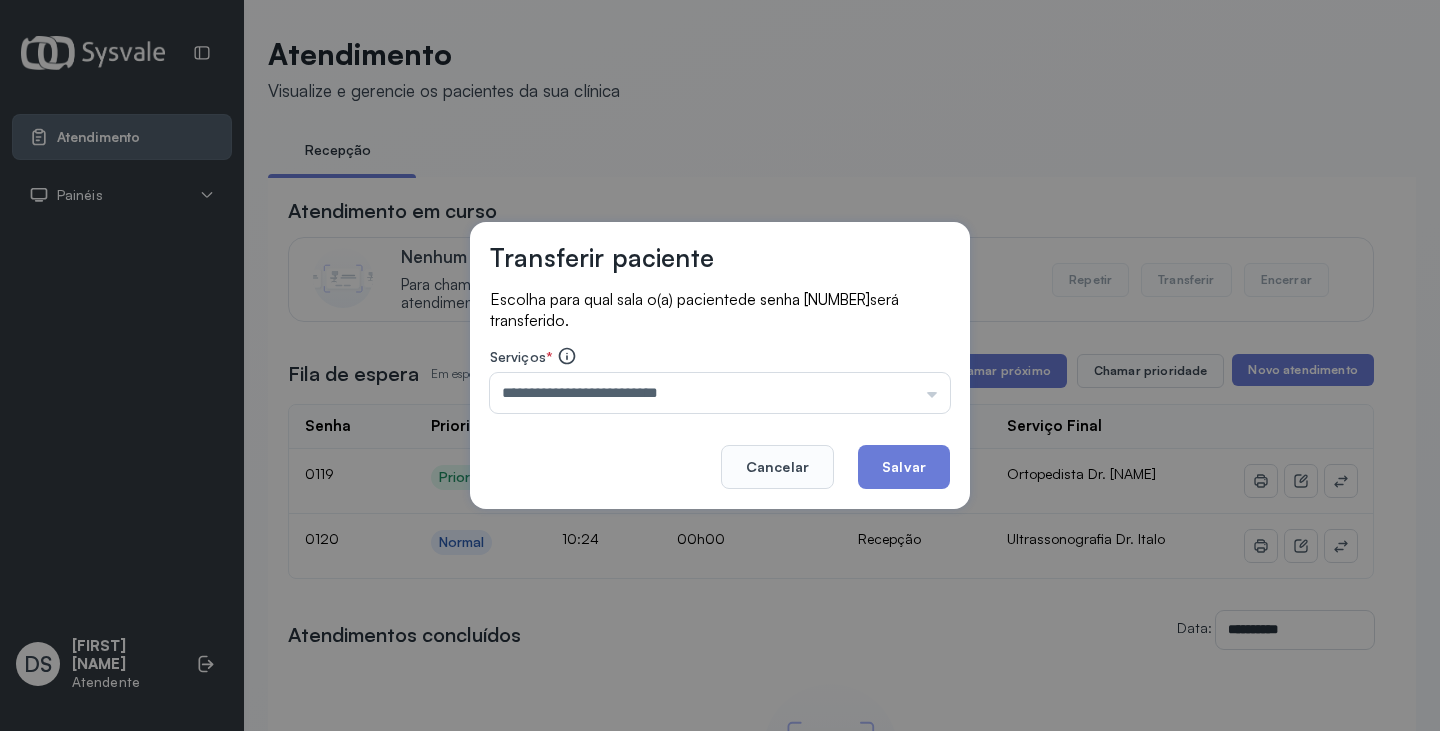 click on "Salvar" 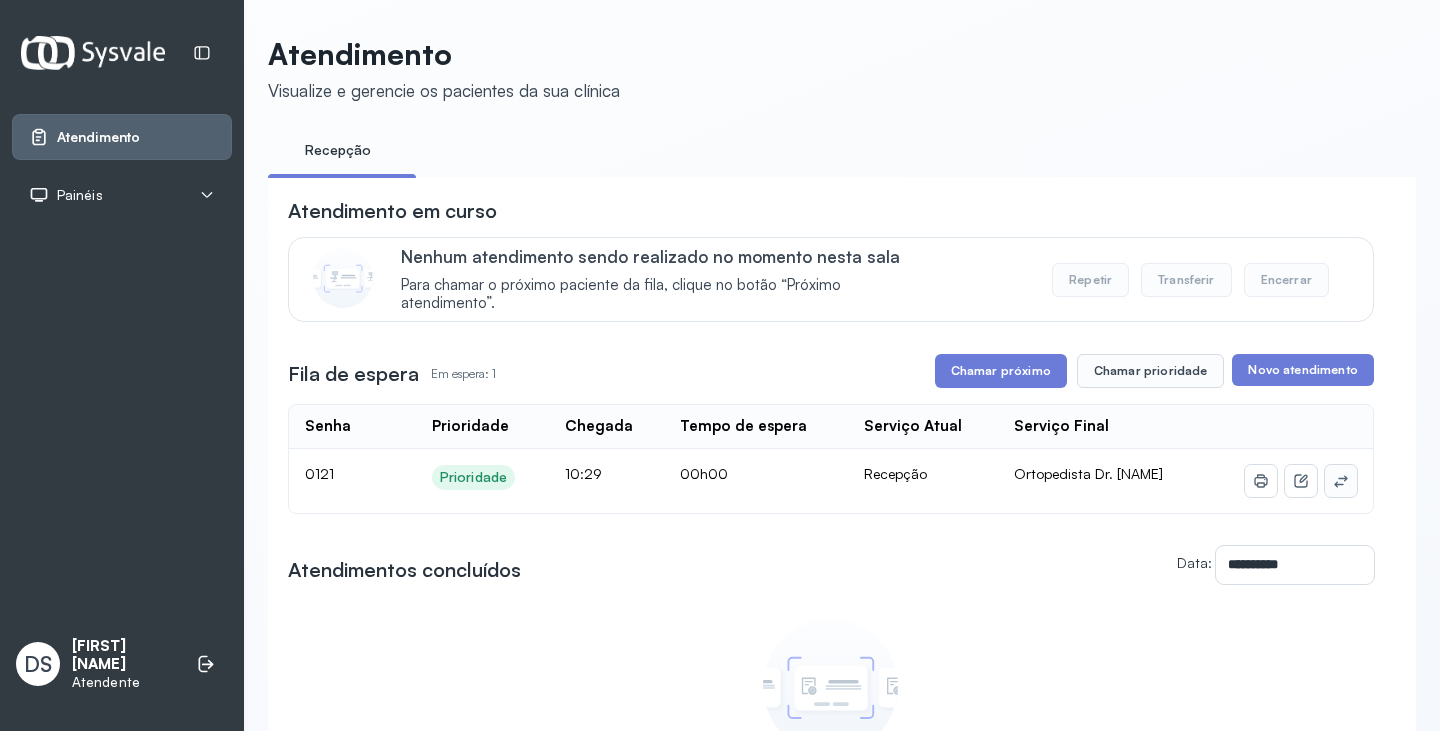 click 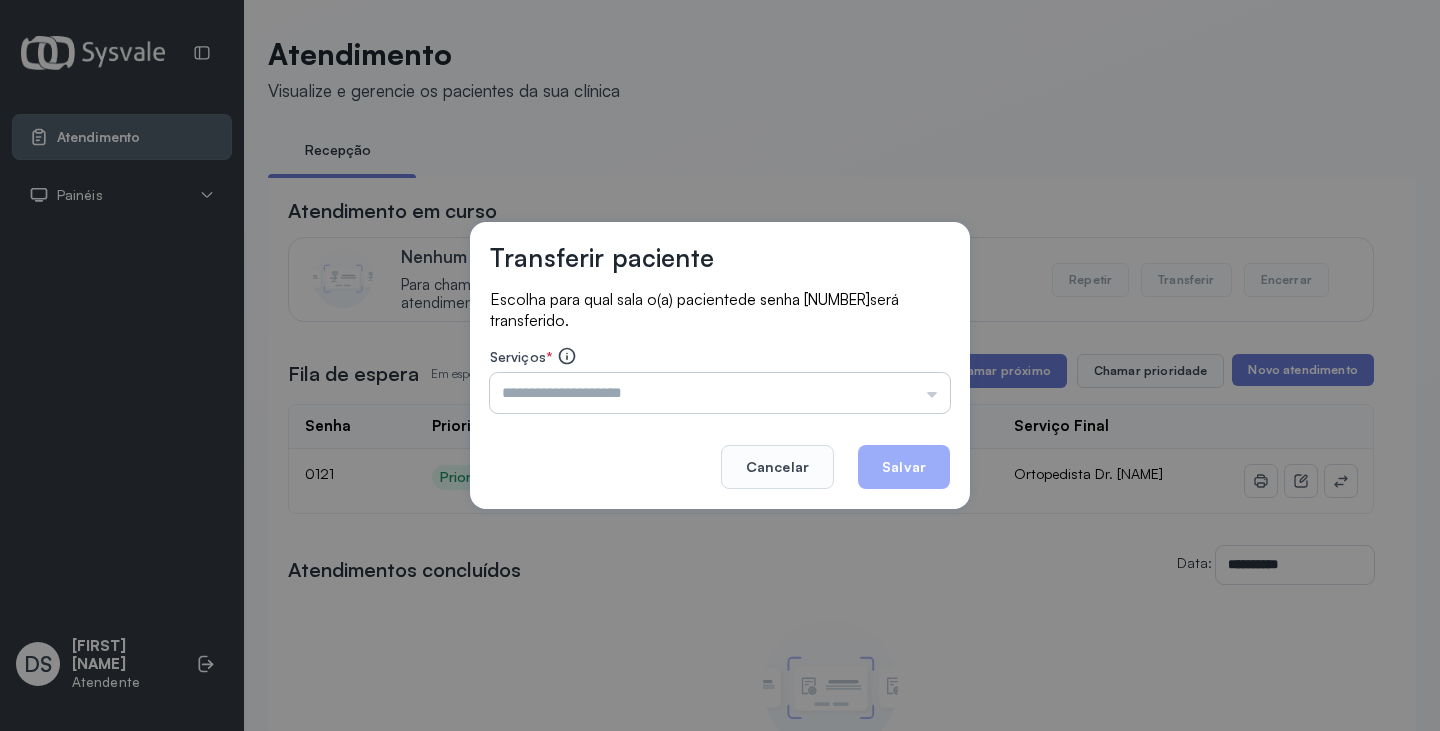 click at bounding box center (720, 393) 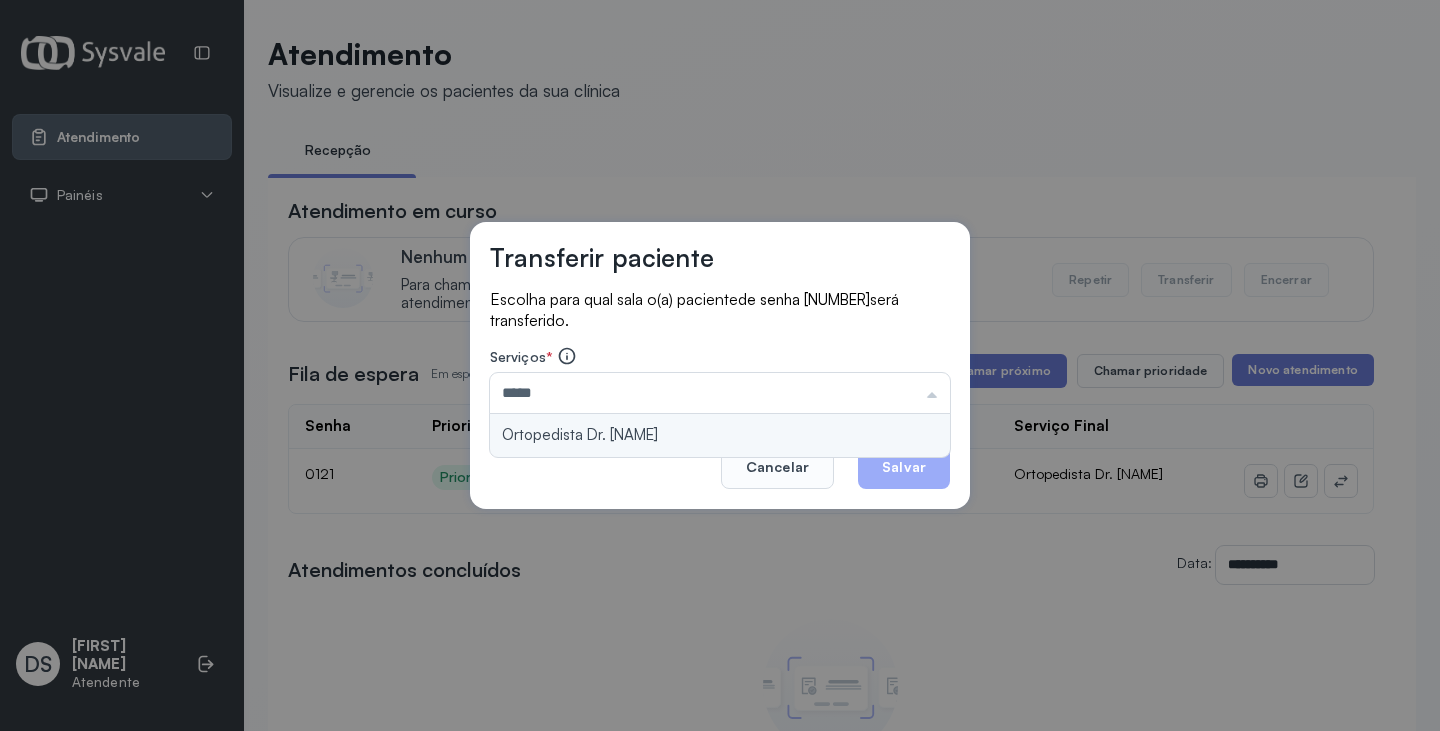 type on "**********" 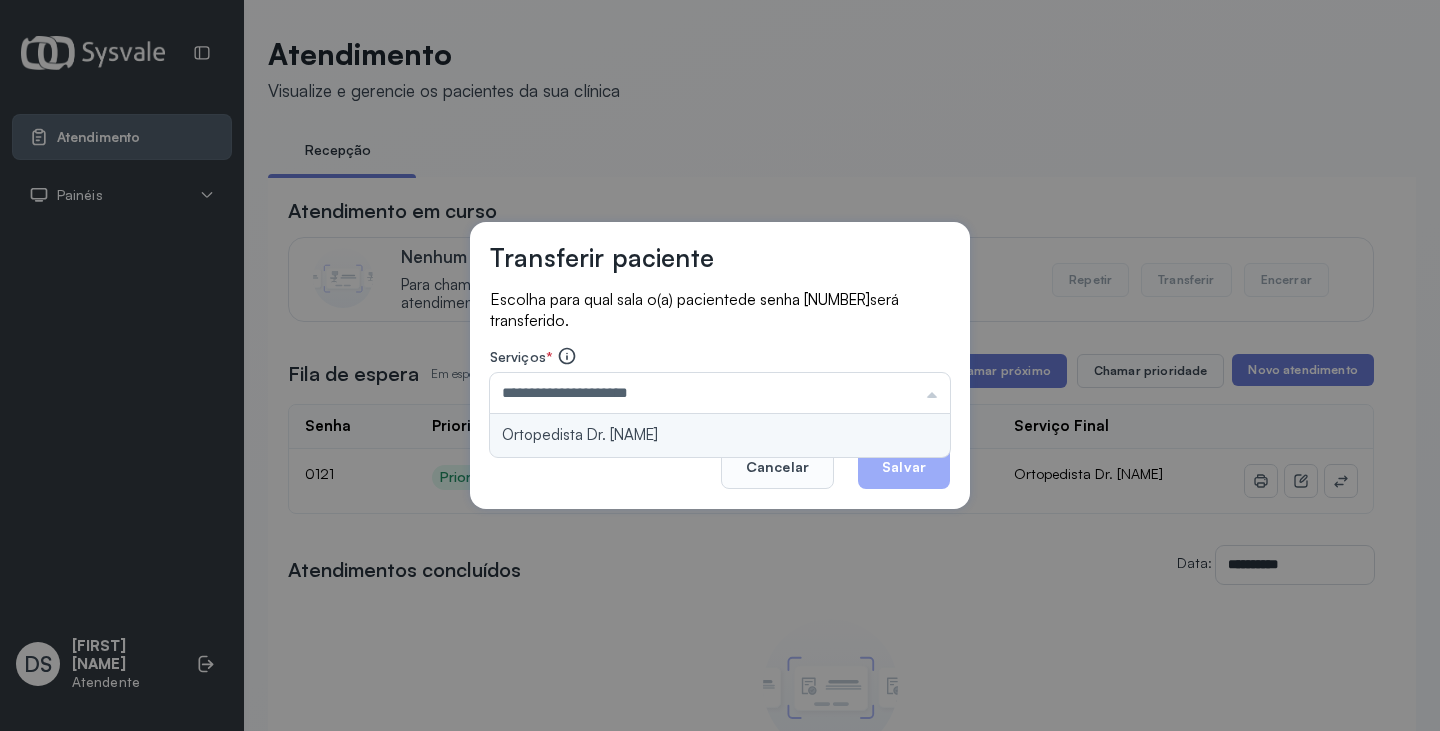 click on "**********" at bounding box center [720, 366] 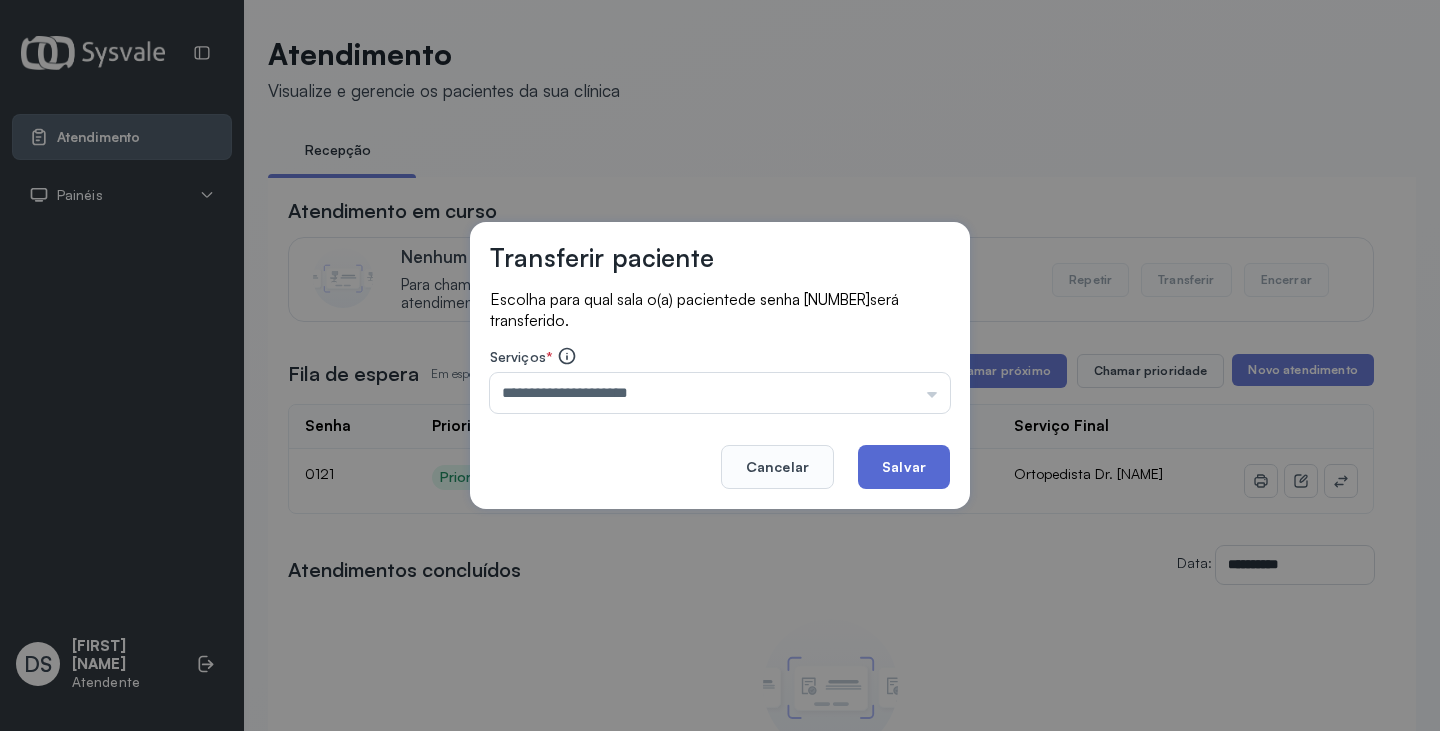 click on "Salvar" 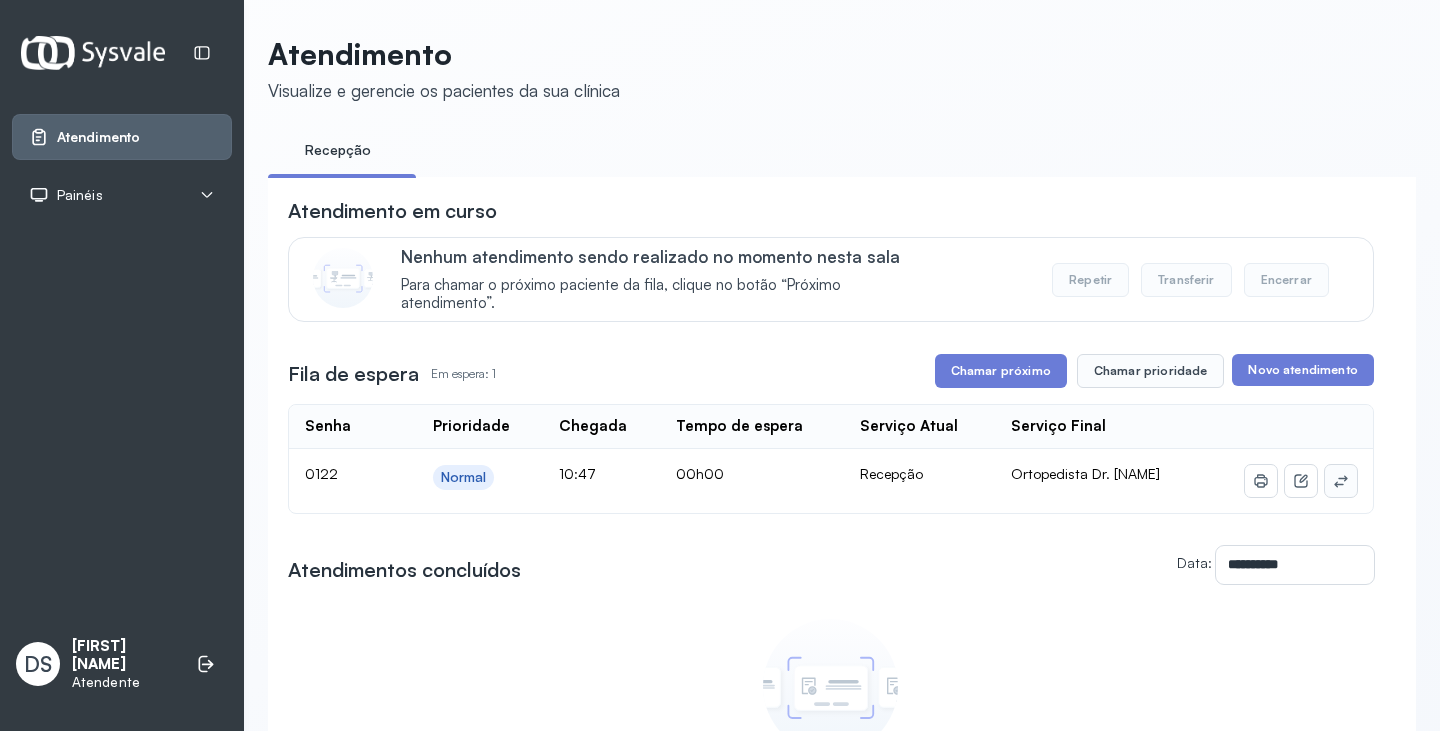 click 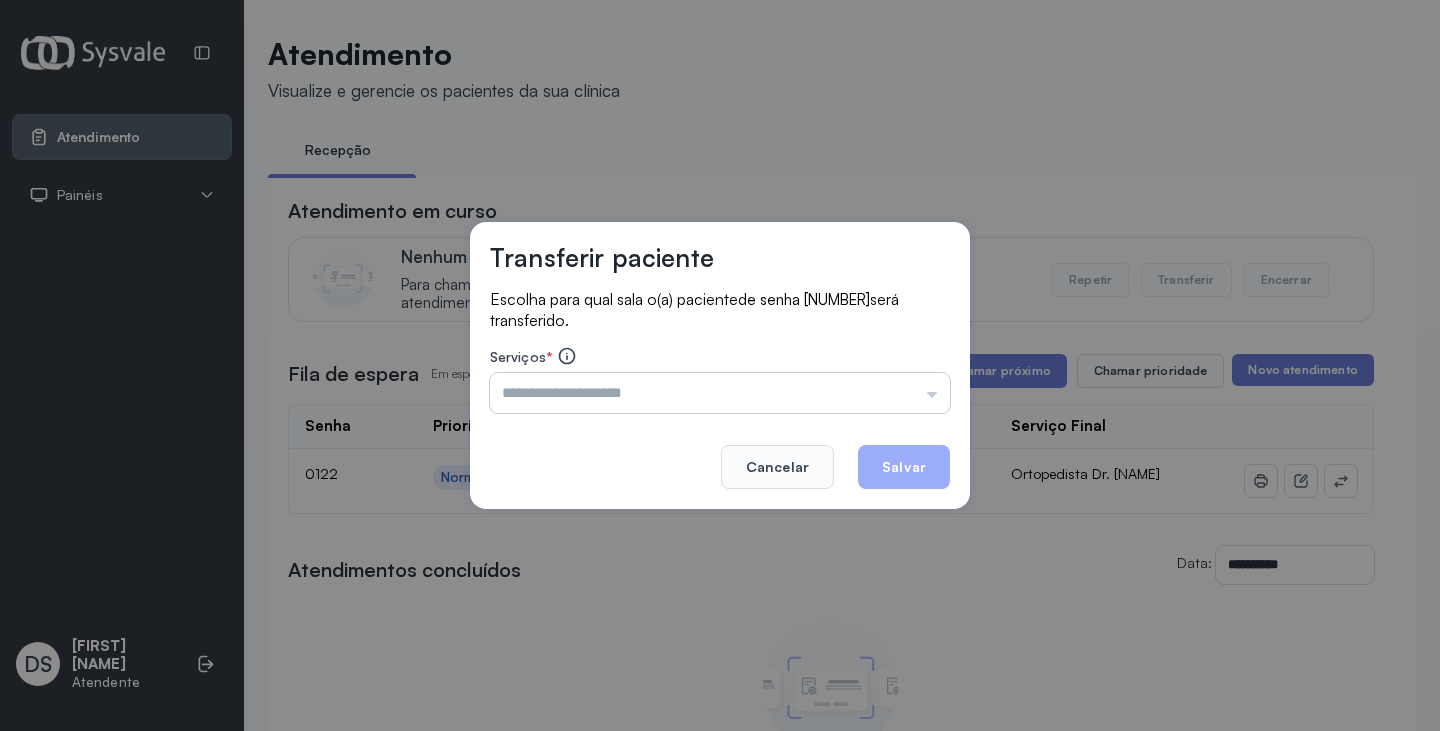 click at bounding box center (720, 393) 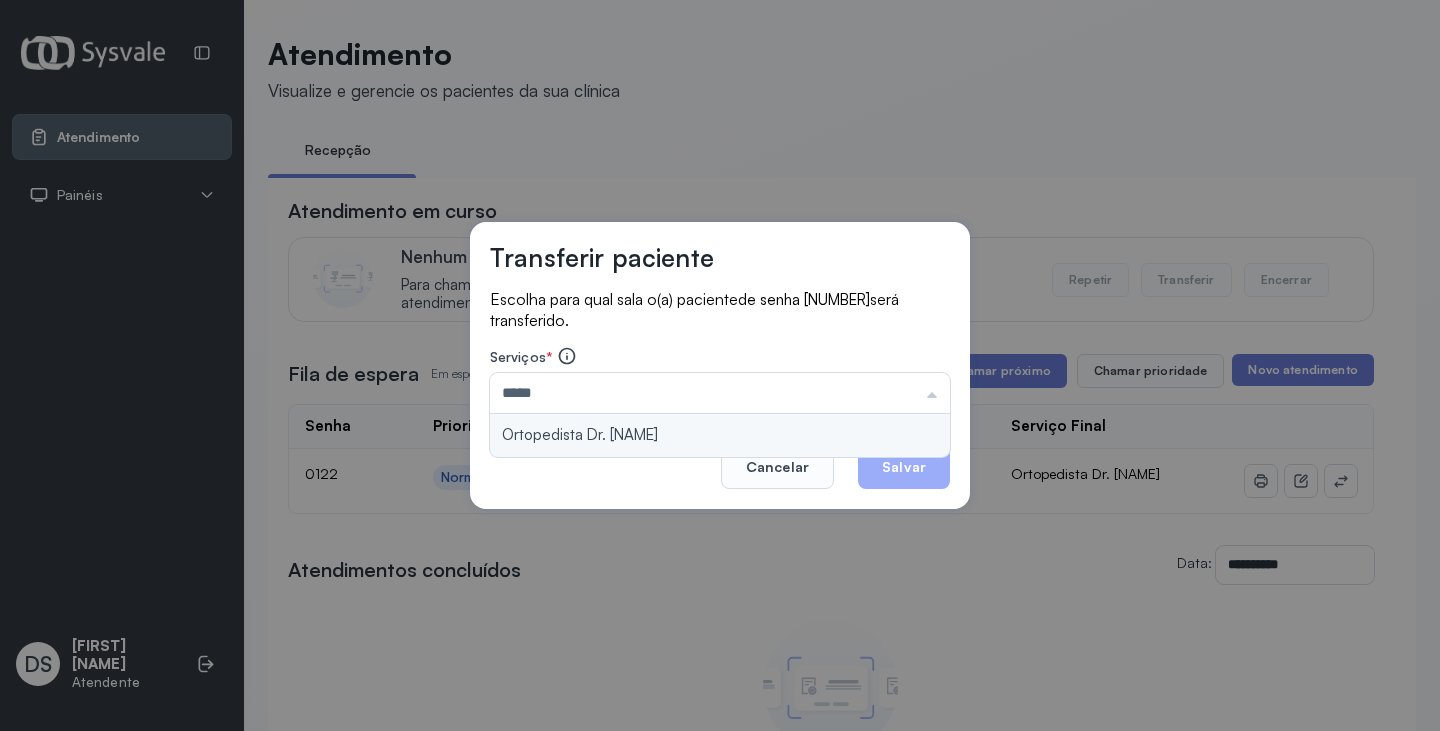 type on "**********" 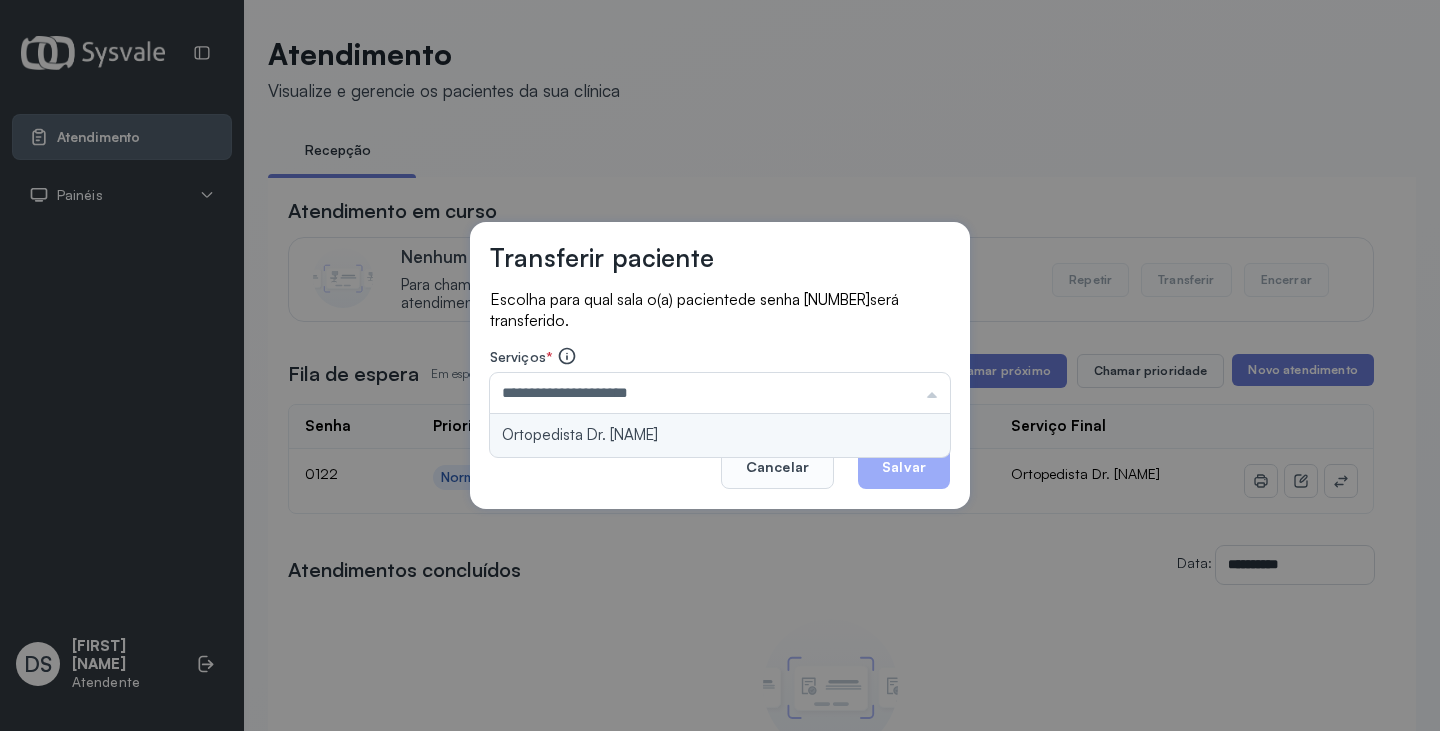click on "**********" at bounding box center (720, 366) 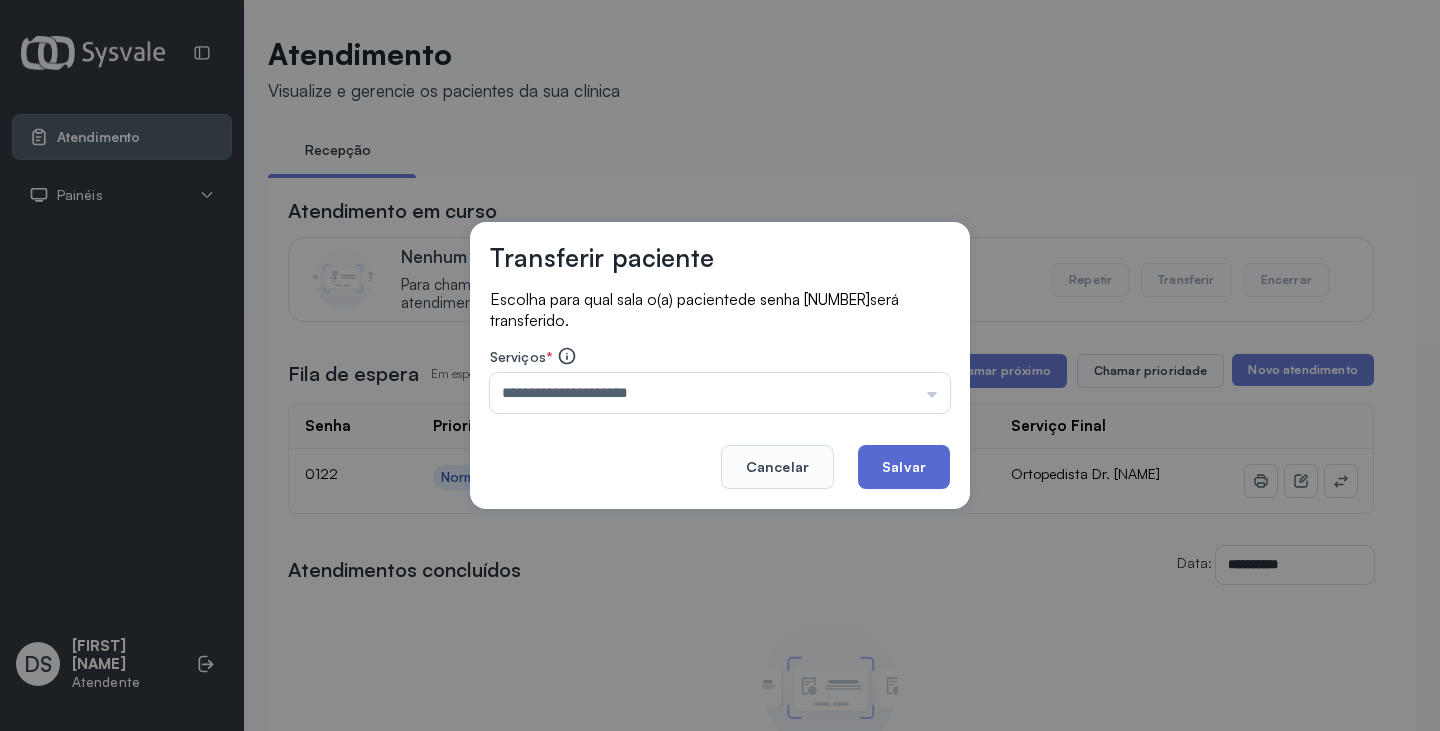 click on "Salvar" 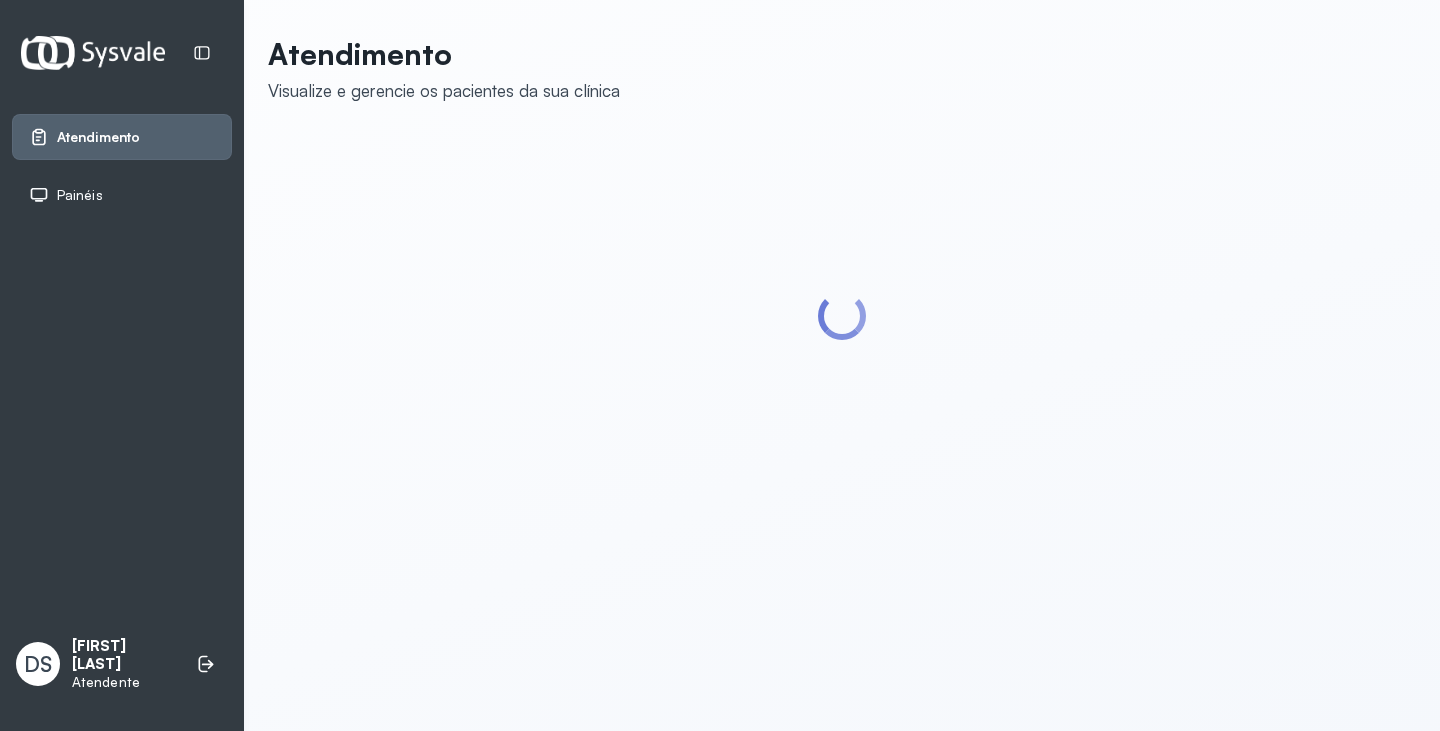 scroll, scrollTop: 0, scrollLeft: 0, axis: both 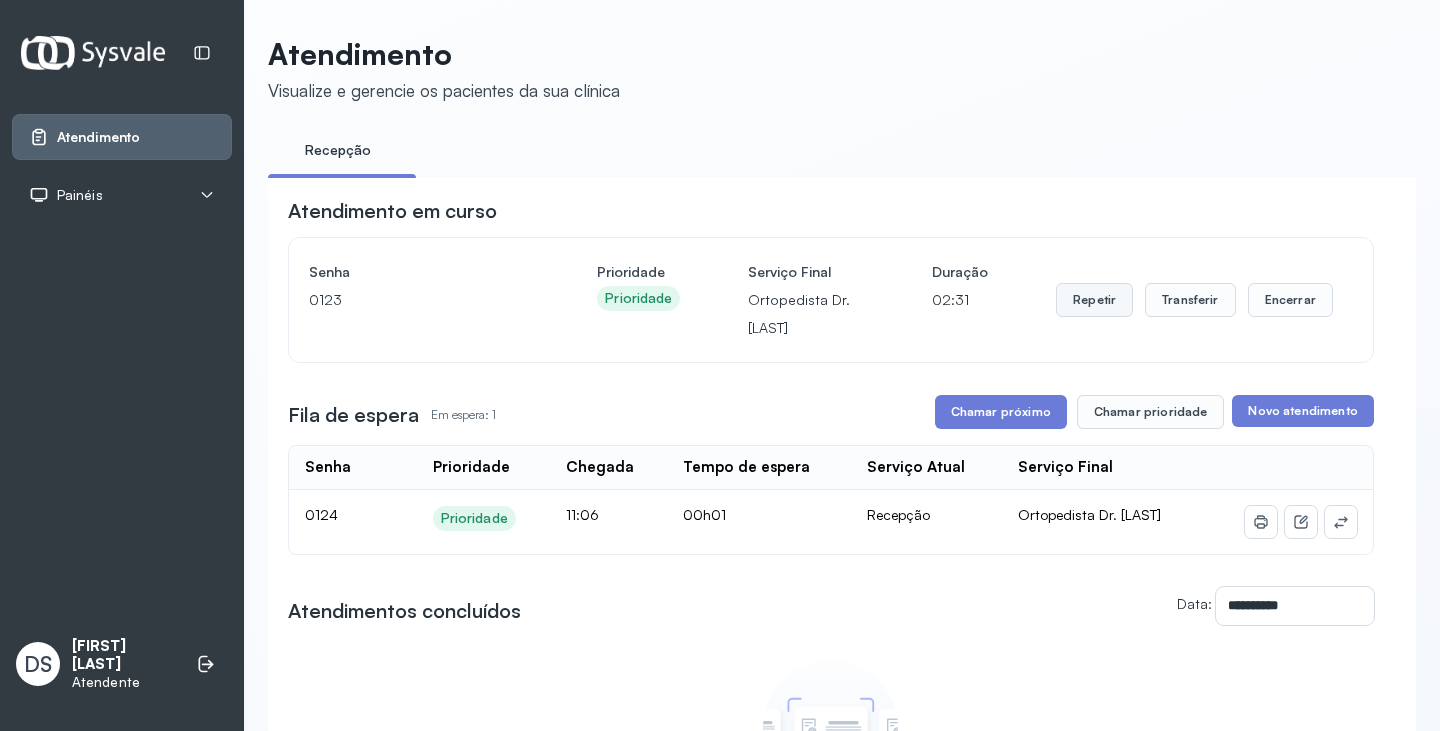 click on "Repetir" at bounding box center [1094, 300] 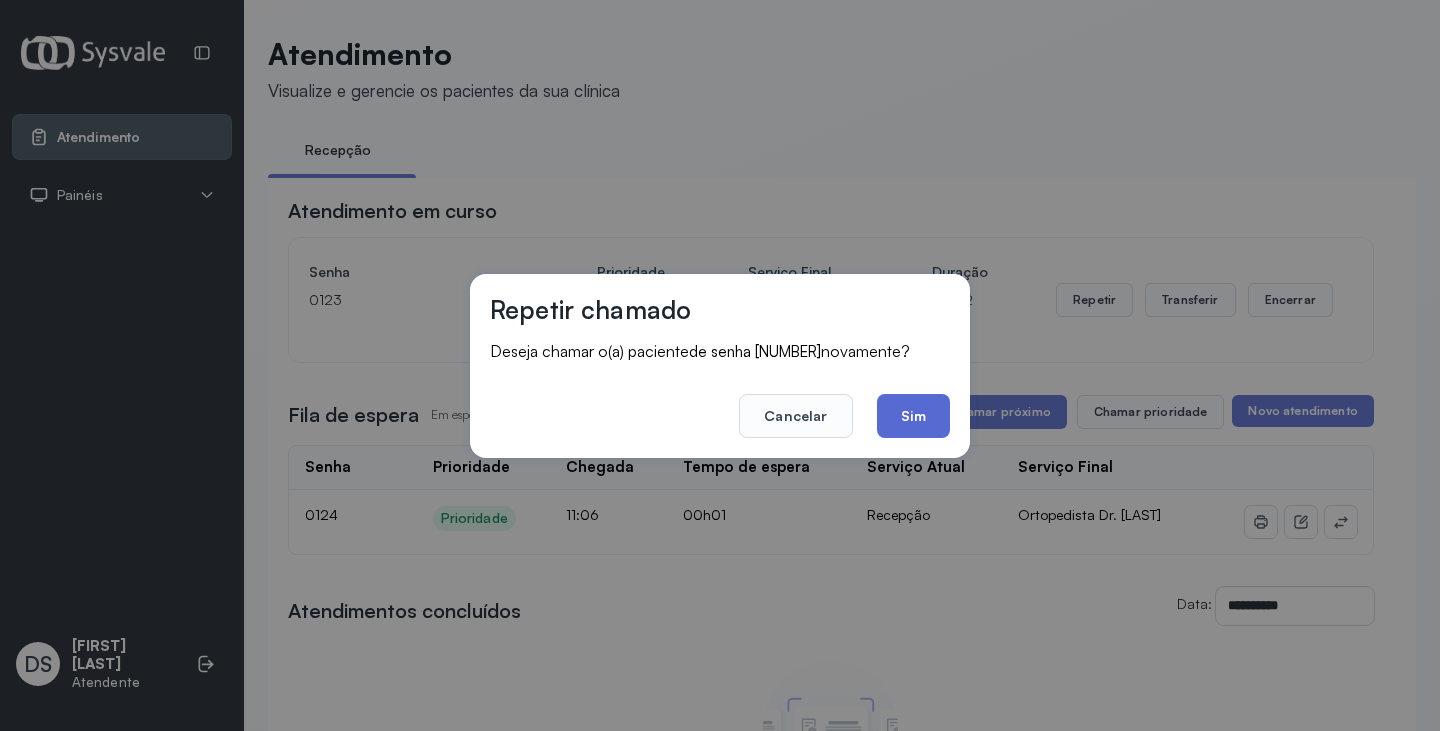 click on "Sim" 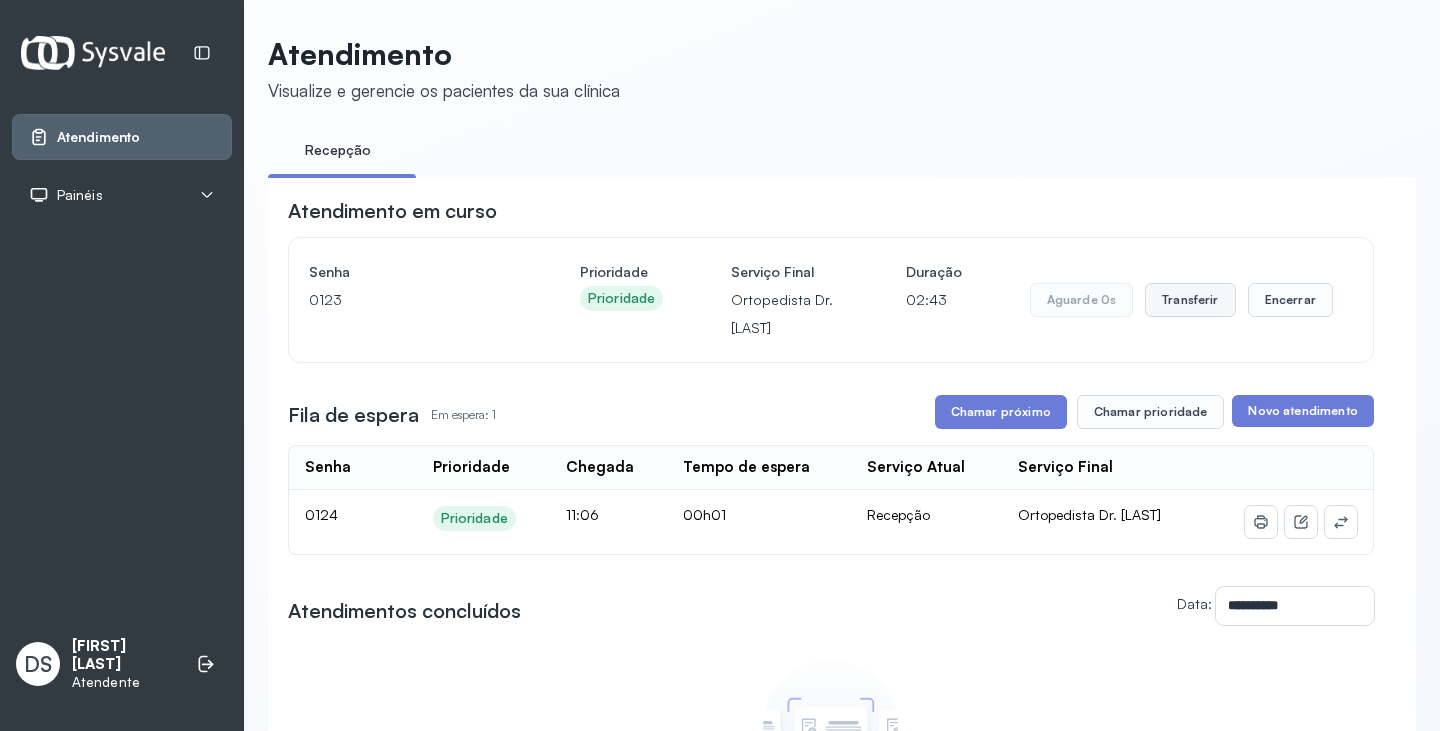 click on "Transferir" at bounding box center (1190, 300) 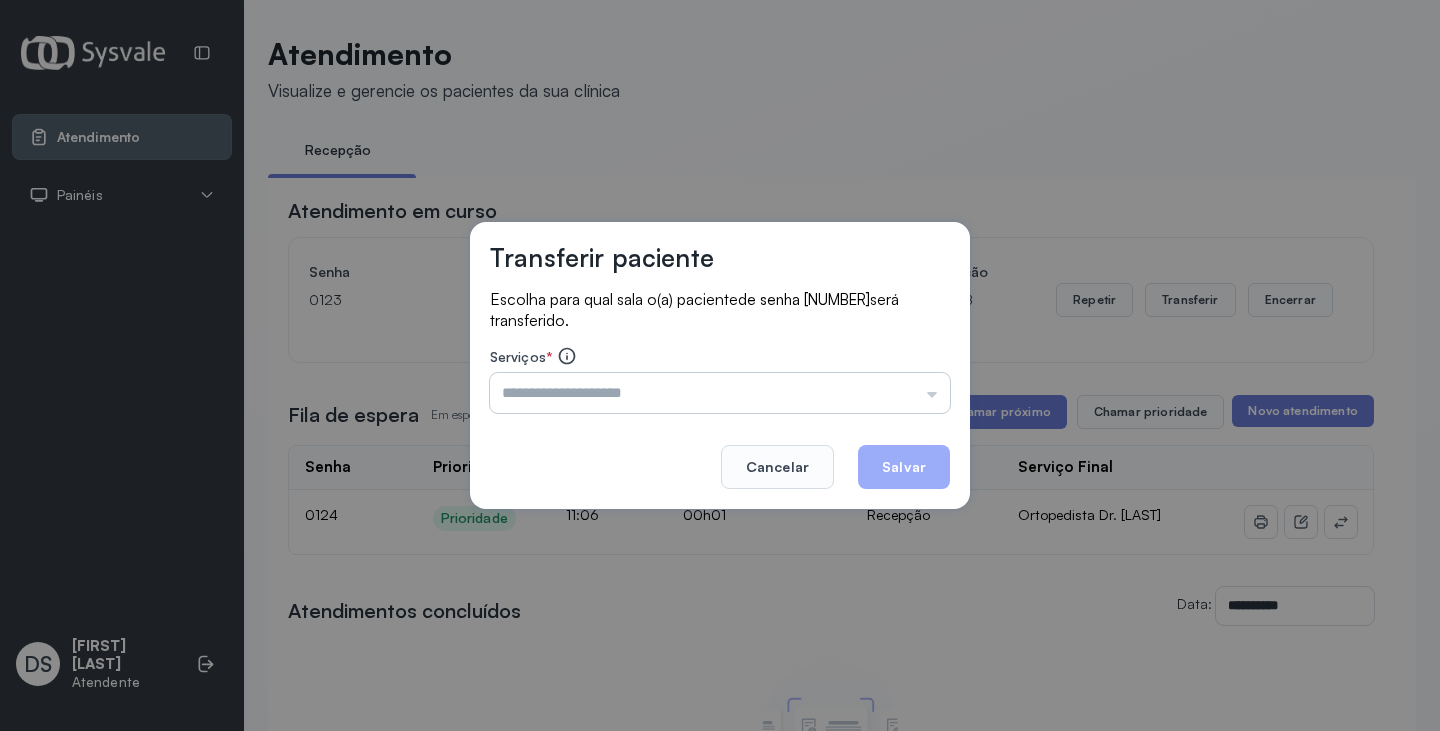 click at bounding box center [720, 393] 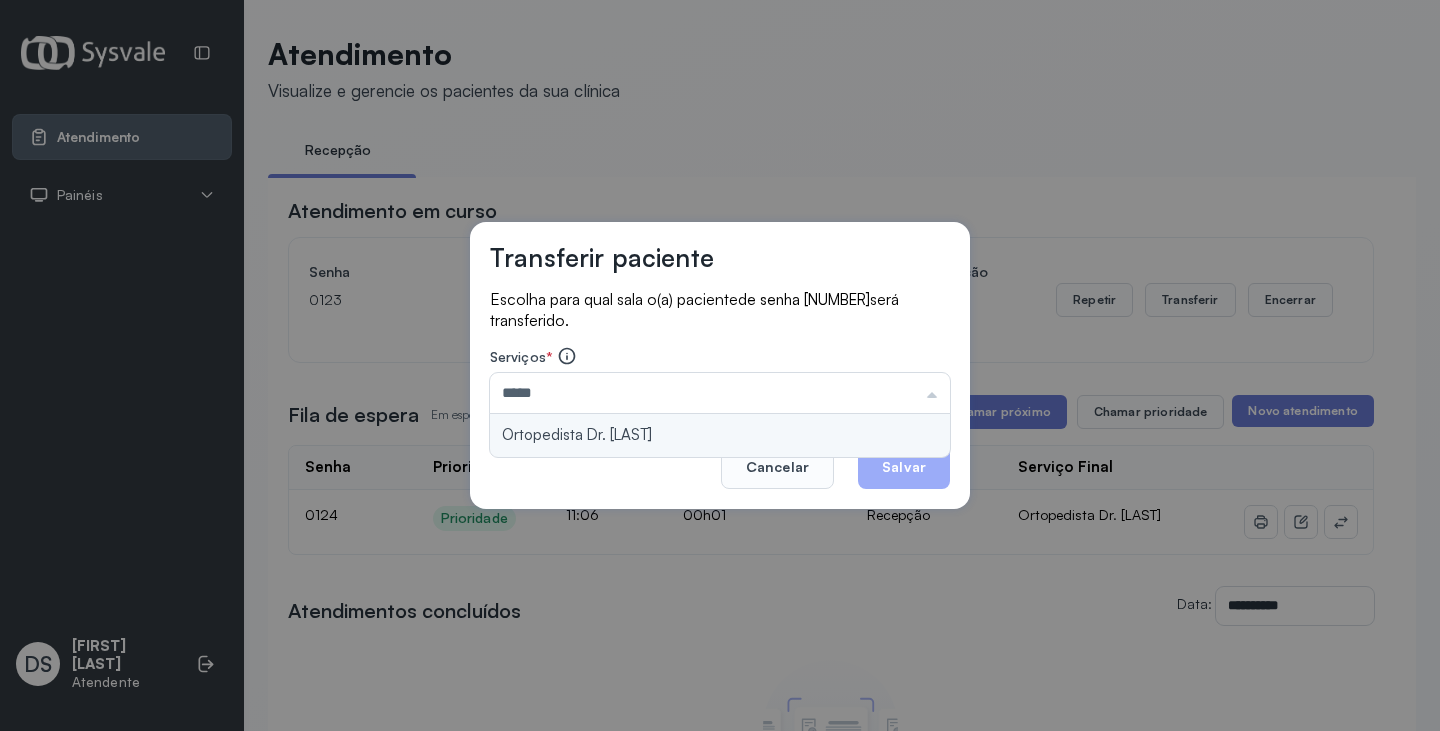 type on "**********" 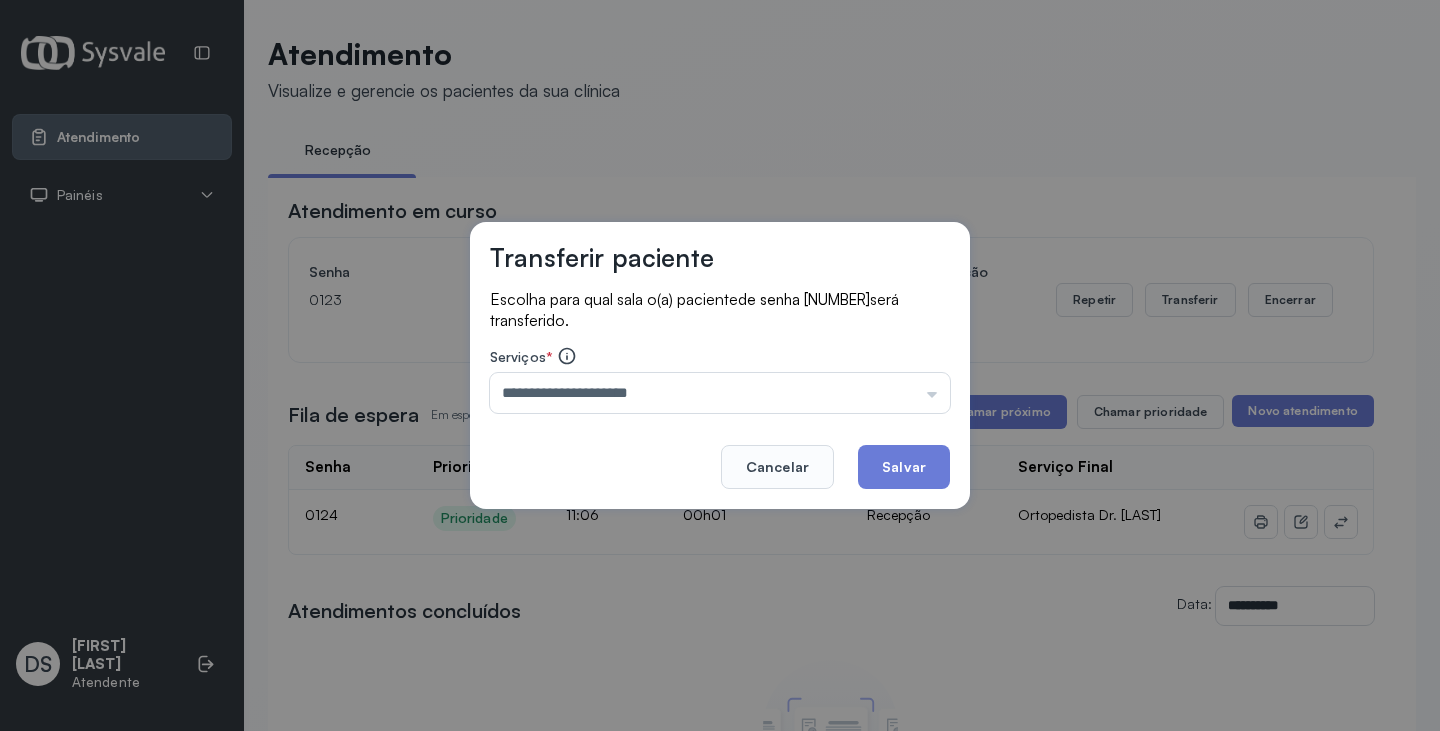 click on "**********" at bounding box center (720, 366) 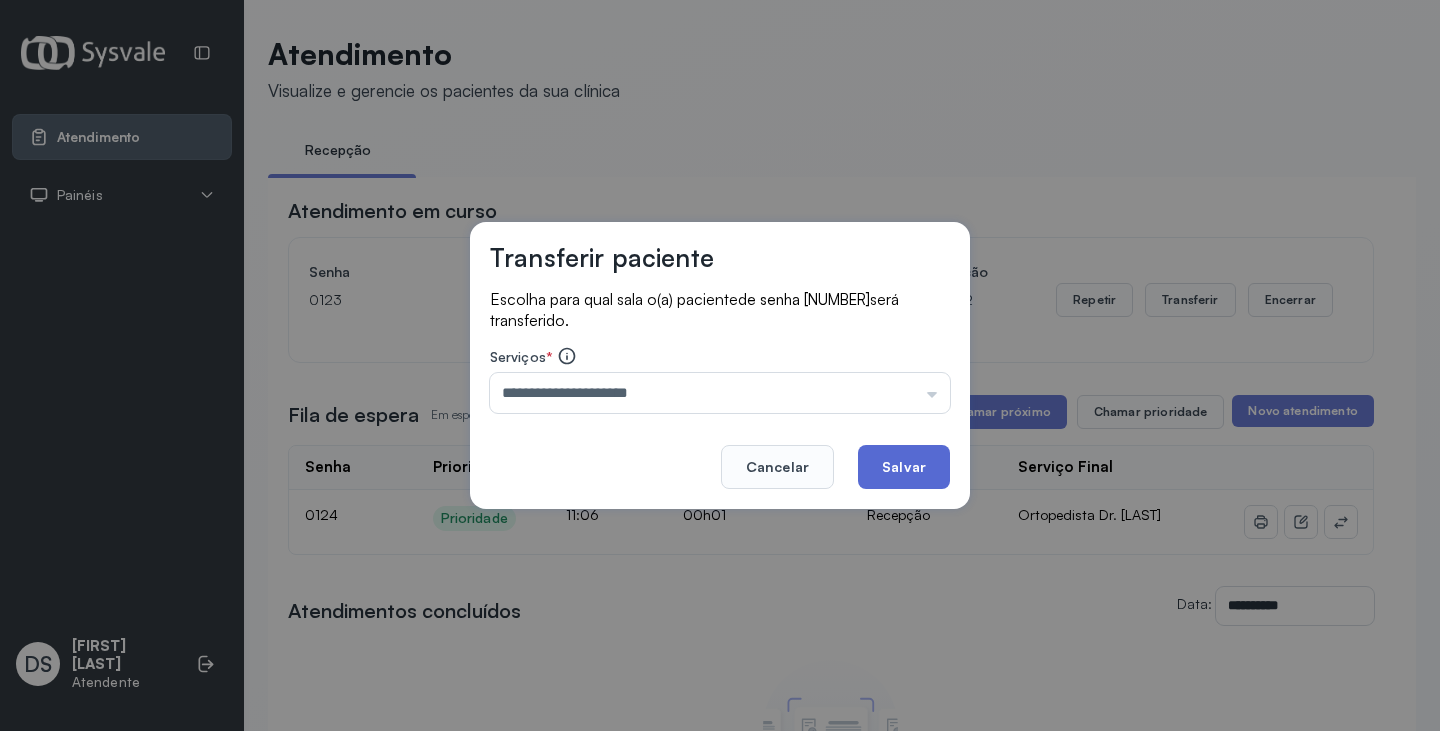 click on "Salvar" 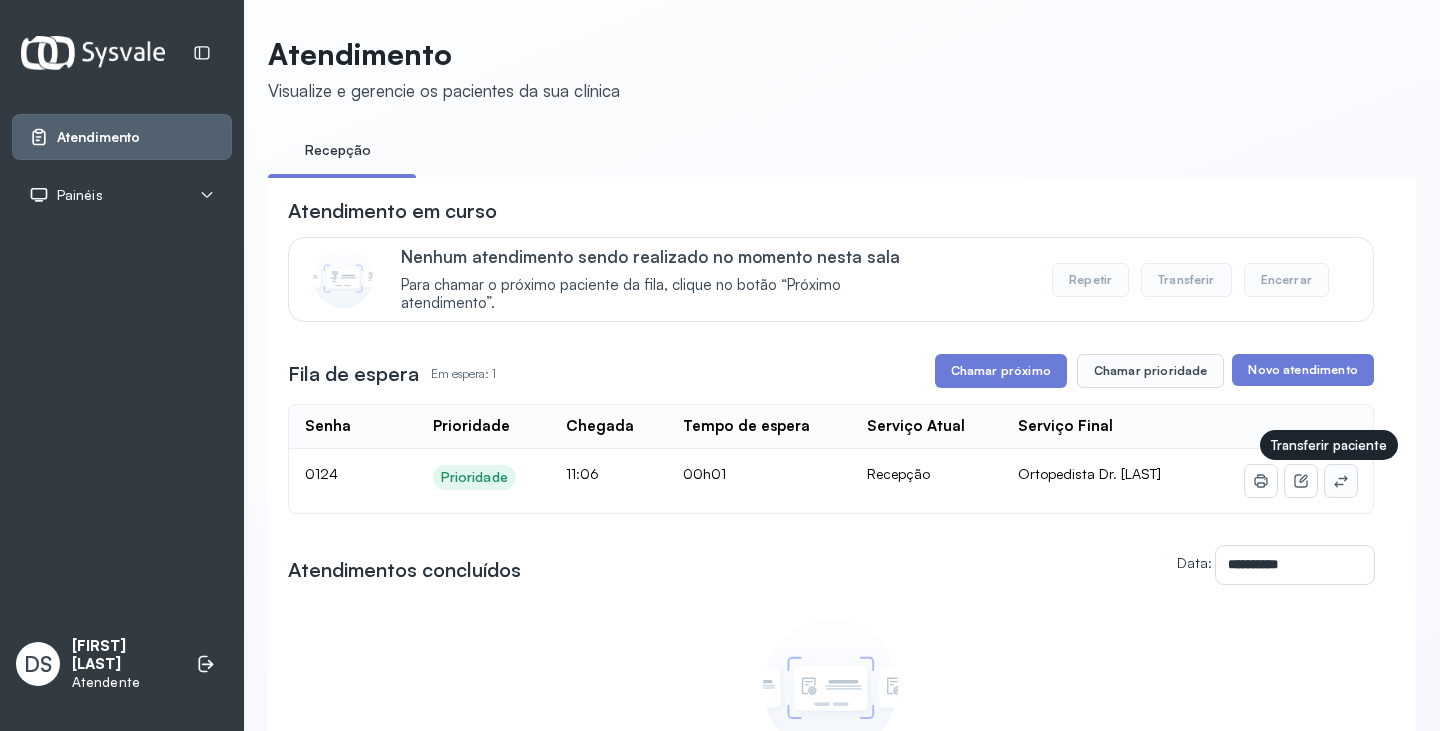 click 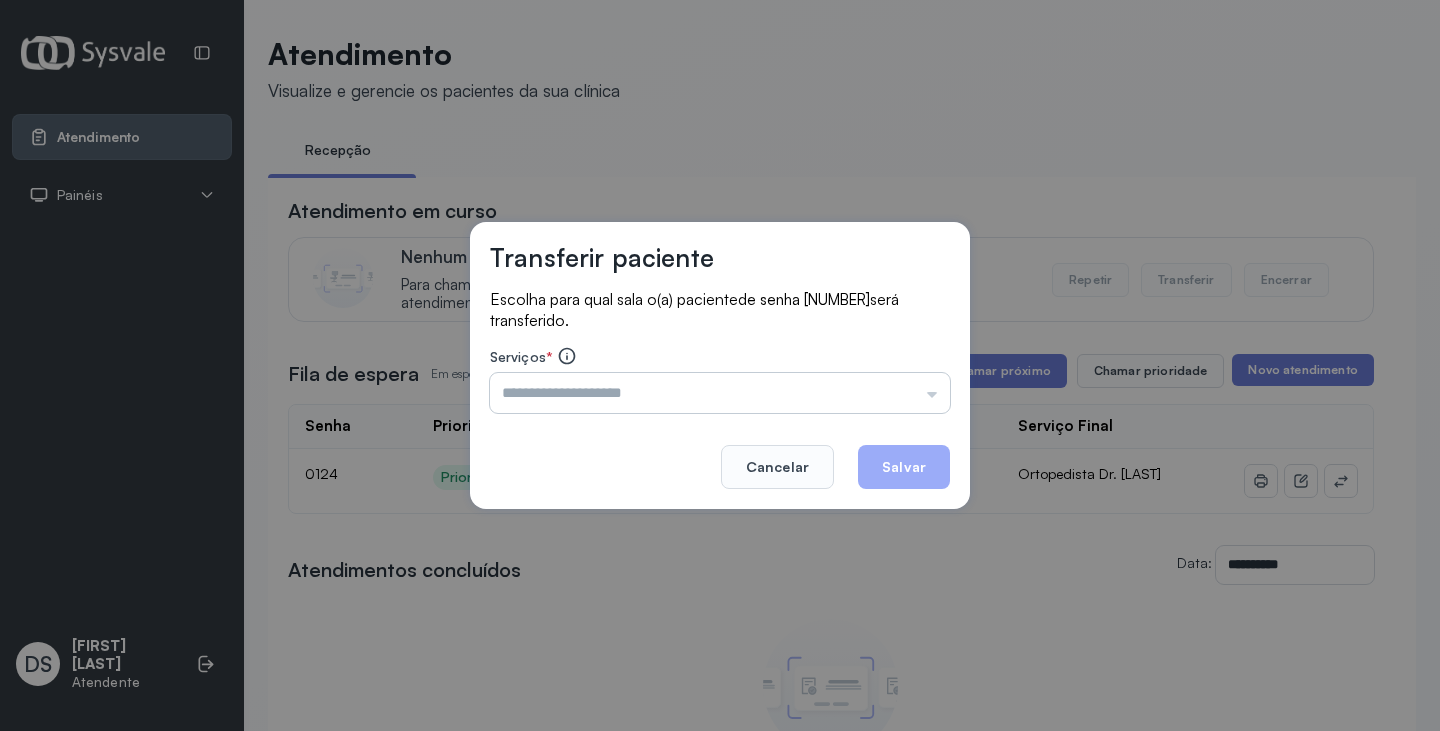 click at bounding box center [720, 393] 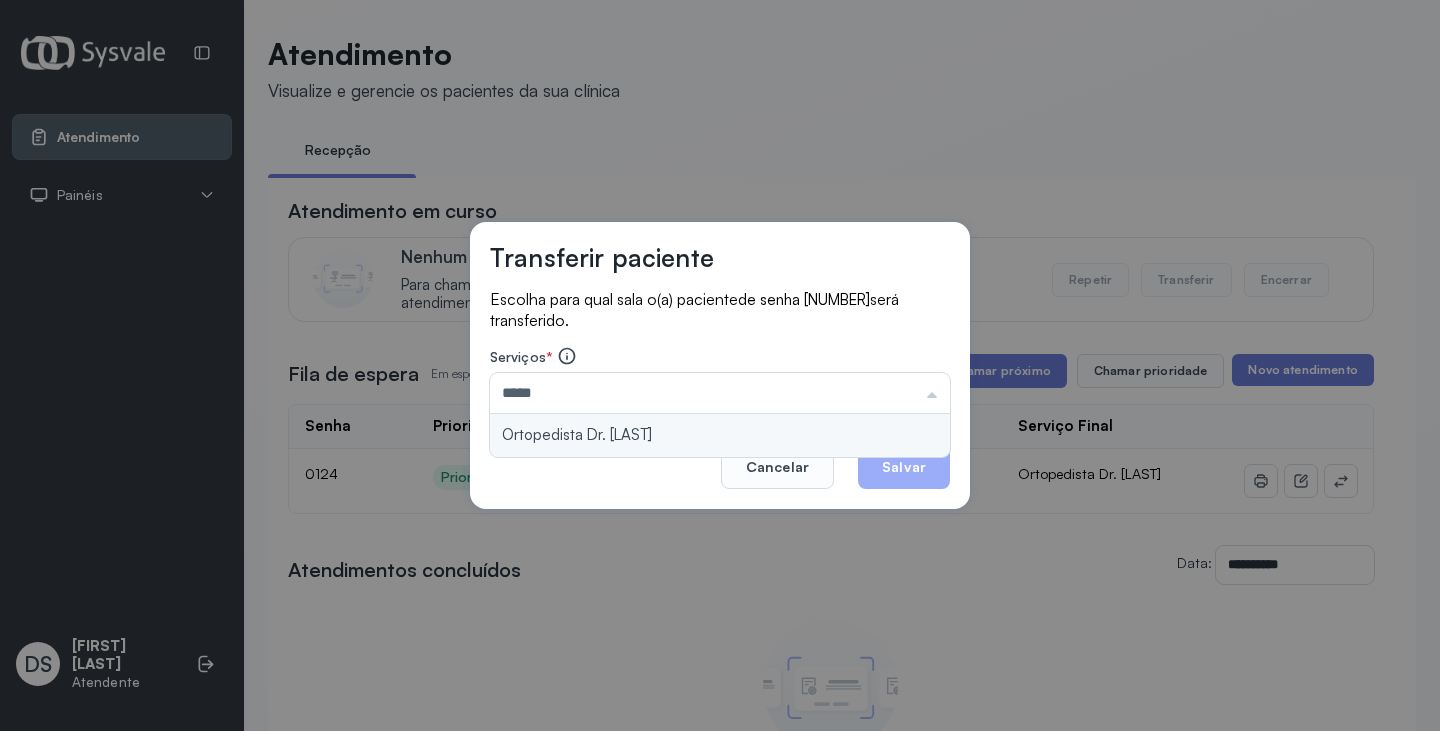 type on "**********" 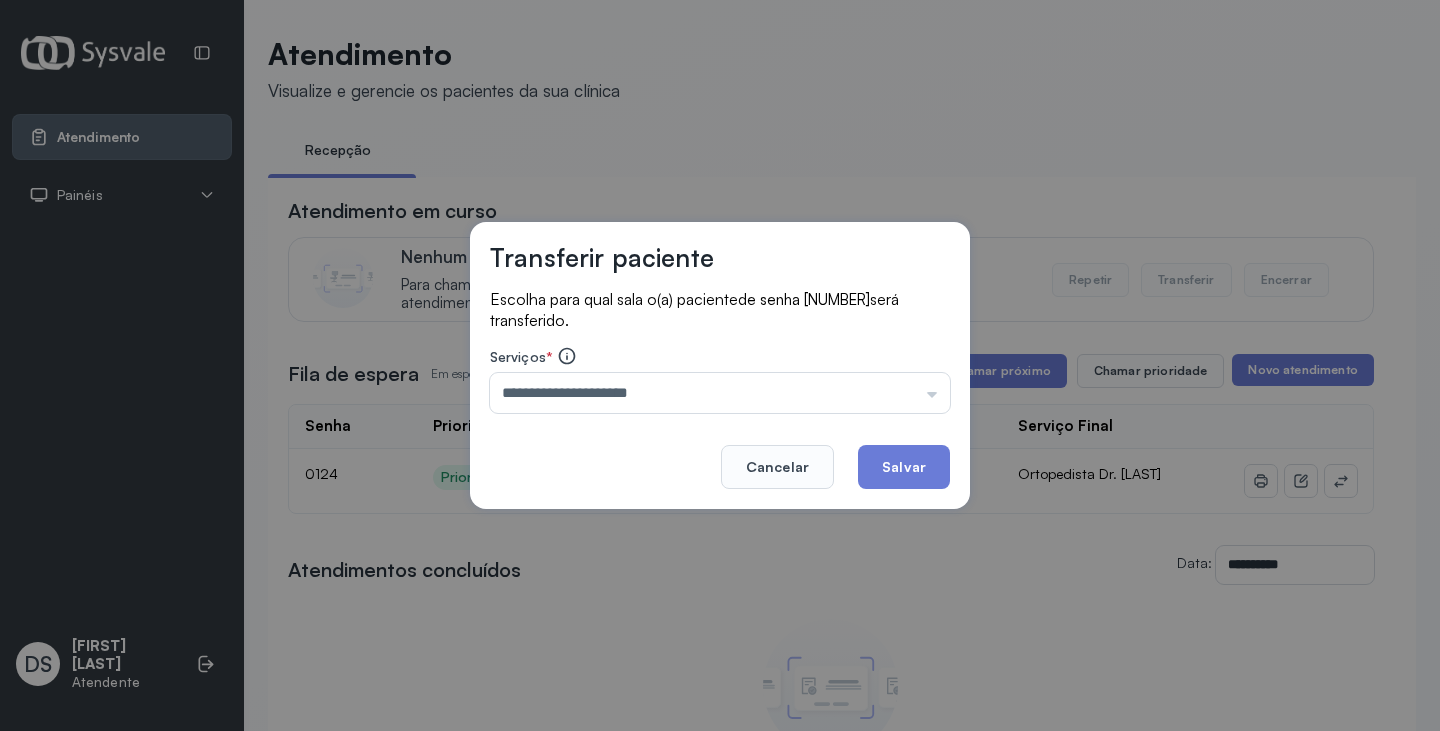 click on "**********" at bounding box center (720, 366) 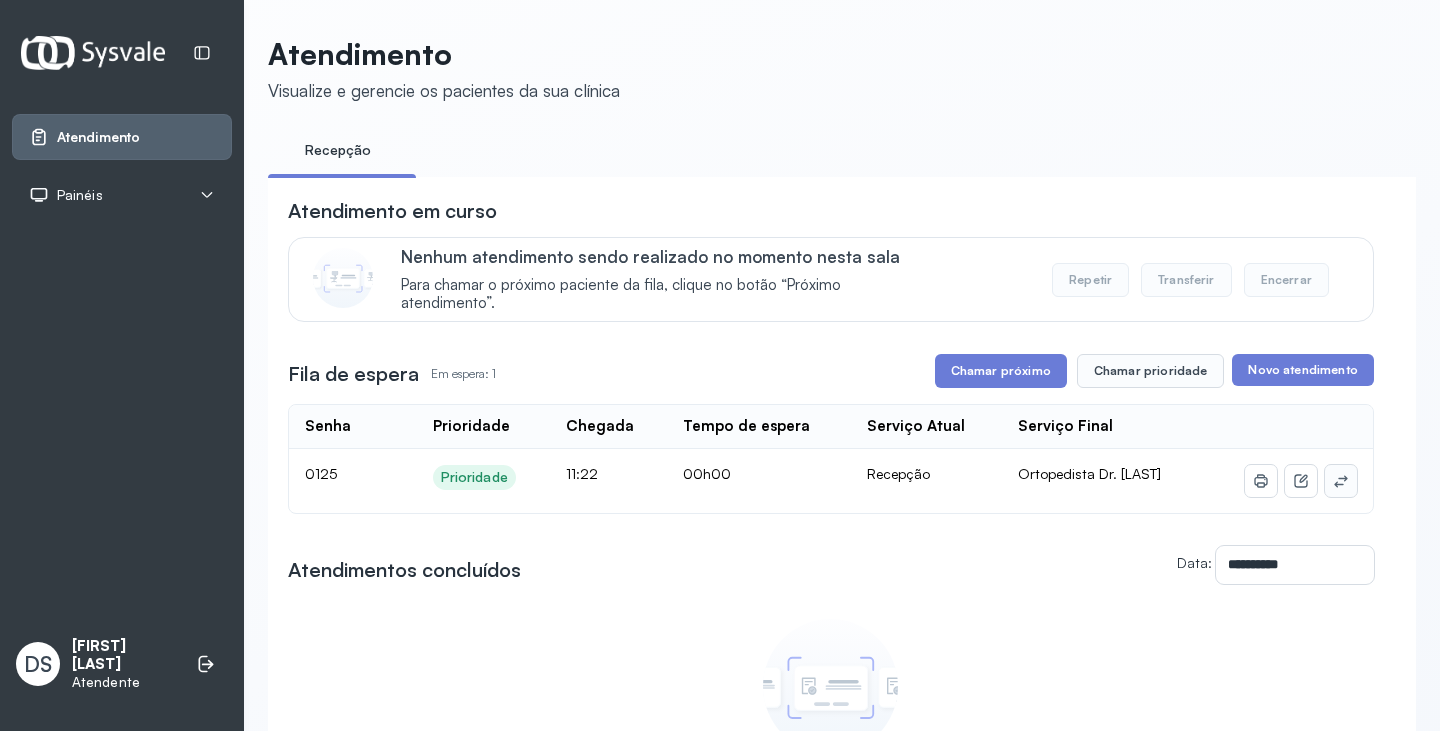 click 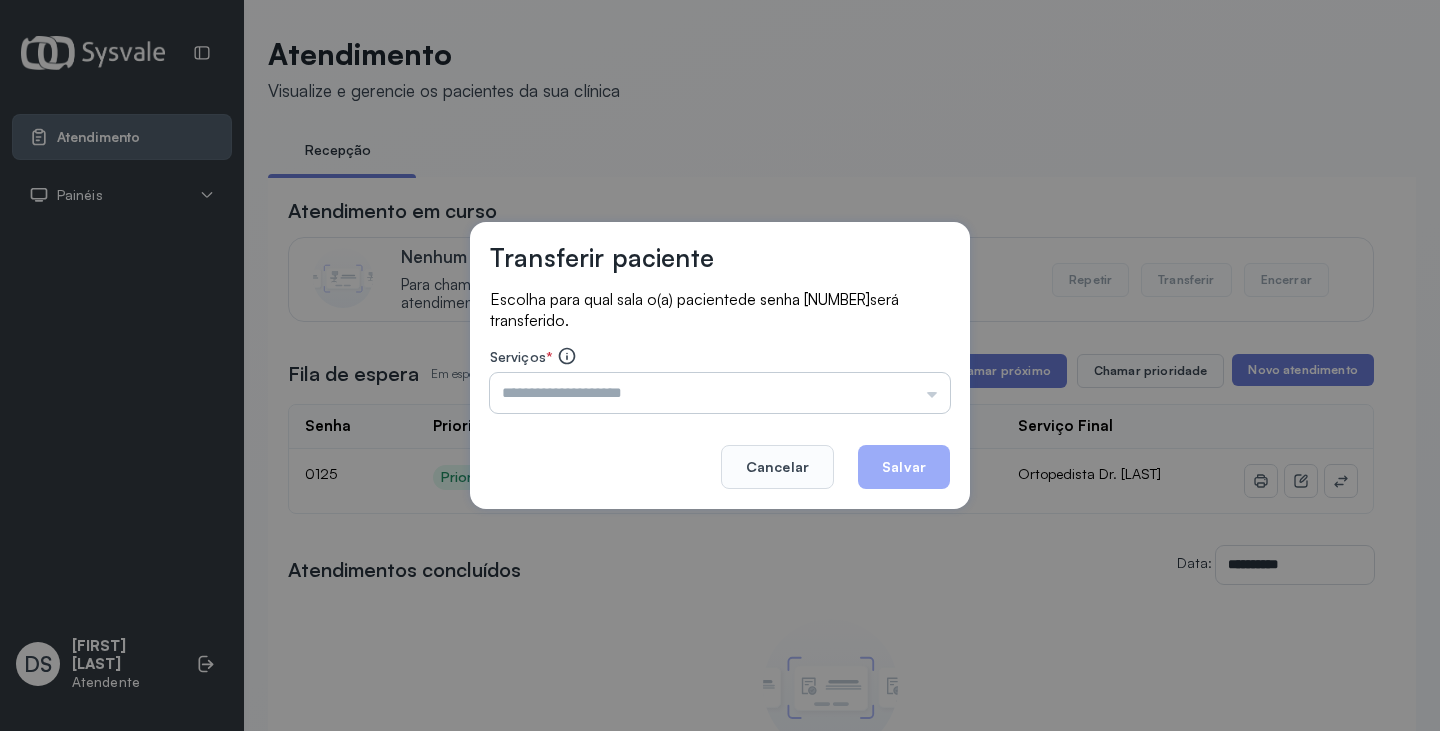 click at bounding box center (720, 393) 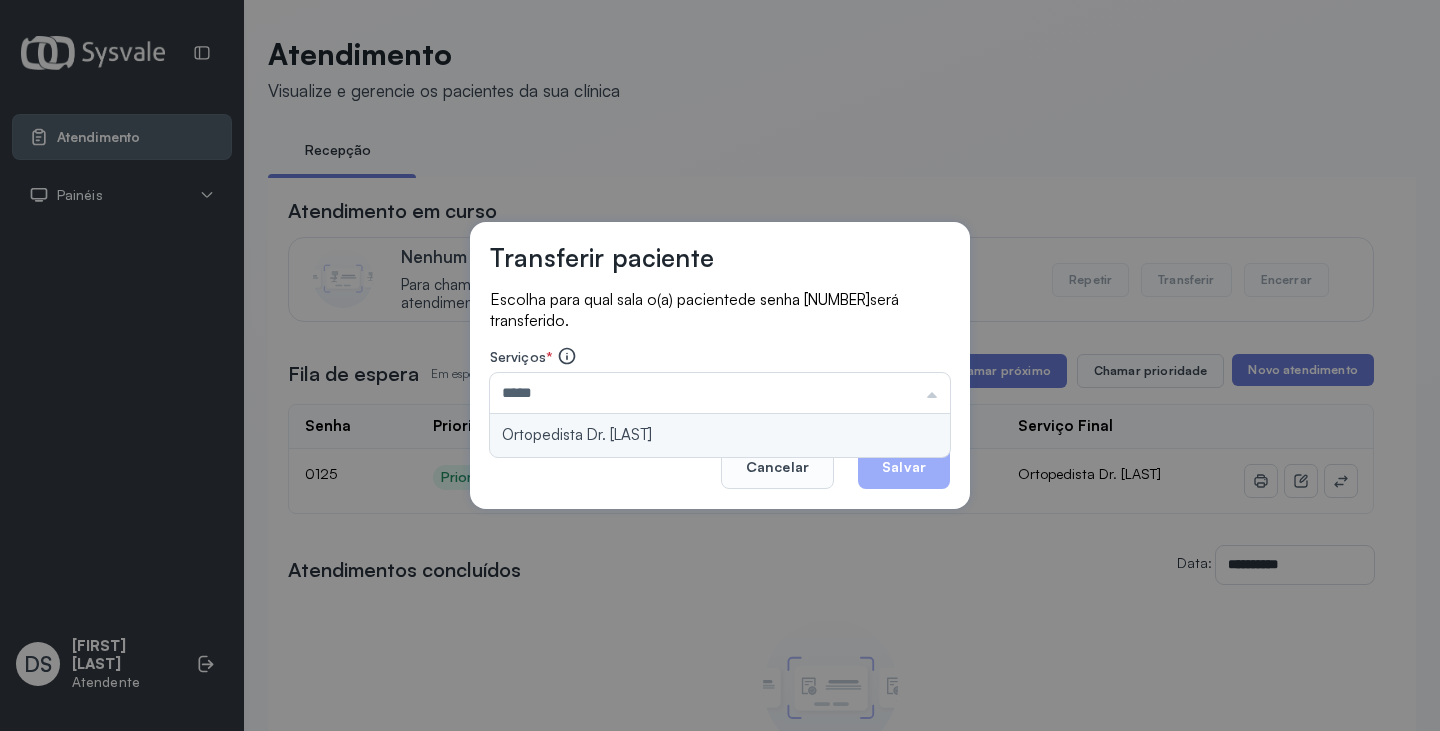 type on "**********" 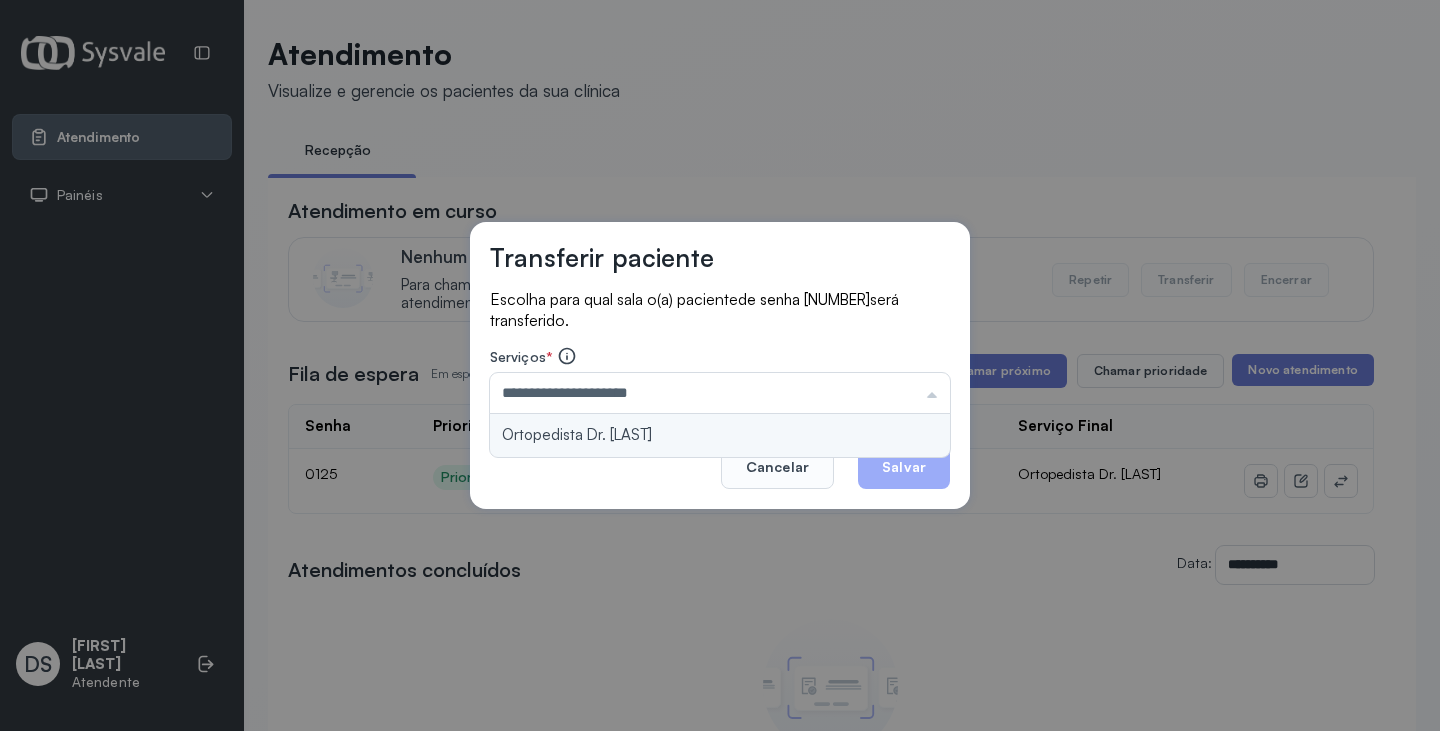 click on "**********" at bounding box center (720, 366) 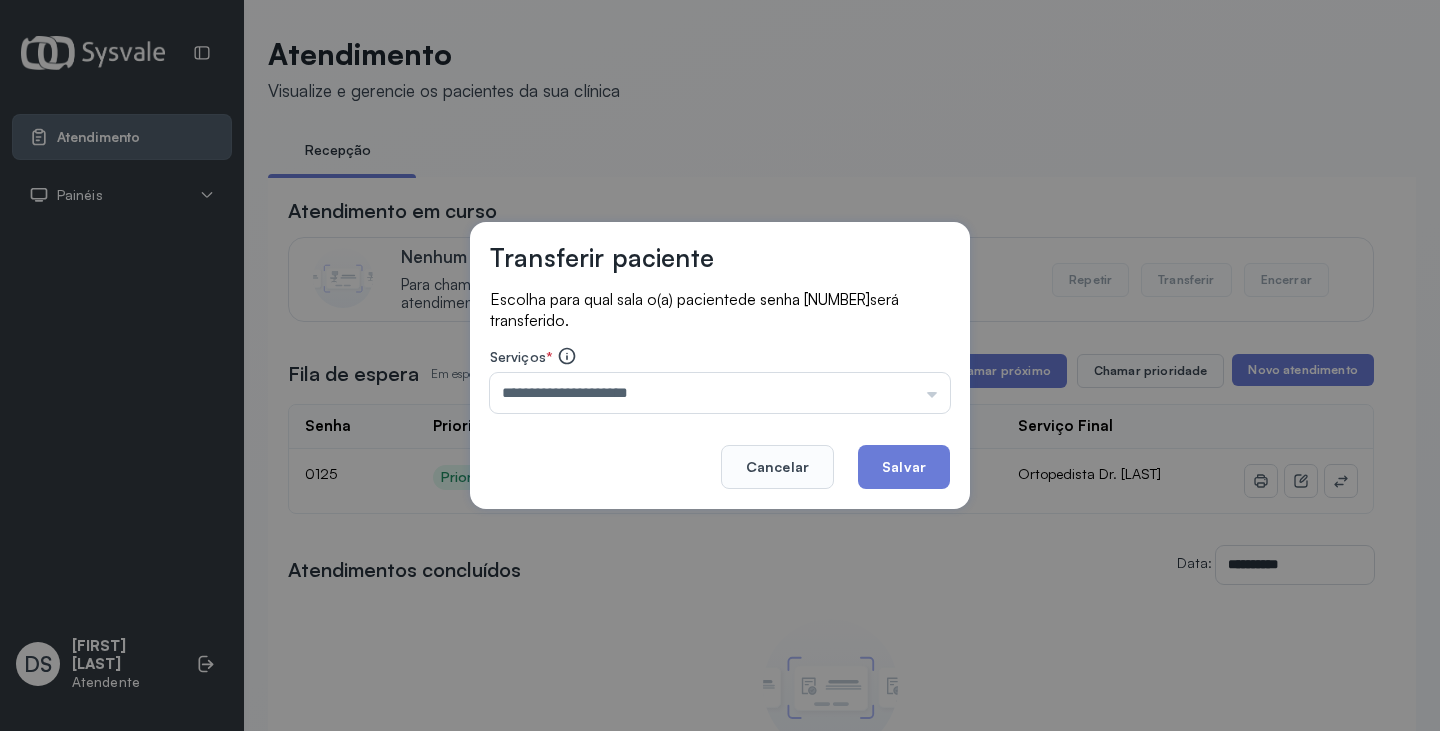 click on "Salvar" 